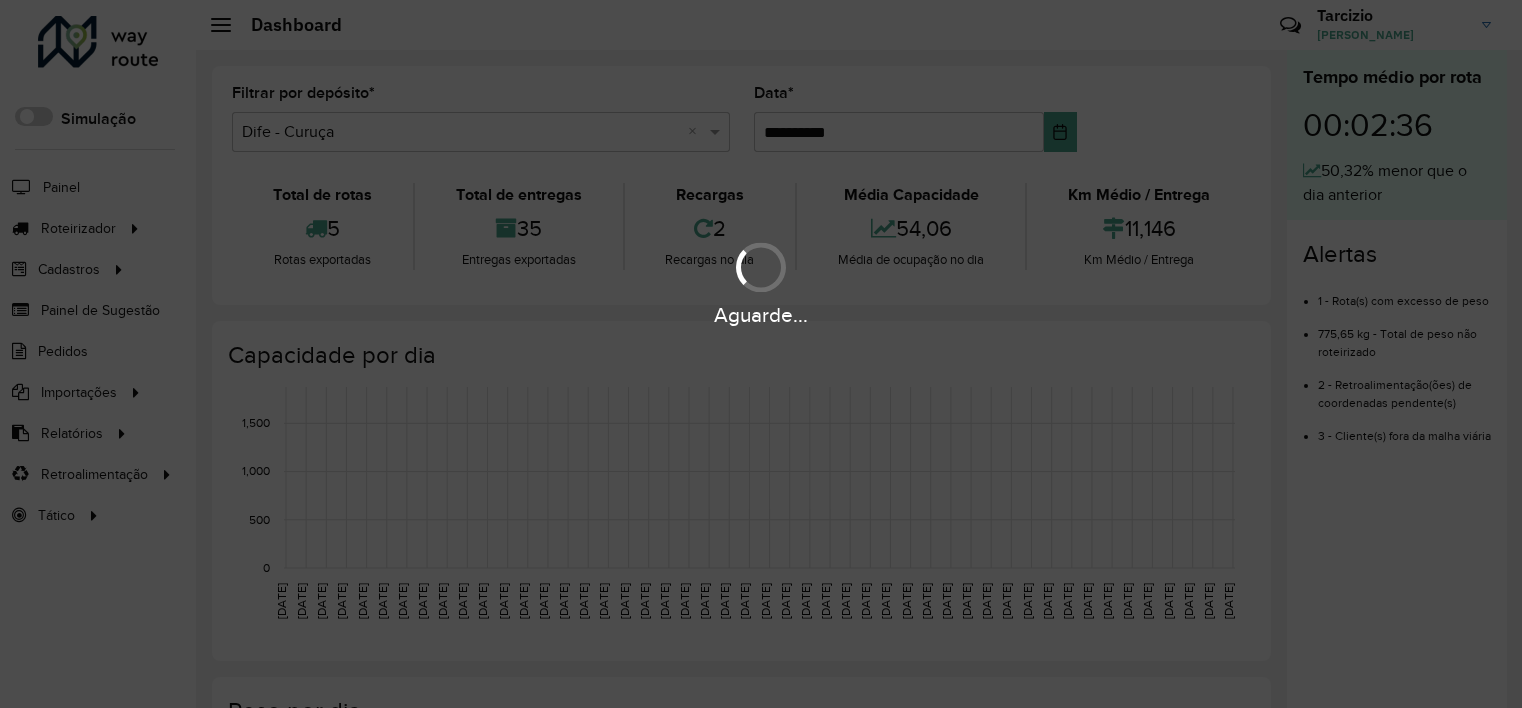 scroll, scrollTop: 0, scrollLeft: 0, axis: both 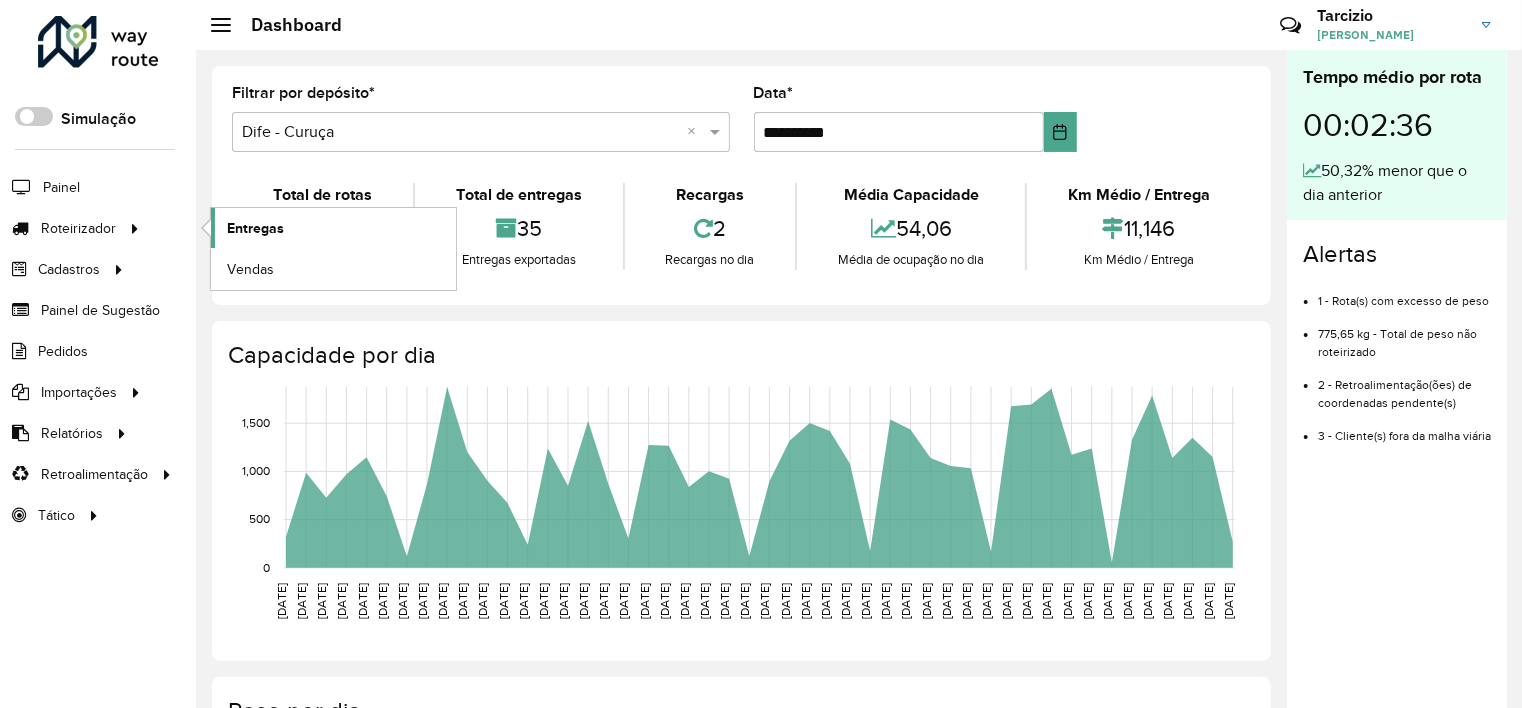 click on "Entregas" 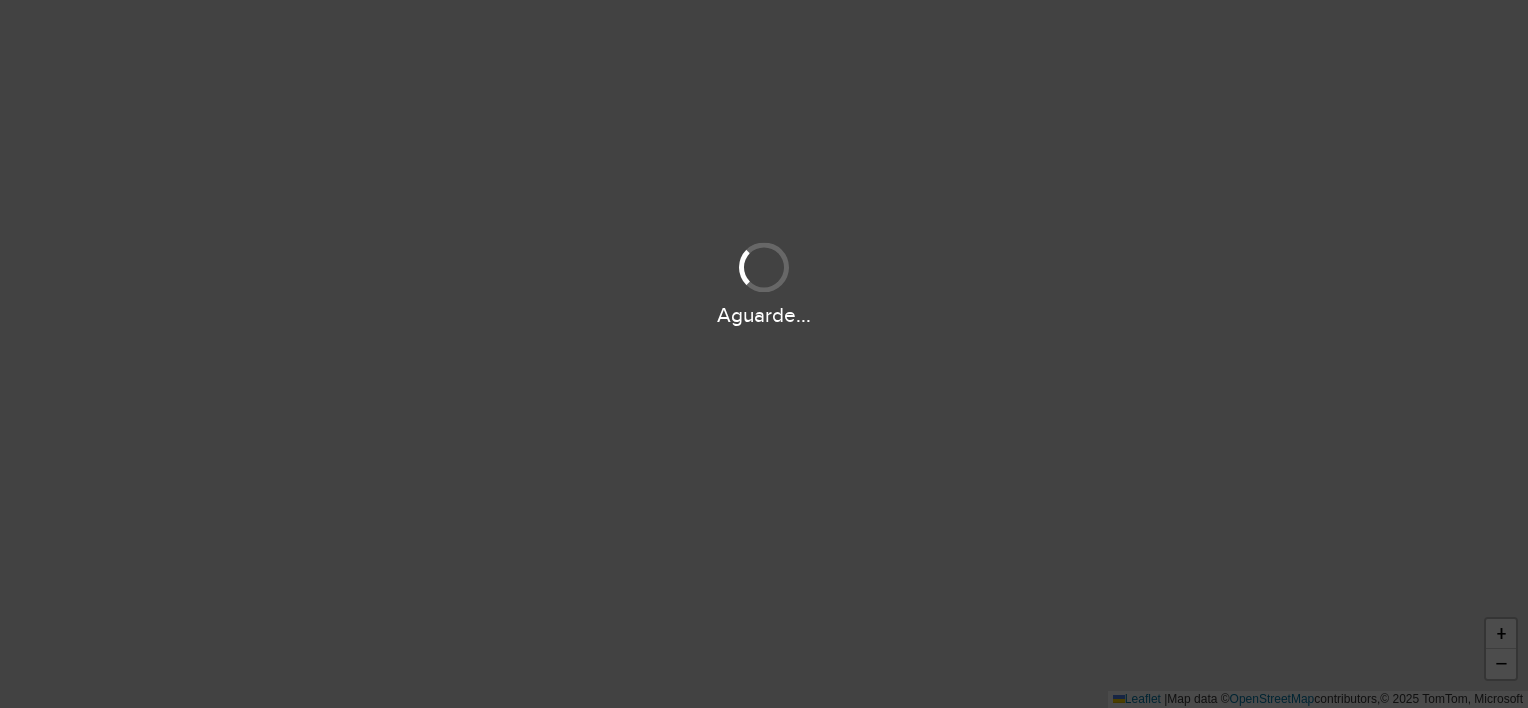 scroll, scrollTop: 0, scrollLeft: 0, axis: both 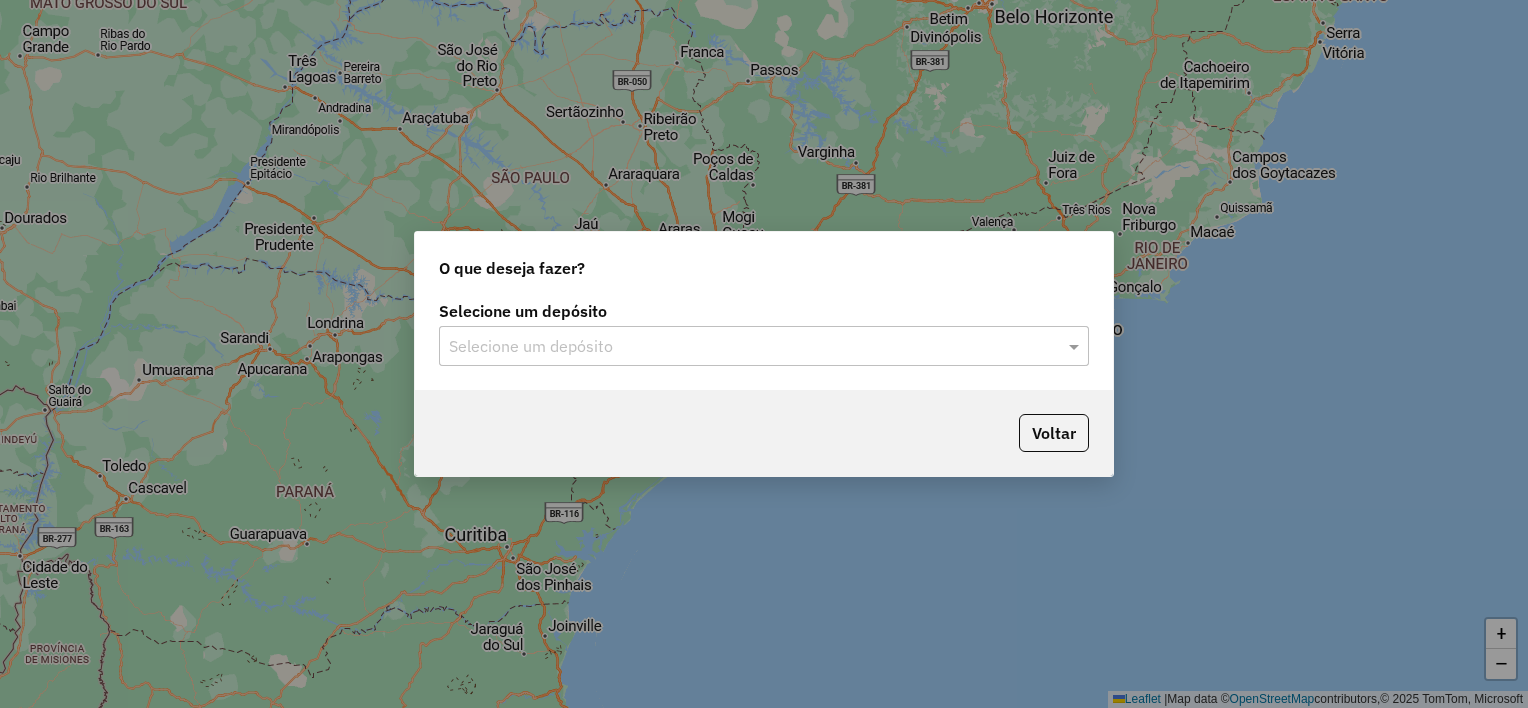 click on "Selecione um depósito" 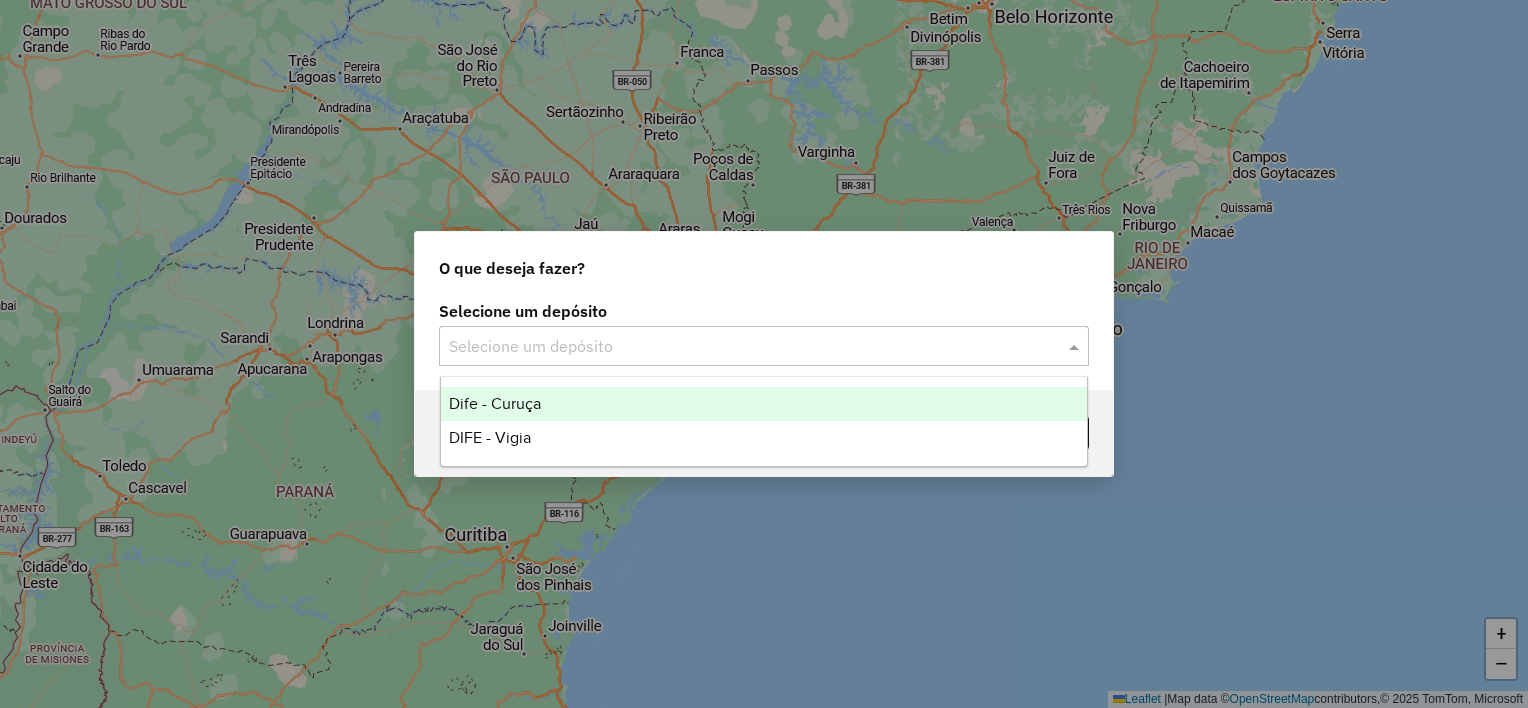click on "Dife - Curuça" at bounding box center (764, 404) 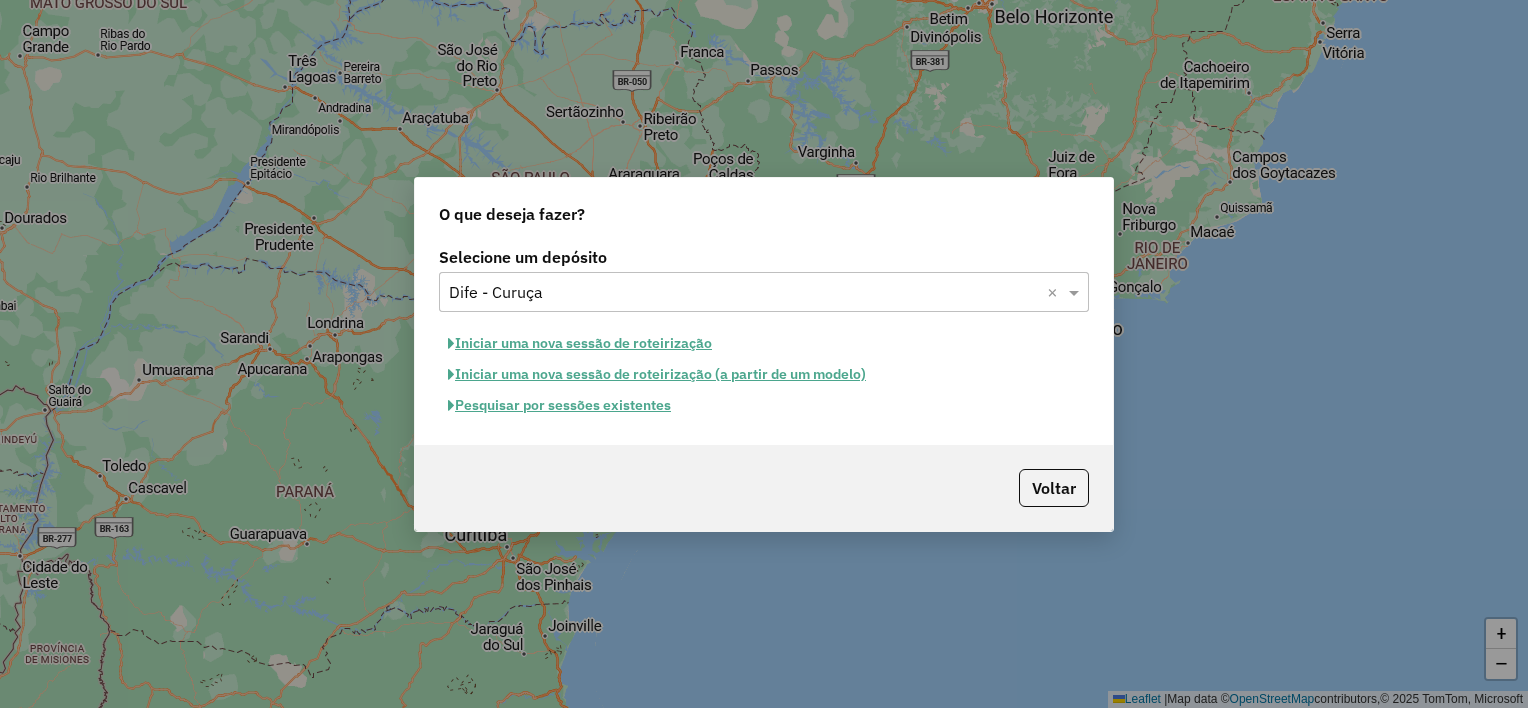 click on "Iniciar uma nova sessão de roteirização" 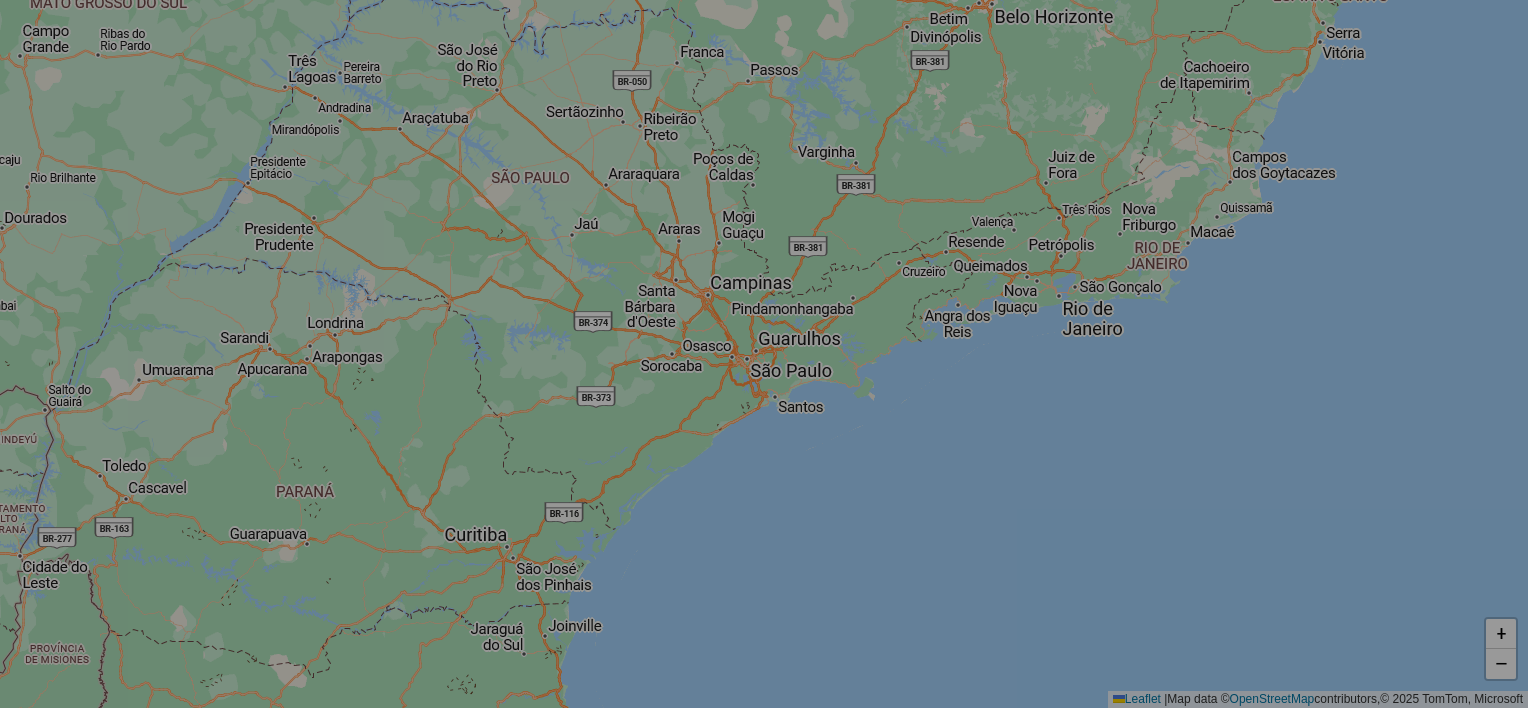 select on "*" 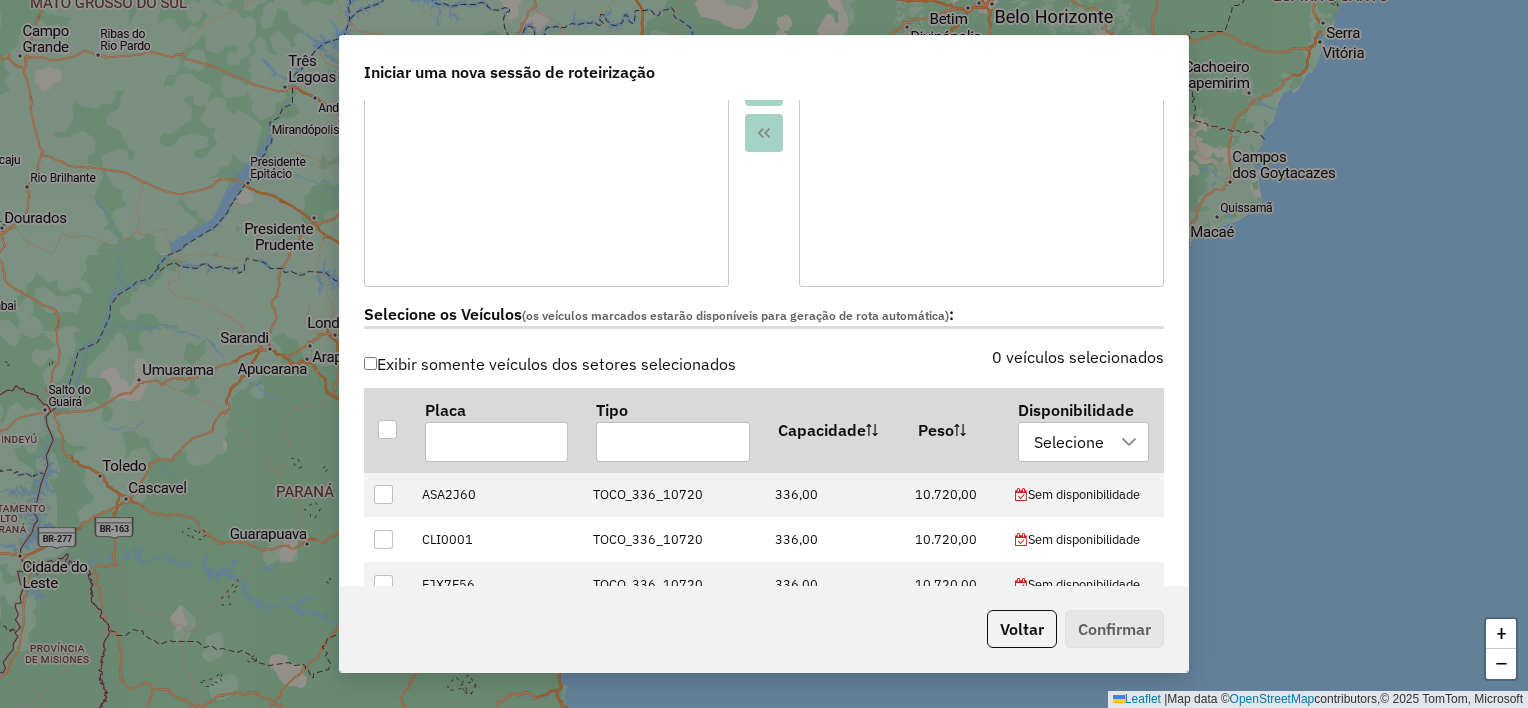 scroll, scrollTop: 700, scrollLeft: 0, axis: vertical 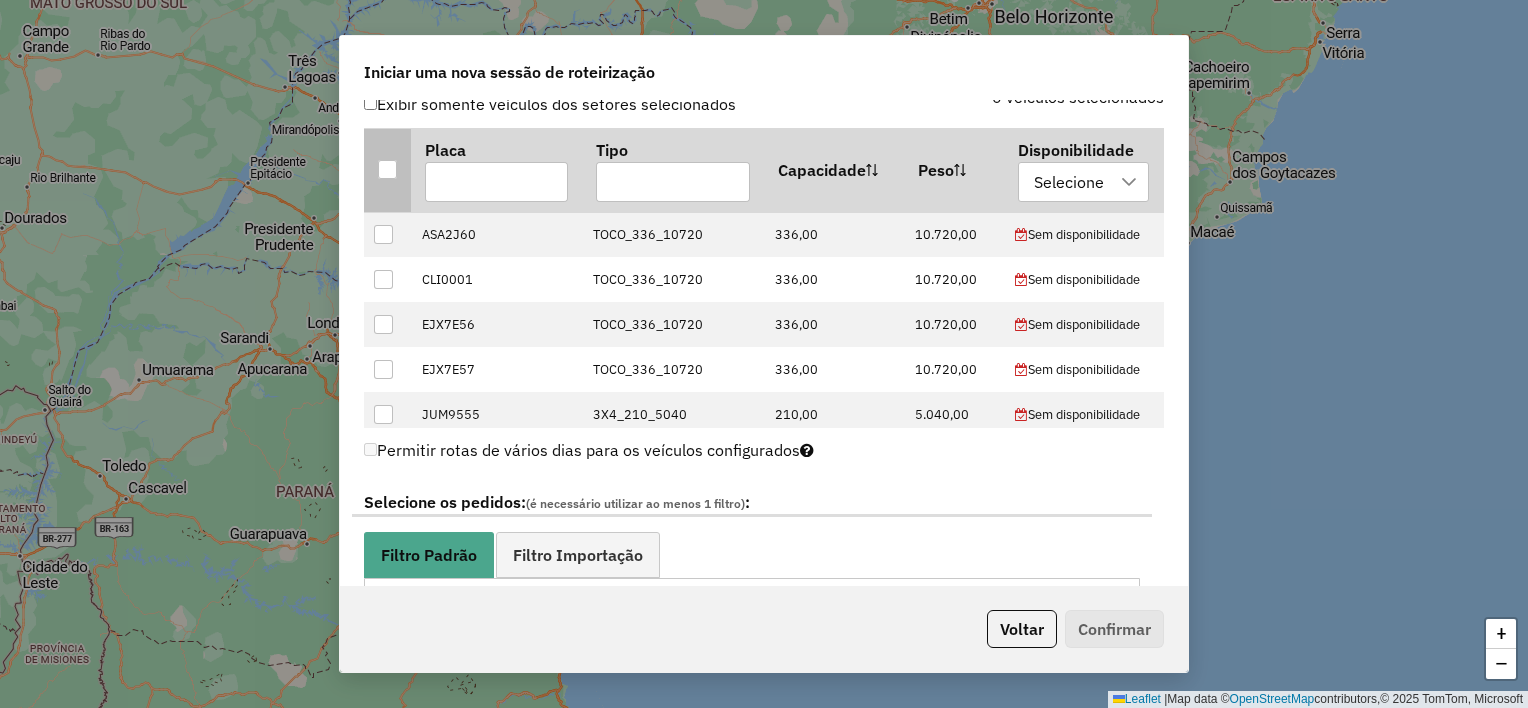 click at bounding box center [387, 169] 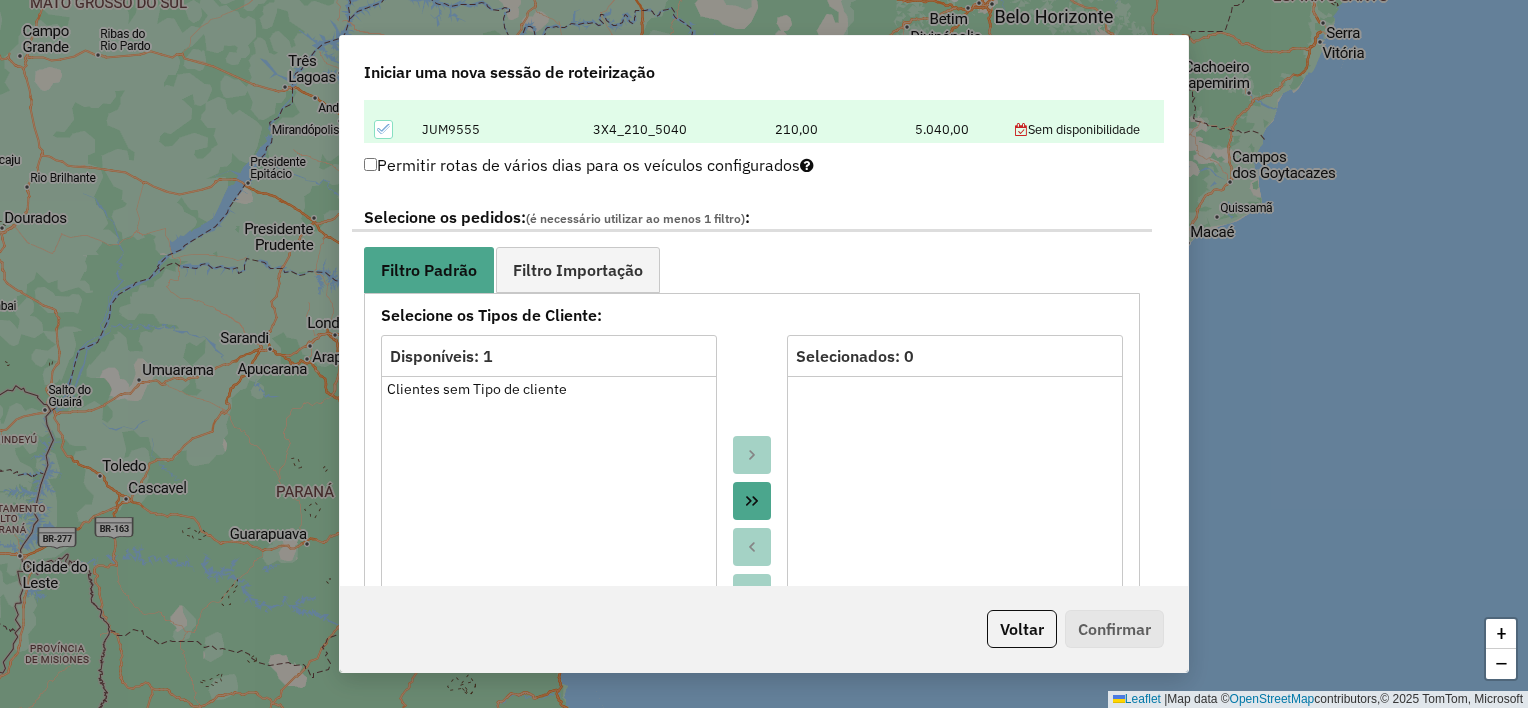 scroll, scrollTop: 1100, scrollLeft: 0, axis: vertical 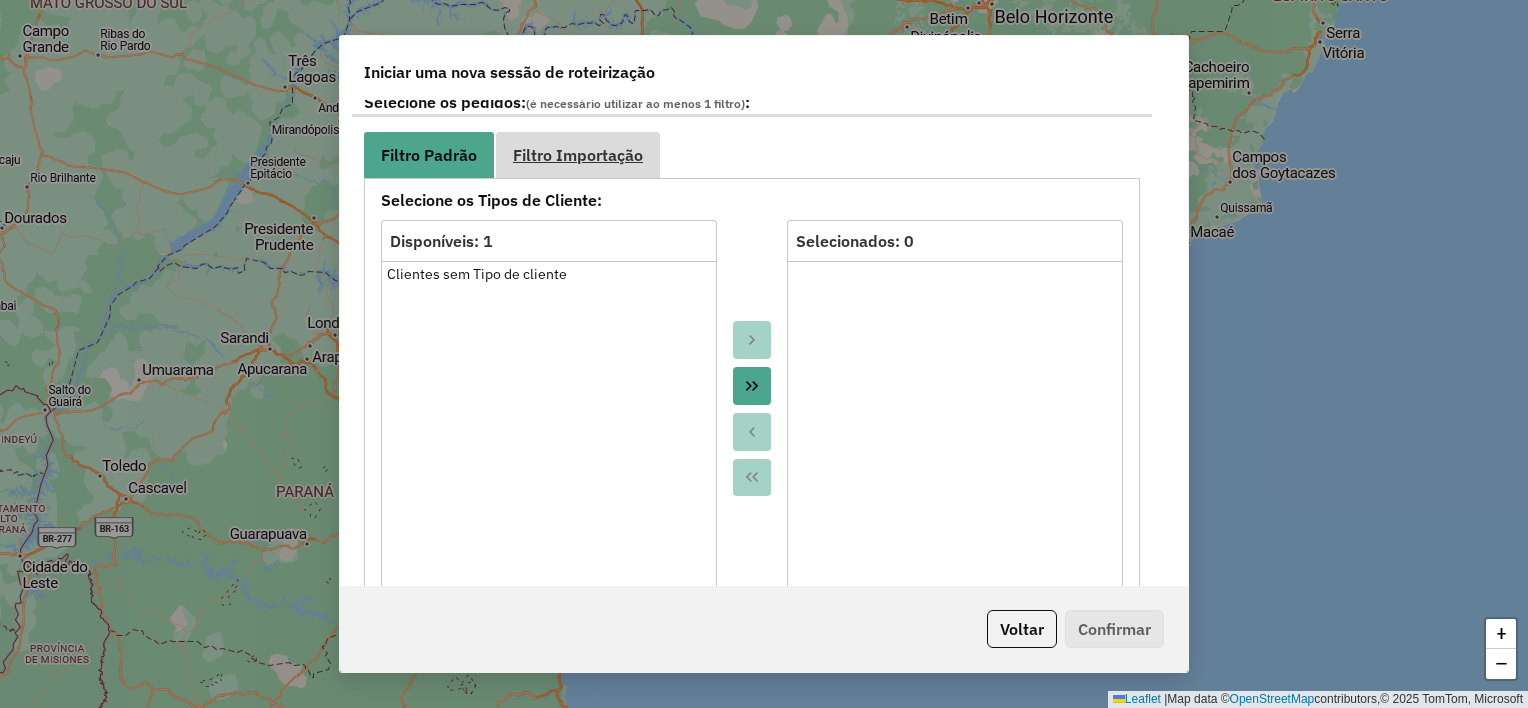 click on "Filtro Importação" at bounding box center (578, 155) 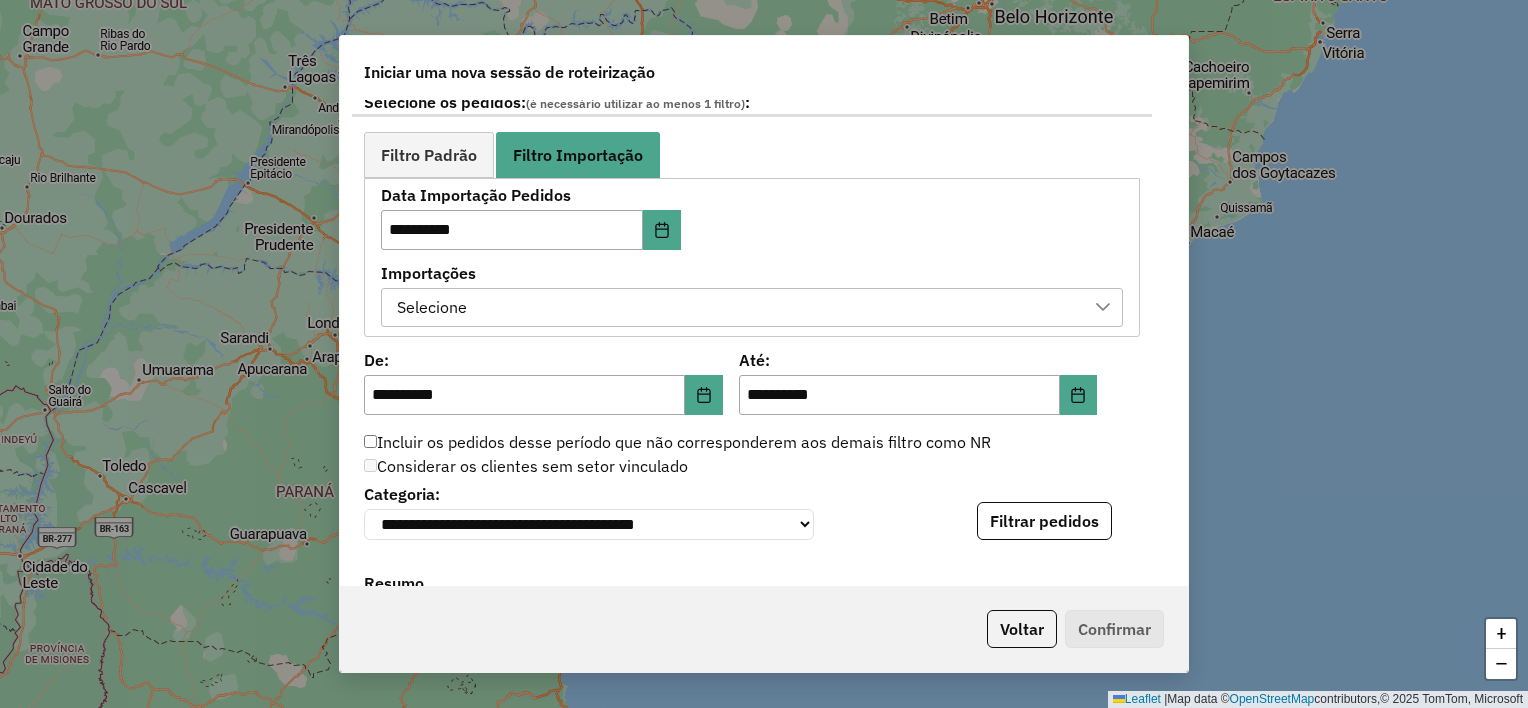 click on "Selecione" at bounding box center (737, 308) 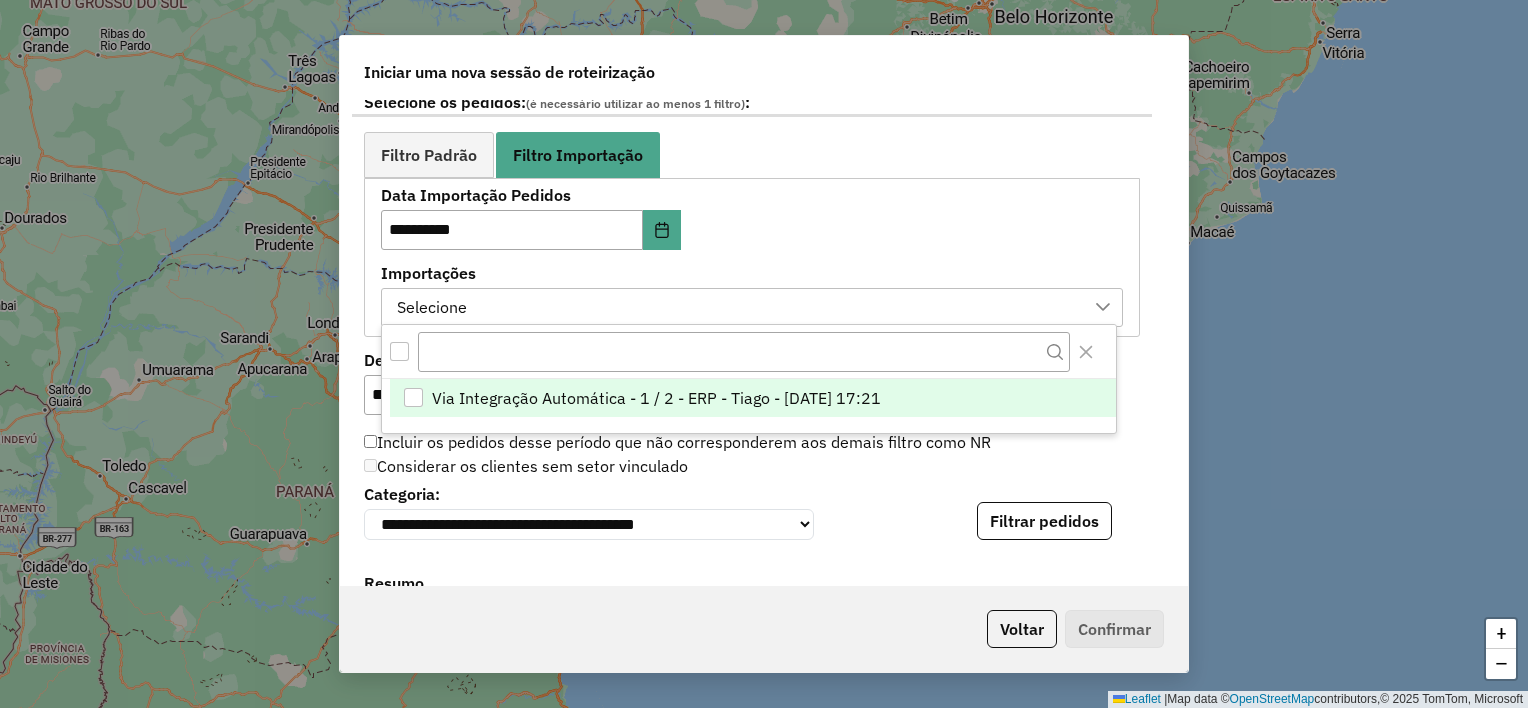 scroll, scrollTop: 14, scrollLeft: 90, axis: both 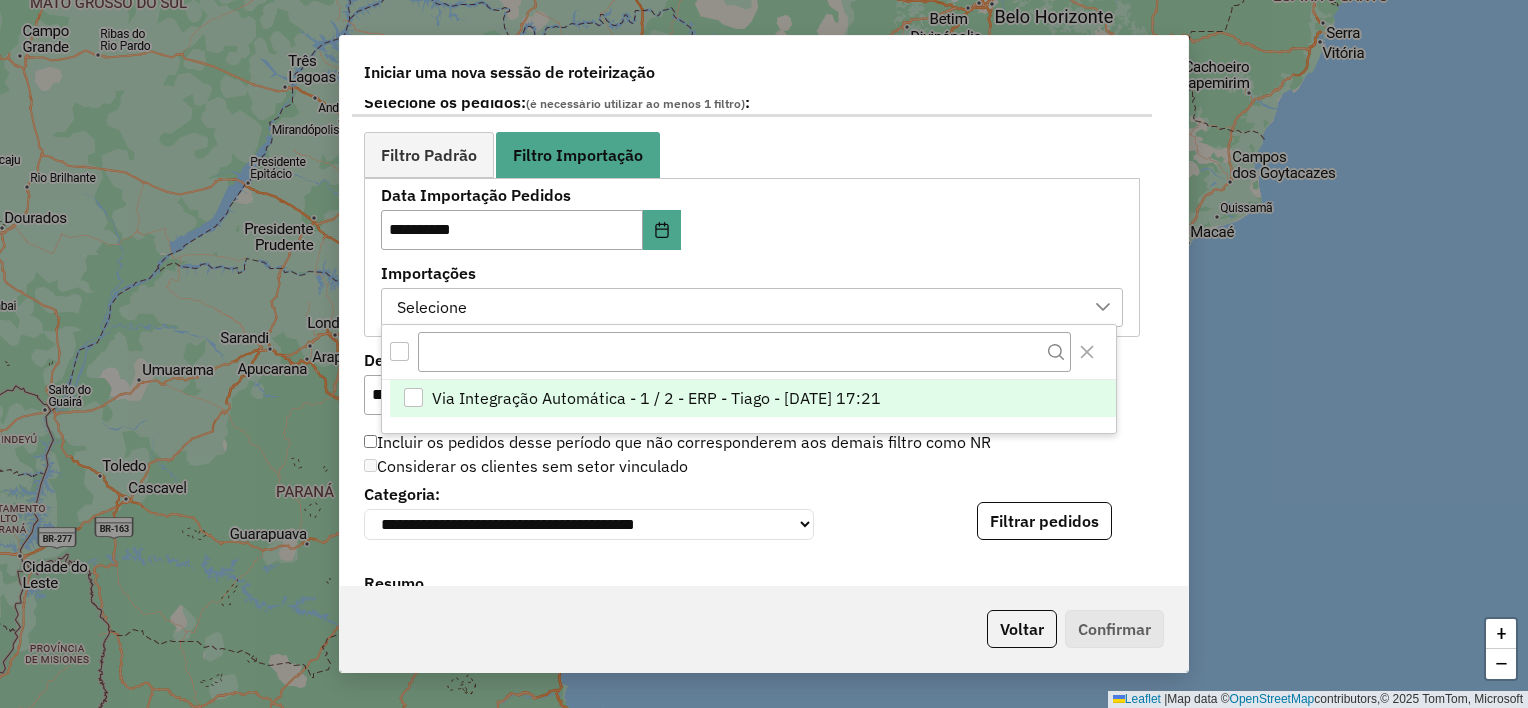 click on "Via Integração Automática - 1 / 2 - ERP - Tiago - 28/07/2025 17:21" at bounding box center (753, 399) 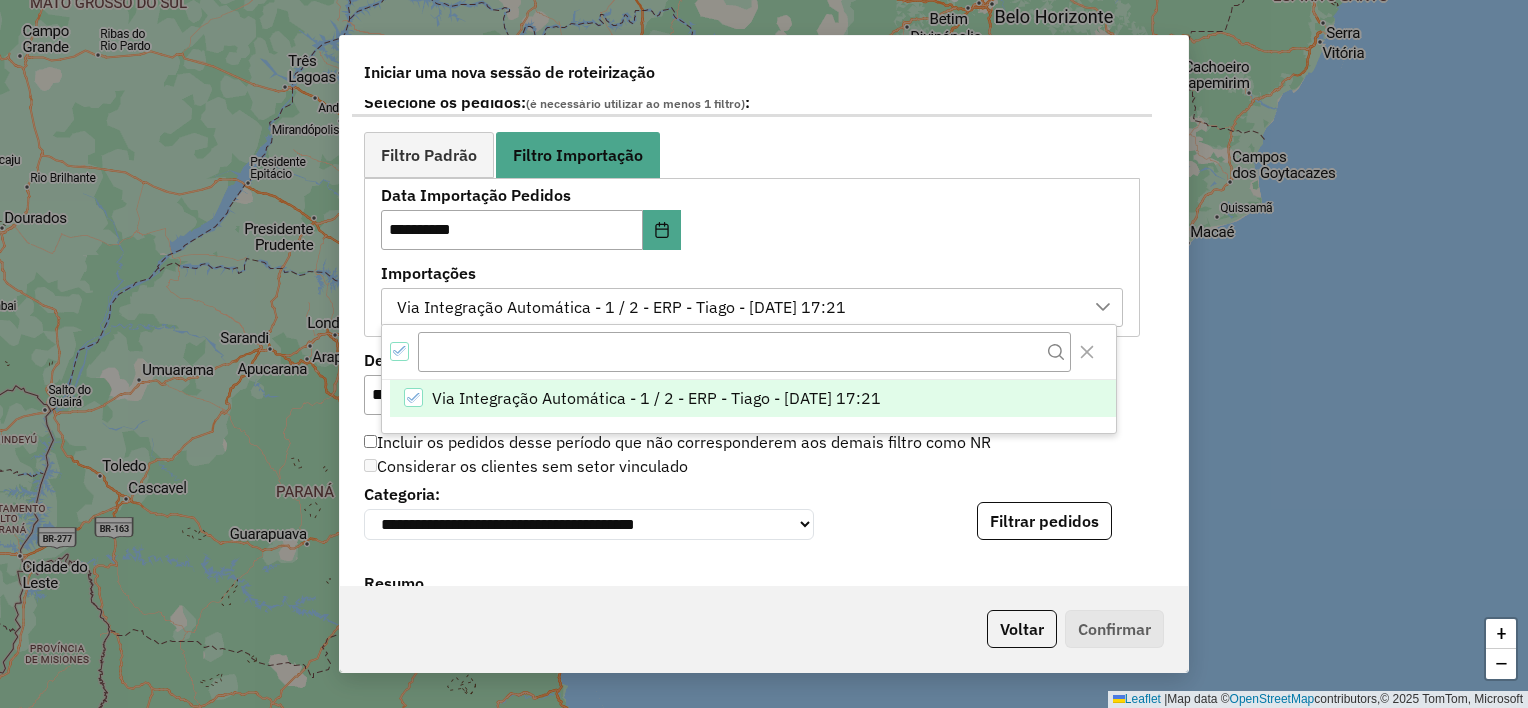 click on "Considerar os clientes sem setor vinculado" 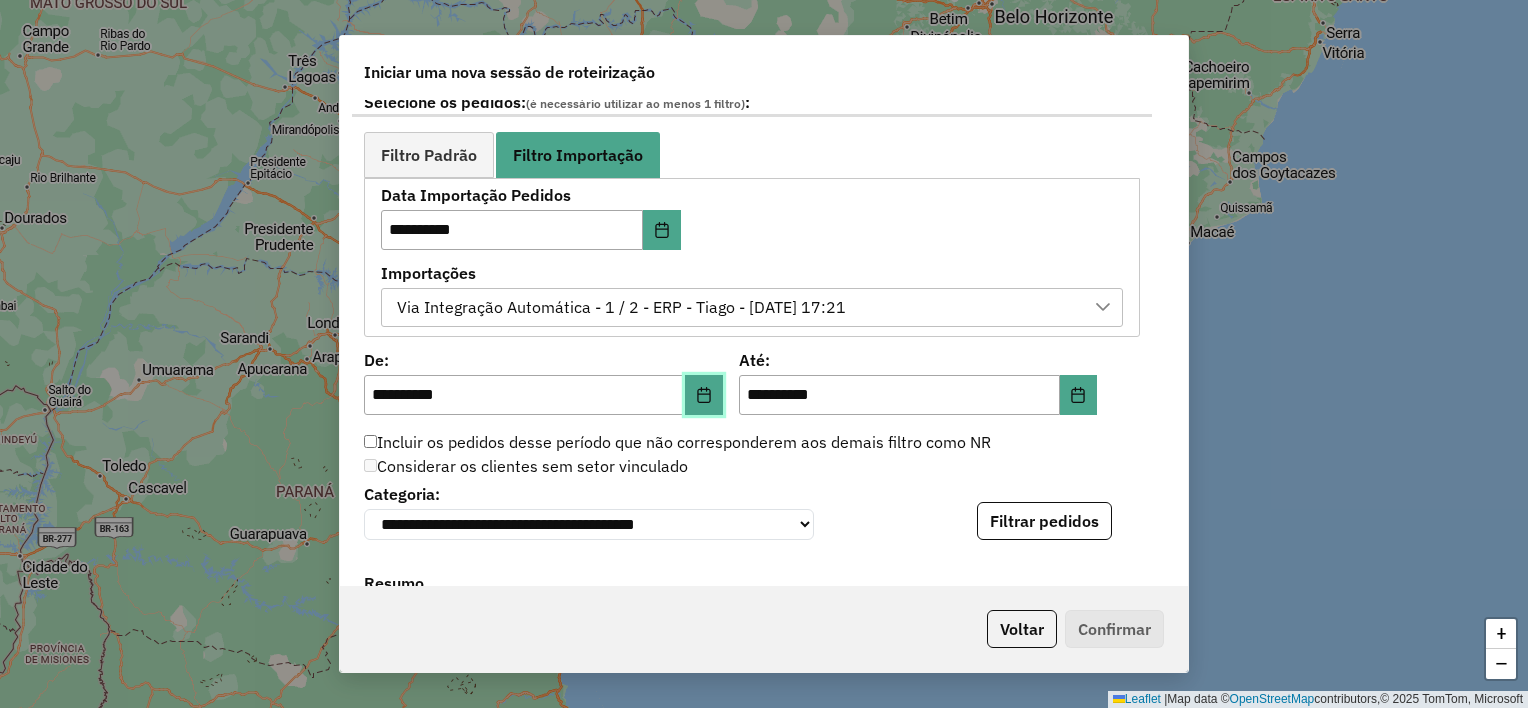 click at bounding box center [704, 395] 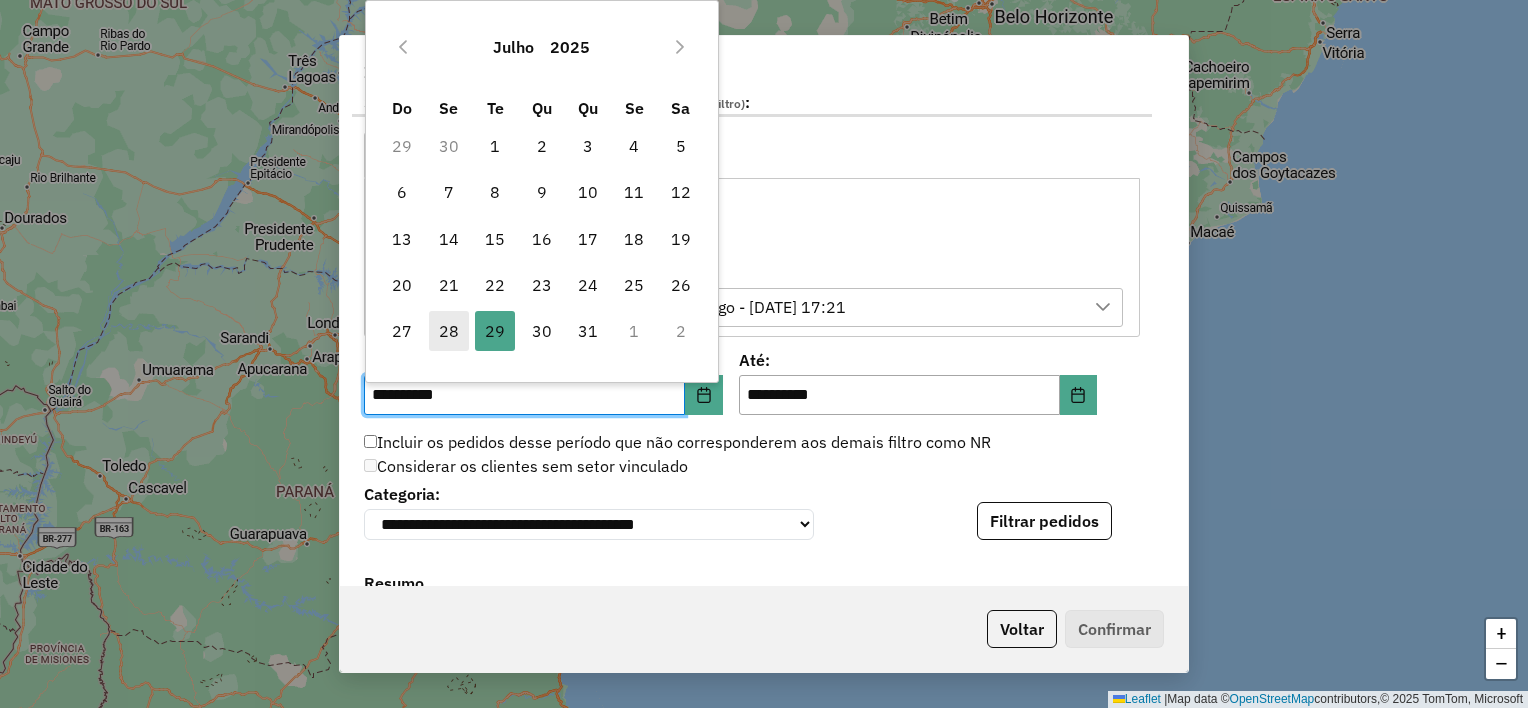click on "28" at bounding box center [449, 331] 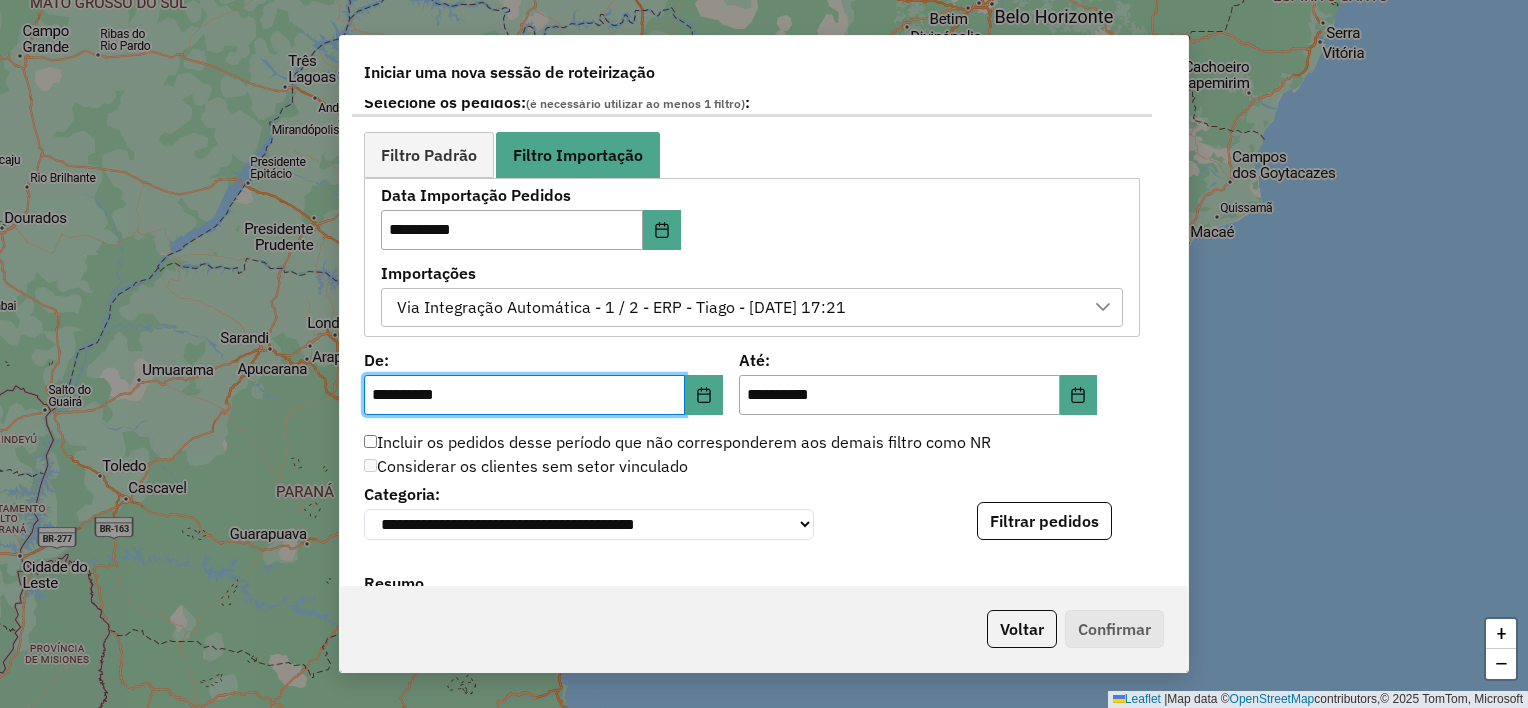 click on "Incluir os pedidos desse período que não corresponderem aos demais filtro como NR" 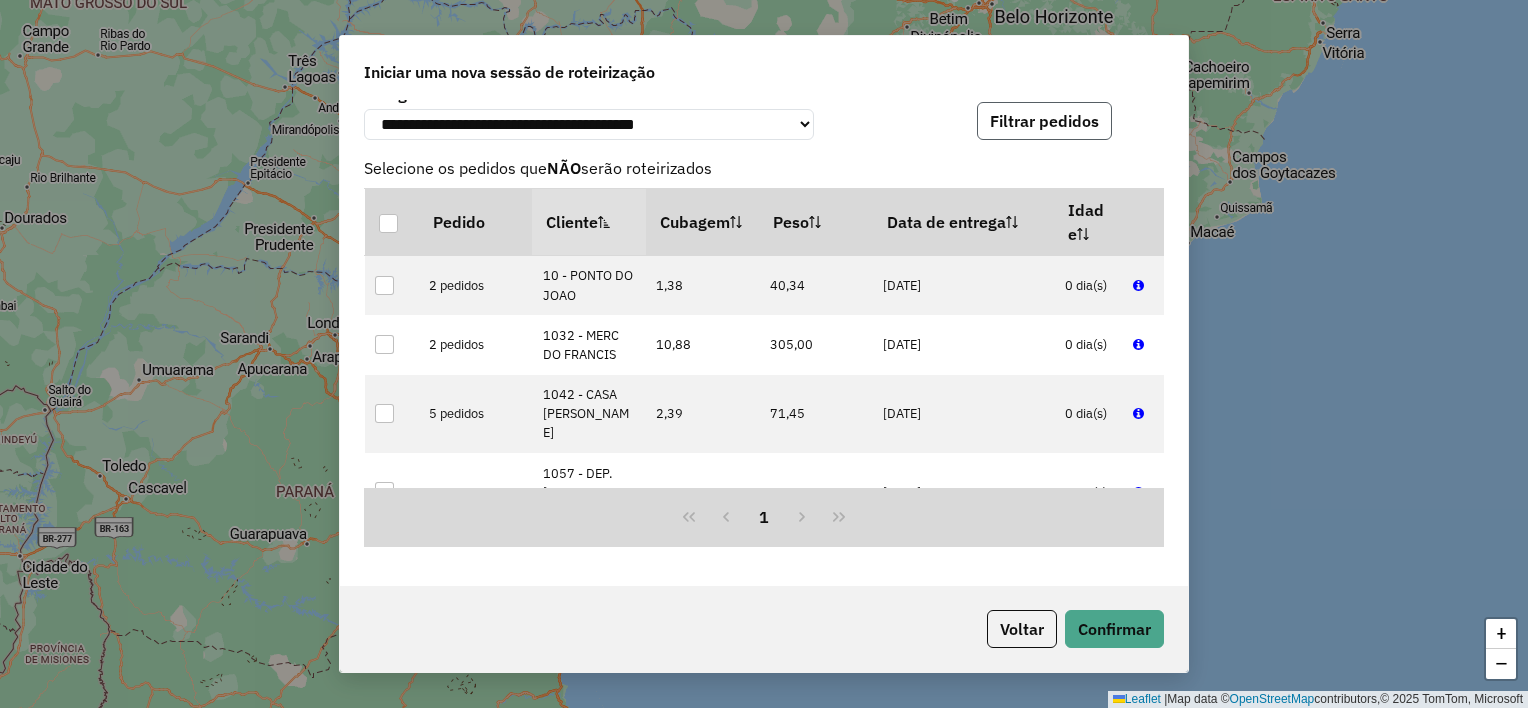 click on "Filtrar pedidos" 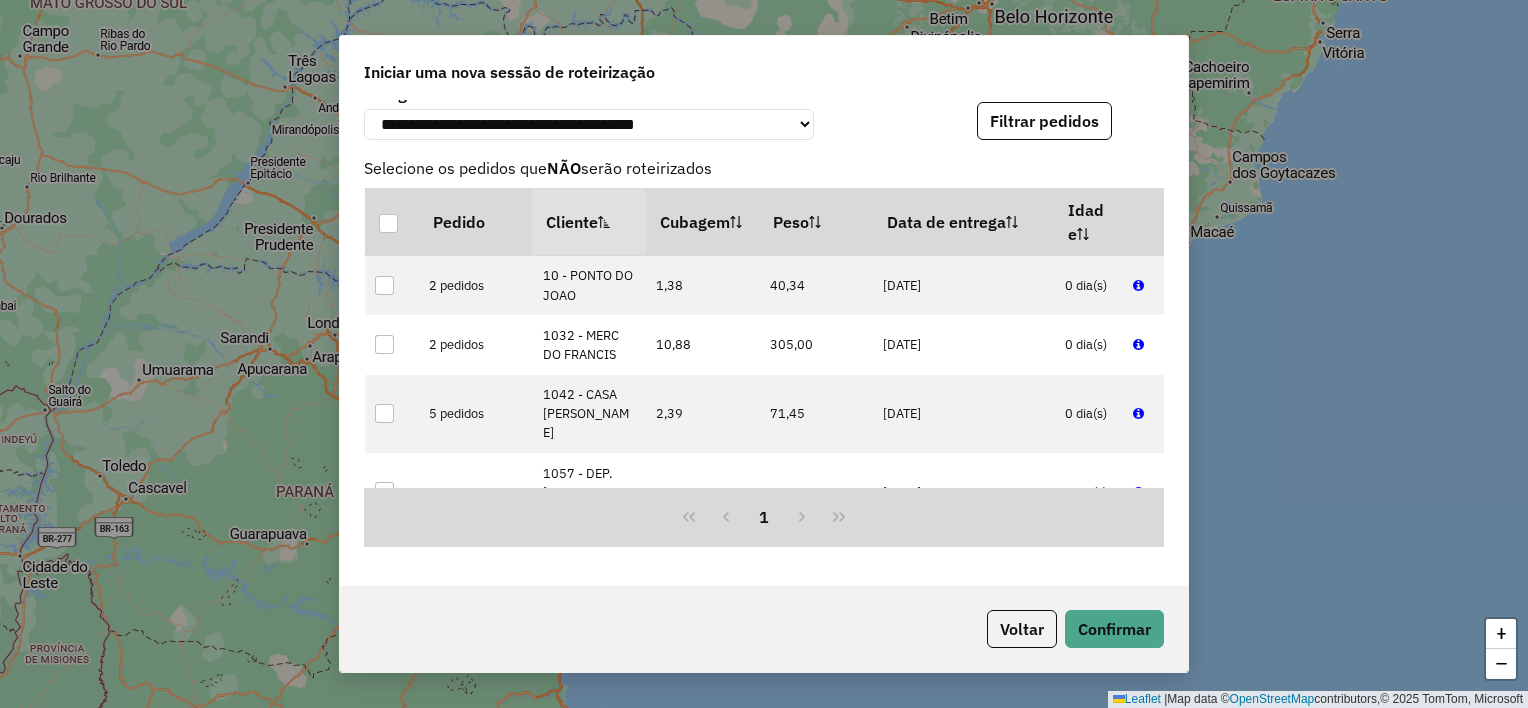 scroll, scrollTop: 1878, scrollLeft: 0, axis: vertical 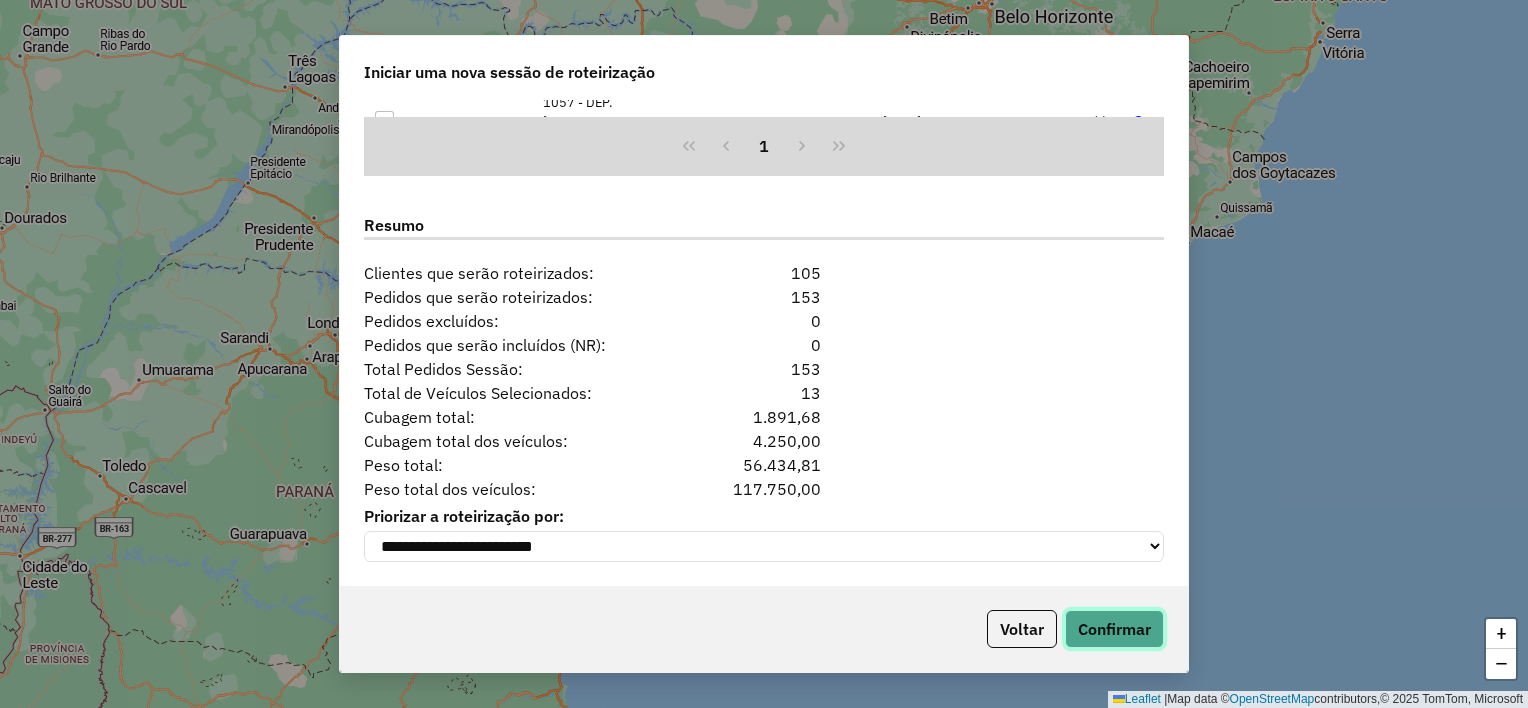 click on "Confirmar" 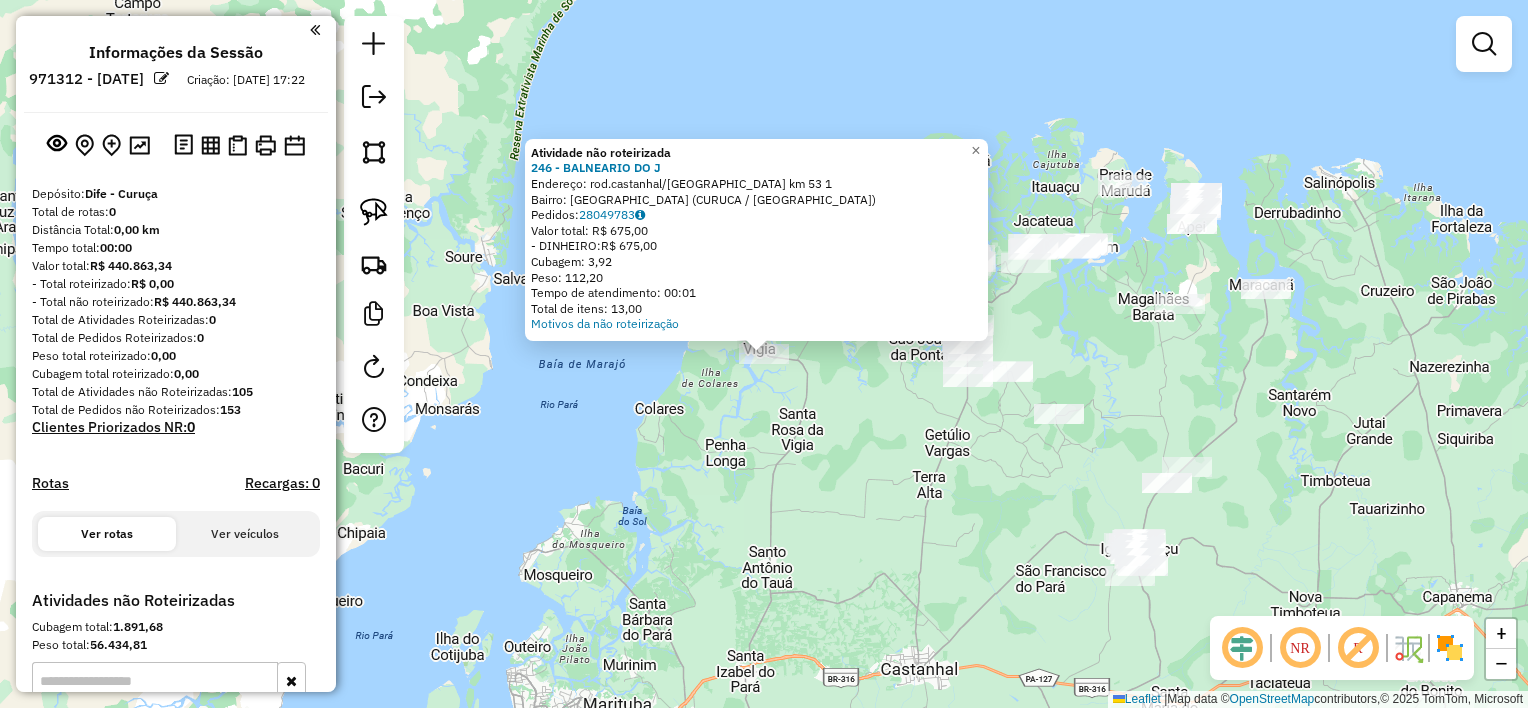 click on "Atividade não roteirizada 246 - BALNEARIO DO J  Endereço:  rod.castanhal/Curuca km 53 1   Bairro: Vila Sao Pedro (CURUCA / PA)   Pedidos:  28049783   Valor total: R$ 675,00   - DINHEIRO:  R$ 675,00   Cubagem: 3,92   Peso: 112,20   Tempo de atendimento: 00:01   Total de itens: 13,00  Motivos da não roteirização × Janela de atendimento Grade de atendimento Capacidade Transportadoras Veículos Cliente Pedidos  Rotas Selecione os dias de semana para filtrar as janelas de atendimento  Seg   Ter   Qua   Qui   Sex   Sáb   Dom  Informe o período da janela de atendimento: De: Até:  Filtrar exatamente a janela do cliente  Considerar janela de atendimento padrão  Selecione os dias de semana para filtrar as grades de atendimento  Seg   Ter   Qua   Qui   Sex   Sáb   Dom   Considerar clientes sem dia de atendimento cadastrado  Clientes fora do dia de atendimento selecionado Filtrar as atividades entre os valores definidos abaixo:  Peso mínimo:   Peso máximo:   Cubagem mínima:   Cubagem máxima:   De:   Até:" 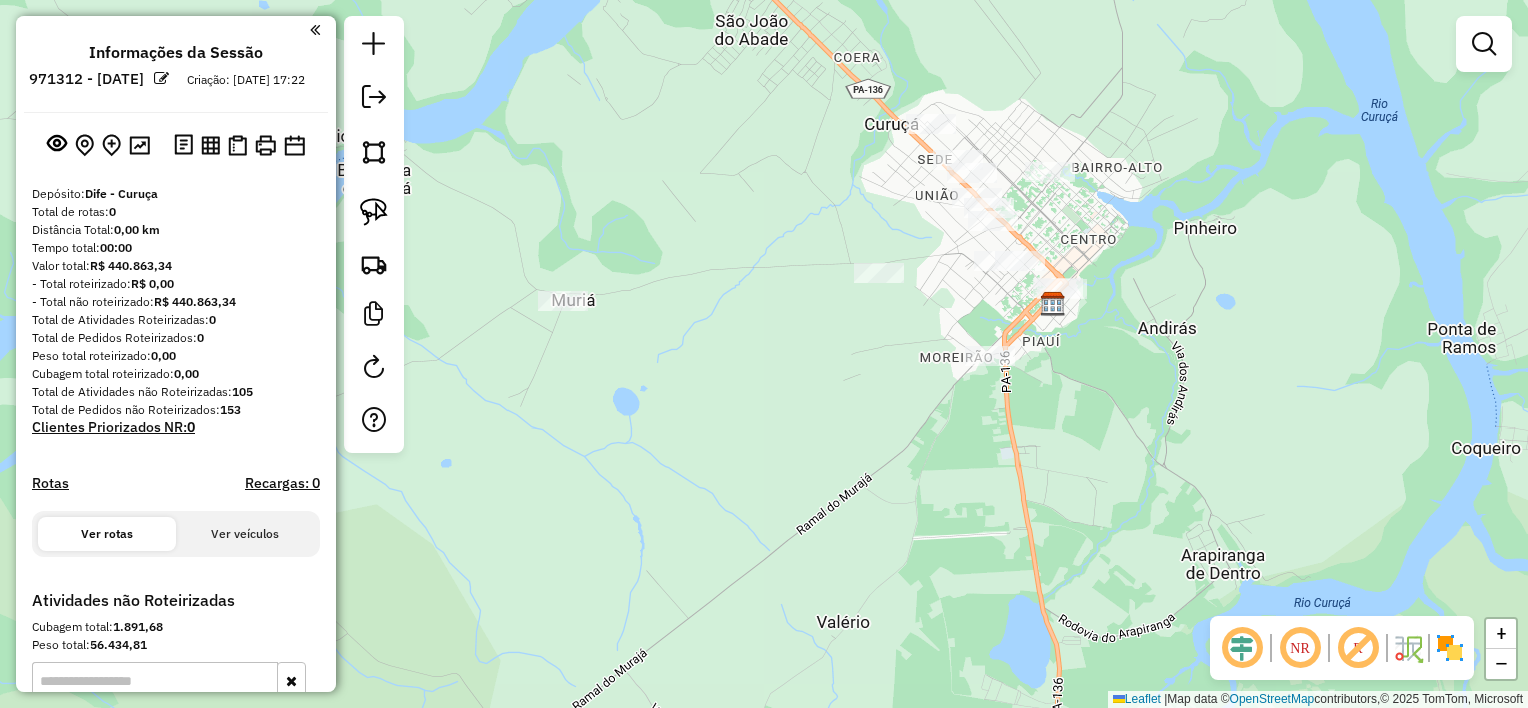 drag, startPoint x: 996, startPoint y: 313, endPoint x: 932, endPoint y: 326, distance: 65.30697 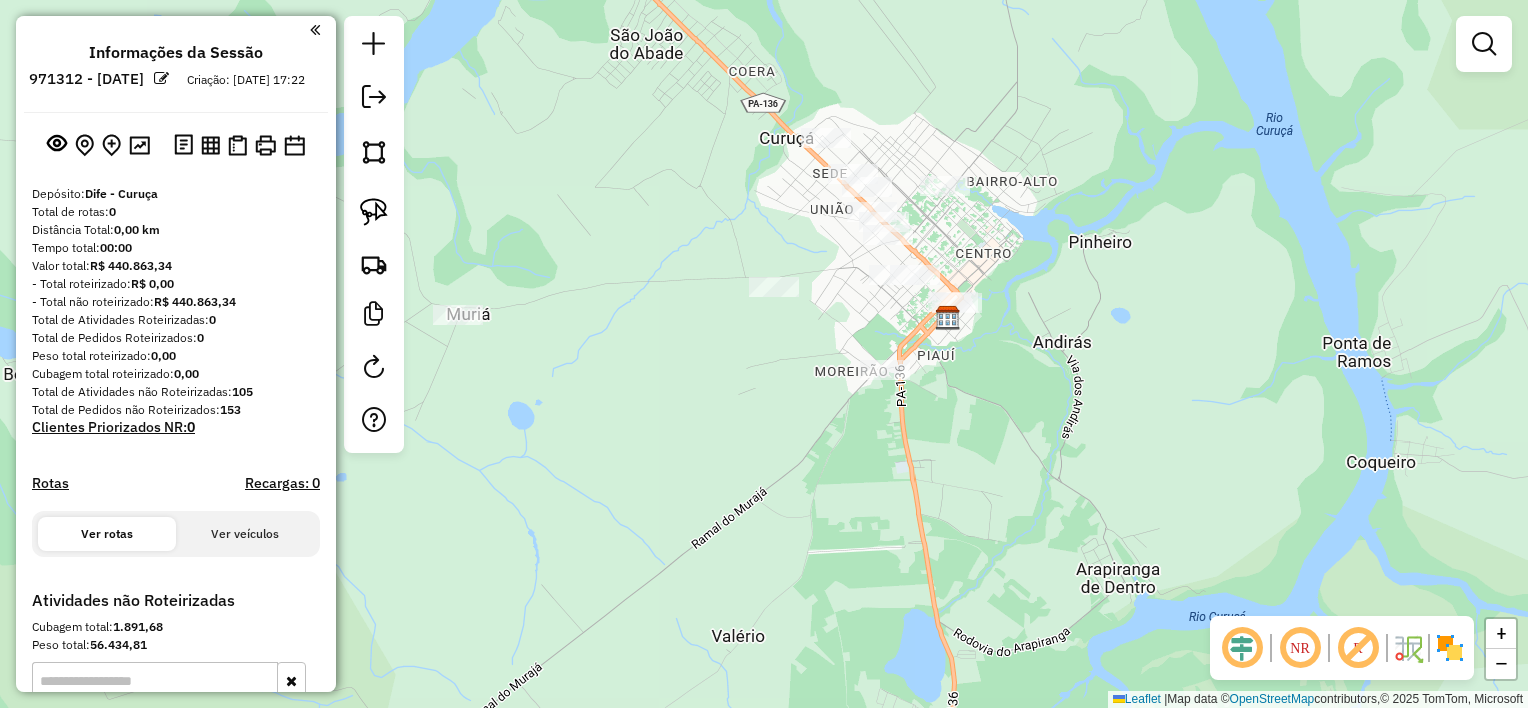 drag, startPoint x: 798, startPoint y: 316, endPoint x: 744, endPoint y: 312, distance: 54.147945 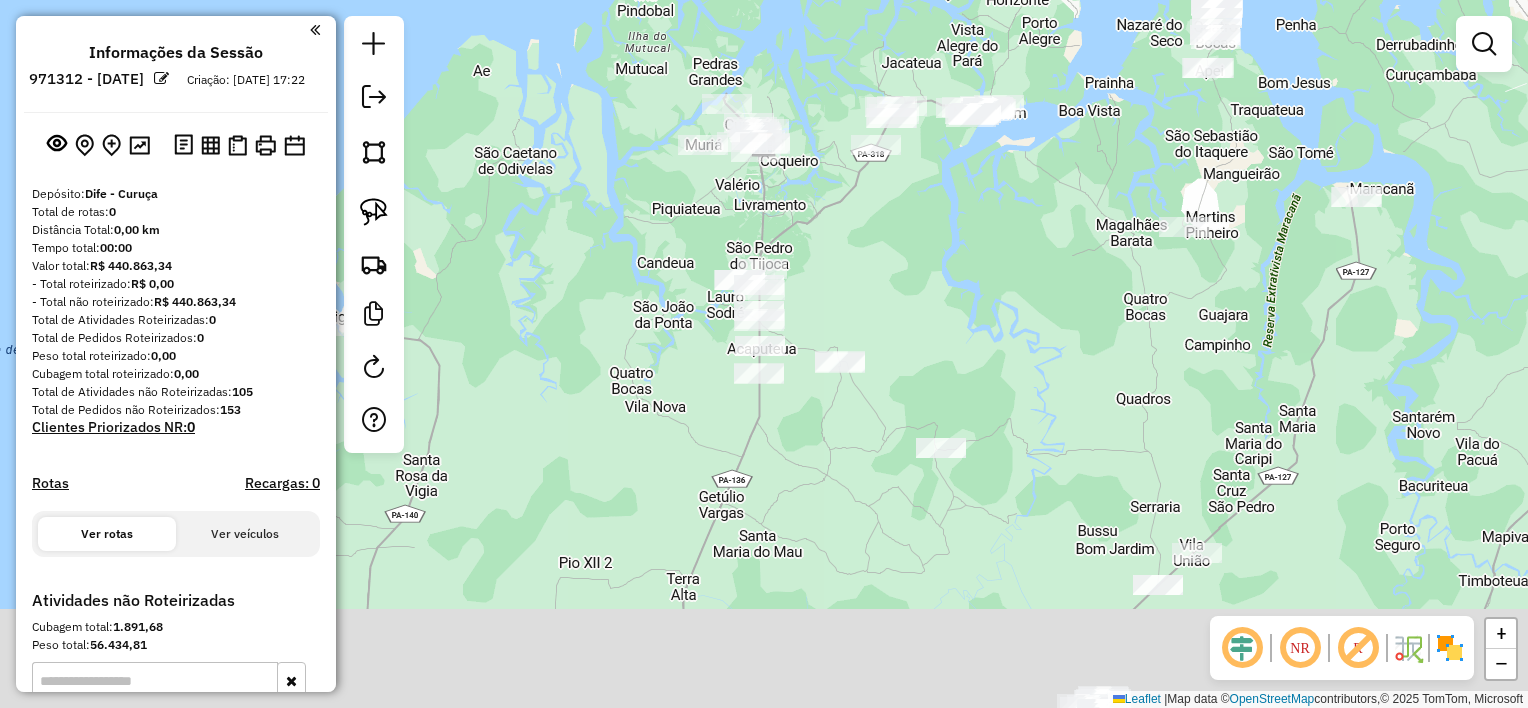 drag, startPoint x: 1035, startPoint y: 480, endPoint x: 939, endPoint y: 242, distance: 256.63202 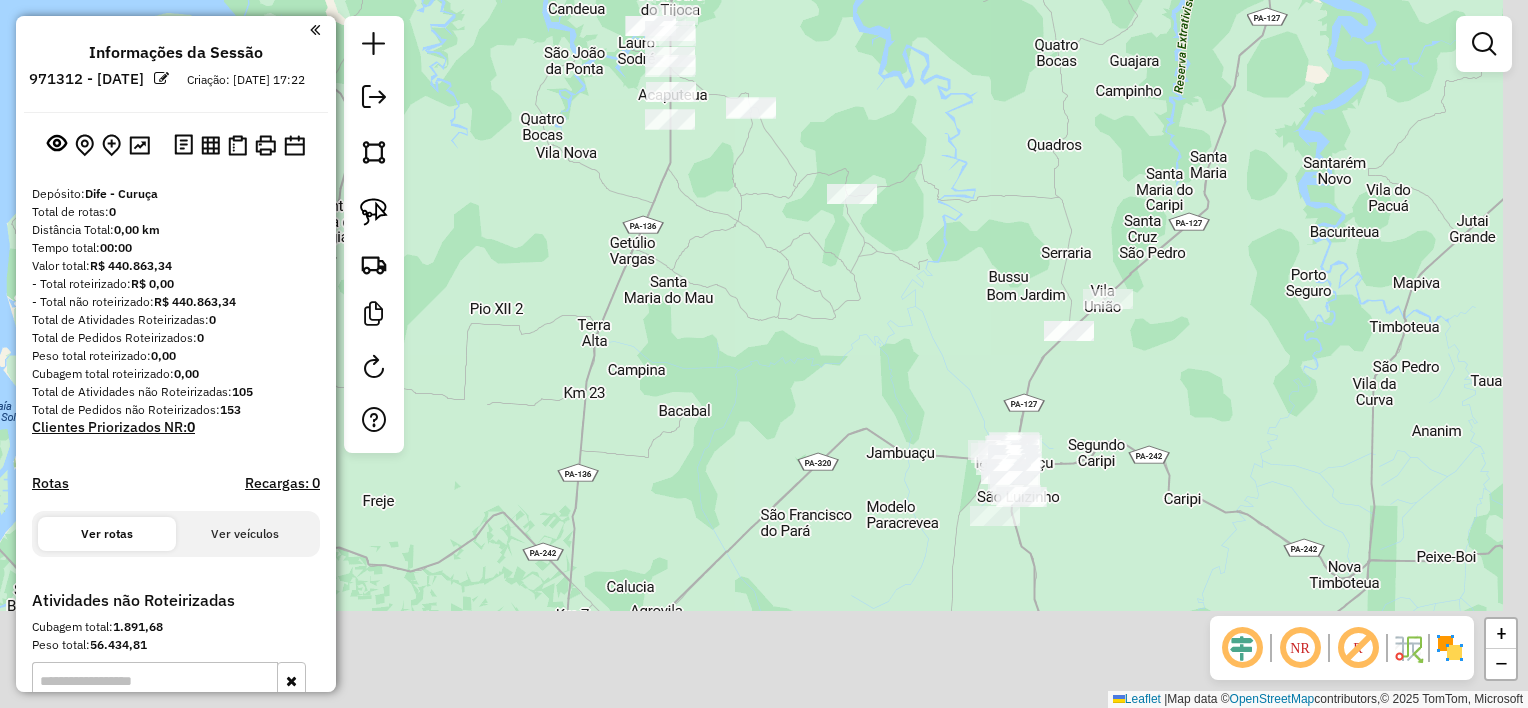 drag, startPoint x: 1017, startPoint y: 457, endPoint x: 952, endPoint y: 256, distance: 211.24867 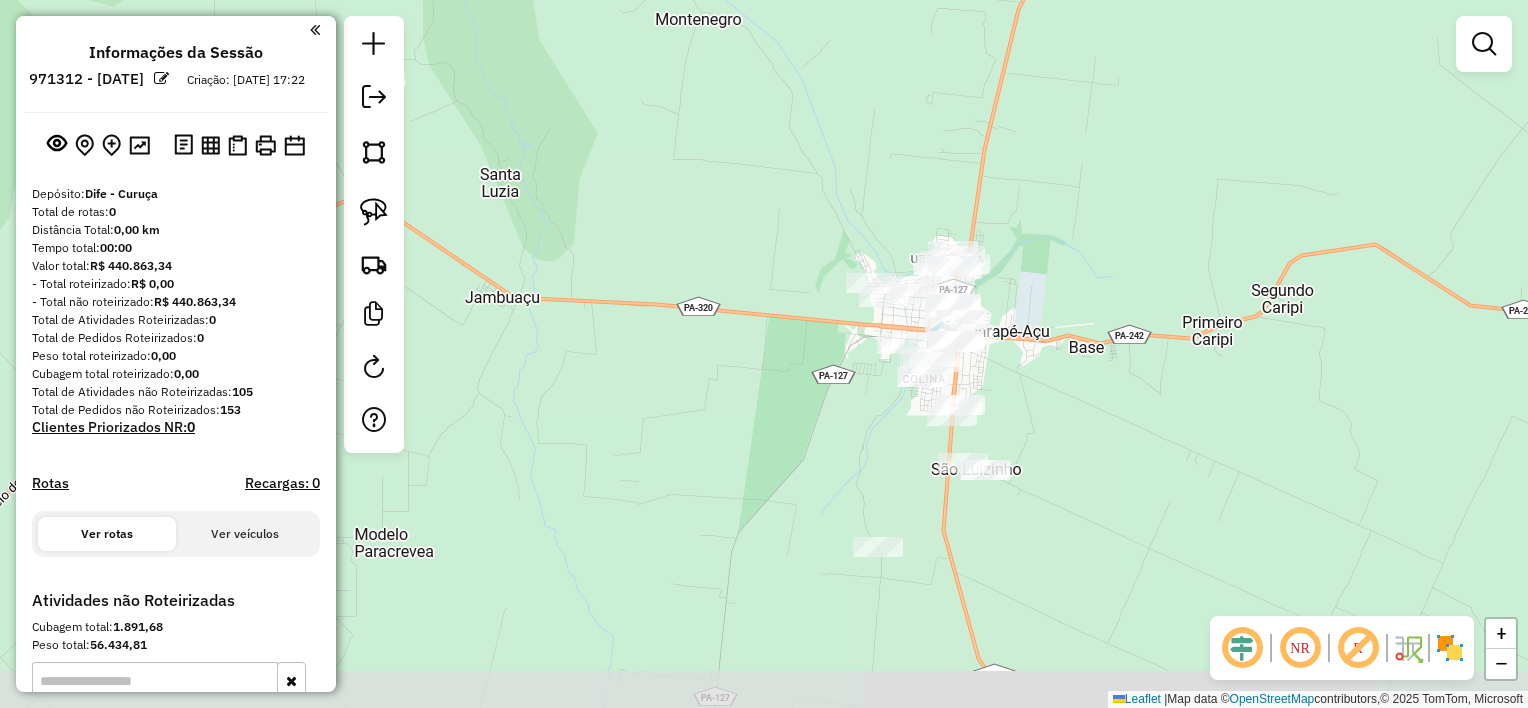 drag, startPoint x: 1151, startPoint y: 462, endPoint x: 1056, endPoint y: 348, distance: 148.39474 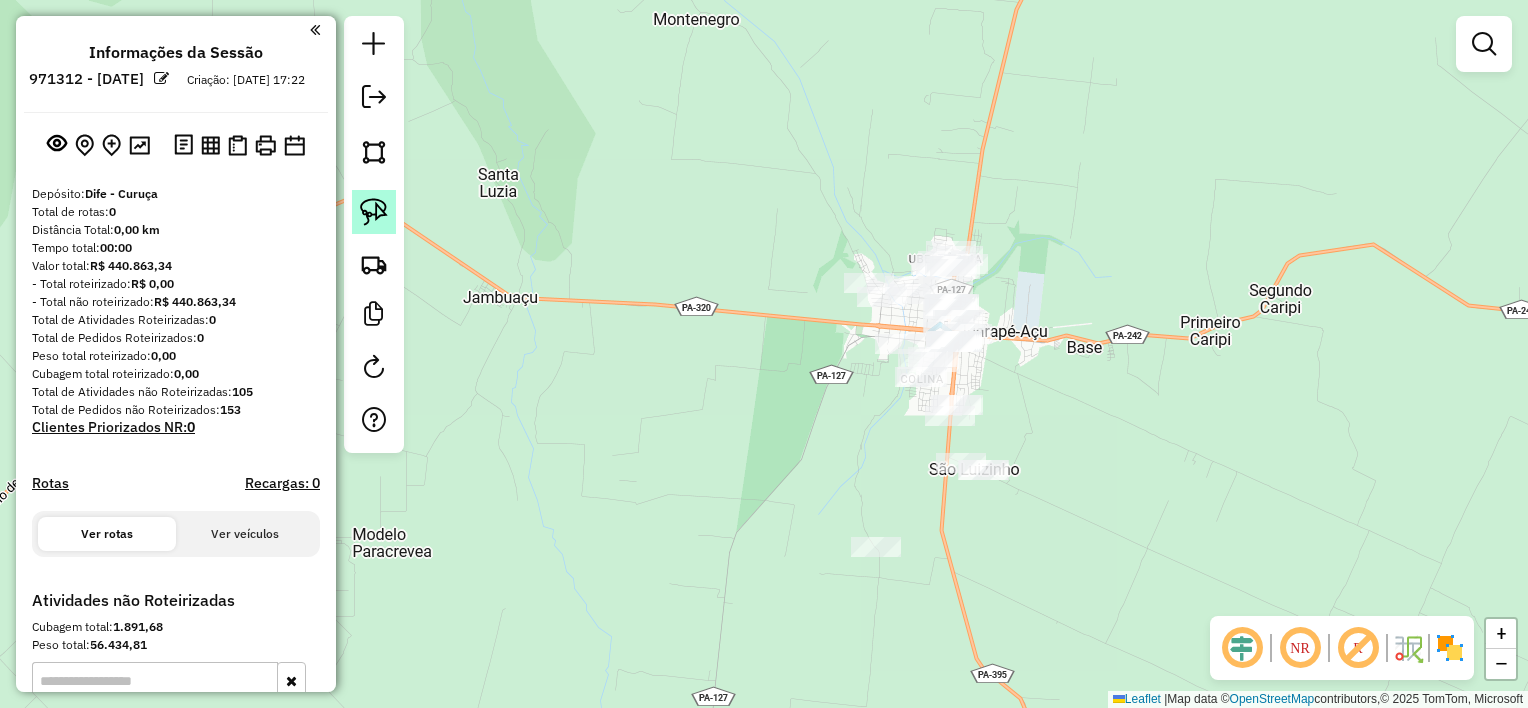click 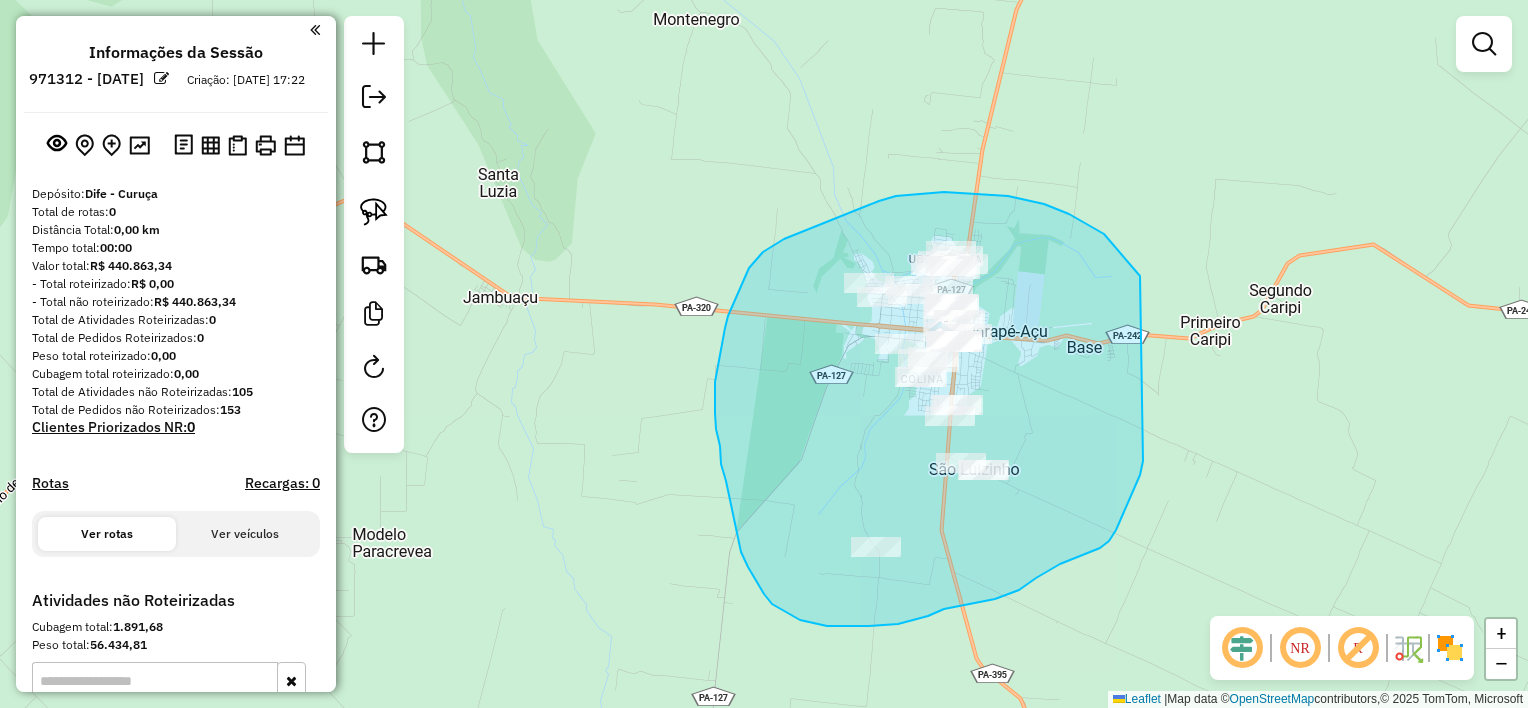 drag, startPoint x: 1057, startPoint y: 209, endPoint x: 1144, endPoint y: 443, distance: 249.64975 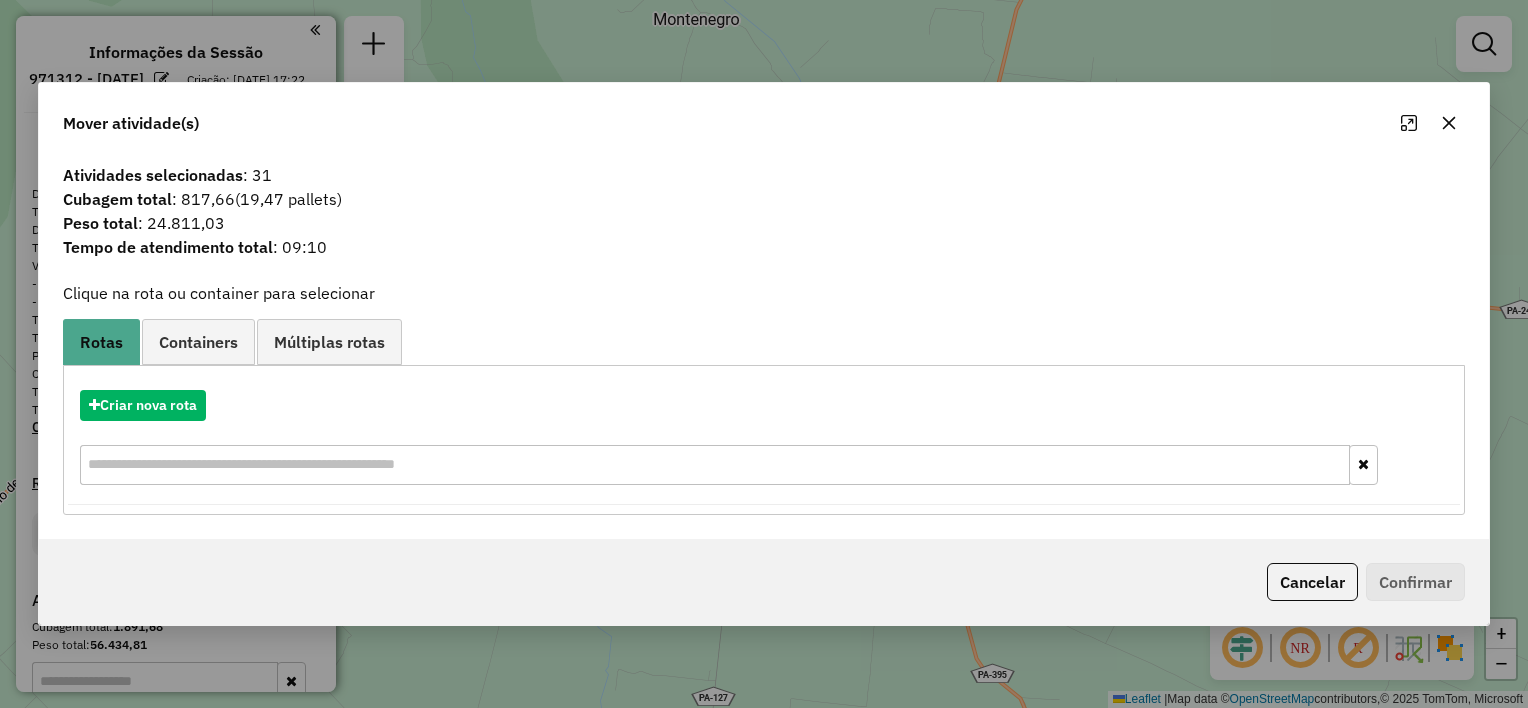 click 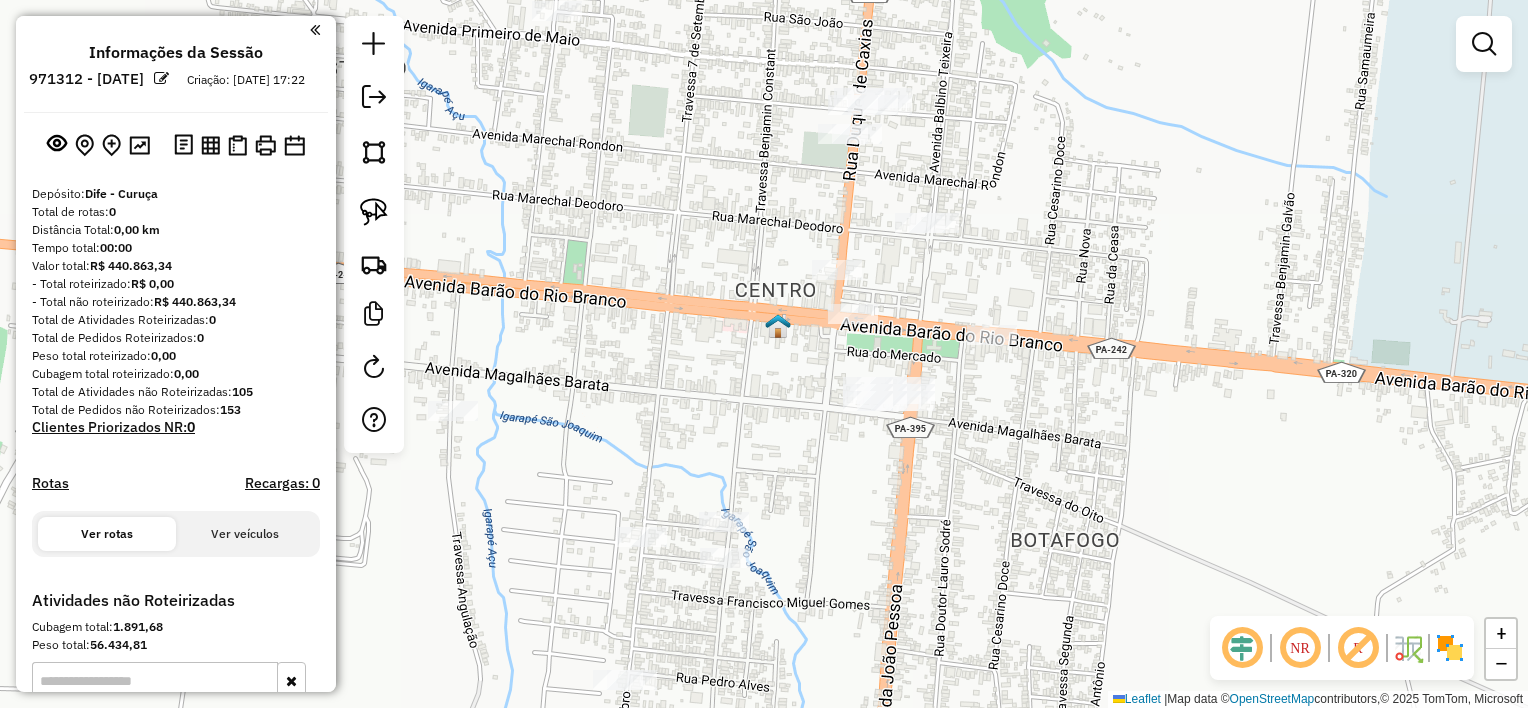 drag, startPoint x: 950, startPoint y: 162, endPoint x: 950, endPoint y: 314, distance: 152 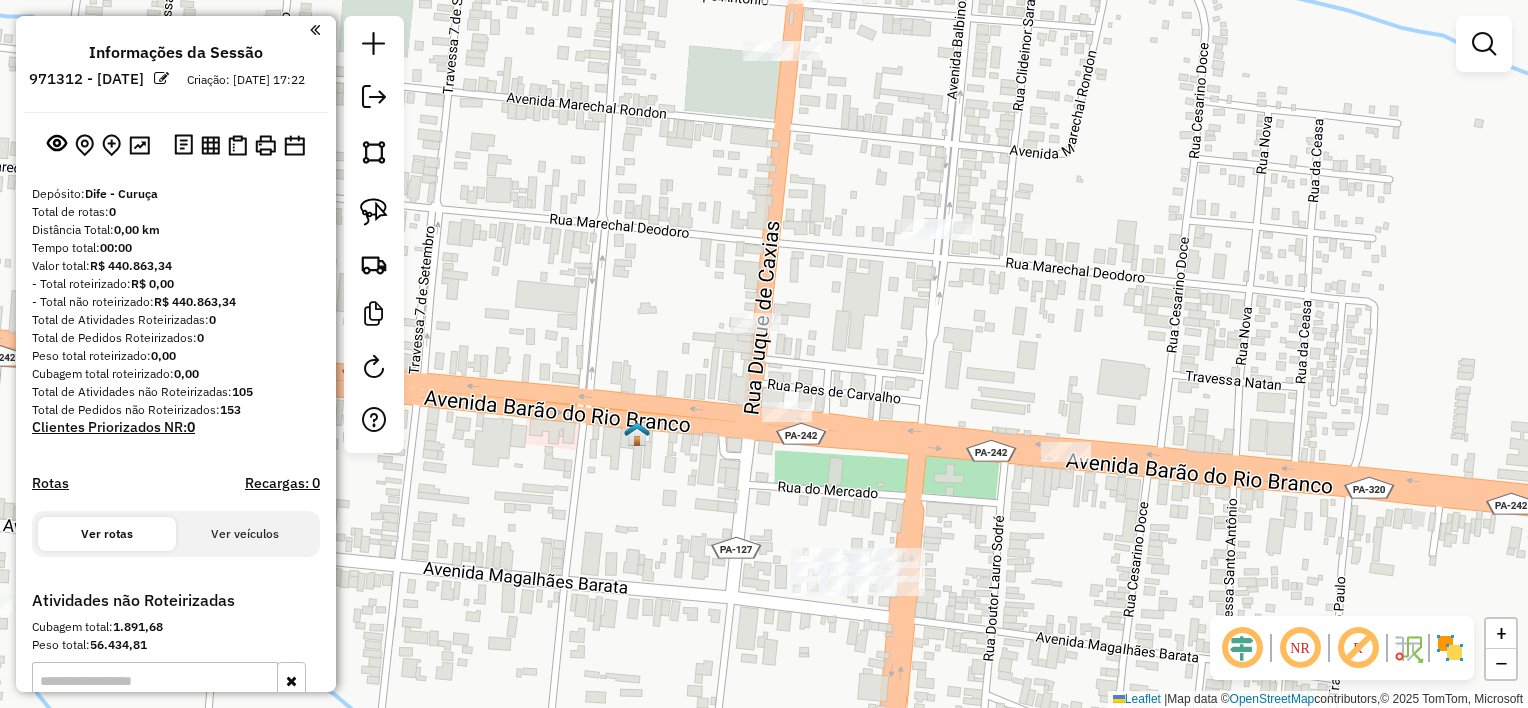 drag, startPoint x: 792, startPoint y: 232, endPoint x: 797, endPoint y: 435, distance: 203.06157 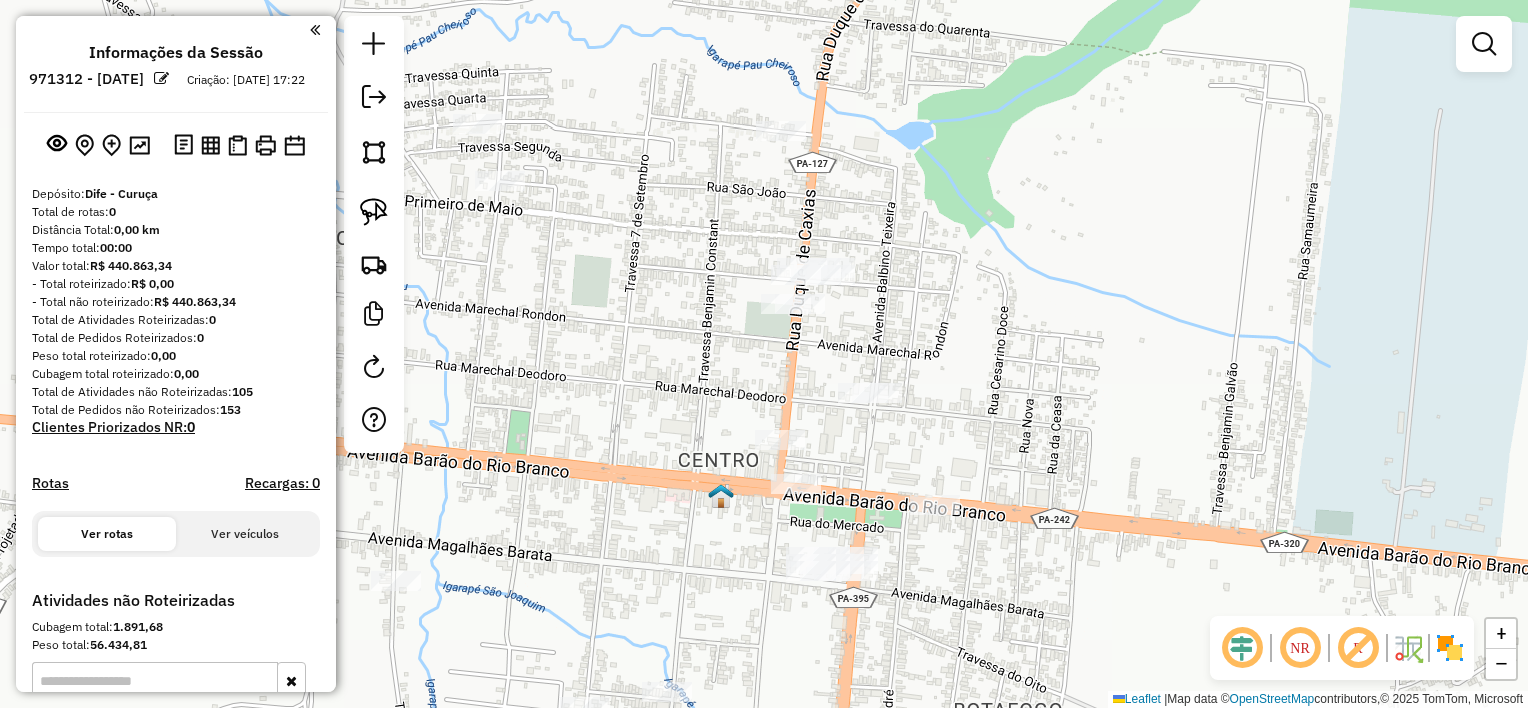 drag, startPoint x: 725, startPoint y: 362, endPoint x: 807, endPoint y: 144, distance: 232.912 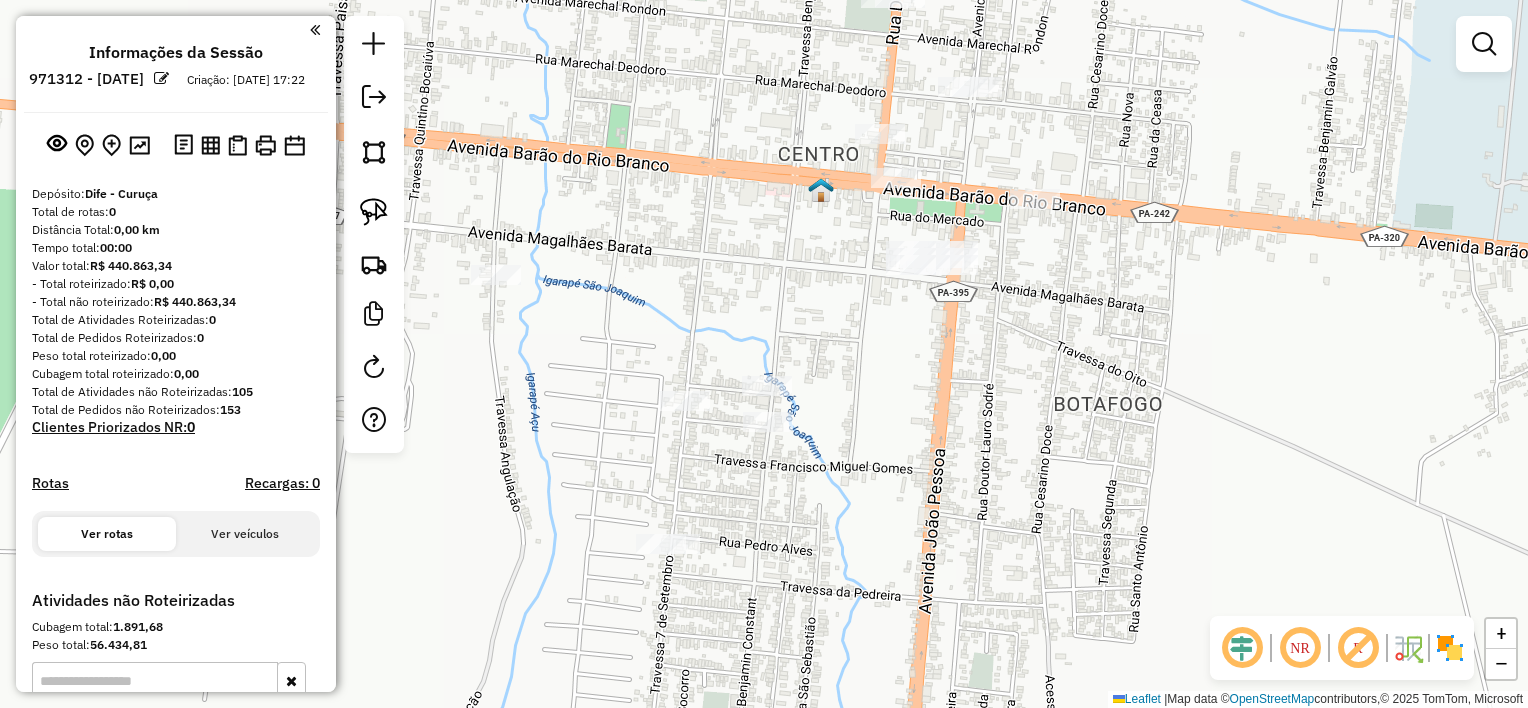 drag, startPoint x: 805, startPoint y: 548, endPoint x: 843, endPoint y: 285, distance: 265.73108 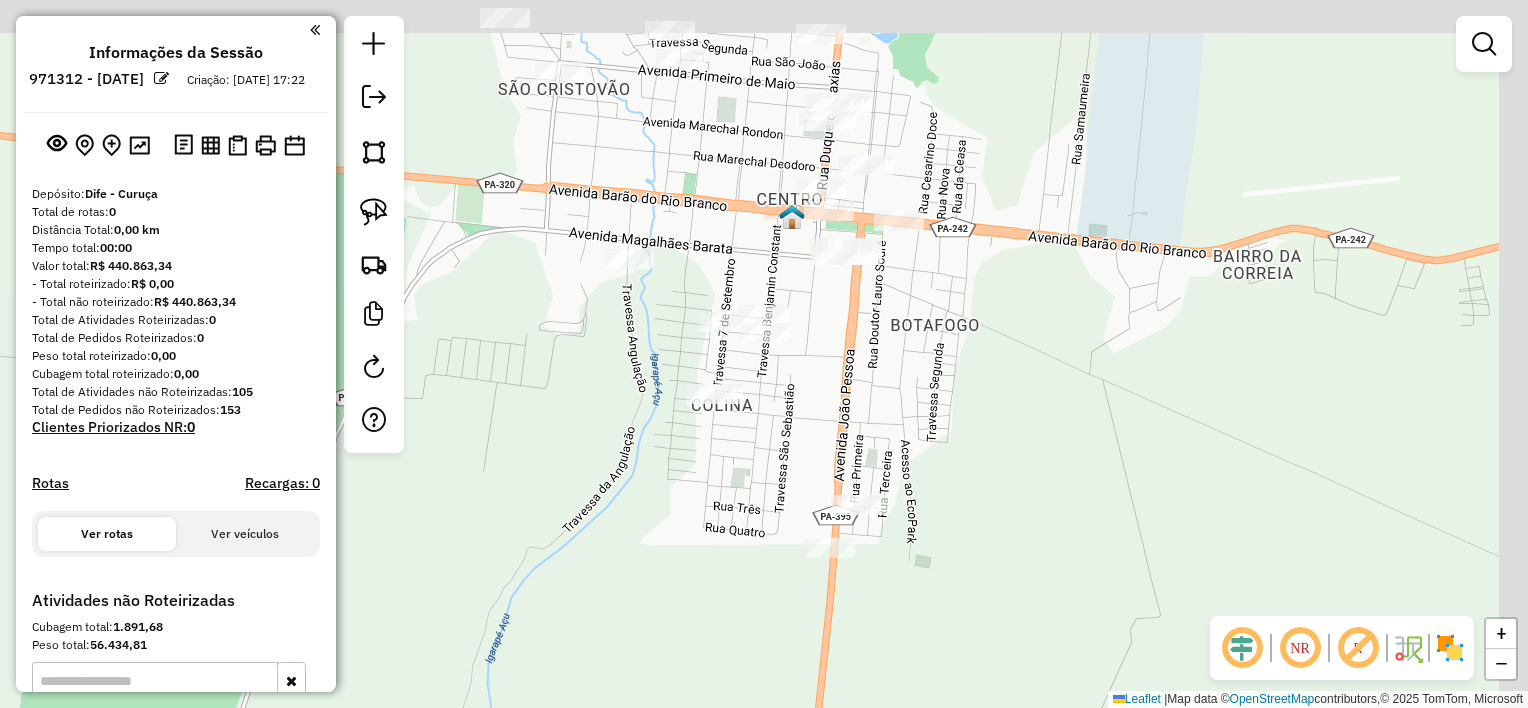 drag, startPoint x: 971, startPoint y: 460, endPoint x: 944, endPoint y: 496, distance: 45 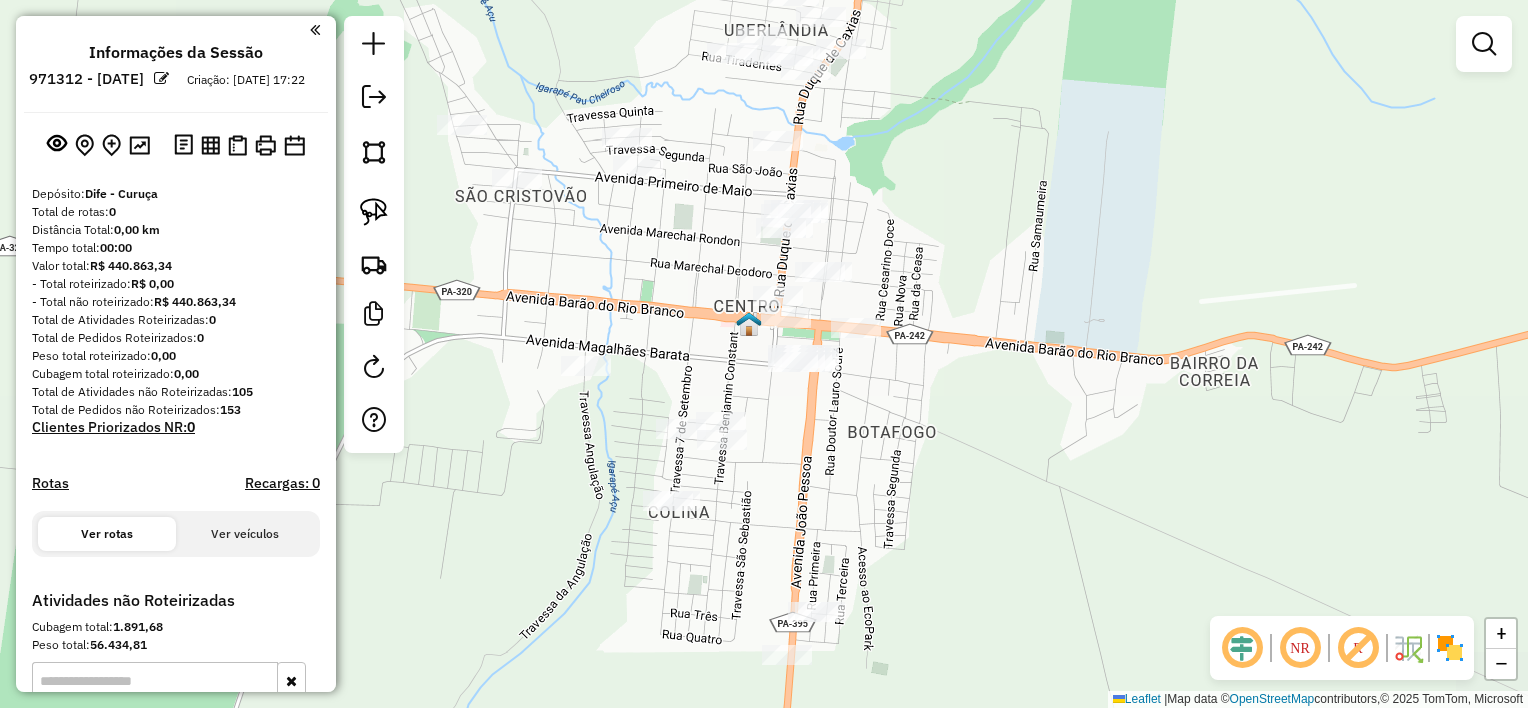 drag, startPoint x: 928, startPoint y: 372, endPoint x: 953, endPoint y: 476, distance: 106.96261 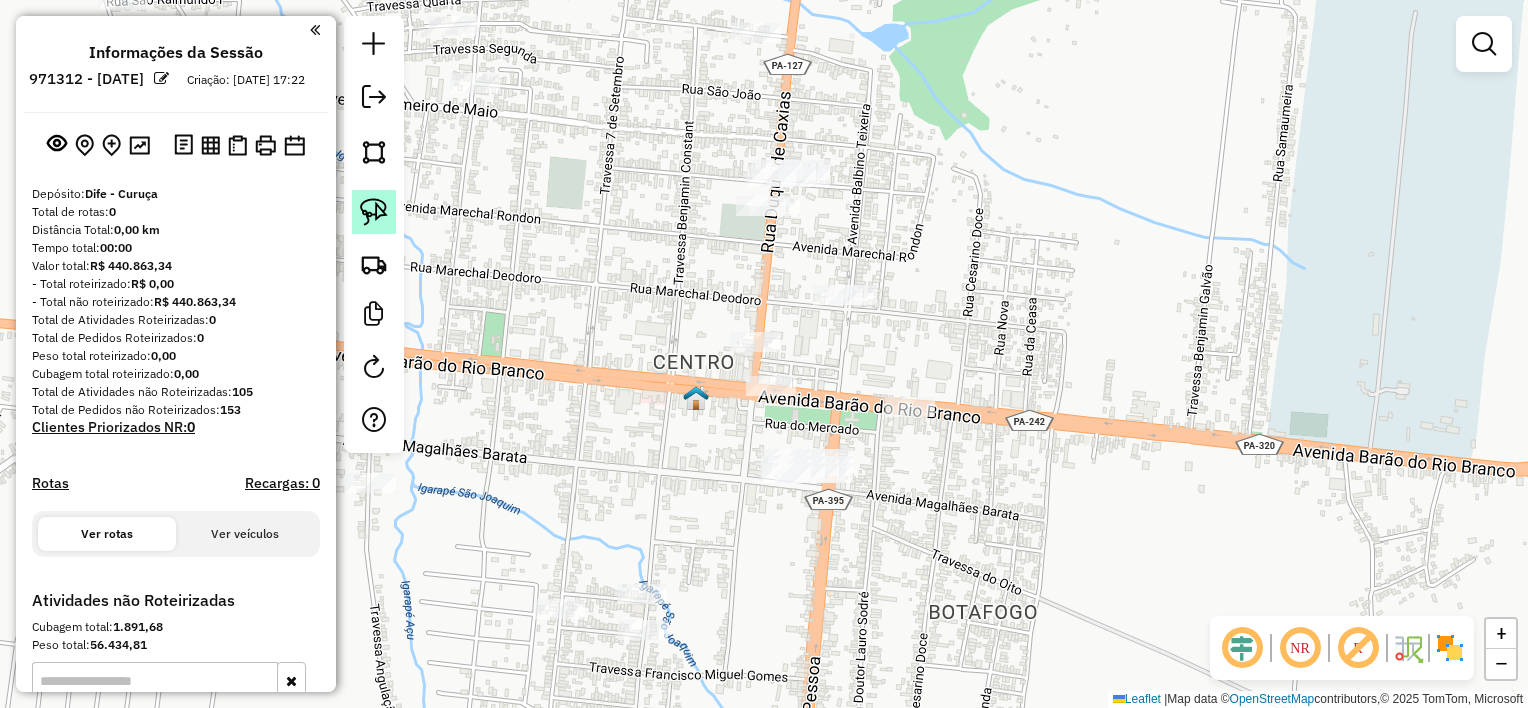 click 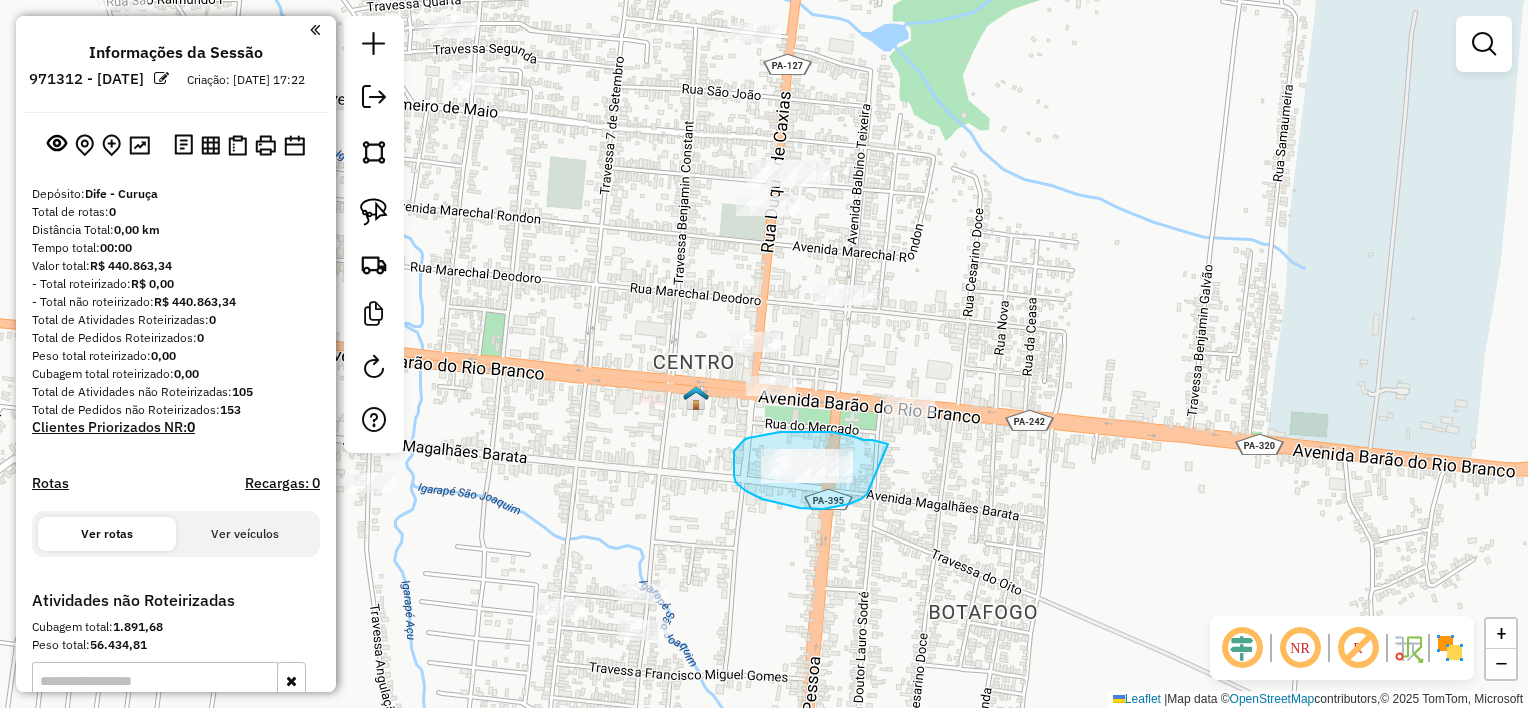 drag, startPoint x: 888, startPoint y: 444, endPoint x: 868, endPoint y: 491, distance: 51.078373 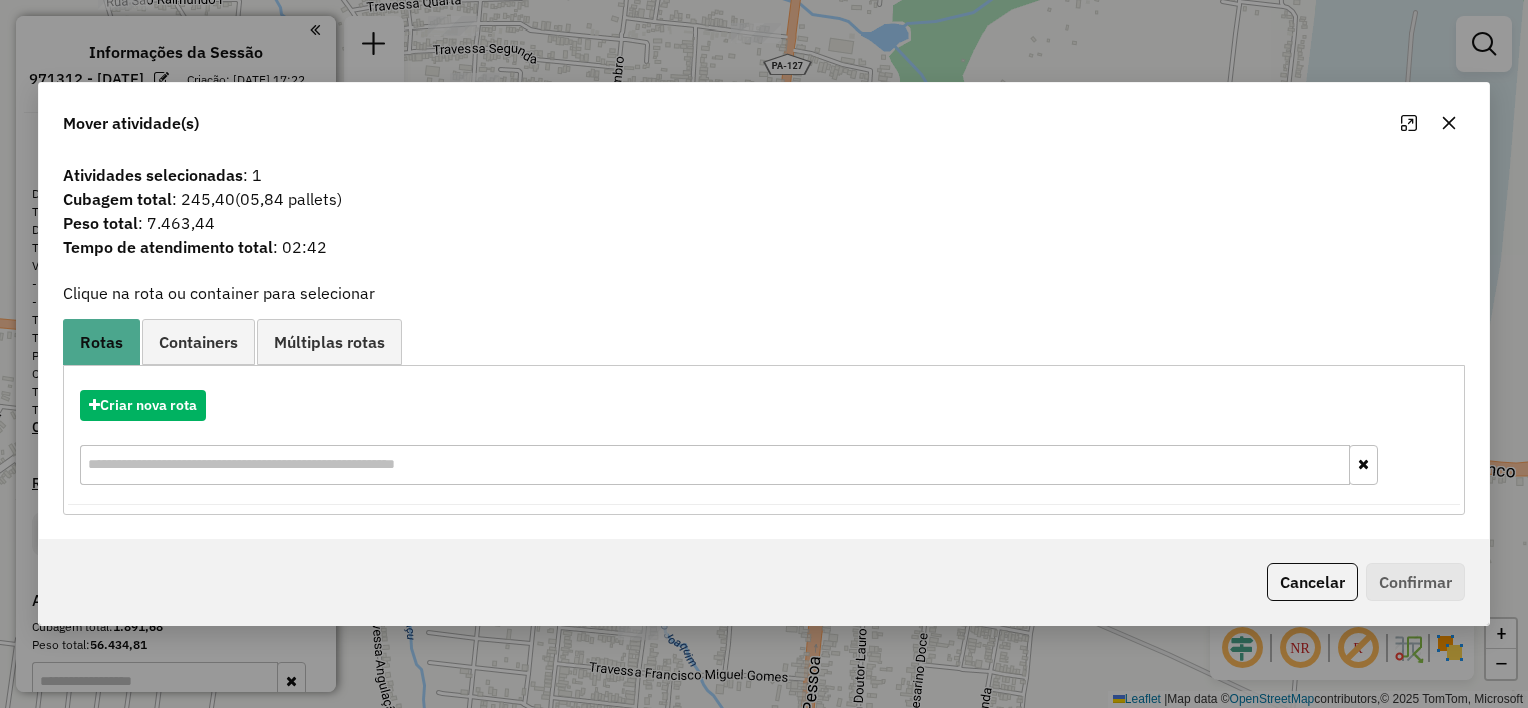 click 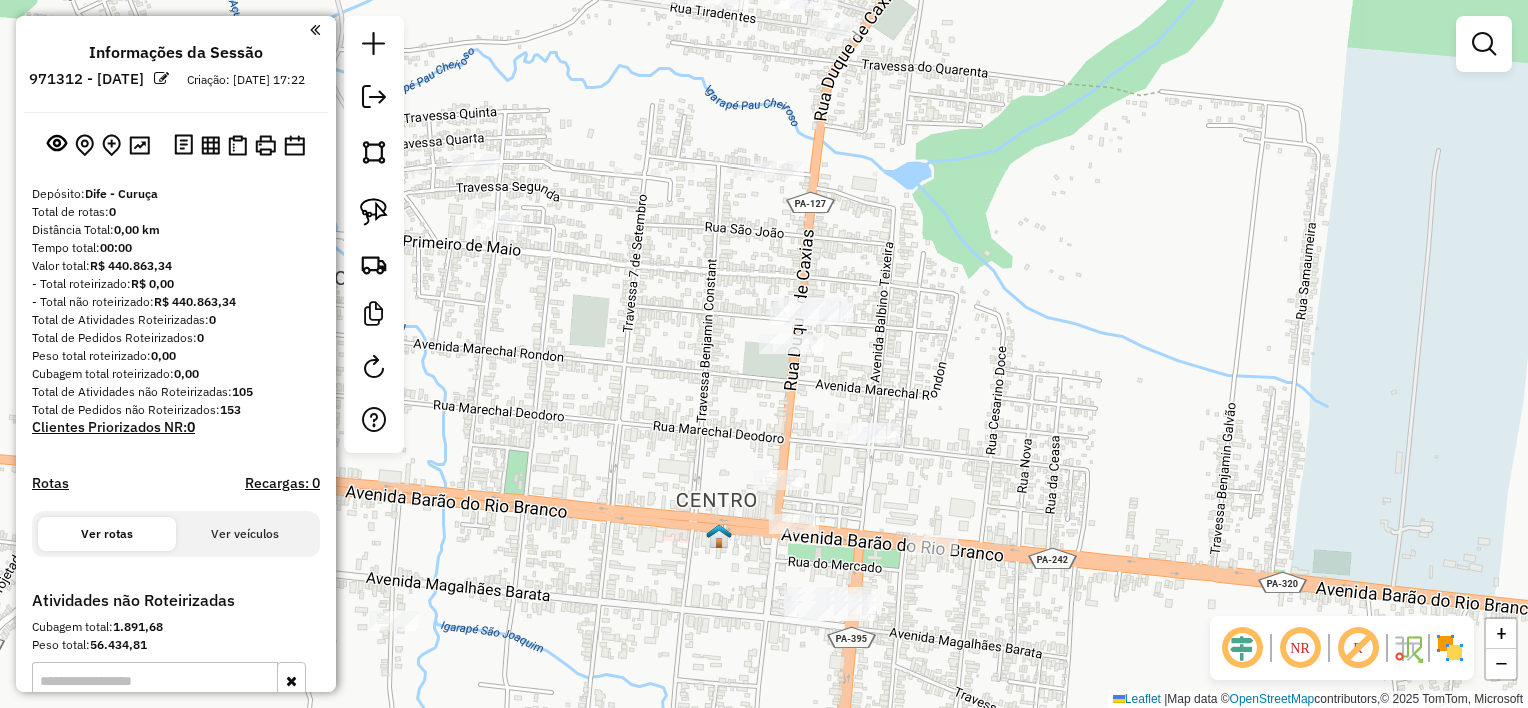 drag, startPoint x: 889, startPoint y: 219, endPoint x: 912, endPoint y: 359, distance: 141.87671 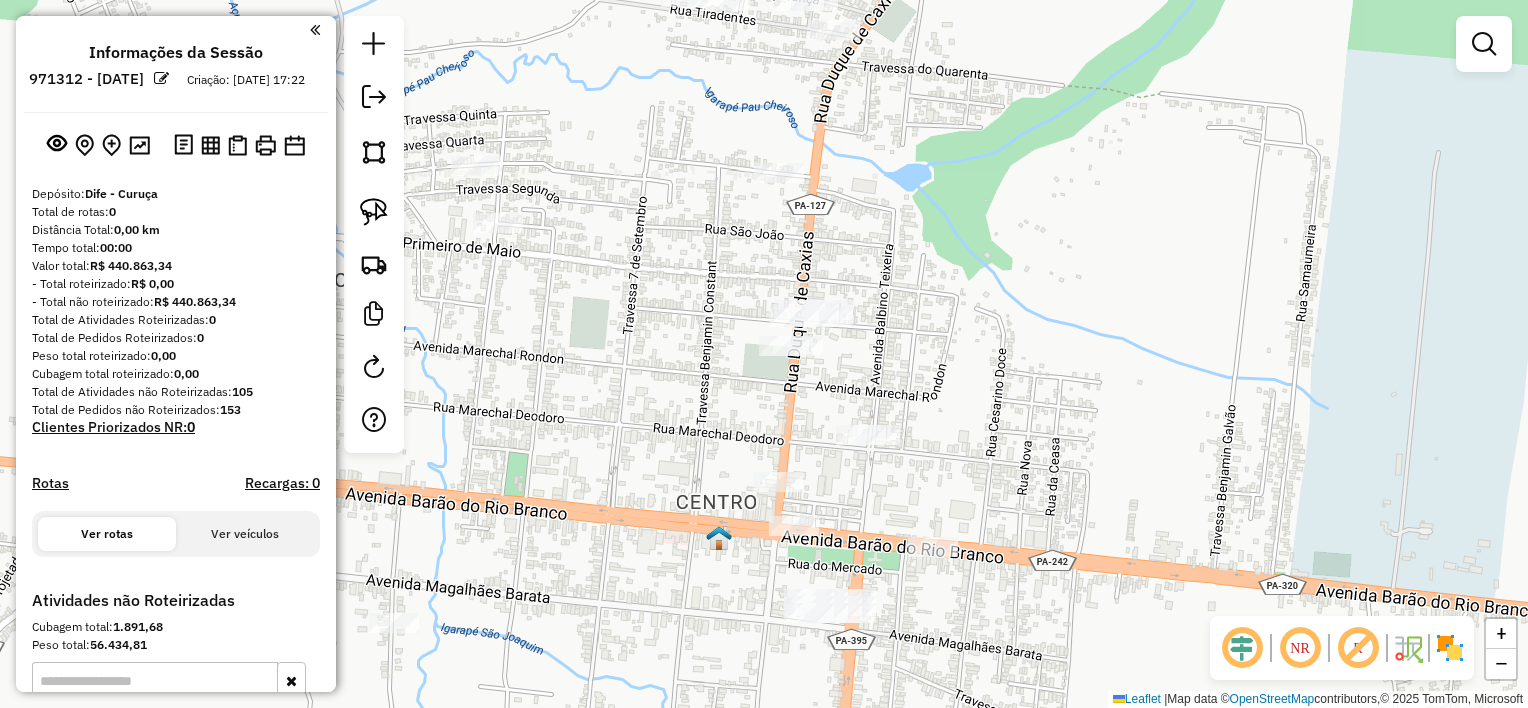 drag, startPoint x: 372, startPoint y: 211, endPoint x: 430, endPoint y: 240, distance: 64.84597 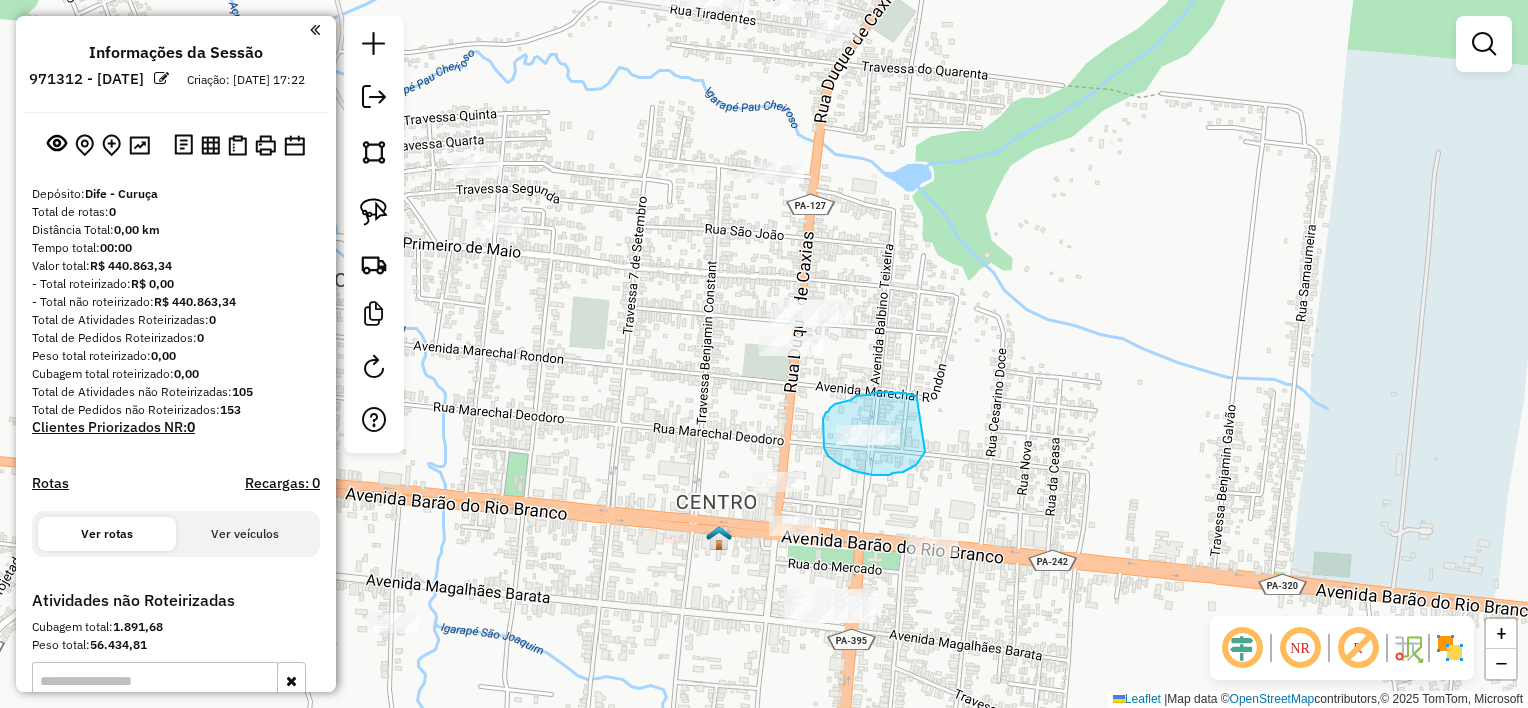 drag, startPoint x: 917, startPoint y: 399, endPoint x: 927, endPoint y: 440, distance: 42.201897 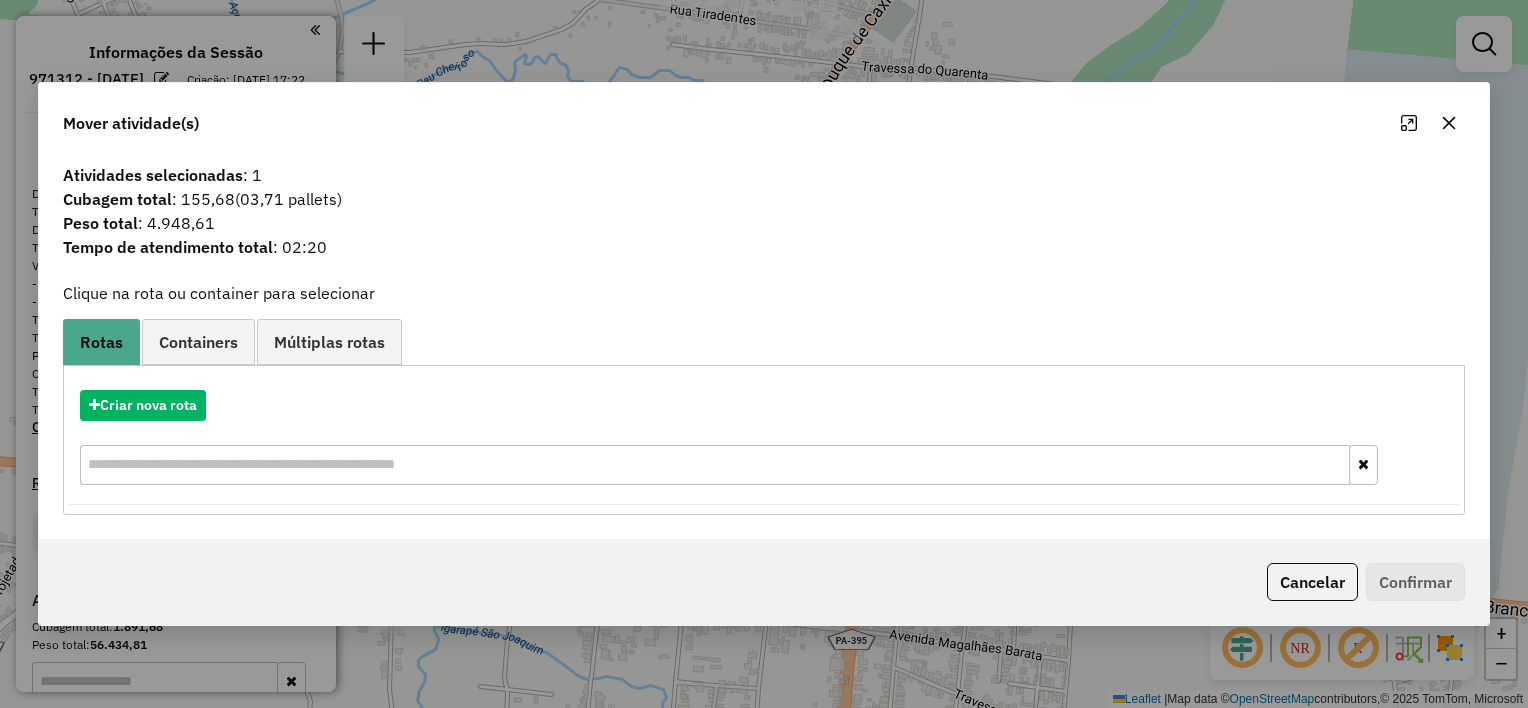 click 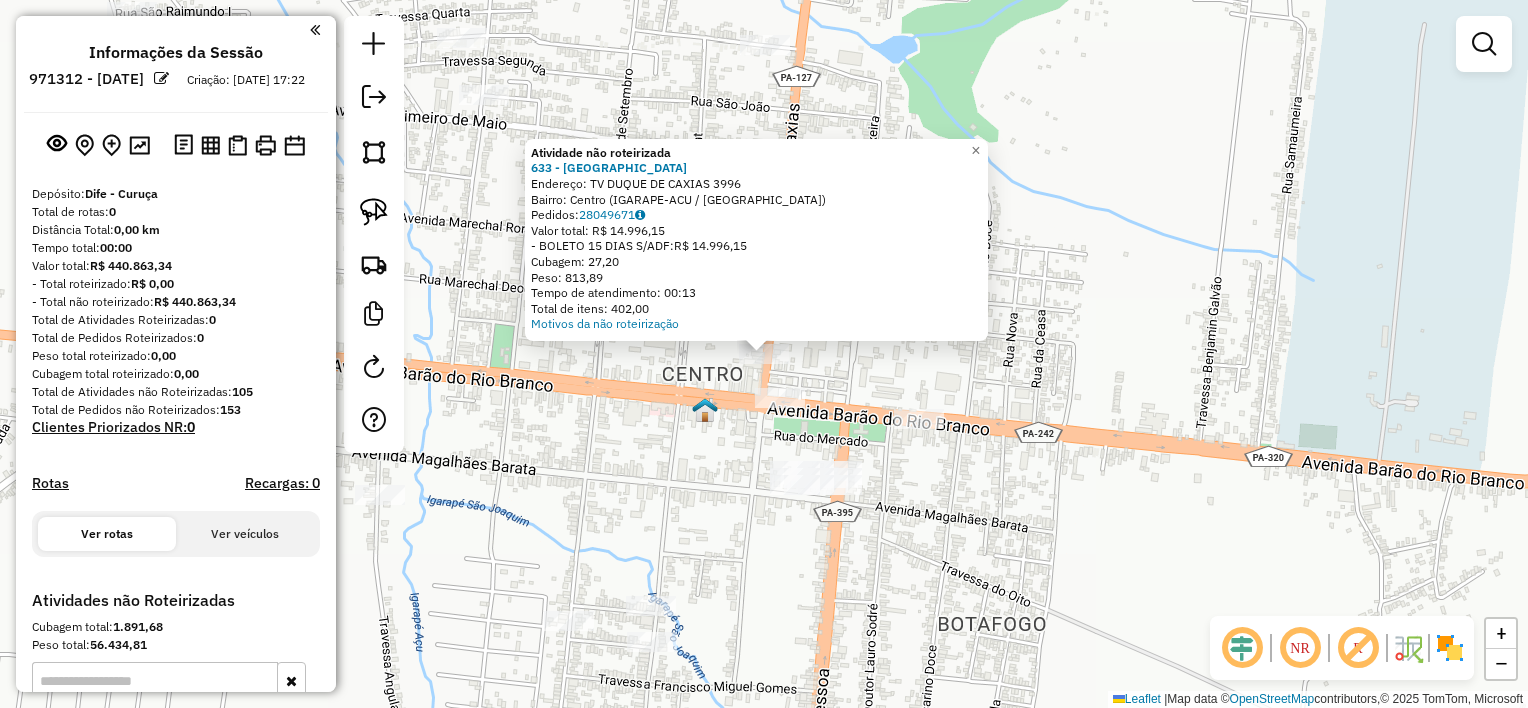 drag, startPoint x: 737, startPoint y: 440, endPoint x: 752, endPoint y: 418, distance: 26.627054 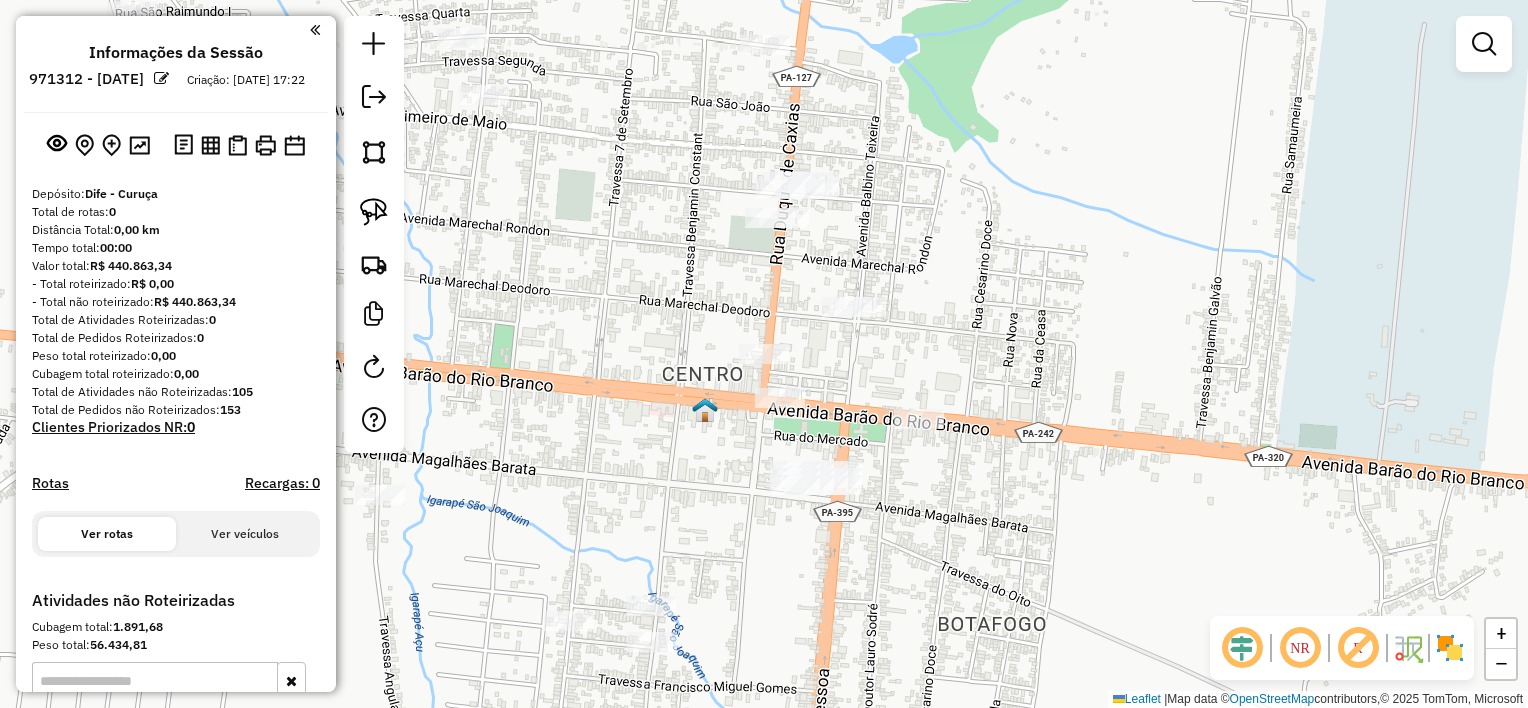 drag, startPoint x: 897, startPoint y: 356, endPoint x: 852, endPoint y: 510, distance: 160.44002 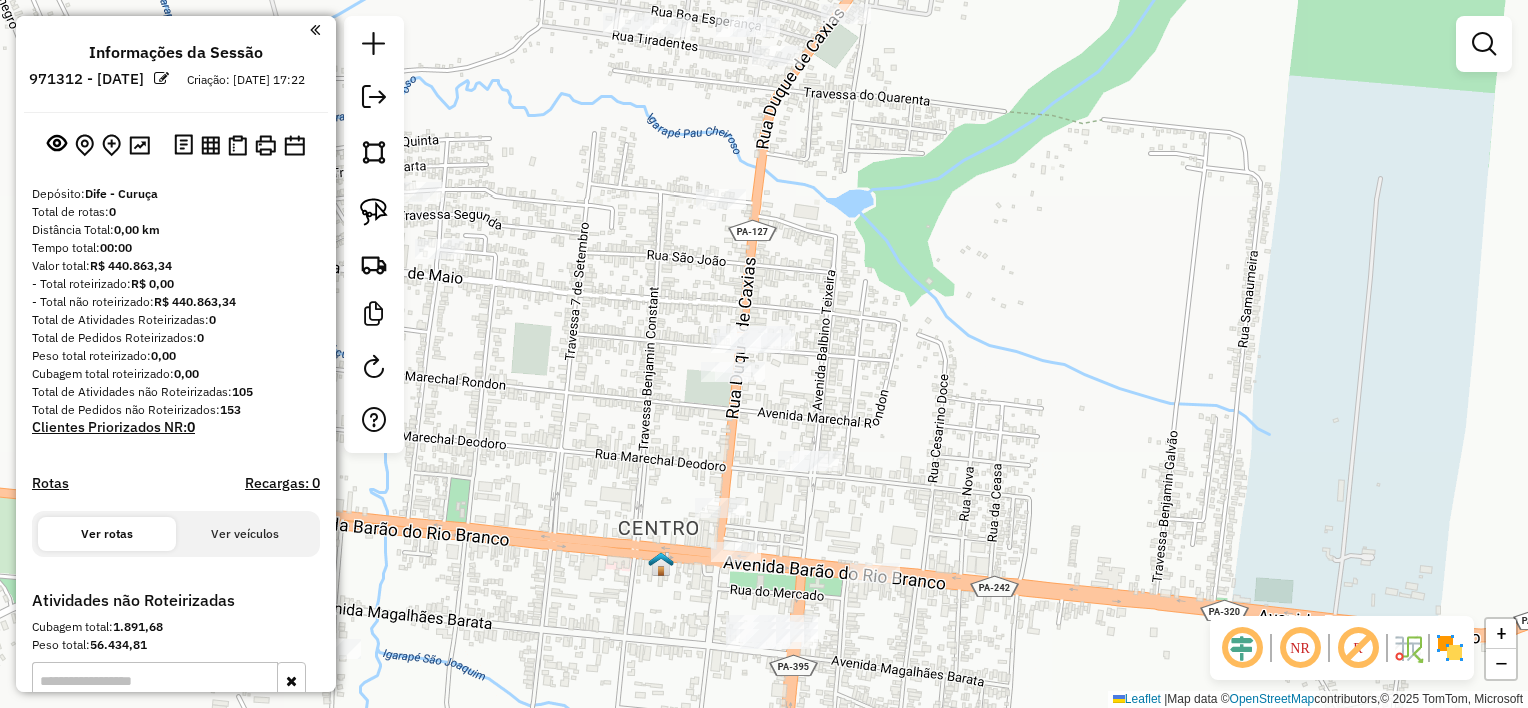 drag, startPoint x: 798, startPoint y: 337, endPoint x: 781, endPoint y: 418, distance: 82.764725 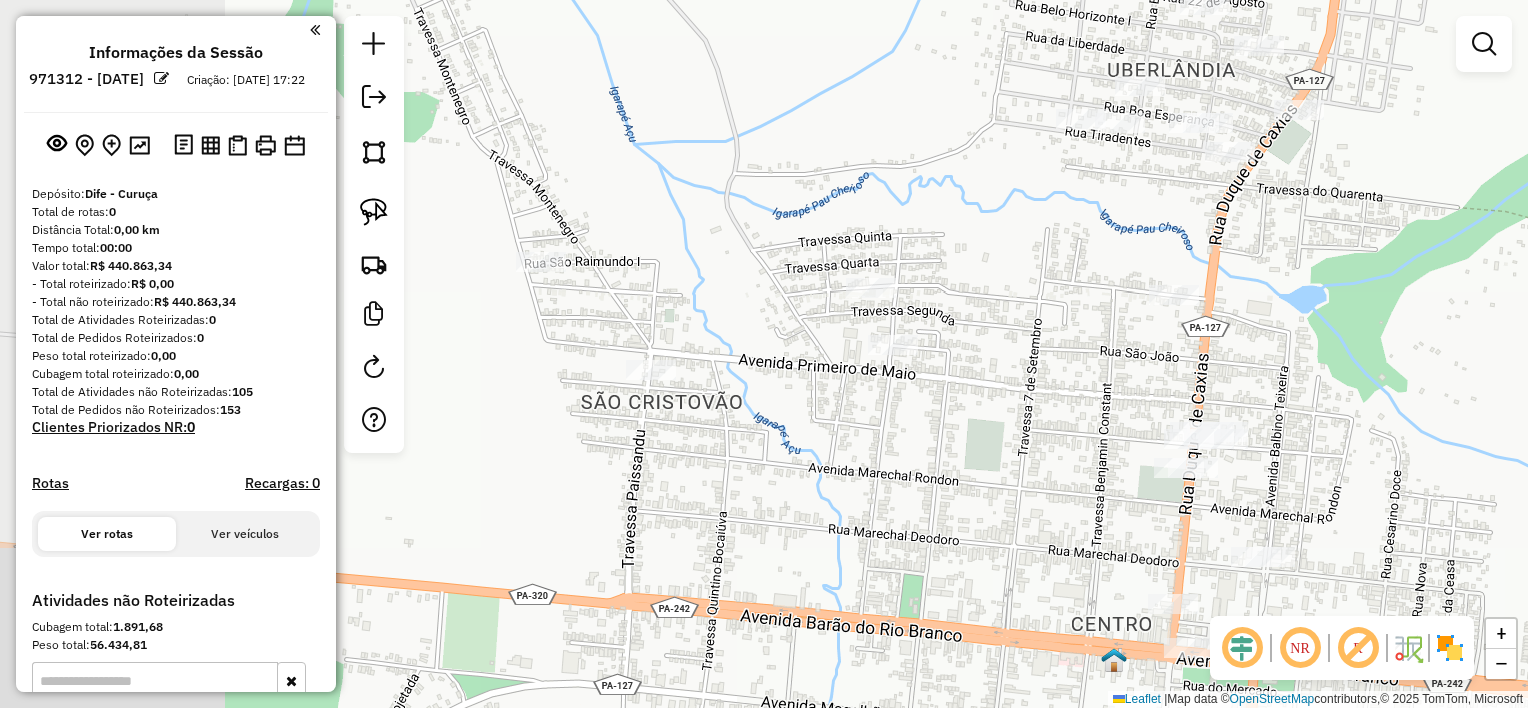 drag, startPoint x: 500, startPoint y: 464, endPoint x: 1020, endPoint y: 254, distance: 560.803 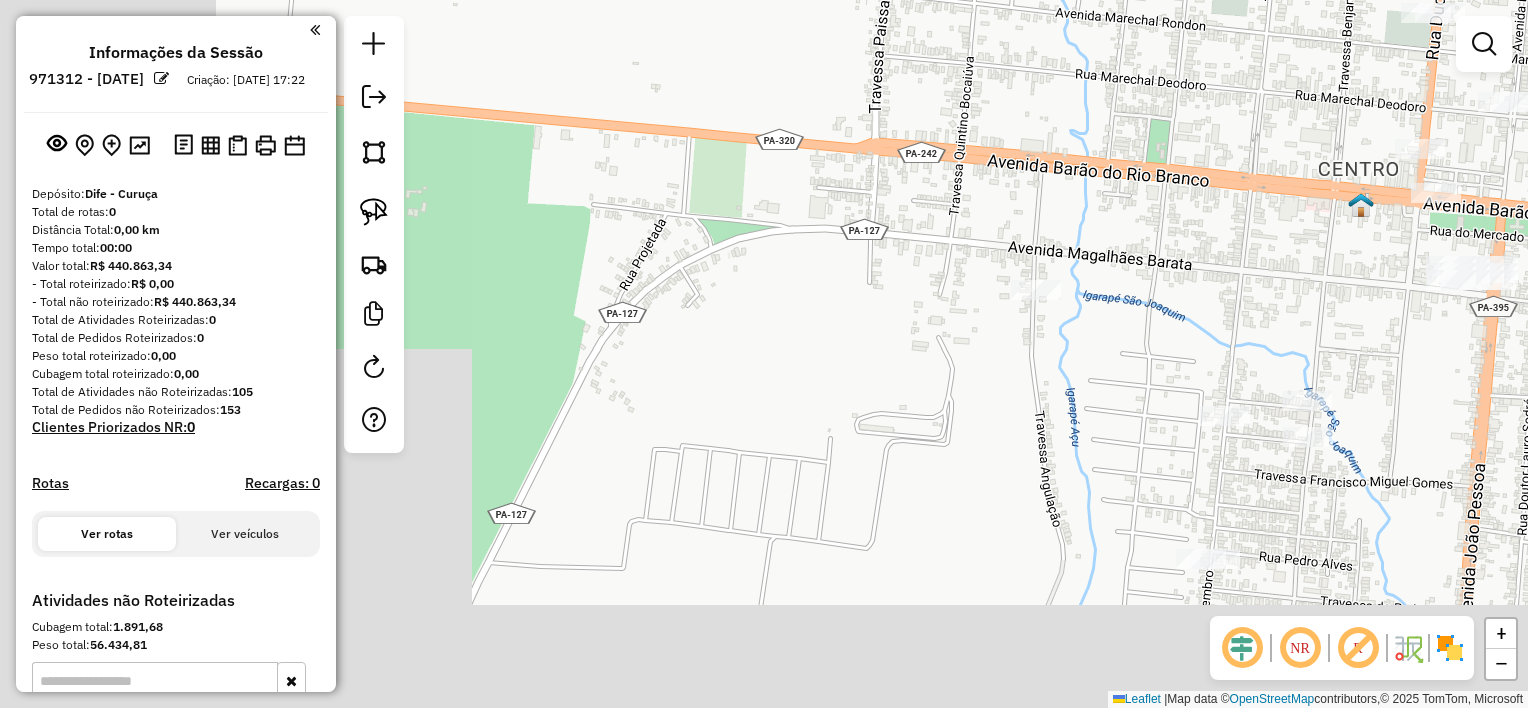 drag, startPoint x: 1044, startPoint y: 355, endPoint x: 1132, endPoint y: 49, distance: 318.40225 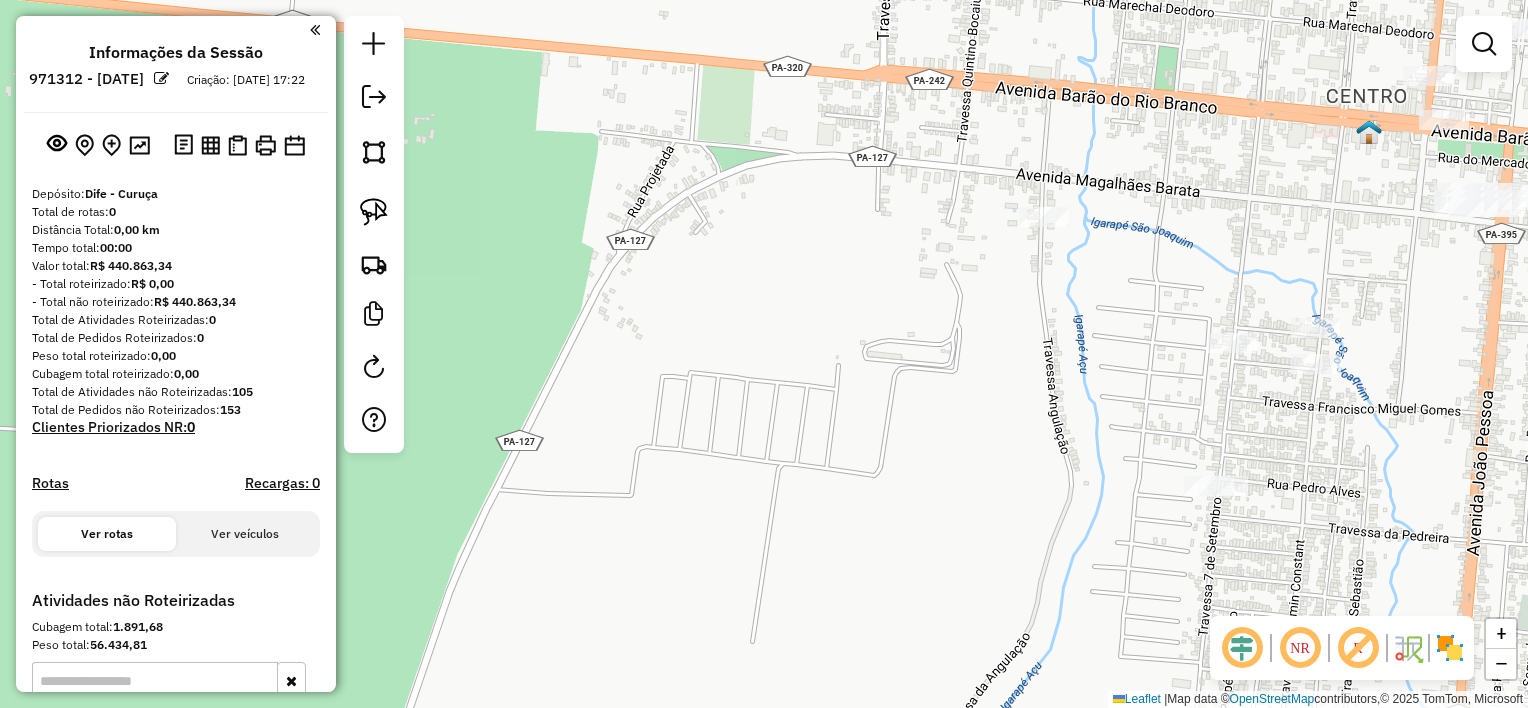 drag, startPoint x: 996, startPoint y: 305, endPoint x: 963, endPoint y: 294, distance: 34.785053 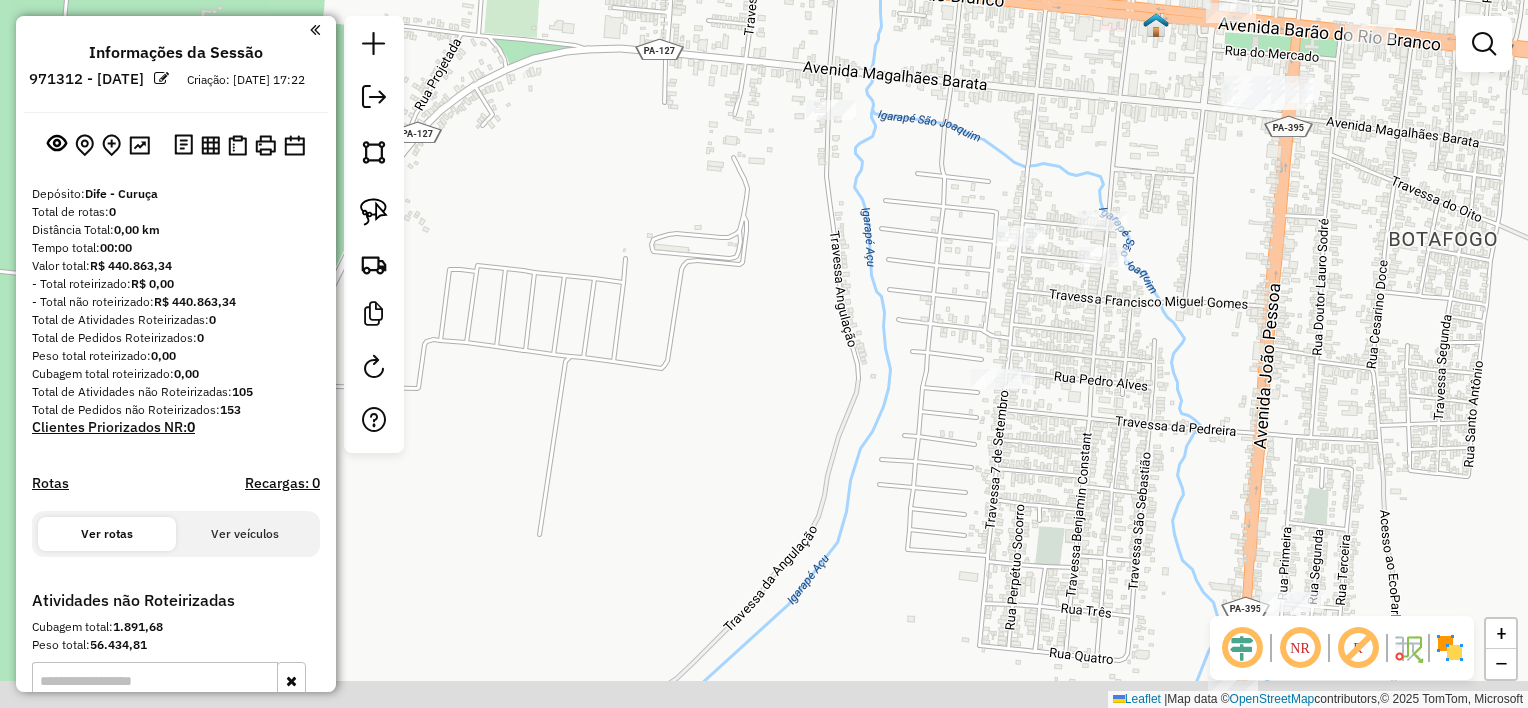 drag, startPoint x: 1212, startPoint y: 476, endPoint x: 996, endPoint y: 360, distance: 245.17749 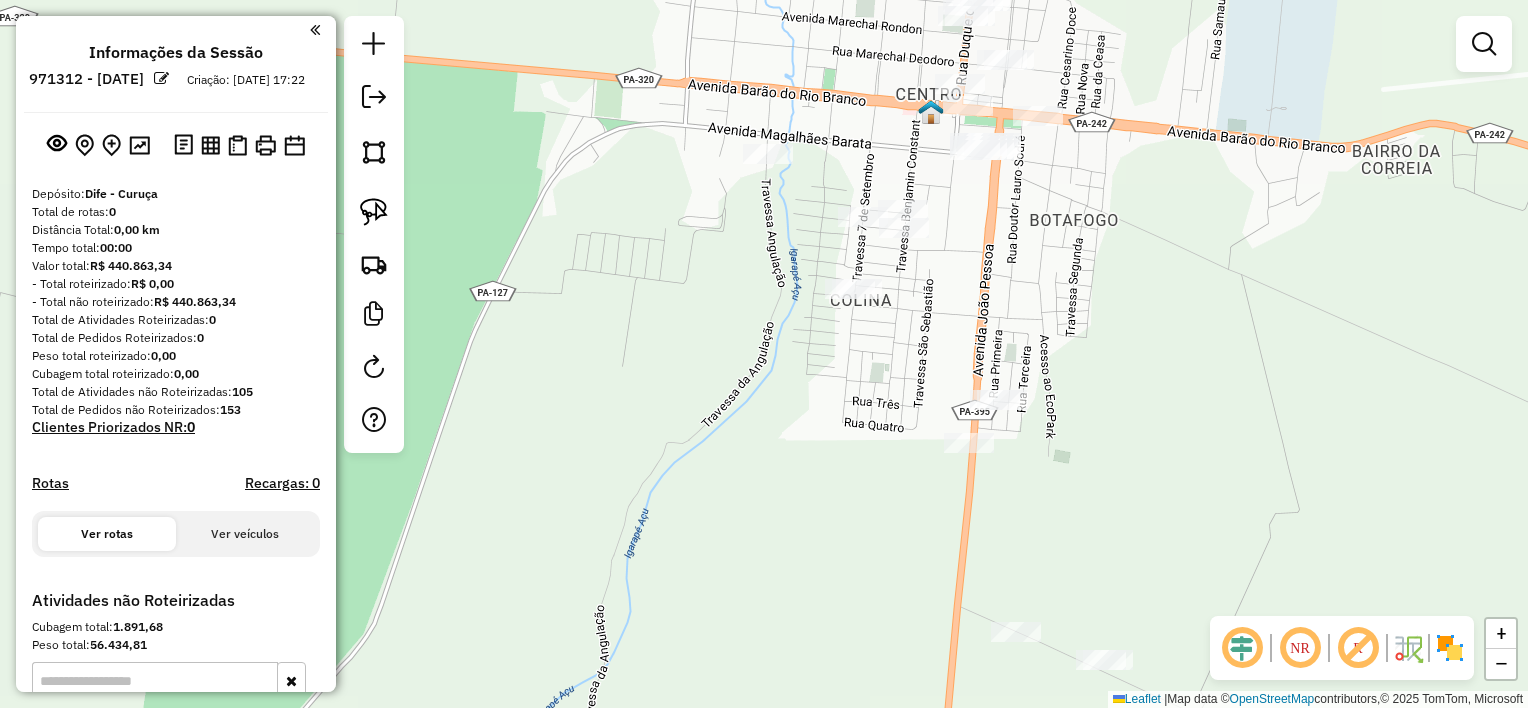 click on "Janela de atendimento Grade de atendimento Capacidade Transportadoras Veículos Cliente Pedidos  Rotas Selecione os dias de semana para filtrar as janelas de atendimento  Seg   Ter   Qua   Qui   Sex   Sáb   Dom  Informe o período da janela de atendimento: De: Até:  Filtrar exatamente a janela do cliente  Considerar janela de atendimento padrão  Selecione os dias de semana para filtrar as grades de atendimento  Seg   Ter   Qua   Qui   Sex   Sáb   Dom   Considerar clientes sem dia de atendimento cadastrado  Clientes fora do dia de atendimento selecionado Filtrar as atividades entre os valores definidos abaixo:  Peso mínimo:   Peso máximo:   Cubagem mínima:   Cubagem máxima:   De:   Até:  Filtrar as atividades entre o tempo de atendimento definido abaixo:  De:   Até:   Considerar capacidade total dos clientes não roteirizados Transportadora: Selecione um ou mais itens Tipo de veículo: Selecione um ou mais itens Veículo: Selecione um ou mais itens Motorista: Selecione um ou mais itens Nome: Rótulo:" 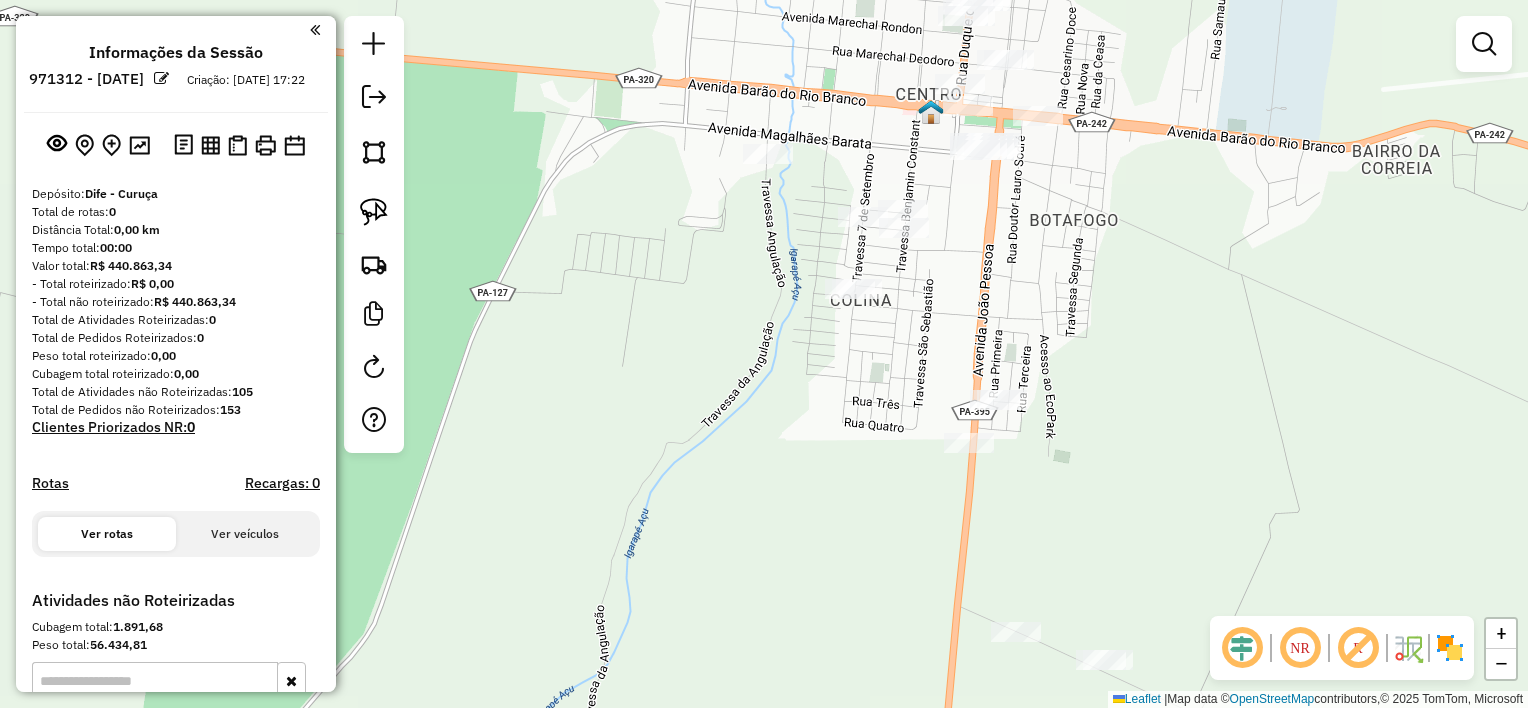 drag, startPoint x: 1076, startPoint y: 392, endPoint x: 1058, endPoint y: 355, distance: 41.14608 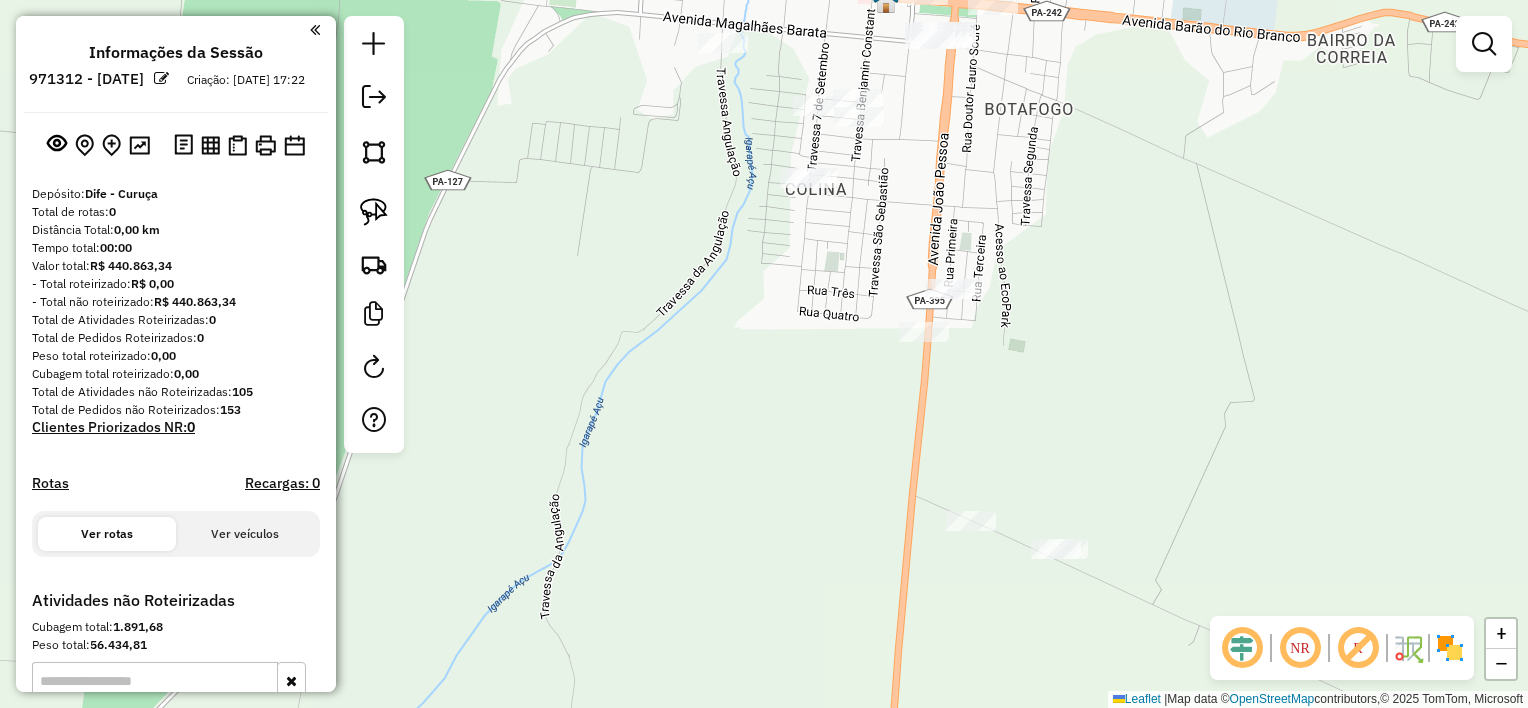 drag, startPoint x: 1103, startPoint y: 391, endPoint x: 1029, endPoint y: 392, distance: 74.00676 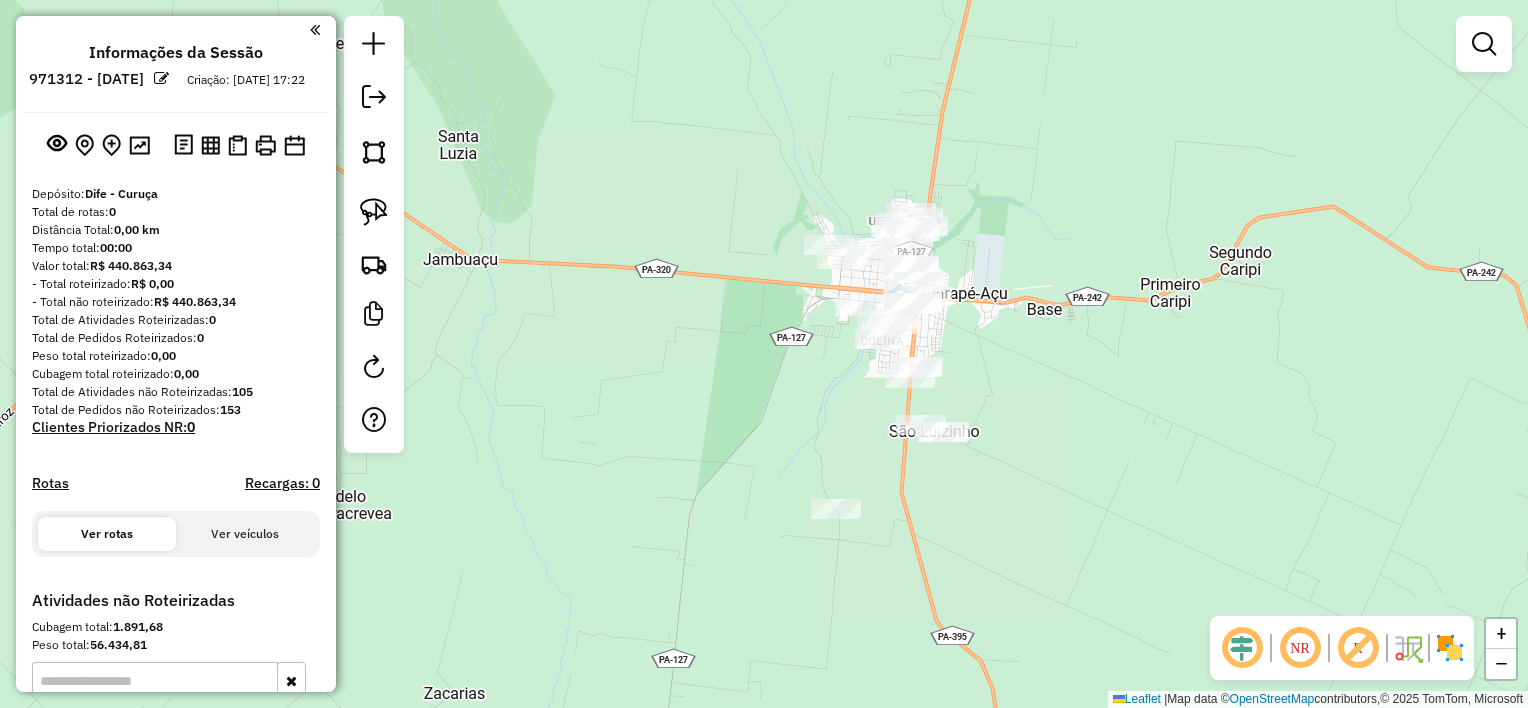 drag, startPoint x: 940, startPoint y: 411, endPoint x: 899, endPoint y: 512, distance: 109.004585 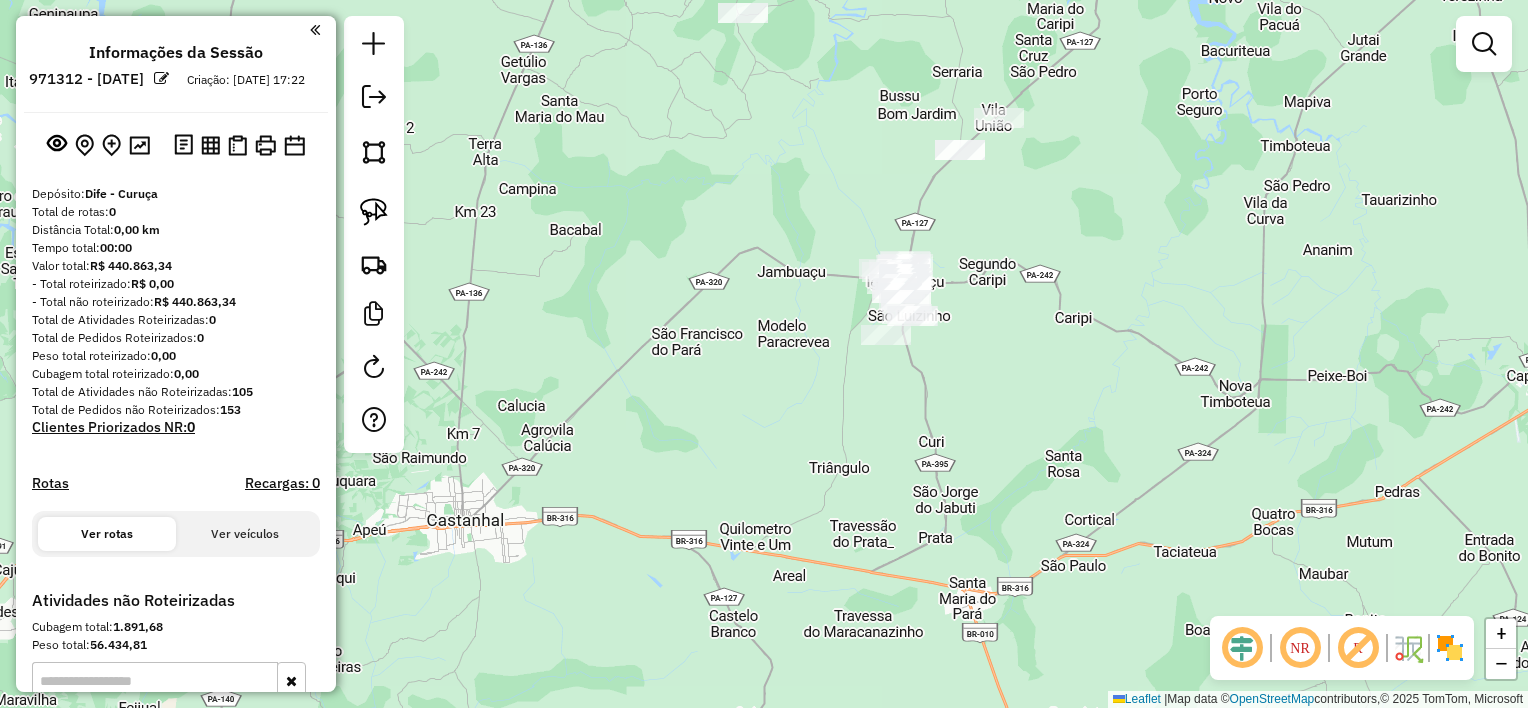 drag, startPoint x: 935, startPoint y: 214, endPoint x: 897, endPoint y: 406, distance: 195.72429 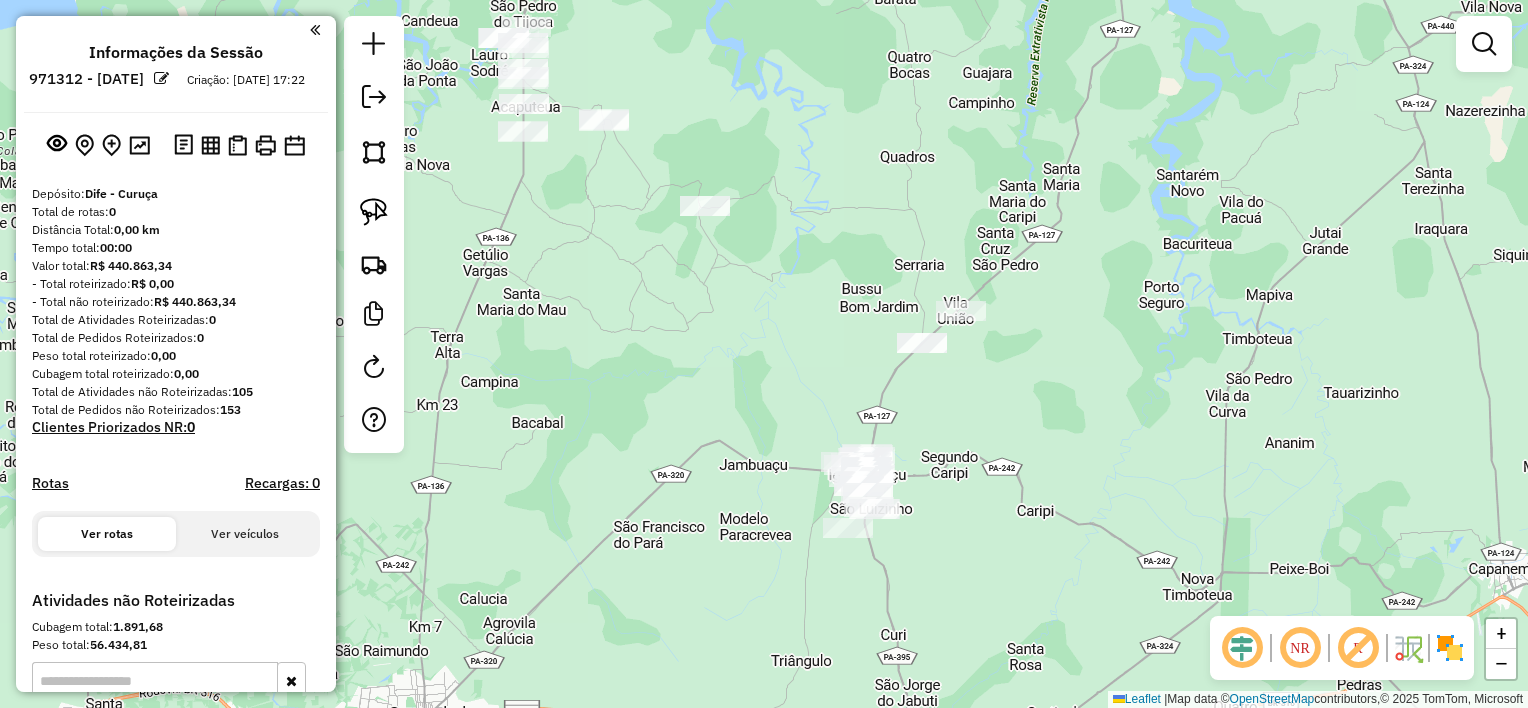 drag, startPoint x: 1079, startPoint y: 477, endPoint x: 1090, endPoint y: 483, distance: 12.529964 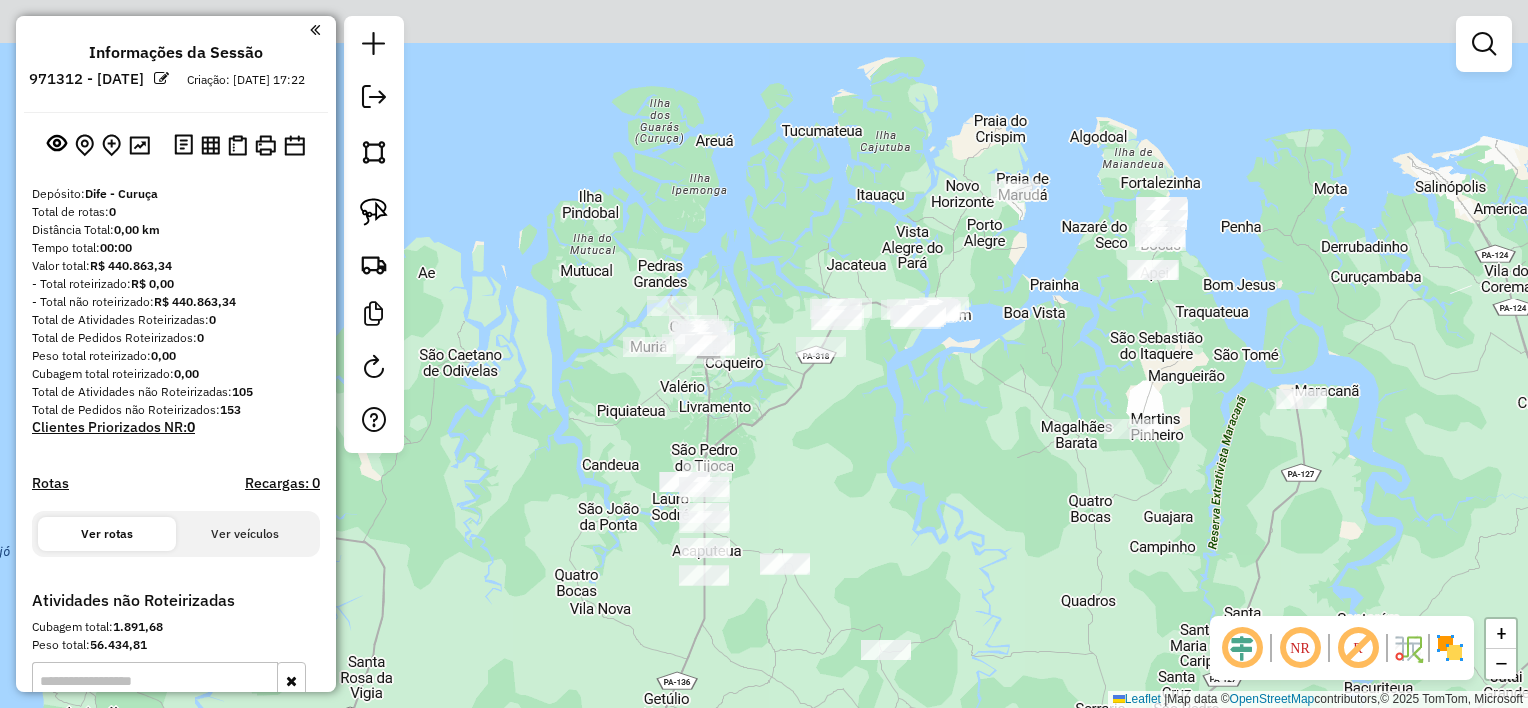 drag, startPoint x: 1026, startPoint y: 278, endPoint x: 943, endPoint y: 502, distance: 238.88281 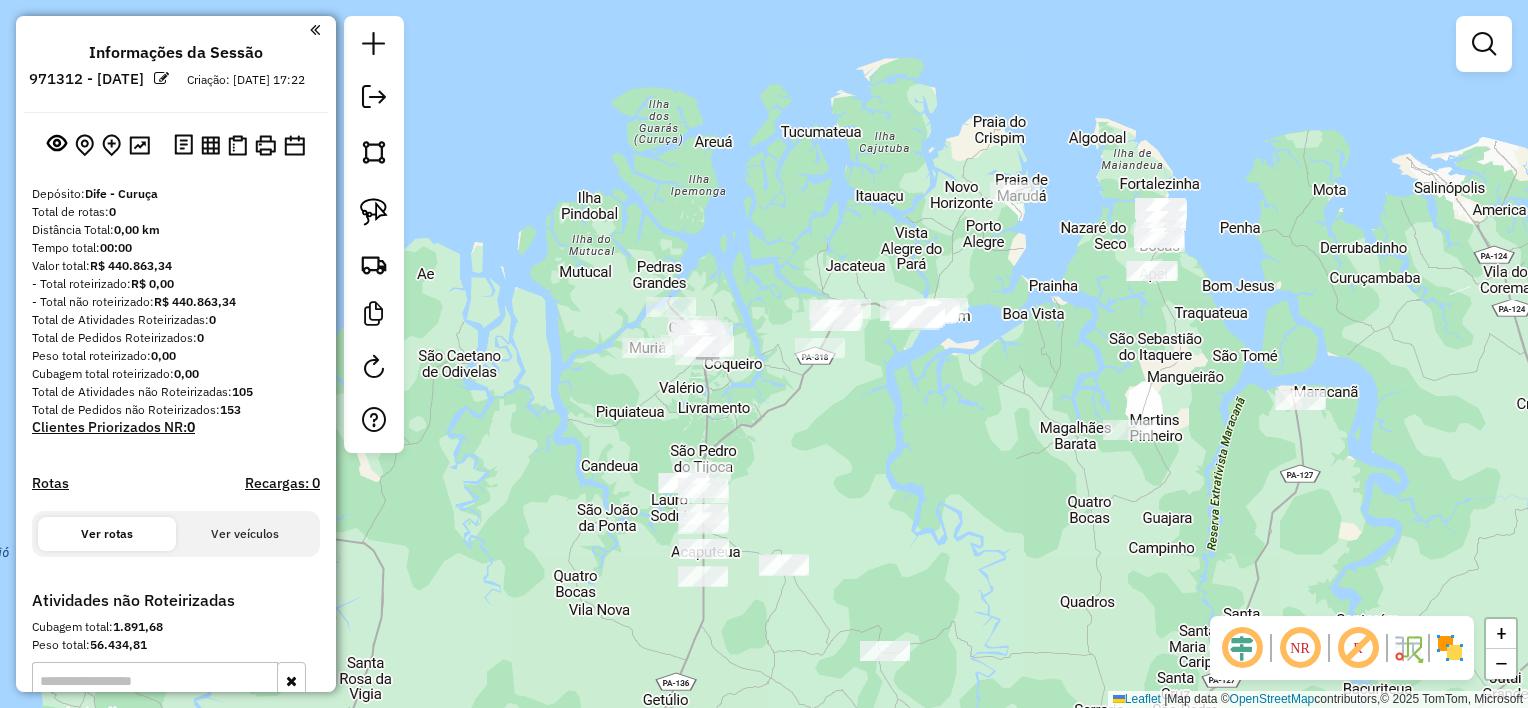drag, startPoint x: 368, startPoint y: 208, endPoint x: 519, endPoint y: 236, distance: 153.57408 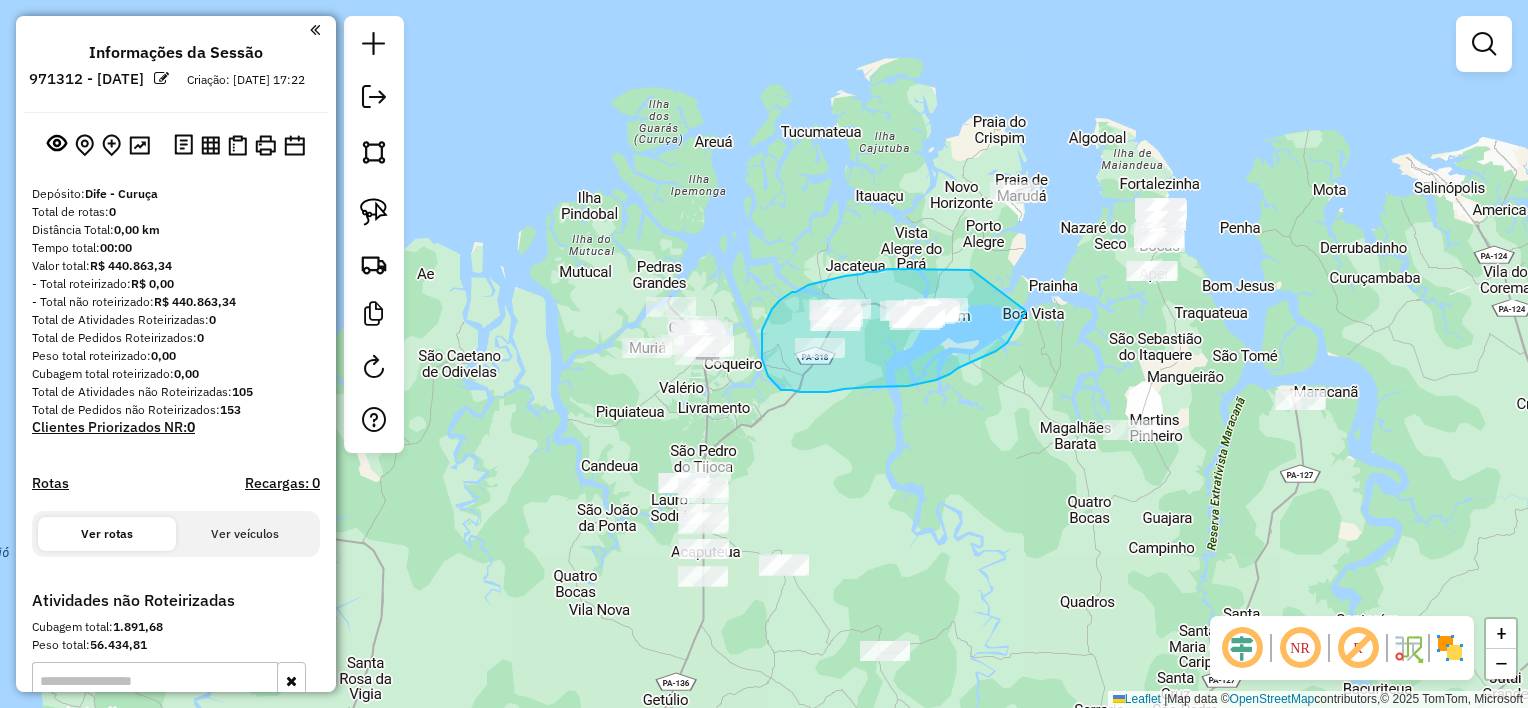 drag, startPoint x: 942, startPoint y: 269, endPoint x: 1026, endPoint y: 311, distance: 93.914856 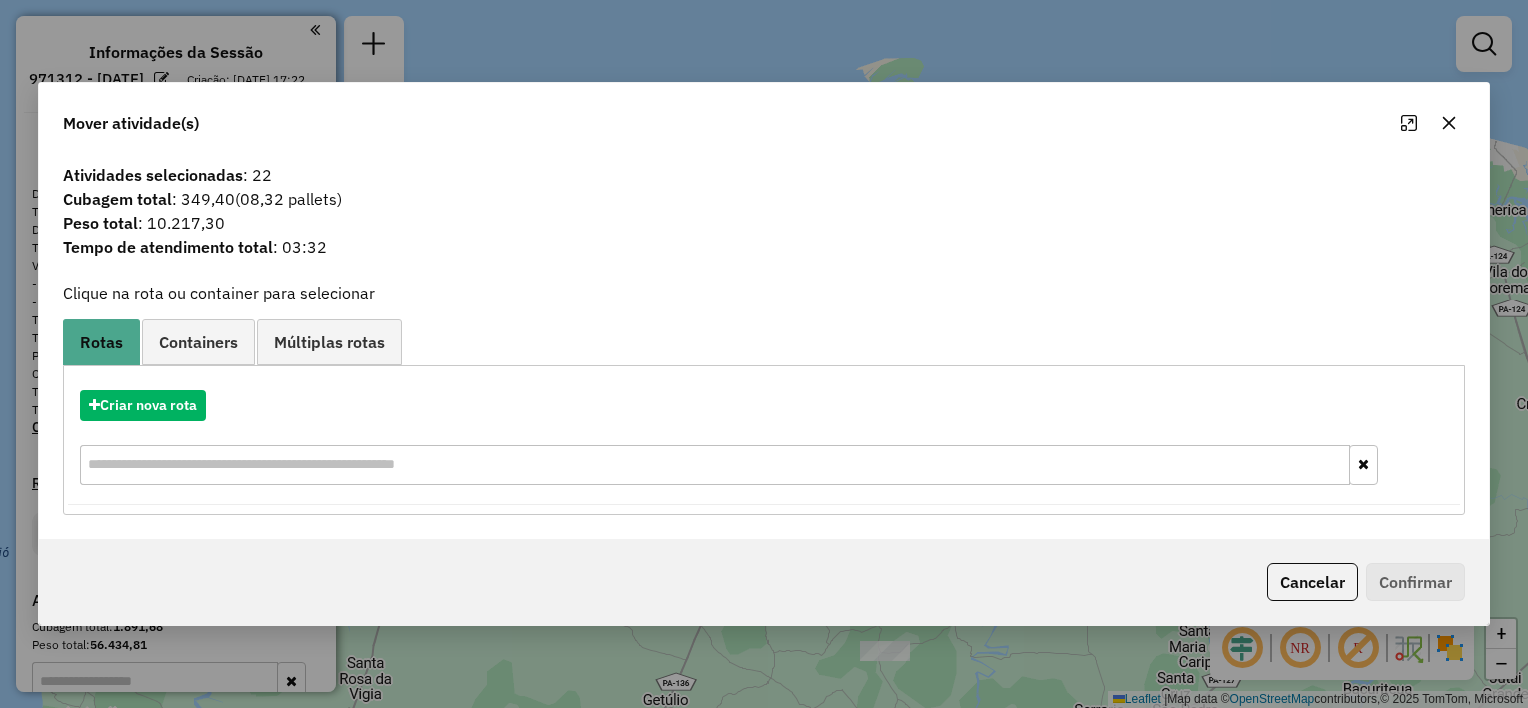 click 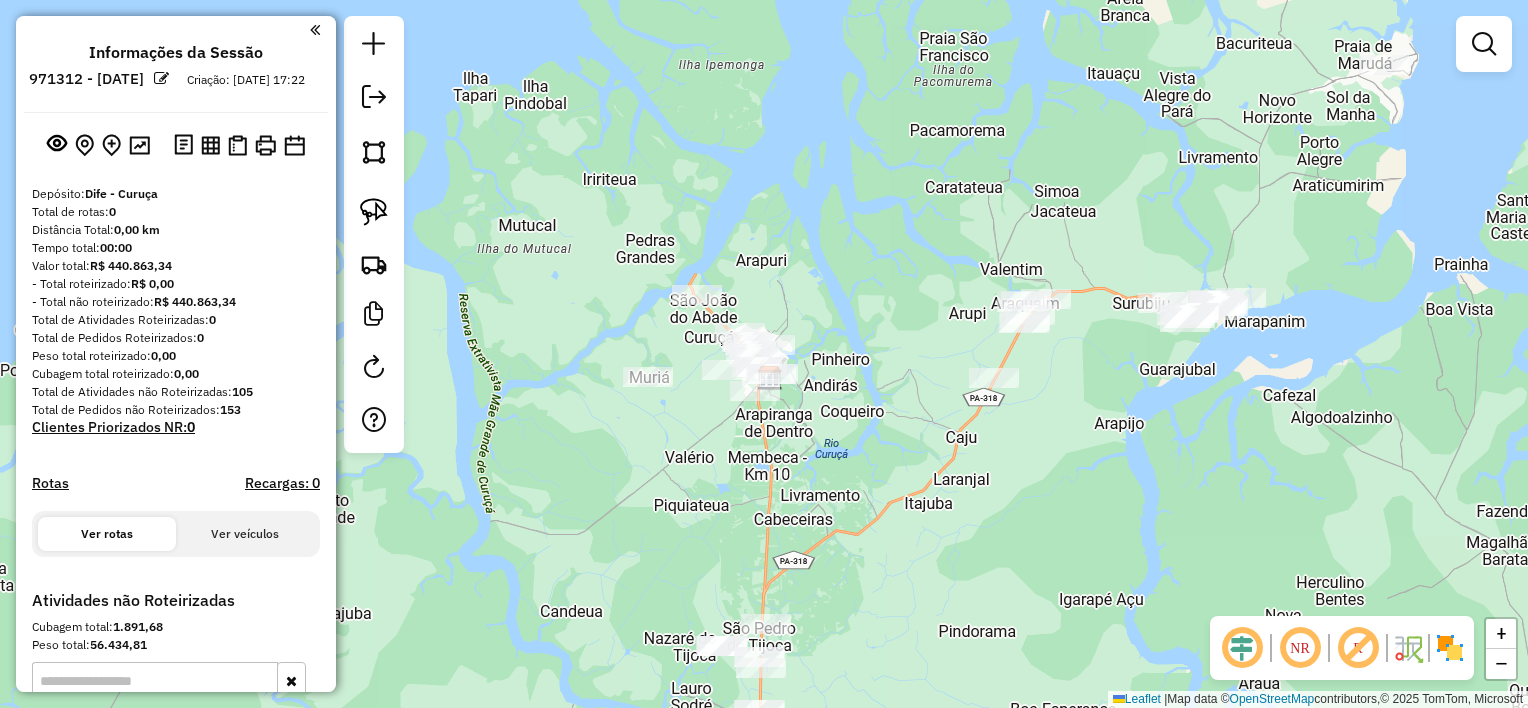 drag, startPoint x: 772, startPoint y: 286, endPoint x: 784, endPoint y: 281, distance: 13 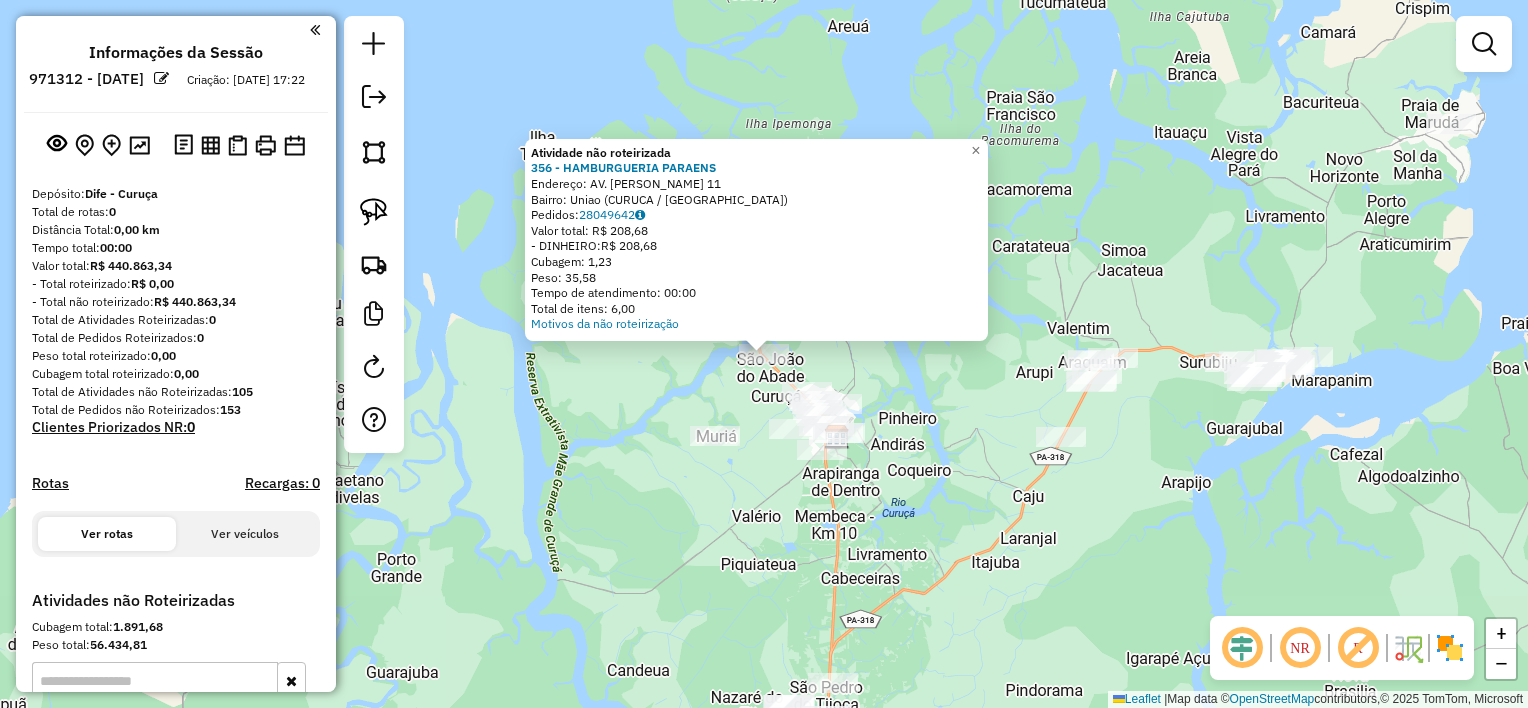 drag, startPoint x: 727, startPoint y: 459, endPoint x: 732, endPoint y: 448, distance: 12.083046 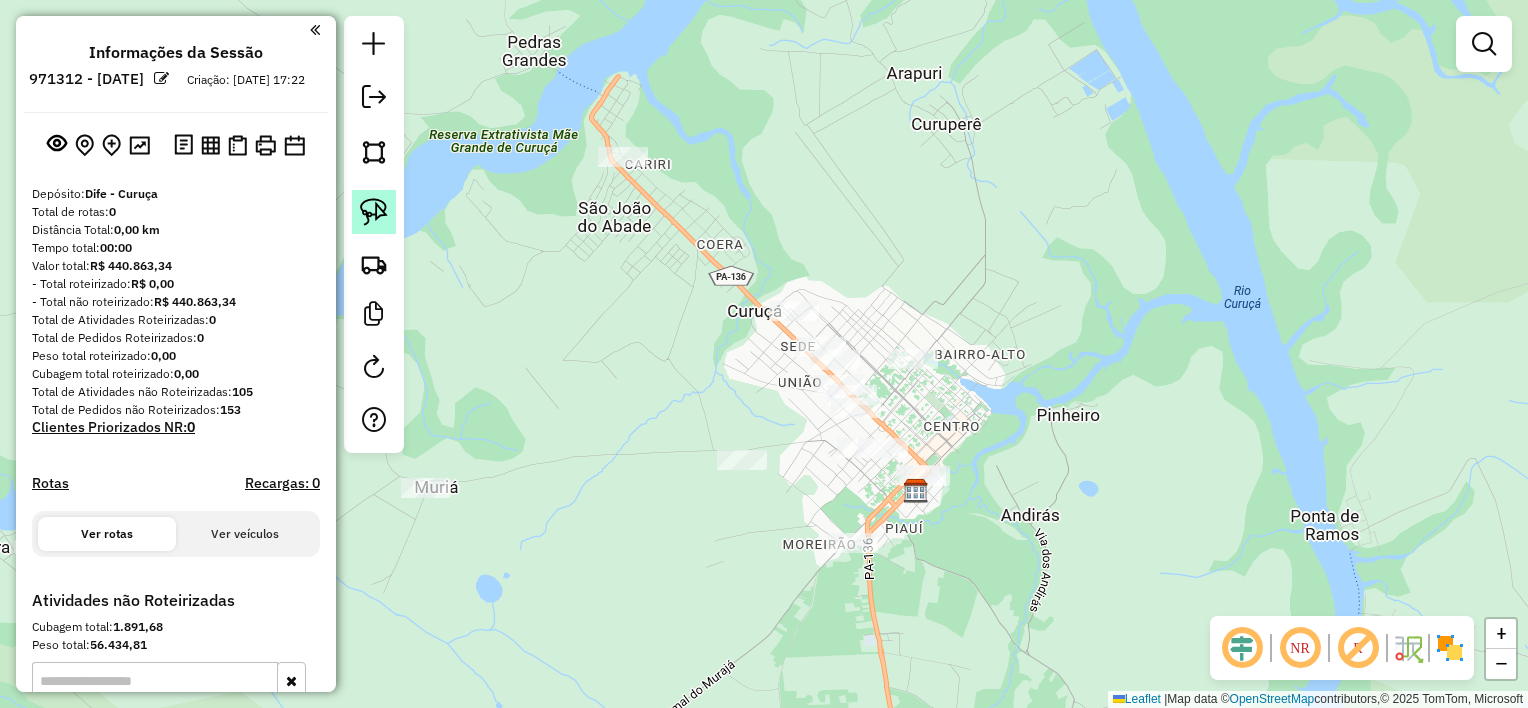click 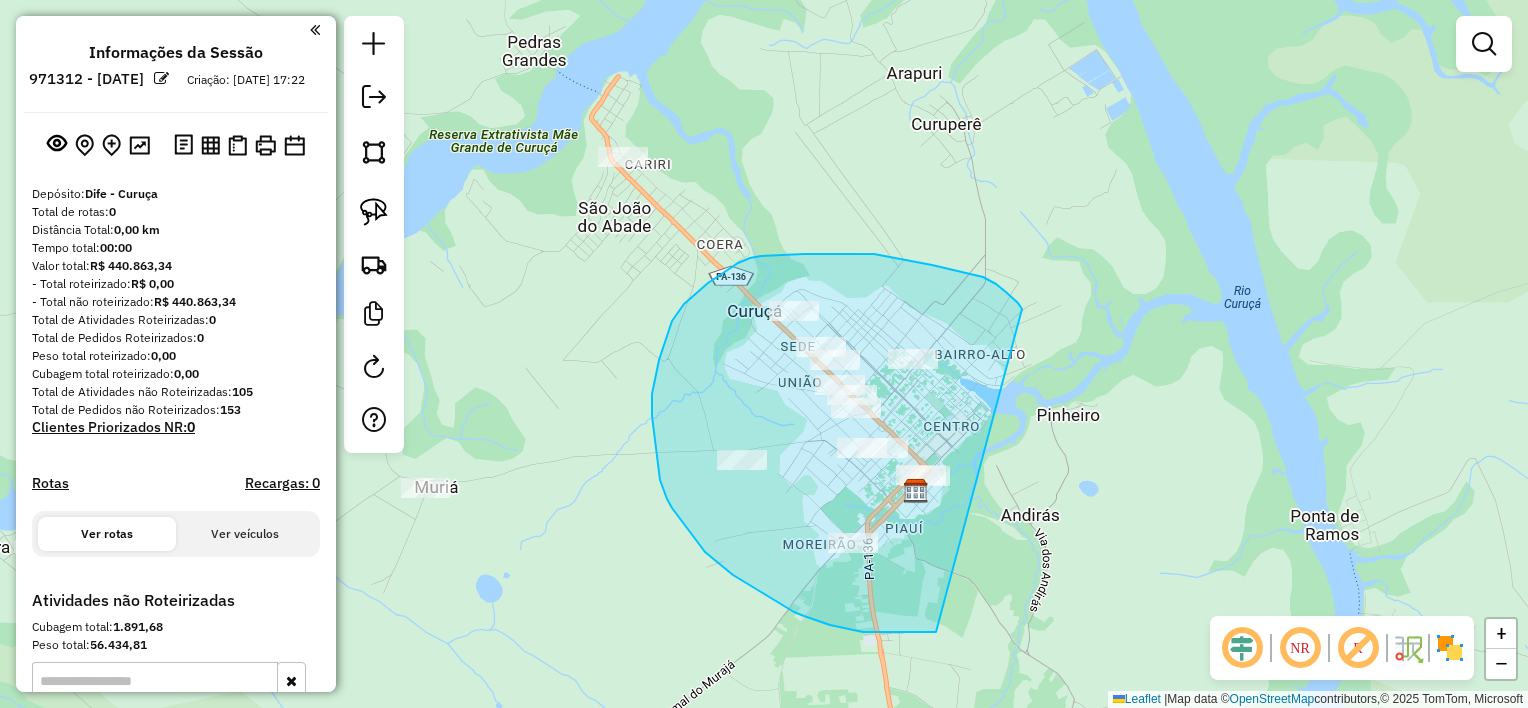 drag, startPoint x: 988, startPoint y: 280, endPoint x: 1073, endPoint y: 443, distance: 183.83145 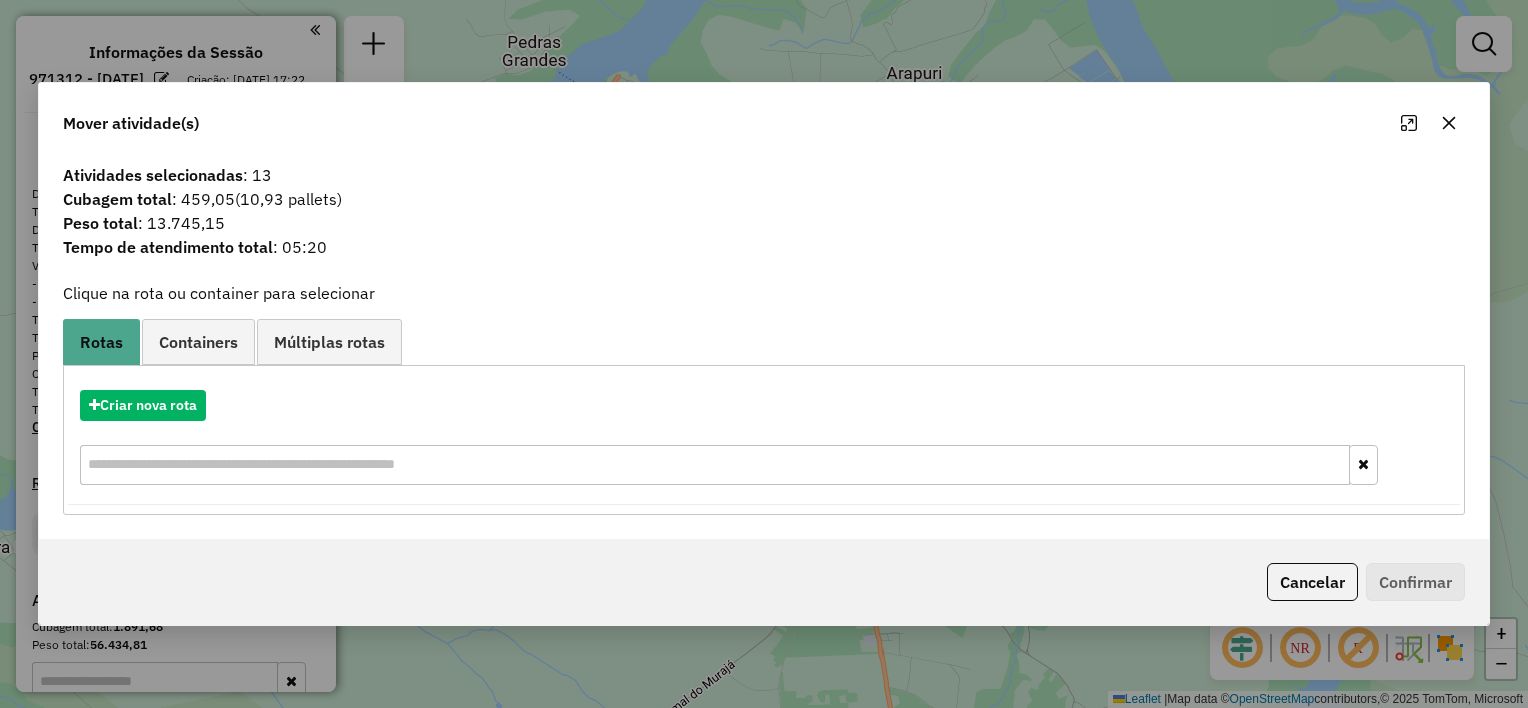 click 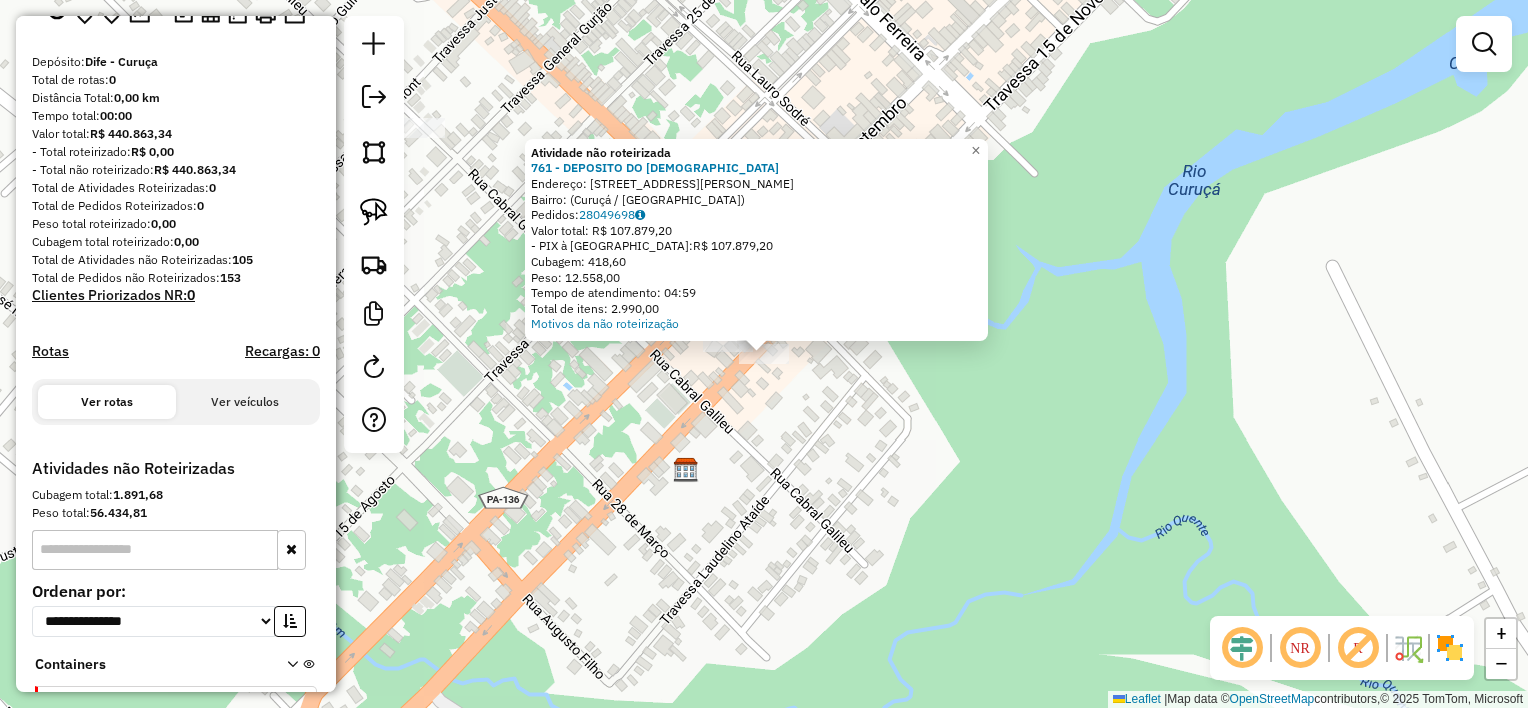 scroll, scrollTop: 275, scrollLeft: 0, axis: vertical 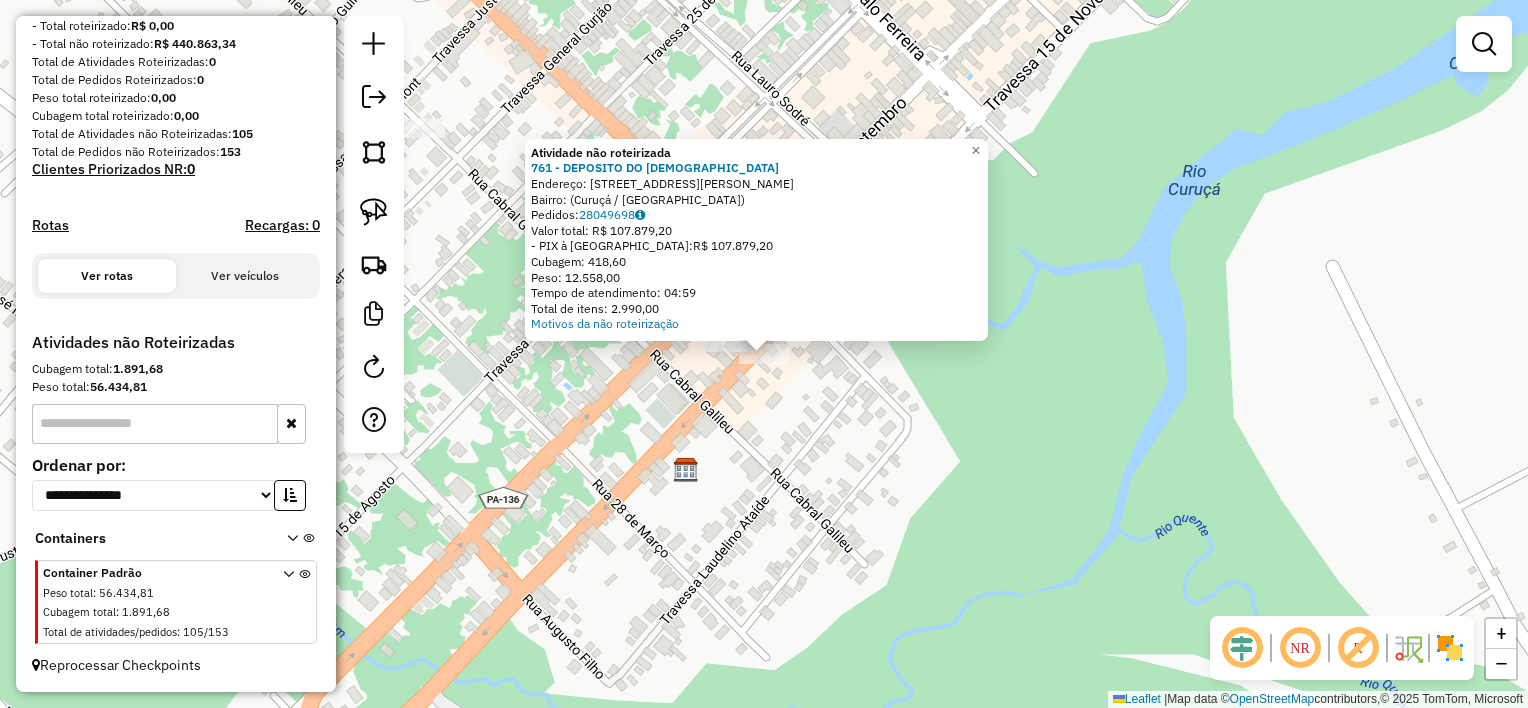 drag, startPoint x: 567, startPoint y: 277, endPoint x: 633, endPoint y: 273, distance: 66.1211 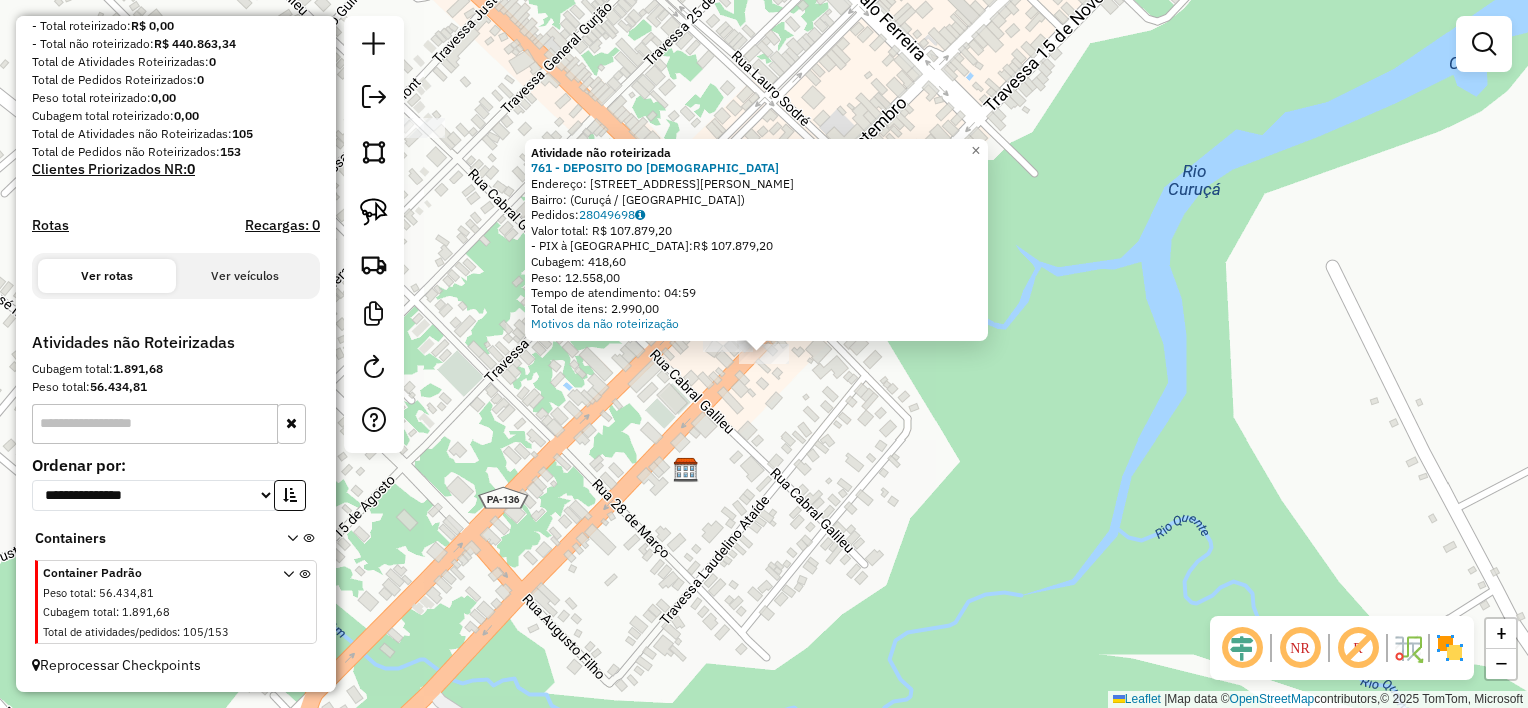 drag, startPoint x: 633, startPoint y: 273, endPoint x: 832, endPoint y: 420, distance: 247.40656 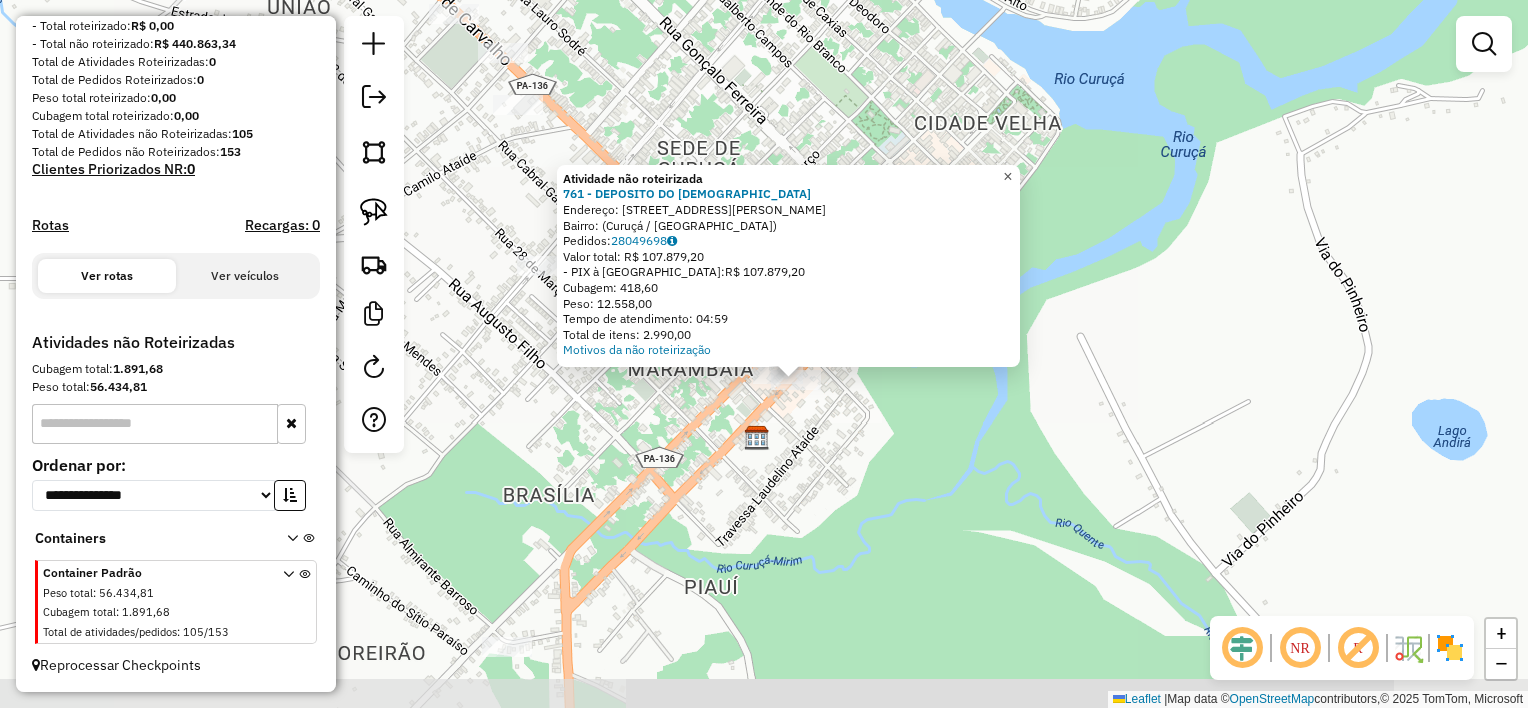 click on "×" 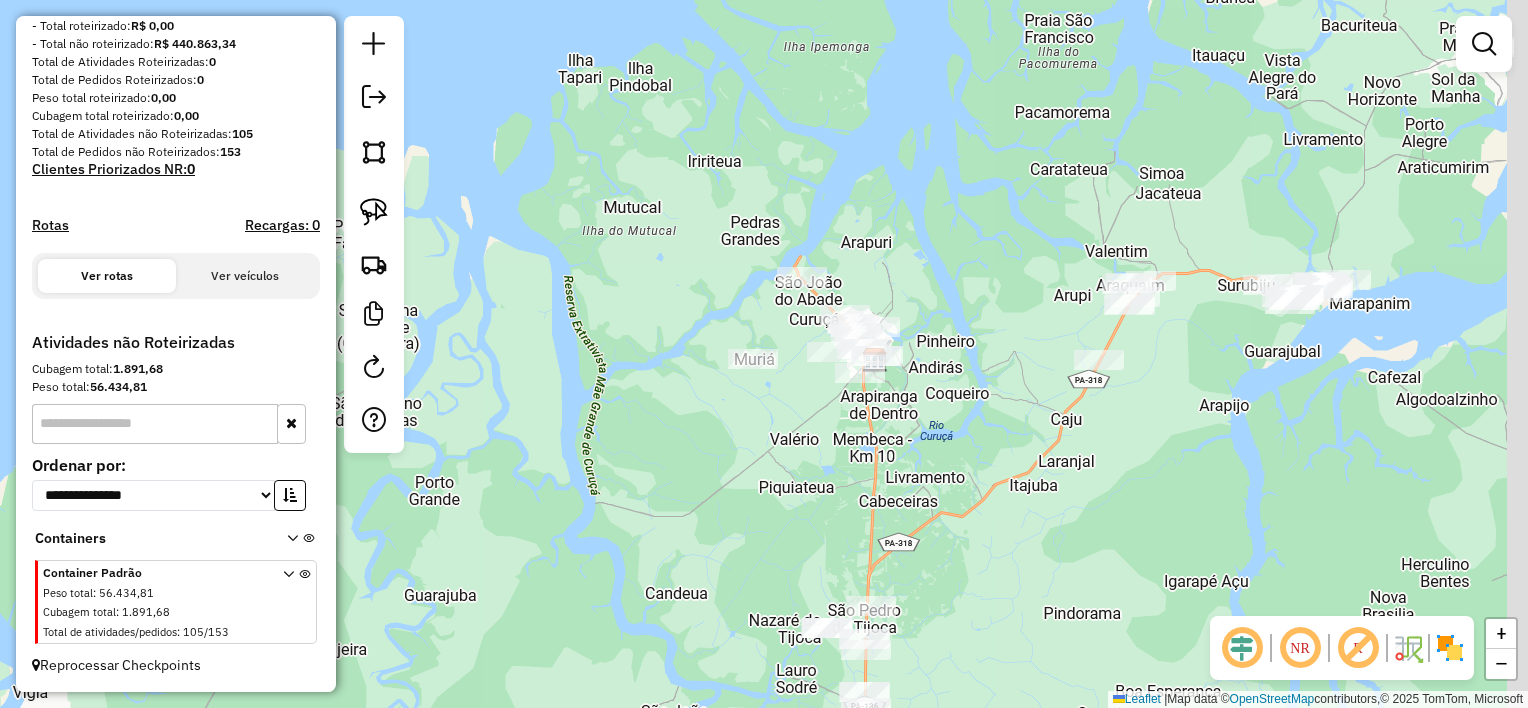 drag, startPoint x: 1034, startPoint y: 452, endPoint x: 823, endPoint y: 363, distance: 229.00218 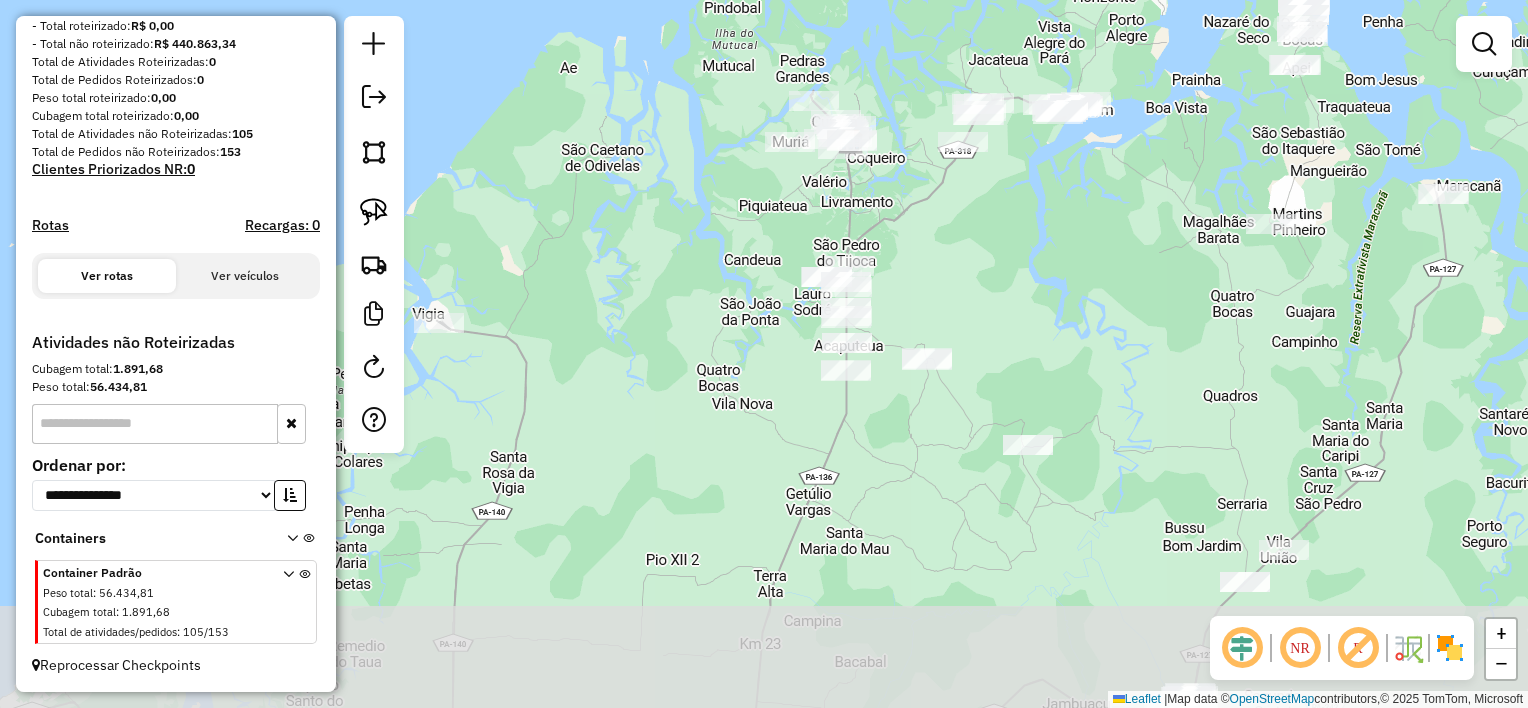 drag, startPoint x: 850, startPoint y: 440, endPoint x: 953, endPoint y: 268, distance: 200.48192 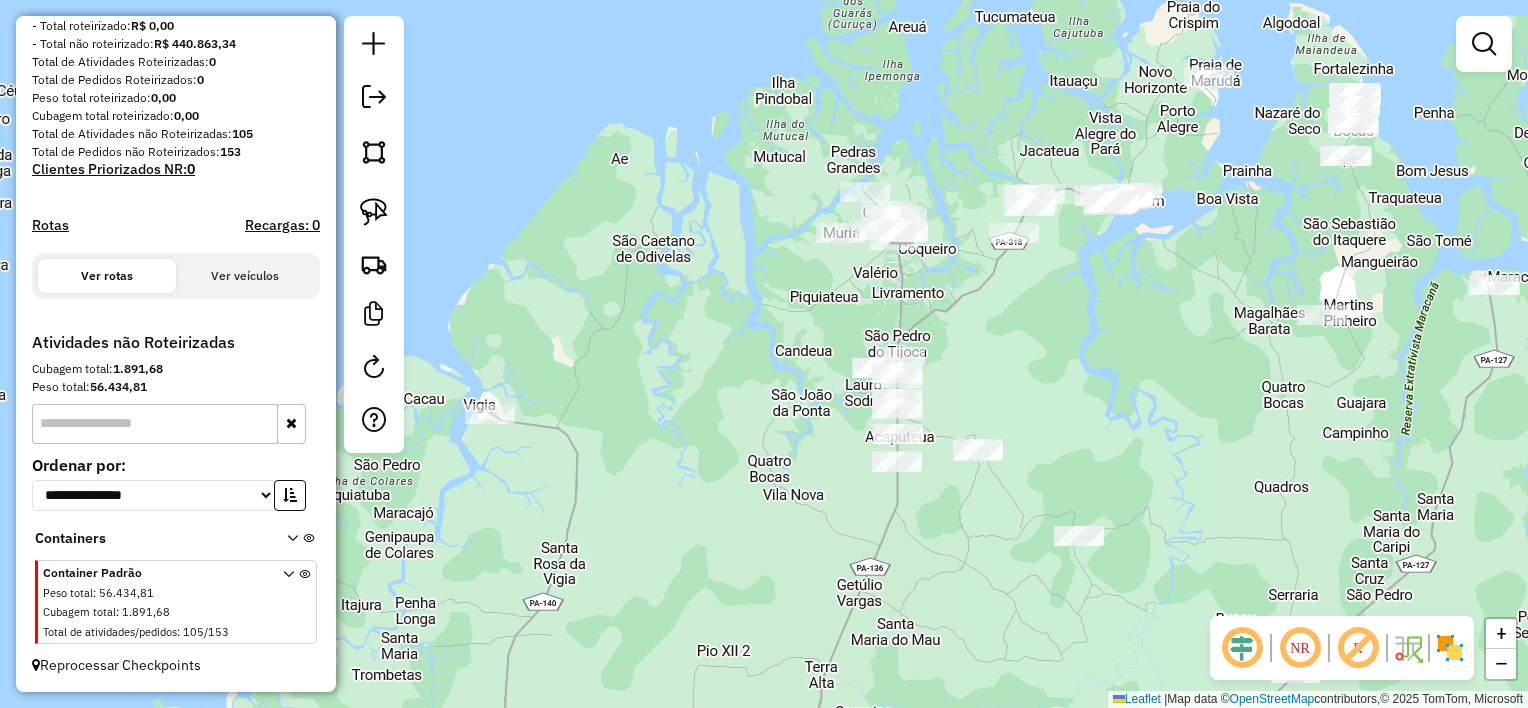 drag, startPoint x: 1020, startPoint y: 272, endPoint x: 1067, endPoint y: 372, distance: 110.49435 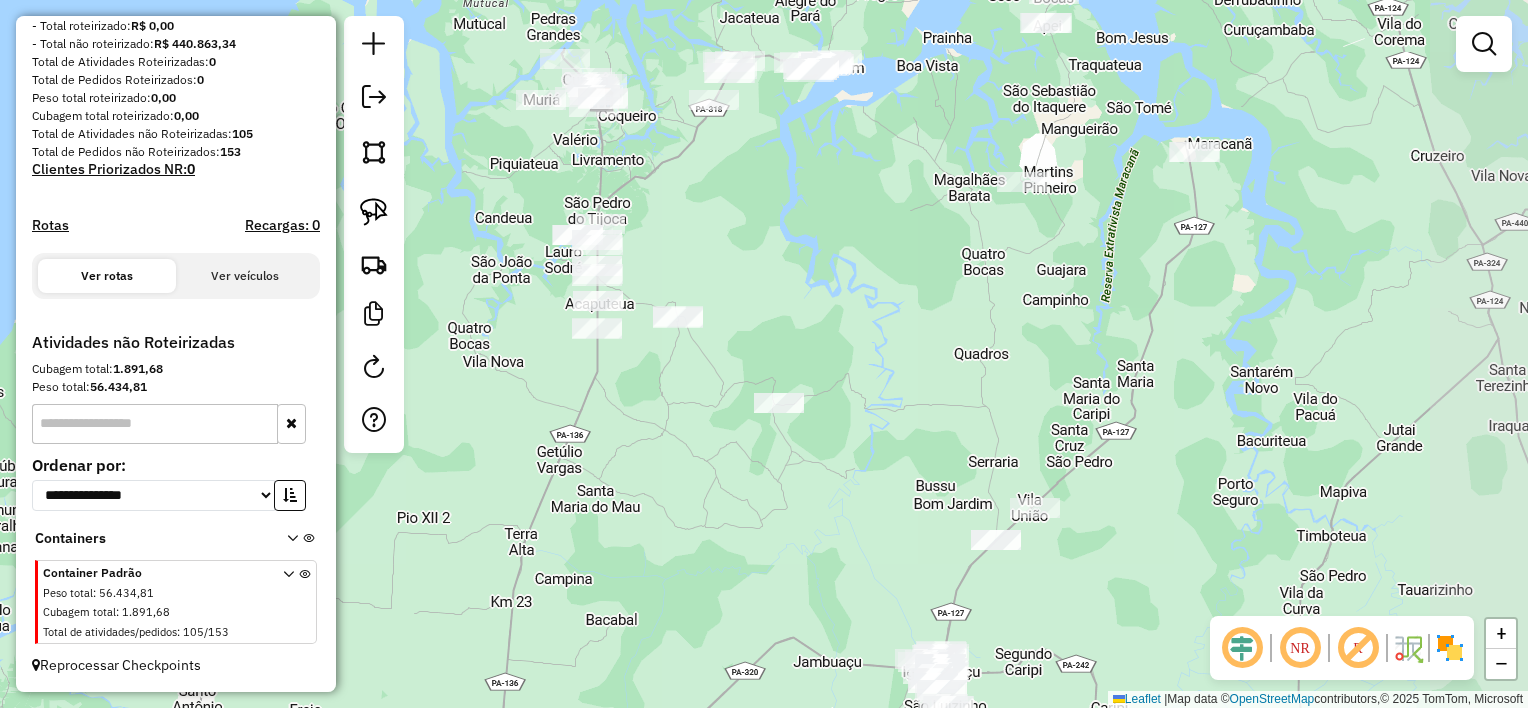 drag, startPoint x: 1005, startPoint y: 357, endPoint x: 751, endPoint y: 227, distance: 285.3349 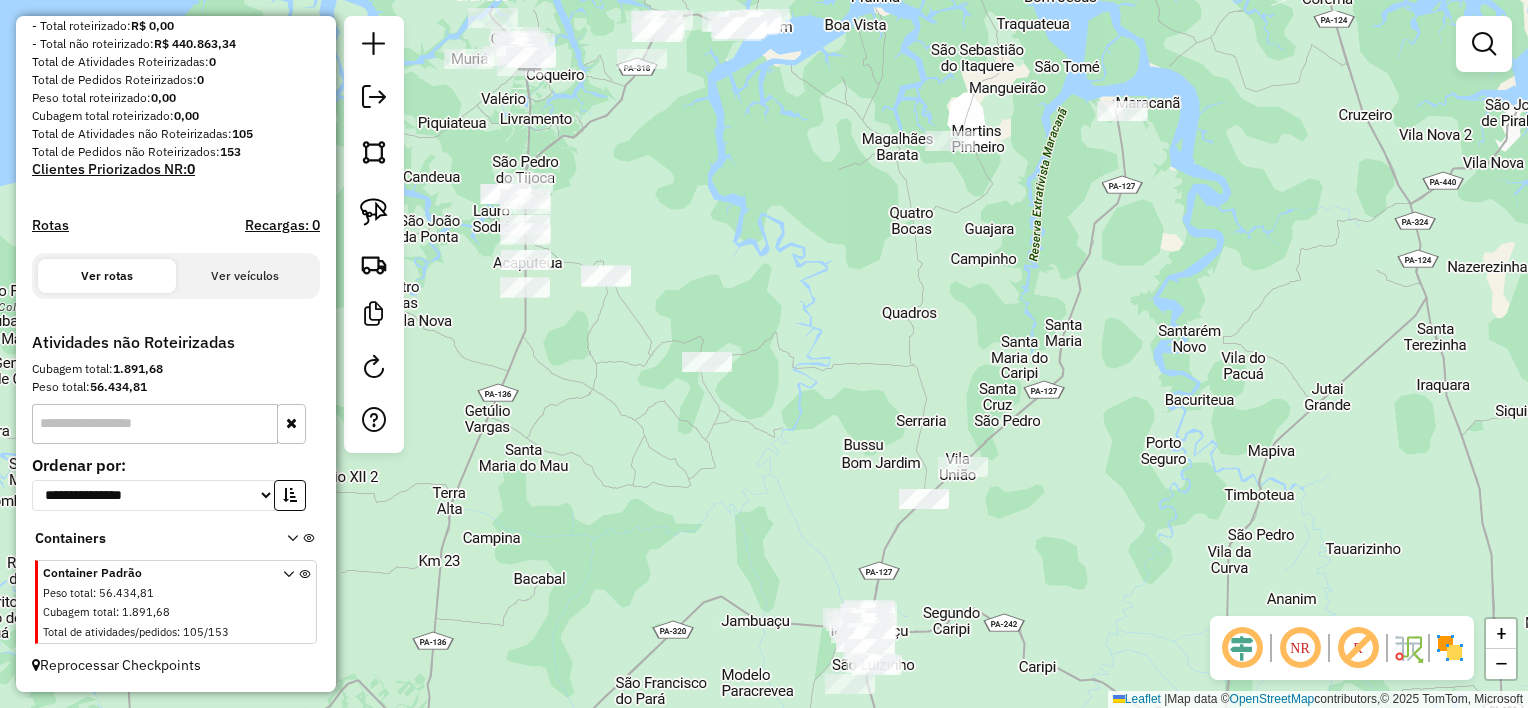 drag, startPoint x: 1009, startPoint y: 288, endPoint x: 924, endPoint y: 167, distance: 147.87157 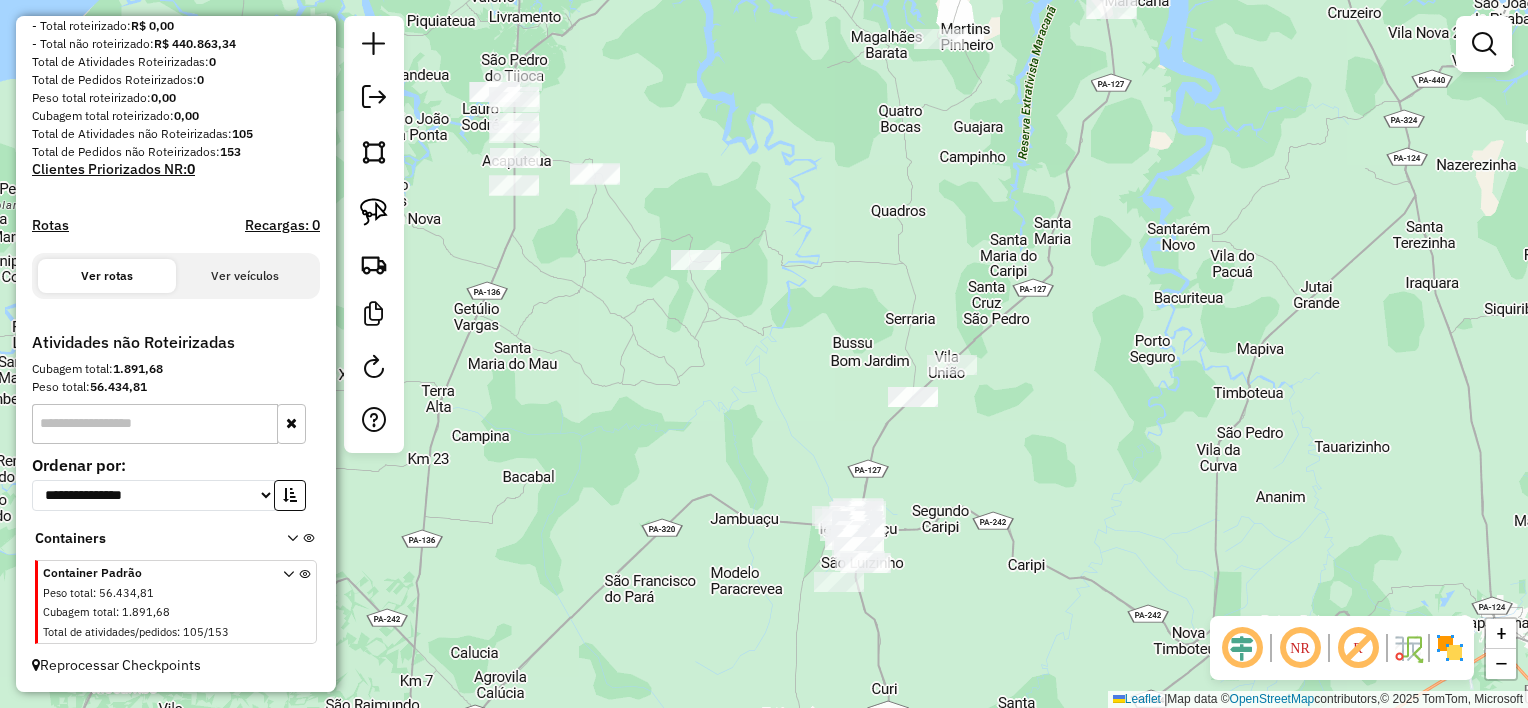 click on "Janela de atendimento Grade de atendimento Capacidade Transportadoras Veículos Cliente Pedidos  Rotas Selecione os dias de semana para filtrar as janelas de atendimento  Seg   Ter   Qua   Qui   Sex   Sáb   Dom  Informe o período da janela de atendimento: De: Até:  Filtrar exatamente a janela do cliente  Considerar janela de atendimento padrão  Selecione os dias de semana para filtrar as grades de atendimento  Seg   Ter   Qua   Qui   Sex   Sáb   Dom   Considerar clientes sem dia de atendimento cadastrado  Clientes fora do dia de atendimento selecionado Filtrar as atividades entre os valores definidos abaixo:  Peso mínimo:   Peso máximo:   Cubagem mínima:   Cubagem máxima:   De:   Até:  Filtrar as atividades entre o tempo de atendimento definido abaixo:  De:   Até:   Considerar capacidade total dos clientes não roteirizados Transportadora: Selecione um ou mais itens Tipo de veículo: Selecione um ou mais itens Veículo: Selecione um ou mais itens Motorista: Selecione um ou mais itens Nome: Rótulo:" 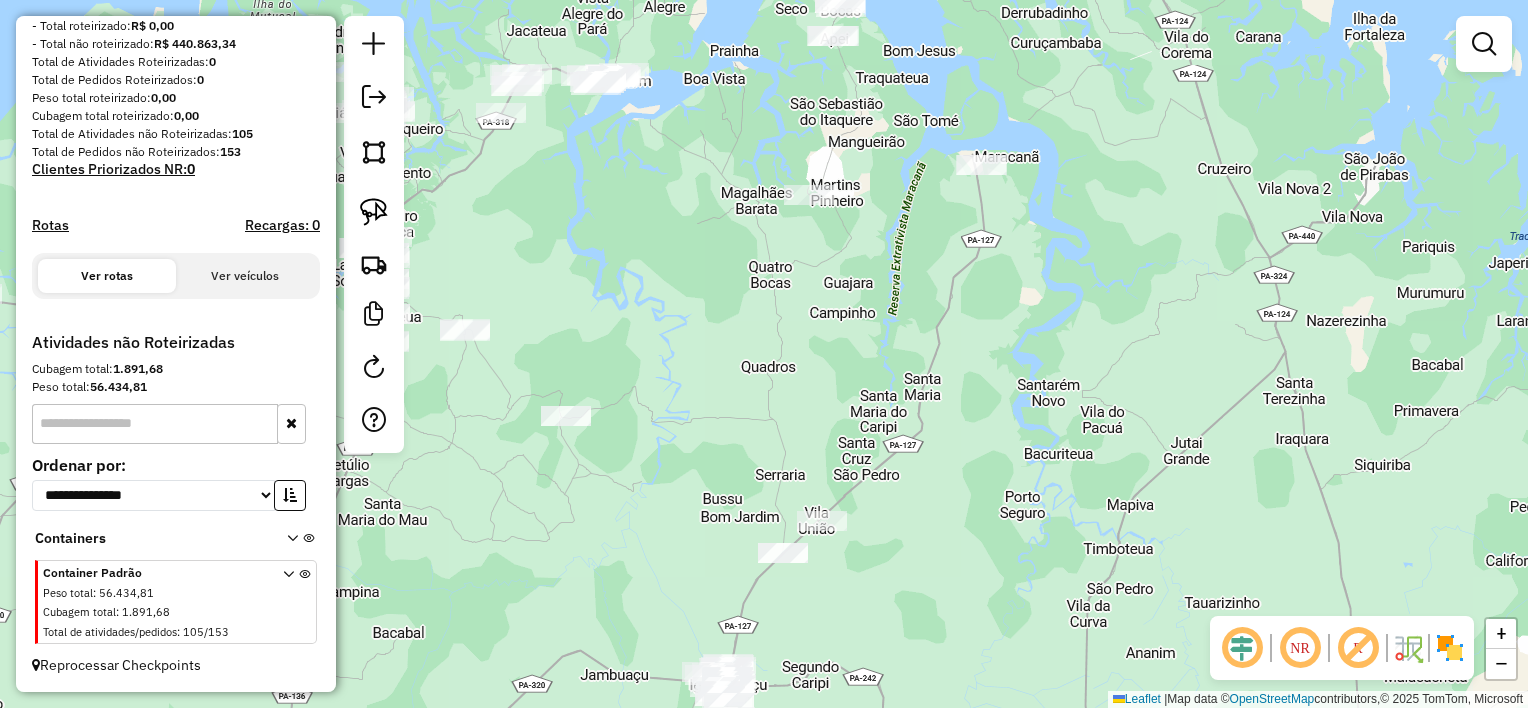 drag, startPoint x: 740, startPoint y: 455, endPoint x: 696, endPoint y: 541, distance: 96.60228 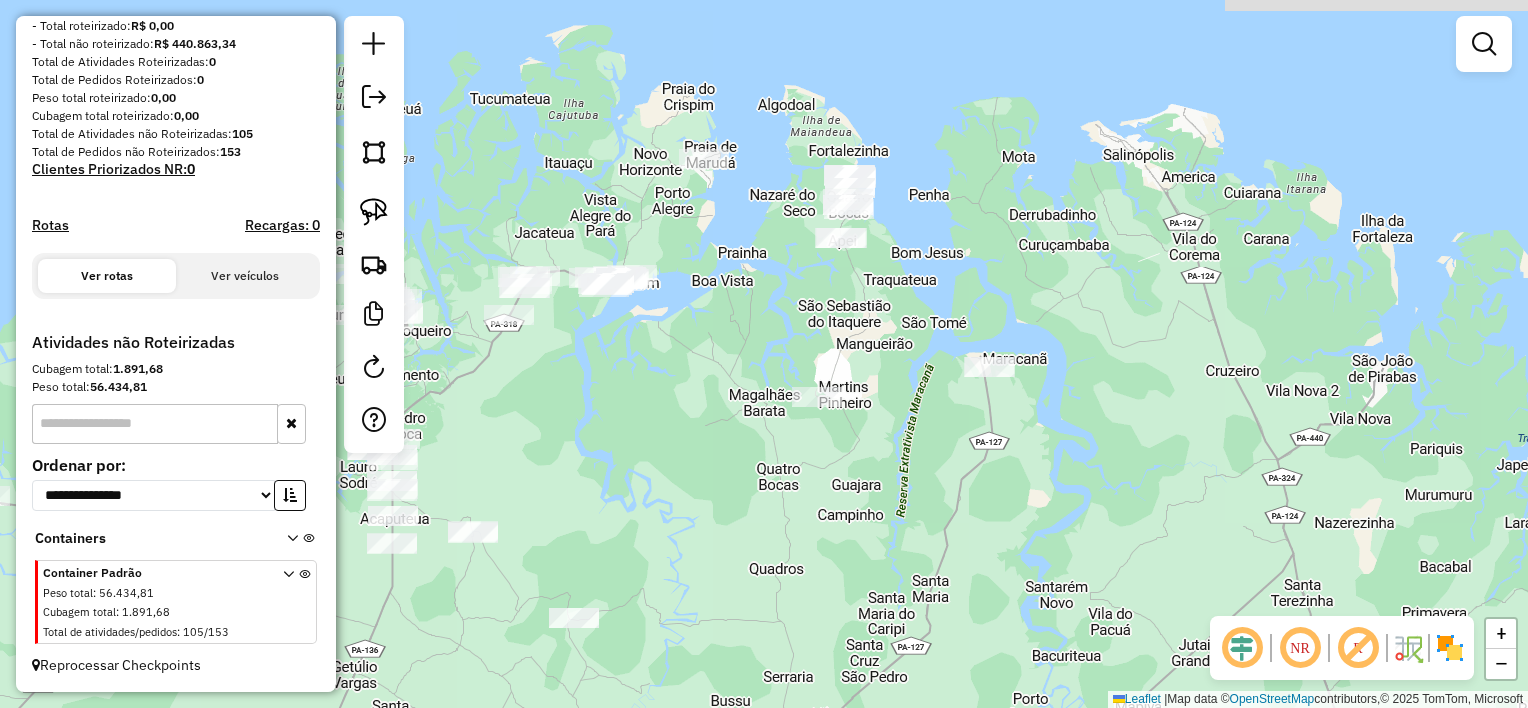 drag, startPoint x: 888, startPoint y: 164, endPoint x: 896, endPoint y: 359, distance: 195.16403 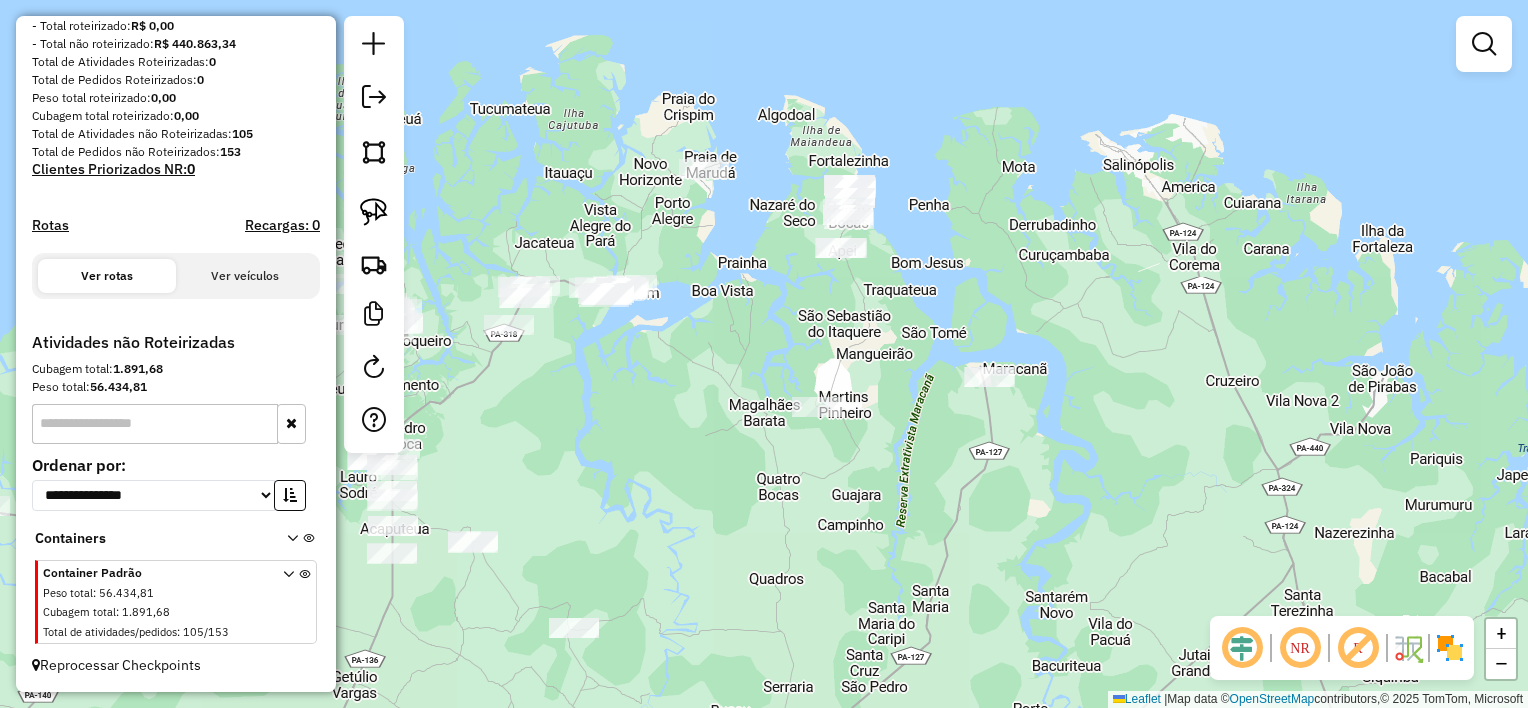 drag, startPoint x: 376, startPoint y: 210, endPoint x: 626, endPoint y: 252, distance: 253.50345 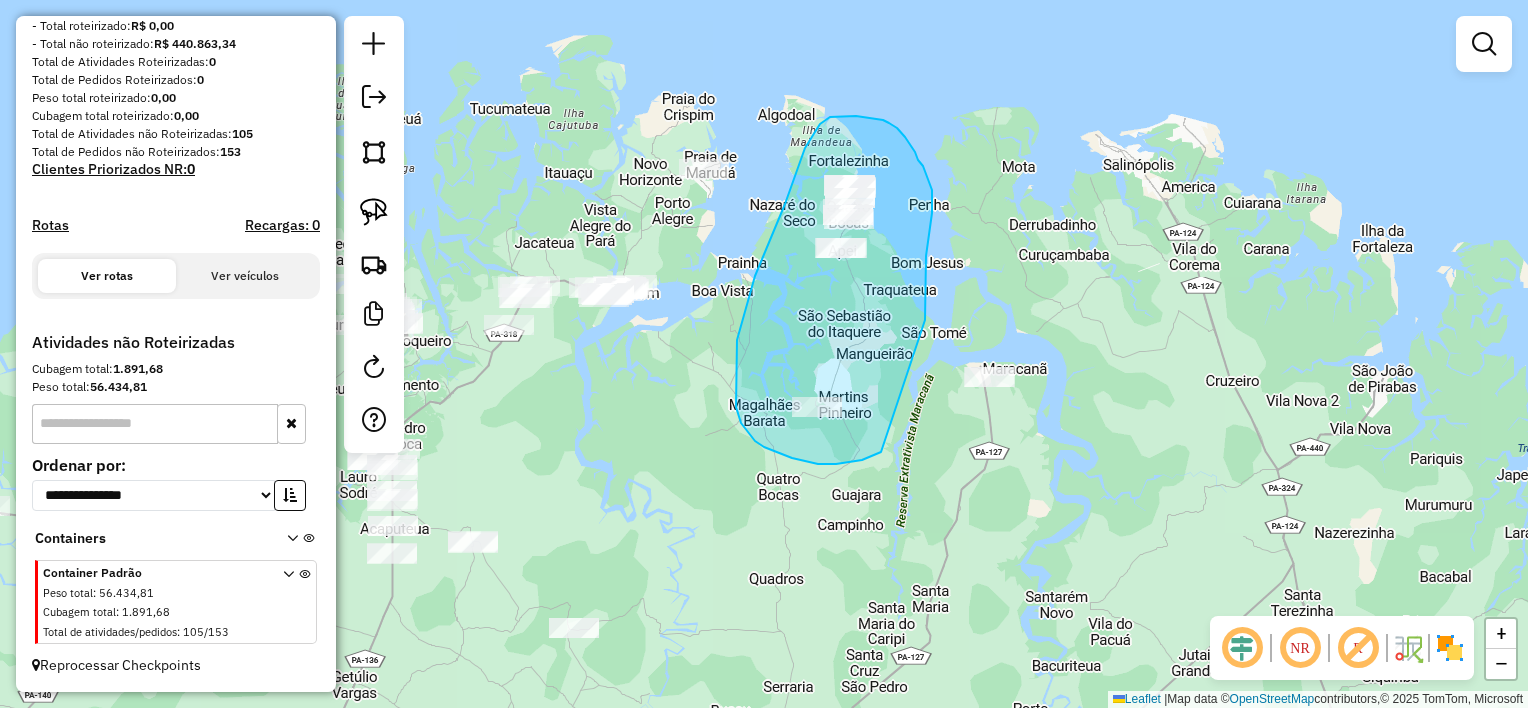 drag, startPoint x: 925, startPoint y: 320, endPoint x: 881, endPoint y: 452, distance: 139.14021 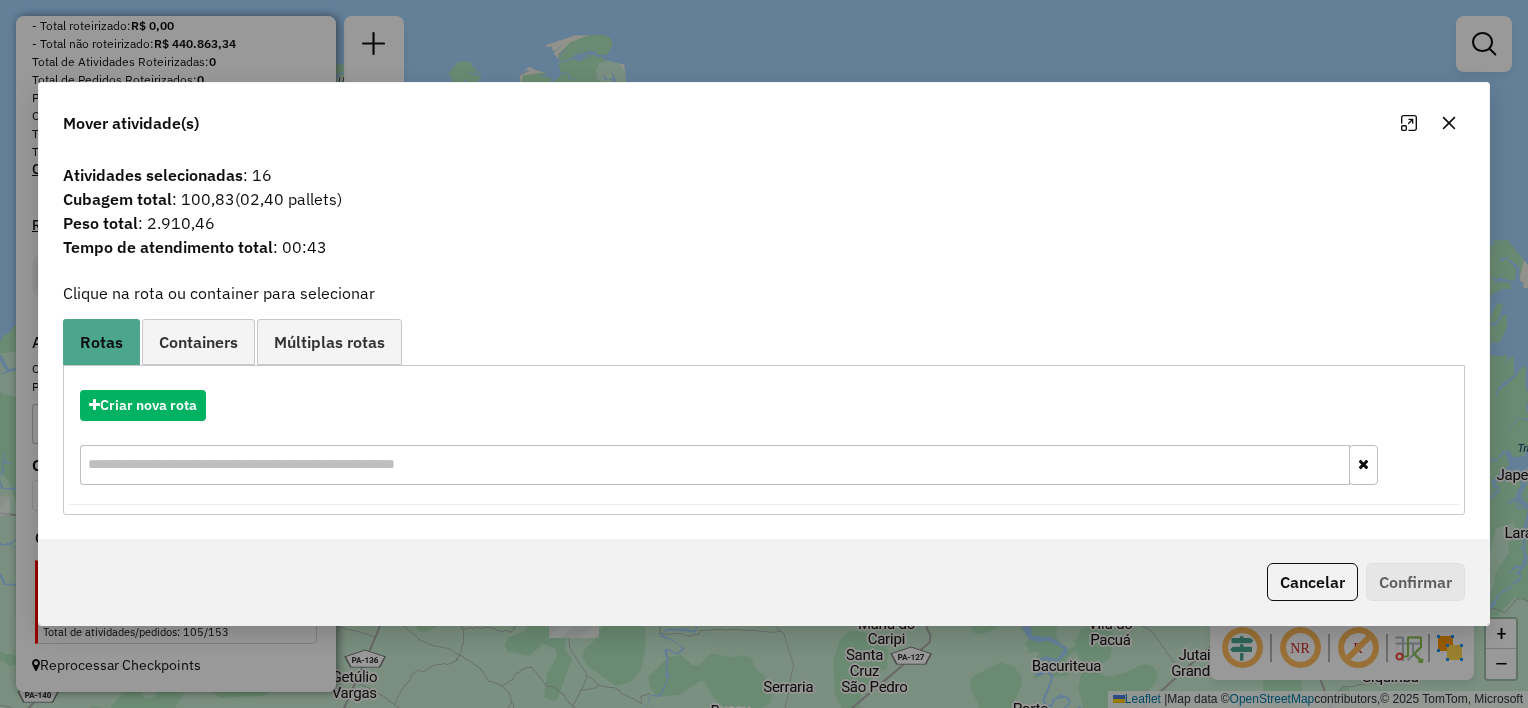 click 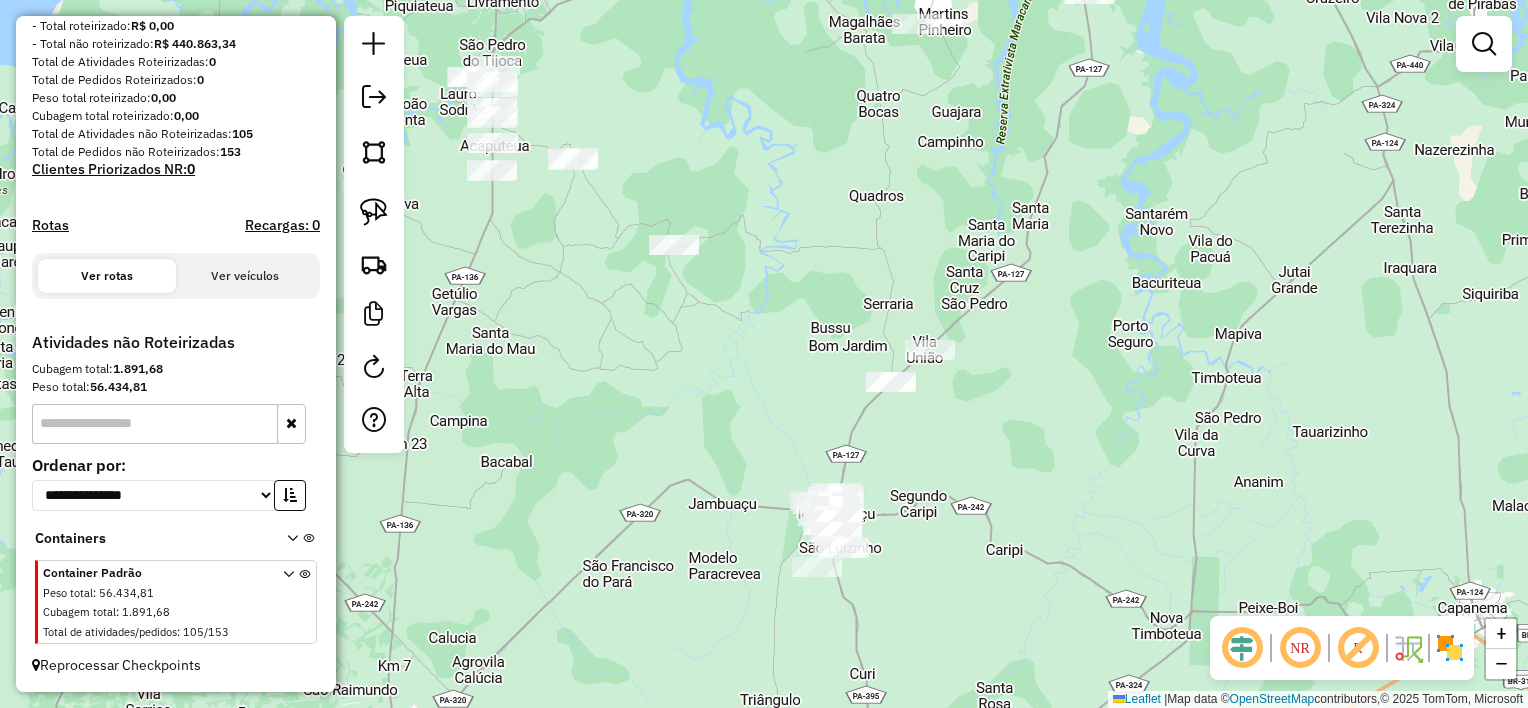 drag, startPoint x: 992, startPoint y: 542, endPoint x: 1083, endPoint y: 171, distance: 381.99738 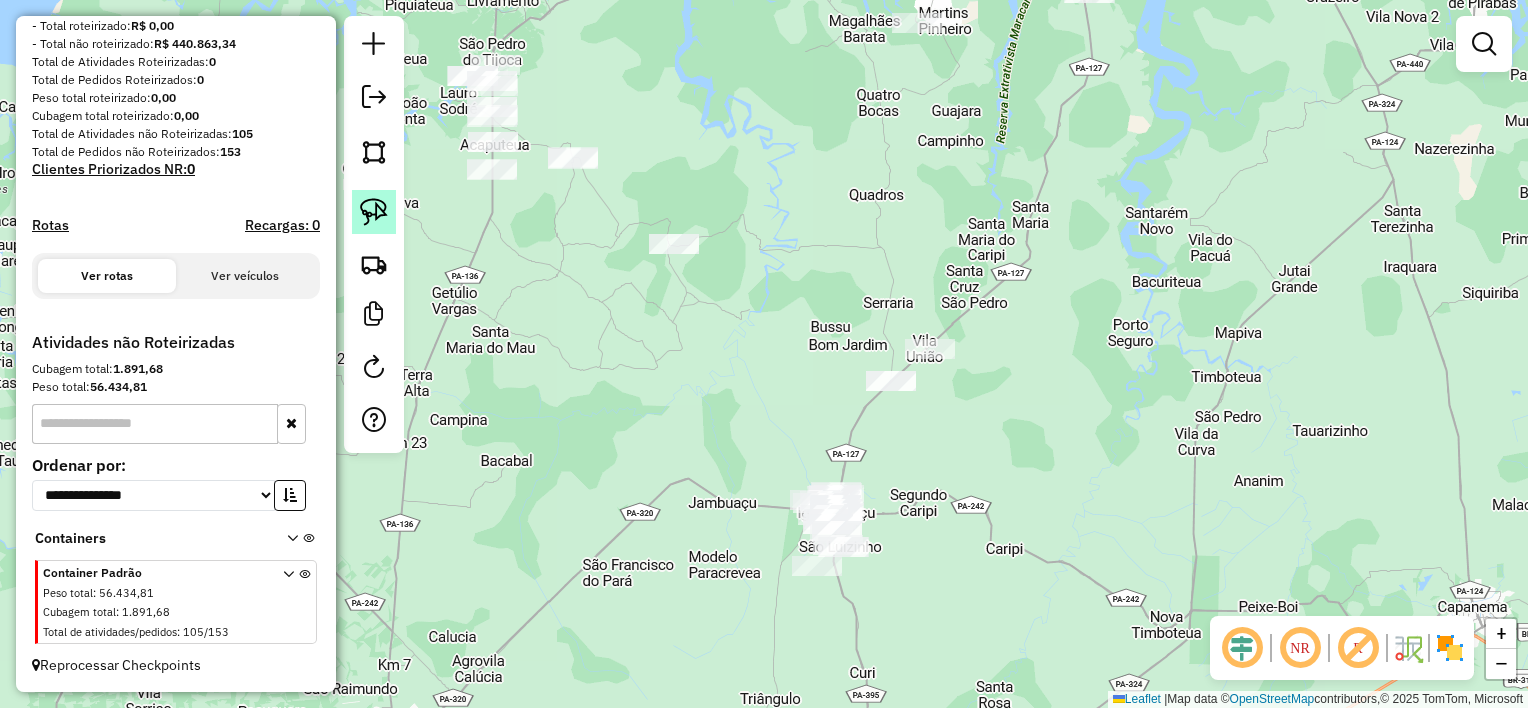 click 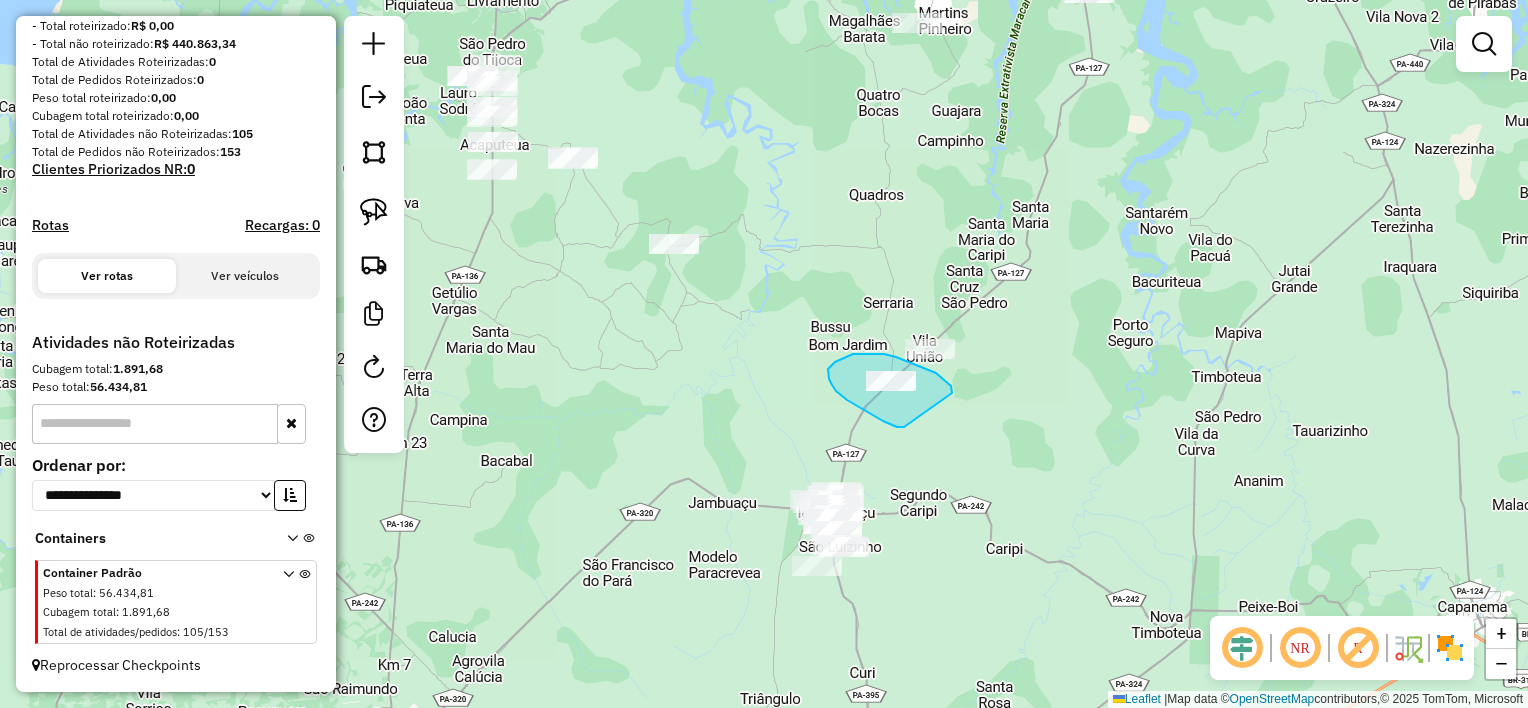drag, startPoint x: 949, startPoint y: 384, endPoint x: 904, endPoint y: 427, distance: 62.241467 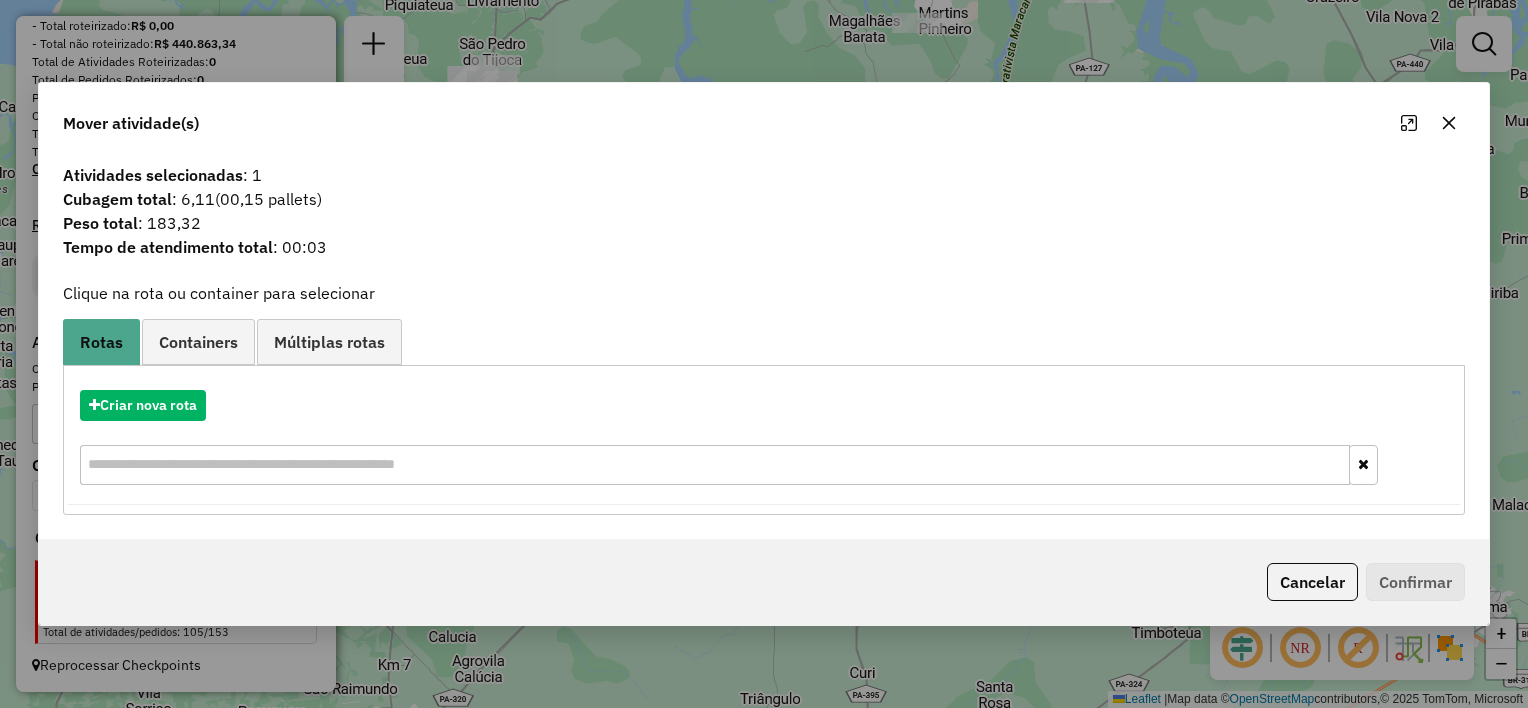 click 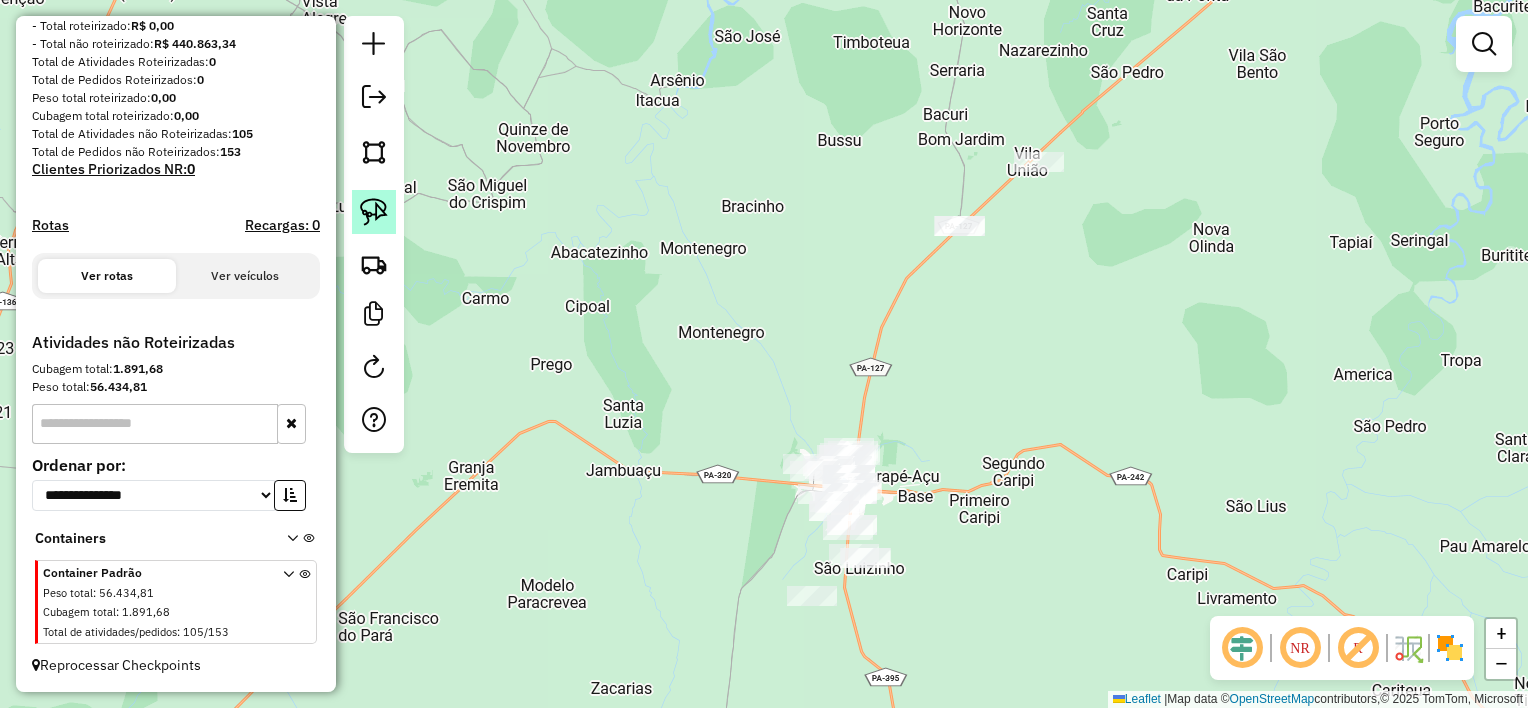 click 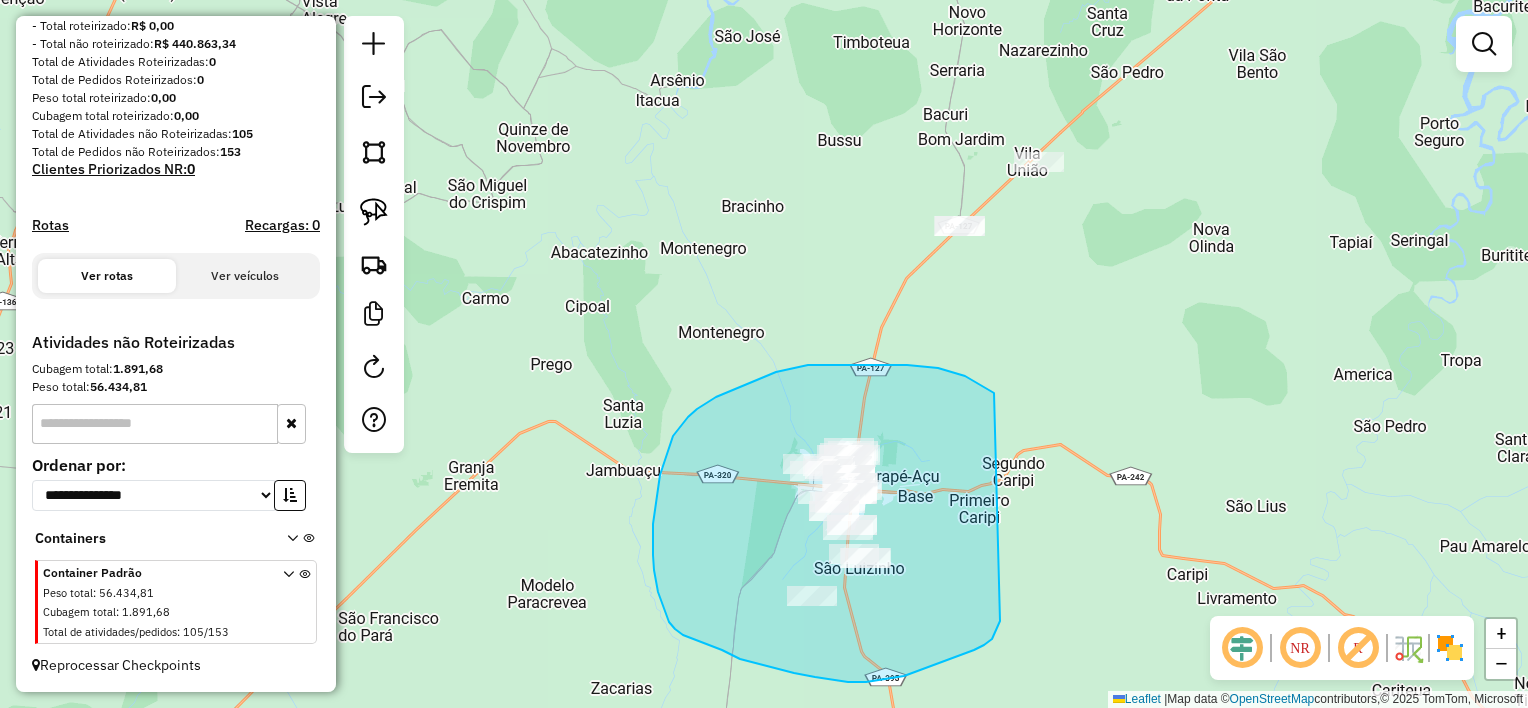 drag, startPoint x: 965, startPoint y: 376, endPoint x: 1009, endPoint y: 549, distance: 178.5077 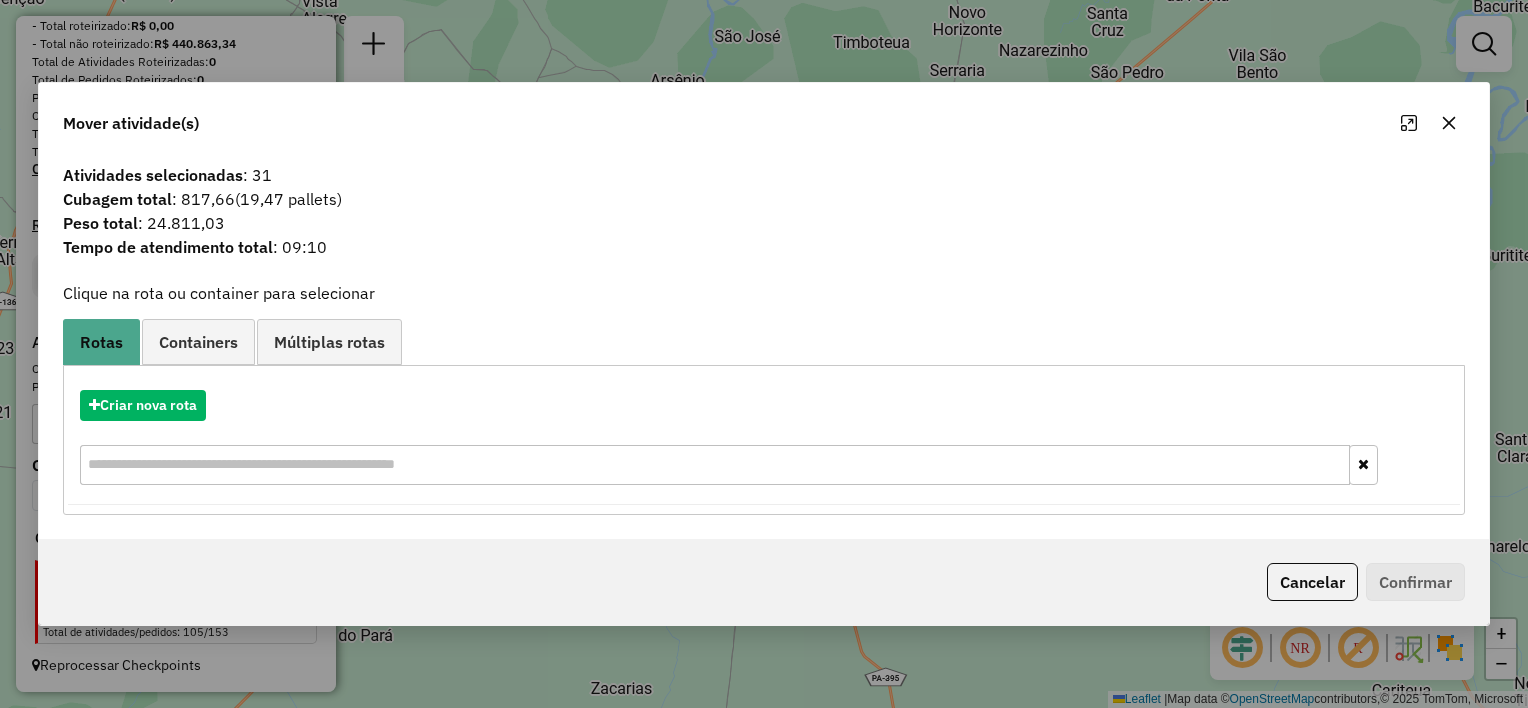 click 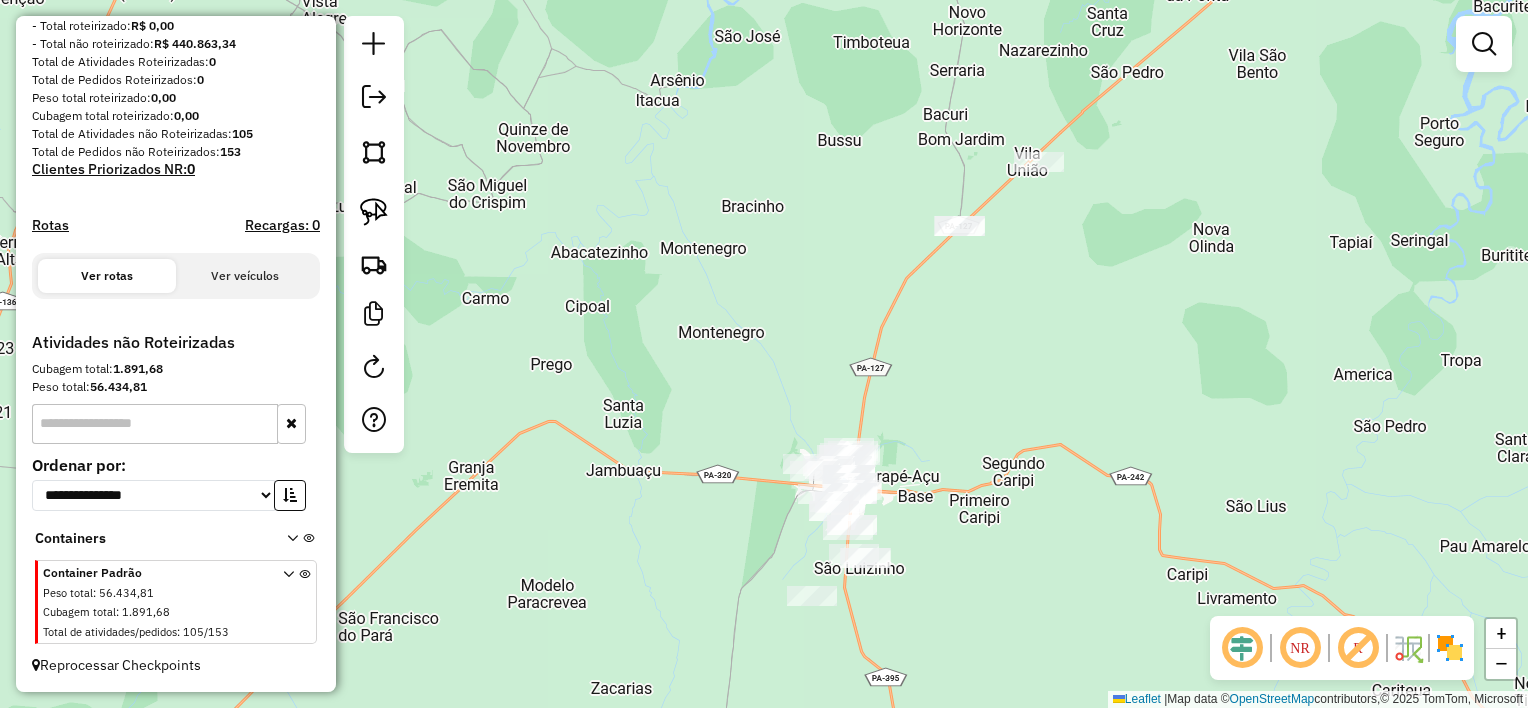 drag, startPoint x: 932, startPoint y: 373, endPoint x: 1106, endPoint y: 466, distance: 197.29419 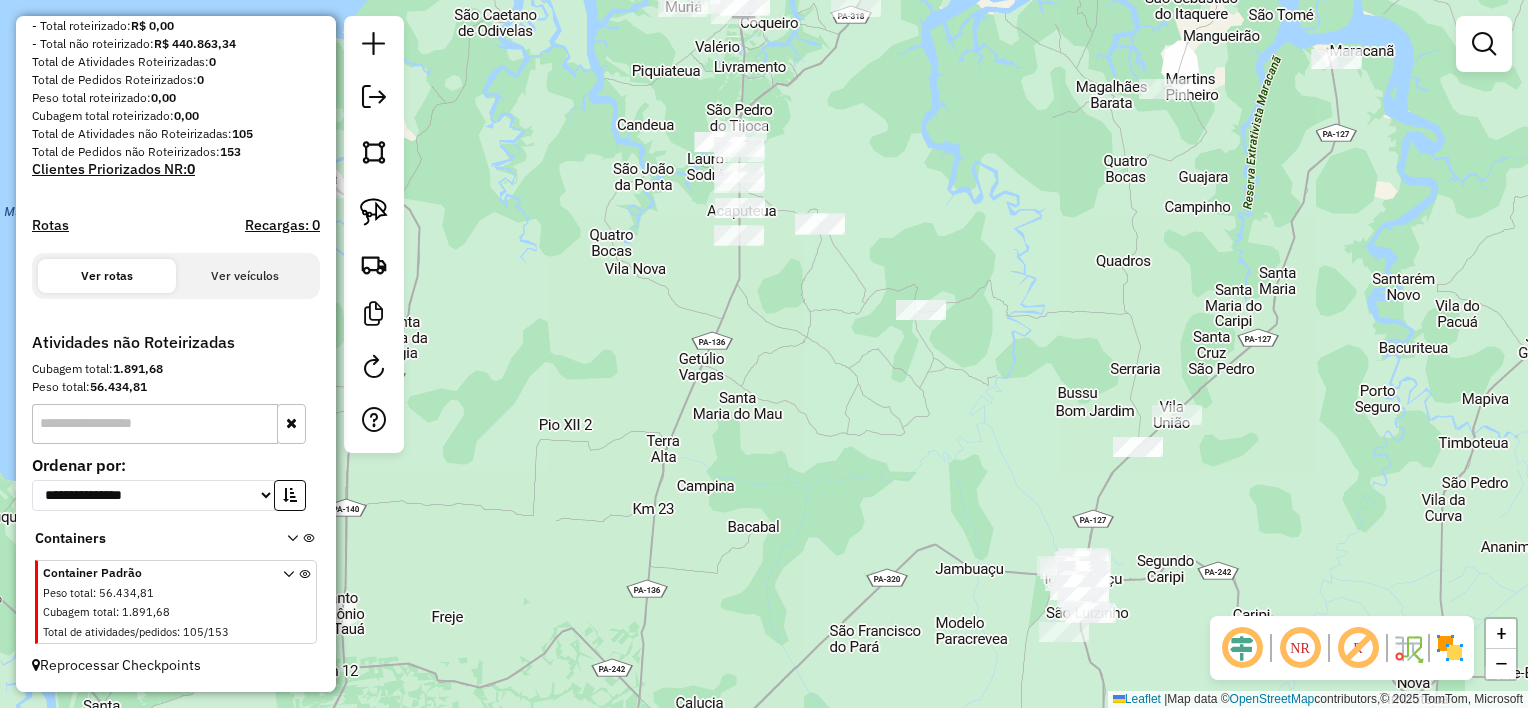 drag, startPoint x: 960, startPoint y: 413, endPoint x: 1035, endPoint y: 548, distance: 154.43445 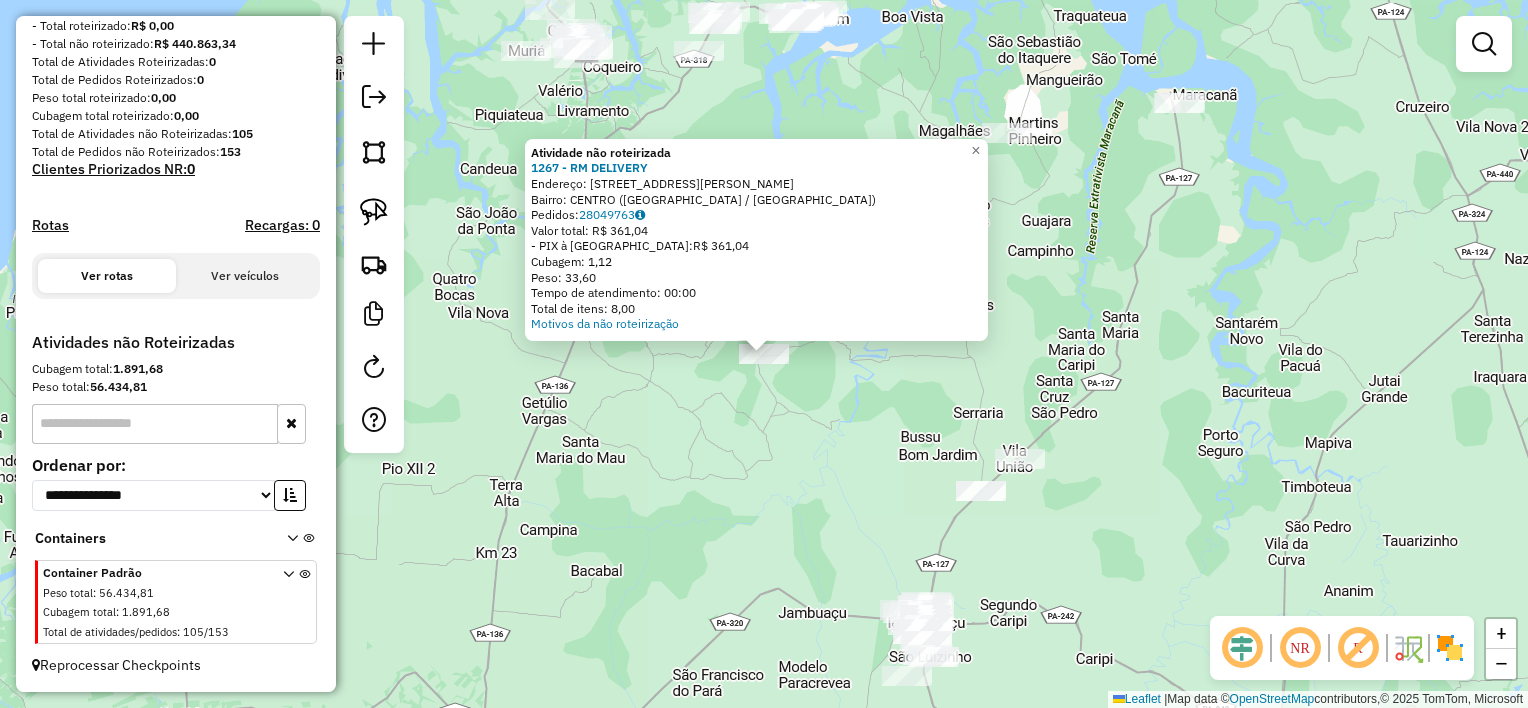 click on "Atividade não roteirizada 1267 - RM DELIVERY  Endereço:  rua Moises trindade 60   Bairro: CENTRO (MARAPANIM / PA)   Pedidos:  28049763   Valor total: R$ 361,04   - PIX à Vista:  R$ 361,04   Cubagem: 1,12   Peso: 33,60   Tempo de atendimento: 00:00   Total de itens: 8,00  Motivos da não roteirização × Janela de atendimento Grade de atendimento Capacidade Transportadoras Veículos Cliente Pedidos  Rotas Selecione os dias de semana para filtrar as janelas de atendimento  Seg   Ter   Qua   Qui   Sex   Sáb   Dom  Informe o período da janela de atendimento: De: Até:  Filtrar exatamente a janela do cliente  Considerar janela de atendimento padrão  Selecione os dias de semana para filtrar as grades de atendimento  Seg   Ter   Qua   Qui   Sex   Sáb   Dom   Considerar clientes sem dia de atendimento cadastrado  Clientes fora do dia de atendimento selecionado Filtrar as atividades entre os valores definidos abaixo:  Peso mínimo:   Peso máximo:   Cubagem mínima:   Cubagem máxima:   De:   Até:   De:  De:" 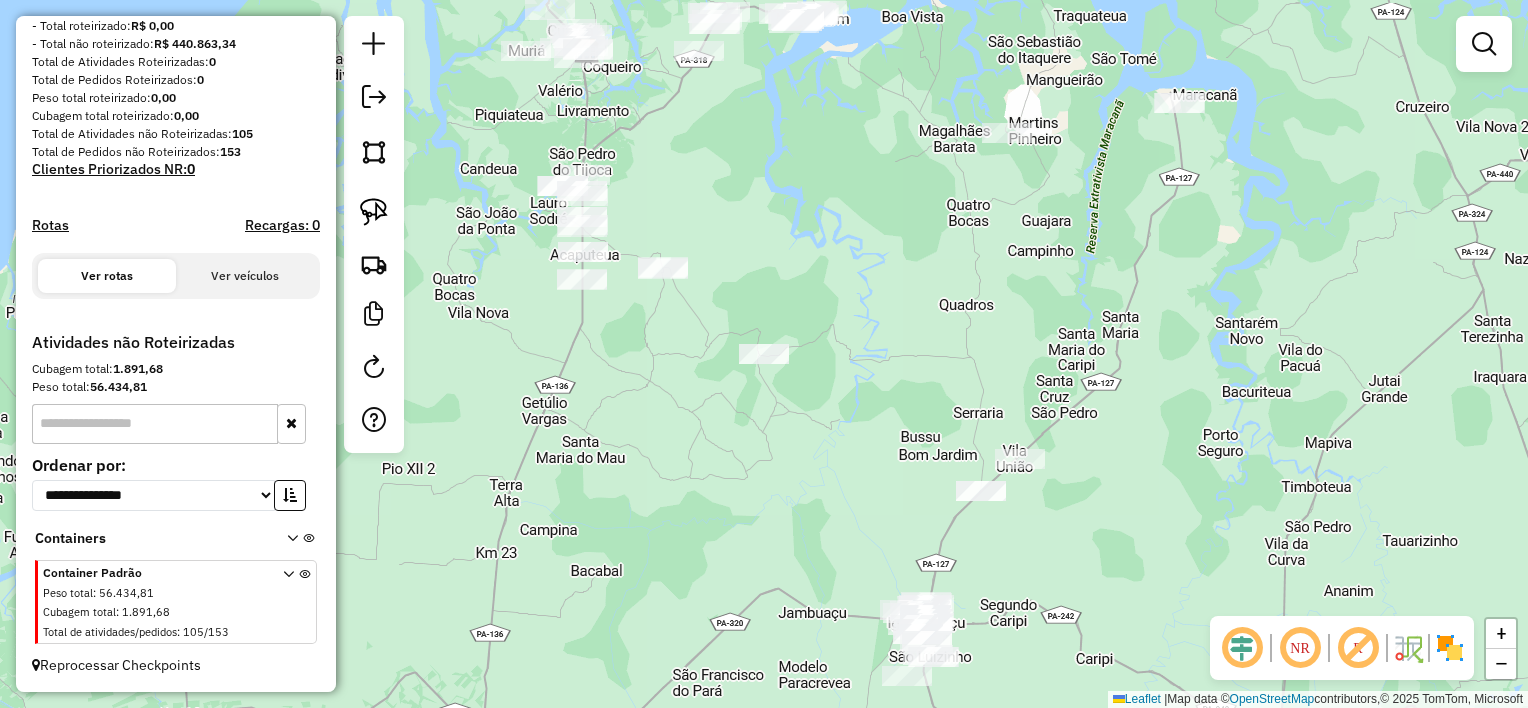 drag, startPoint x: 886, startPoint y: 500, endPoint x: 968, endPoint y: 558, distance: 100.43903 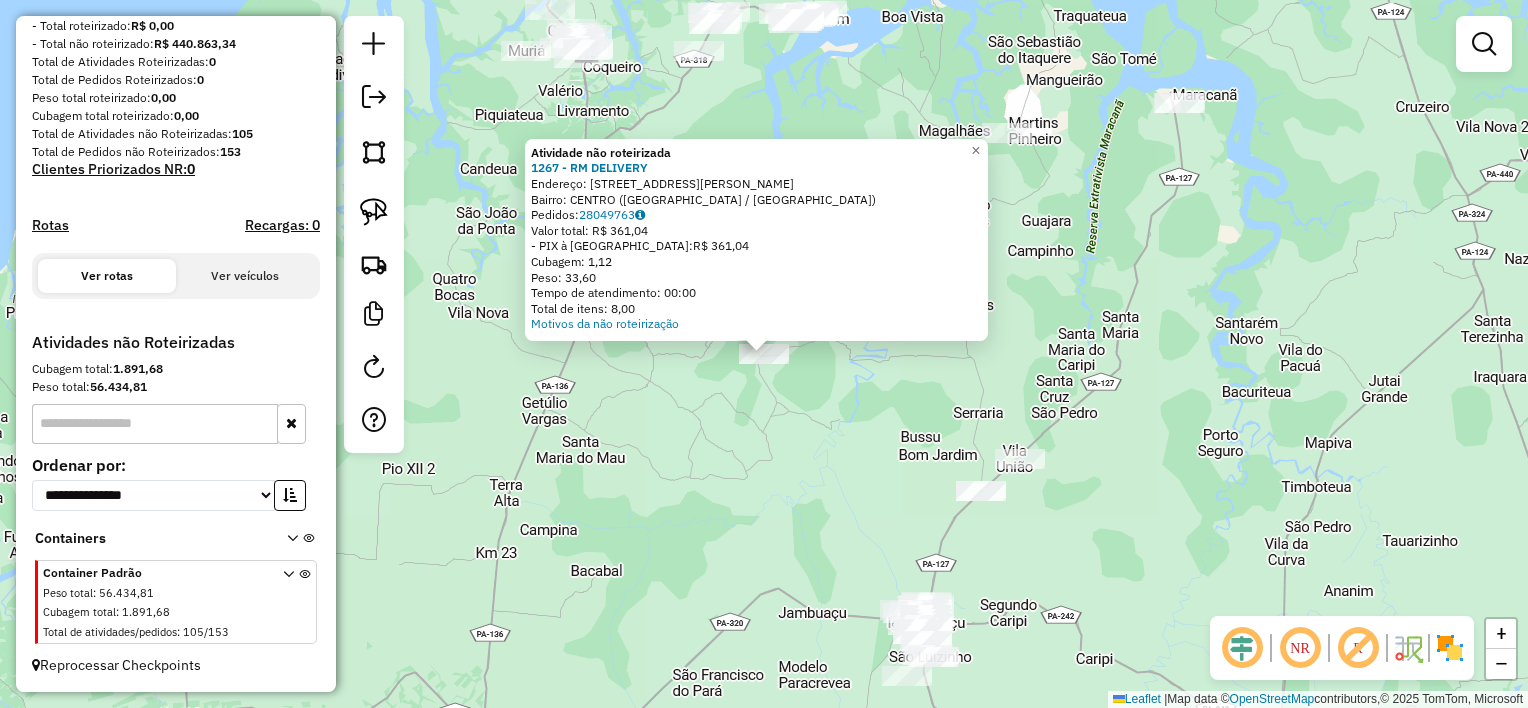 click on "Atividade não roteirizada 1267 - RM DELIVERY  Endereço:  rua Moises trindade 60   Bairro: CENTRO (MARAPANIM / PA)   Pedidos:  28049763   Valor total: R$ 361,04   - PIX à Vista:  R$ 361,04   Cubagem: 1,12   Peso: 33,60   Tempo de atendimento: 00:00   Total de itens: 8,00  Motivos da não roteirização × Janela de atendimento Grade de atendimento Capacidade Transportadoras Veículos Cliente Pedidos  Rotas Selecione os dias de semana para filtrar as janelas de atendimento  Seg   Ter   Qua   Qui   Sex   Sáb   Dom  Informe o período da janela de atendimento: De: Até:  Filtrar exatamente a janela do cliente  Considerar janela de atendimento padrão  Selecione os dias de semana para filtrar as grades de atendimento  Seg   Ter   Qua   Qui   Sex   Sáb   Dom   Considerar clientes sem dia de atendimento cadastrado  Clientes fora do dia de atendimento selecionado Filtrar as atividades entre os valores definidos abaixo:  Peso mínimo:   Peso máximo:   Cubagem mínima:   Cubagem máxima:   De:   Até:   De:  De:" 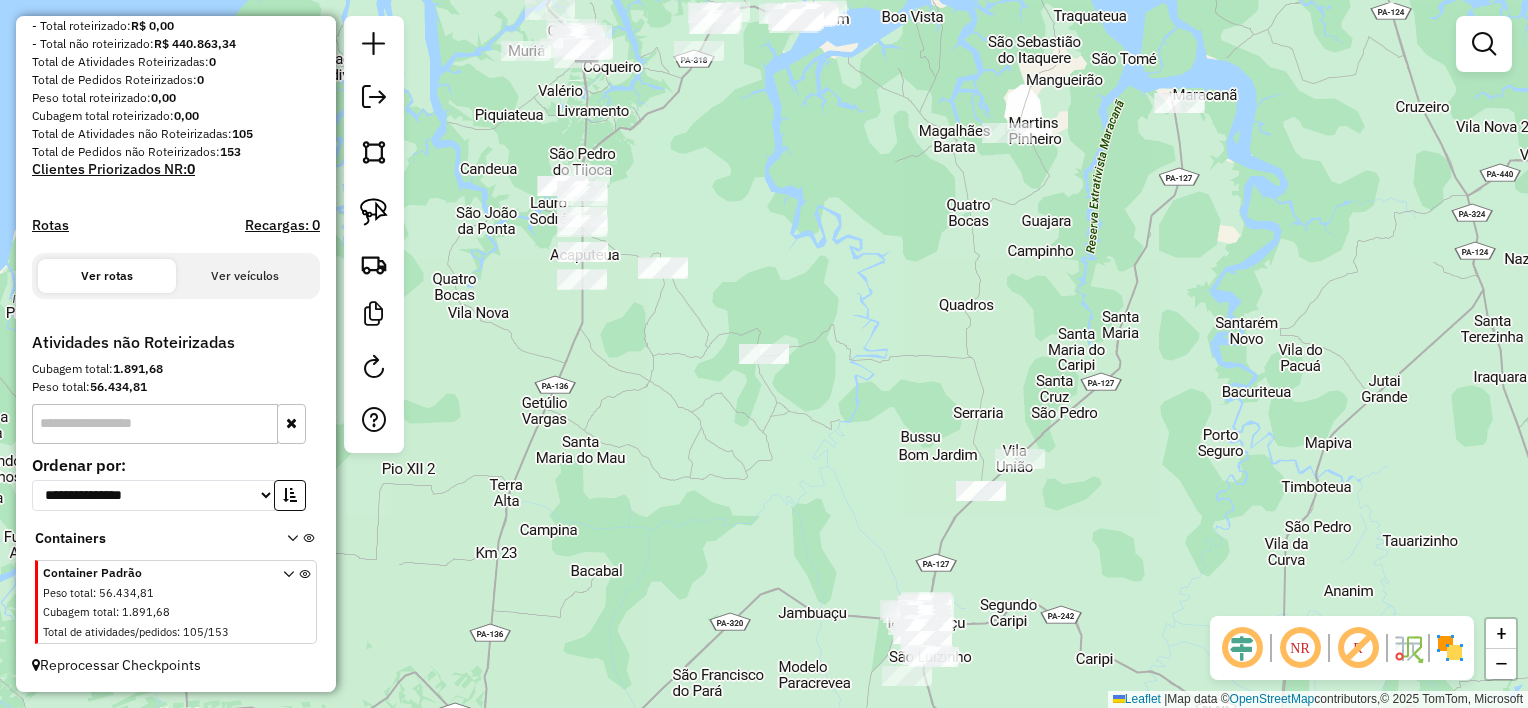 drag, startPoint x: 841, startPoint y: 427, endPoint x: 1156, endPoint y: 388, distance: 317.4051 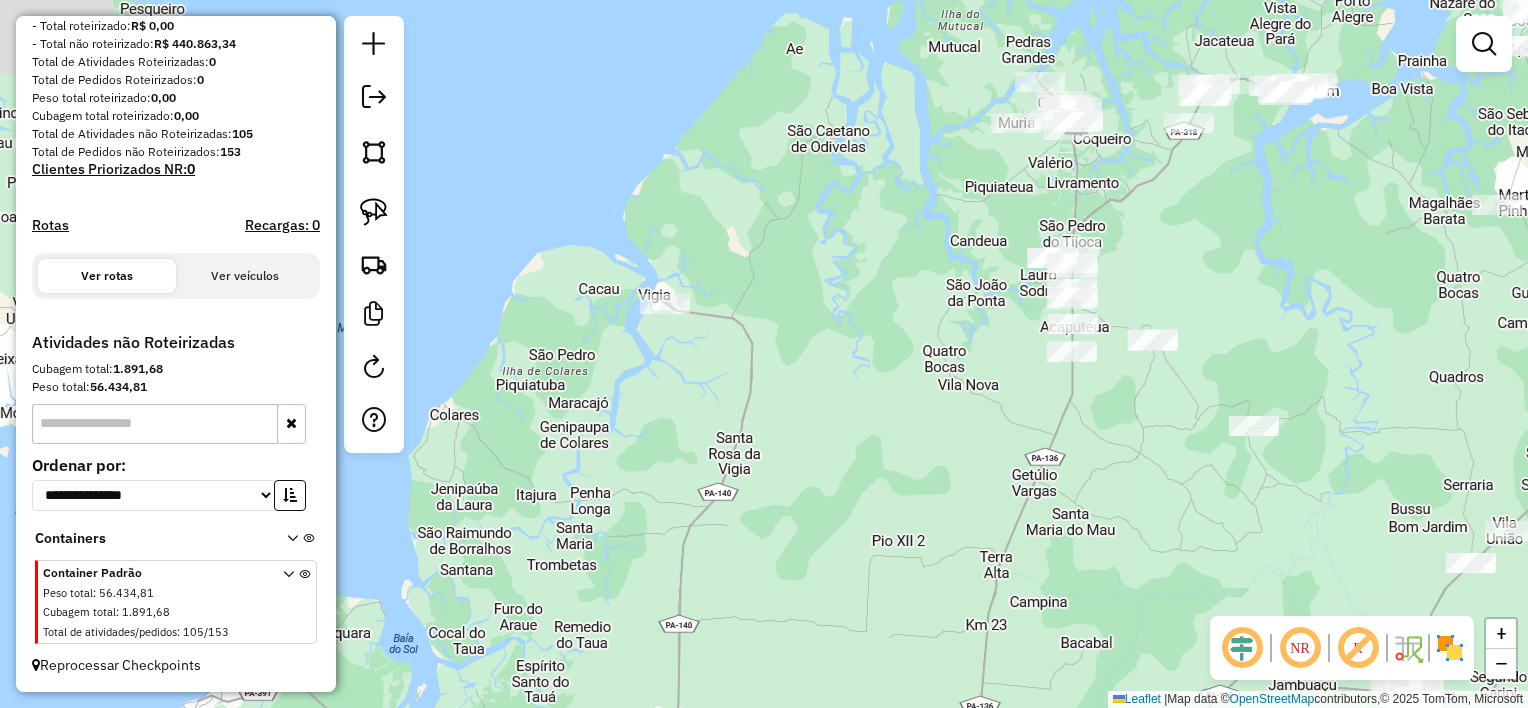 drag, startPoint x: 1008, startPoint y: 390, endPoint x: 544, endPoint y: 639, distance: 526.58997 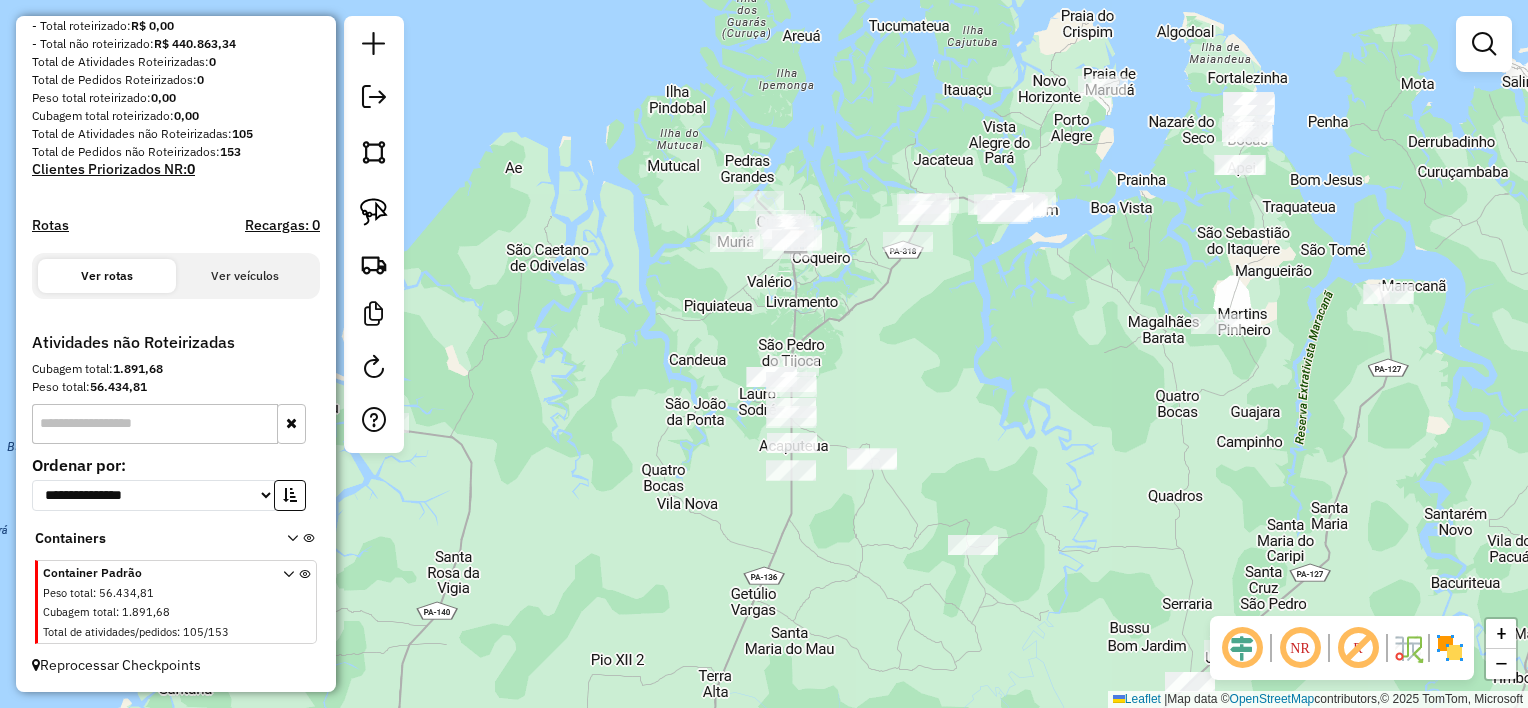 drag, startPoint x: 940, startPoint y: 378, endPoint x: 877, endPoint y: 535, distance: 169.16855 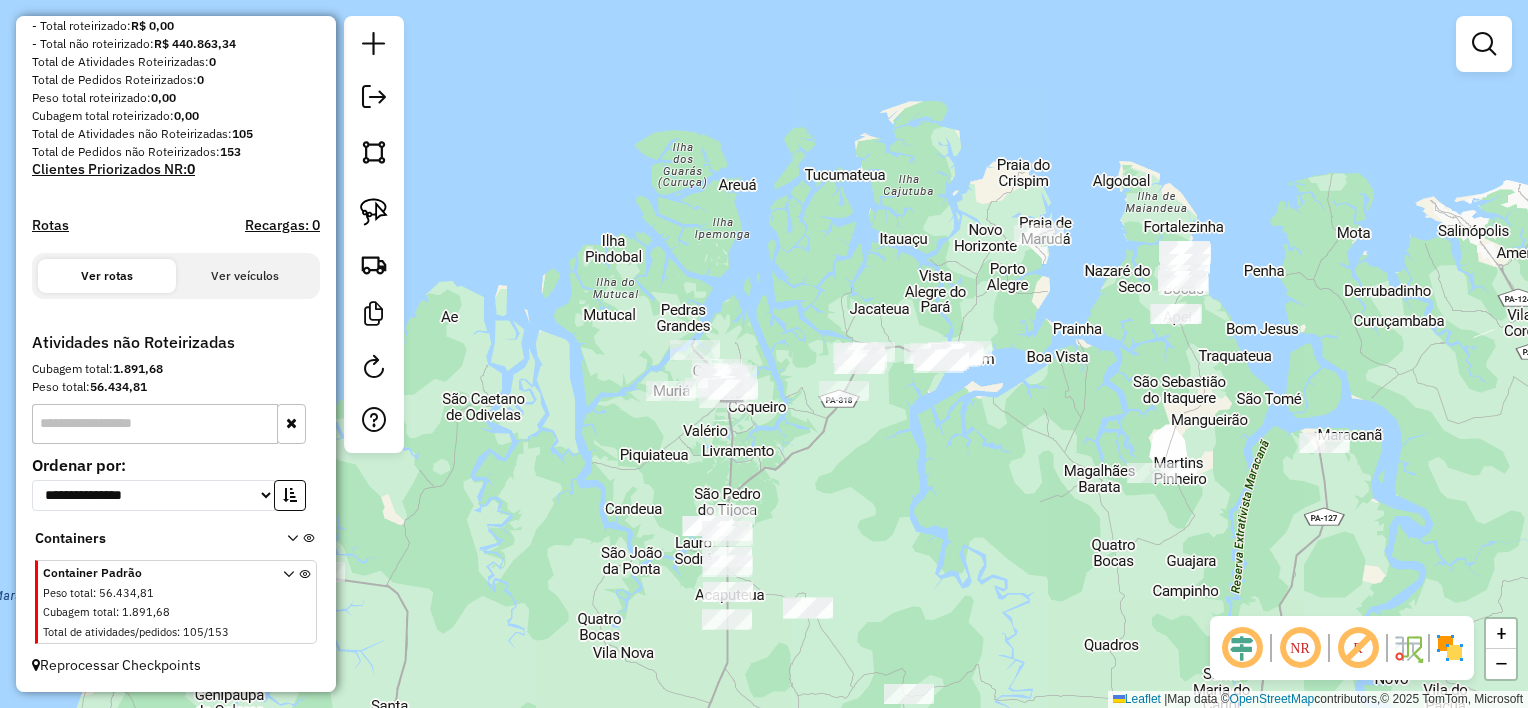 drag, startPoint x: 893, startPoint y: 287, endPoint x: 870, endPoint y: 302, distance: 27.45906 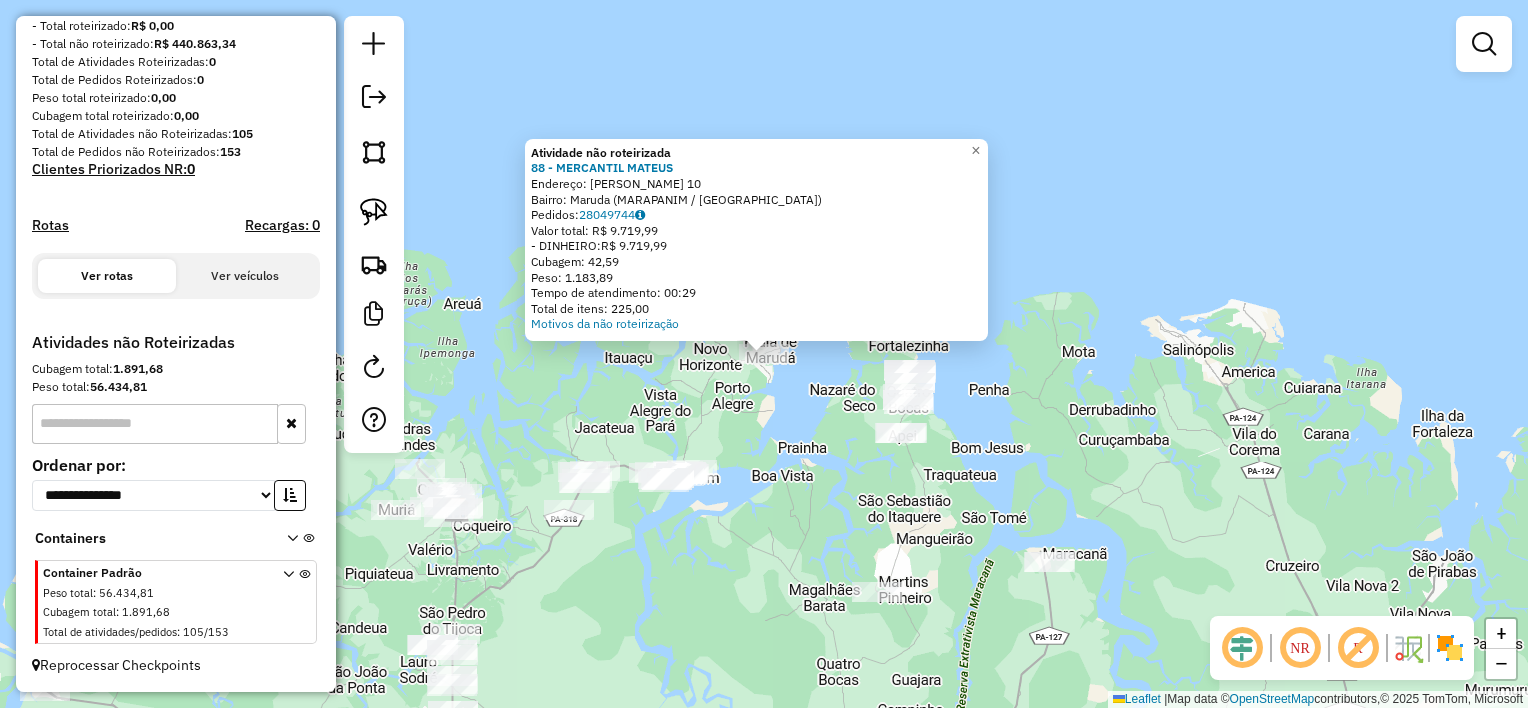 click on "Atividade não roteirizada 88 - MERCANTIL MATEUS  Endereço:  EVALDO GAMA 10   Bairro: Maruda (MARAPANIM / PA)   Pedidos:  28049744   Valor total: R$ 9.719,99   - DINHEIRO:  R$ 9.719,99   Cubagem: 42,59   Peso: 1.183,89   Tempo de atendimento: 00:29   Total de itens: 225,00  Motivos da não roteirização × Janela de atendimento Grade de atendimento Capacidade Transportadoras Veículos Cliente Pedidos  Rotas Selecione os dias de semana para filtrar as janelas de atendimento  Seg   Ter   Qua   Qui   Sex   Sáb   Dom  Informe o período da janela de atendimento: De: Até:  Filtrar exatamente a janela do cliente  Considerar janela de atendimento padrão  Selecione os dias de semana para filtrar as grades de atendimento  Seg   Ter   Qua   Qui   Sex   Sáb   Dom   Considerar clientes sem dia de atendimento cadastrado  Clientes fora do dia de atendimento selecionado Filtrar as atividades entre os valores definidos abaixo:  Peso mínimo:   Peso máximo:   Cubagem mínima:   Cubagem máxima:   De:   Até:   De:  De:" 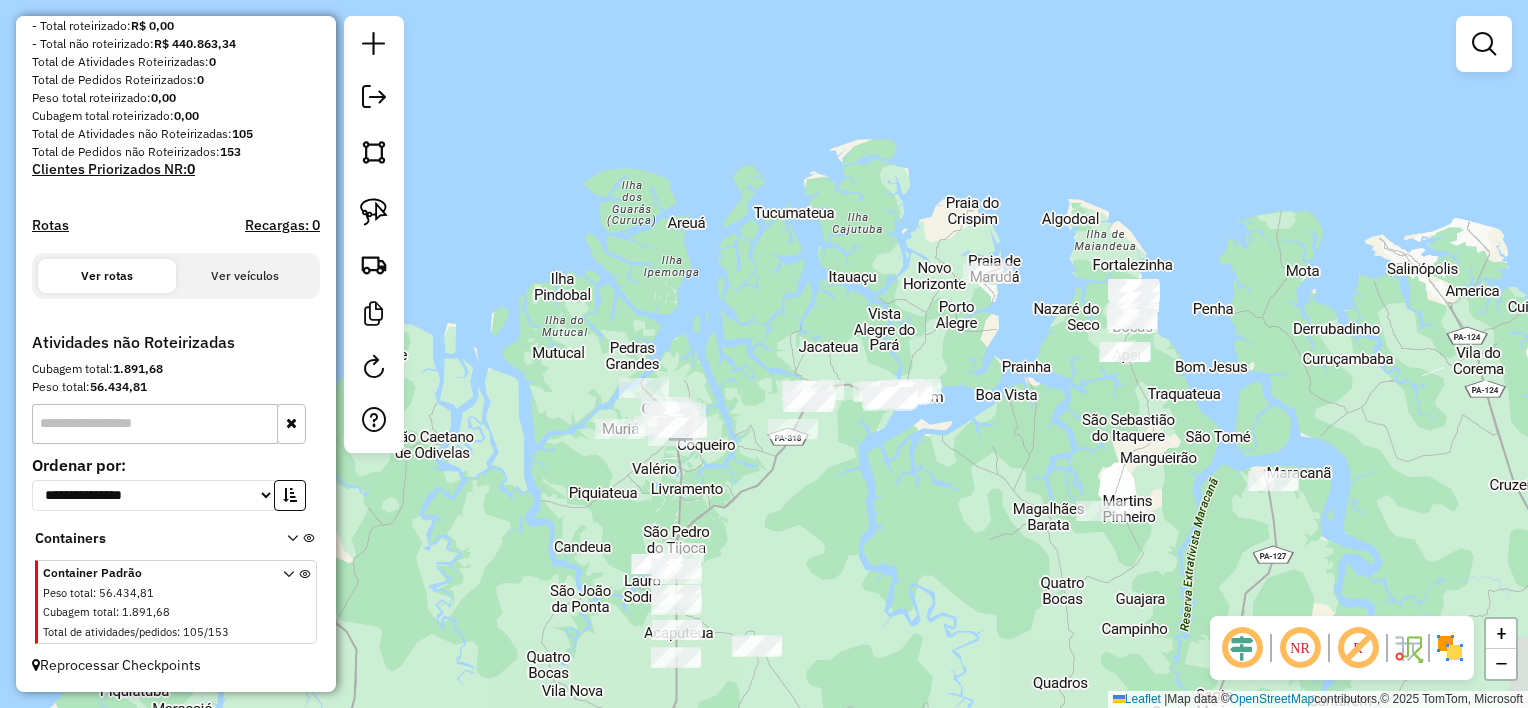 drag, startPoint x: 752, startPoint y: 549, endPoint x: 900, endPoint y: 431, distance: 189.28285 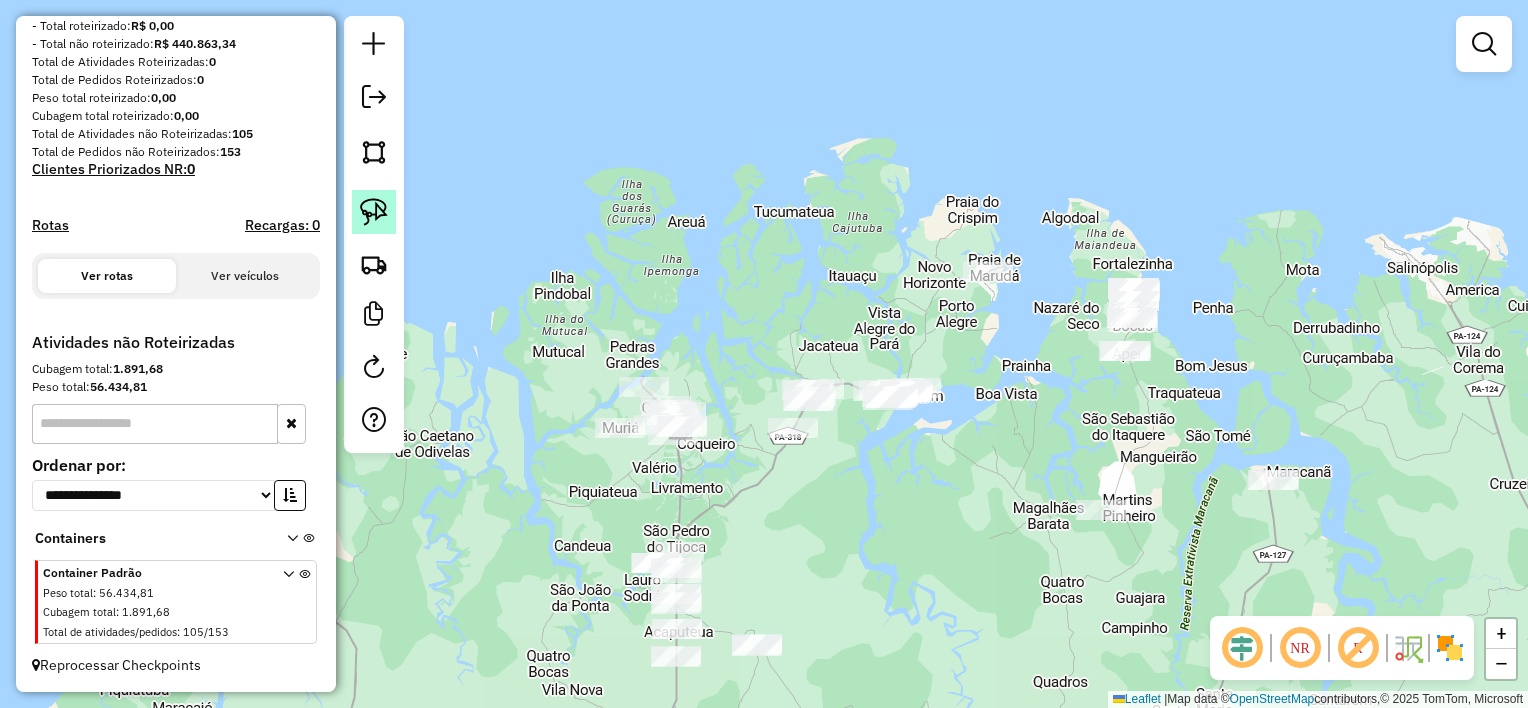 click 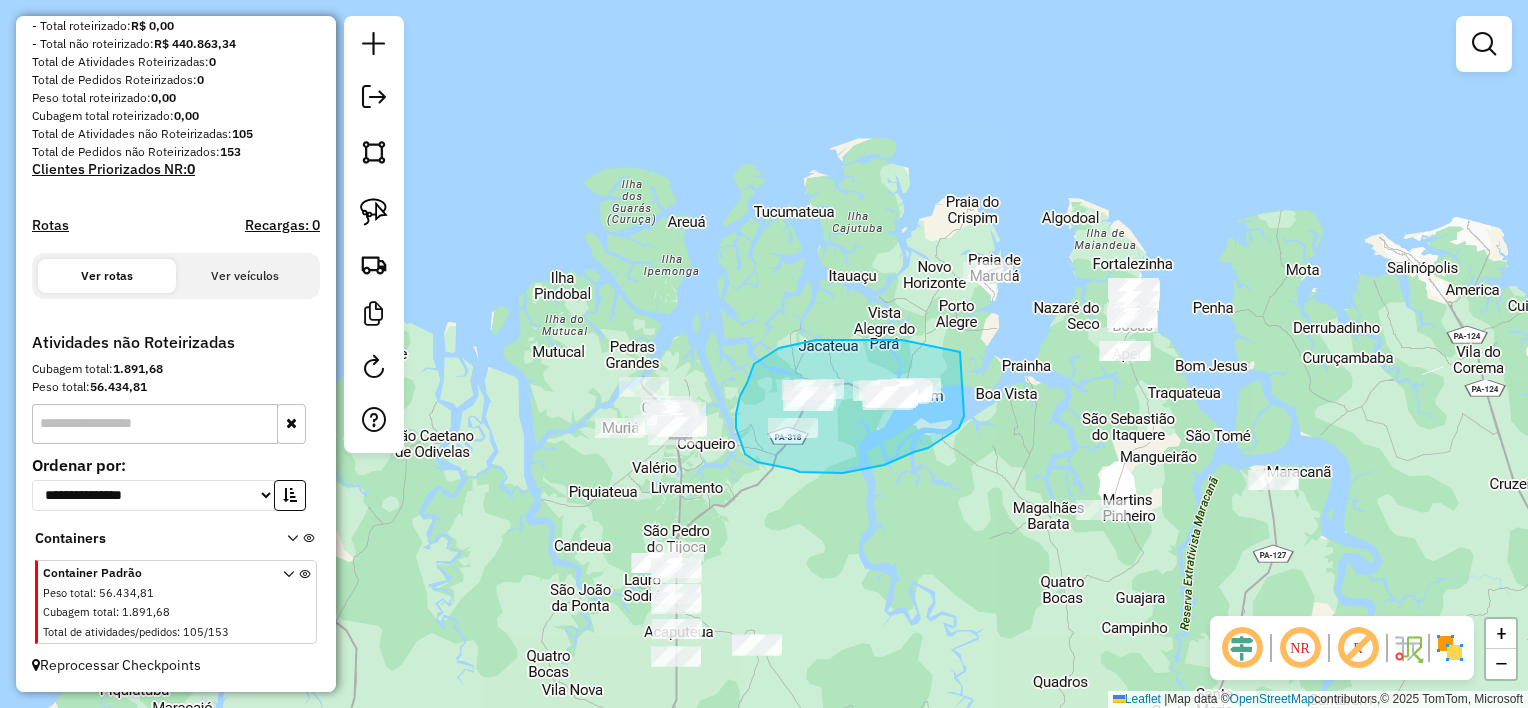 drag, startPoint x: 960, startPoint y: 352, endPoint x: 986, endPoint y: 366, distance: 29.529646 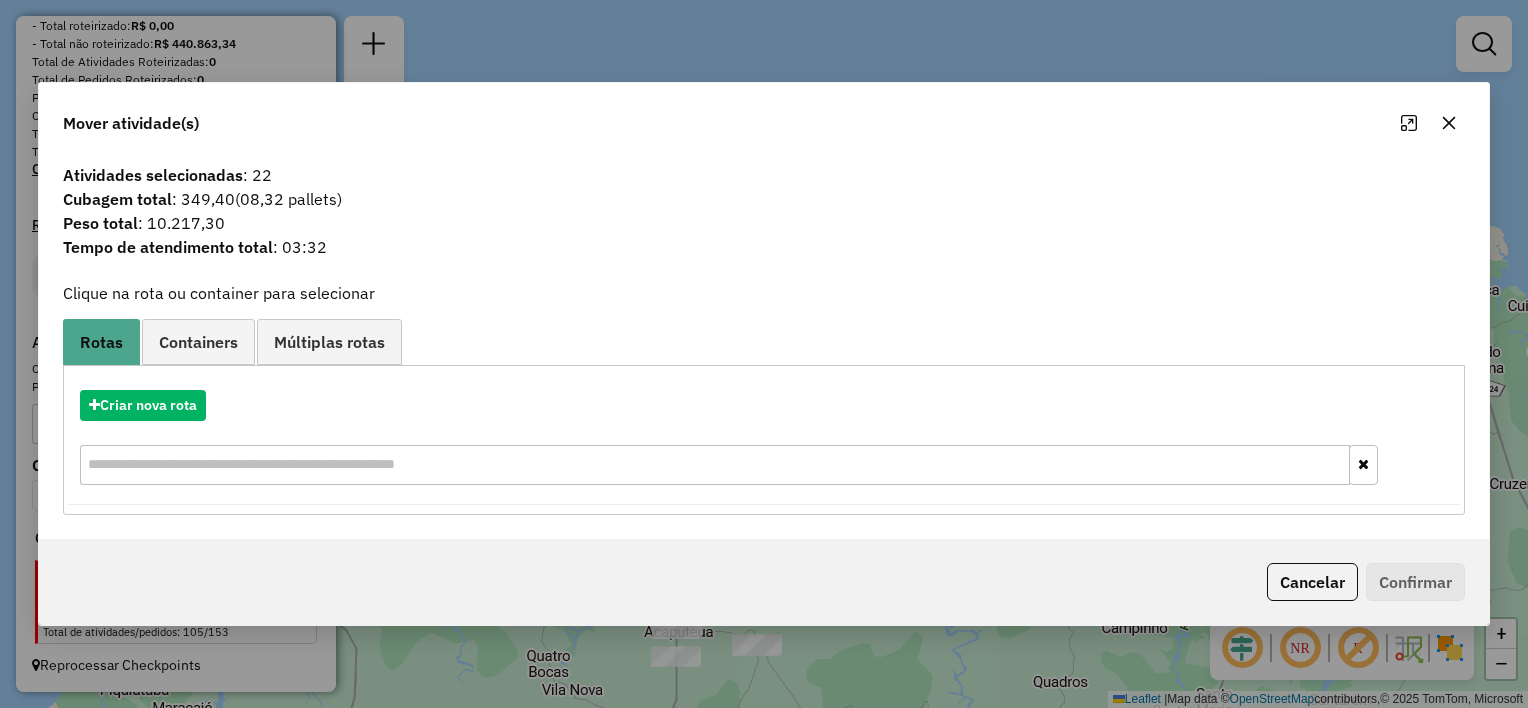 click 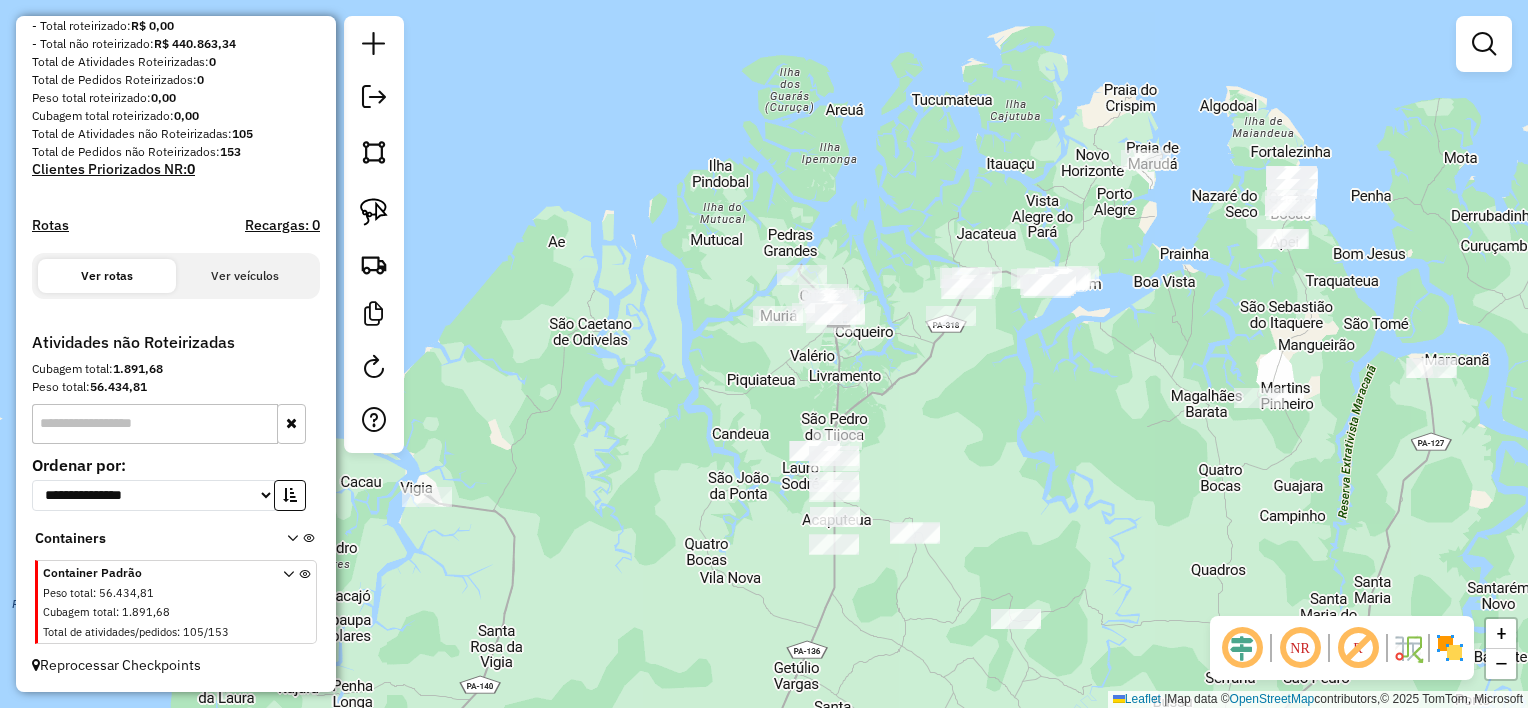 drag, startPoint x: 986, startPoint y: 494, endPoint x: 1168, endPoint y: 260, distance: 296.44562 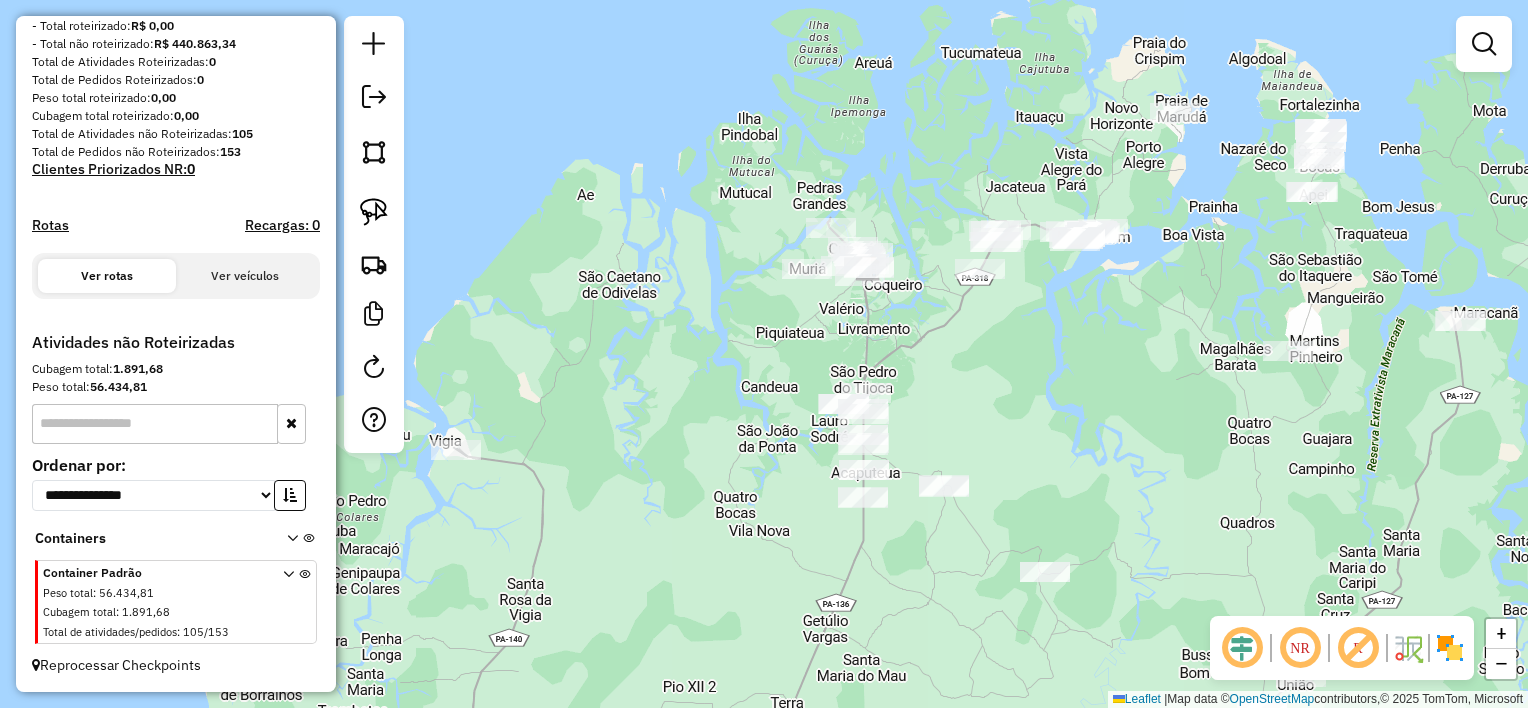 drag, startPoint x: 1108, startPoint y: 280, endPoint x: 1095, endPoint y: 353, distance: 74.1485 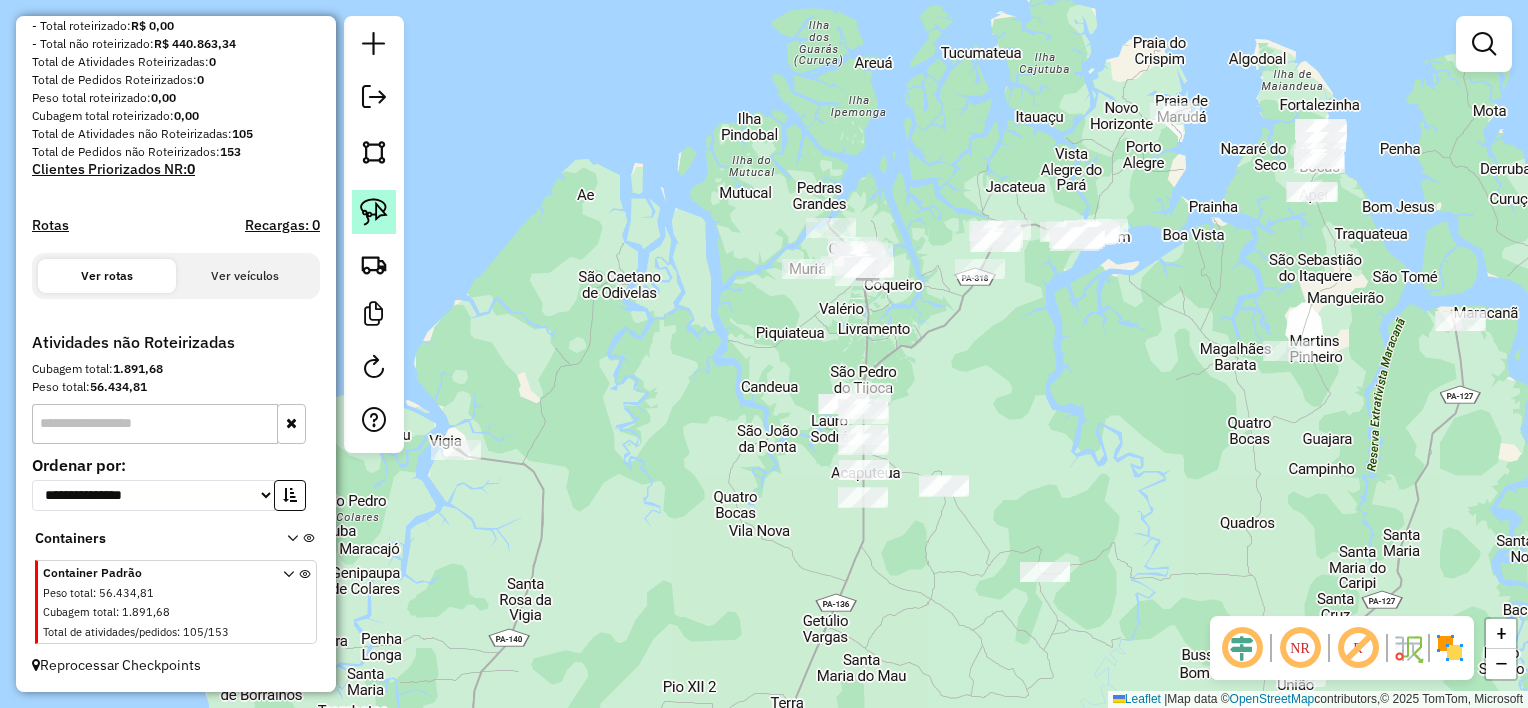 drag, startPoint x: 376, startPoint y: 205, endPoint x: 463, endPoint y: 232, distance: 91.09336 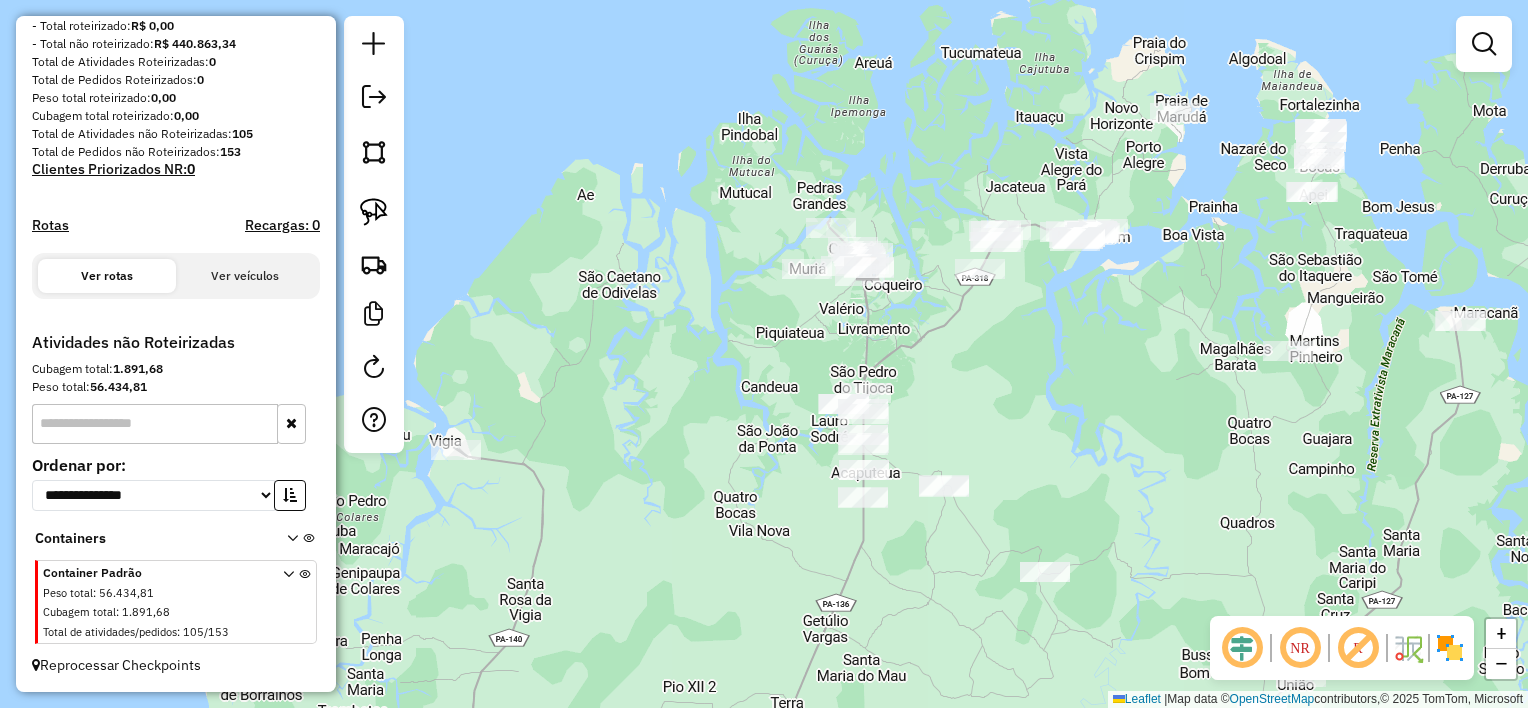 click 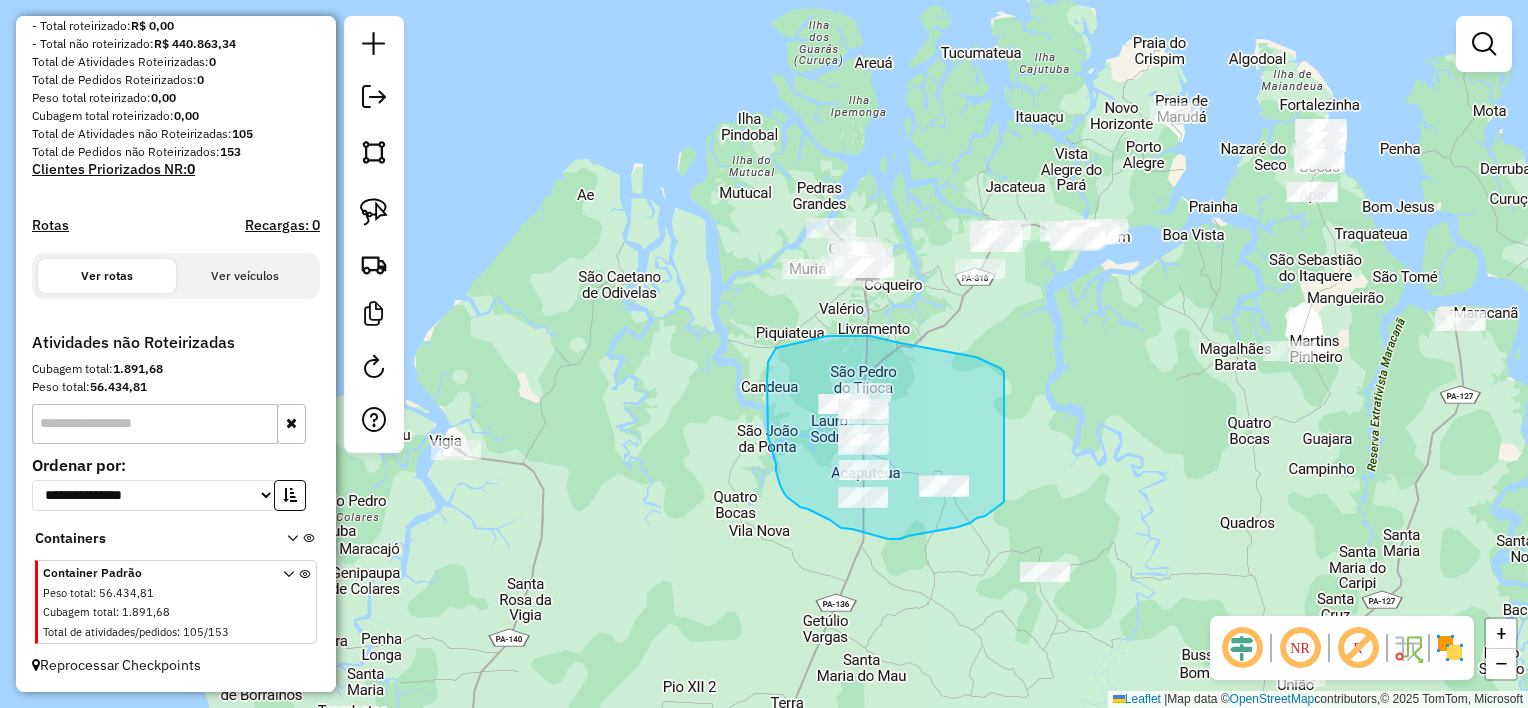 drag, startPoint x: 1000, startPoint y: 368, endPoint x: 1008, endPoint y: 493, distance: 125.25574 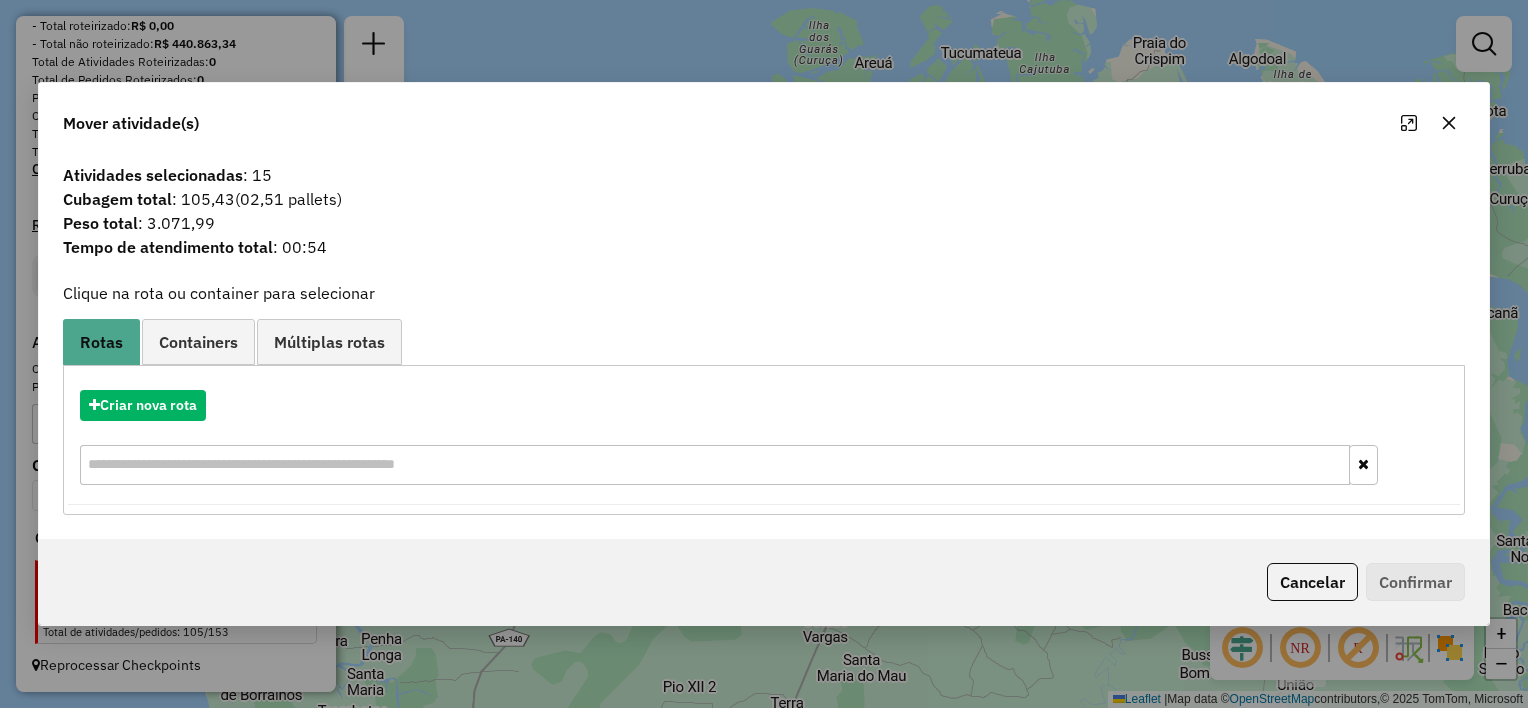 click 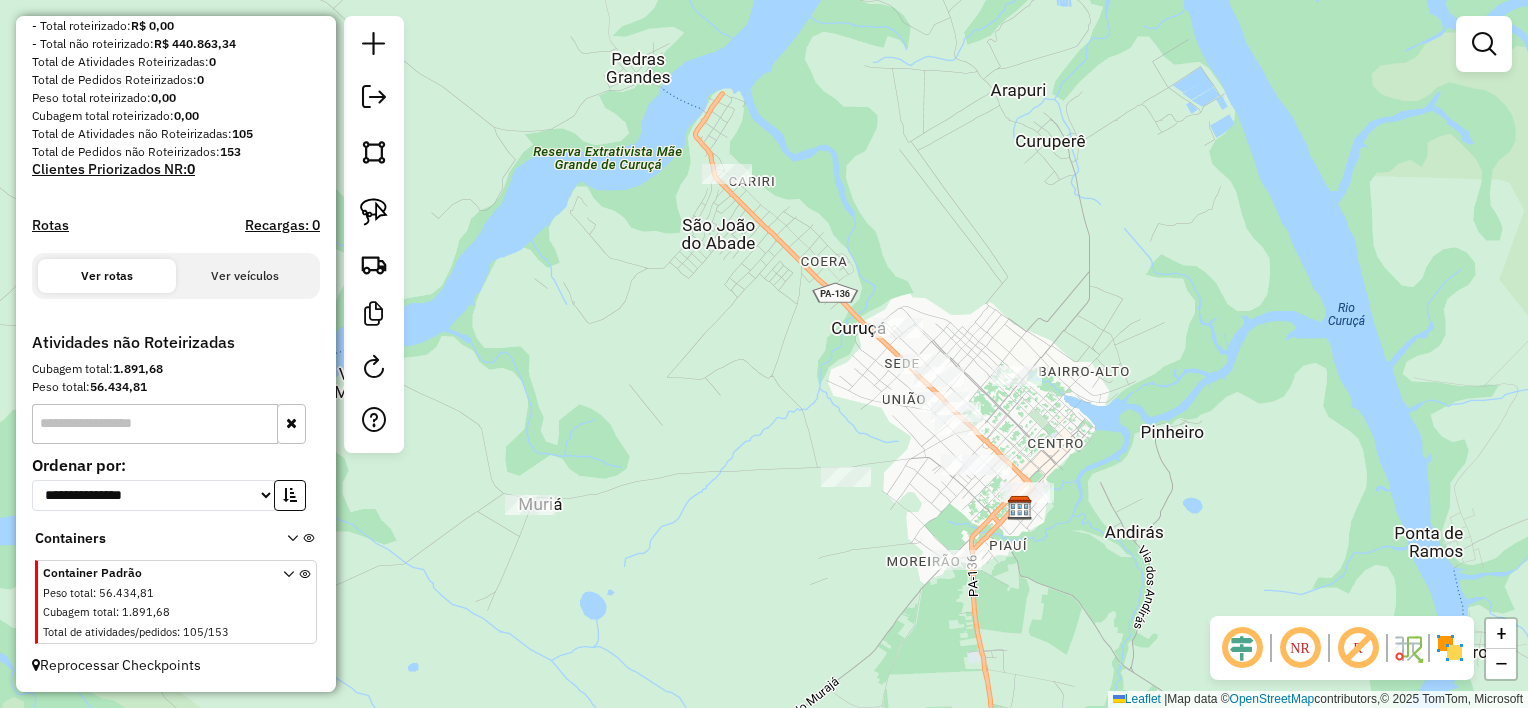 drag, startPoint x: 820, startPoint y: 276, endPoint x: 805, endPoint y: 380, distance: 105.076164 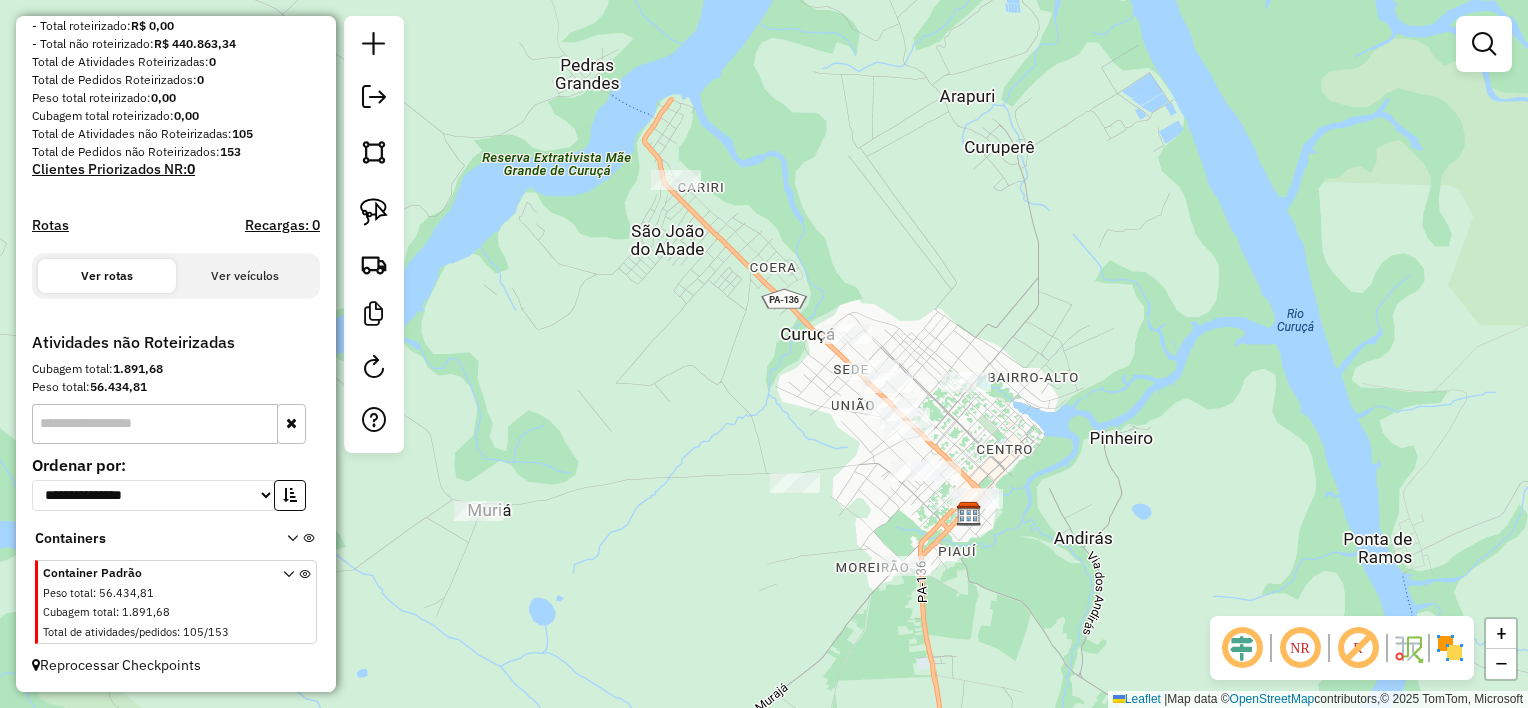 drag, startPoint x: 885, startPoint y: 129, endPoint x: 869, endPoint y: 149, distance: 25.612497 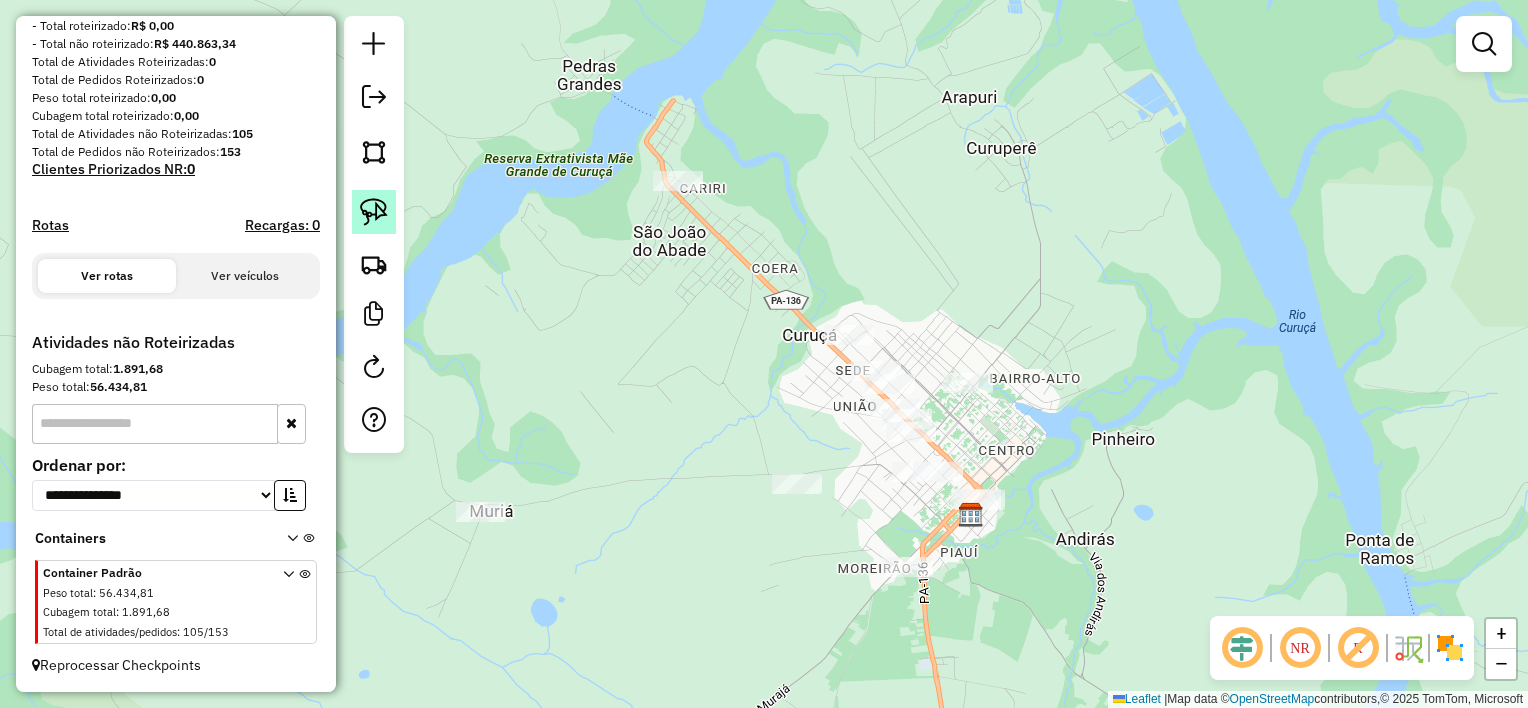 click 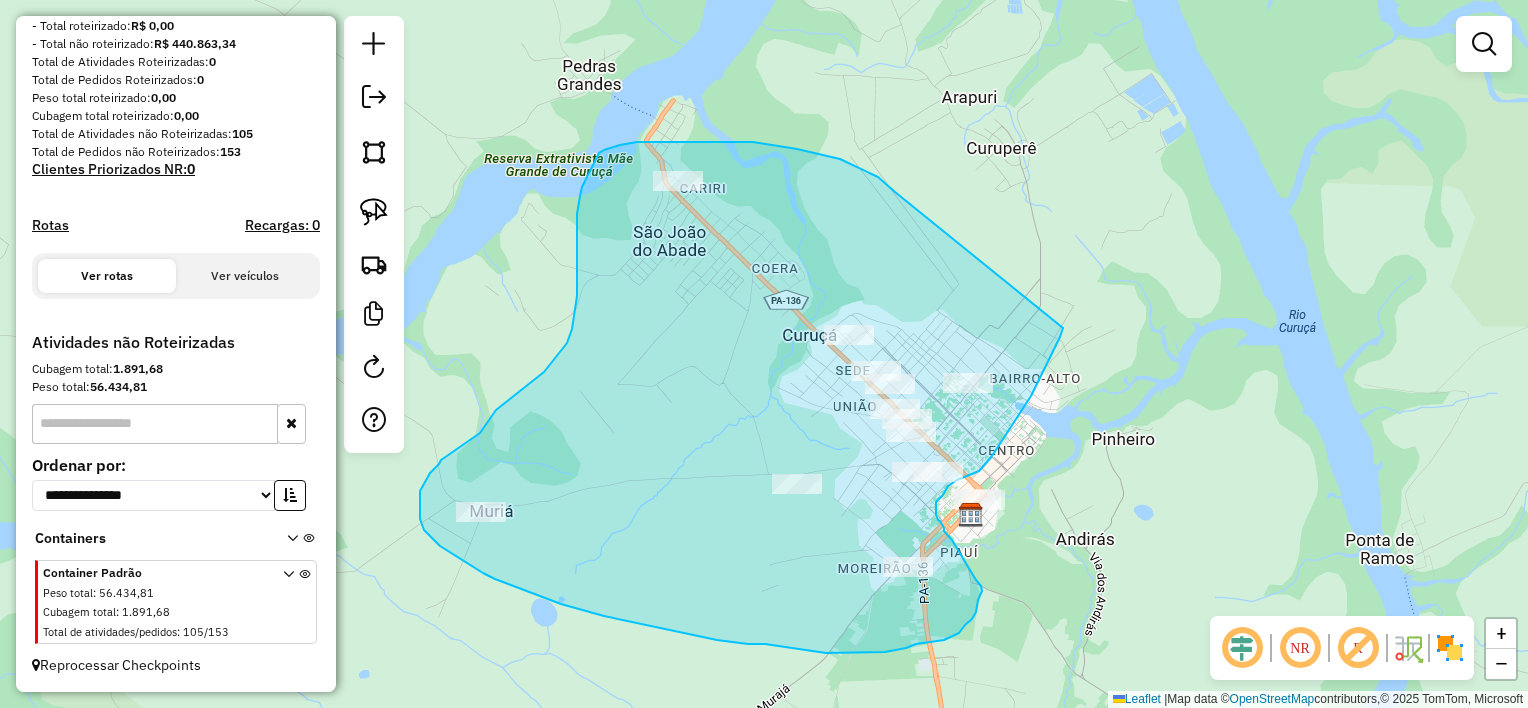 drag, startPoint x: 889, startPoint y: 186, endPoint x: 1064, endPoint y: 327, distance: 224.7354 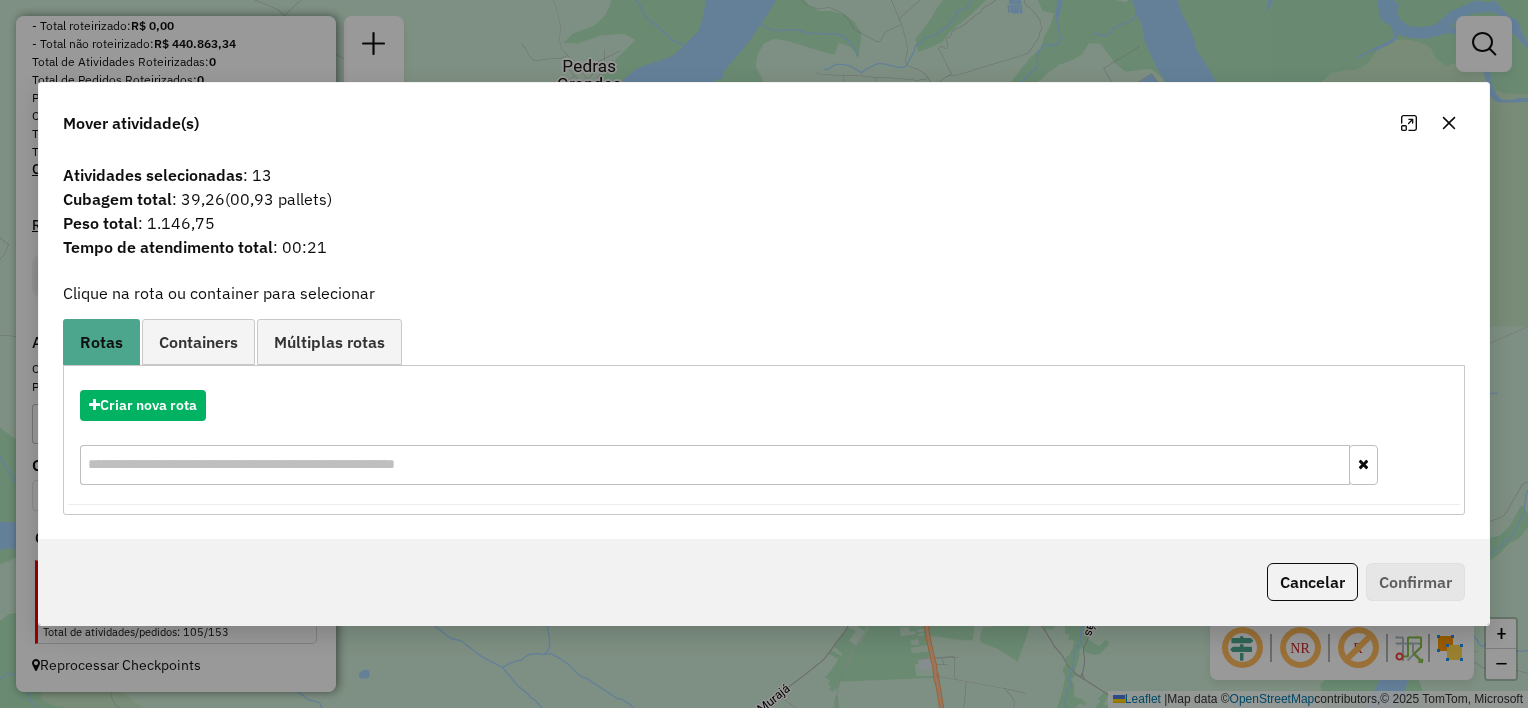 click 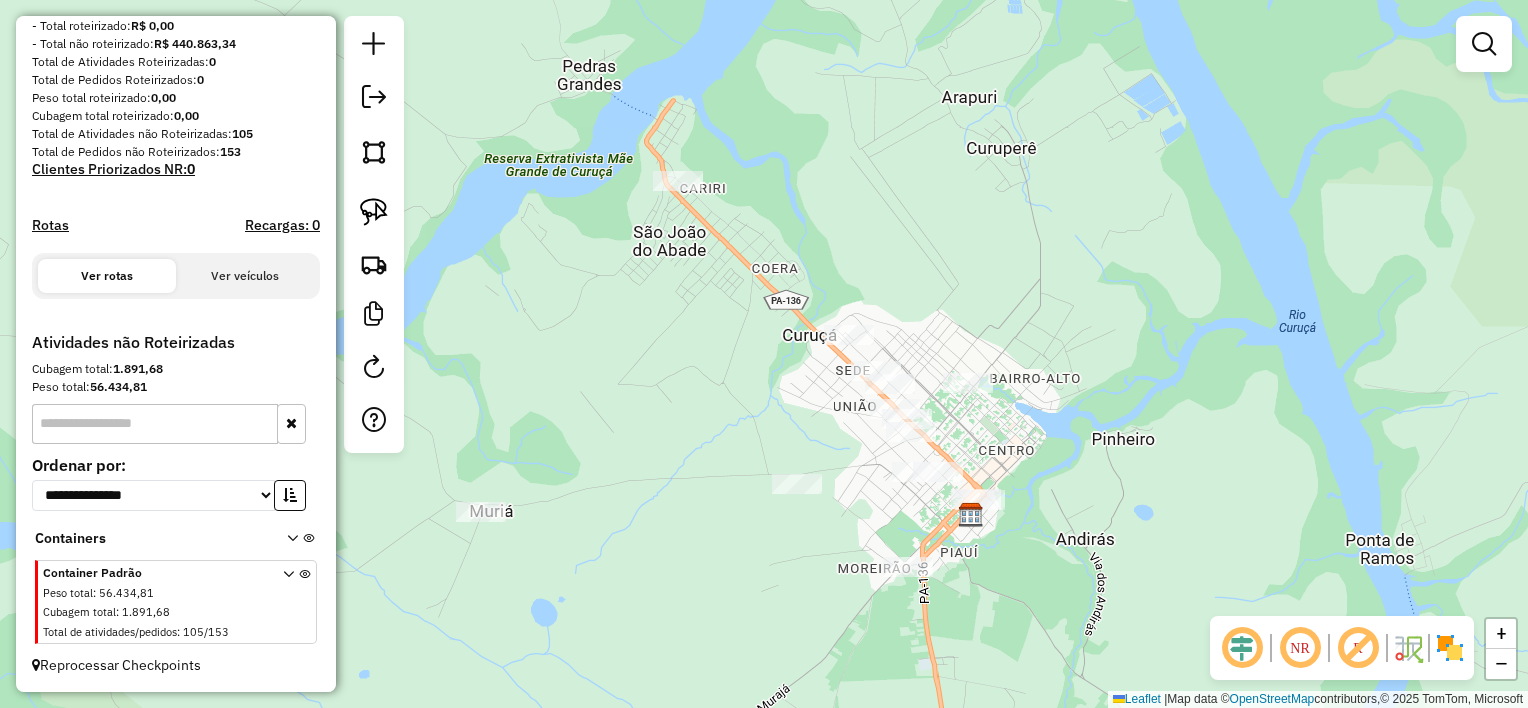 drag, startPoint x: 1188, startPoint y: 458, endPoint x: 955, endPoint y: 285, distance: 290.20337 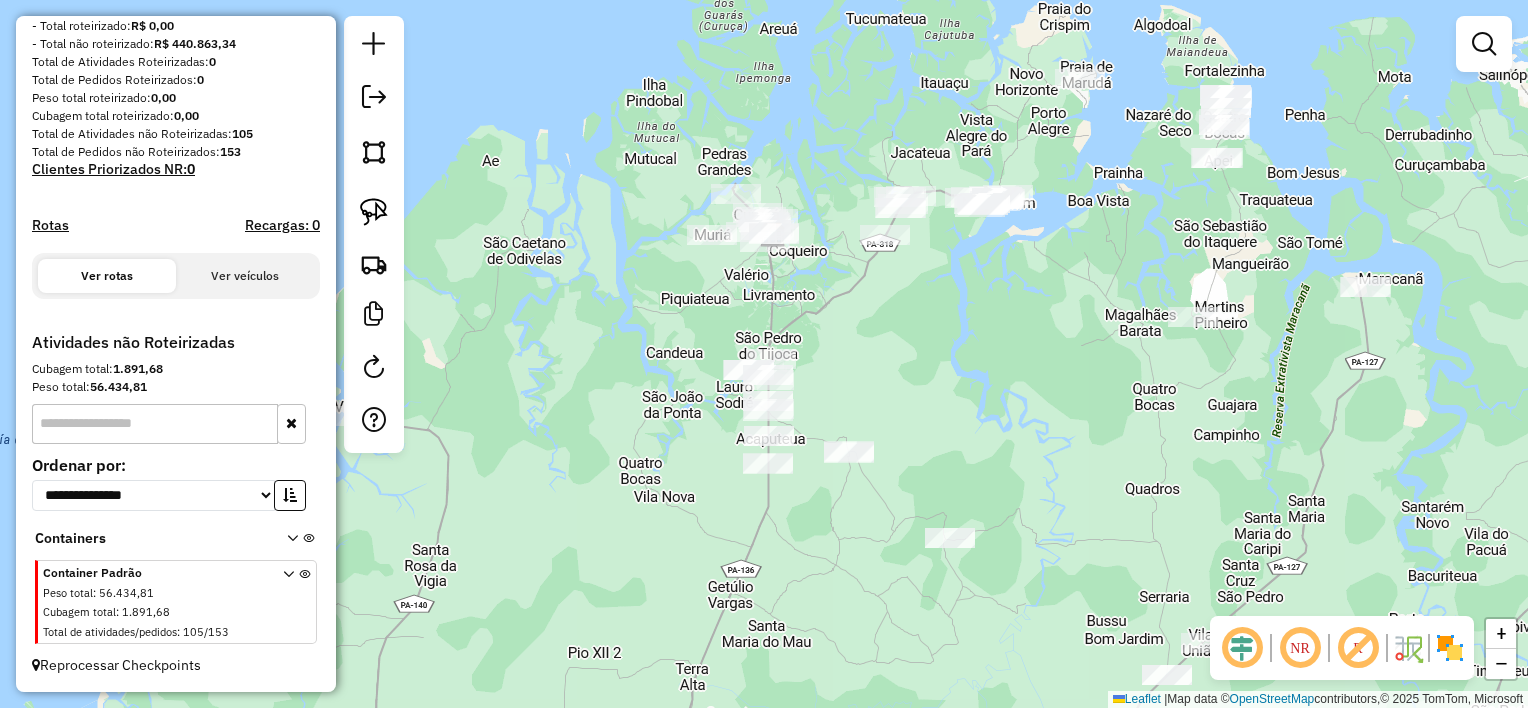 drag, startPoint x: 982, startPoint y: 406, endPoint x: 939, endPoint y: 415, distance: 43.931767 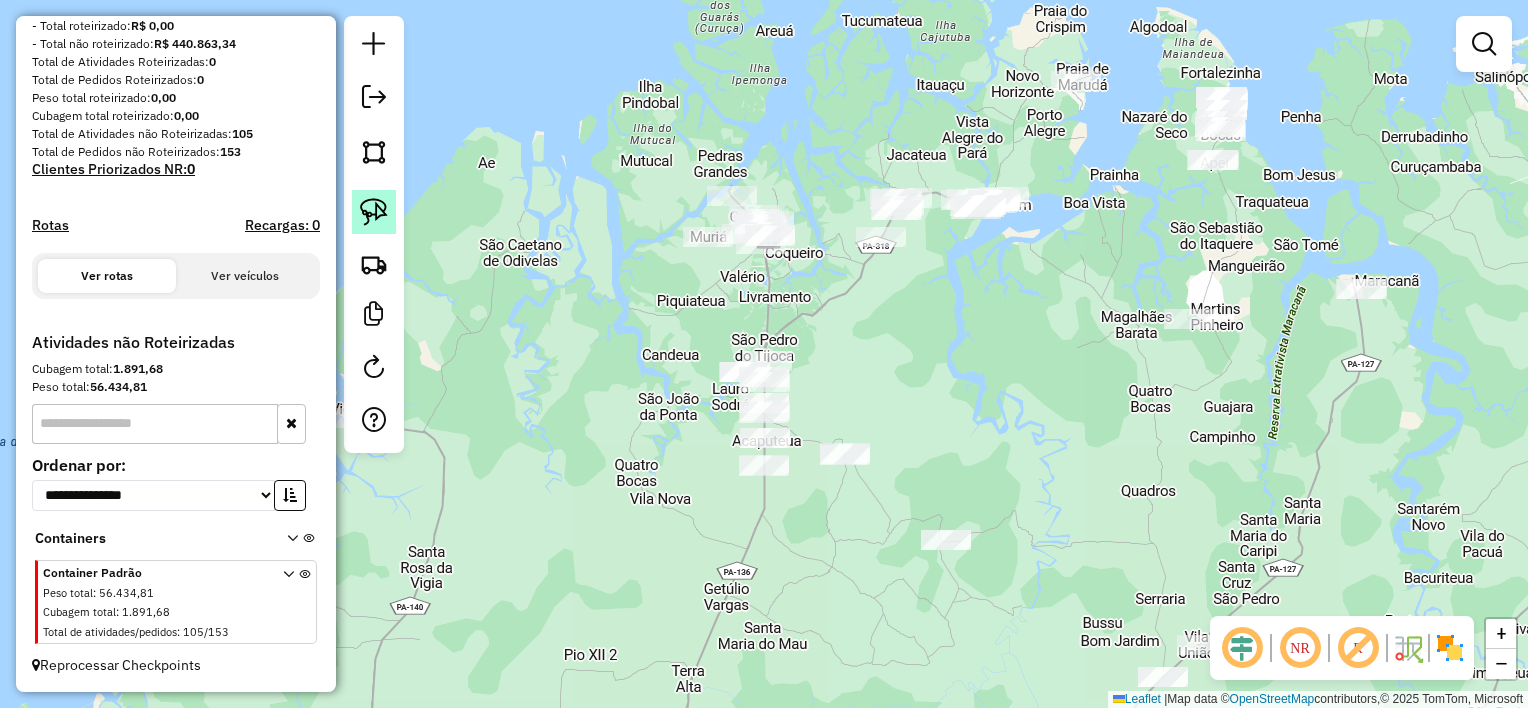 click 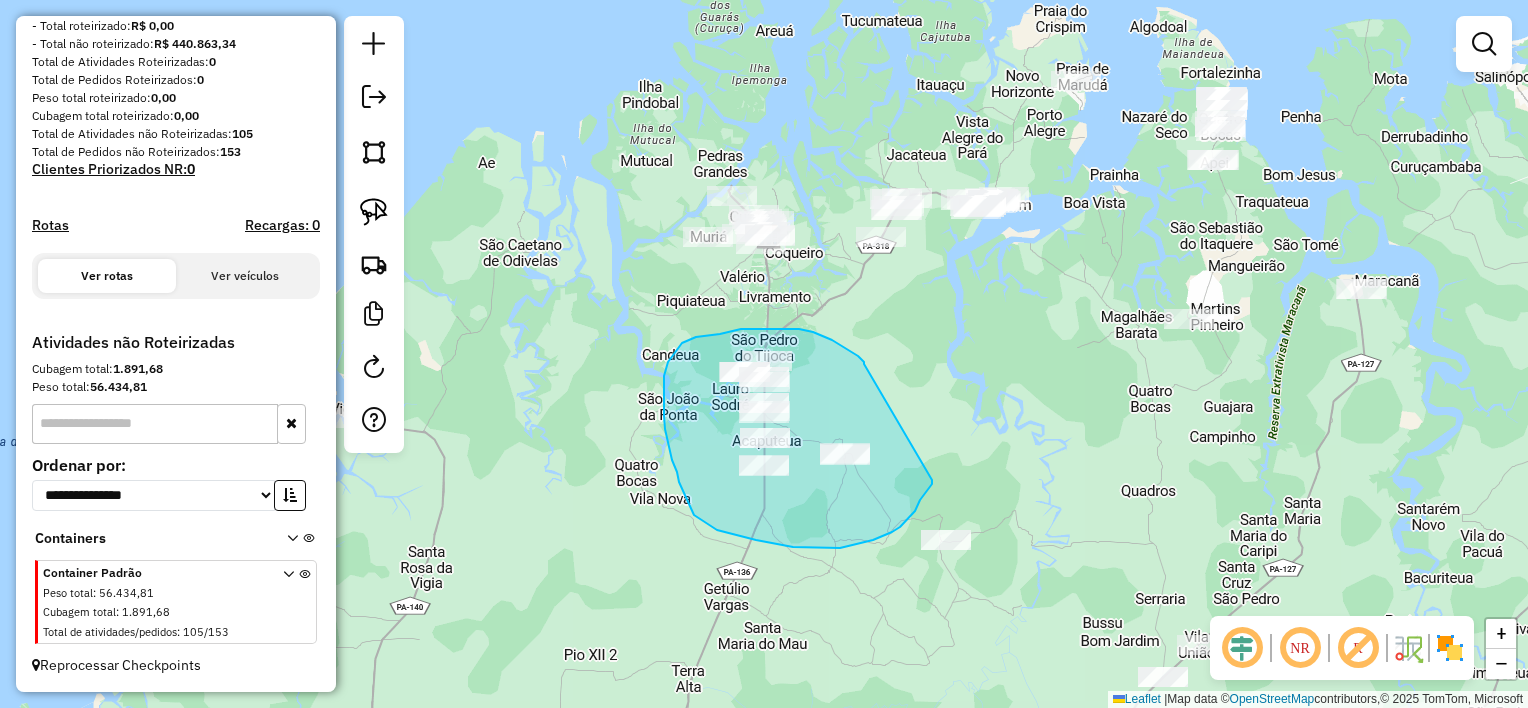 drag, startPoint x: 848, startPoint y: 350, endPoint x: 940, endPoint y: 451, distance: 136.6199 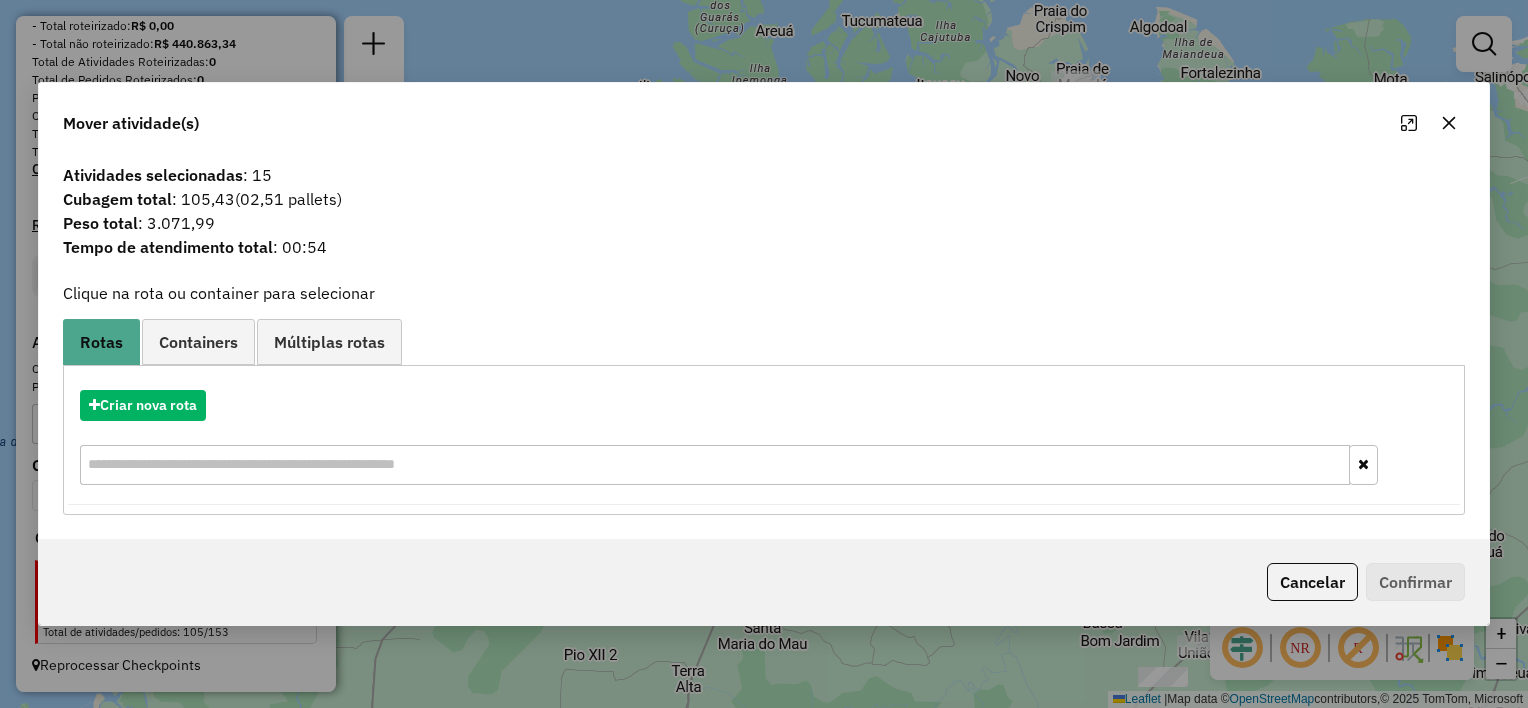 click 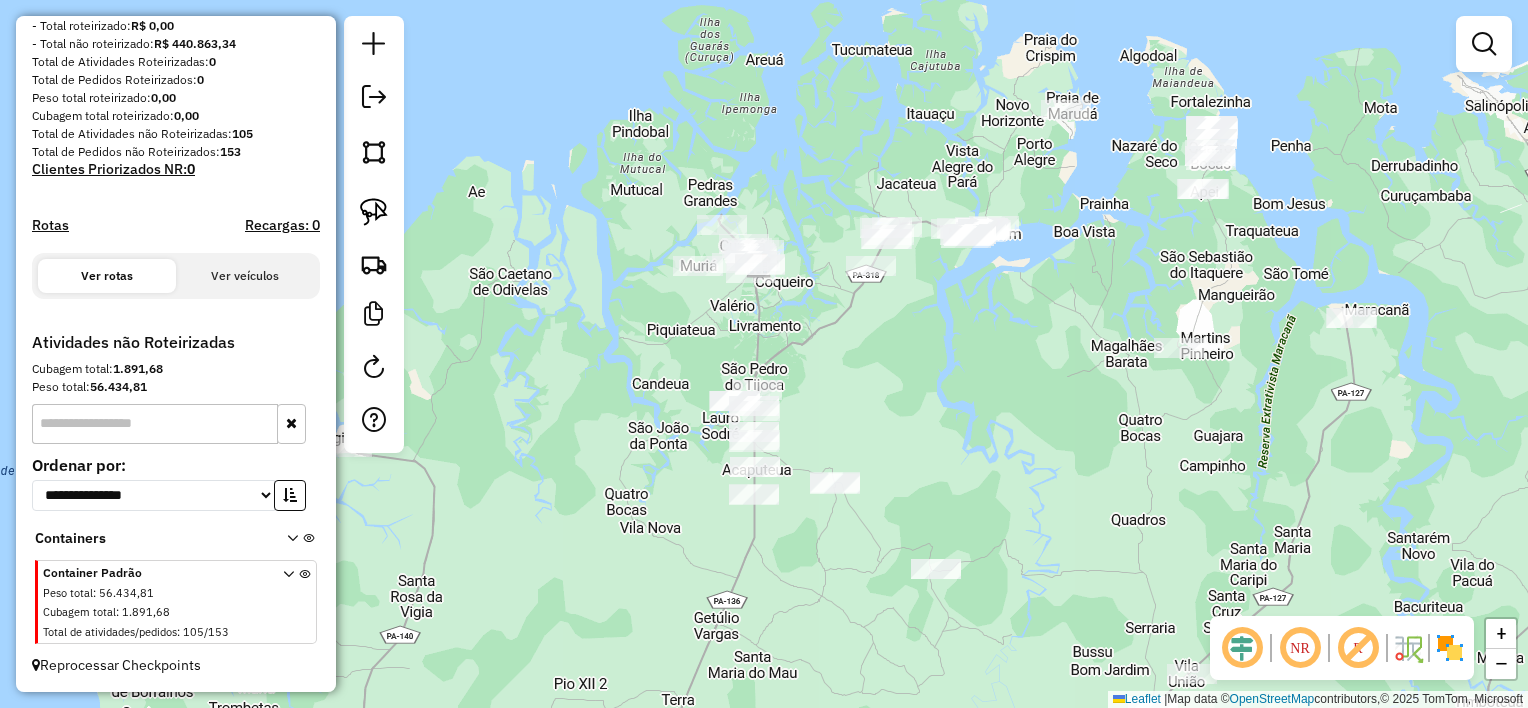 drag, startPoint x: 1133, startPoint y: 235, endPoint x: 1123, endPoint y: 284, distance: 50.01 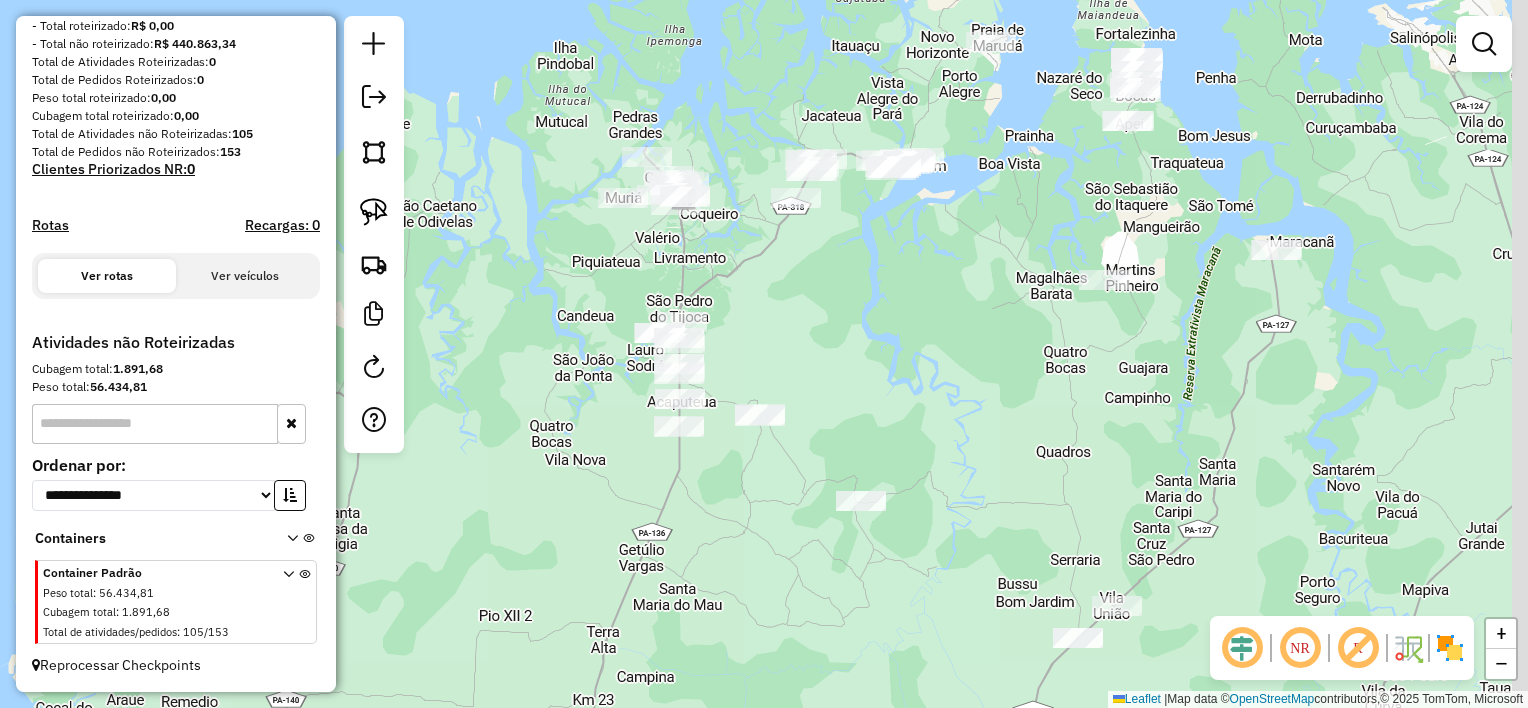 drag, startPoint x: 1076, startPoint y: 369, endPoint x: 996, endPoint y: 178, distance: 207.07729 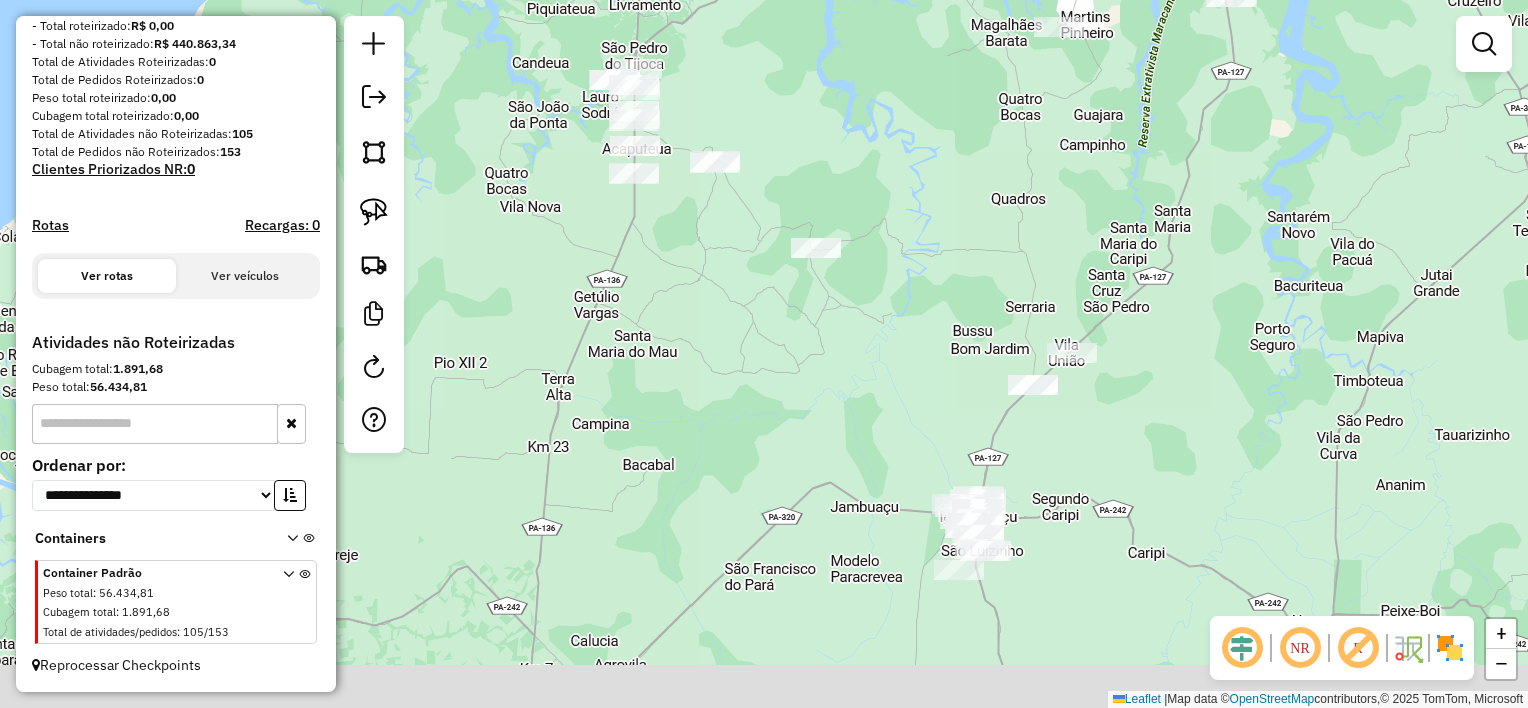 drag, startPoint x: 1003, startPoint y: 256, endPoint x: 992, endPoint y: 186, distance: 70.85902 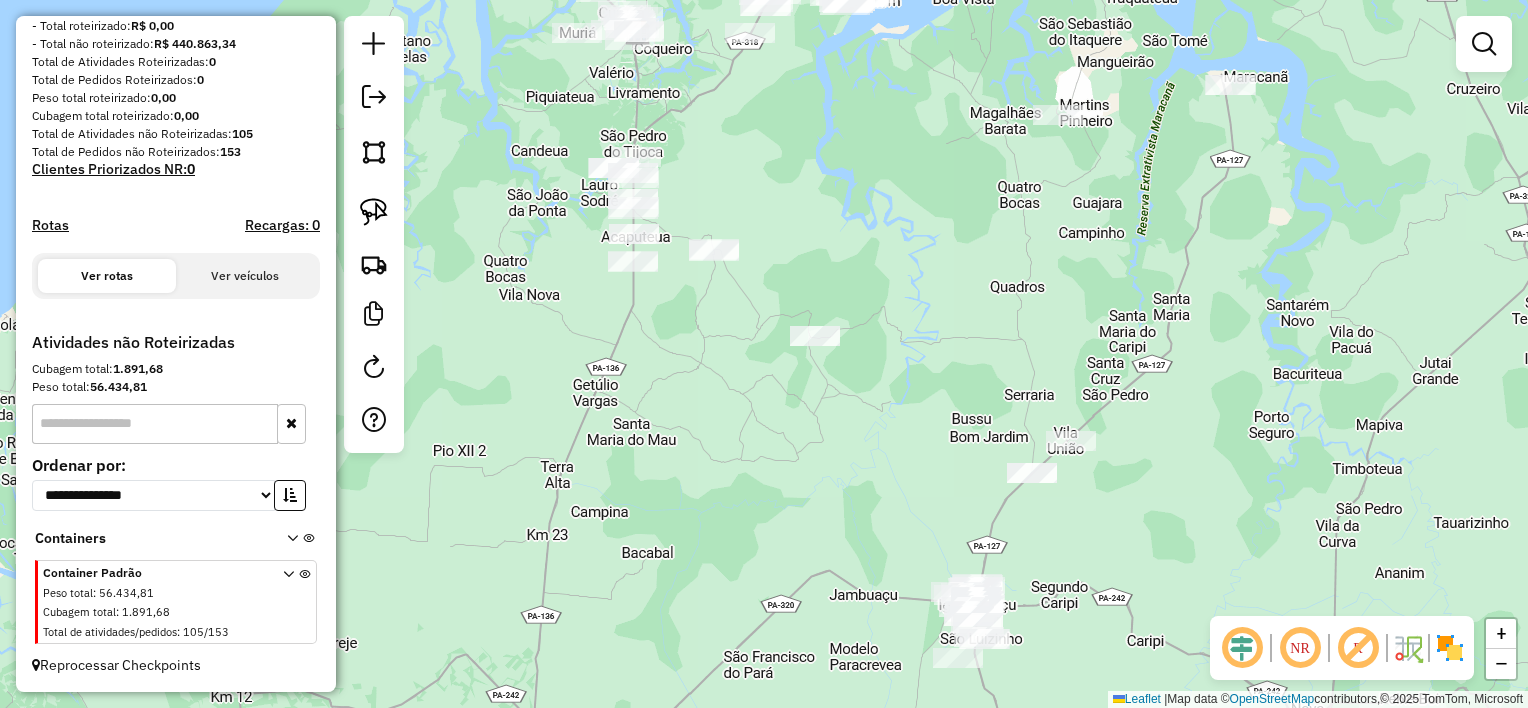 drag, startPoint x: 988, startPoint y: 198, endPoint x: 987, endPoint y: 288, distance: 90.005554 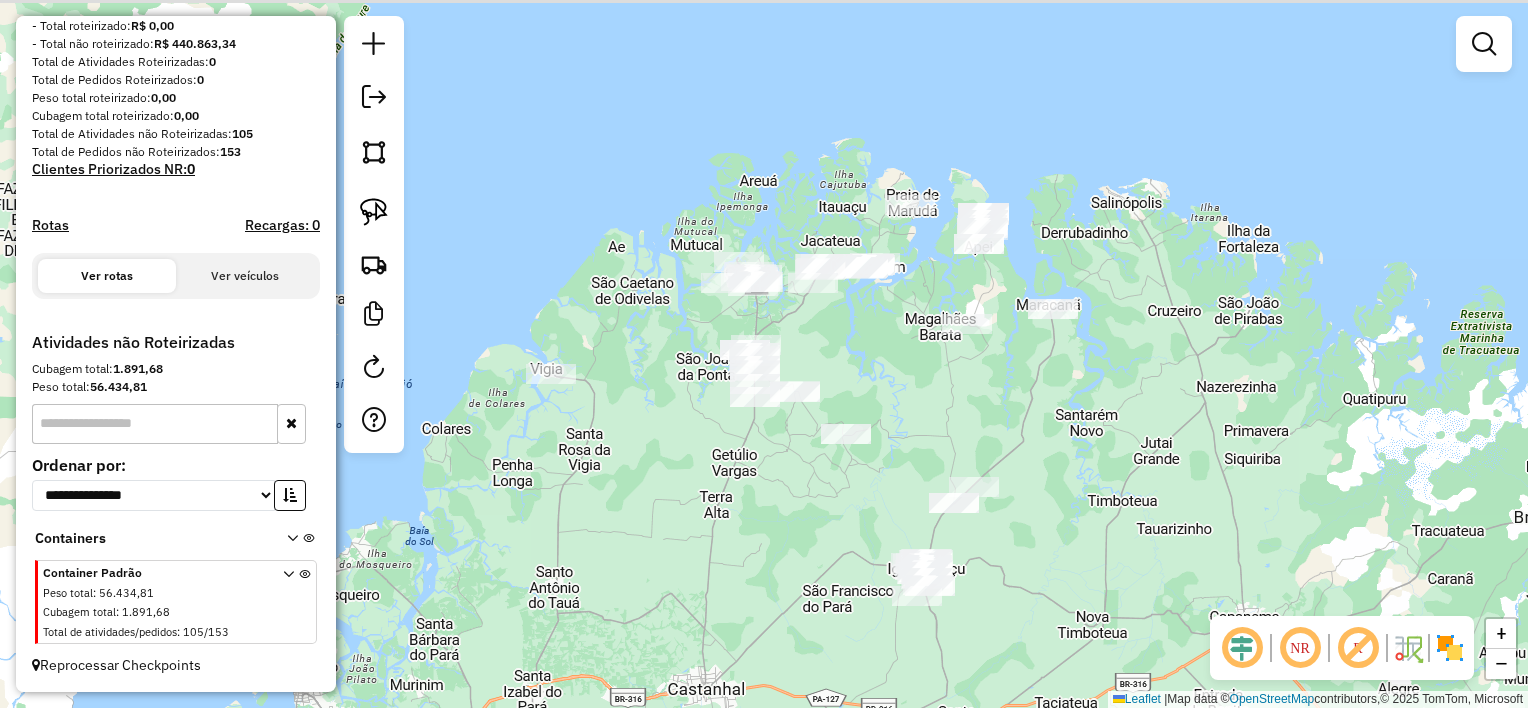 drag, startPoint x: 964, startPoint y: 298, endPoint x: 925, endPoint y: 413, distance: 121.433105 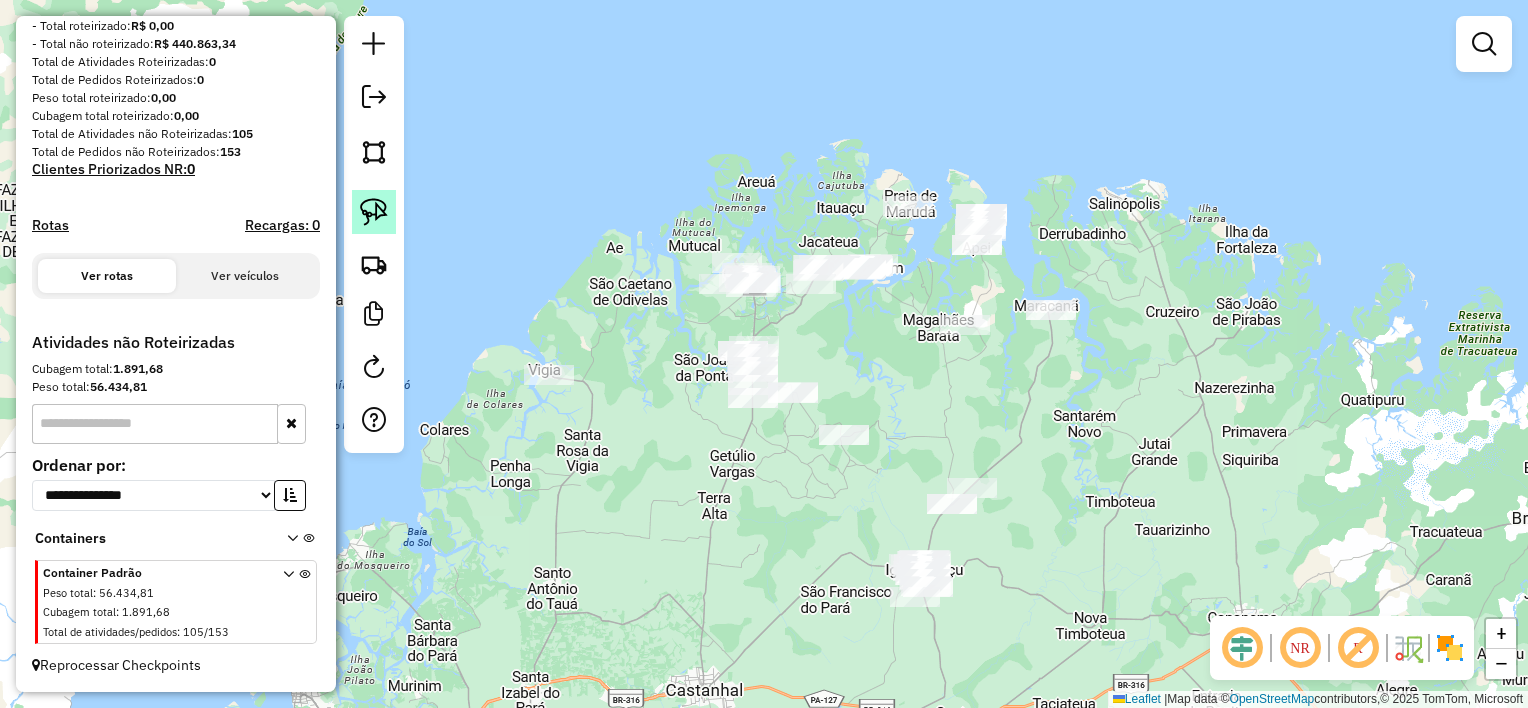 click 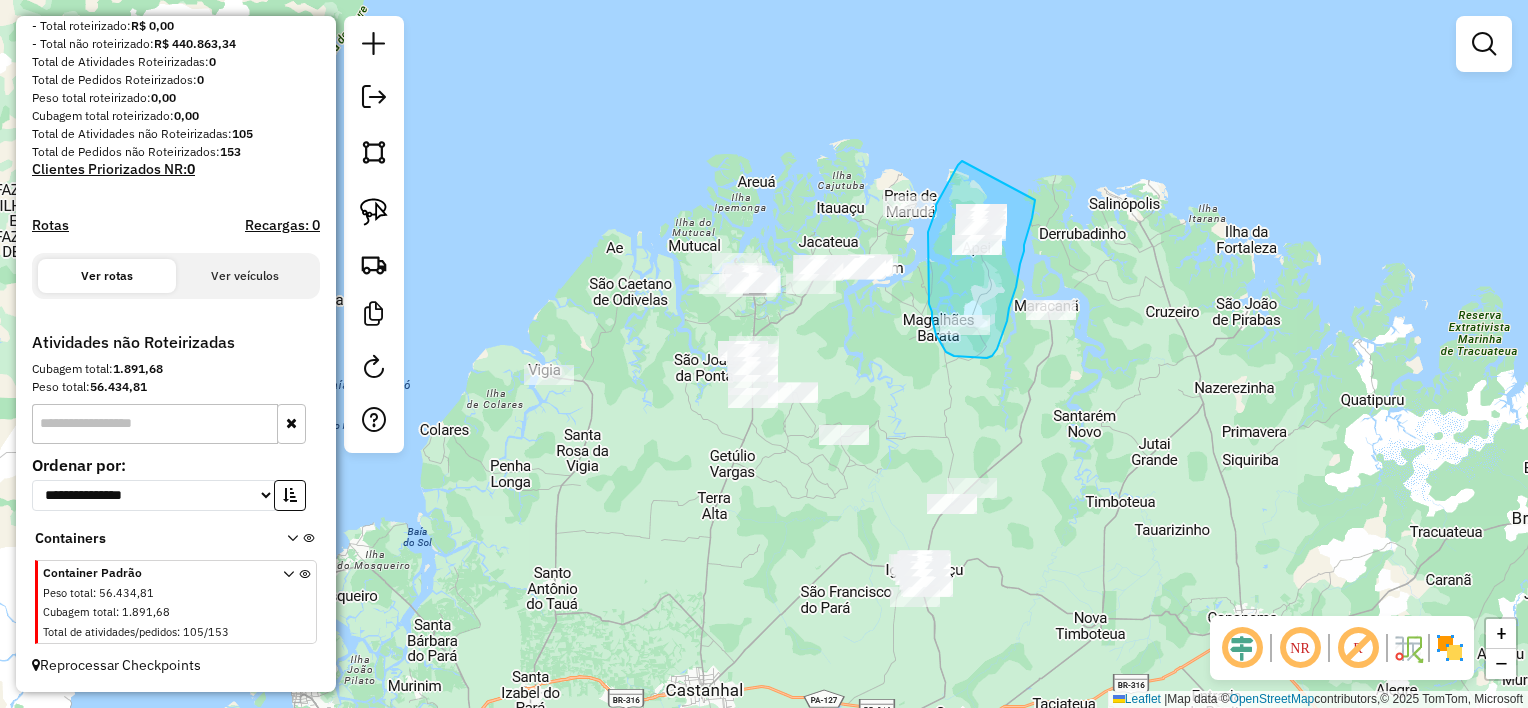 drag, startPoint x: 962, startPoint y: 161, endPoint x: 1040, endPoint y: 176, distance: 79.429214 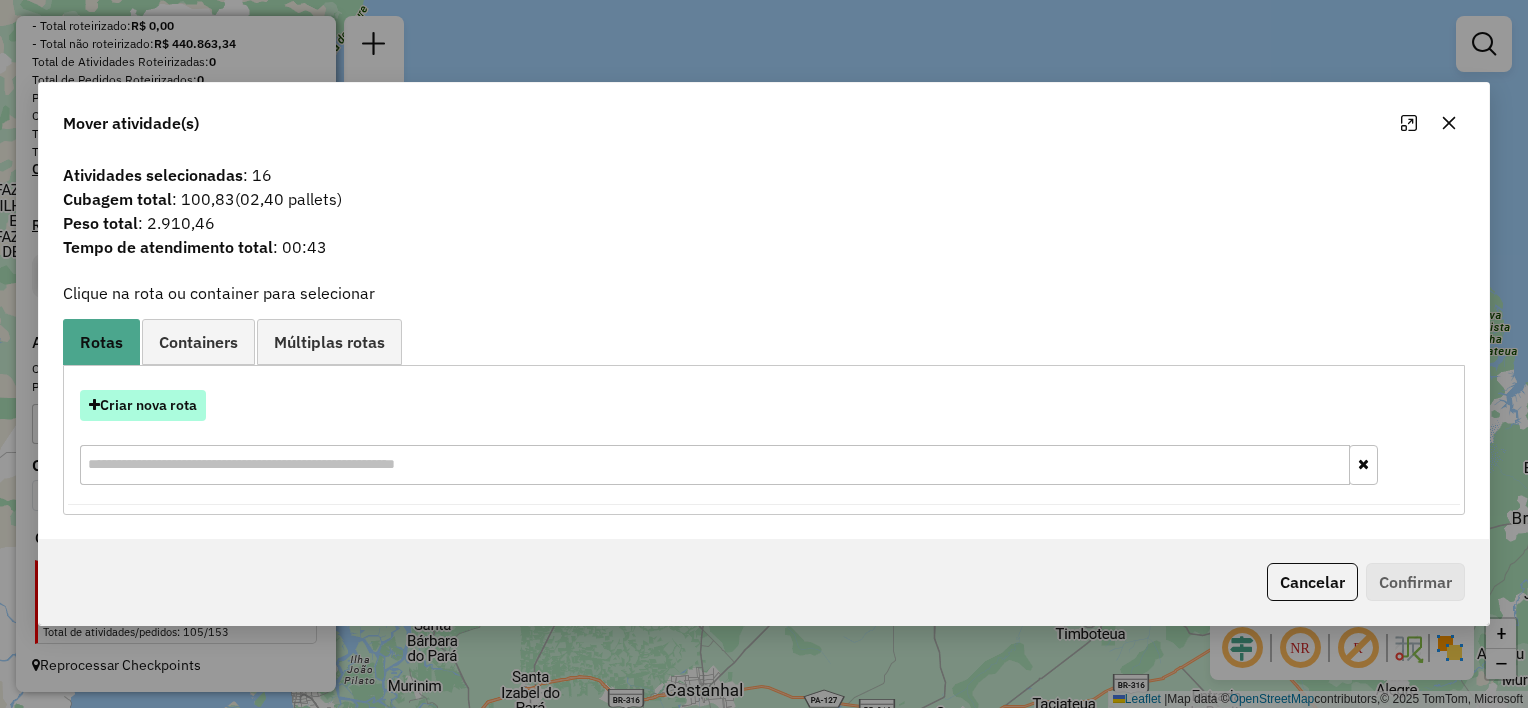 click on "Criar nova rota" at bounding box center (143, 405) 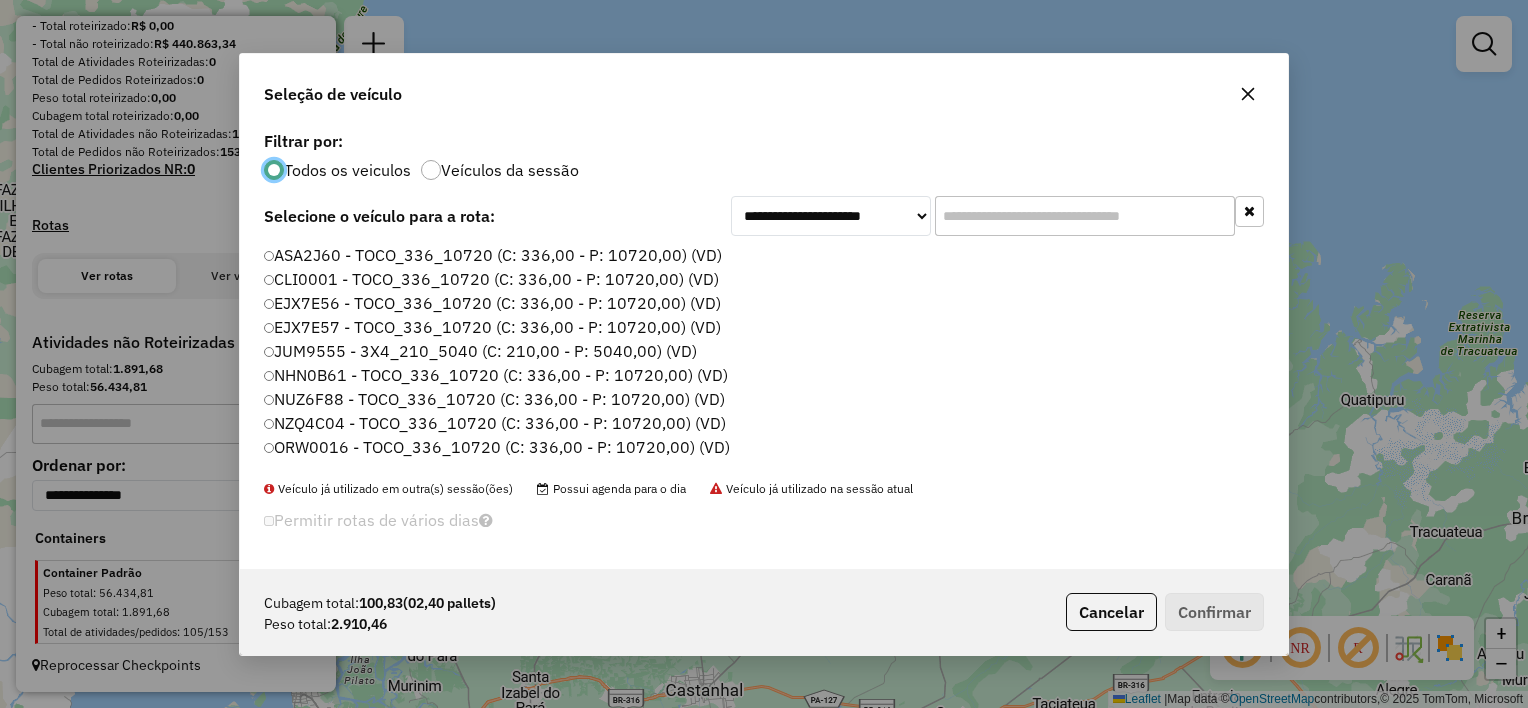 scroll, scrollTop: 10, scrollLeft: 6, axis: both 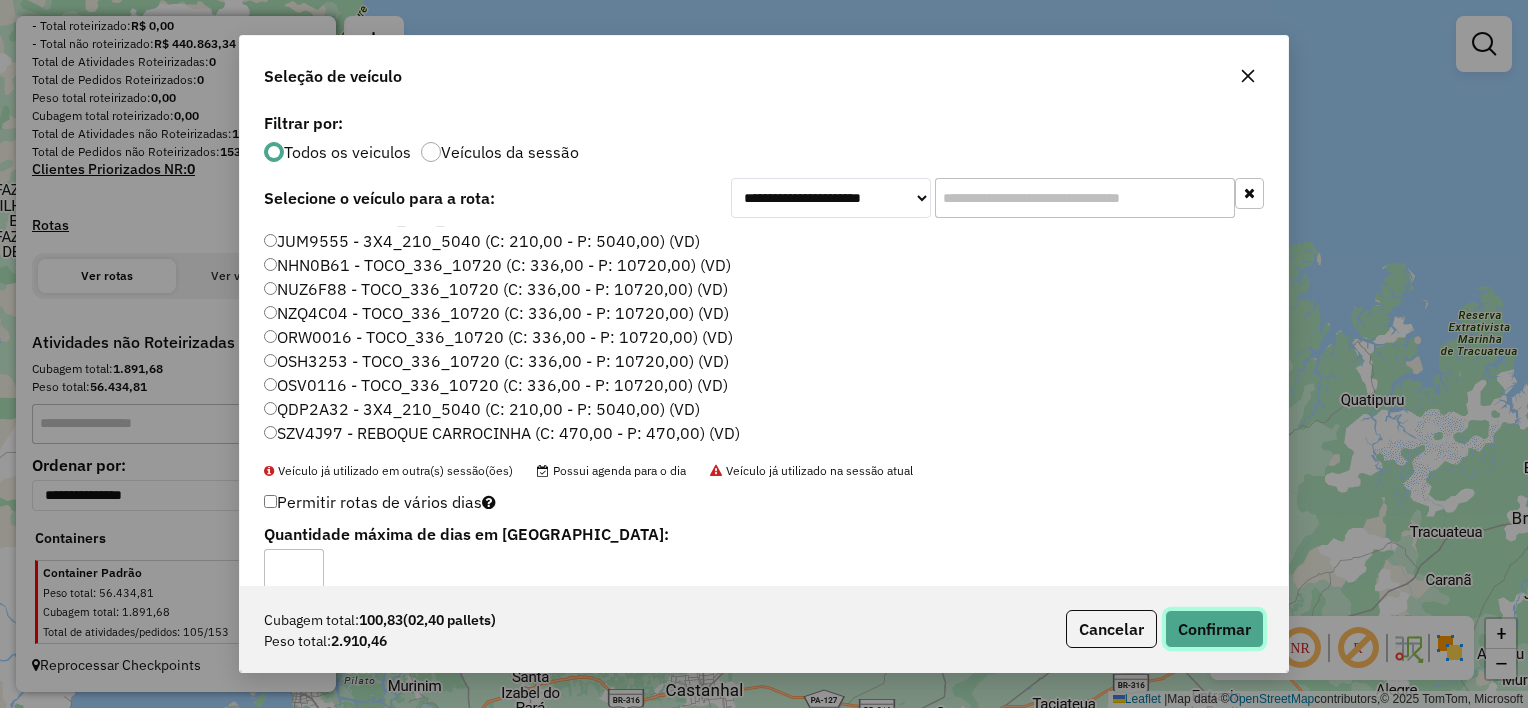 click on "Confirmar" 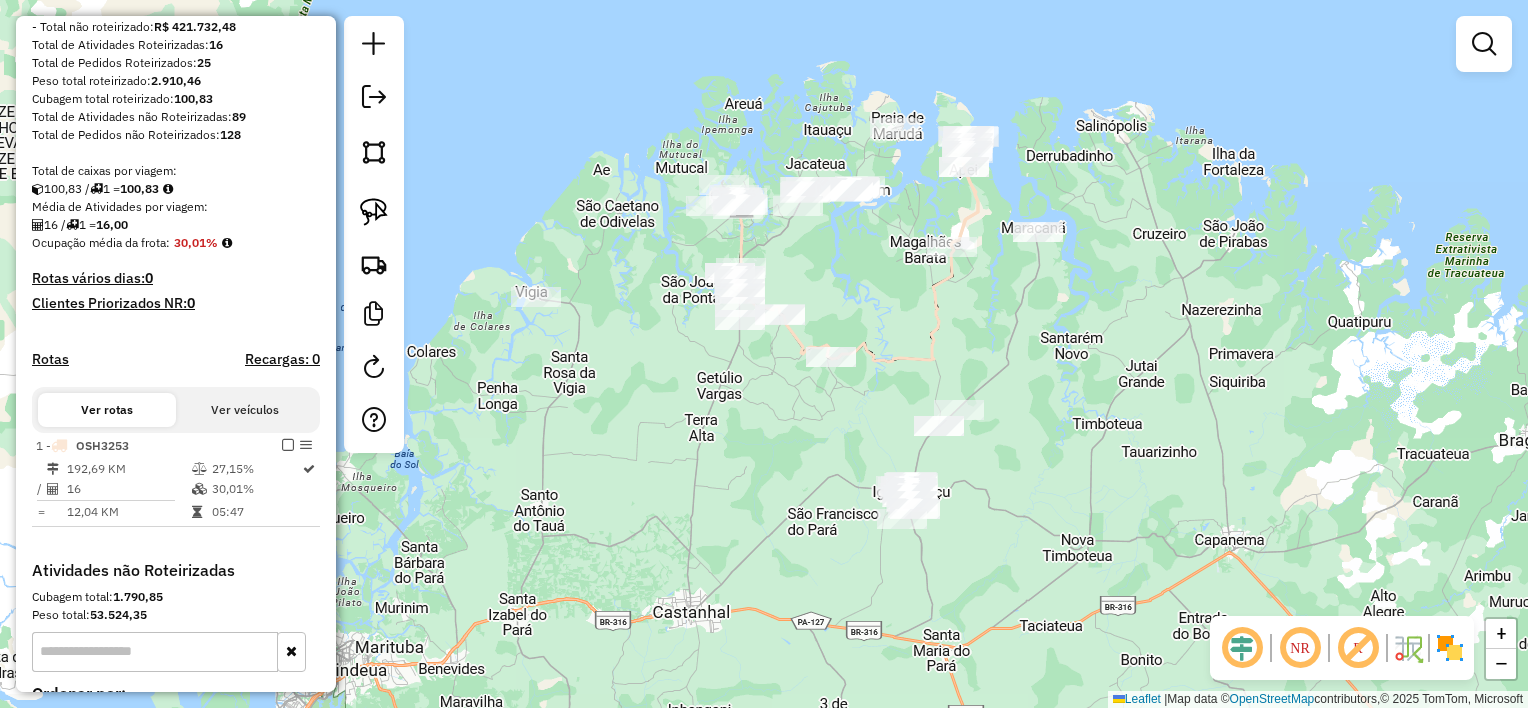 drag, startPoint x: 939, startPoint y: 340, endPoint x: 940, endPoint y: 315, distance: 25.019993 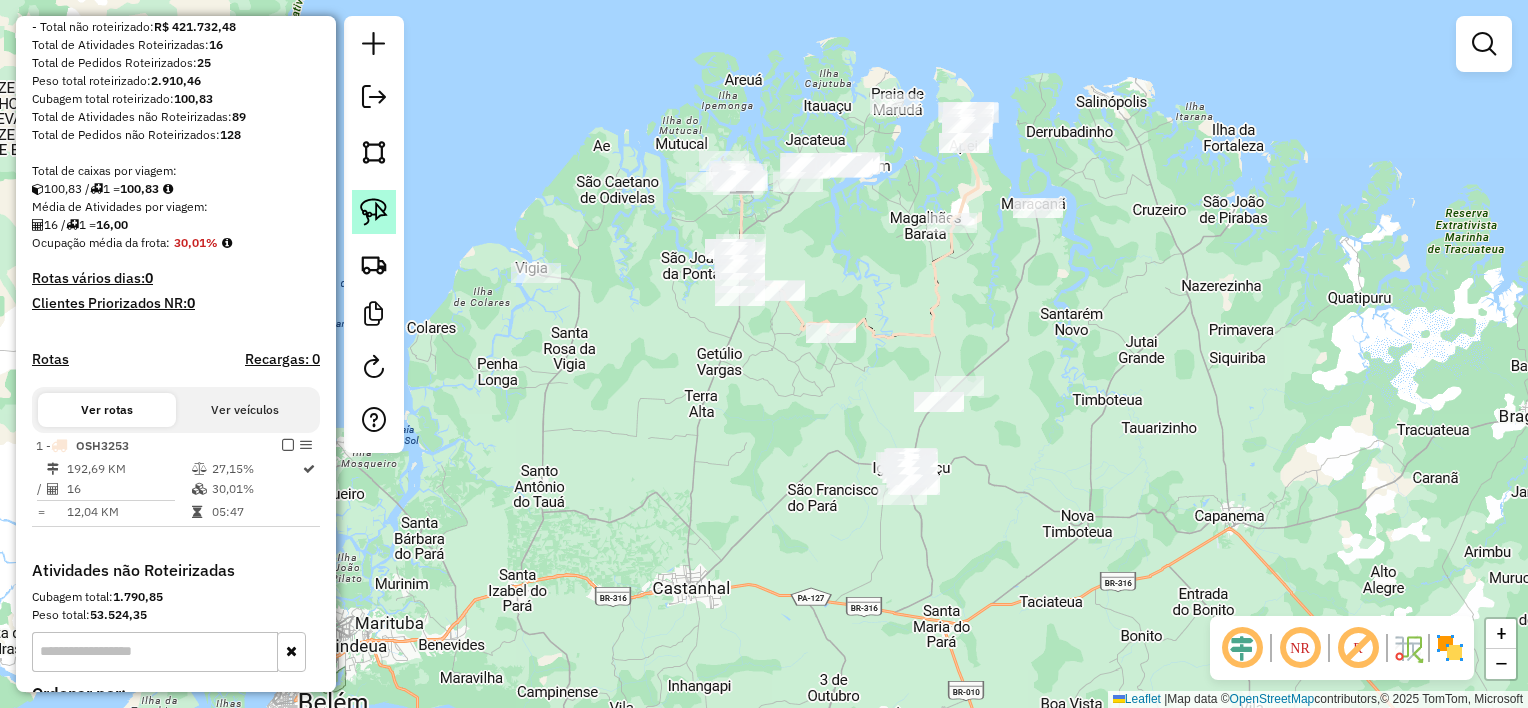 drag, startPoint x: 380, startPoint y: 209, endPoint x: 422, endPoint y: 225, distance: 44.94441 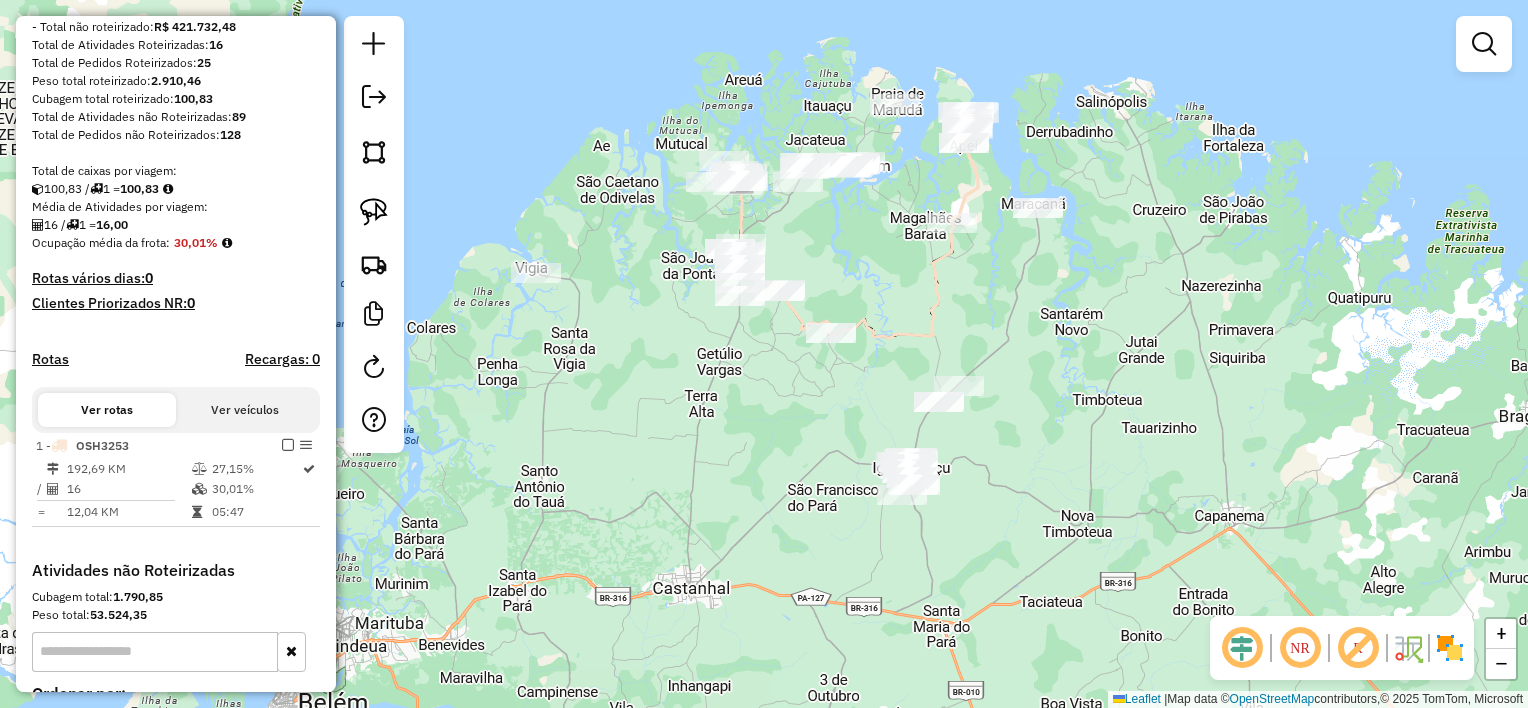 click 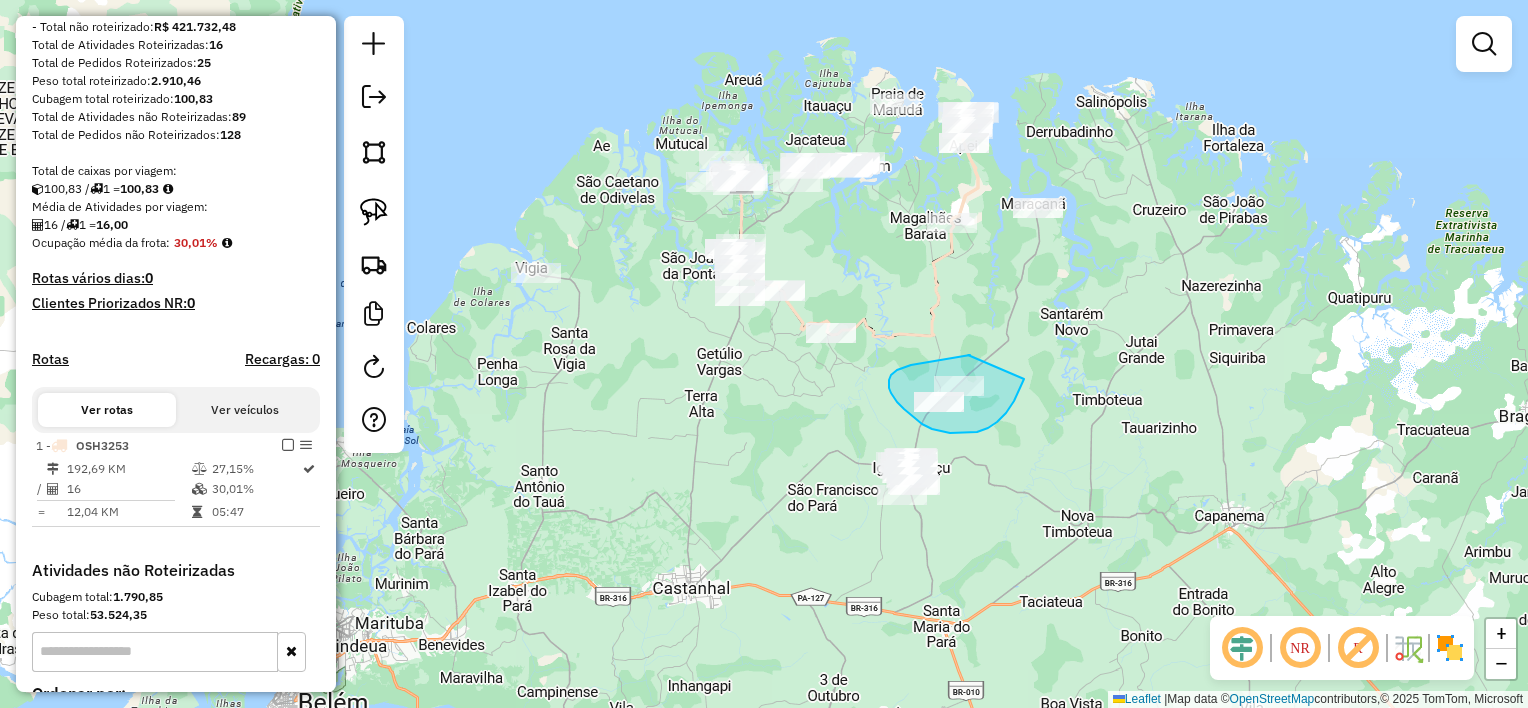 drag, startPoint x: 971, startPoint y: 355, endPoint x: 1034, endPoint y: 344, distance: 63.953106 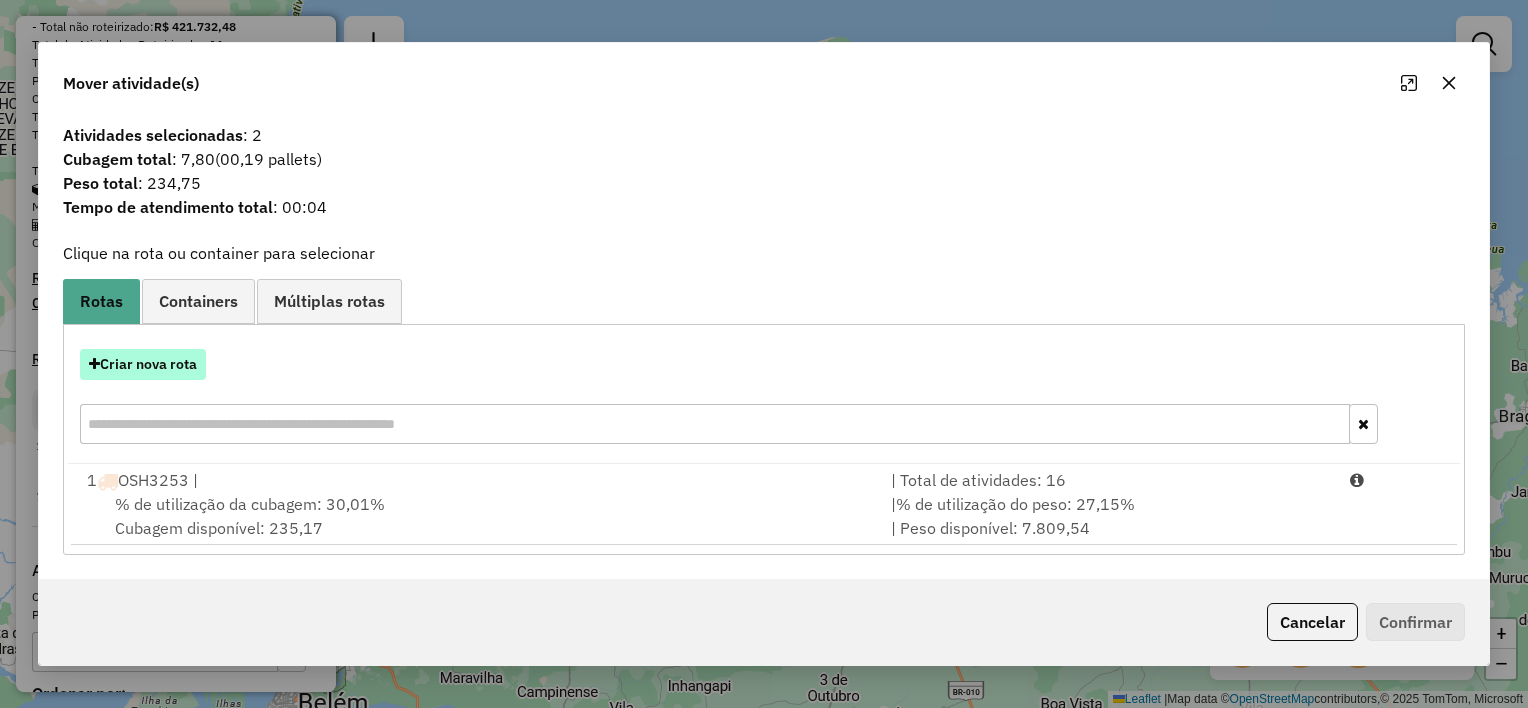 click on "Criar nova rota" at bounding box center (143, 364) 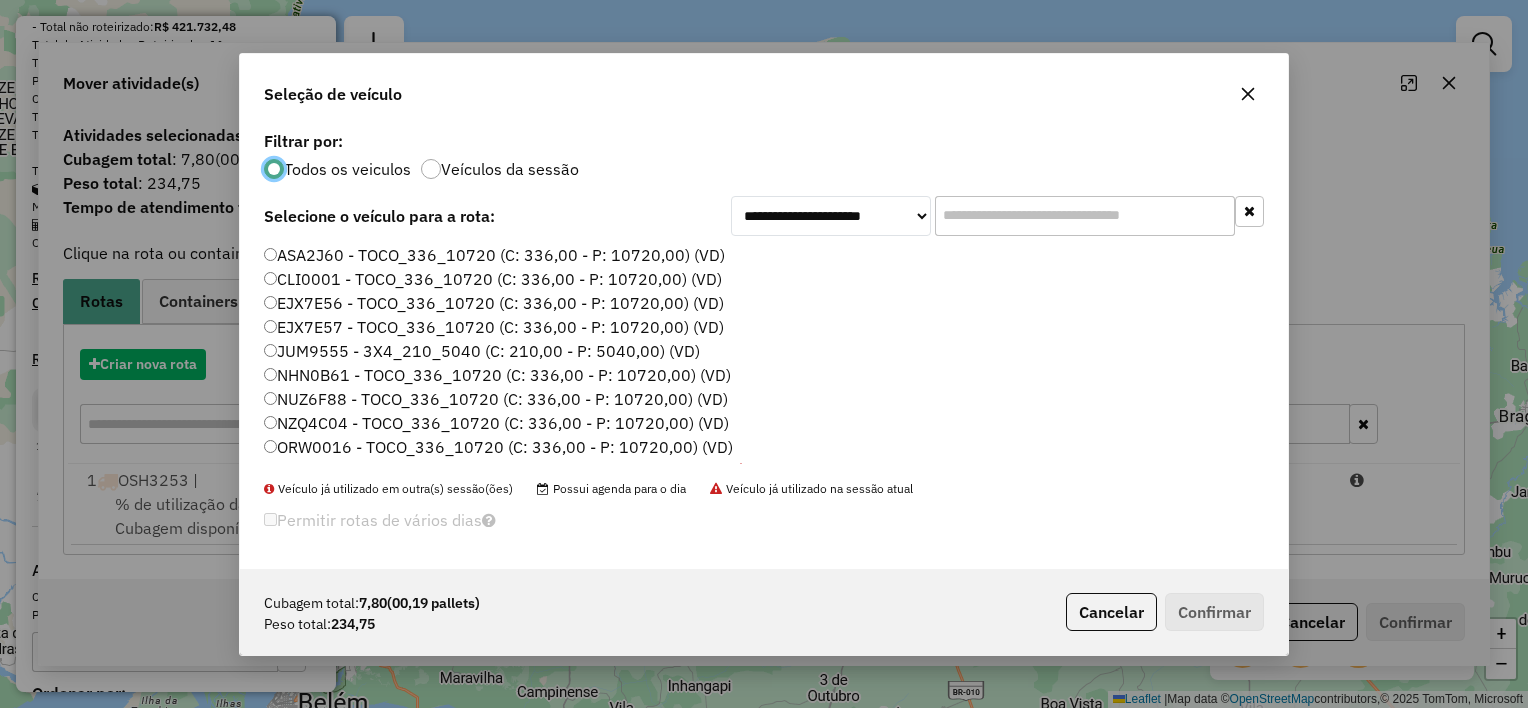scroll, scrollTop: 10, scrollLeft: 6, axis: both 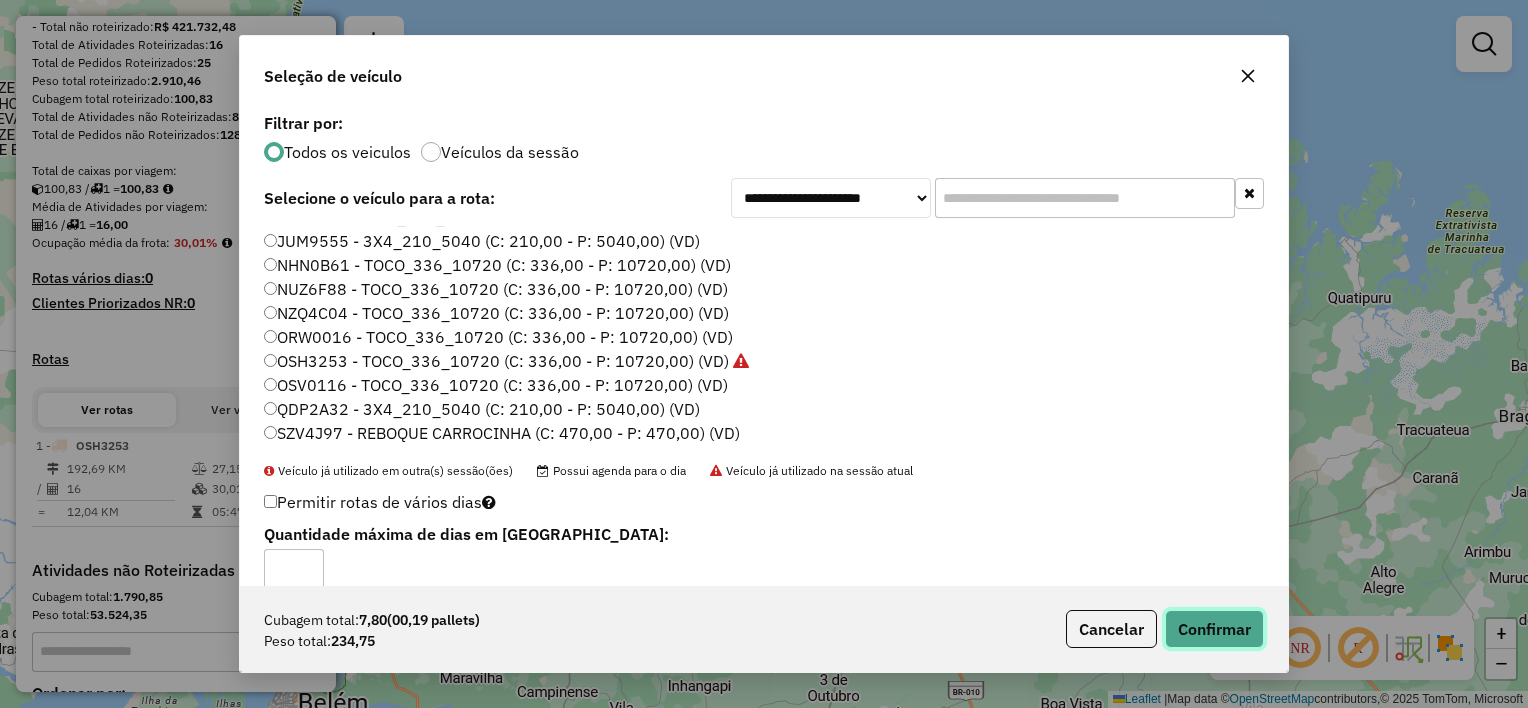 click on "Confirmar" 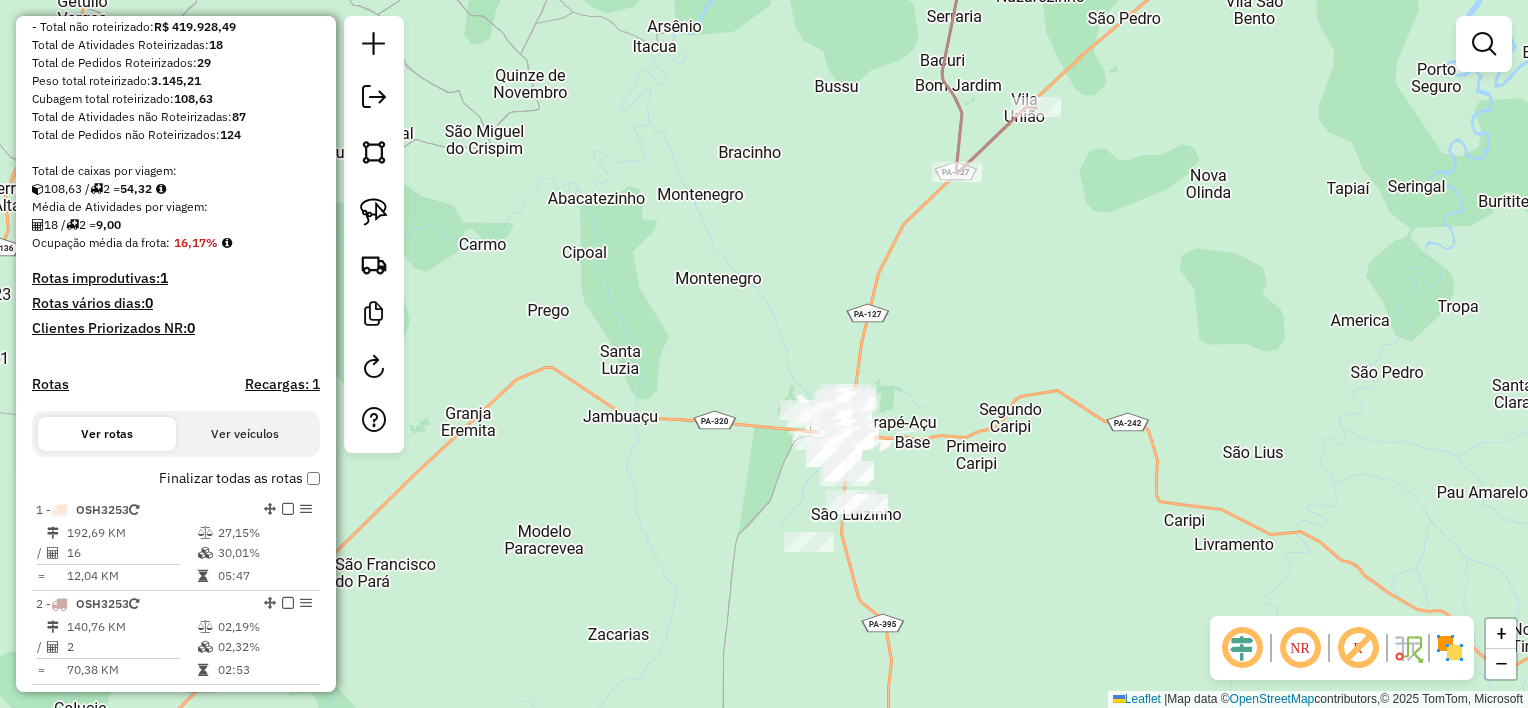 drag, startPoint x: 788, startPoint y: 425, endPoint x: 745, endPoint y: 452, distance: 50.77401 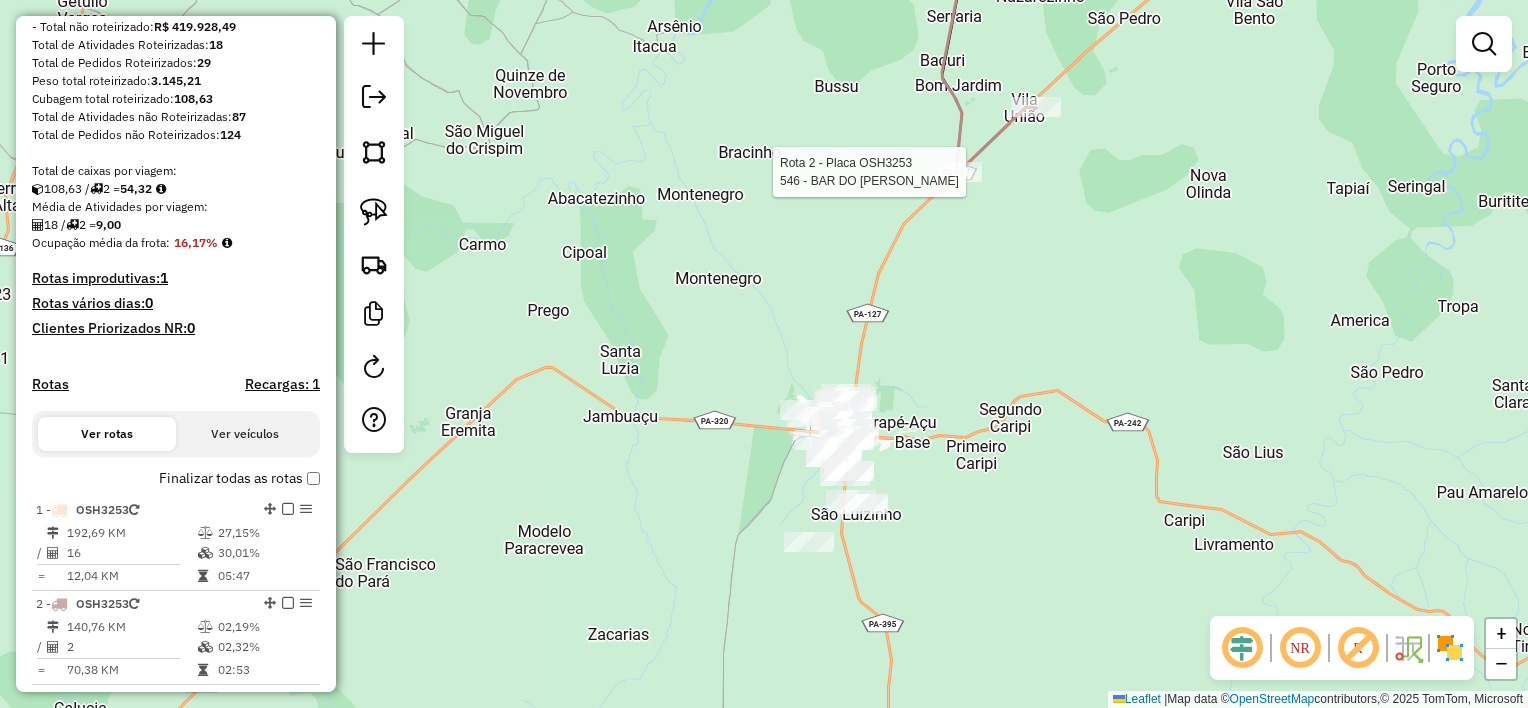 select on "**********" 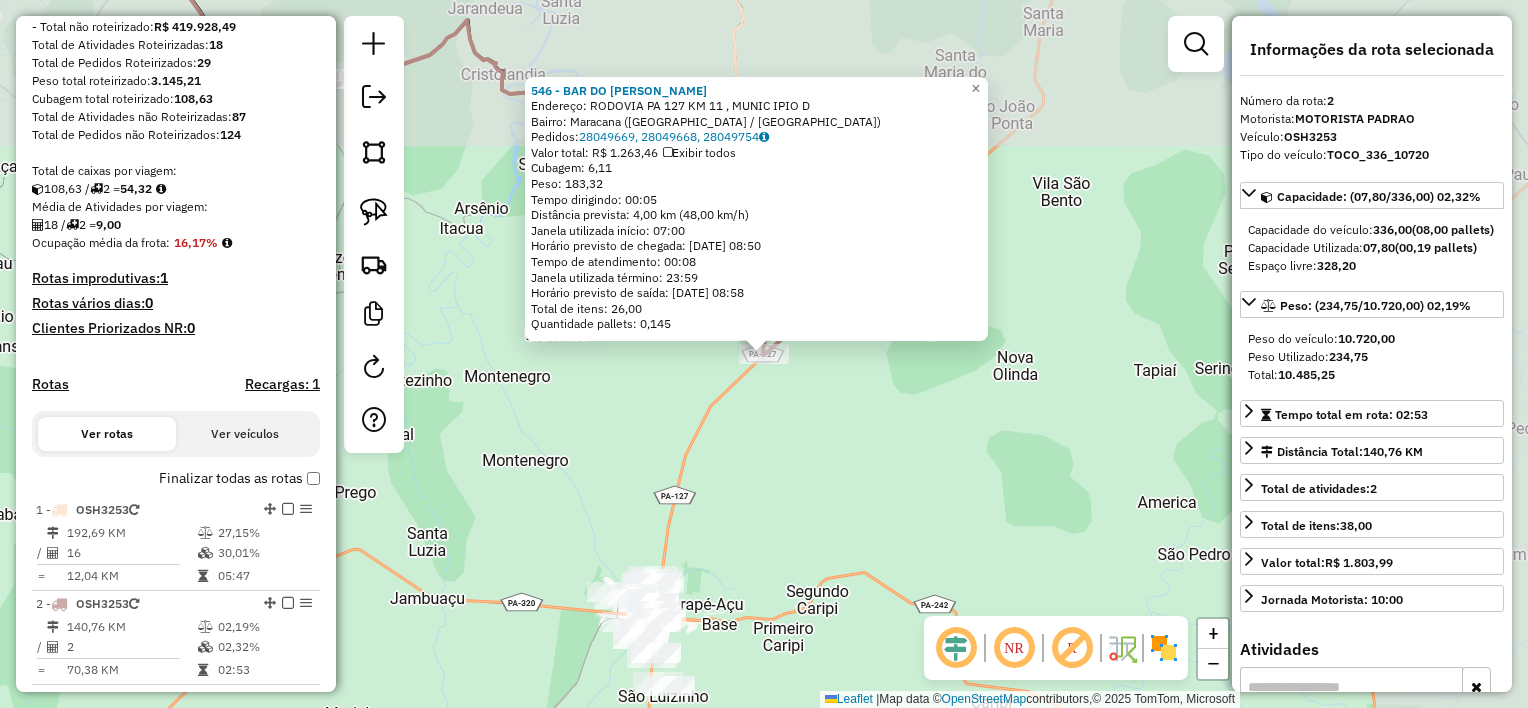scroll, scrollTop: 678, scrollLeft: 0, axis: vertical 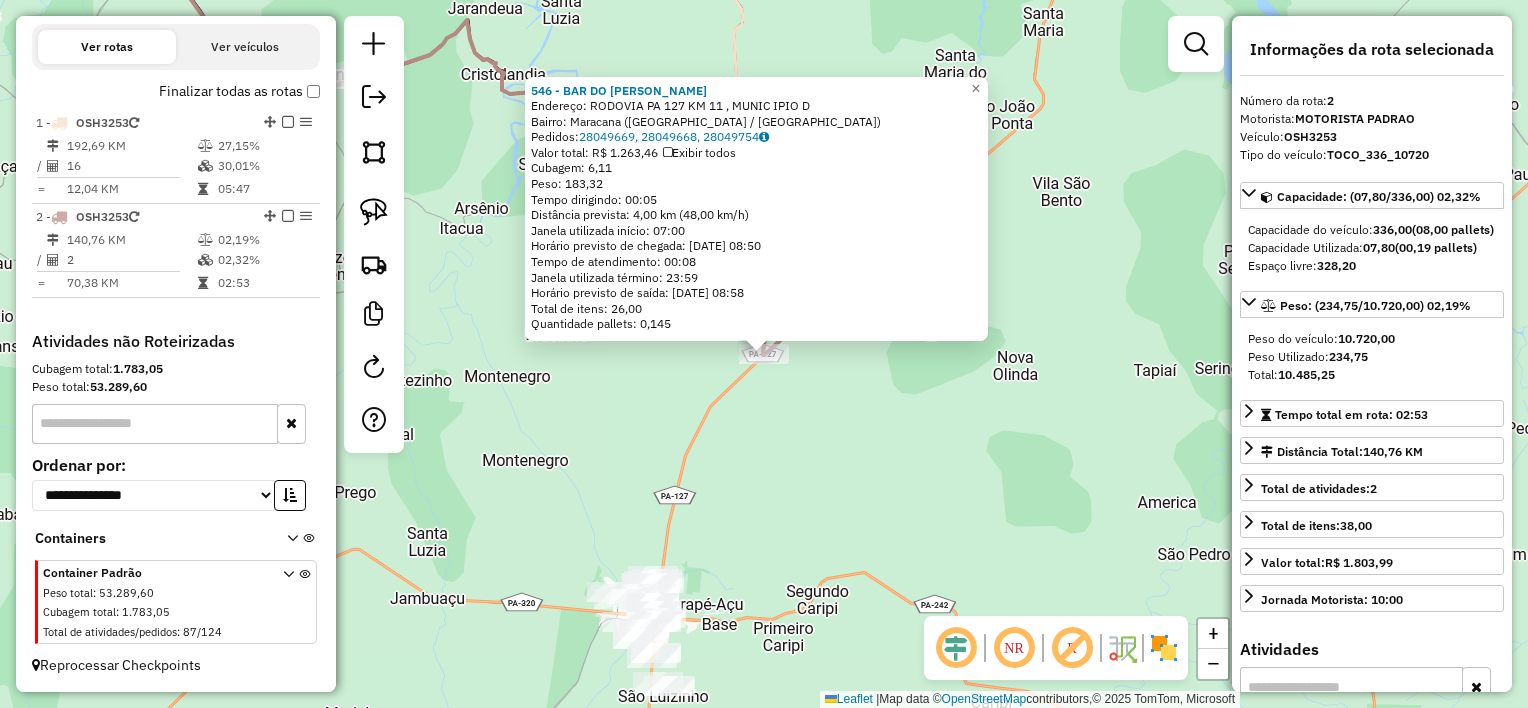 click on "546 - BAR DO ELIAS   MOCOO  Endereço:  RODOVIA  PA 127 KM 11 ,  MUNIC IPIO D   Bairro: Maracana (MARACANA / PA)   Pedidos:  28049669, 28049668, 28049754   Valor total: R$ 1.263,46   Exibir todos   Cubagem: 6,11  Peso: 183,32  Tempo dirigindo: 00:05   Distância prevista: 4,00 km (48,00 km/h)   Janela utilizada início: 07:00   Horário previsto de chegada: 29/07/2025 08:50   Tempo de atendimento: 00:08   Janela utilizada término: 23:59   Horário previsto de saída: 29/07/2025 08:58   Total de itens: 26,00   Quantidade pallets: 0,145  × Janela de atendimento Grade de atendimento Capacidade Transportadoras Veículos Cliente Pedidos  Rotas Selecione os dias de semana para filtrar as janelas de atendimento  Seg   Ter   Qua   Qui   Sex   Sáb   Dom  Informe o período da janela de atendimento: De: Até:  Filtrar exatamente a janela do cliente  Considerar janela de atendimento padrão  Selecione os dias de semana para filtrar as grades de atendimento  Seg   Ter   Qua   Qui   Sex   Sáb   Dom   Peso mínimo:  +" 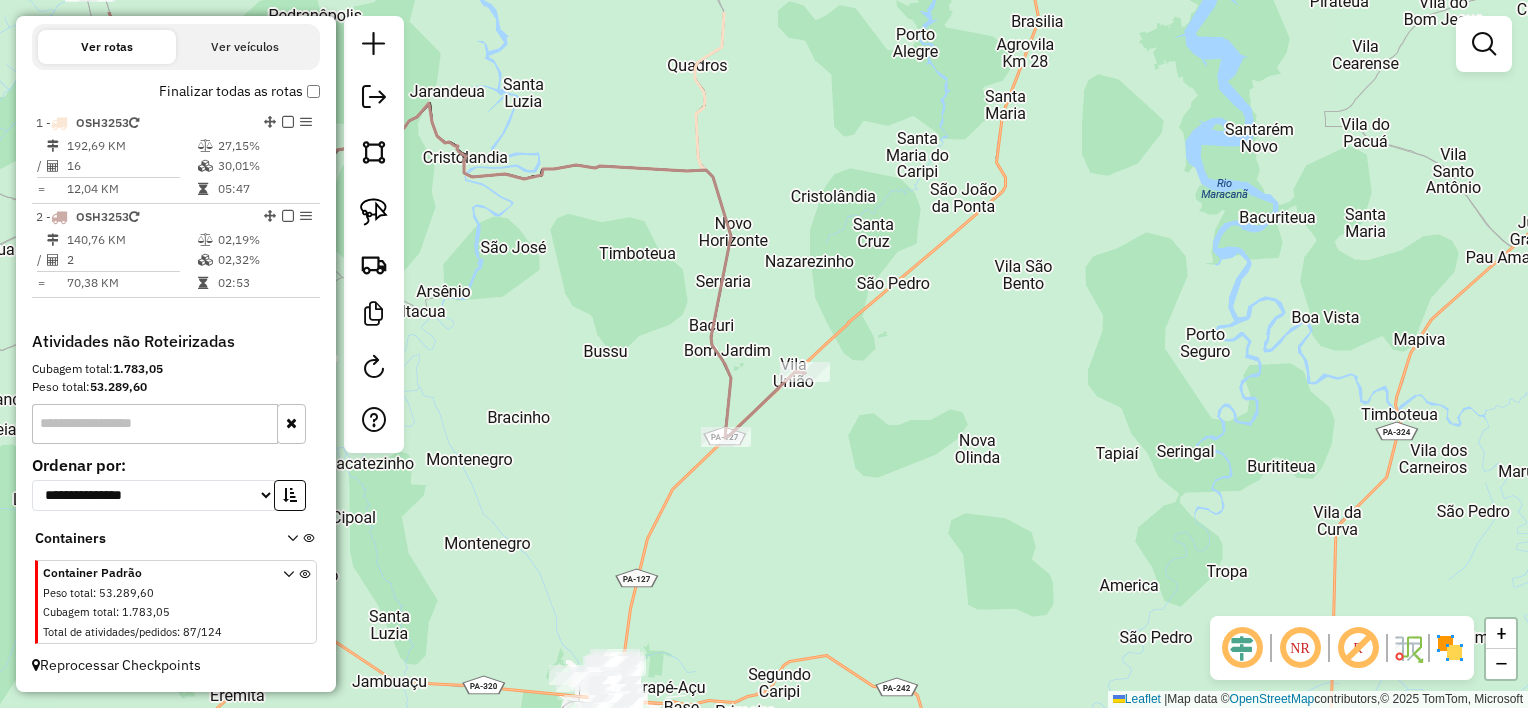 drag, startPoint x: 803, startPoint y: 496, endPoint x: 744, endPoint y: 573, distance: 97.00516 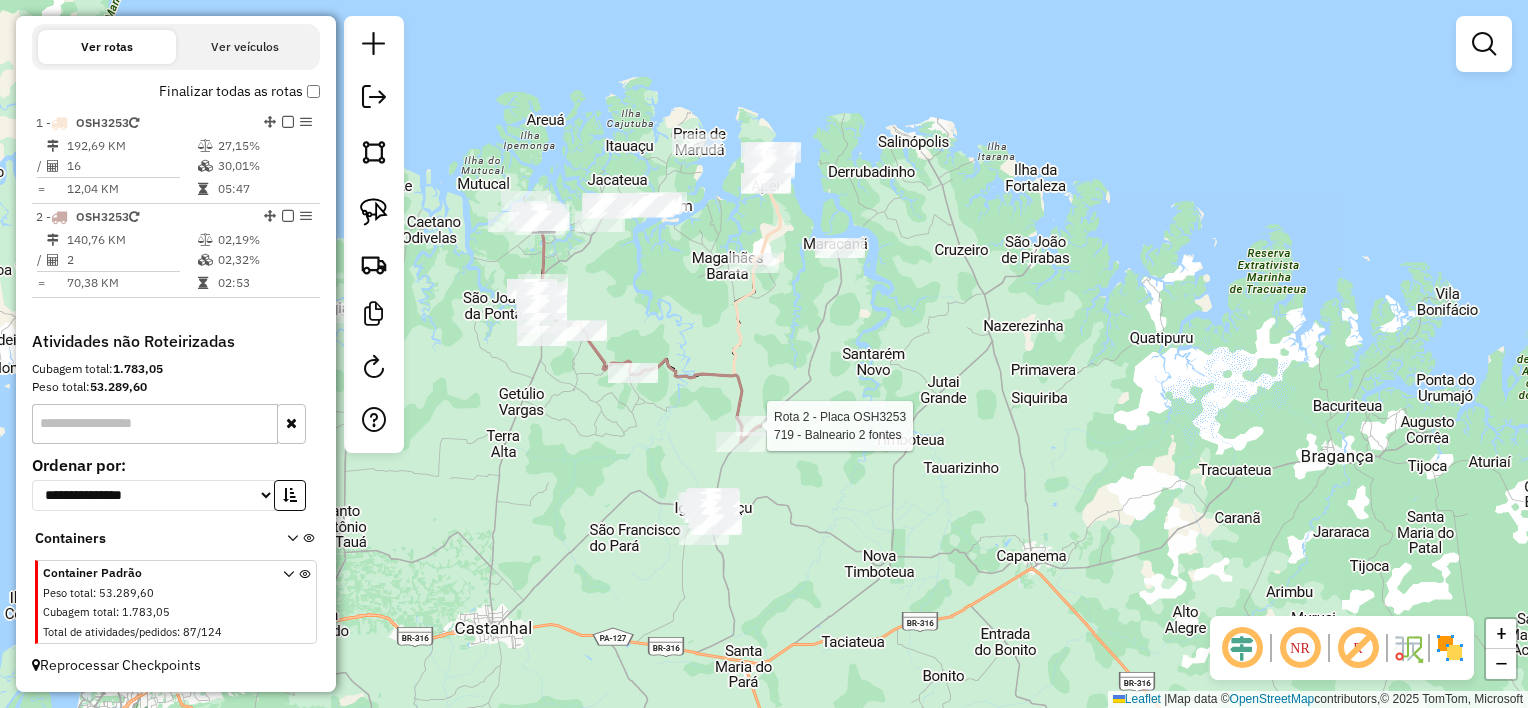 select on "**********" 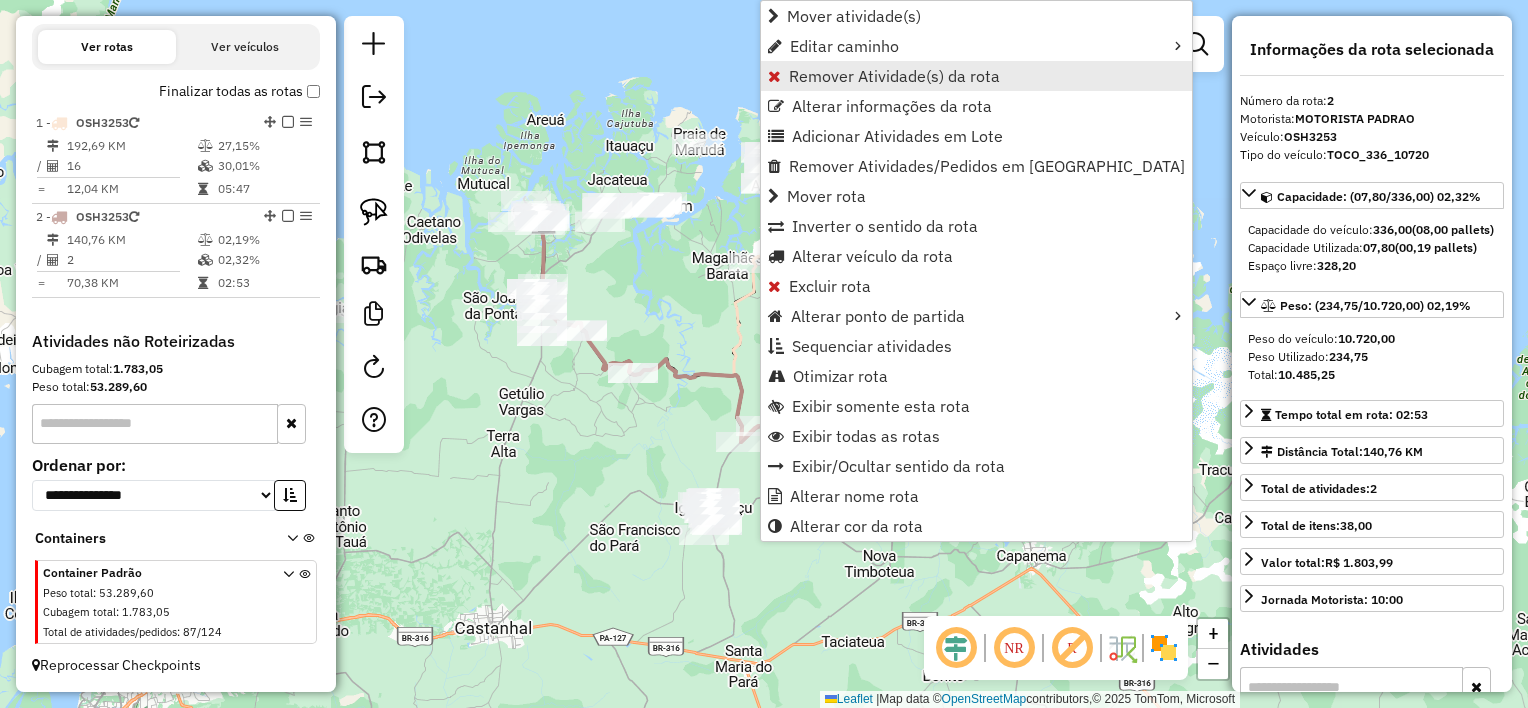 click on "Remover Atividade(s) da rota" at bounding box center [894, 76] 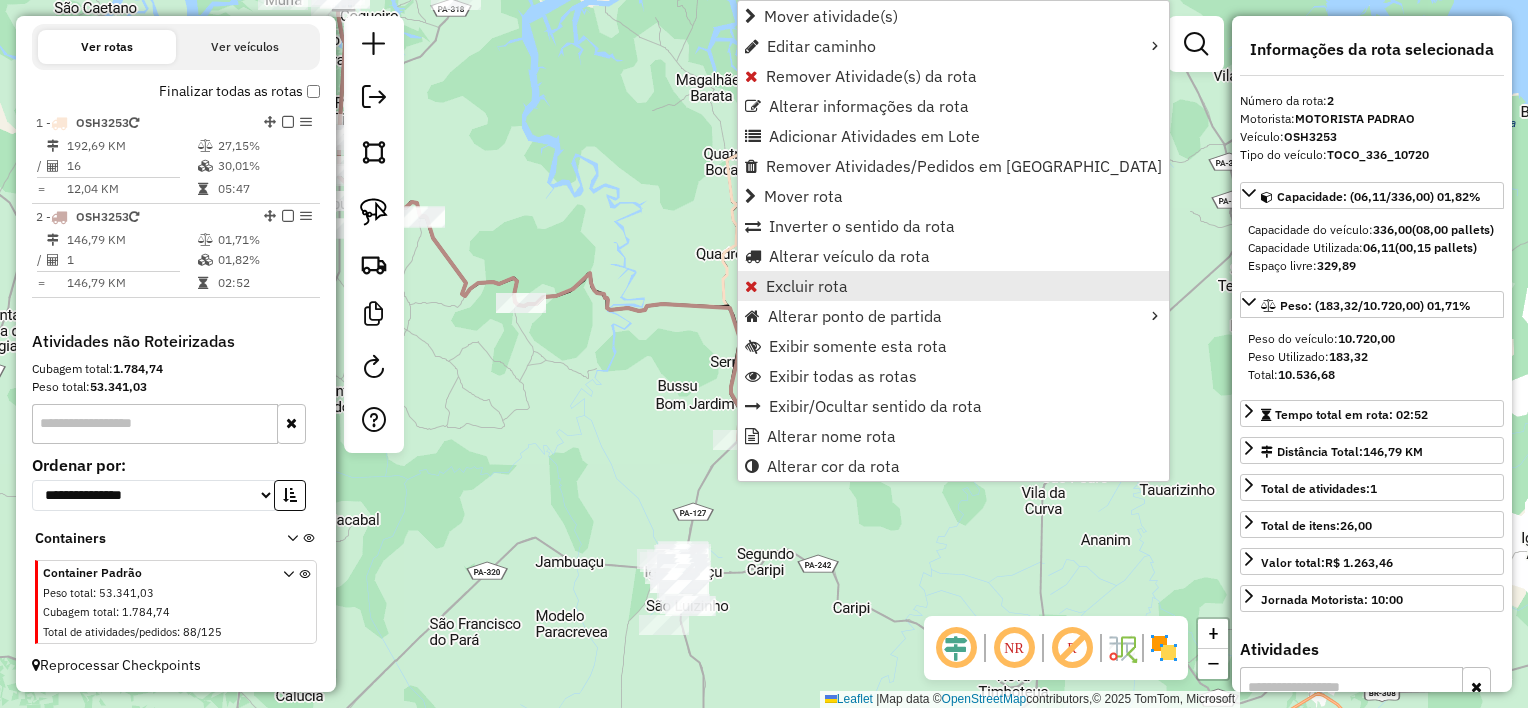 click on "Excluir rota" at bounding box center (807, 286) 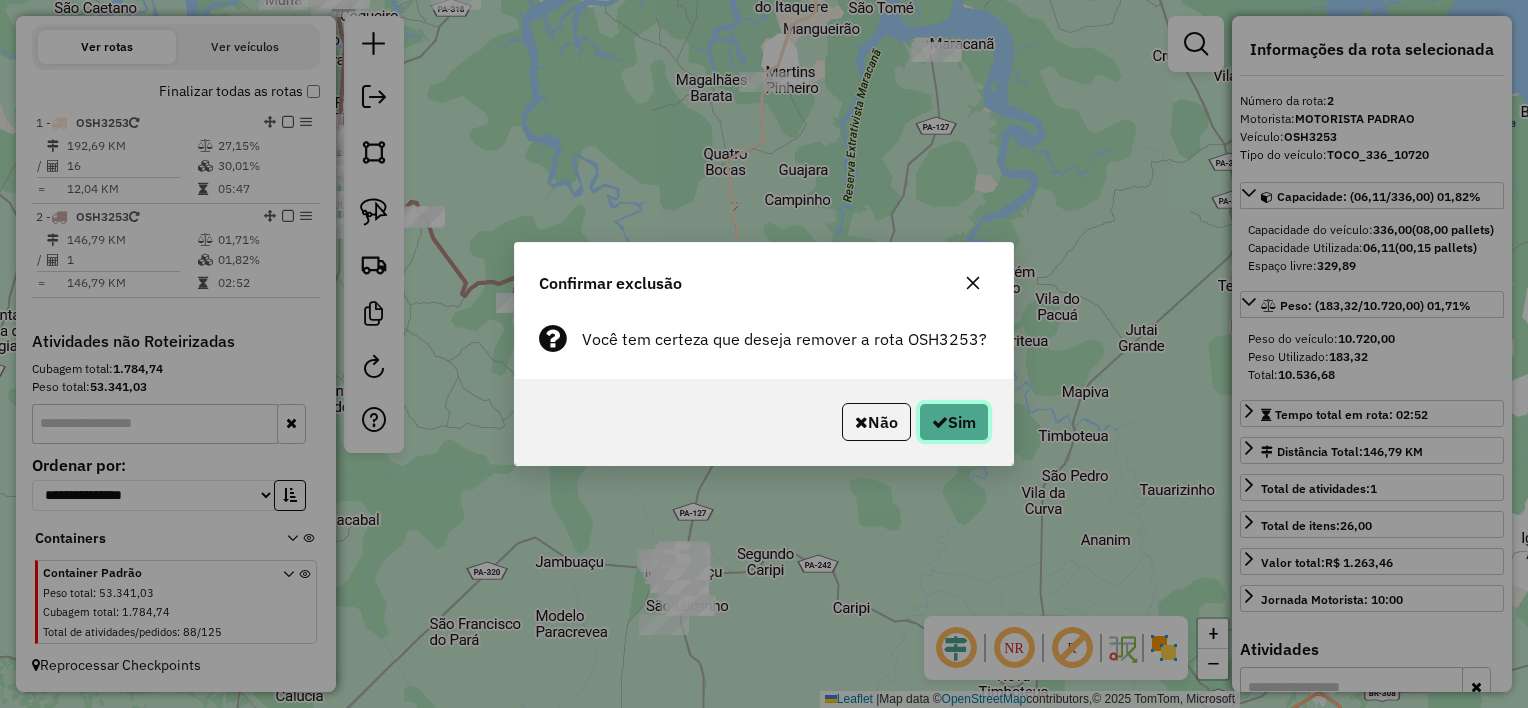 click on "Sim" 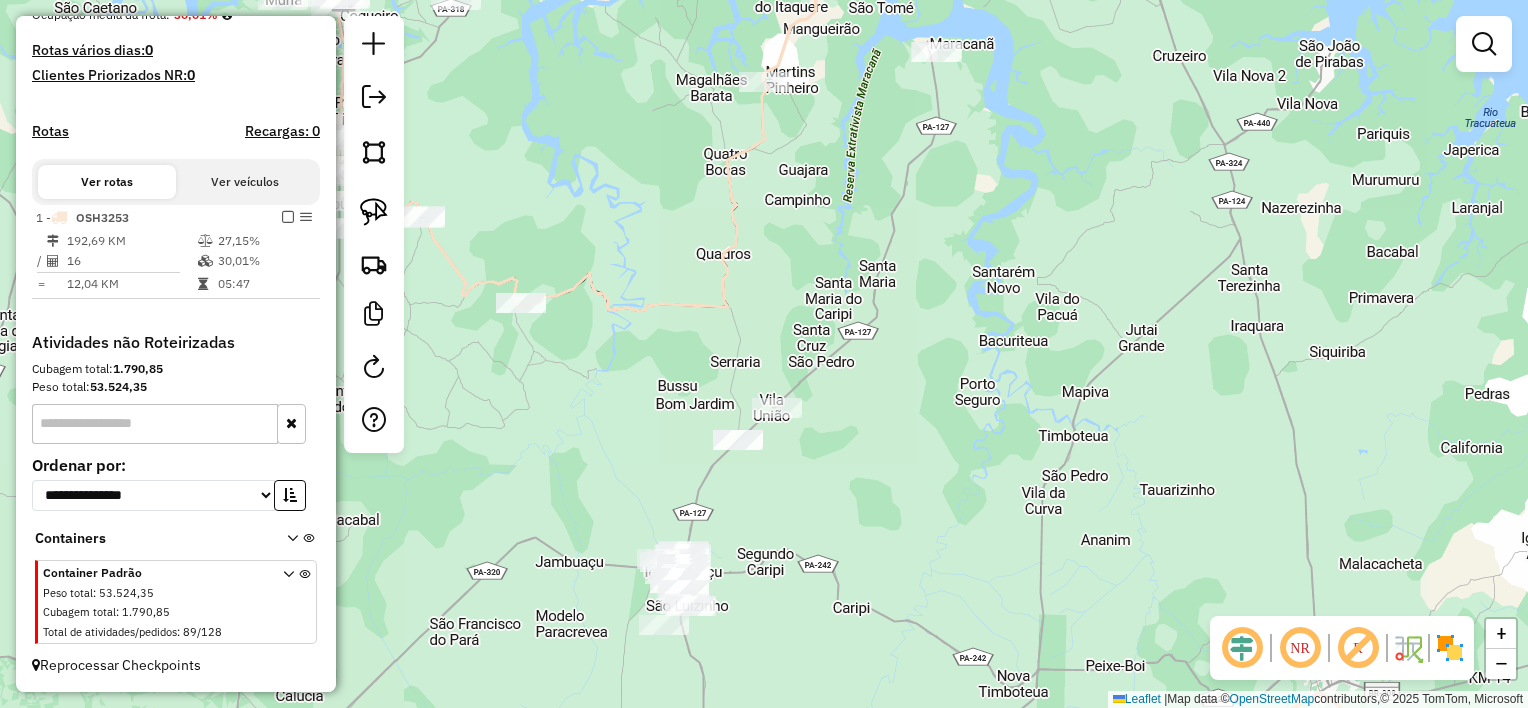 scroll, scrollTop: 520, scrollLeft: 0, axis: vertical 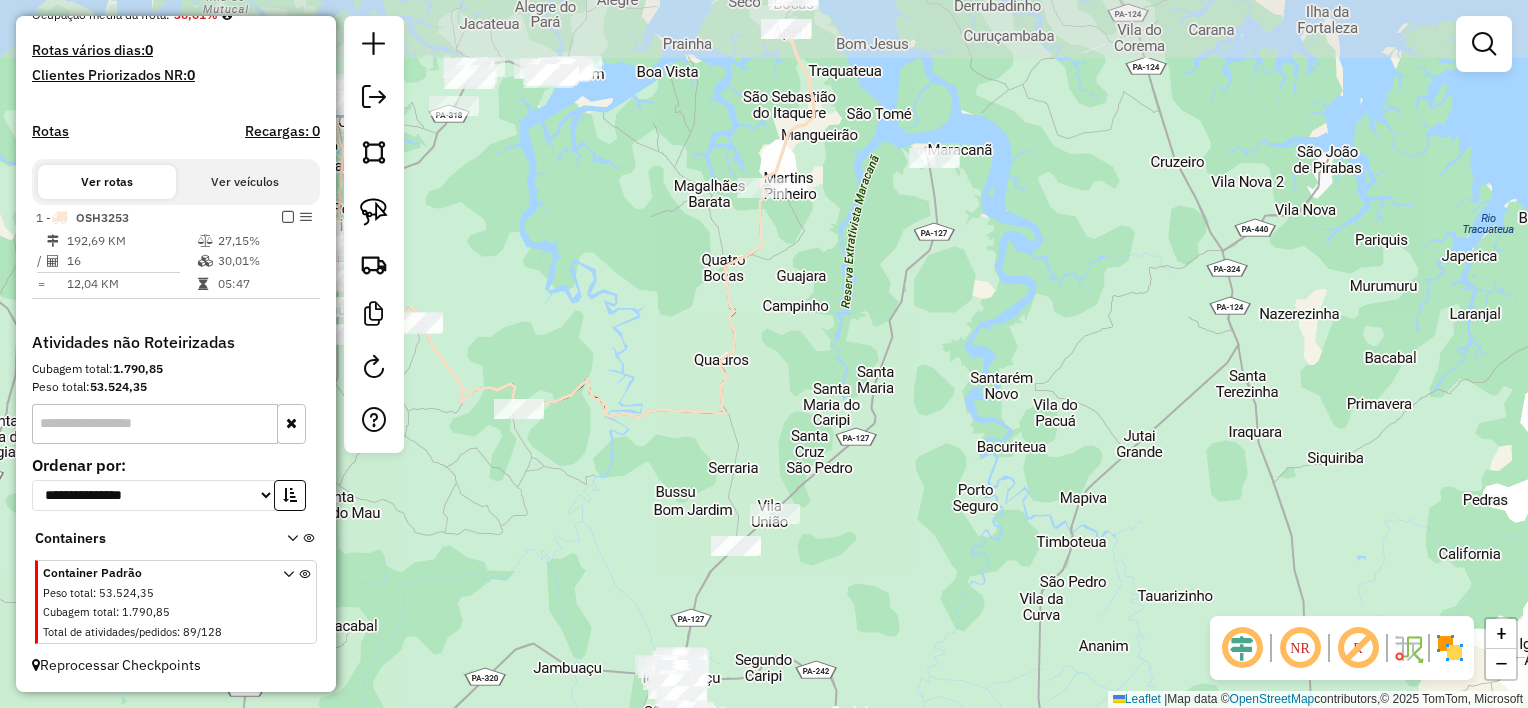 drag, startPoint x: 866, startPoint y: 194, endPoint x: 845, endPoint y: 301, distance: 109.041275 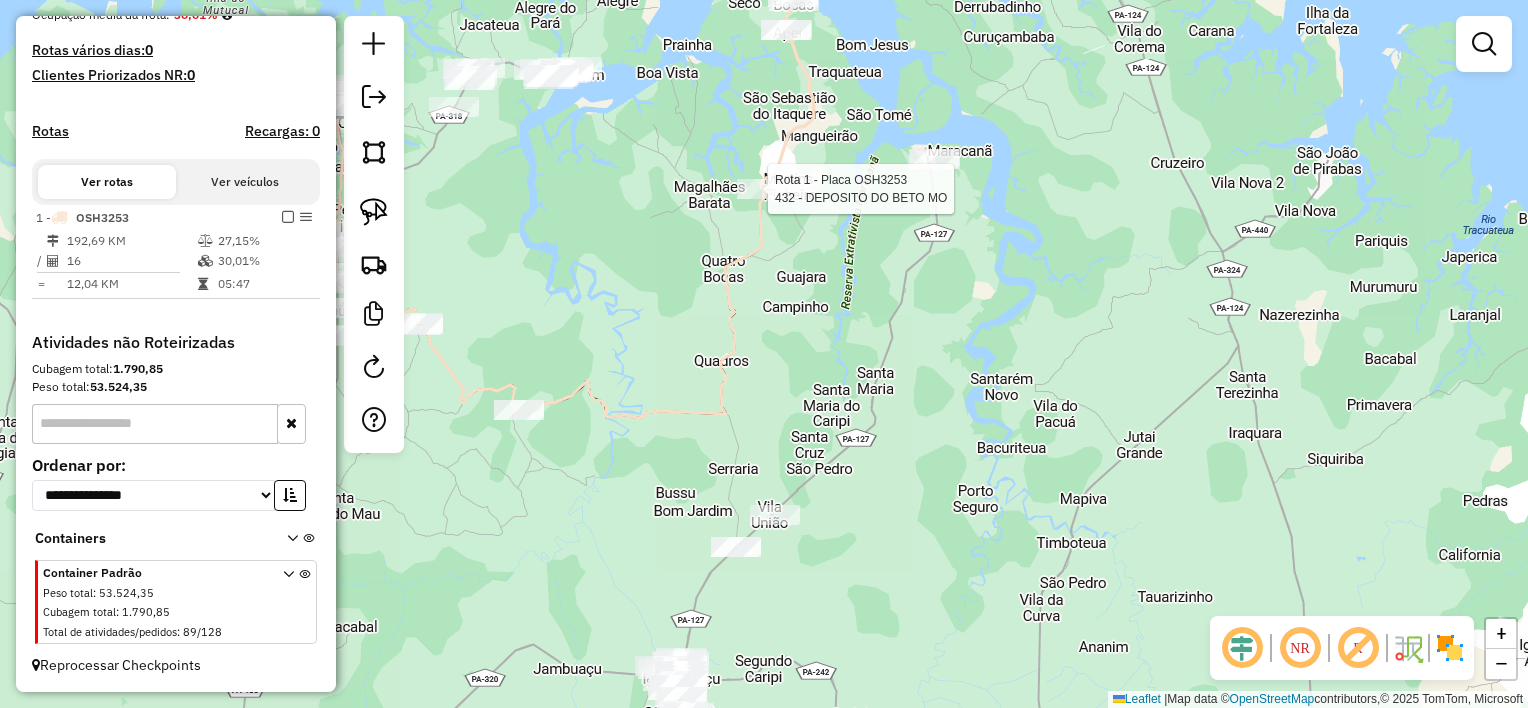 select on "**********" 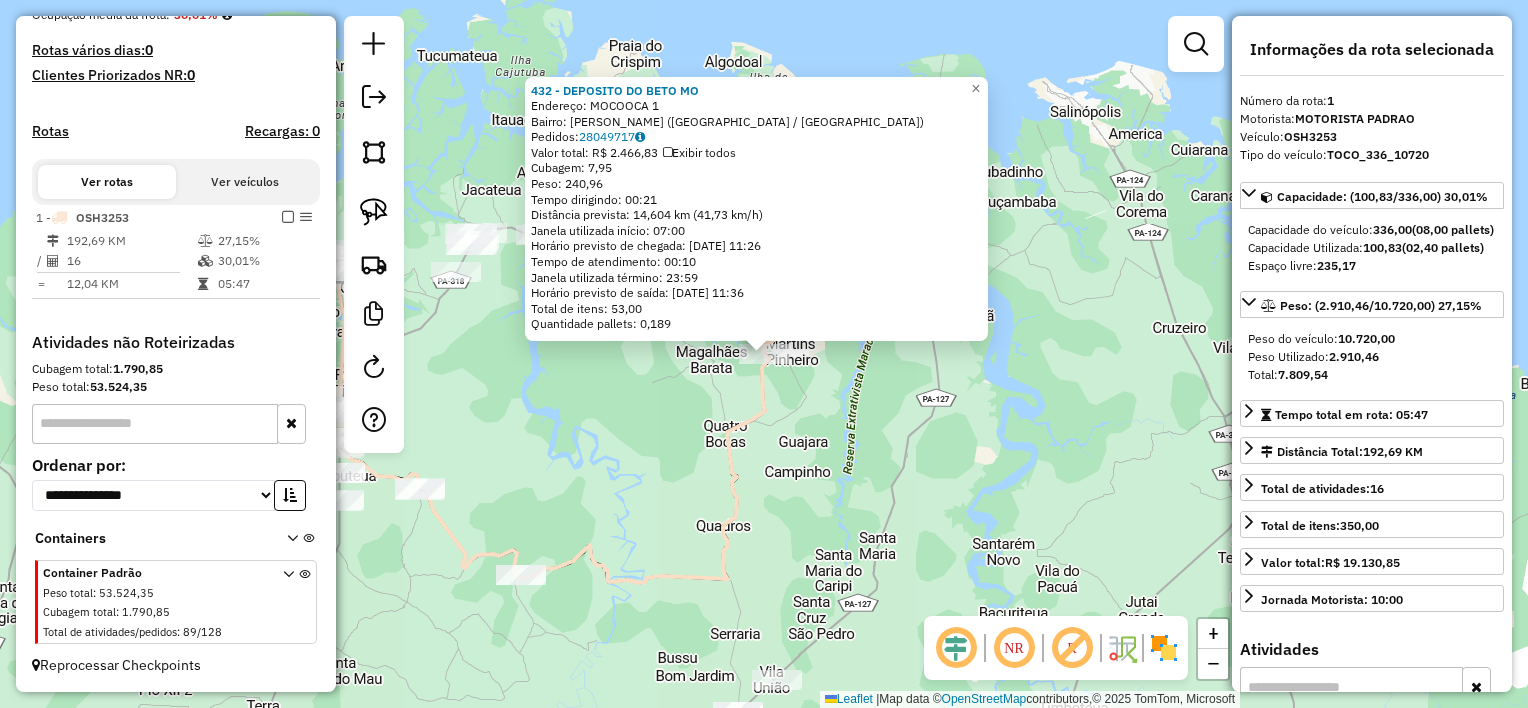 click on "432 - DEPOSITO DO BETO  MO  Endereço:  MOCOOCA 1   Bairro: Marcos Pinheiro (MARACANA / PA)   Pedidos:  28049717   Valor total: R$ 2.466,83   Exibir todos   Cubagem: 7,95  Peso: 240,96  Tempo dirigindo: 00:21   Distância prevista: 14,604 km (41,73 km/h)   Janela utilizada início: 07:00   Horário previsto de chegada: 29/07/2025 11:26   Tempo de atendimento: 00:10   Janela utilizada término: 23:59   Horário previsto de saída: 29/07/2025 11:36   Total de itens: 53,00   Quantidade pallets: 0,189  × Janela de atendimento Grade de atendimento Capacidade Transportadoras Veículos Cliente Pedidos  Rotas Selecione os dias de semana para filtrar as janelas de atendimento  Seg   Ter   Qua   Qui   Sex   Sáb   Dom  Informe o período da janela de atendimento: De: Até:  Filtrar exatamente a janela do cliente  Considerar janela de atendimento padrão  Selecione os dias de semana para filtrar as grades de atendimento  Seg   Ter   Qua   Qui   Sex   Sáb   Dom   Considerar clientes sem dia de atendimento cadastrado +" 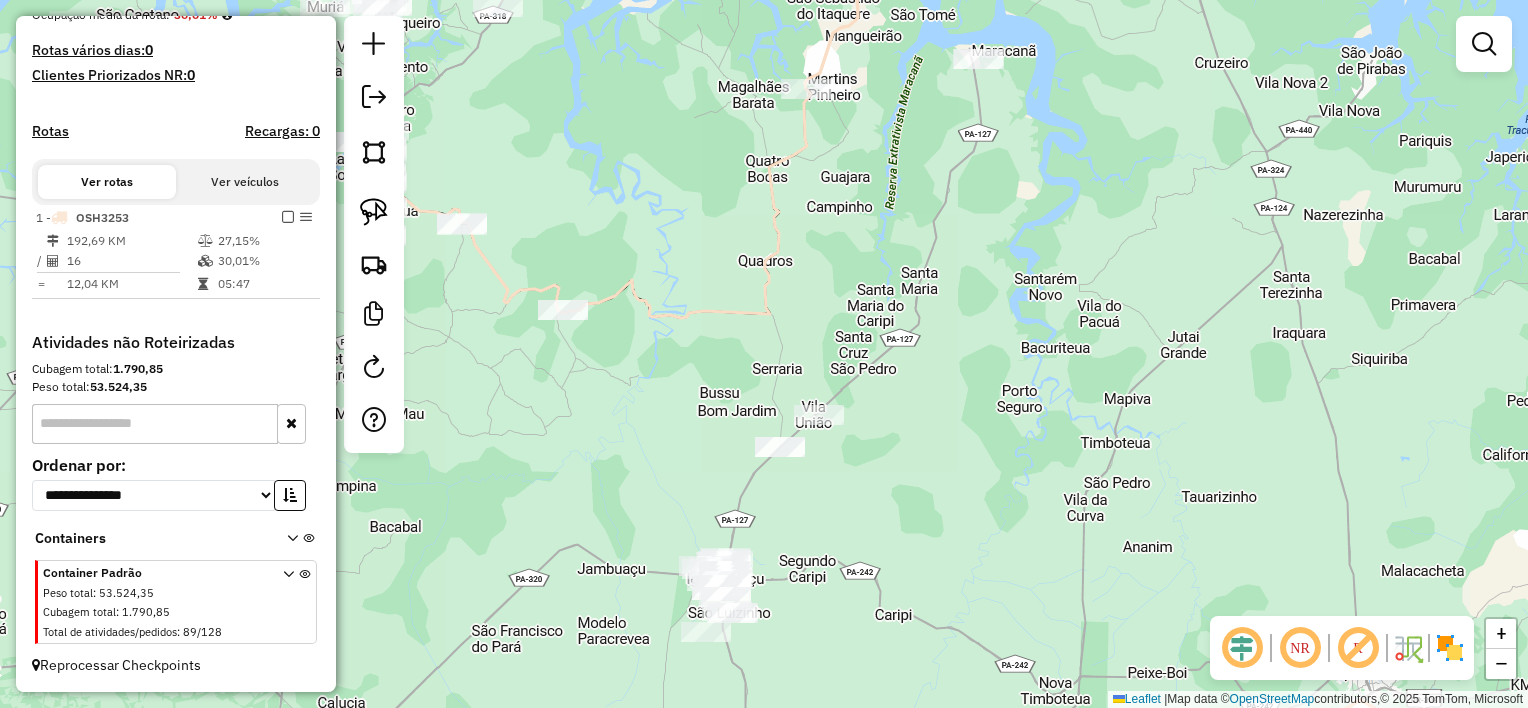 drag, startPoint x: 801, startPoint y: 508, endPoint x: 844, endPoint y: 235, distance: 276.3657 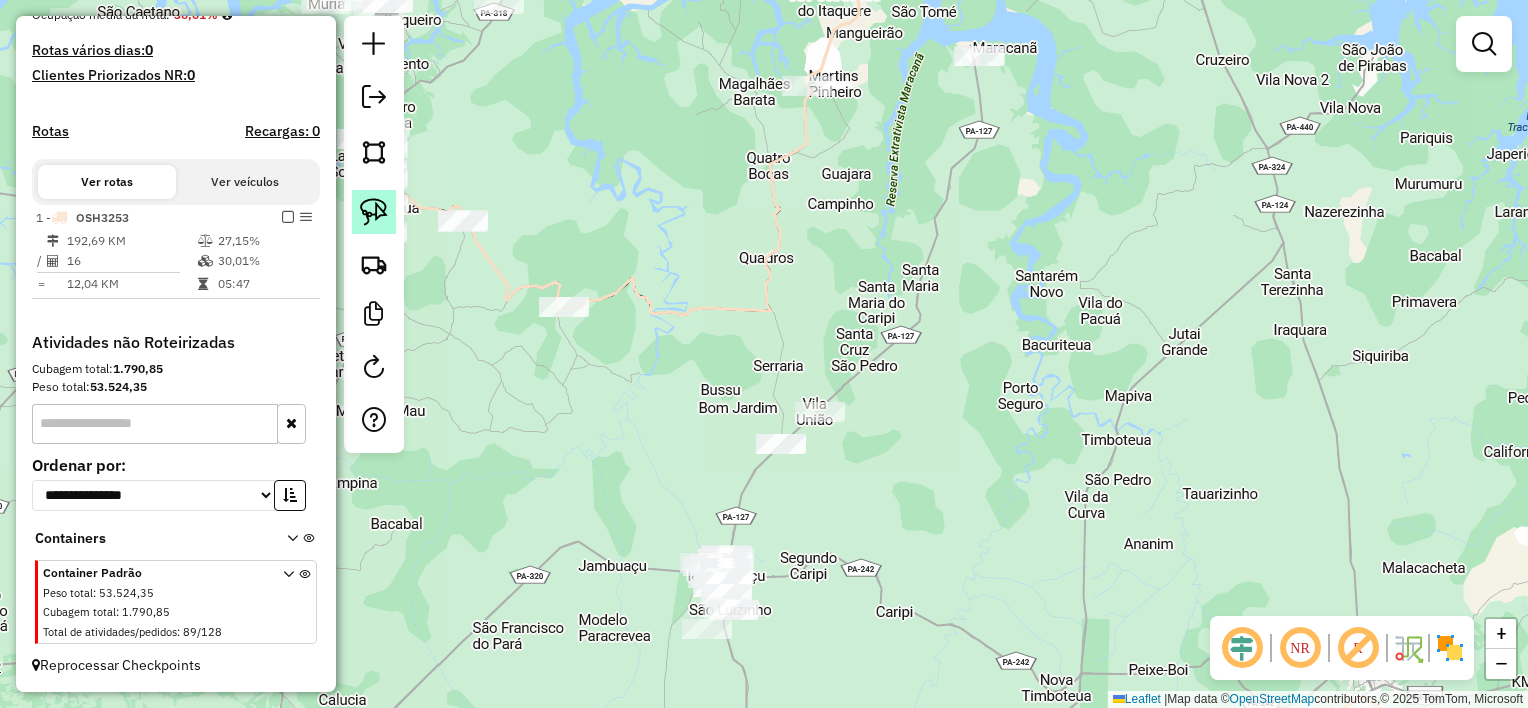 click 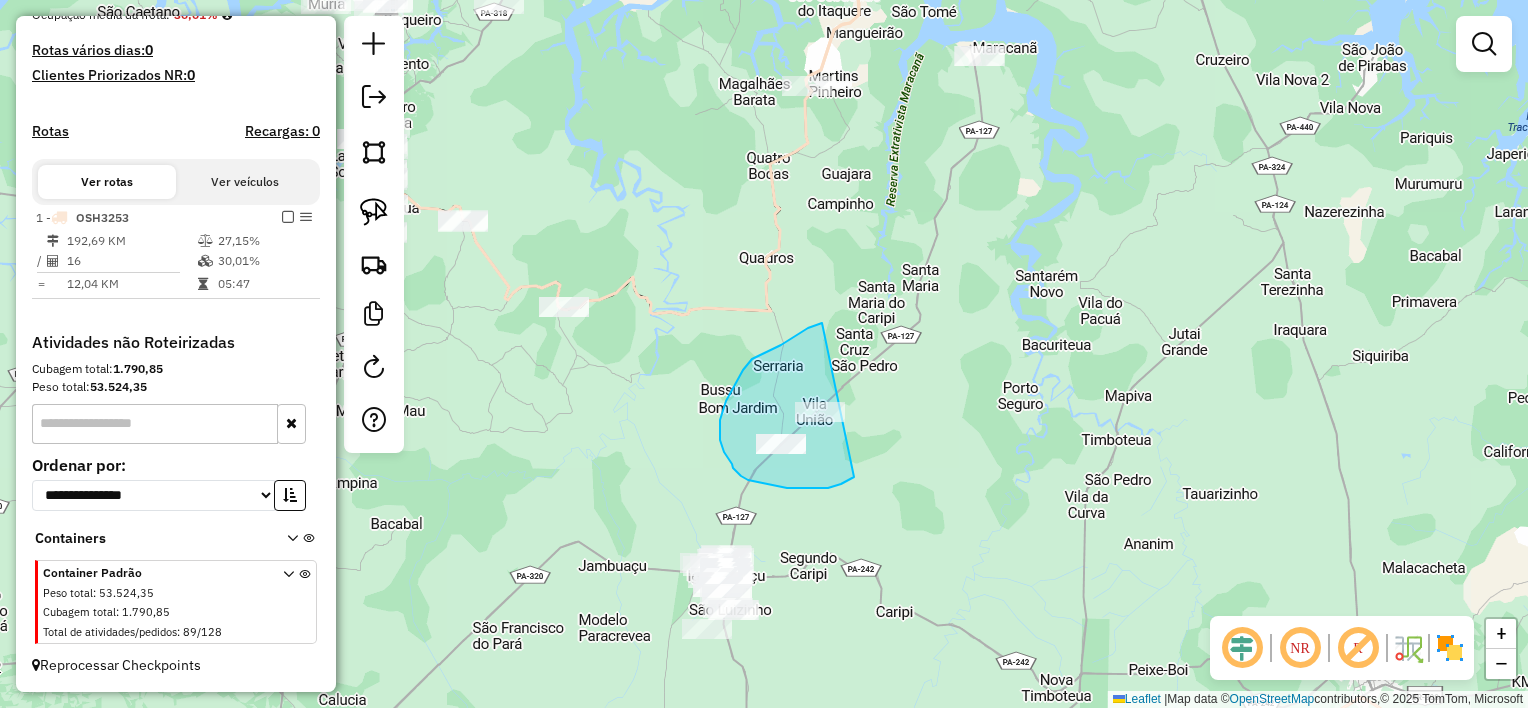 drag, startPoint x: 822, startPoint y: 323, endPoint x: 891, endPoint y: 397, distance: 101.17806 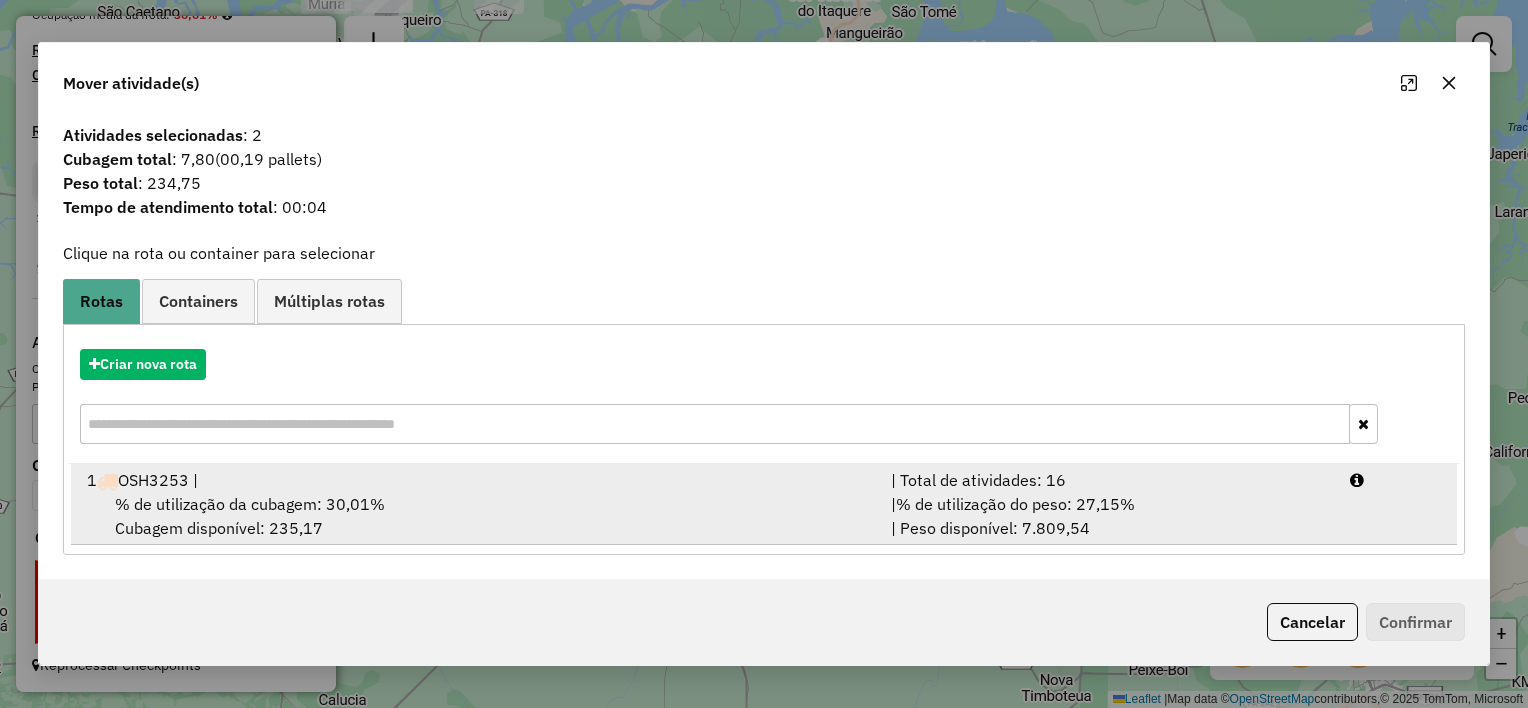 click on "1  OSH3253 |" at bounding box center [477, 480] 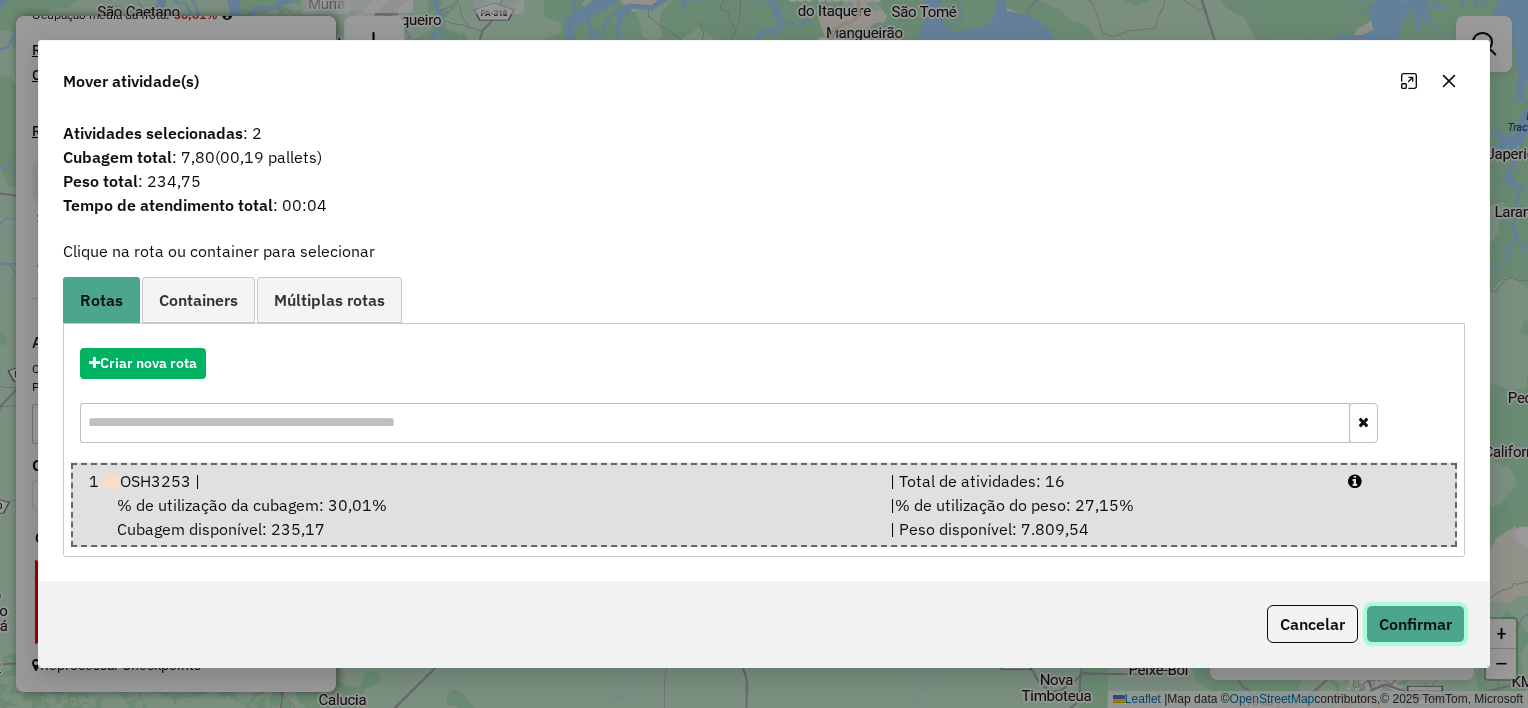 click on "Confirmar" 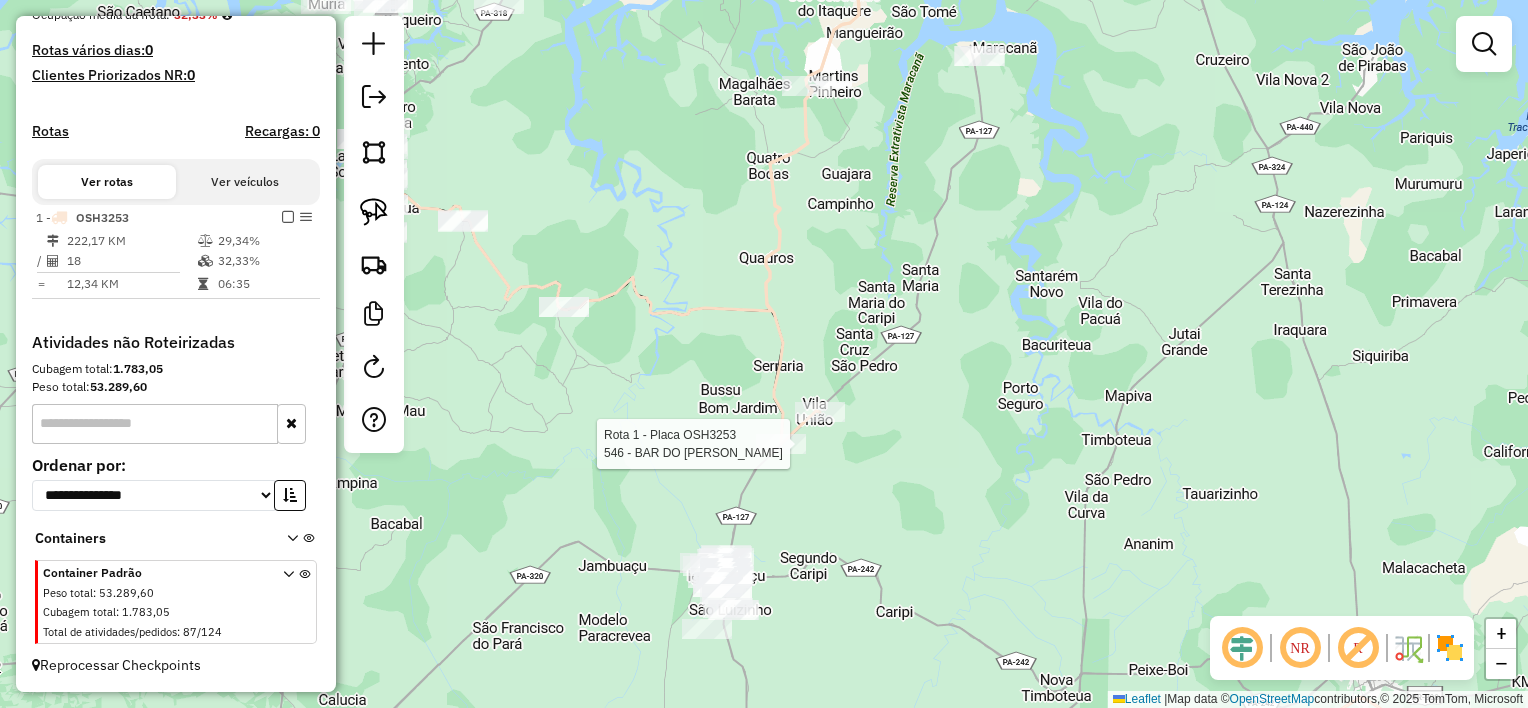 select on "**********" 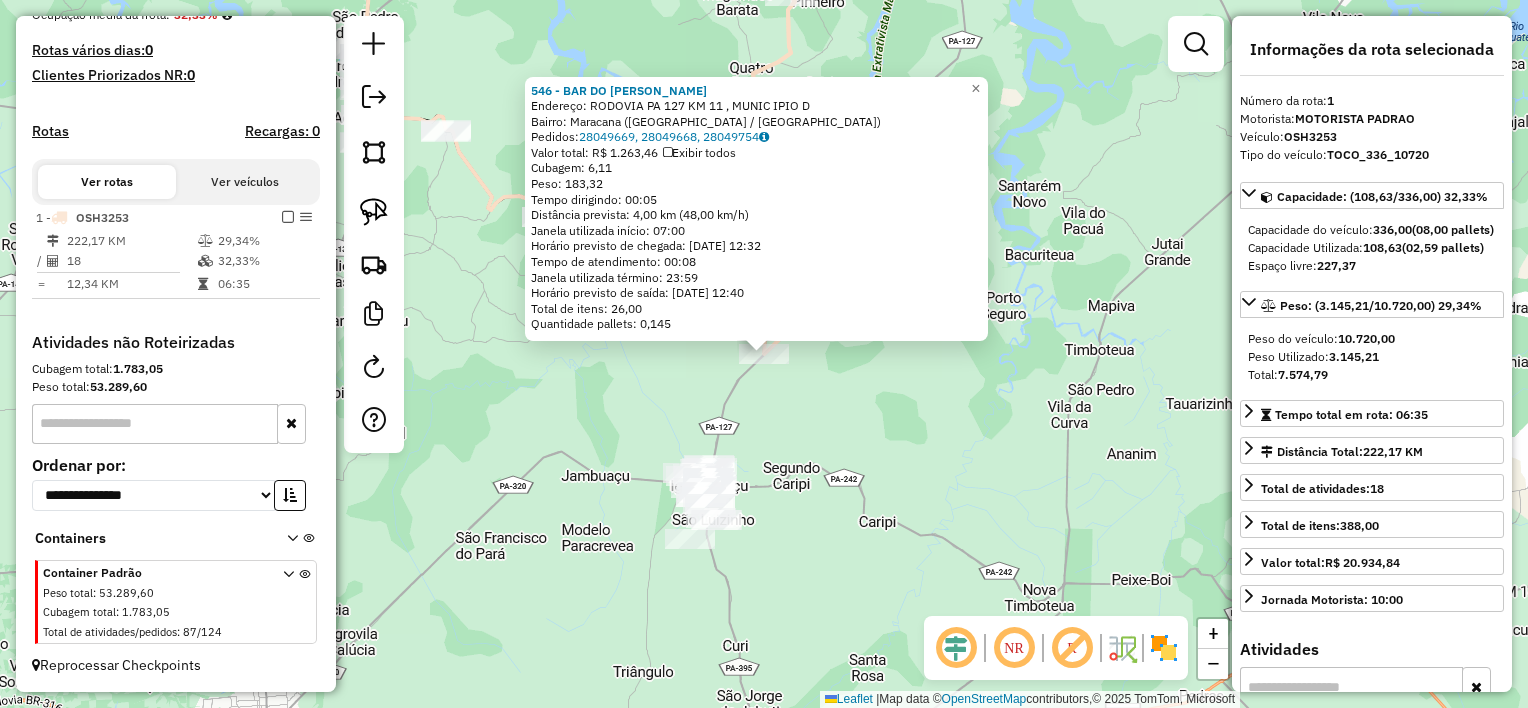 click on "546 - BAR DO ELIAS   MOCOO  Endereço:  RODOVIA  PA 127 KM 11 ,  MUNIC IPIO D   Bairro: Maracana (MARACANA / PA)   Pedidos:  28049669, 28049668, 28049754   Valor total: R$ 1.263,46   Exibir todos   Cubagem: 6,11  Peso: 183,32  Tempo dirigindo: 00:05   Distância prevista: 4,00 km (48,00 km/h)   Janela utilizada início: 07:00   Horário previsto de chegada: 29/07/2025 12:32   Tempo de atendimento: 00:08   Janela utilizada término: 23:59   Horário previsto de saída: 29/07/2025 12:40   Total de itens: 26,00   Quantidade pallets: 0,145  × Janela de atendimento Grade de atendimento Capacidade Transportadoras Veículos Cliente Pedidos  Rotas Selecione os dias de semana para filtrar as janelas de atendimento  Seg   Ter   Qua   Qui   Sex   Sáb   Dom  Informe o período da janela de atendimento: De: Até:  Filtrar exatamente a janela do cliente  Considerar janela de atendimento padrão  Selecione os dias de semana para filtrar as grades de atendimento  Seg   Ter   Qua   Qui   Sex   Sáb   Dom   Peso mínimo:  +" 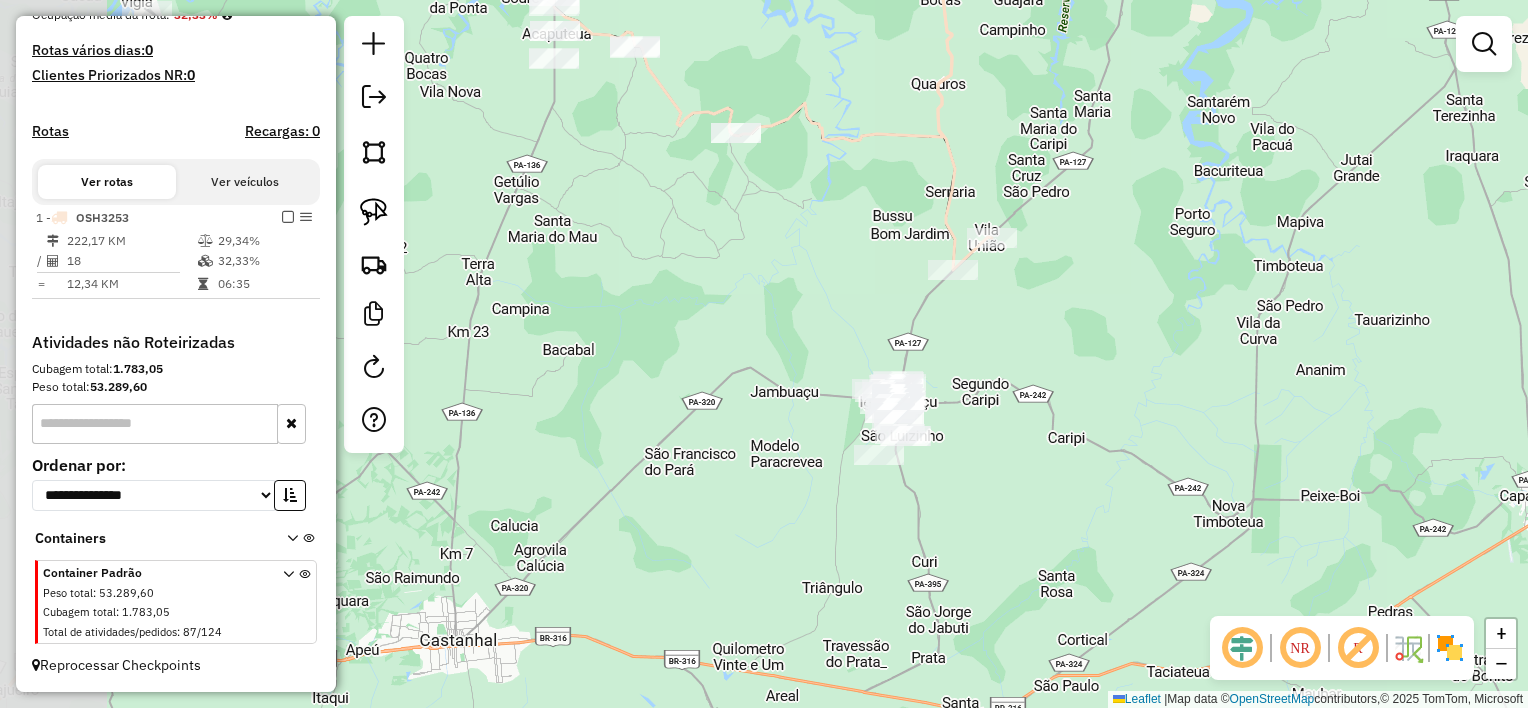 drag, startPoint x: 791, startPoint y: 424, endPoint x: 981, endPoint y: 339, distance: 208.14658 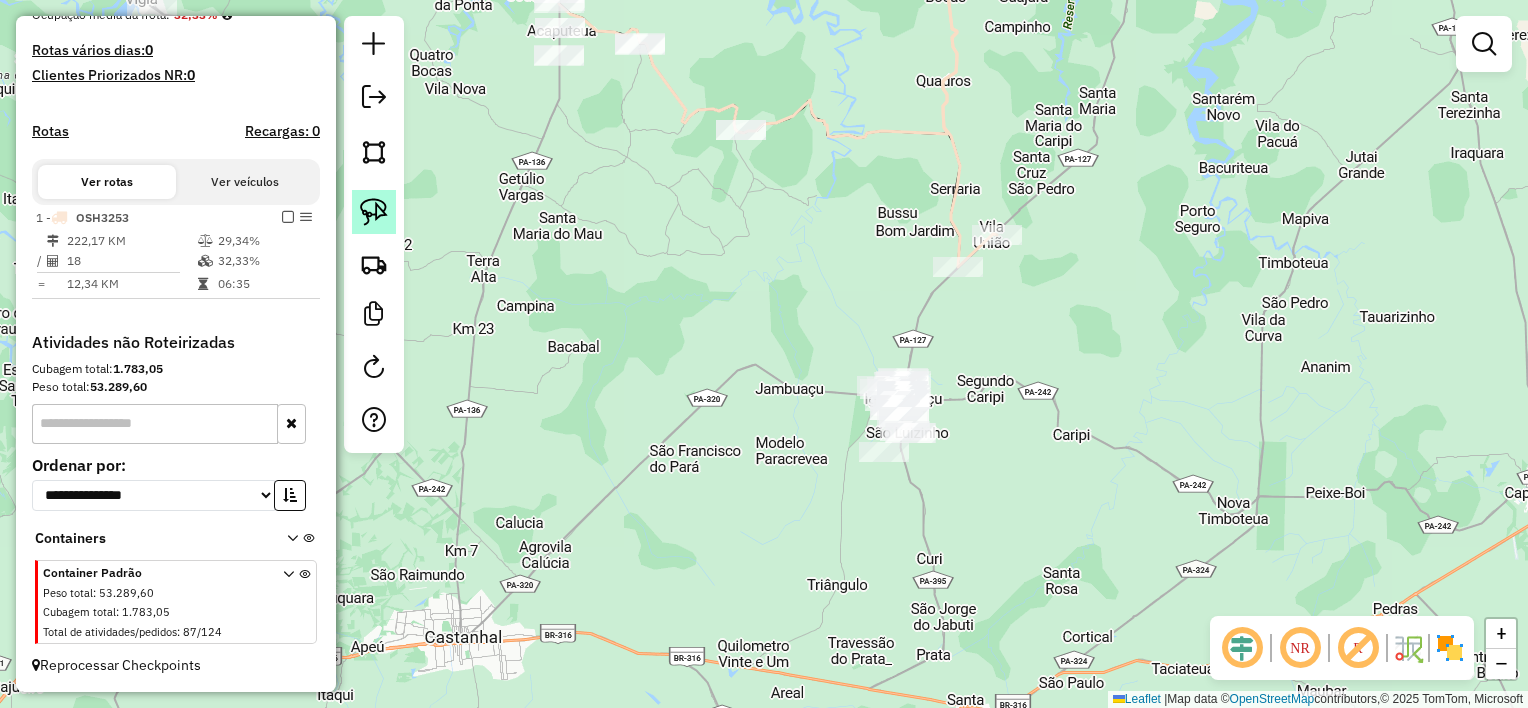 click 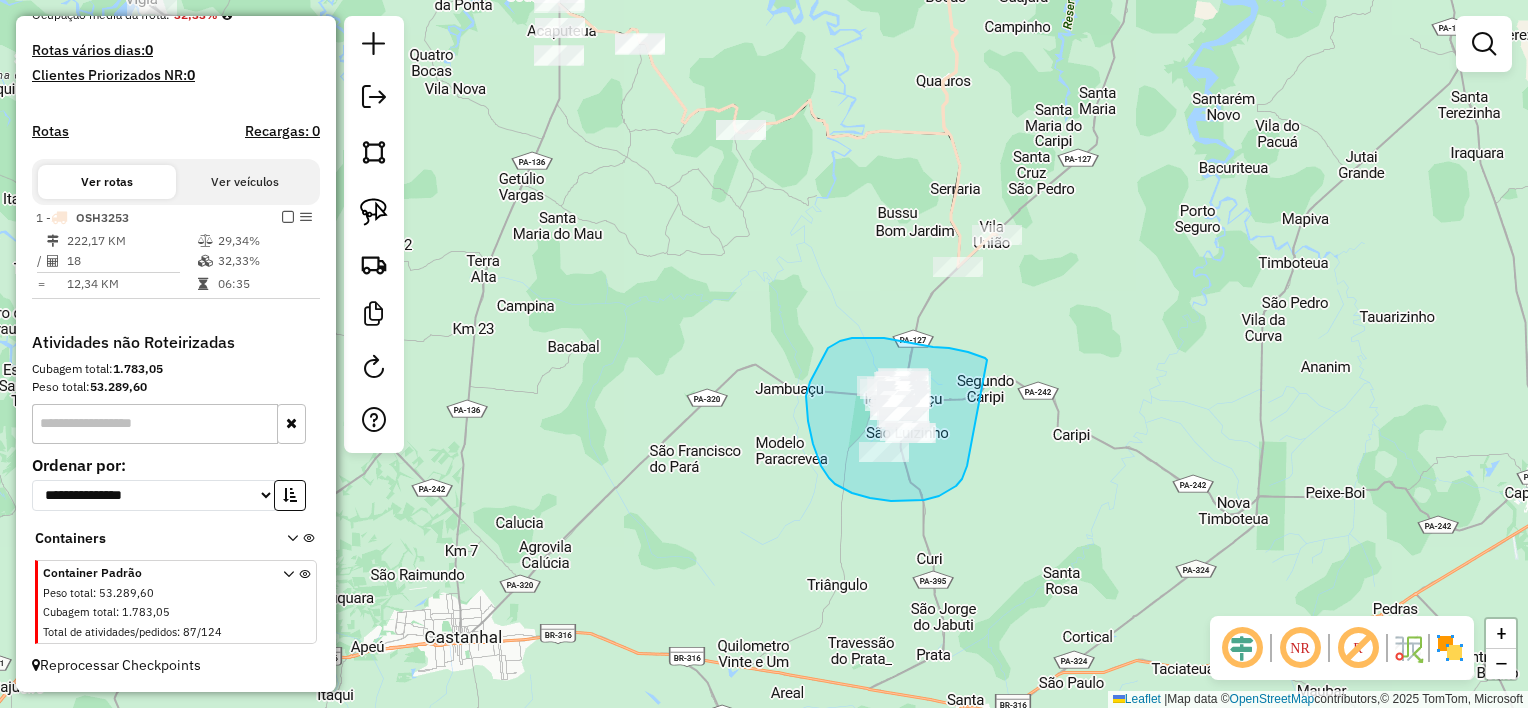 drag, startPoint x: 985, startPoint y: 358, endPoint x: 972, endPoint y: 440, distance: 83.02409 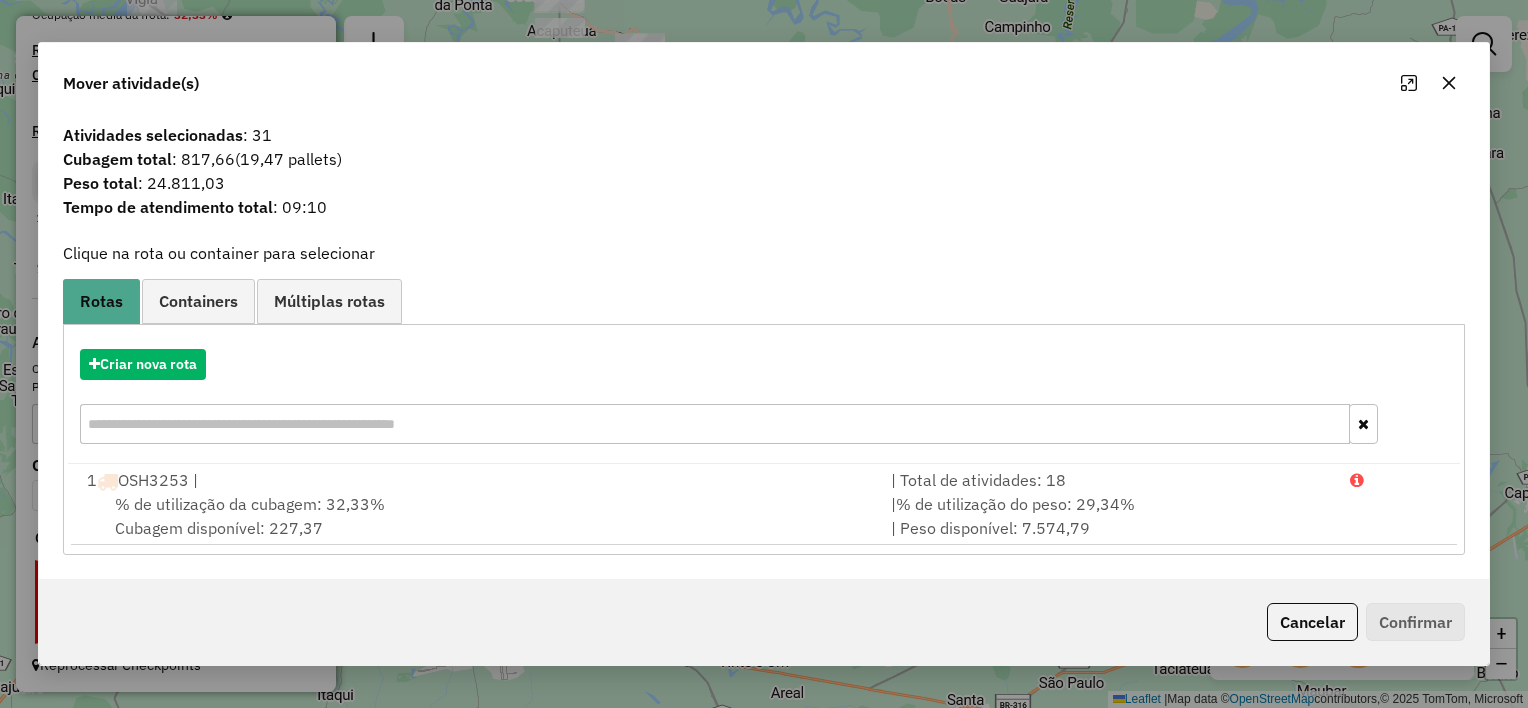 click 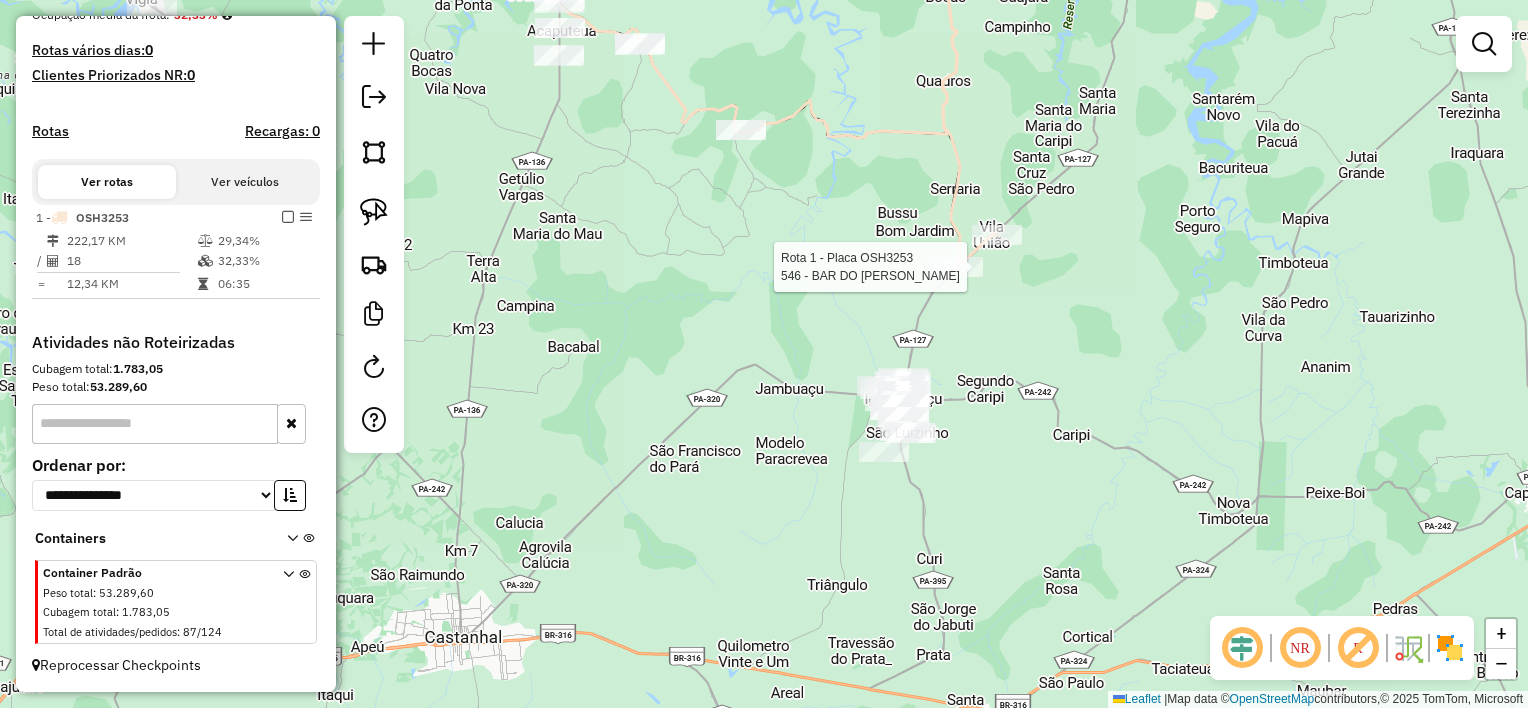 select on "**********" 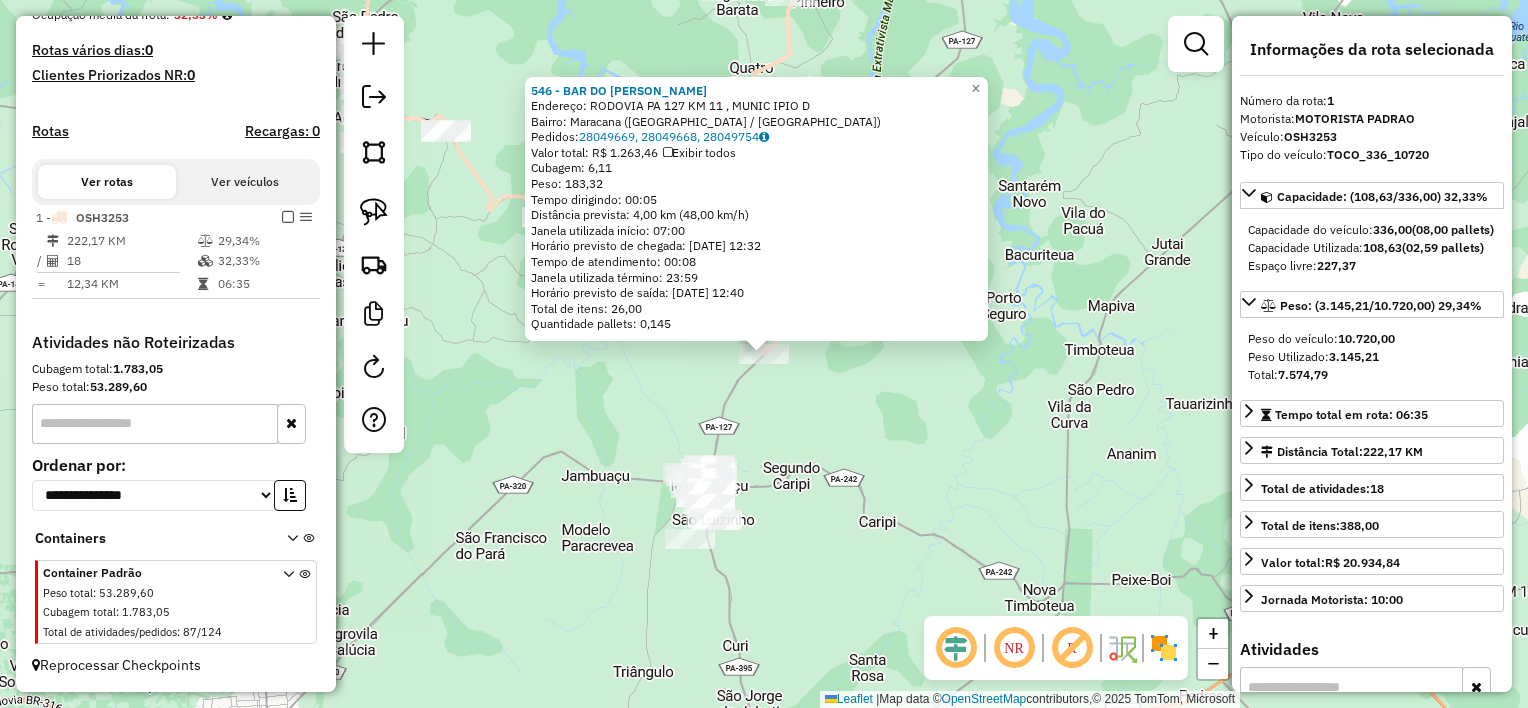 click on "546 - BAR DO ELIAS   MOCOO  Endereço:  RODOVIA  PA 127 KM 11 ,  MUNIC IPIO D   Bairro: Maracana (MARACANA / PA)   Pedidos:  28049669, 28049668, 28049754   Valor total: R$ 1.263,46   Exibir todos   Cubagem: 6,11  Peso: 183,32  Tempo dirigindo: 00:05   Distância prevista: 4,00 km (48,00 km/h)   Janela utilizada início: 07:00   Horário previsto de chegada: 29/07/2025 12:32   Tempo de atendimento: 00:08   Janela utilizada término: 23:59   Horário previsto de saída: 29/07/2025 12:40   Total de itens: 26,00   Quantidade pallets: 0,145  × Janela de atendimento Grade de atendimento Capacidade Transportadoras Veículos Cliente Pedidos  Rotas Selecione os dias de semana para filtrar as janelas de atendimento  Seg   Ter   Qua   Qui   Sex   Sáb   Dom  Informe o período da janela de atendimento: De: Até:  Filtrar exatamente a janela do cliente  Considerar janela de atendimento padrão  Selecione os dias de semana para filtrar as grades de atendimento  Seg   Ter   Qua   Qui   Sex   Sáb   Dom   Peso mínimo:  +" 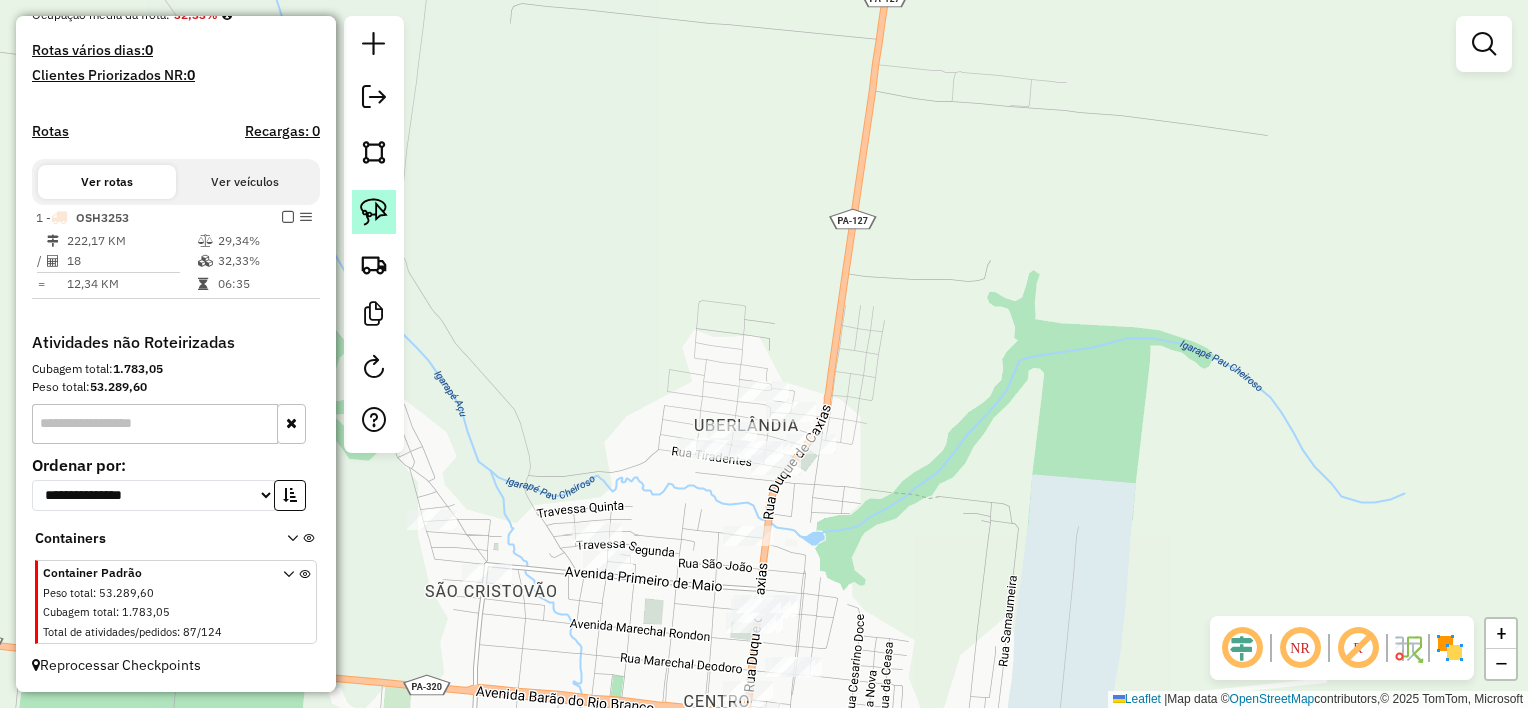 drag, startPoint x: 369, startPoint y: 209, endPoint x: 392, endPoint y: 206, distance: 23.194826 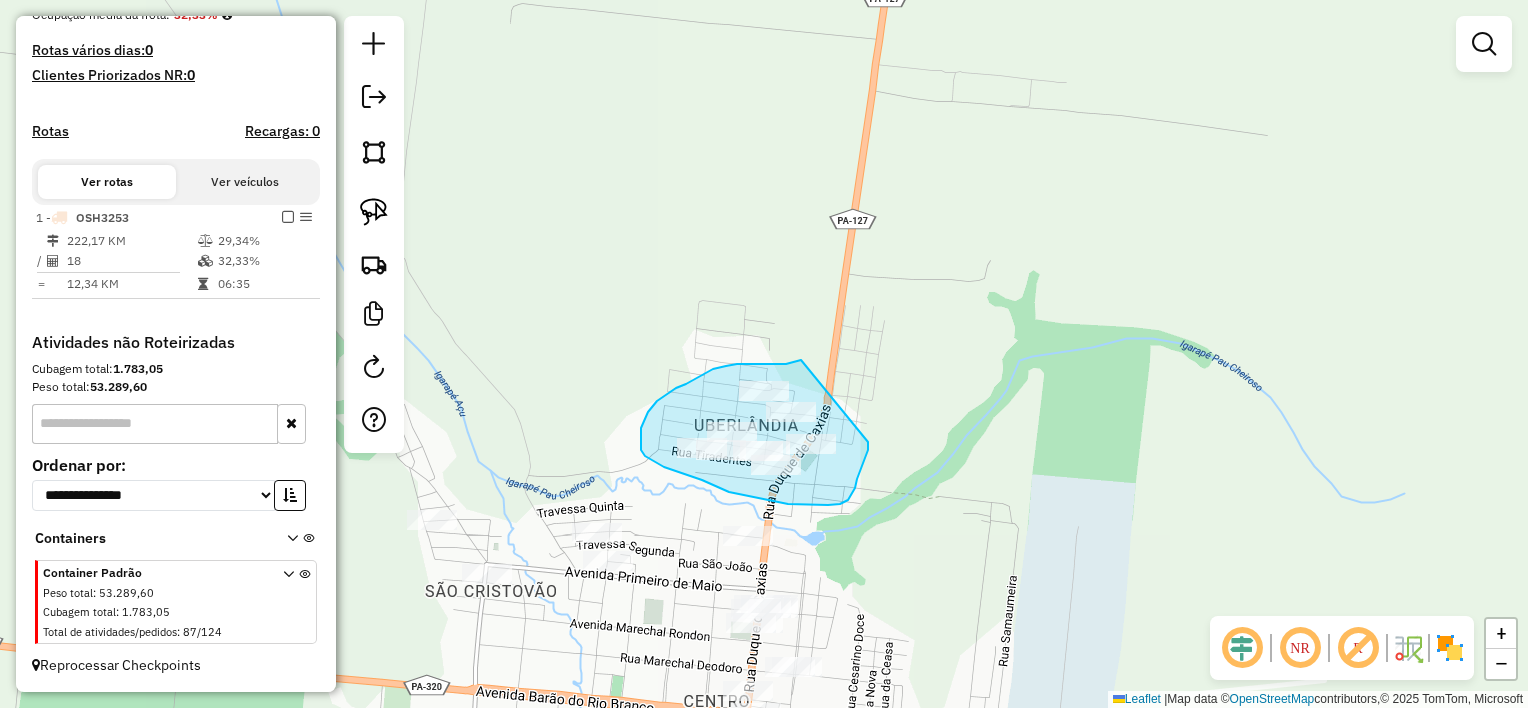 drag, startPoint x: 801, startPoint y: 360, endPoint x: 868, endPoint y: 442, distance: 105.89146 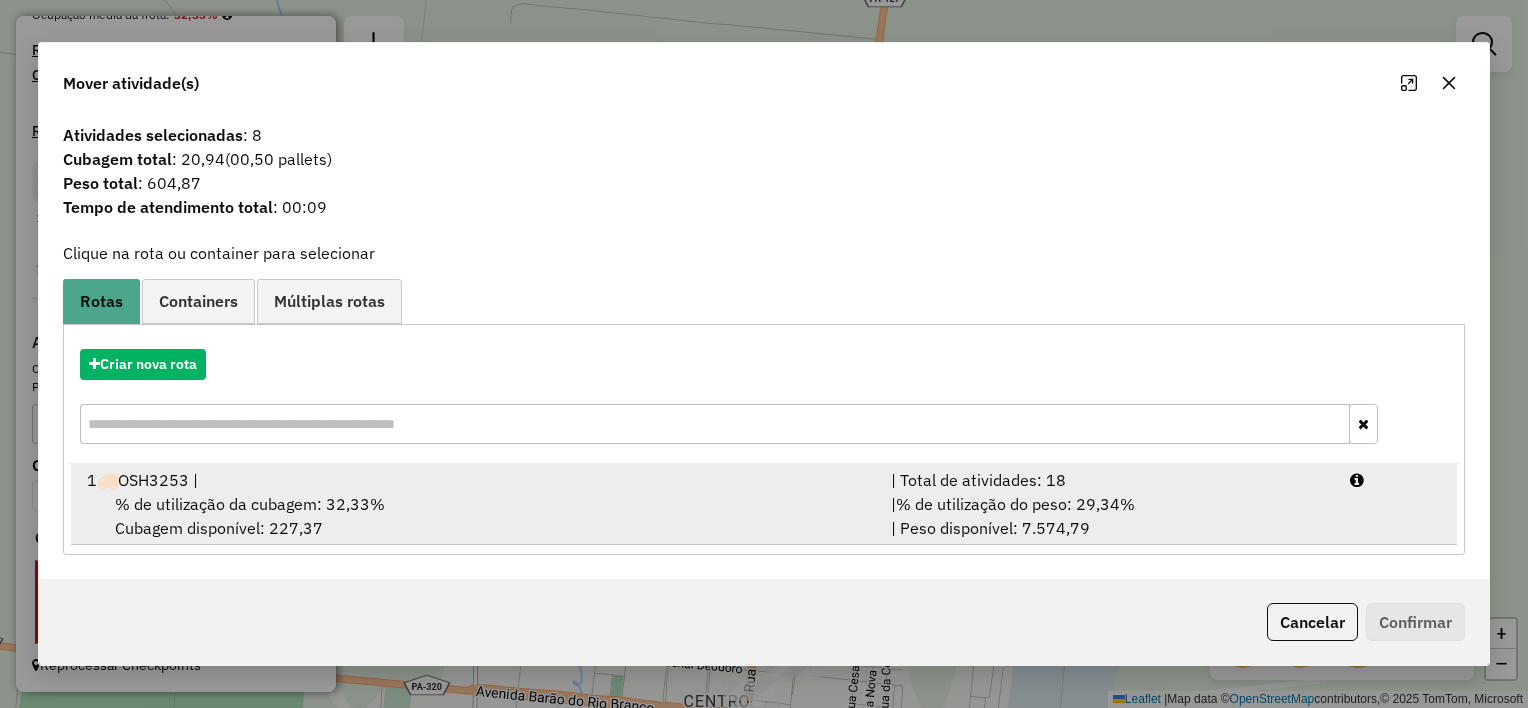 click on "% de utilização da cubagem: 32,33%  Cubagem disponível: 227,37" at bounding box center [477, 516] 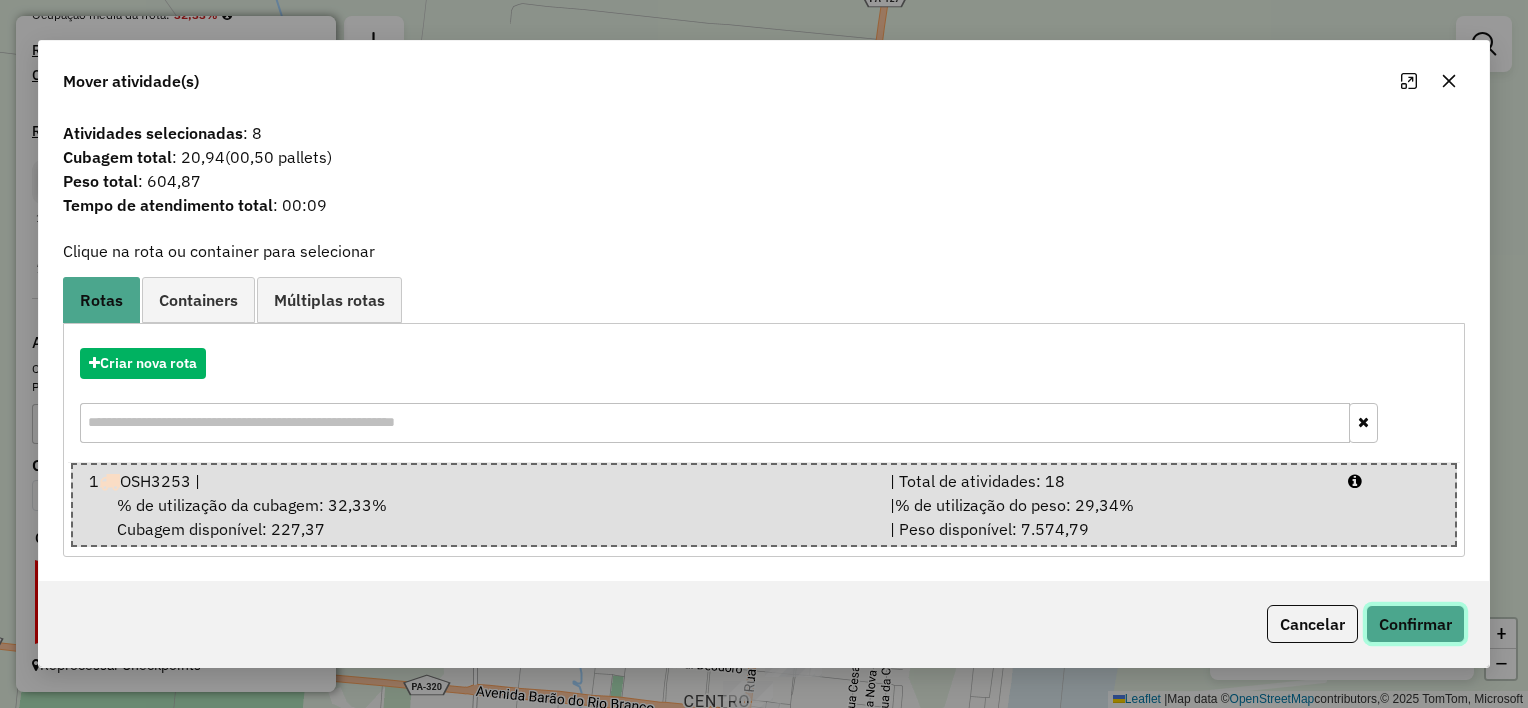 click on "Confirmar" 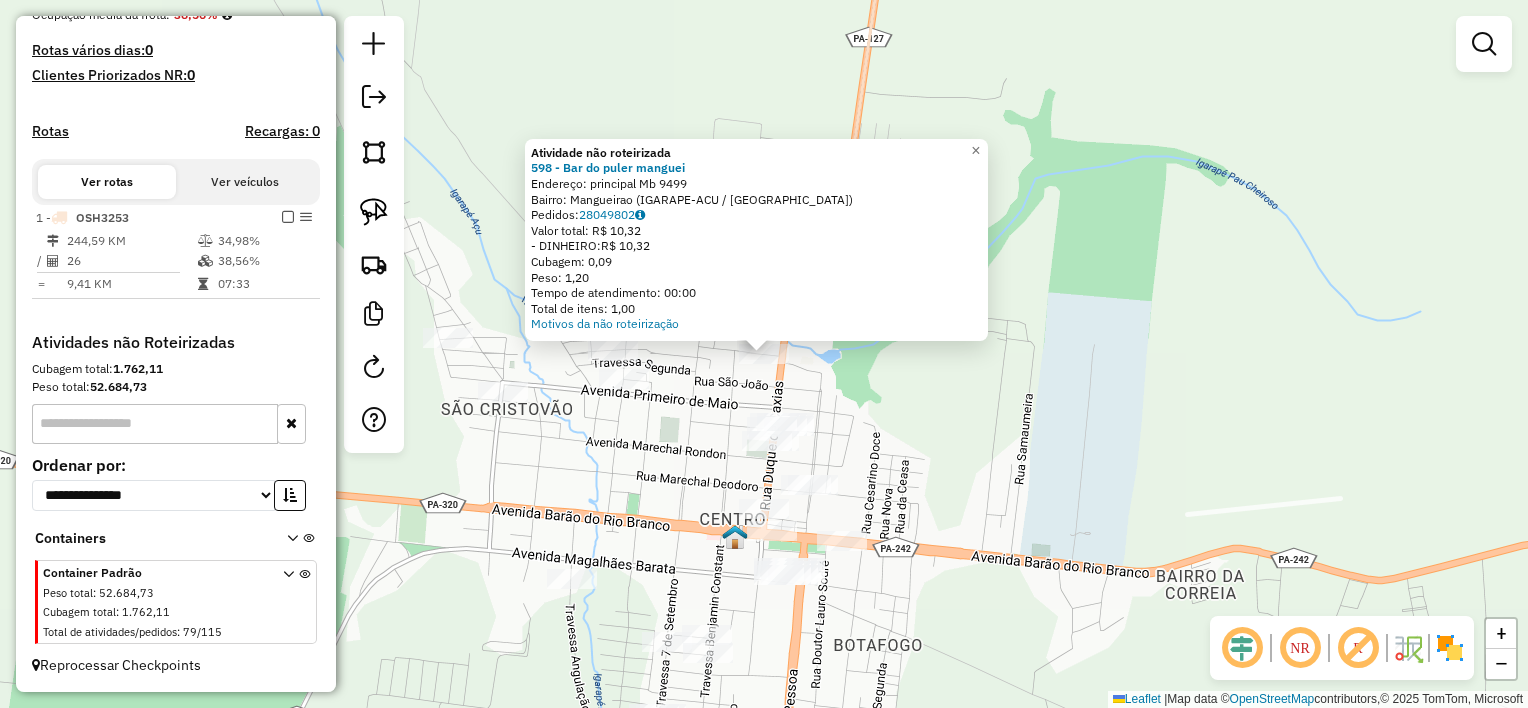 drag, startPoint x: 887, startPoint y: 454, endPoint x: 875, endPoint y: 448, distance: 13.416408 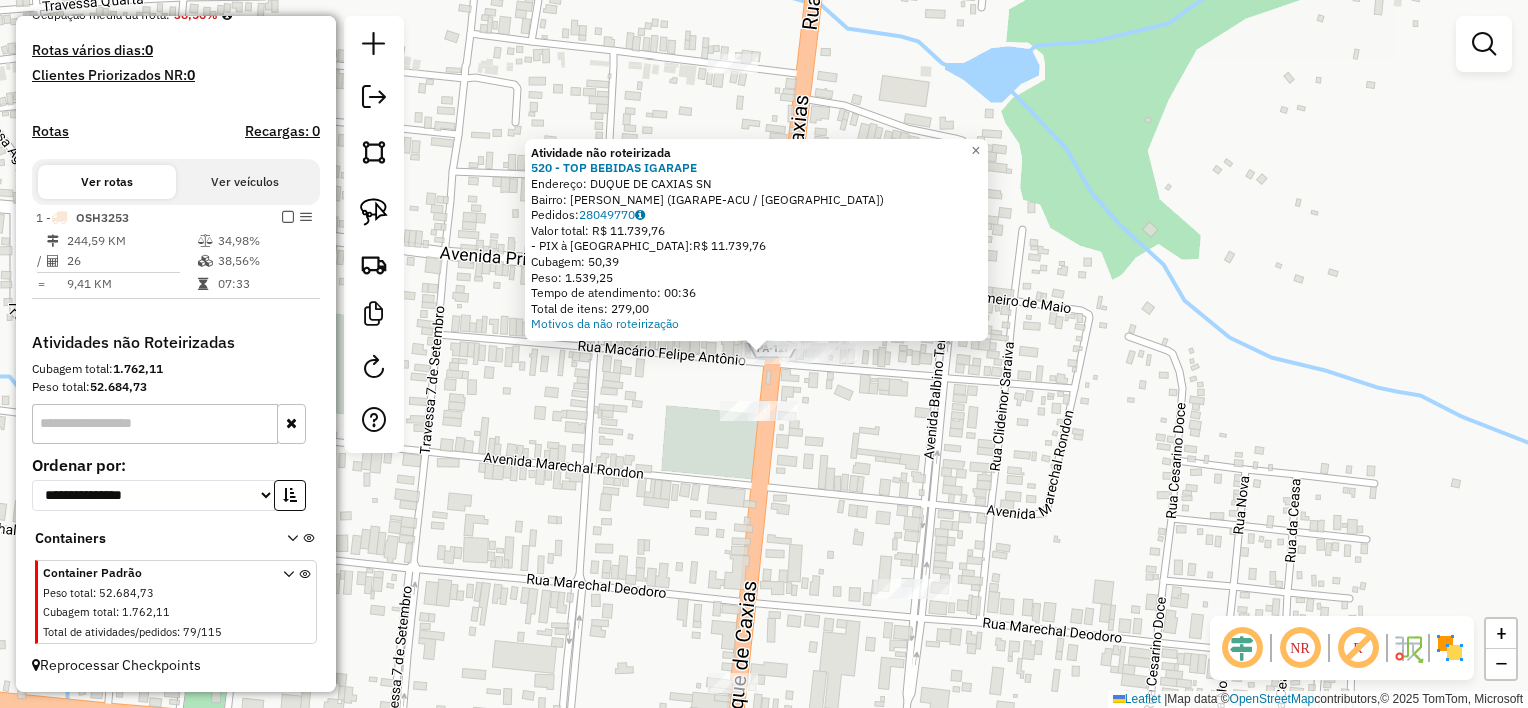 click on "Atividade não roteirizada 520 - TOP BEBIDAS  IGARAPE  Endereço:  DUQUE DE CAXIAS SN   Bairro: Pau Cheiroso (IGARAPE-ACU / PA)   Pedidos:  28049770   Valor total: R$ 11.739,76   - PIX à Vista:  R$ 11.739,76   Cubagem: 50,39   Peso: 1.539,25   Tempo de atendimento: 00:36   Total de itens: 279,00  Motivos da não roteirização × Janela de atendimento Grade de atendimento Capacidade Transportadoras Veículos Cliente Pedidos  Rotas Selecione os dias de semana para filtrar as janelas de atendimento  Seg   Ter   Qua   Qui   Sex   Sáb   Dom  Informe o período da janela de atendimento: De: Até:  Filtrar exatamente a janela do cliente  Considerar janela de atendimento padrão  Selecione os dias de semana para filtrar as grades de atendimento  Seg   Ter   Qua   Qui   Sex   Sáb   Dom   Considerar clientes sem dia de atendimento cadastrado  Clientes fora do dia de atendimento selecionado Filtrar as atividades entre os valores definidos abaixo:  Peso mínimo:   Peso máximo:   Cubagem mínima:   Cubagem máxima:" 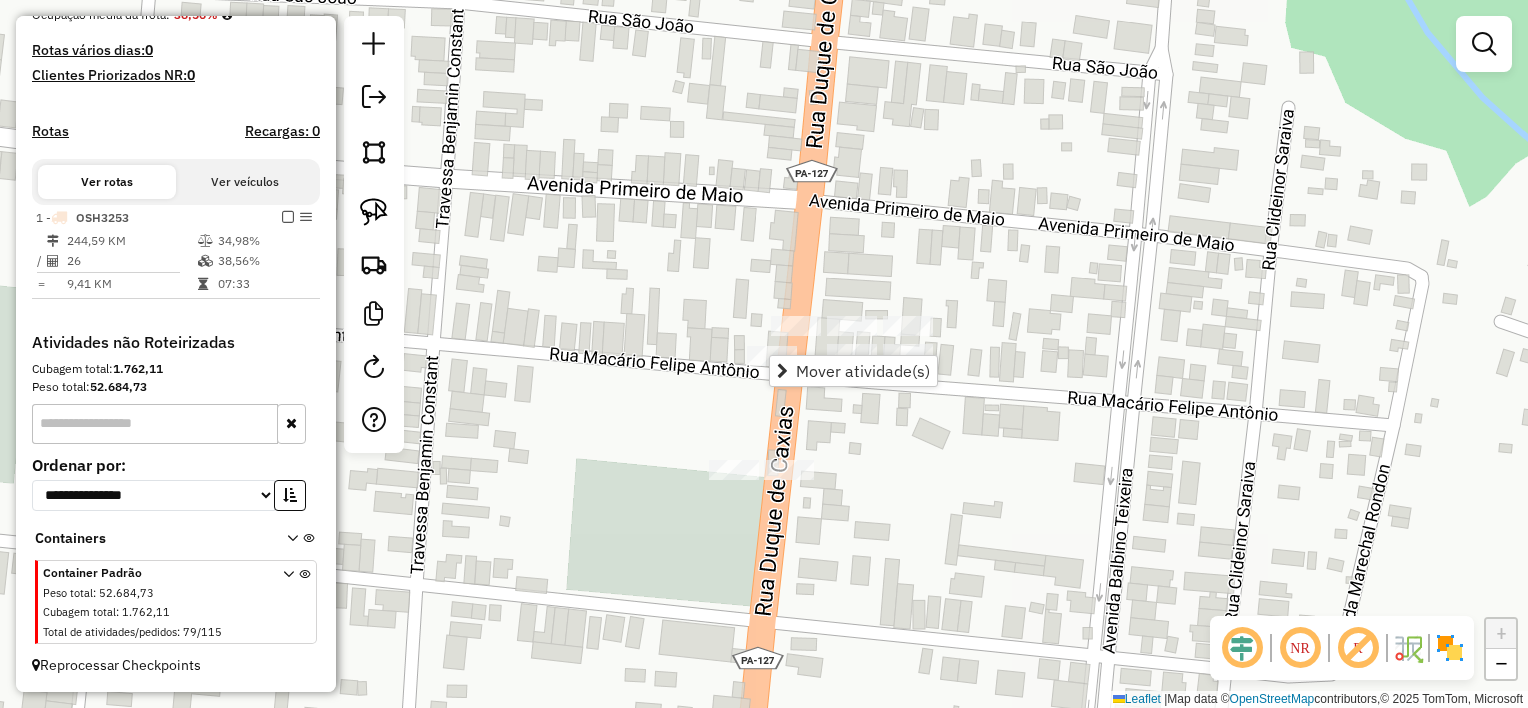 click on "Mover atividade(s)" at bounding box center [863, 371] 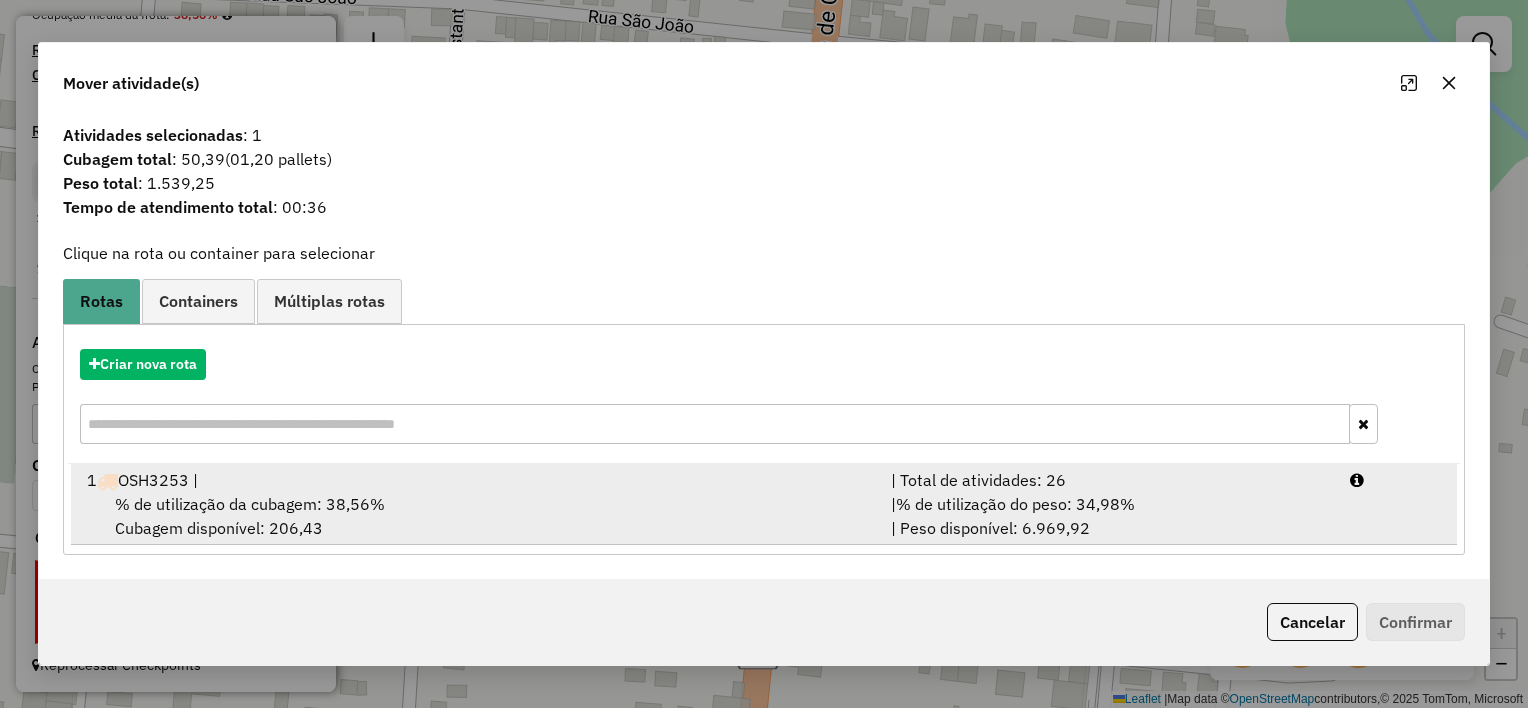 click on "% de utilização da cubagem: 38,56%  Cubagem disponível: 206,43" at bounding box center (477, 516) 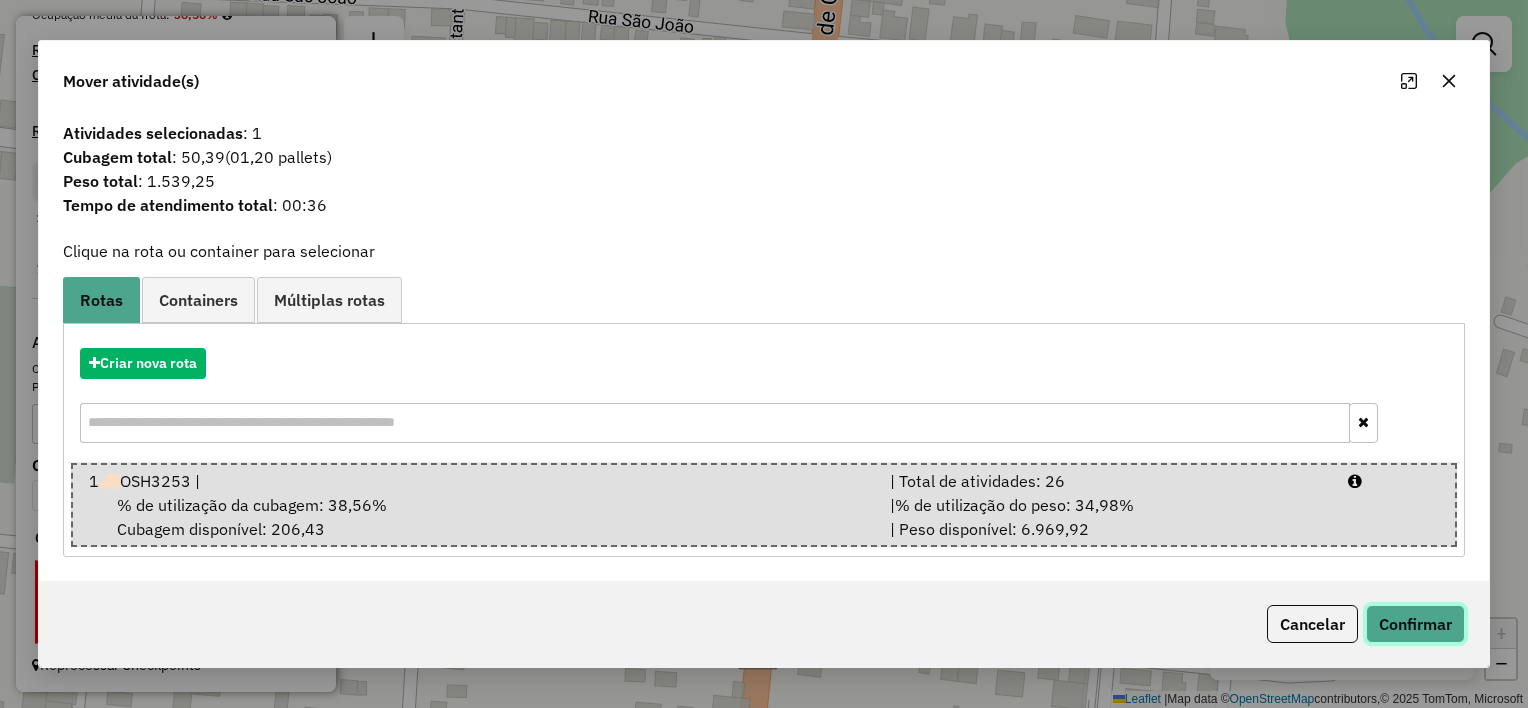 click on "Confirmar" 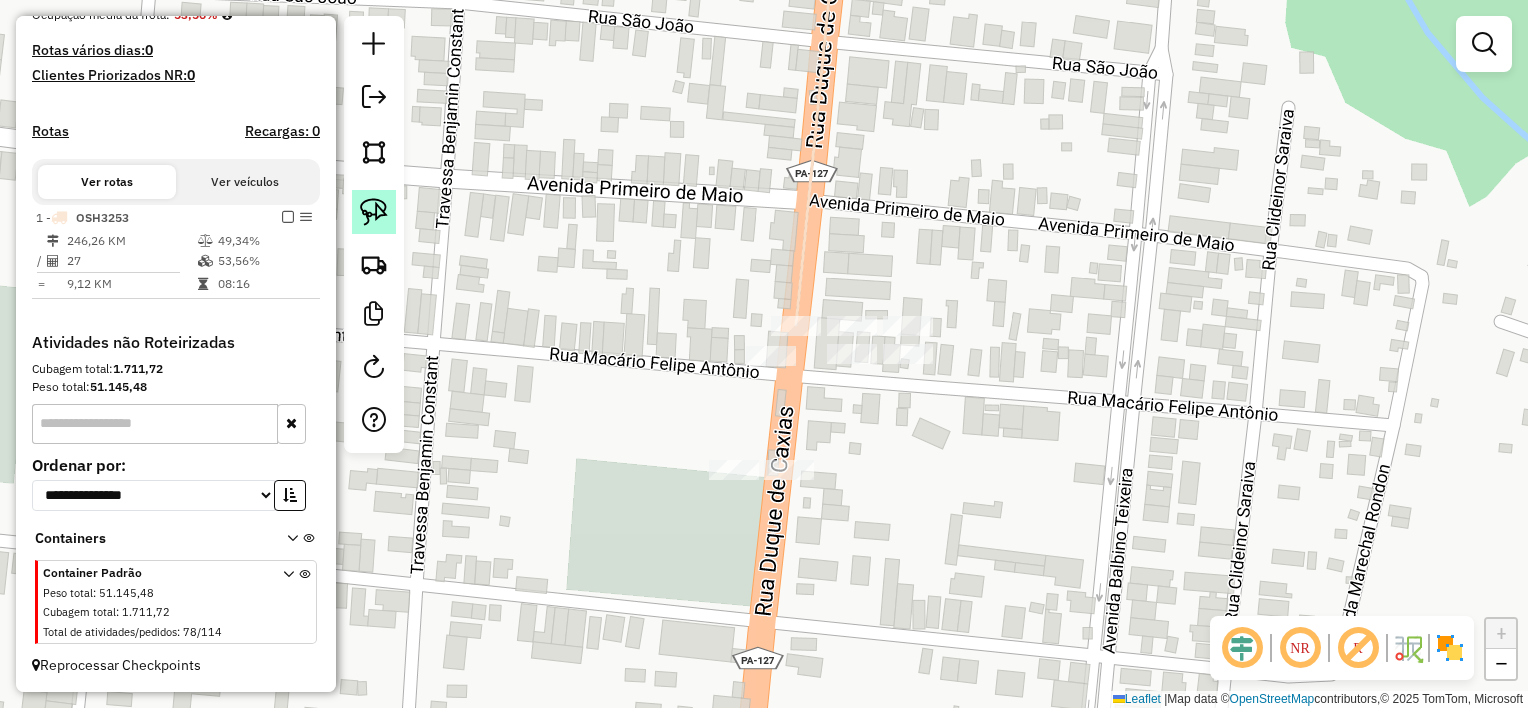 click 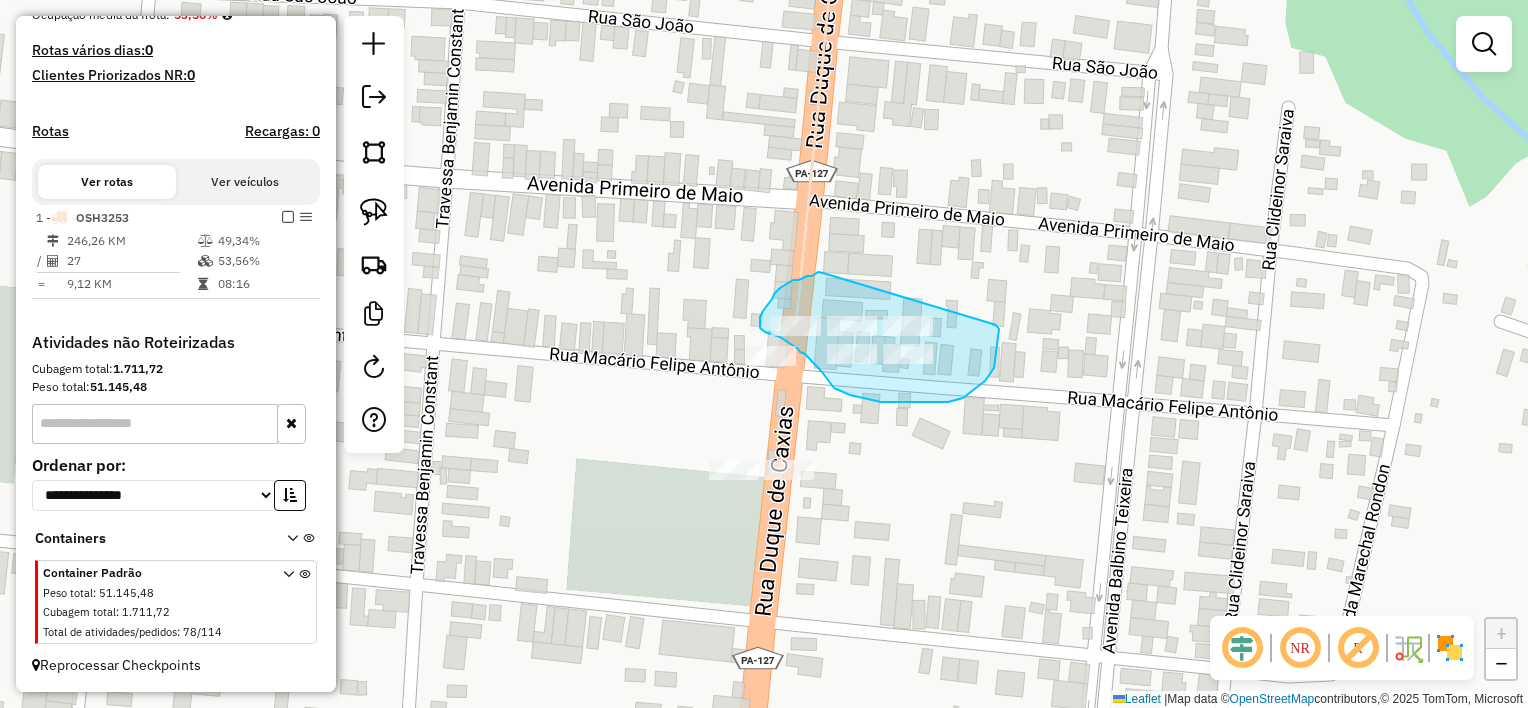 drag, startPoint x: 823, startPoint y: 273, endPoint x: 993, endPoint y: 324, distance: 177.48521 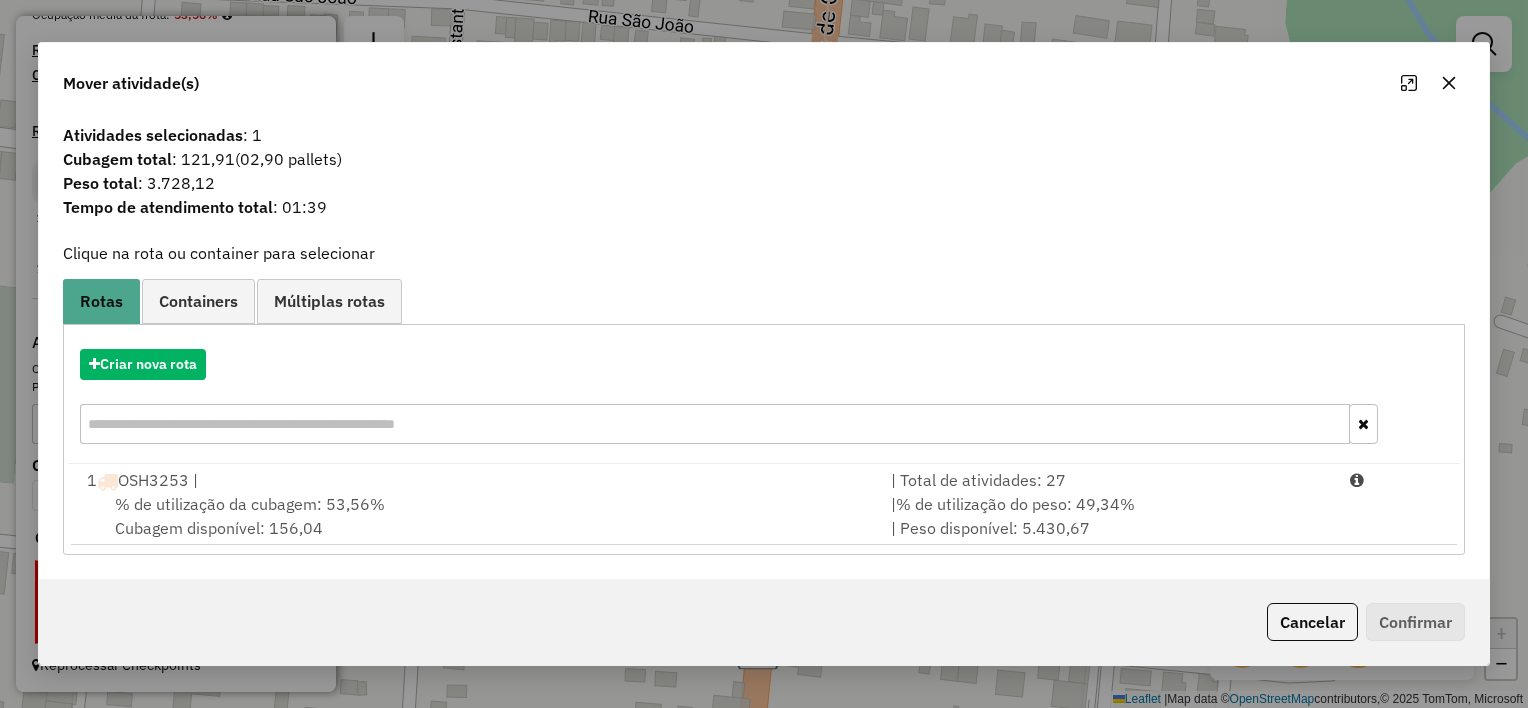 click 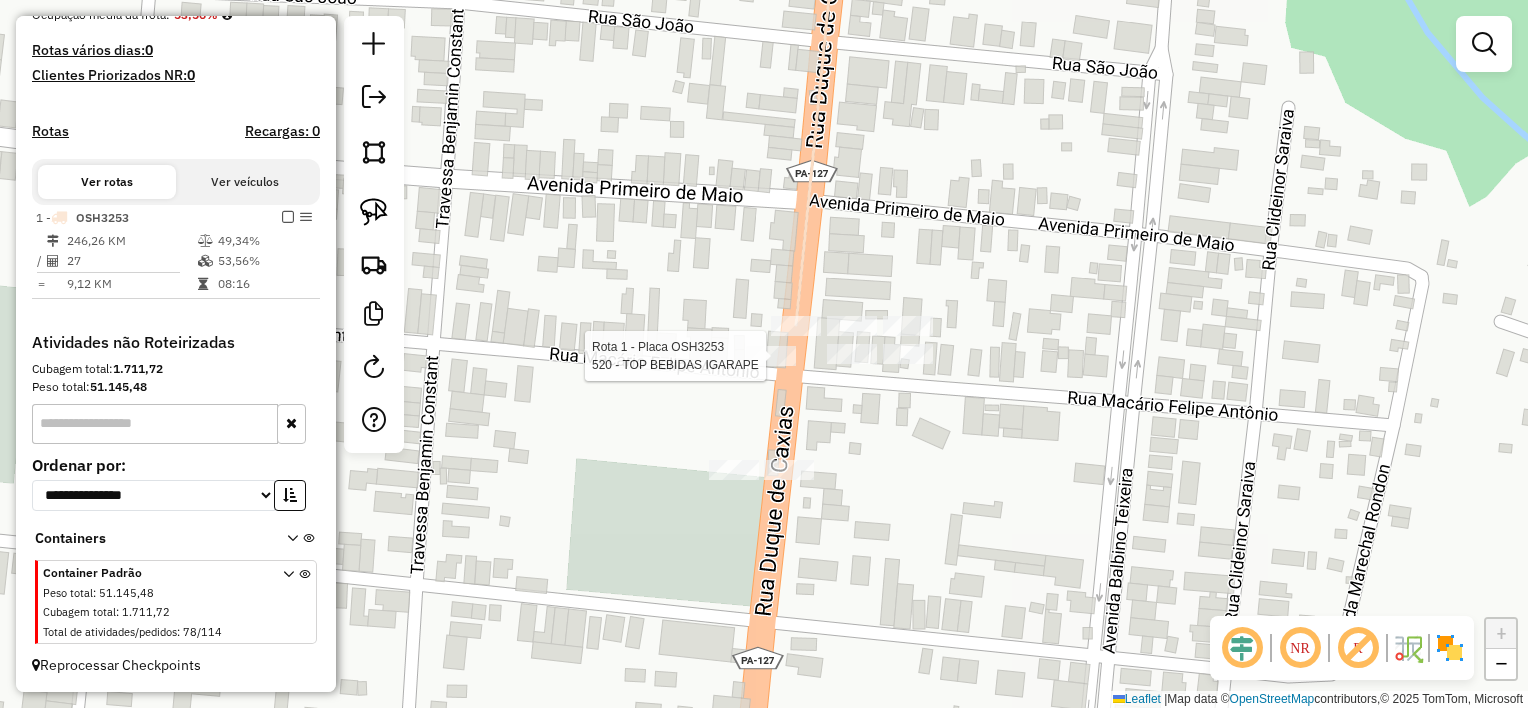 select on "**********" 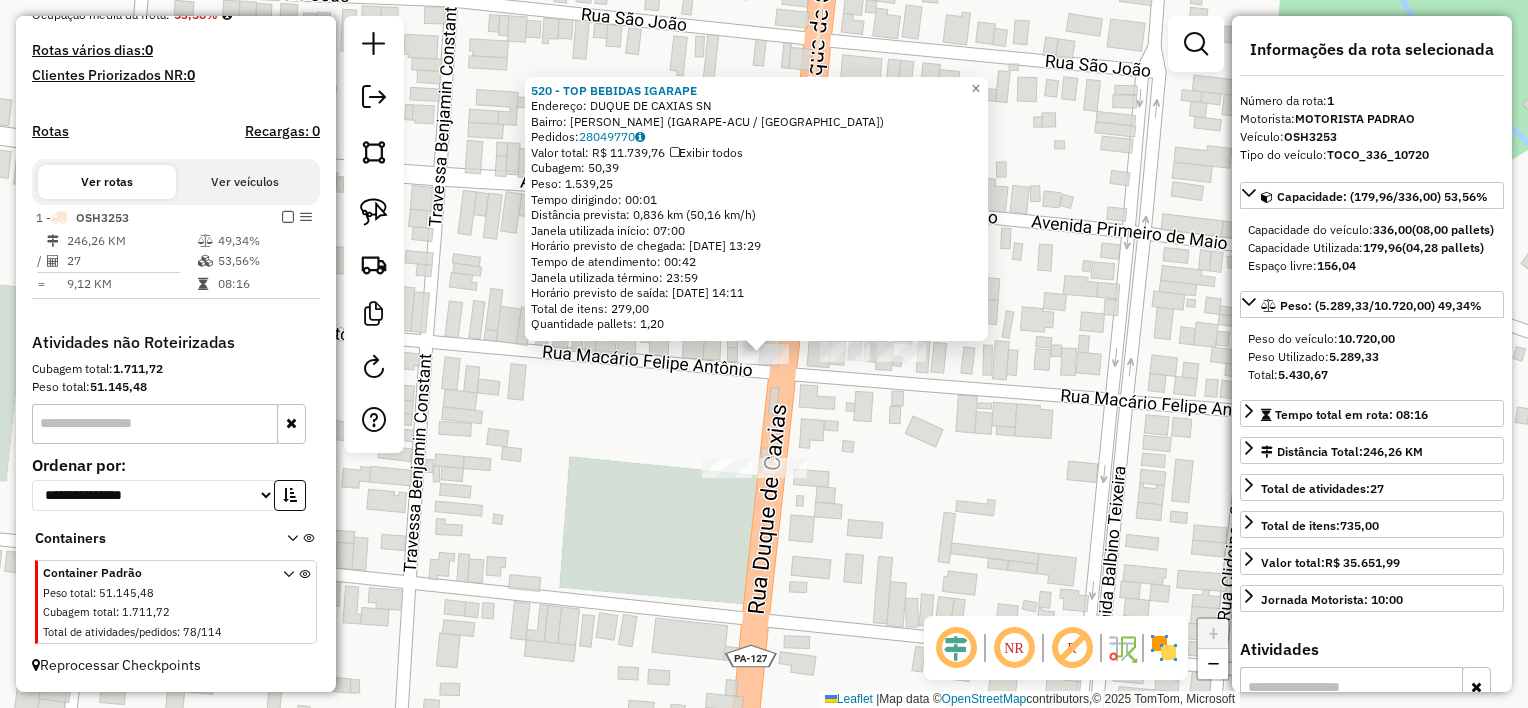 click on "520 - TOP BEBIDAS  IGARAPE  Endereço:  DUQUE DE CAXIAS SN   Bairro: Pau Cheiroso (IGARAPE-ACU / PA)   Pedidos:  28049770   Valor total: R$ 11.739,76   Exibir todos   Cubagem: 50,39  Peso: 1.539,25  Tempo dirigindo: 00:01   Distância prevista: 0,836 km (50,16 km/h)   Janela utilizada início: 07:00   Horário previsto de chegada: 29/07/2025 13:29   Tempo de atendimento: 00:42   Janela utilizada término: 23:59   Horário previsto de saída: 29/07/2025 14:11   Total de itens: 279,00   Quantidade pallets: 1,20  × Janela de atendimento Grade de atendimento Capacidade Transportadoras Veículos Cliente Pedidos  Rotas Selecione os dias de semana para filtrar as janelas de atendimento  Seg   Ter   Qua   Qui   Sex   Sáb   Dom  Informe o período da janela de atendimento: De: Até:  Filtrar exatamente a janela do cliente  Considerar janela de atendimento padrão  Selecione os dias de semana para filtrar as grades de atendimento  Seg   Ter   Qua   Qui   Sex   Sáb   Dom   Peso mínimo:   Peso máximo:   De:   Até:" 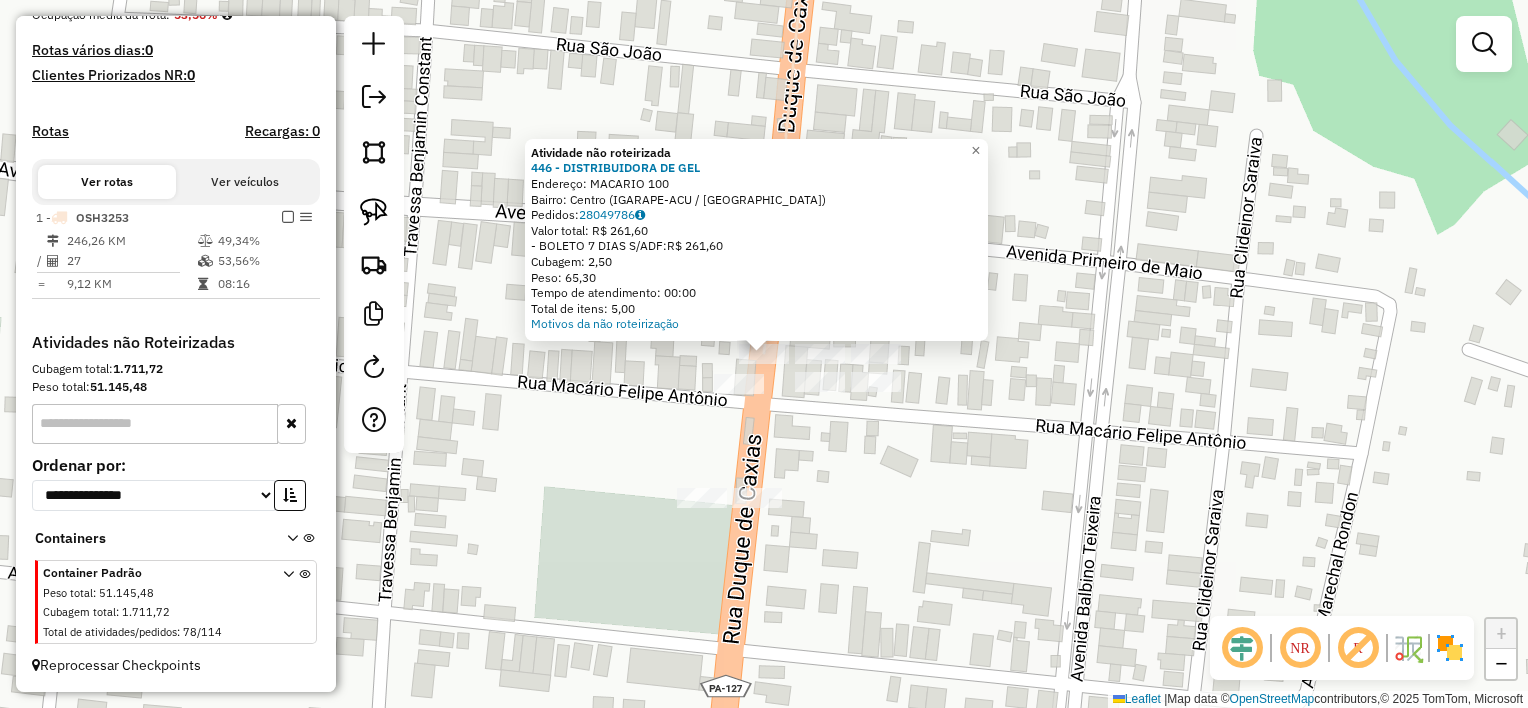 click on "Atividade não roteirizada 446 - DISTRIBUIDORA DE GEL  Endereço:  MACARIO 100   Bairro: Centro (IGARAPE-ACU / PA)   Pedidos:  28049786   Valor total: R$ 261,60   - BOLETO 7 DIAS S/ADF:  R$ 261,60   Cubagem: 2,50   Peso: 65,30   Tempo de atendimento: 00:00   Total de itens: 5,00  Motivos da não roteirização × Janela de atendimento Grade de atendimento Capacidade Transportadoras Veículos Cliente Pedidos  Rotas Selecione os dias de semana para filtrar as janelas de atendimento  Seg   Ter   Qua   Qui   Sex   Sáb   Dom  Informe o período da janela de atendimento: De: Até:  Filtrar exatamente a janela do cliente  Considerar janela de atendimento padrão  Selecione os dias de semana para filtrar as grades de atendimento  Seg   Ter   Qua   Qui   Sex   Sáb   Dom   Considerar clientes sem dia de atendimento cadastrado  Clientes fora do dia de atendimento selecionado Filtrar as atividades entre os valores definidos abaixo:  Peso mínimo:   Peso máximo:   Cubagem mínima:   Cubagem máxima:   De:   Até:  De:" 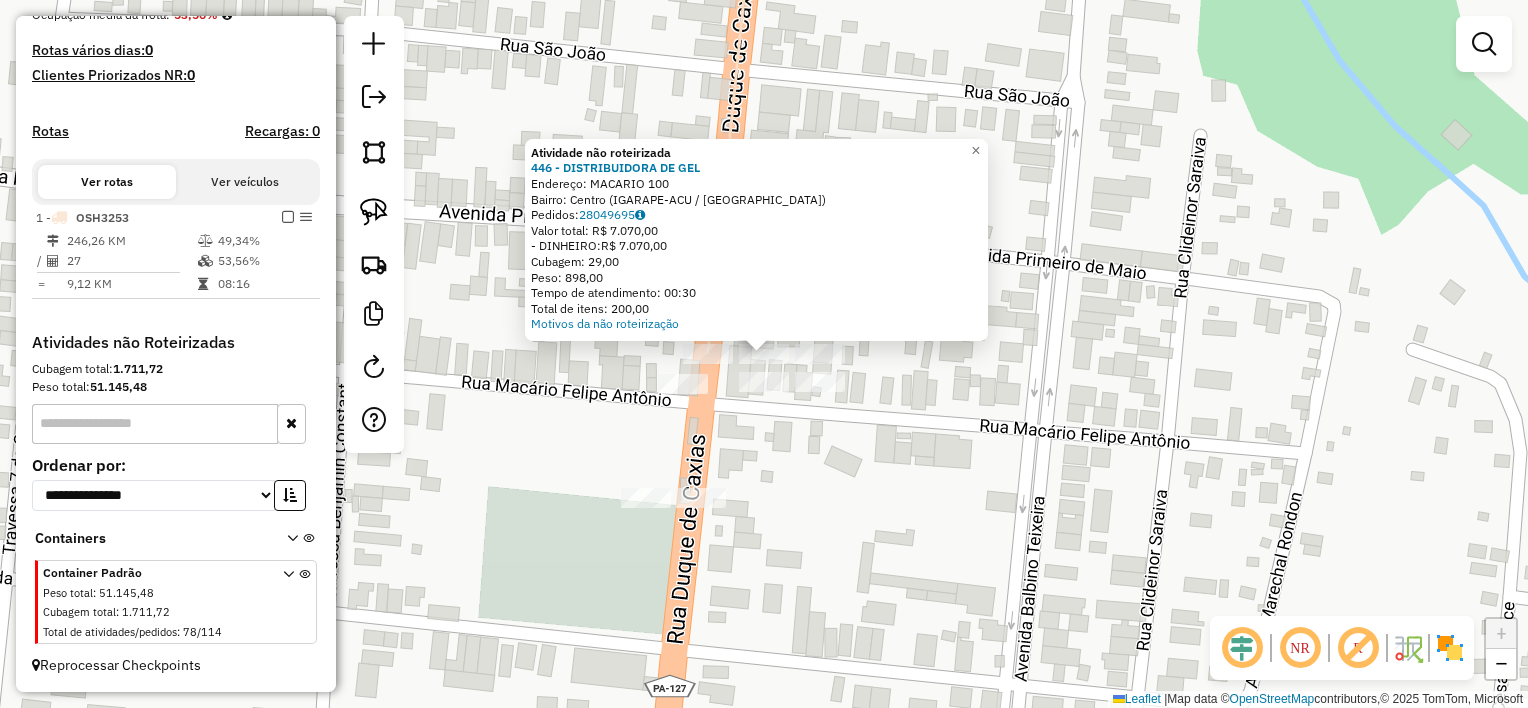 drag, startPoint x: 780, startPoint y: 422, endPoint x: 764, endPoint y: 396, distance: 30.528675 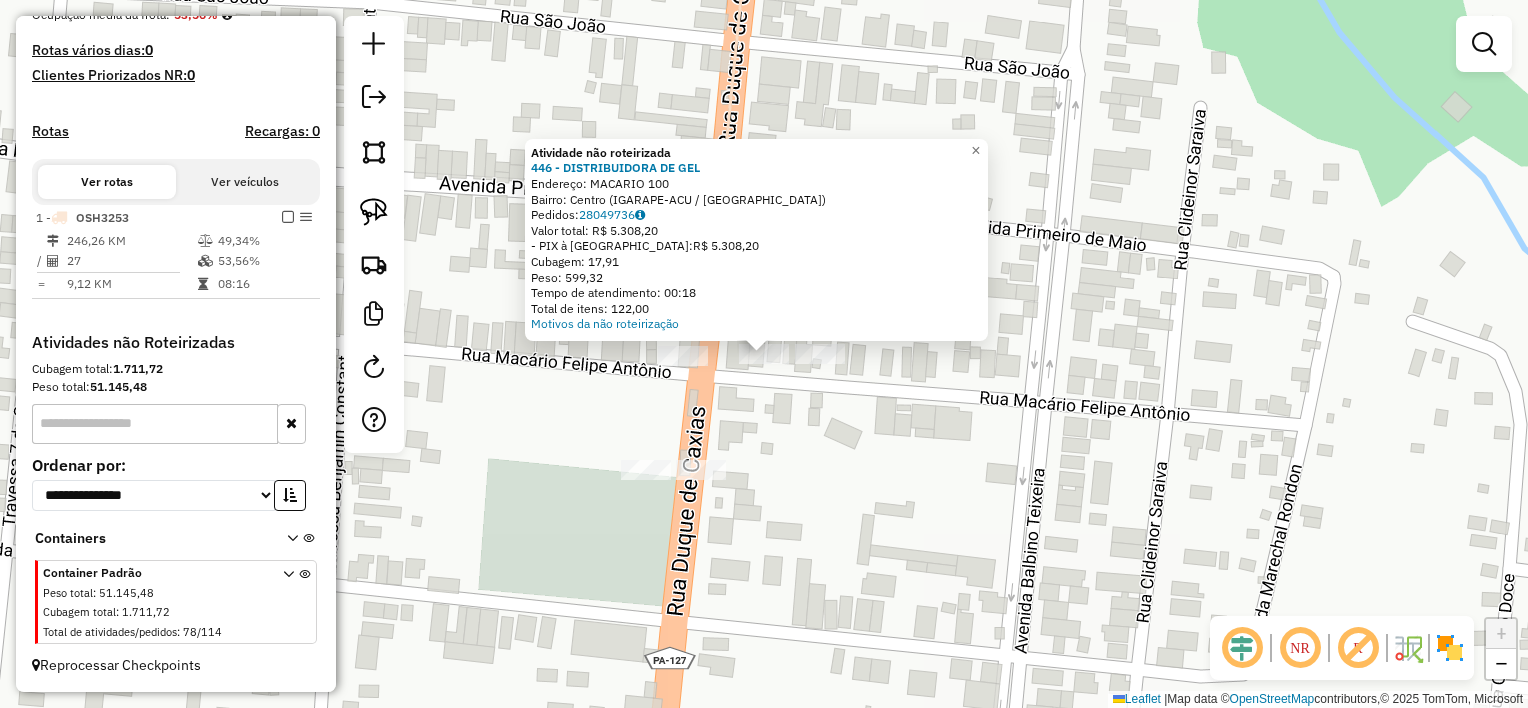click on "Atividade não roteirizada 446 - DISTRIBUIDORA DE GEL  Endereço:  MACARIO 100   Bairro: Centro (IGARAPE-ACU / PA)   Pedidos:  28049736   Valor total: R$ 5.308,20   - PIX à Vista:  R$ 5.308,20   Cubagem: 17,91   Peso: 599,32   Tempo de atendimento: 00:18   Total de itens: 122,00  Motivos da não roteirização × Janela de atendimento Grade de atendimento Capacidade Transportadoras Veículos Cliente Pedidos  Rotas Selecione os dias de semana para filtrar as janelas de atendimento  Seg   Ter   Qua   Qui   Sex   Sáb   Dom  Informe o período da janela de atendimento: De: Até:  Filtrar exatamente a janela do cliente  Considerar janela de atendimento padrão  Selecione os dias de semana para filtrar as grades de atendimento  Seg   Ter   Qua   Qui   Sex   Sáb   Dom   Considerar clientes sem dia de atendimento cadastrado  Clientes fora do dia de atendimento selecionado Filtrar as atividades entre os valores definidos abaixo:  Peso mínimo:   Peso máximo:   Cubagem mínima:   Cubagem máxima:   De:   Até:  De:" 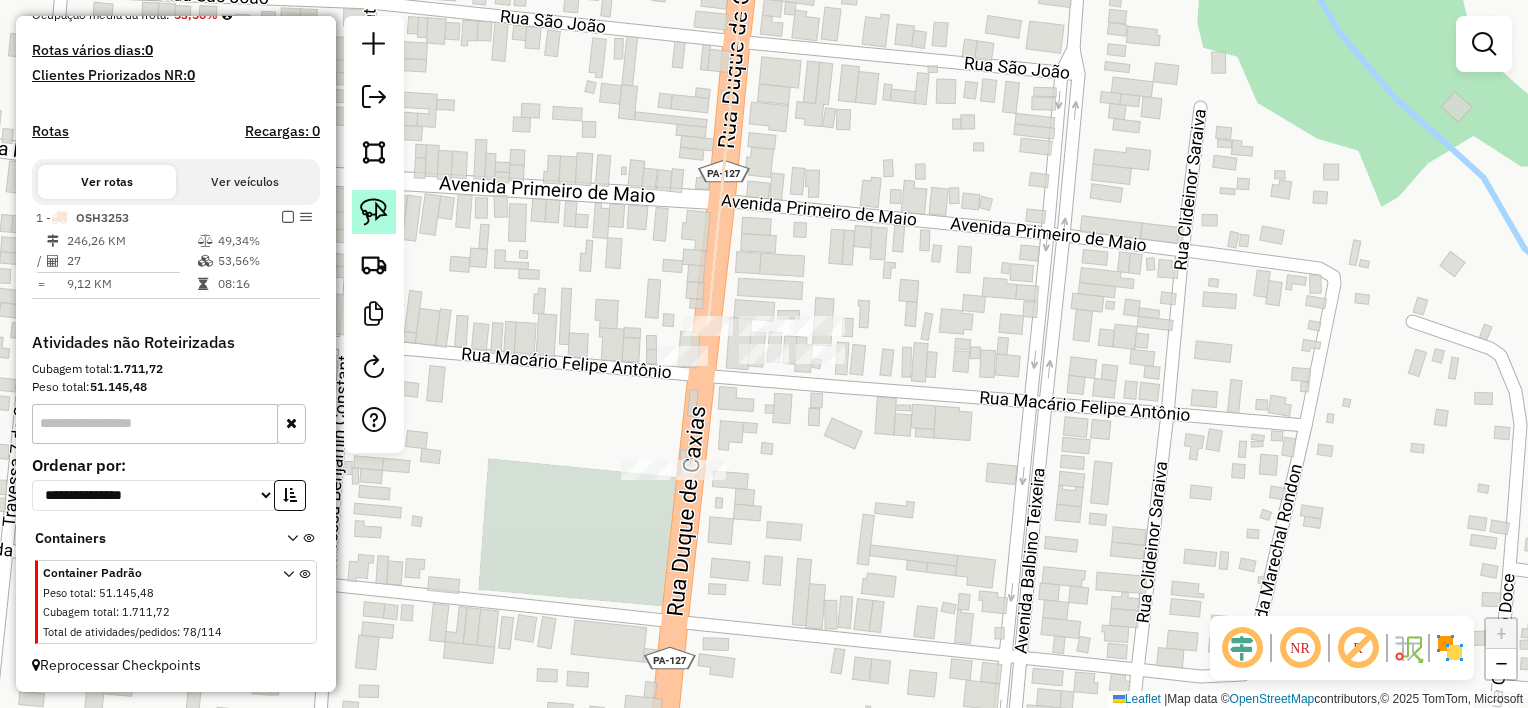 click 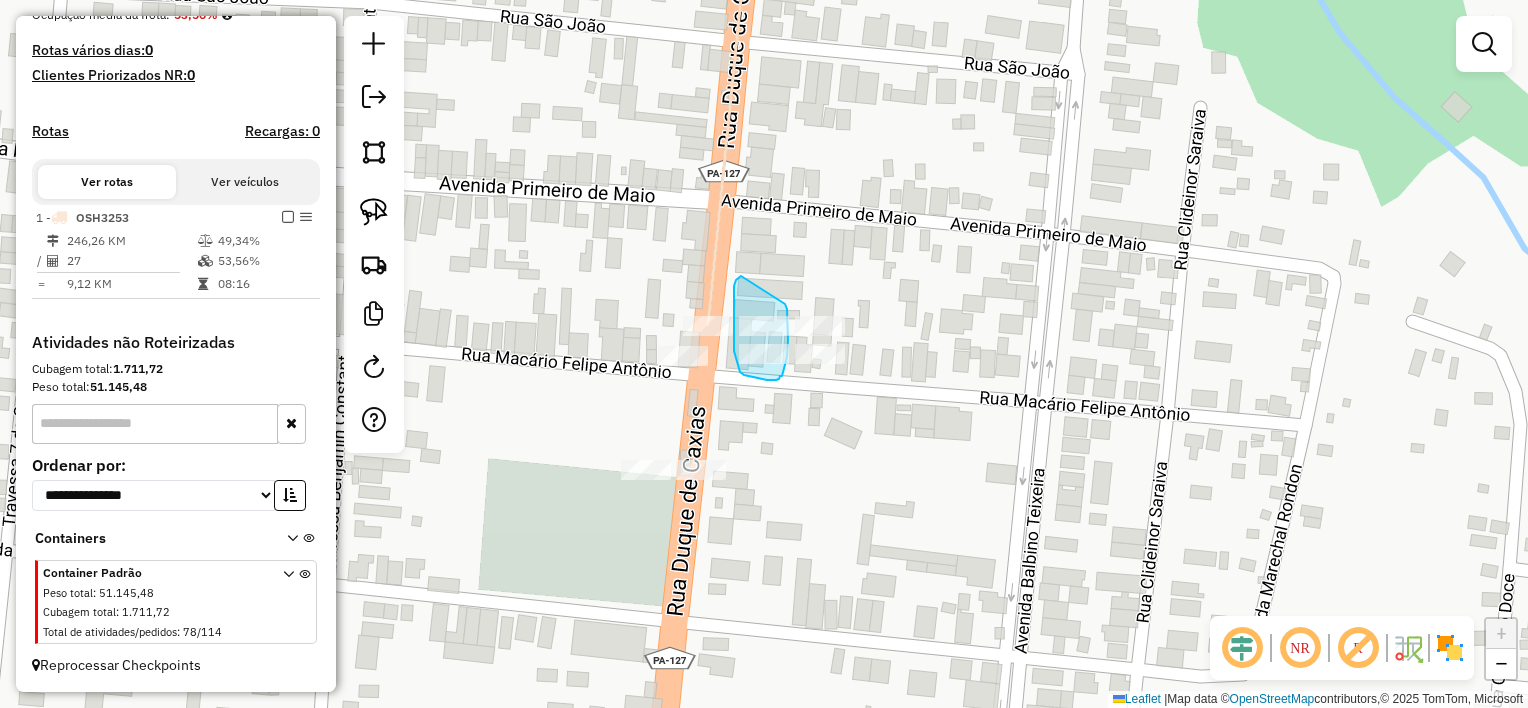 drag, startPoint x: 740, startPoint y: 277, endPoint x: 785, endPoint y: 304, distance: 52.478565 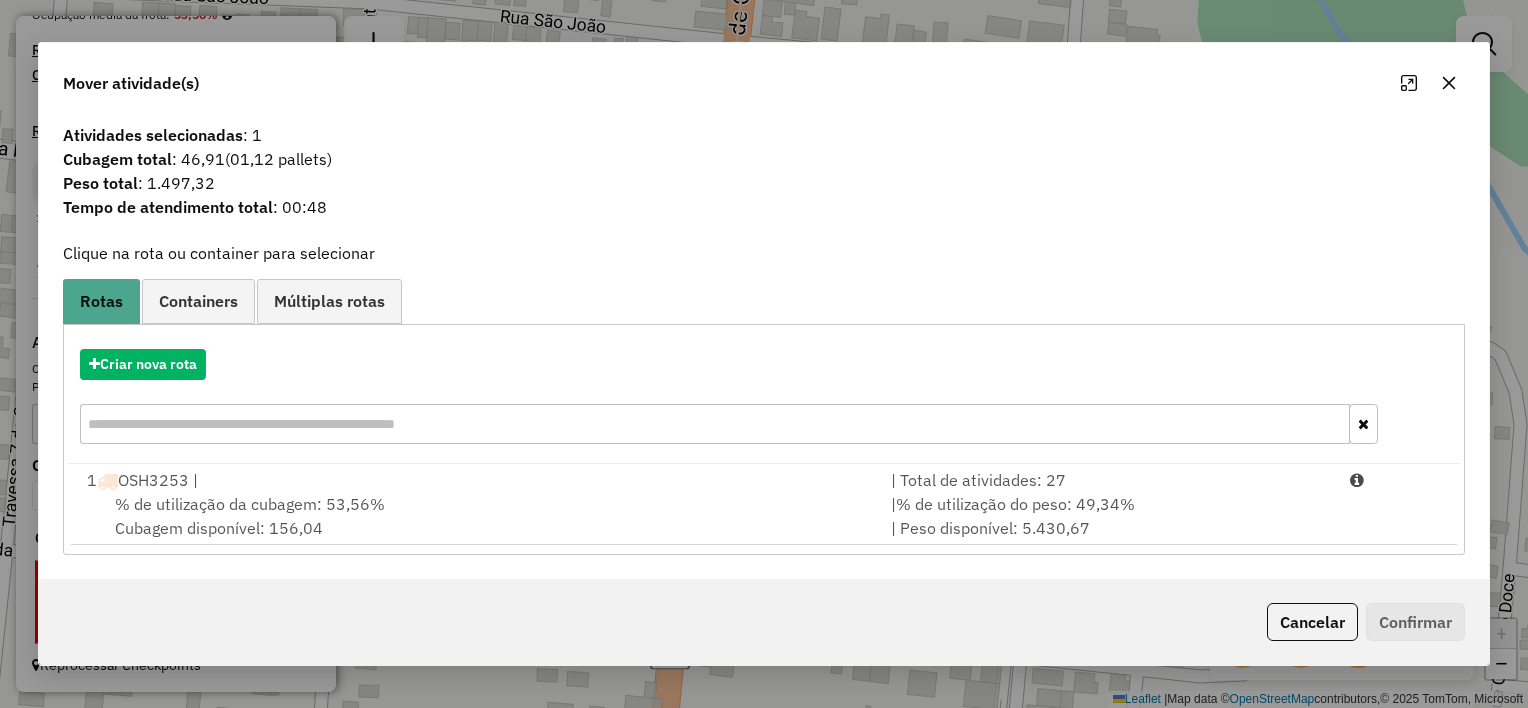 click 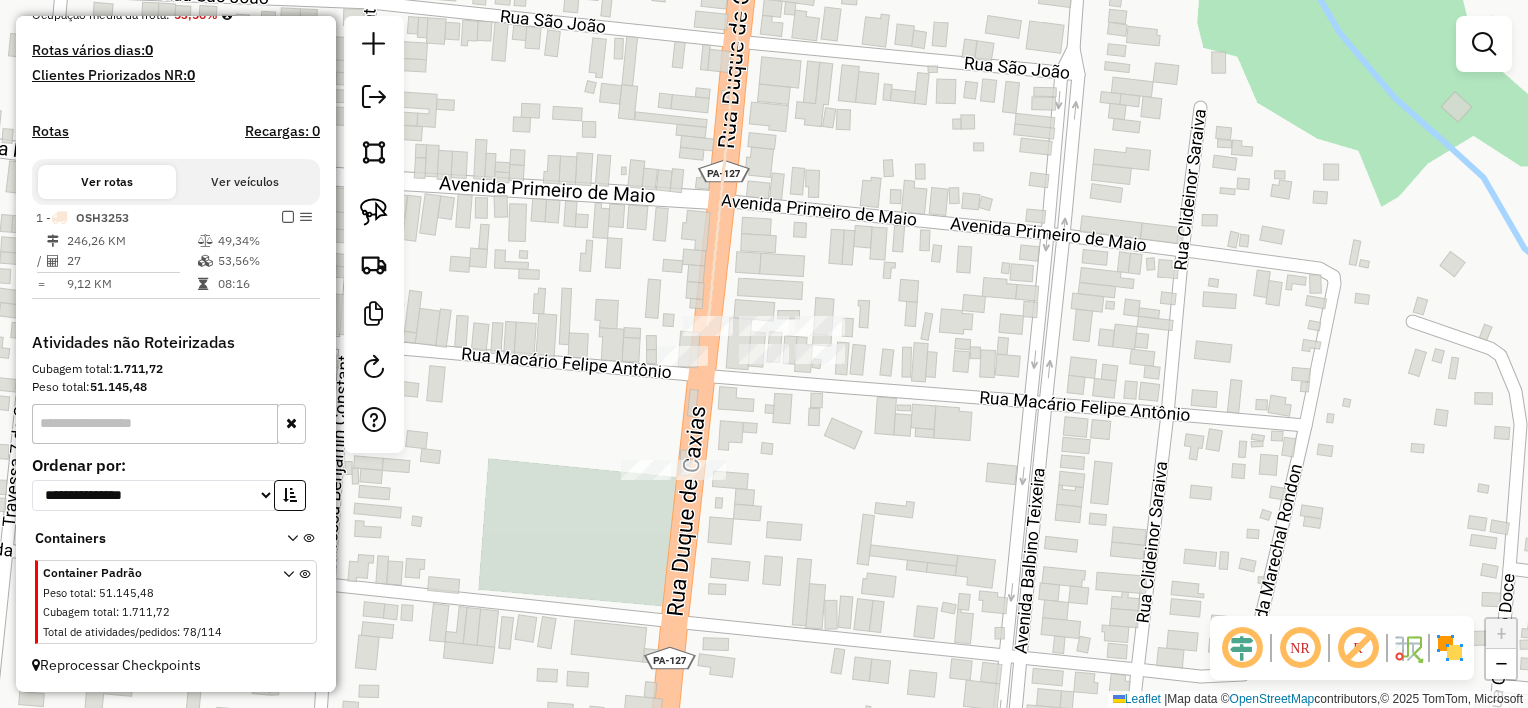 drag, startPoint x: 1042, startPoint y: 409, endPoint x: 1056, endPoint y: 219, distance: 190.51509 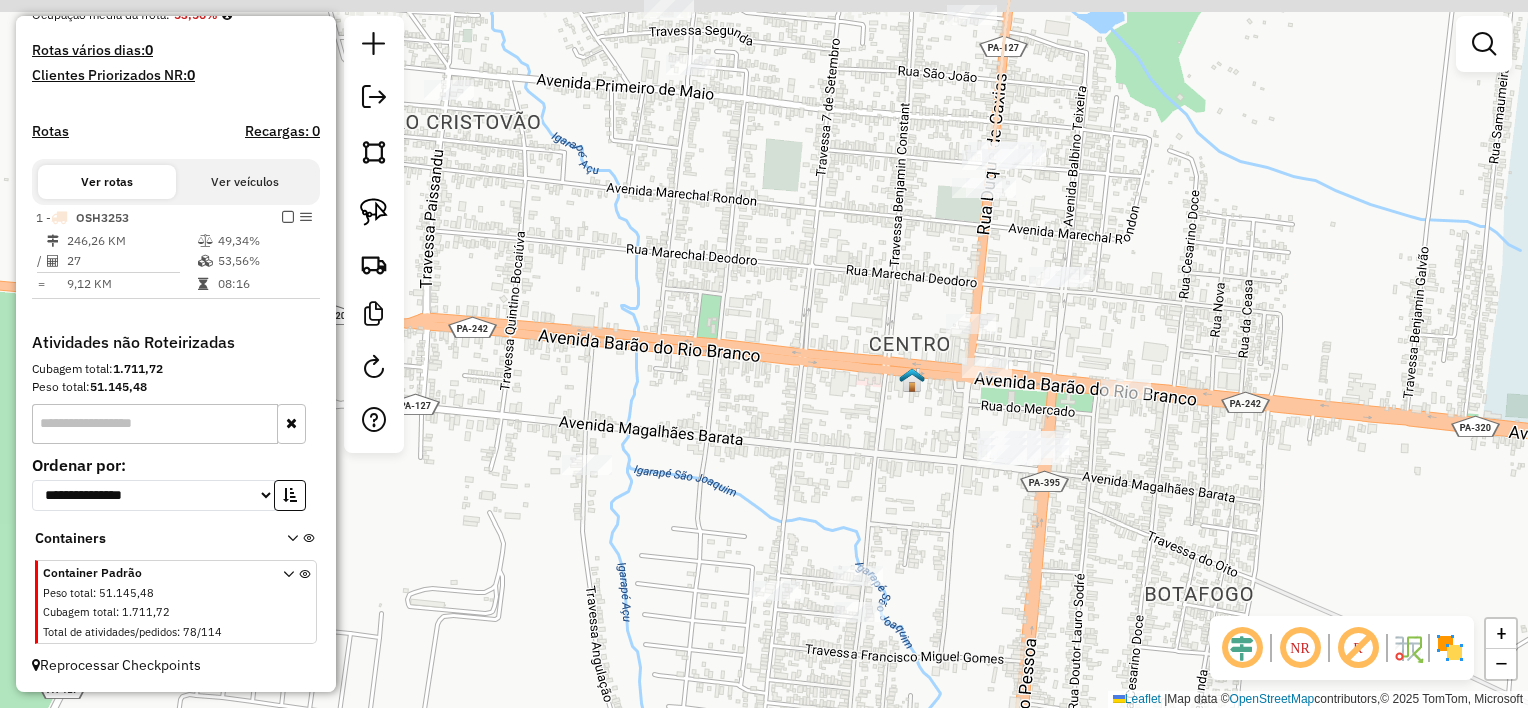 drag, startPoint x: 1041, startPoint y: 174, endPoint x: 1023, endPoint y: 227, distance: 55.97321 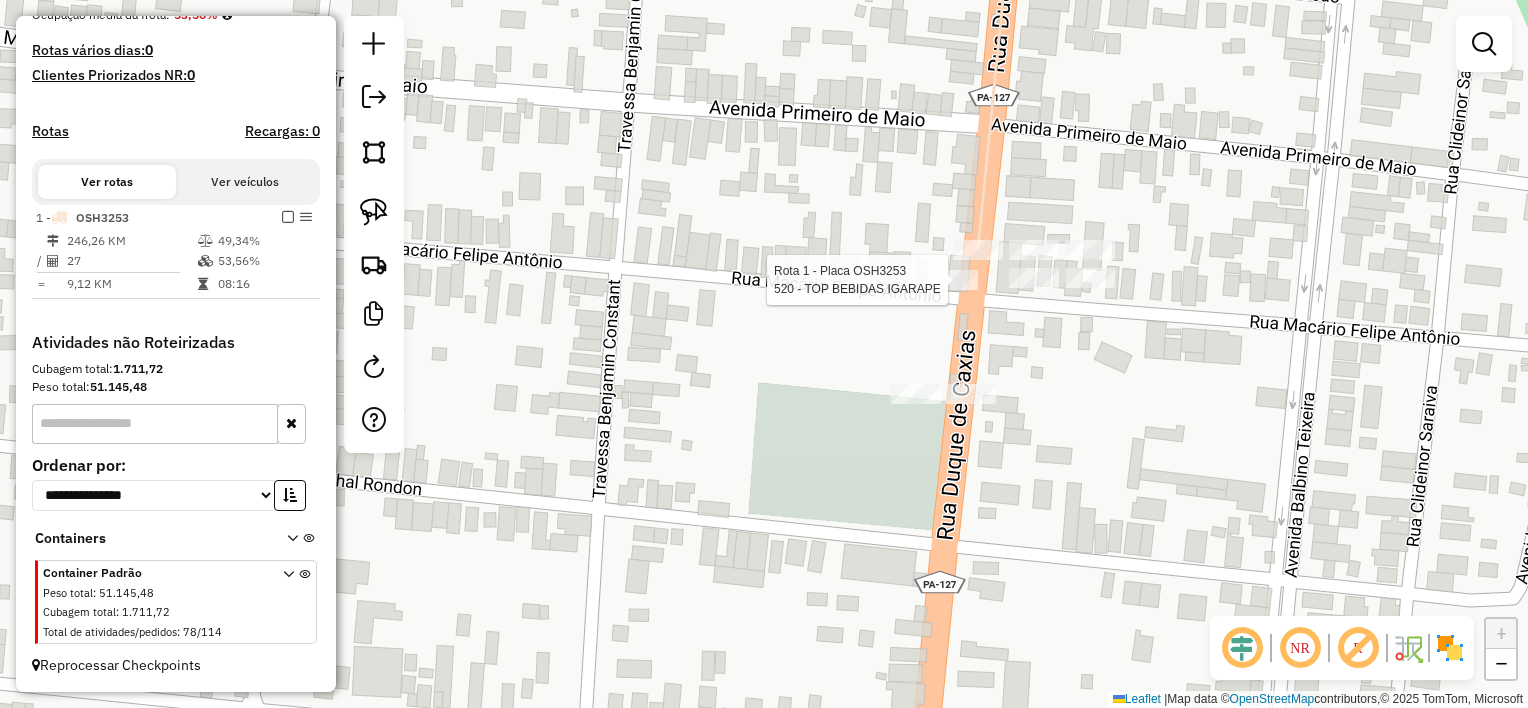 select on "**********" 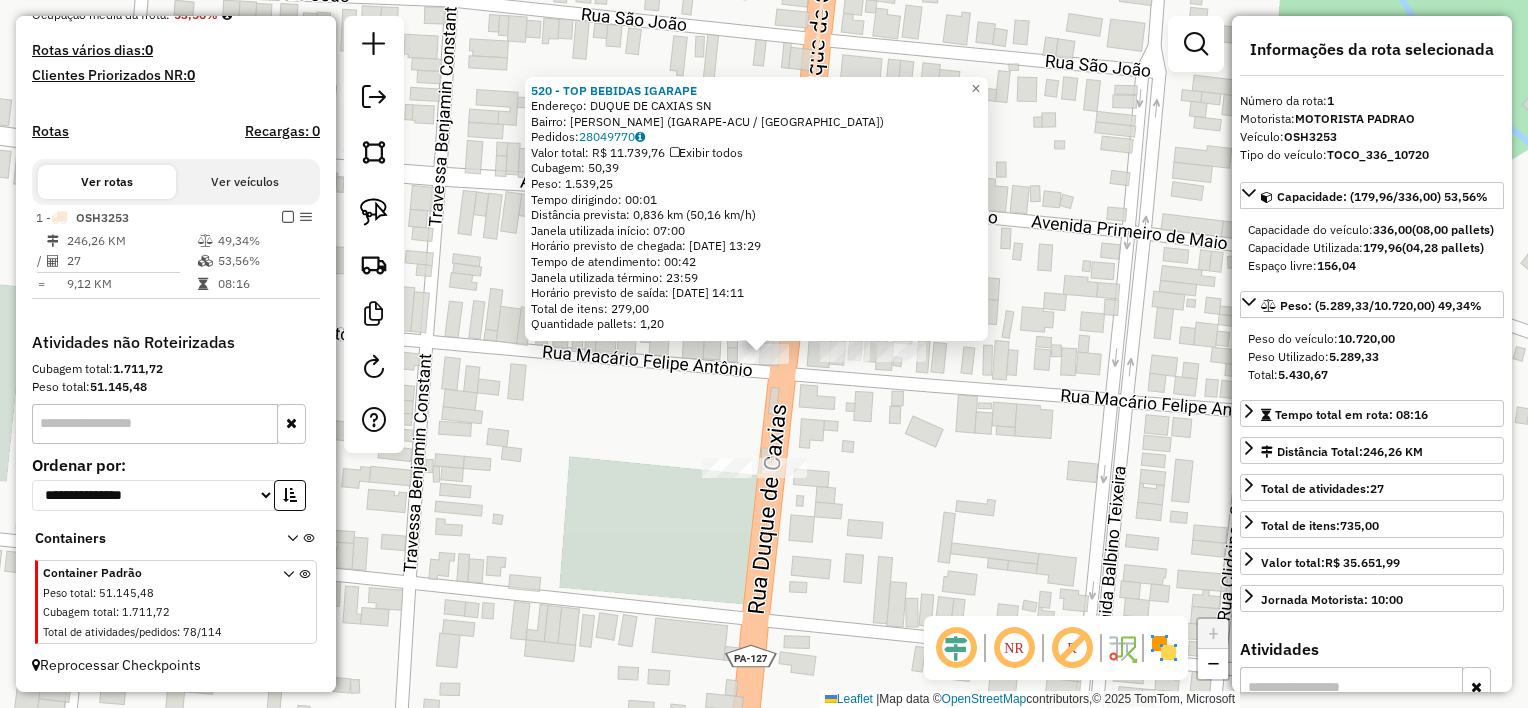 click on "520 - TOP BEBIDAS  IGARAPE  Endereço:  DUQUE DE CAXIAS SN   Bairro: Pau Cheiroso (IGARAPE-ACU / PA)   Pedidos:  28049770   Valor total: R$ 11.739,76   Exibir todos   Cubagem: 50,39  Peso: 1.539,25  Tempo dirigindo: 00:01   Distância prevista: 0,836 km (50,16 km/h)   Janela utilizada início: 07:00   Horário previsto de chegada: 29/07/2025 13:29   Tempo de atendimento: 00:42   Janela utilizada término: 23:59   Horário previsto de saída: 29/07/2025 14:11   Total de itens: 279,00   Quantidade pallets: 1,20  × Janela de atendimento Grade de atendimento Capacidade Transportadoras Veículos Cliente Pedidos  Rotas Selecione os dias de semana para filtrar as janelas de atendimento  Seg   Ter   Qua   Qui   Sex   Sáb   Dom  Informe o período da janela de atendimento: De: Até:  Filtrar exatamente a janela do cliente  Considerar janela de atendimento padrão  Selecione os dias de semana para filtrar as grades de atendimento  Seg   Ter   Qua   Qui   Sex   Sáb   Dom   Peso mínimo:   Peso máximo:   De:   Até:" 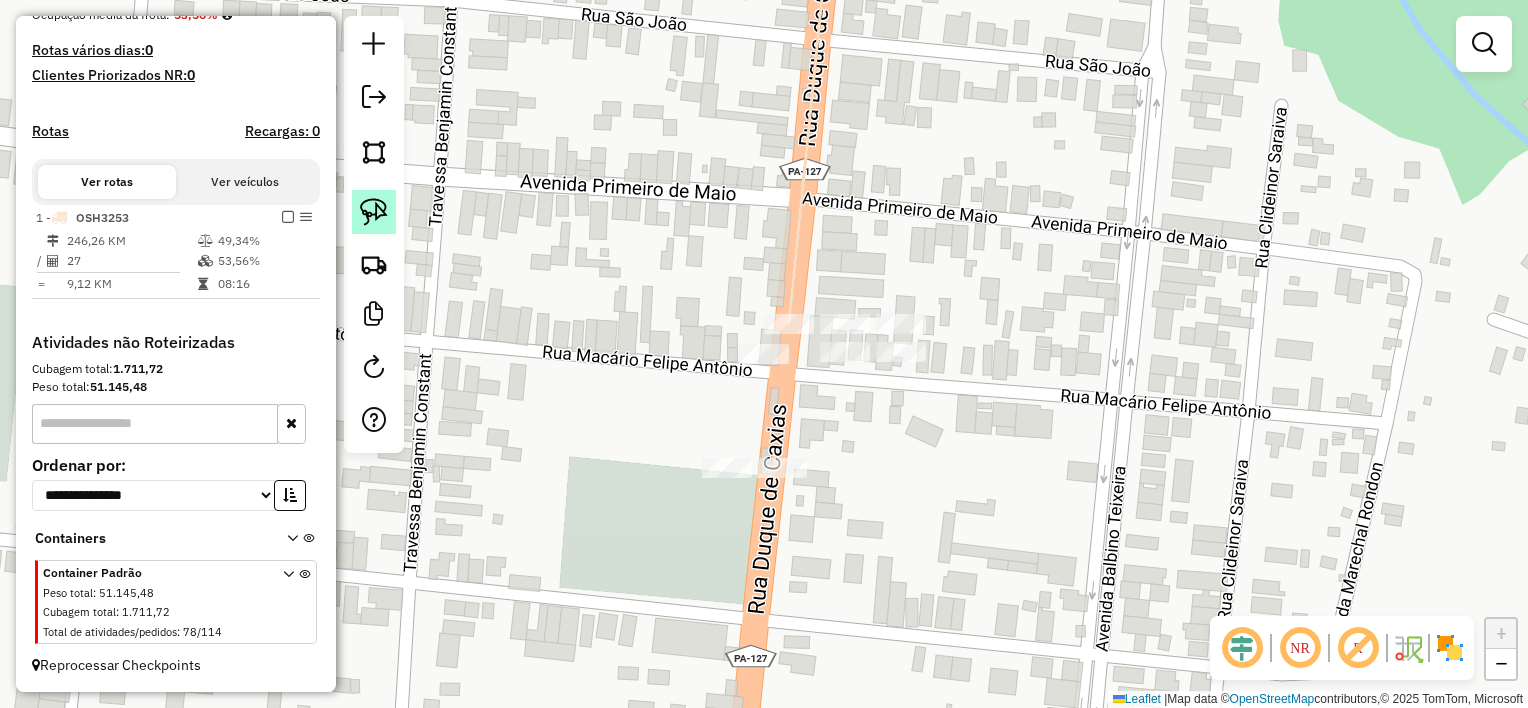 click 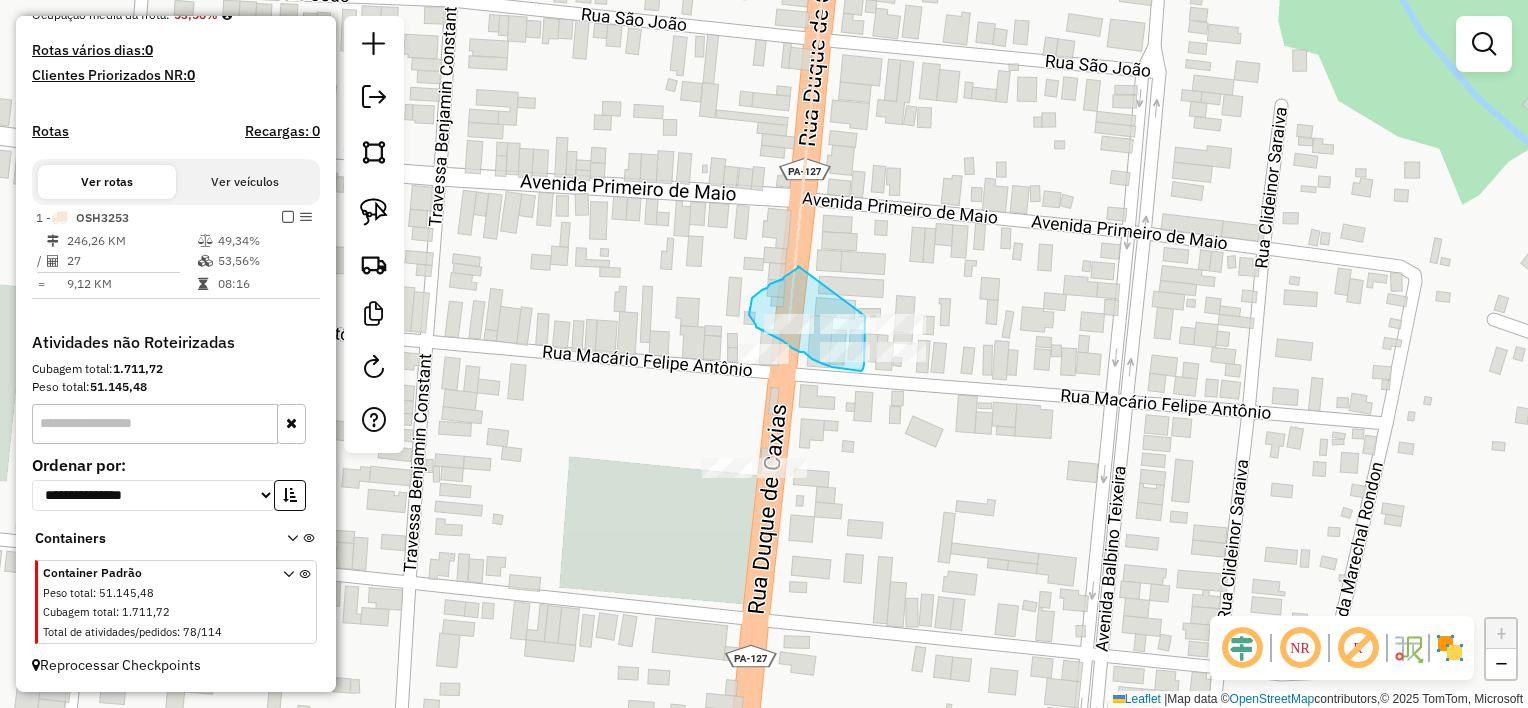 drag, startPoint x: 798, startPoint y: 266, endPoint x: 865, endPoint y: 304, distance: 77.02597 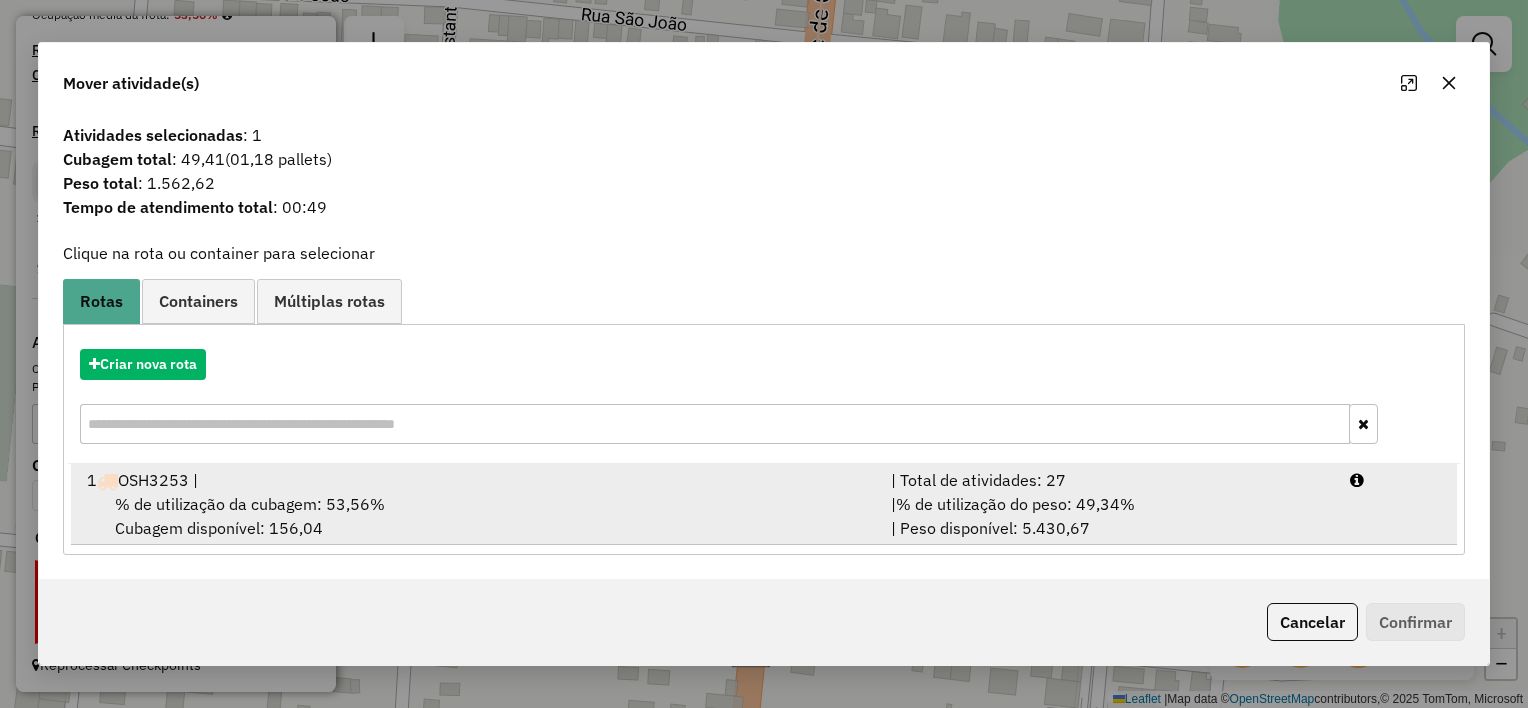 click on "% de utilização da cubagem: 53,56%  Cubagem disponível: 156,04" at bounding box center [477, 516] 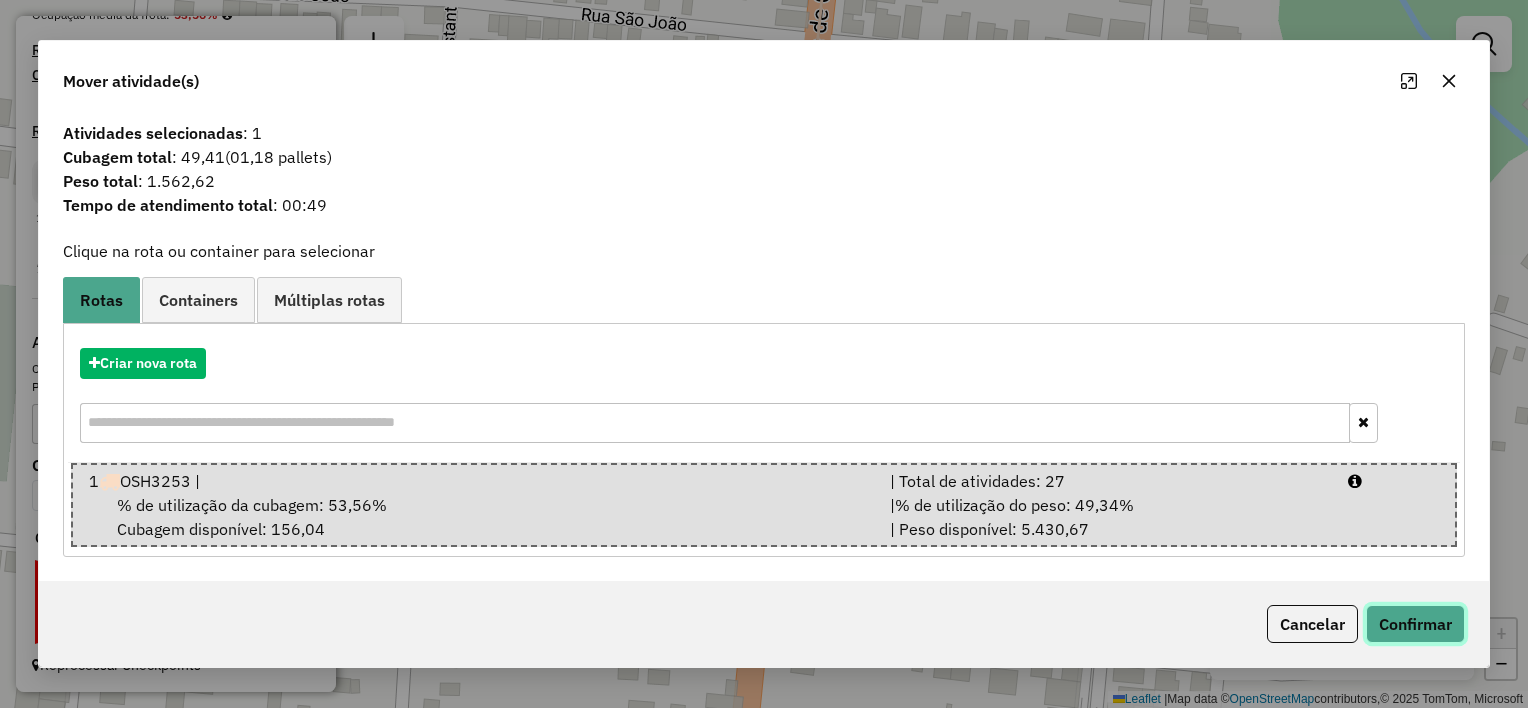 click on "Confirmar" 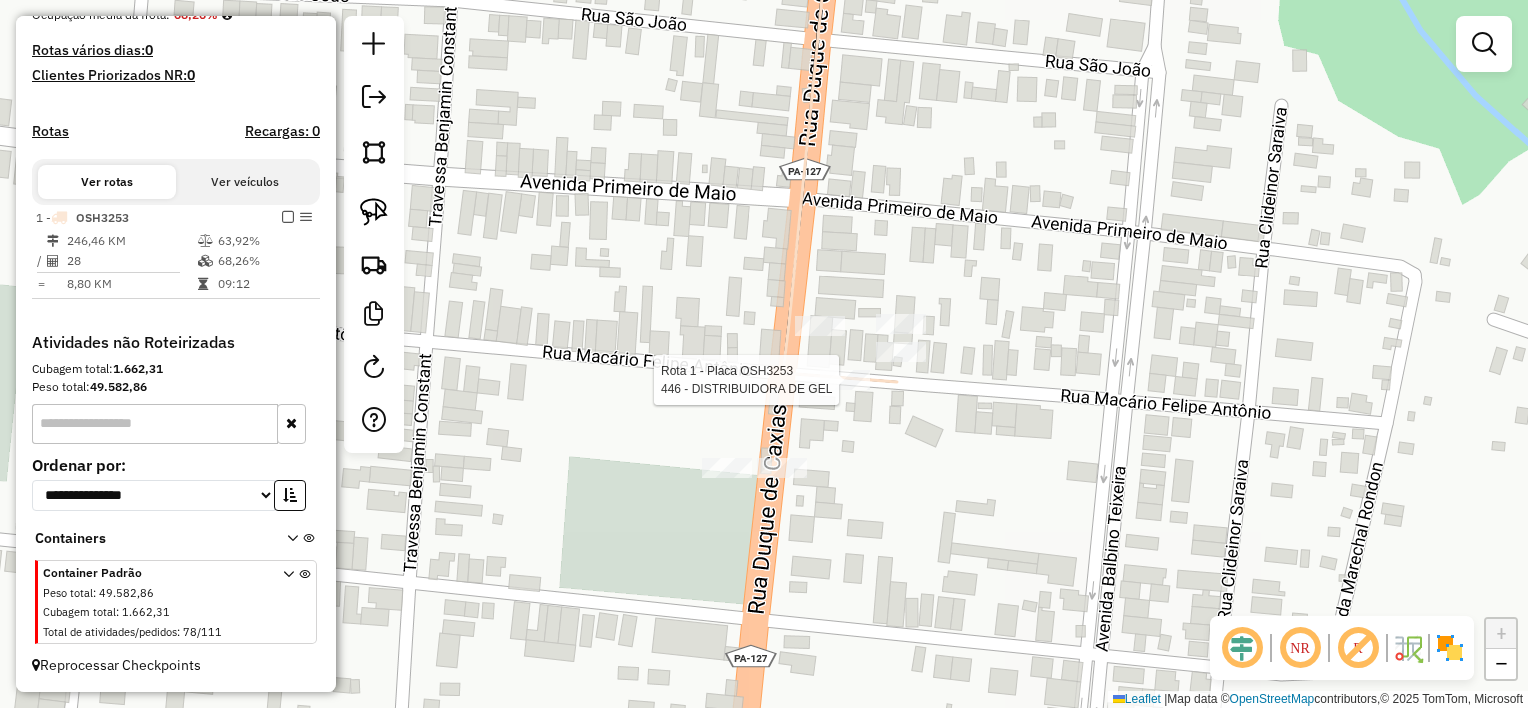 select on "**********" 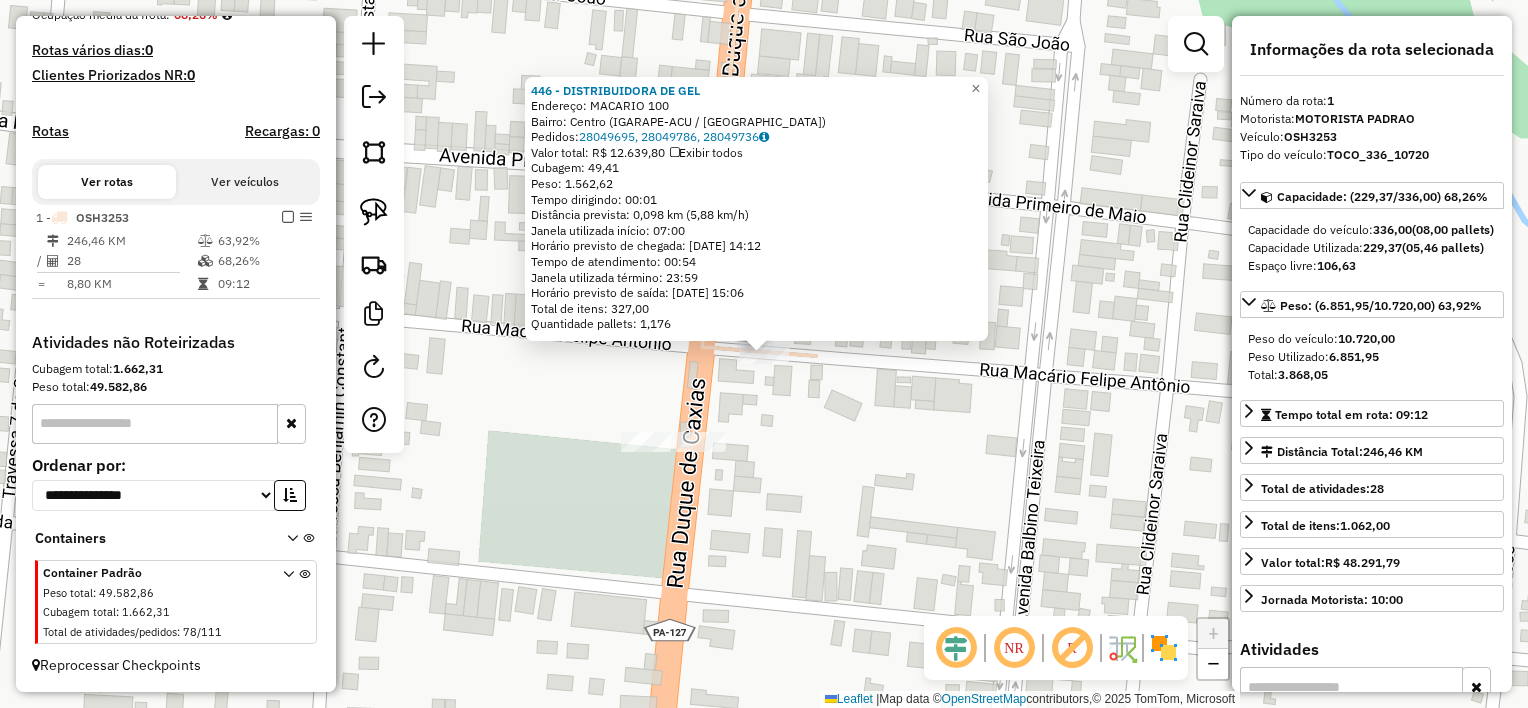 click on "446 - DISTRIBUIDORA DE GEL  Endereço:  MACARIO 100   Bairro: Centro (IGARAPE-ACU / PA)   Pedidos:  28049695, 28049786, 28049736   Valor total: R$ 12.639,80   Exibir todos   Cubagem: 49,41  Peso: 1.562,62  Tempo dirigindo: 00:01   Distância prevista: 0,098 km (5,88 km/h)   Janela utilizada início: 07:00   Horário previsto de chegada: 29/07/2025 14:12   Tempo de atendimento: 00:54   Janela utilizada término: 23:59   Horário previsto de saída: 29/07/2025 15:06   Total de itens: 327,00   Quantidade pallets: 1,176  × Janela de atendimento Grade de atendimento Capacidade Transportadoras Veículos Cliente Pedidos  Rotas Selecione os dias de semana para filtrar as janelas de atendimento  Seg   Ter   Qua   Qui   Sex   Sáb   Dom  Informe o período da janela de atendimento: De: Até:  Filtrar exatamente a janela do cliente  Considerar janela de atendimento padrão  Selecione os dias de semana para filtrar as grades de atendimento  Seg   Ter   Qua   Qui   Sex   Sáb   Dom   Peso mínimo:   Peso máximo:   De:" 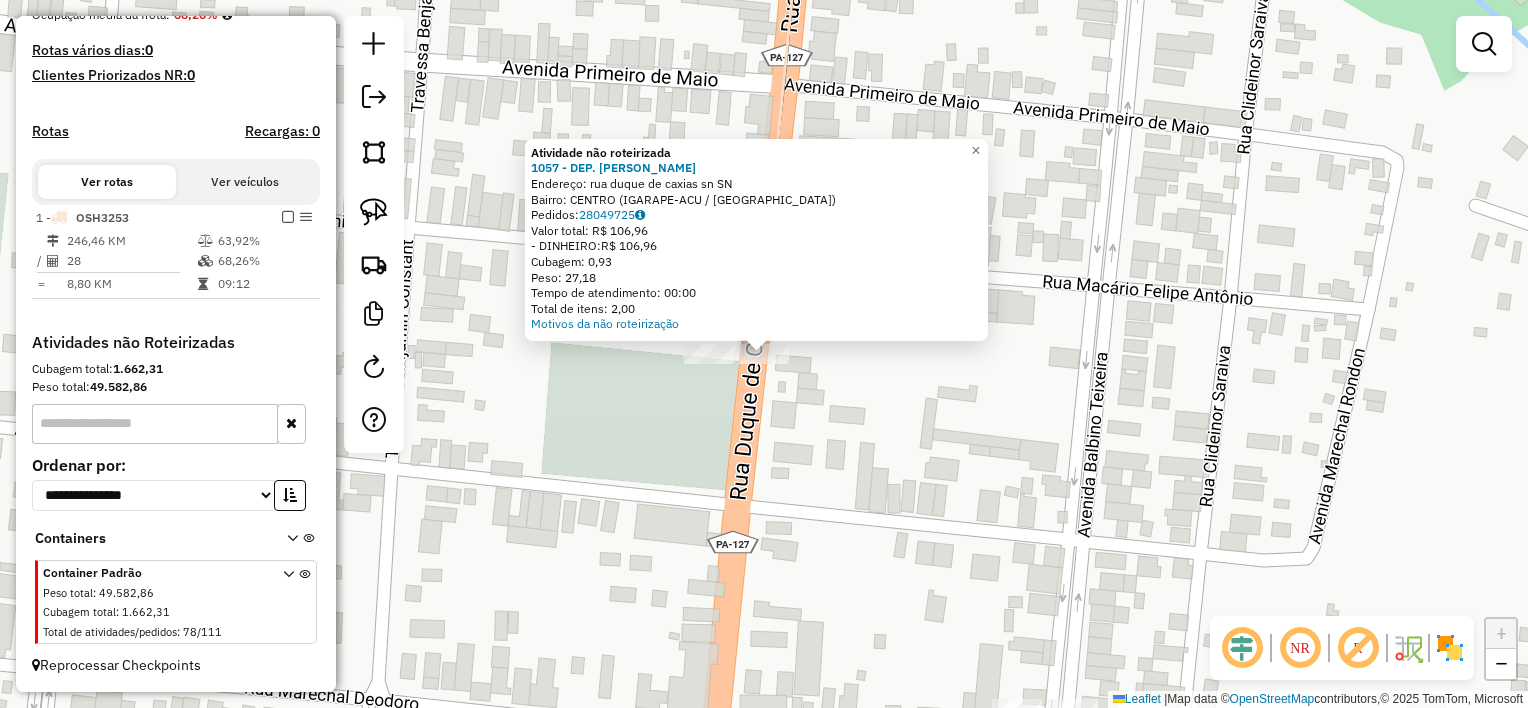 click on "Atividade não roteirizada 1057 - DEP. PAU CHEIROSO  Endereço:  rua duque de caxias sn SN   Bairro: CENTRO (IGARAPE-ACU / PA)   Pedidos:  28049725   Valor total: R$ 106,96   - DINHEIRO:  R$ 106,96   Cubagem: 0,93   Peso: 27,18   Tempo de atendimento: 00:00   Total de itens: 2,00  Motivos da não roteirização × Janela de atendimento Grade de atendimento Capacidade Transportadoras Veículos Cliente Pedidos  Rotas Selecione os dias de semana para filtrar as janelas de atendimento  Seg   Ter   Qua   Qui   Sex   Sáb   Dom  Informe o período da janela de atendimento: De: Até:  Filtrar exatamente a janela do cliente  Considerar janela de atendimento padrão  Selecione os dias de semana para filtrar as grades de atendimento  Seg   Ter   Qua   Qui   Sex   Sáb   Dom   Considerar clientes sem dia de atendimento cadastrado  Clientes fora do dia de atendimento selecionado Filtrar as atividades entre os valores definidos abaixo:  Peso mínimo:   Peso máximo:   Cubagem mínima:   Cubagem máxima:   De:   Até:  De:" 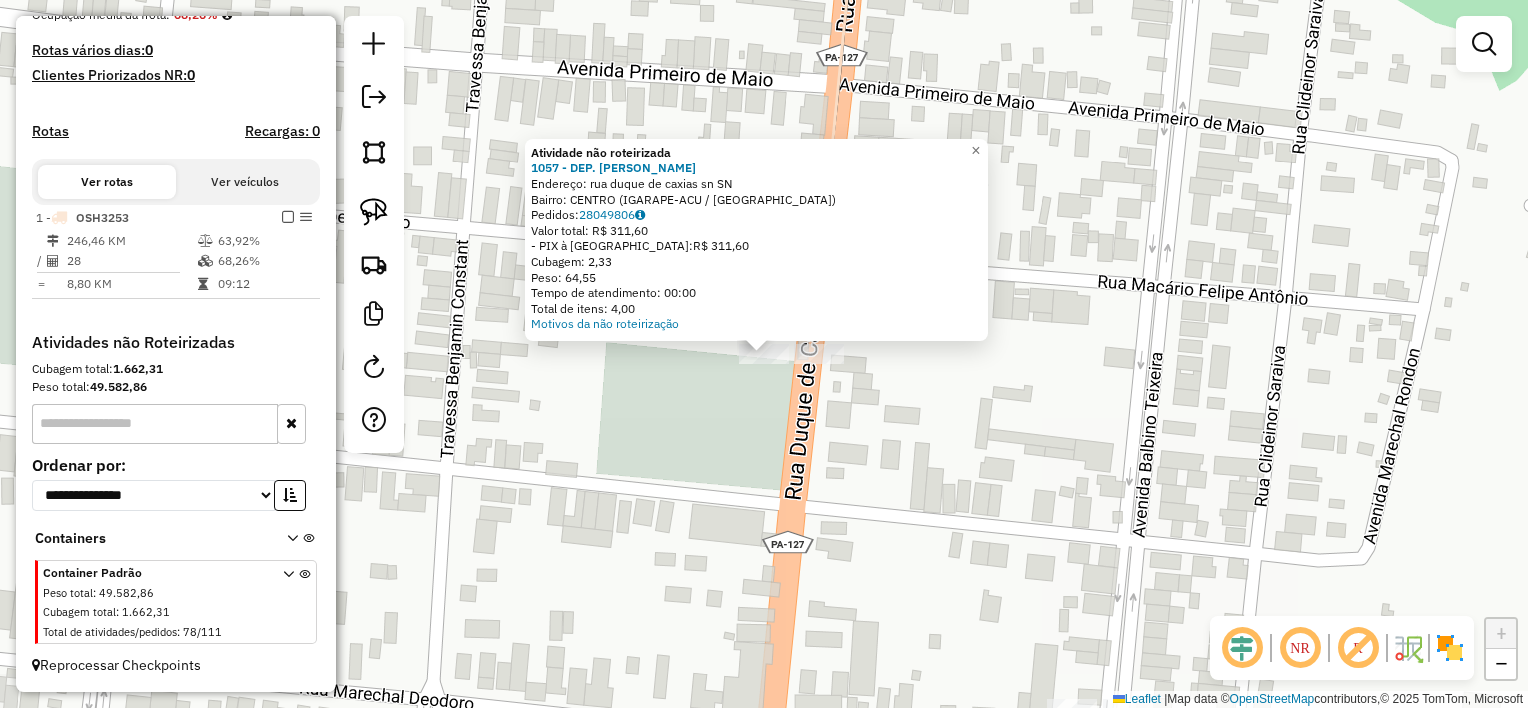 click on "Atividade não roteirizada 1057 - DEP. PAU CHEIROSO  Endereço:  rua duque de caxias sn SN   Bairro: CENTRO (IGARAPE-ACU / PA)   Pedidos:  28049806   Valor total: R$ 311,60   - PIX à Vista:  R$ 311,60   Cubagem: 2,33   Peso: 64,55   Tempo de atendimento: 00:00   Total de itens: 4,00  Motivos da não roteirização × Janela de atendimento Grade de atendimento Capacidade Transportadoras Veículos Cliente Pedidos  Rotas Selecione os dias de semana para filtrar as janelas de atendimento  Seg   Ter   Qua   Qui   Sex   Sáb   Dom  Informe o período da janela de atendimento: De: Até:  Filtrar exatamente a janela do cliente  Considerar janela de atendimento padrão  Selecione os dias de semana para filtrar as grades de atendimento  Seg   Ter   Qua   Qui   Sex   Sáb   Dom   Considerar clientes sem dia de atendimento cadastrado  Clientes fora do dia de atendimento selecionado Filtrar as atividades entre os valores definidos abaixo:  Peso mínimo:   Peso máximo:   Cubagem mínima:   Cubagem máxima:   De:   Até:" 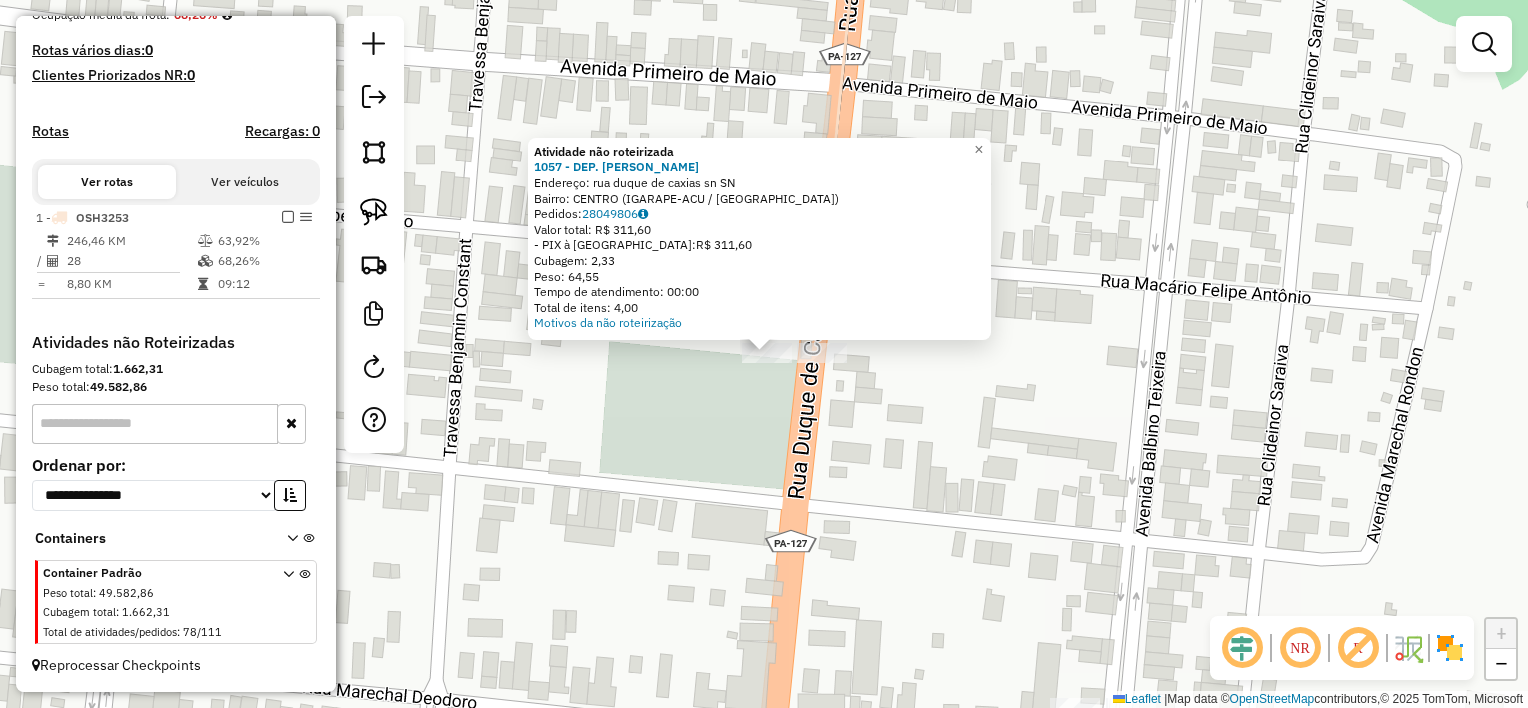 click on "Atividade não roteirizada 1057 - DEP. PAU CHEIROSO  Endereço:  rua duque de caxias sn SN   Bairro: CENTRO (IGARAPE-ACU / PA)   Pedidos:  28049806   Valor total: R$ 311,60   - PIX à Vista:  R$ 311,60   Cubagem: 2,33   Peso: 64,55   Tempo de atendimento: 00:00   Total de itens: 4,00  Motivos da não roteirização" 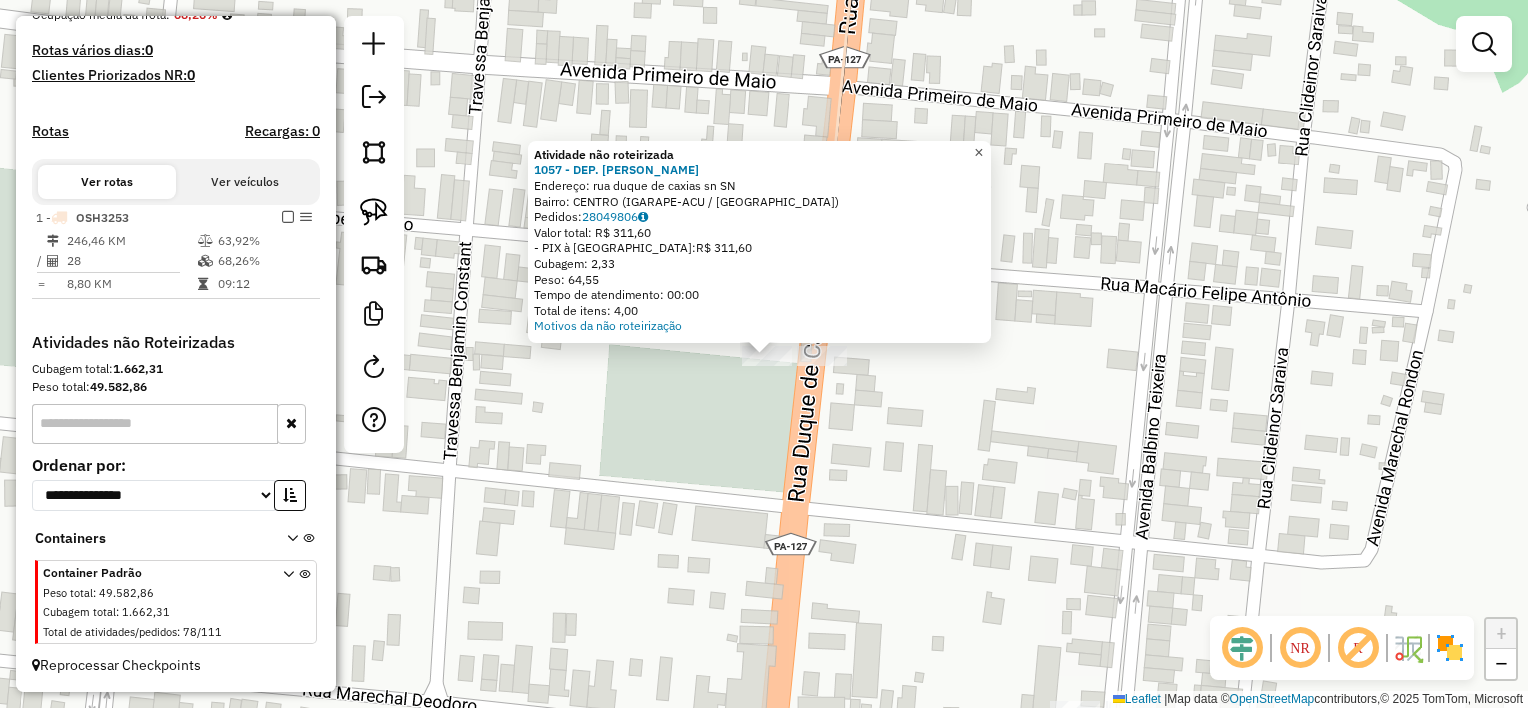 click on "×" 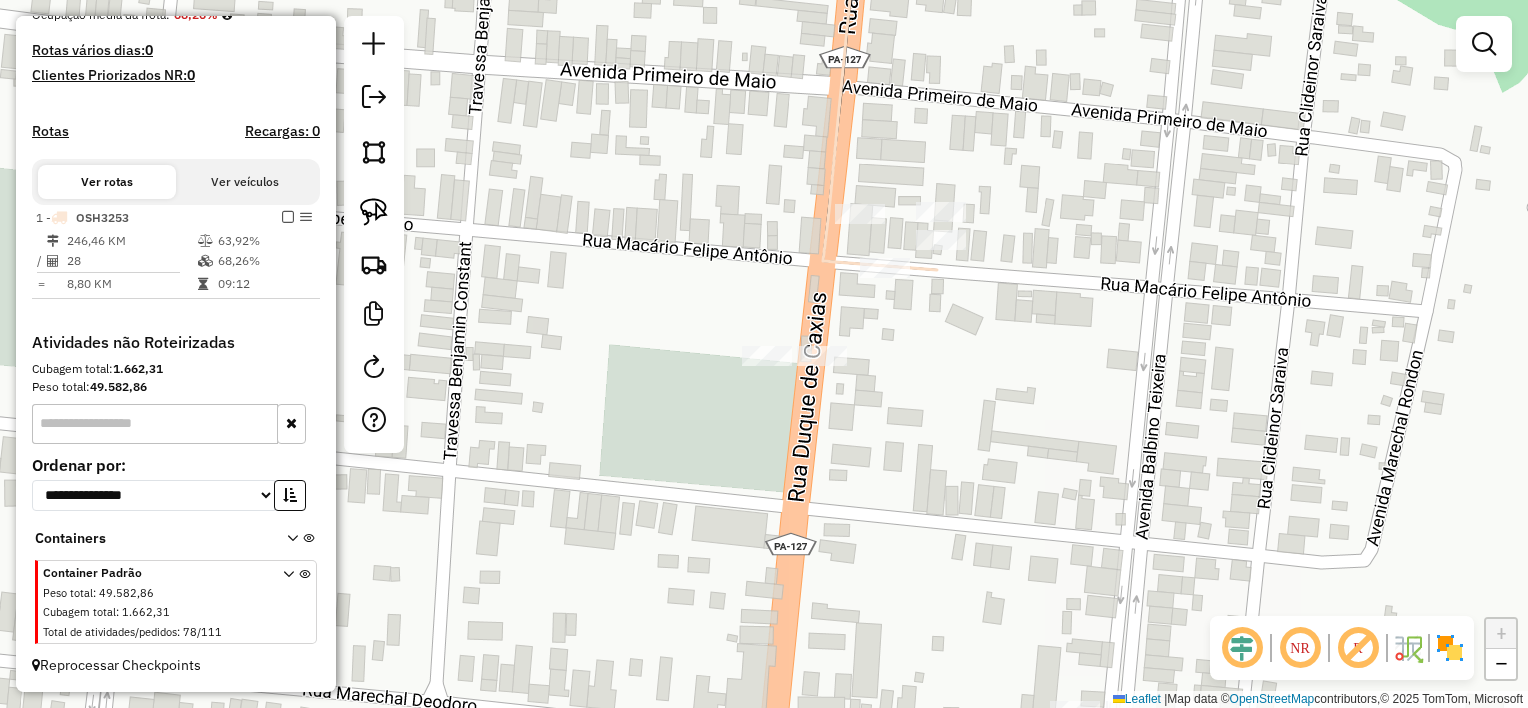 click on "Janela de atendimento Grade de atendimento Capacidade Transportadoras Veículos Cliente Pedidos  Rotas Selecione os dias de semana para filtrar as janelas de atendimento  Seg   Ter   Qua   Qui   Sex   Sáb   Dom  Informe o período da janela de atendimento: De: Até:  Filtrar exatamente a janela do cliente  Considerar janela de atendimento padrão  Selecione os dias de semana para filtrar as grades de atendimento  Seg   Ter   Qua   Qui   Sex   Sáb   Dom   Considerar clientes sem dia de atendimento cadastrado  Clientes fora do dia de atendimento selecionado Filtrar as atividades entre os valores definidos abaixo:  Peso mínimo:   Peso máximo:   Cubagem mínima:   Cubagem máxima:   De:   Até:  Filtrar as atividades entre o tempo de atendimento definido abaixo:  De:   Até:   Considerar capacidade total dos clientes não roteirizados Transportadora: Selecione um ou mais itens Tipo de veículo: Selecione um ou mais itens Veículo: Selecione um ou mais itens Motorista: Selecione um ou mais itens Nome: Rótulo:" 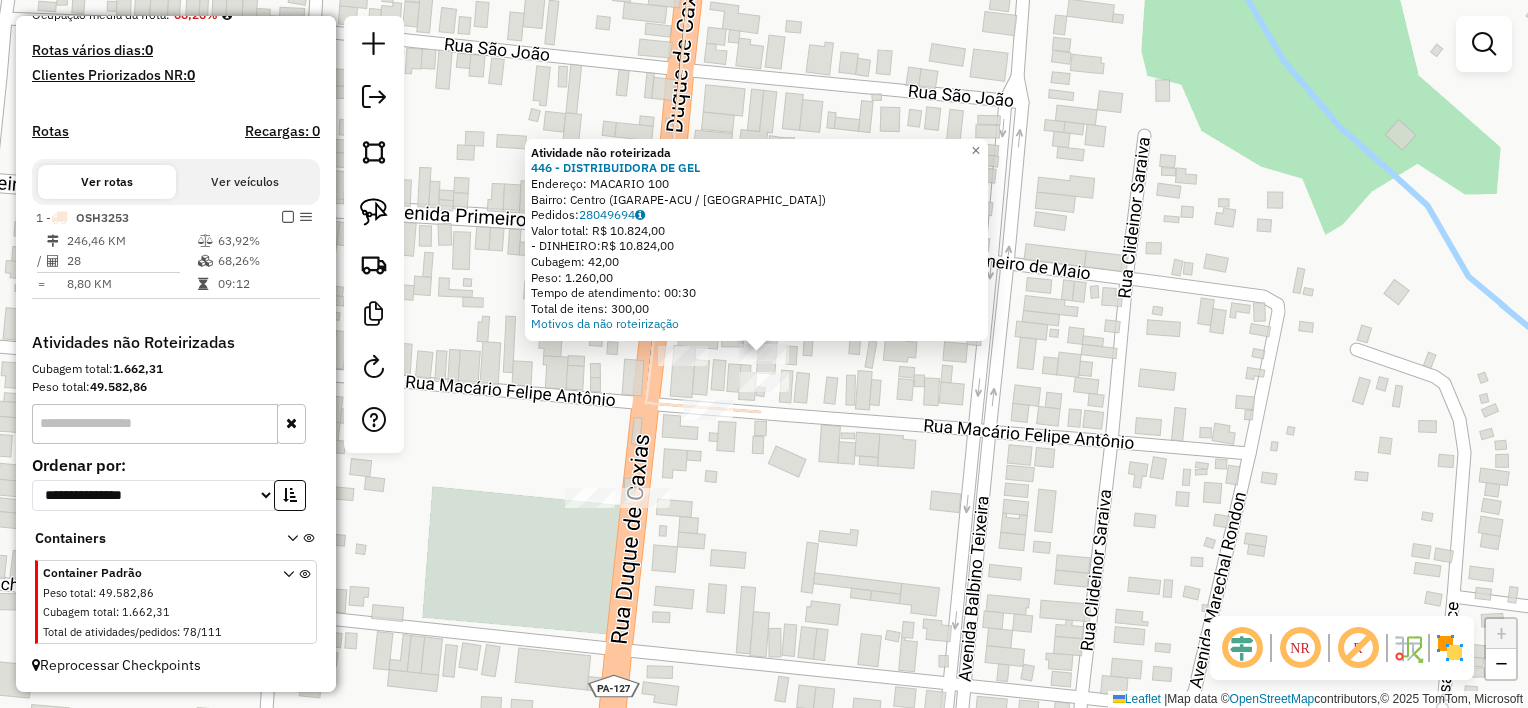 click on "Atividade não roteirizada 446 - DISTRIBUIDORA DE GEL  Endereço:  MACARIO 100   Bairro: Centro (IGARAPE-ACU / PA)   Pedidos:  28049694   Valor total: R$ 10.824,00   - DINHEIRO:  R$ 10.824,00   Cubagem: 42,00   Peso: 1.260,00   Tempo de atendimento: 00:30   Total de itens: 300,00  Motivos da não roteirização × Janela de atendimento Grade de atendimento Capacidade Transportadoras Veículos Cliente Pedidos  Rotas Selecione os dias de semana para filtrar as janelas de atendimento  Seg   Ter   Qua   Qui   Sex   Sáb   Dom  Informe o período da janela de atendimento: De: Até:  Filtrar exatamente a janela do cliente  Considerar janela de atendimento padrão  Selecione os dias de semana para filtrar as grades de atendimento  Seg   Ter   Qua   Qui   Sex   Sáb   Dom   Considerar clientes sem dia de atendimento cadastrado  Clientes fora do dia de atendimento selecionado Filtrar as atividades entre os valores definidos abaixo:  Peso mínimo:   Peso máximo:   Cubagem mínima:   Cubagem máxima:   De:   Até:  De:" 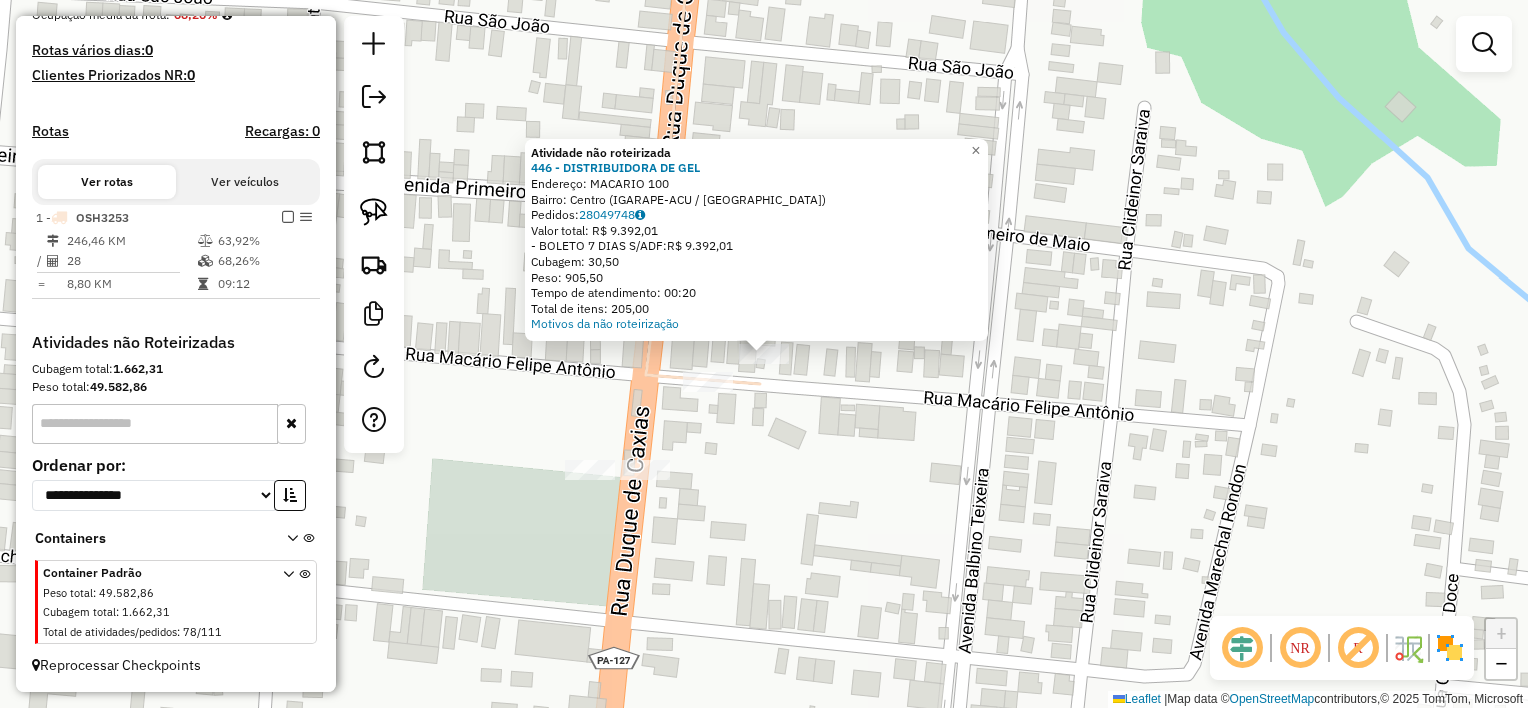click 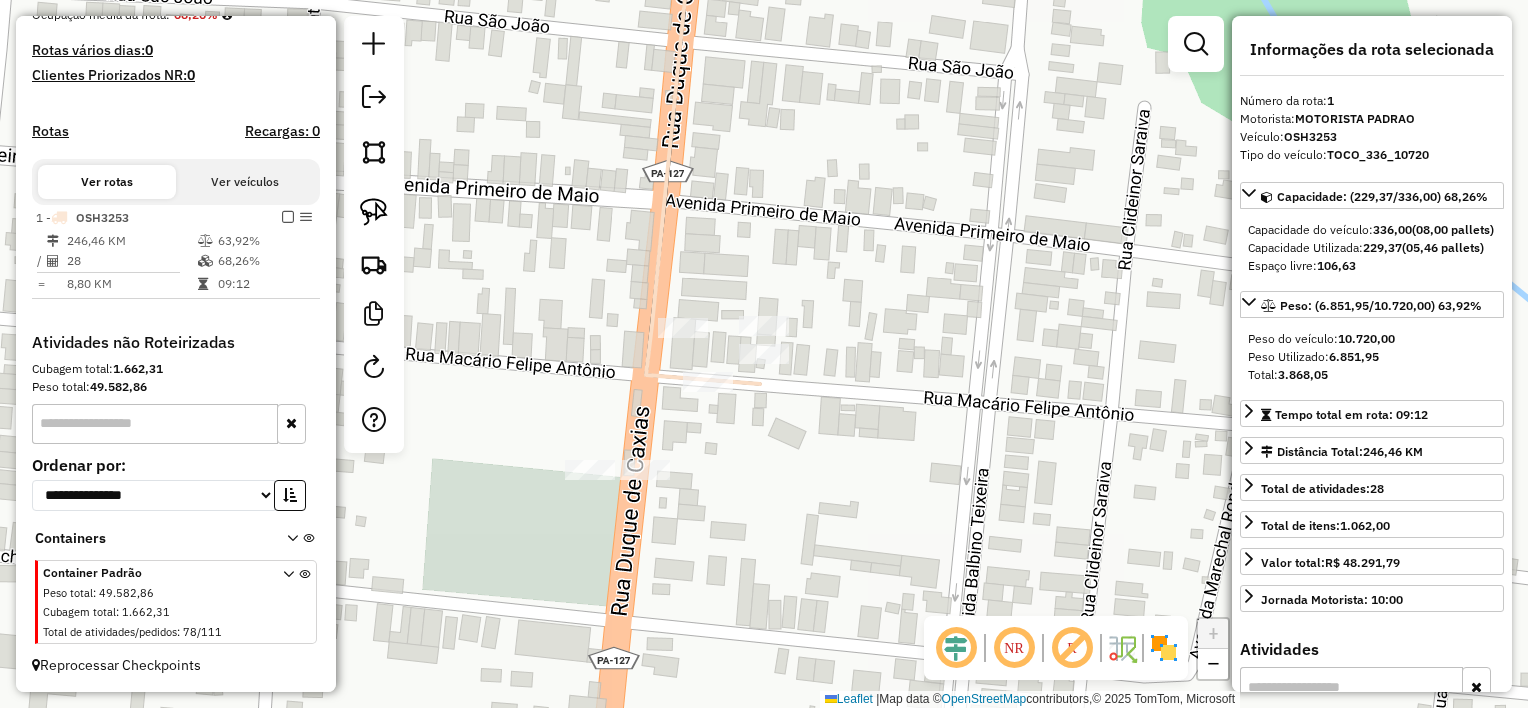 click 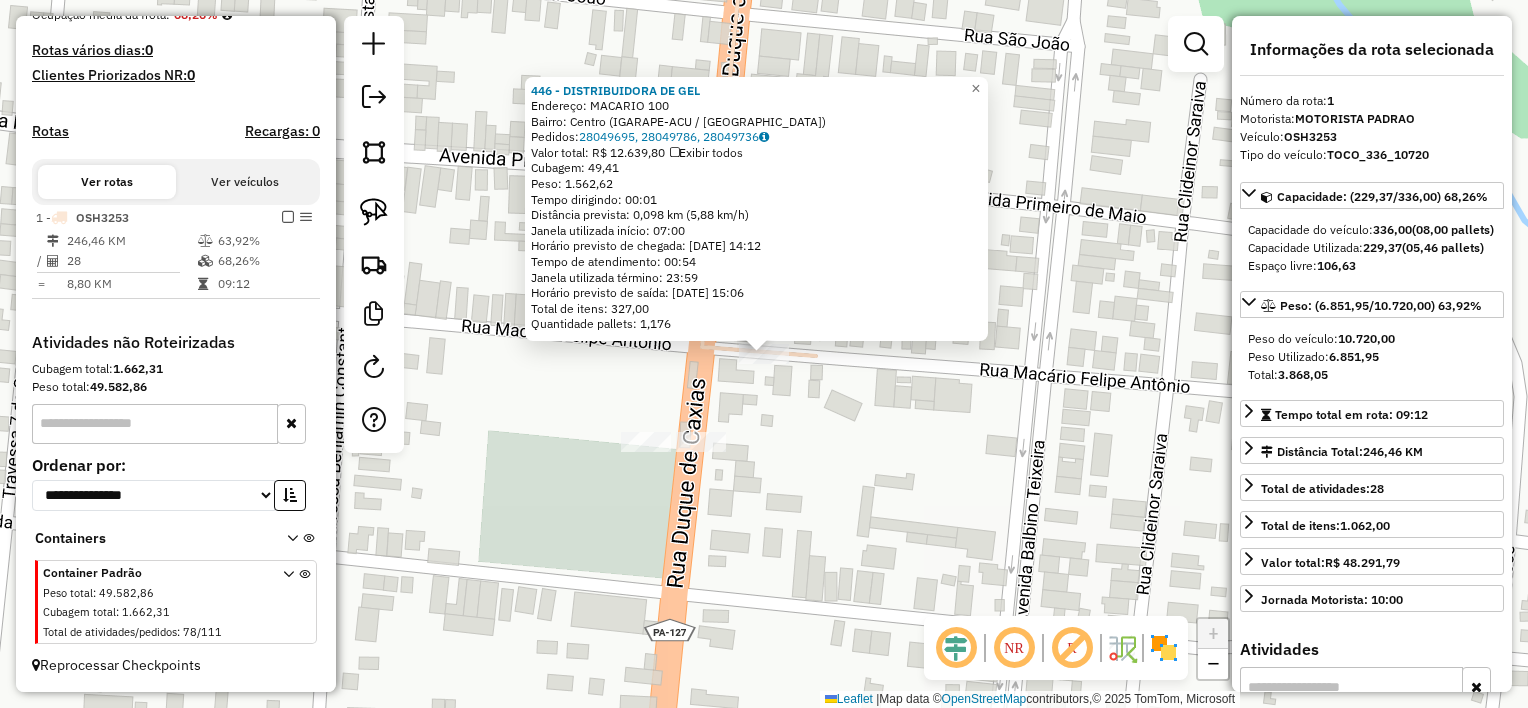 click on "446 - DISTRIBUIDORA DE GEL  Endereço:  MACARIO 100   Bairro: Centro (IGARAPE-ACU / PA)   Pedidos:  28049695, 28049786, 28049736   Valor total: R$ 12.639,80   Exibir todos   Cubagem: 49,41  Peso: 1.562,62  Tempo dirigindo: 00:01   Distância prevista: 0,098 km (5,88 km/h)   Janela utilizada início: 07:00   Horário previsto de chegada: 29/07/2025 14:12   Tempo de atendimento: 00:54   Janela utilizada término: 23:59   Horário previsto de saída: 29/07/2025 15:06   Total de itens: 327,00   Quantidade pallets: 1,176  × Janela de atendimento Grade de atendimento Capacidade Transportadoras Veículos Cliente Pedidos  Rotas Selecione os dias de semana para filtrar as janelas de atendimento  Seg   Ter   Qua   Qui   Sex   Sáb   Dom  Informe o período da janela de atendimento: De: Até:  Filtrar exatamente a janela do cliente  Considerar janela de atendimento padrão  Selecione os dias de semana para filtrar as grades de atendimento  Seg   Ter   Qua   Qui   Sex   Sáb   Dom   Peso mínimo:   Peso máximo:   De:" 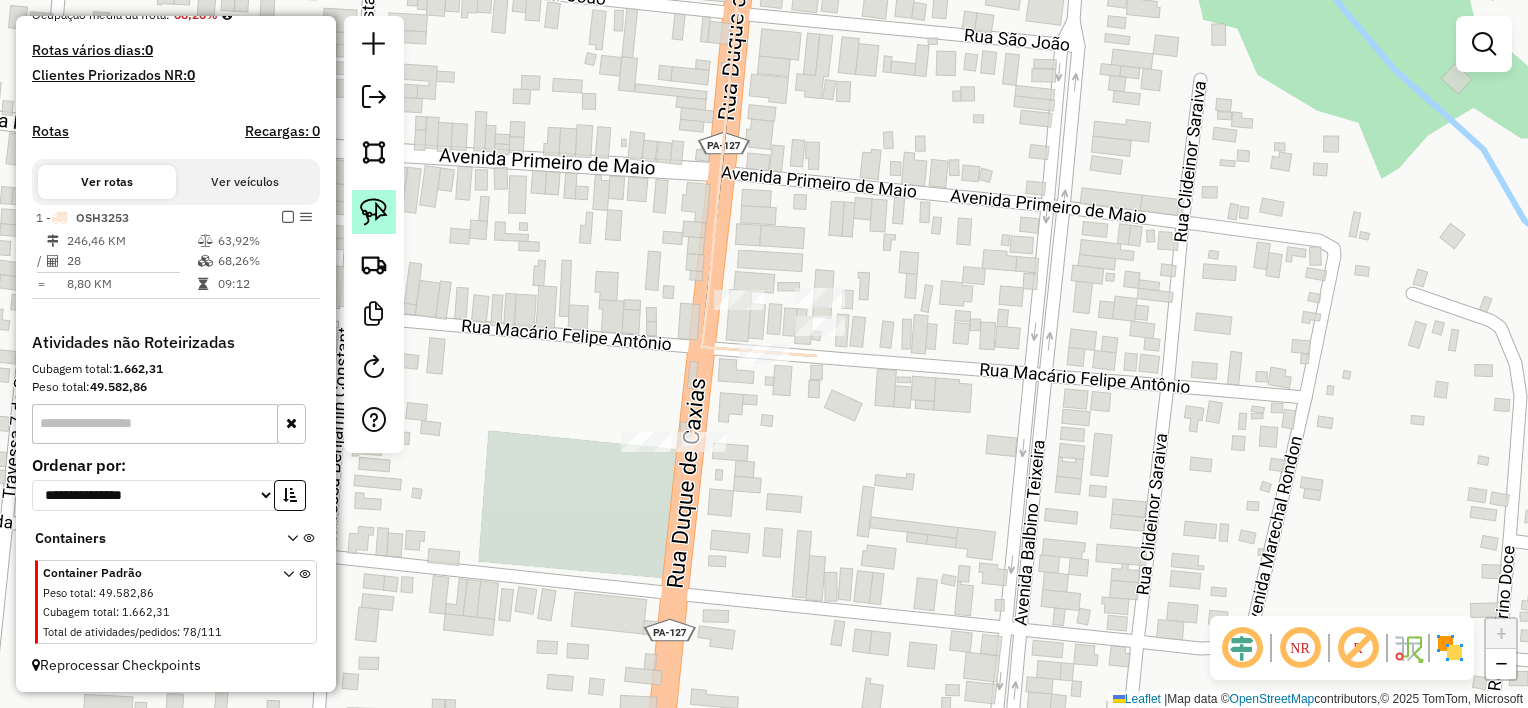 click 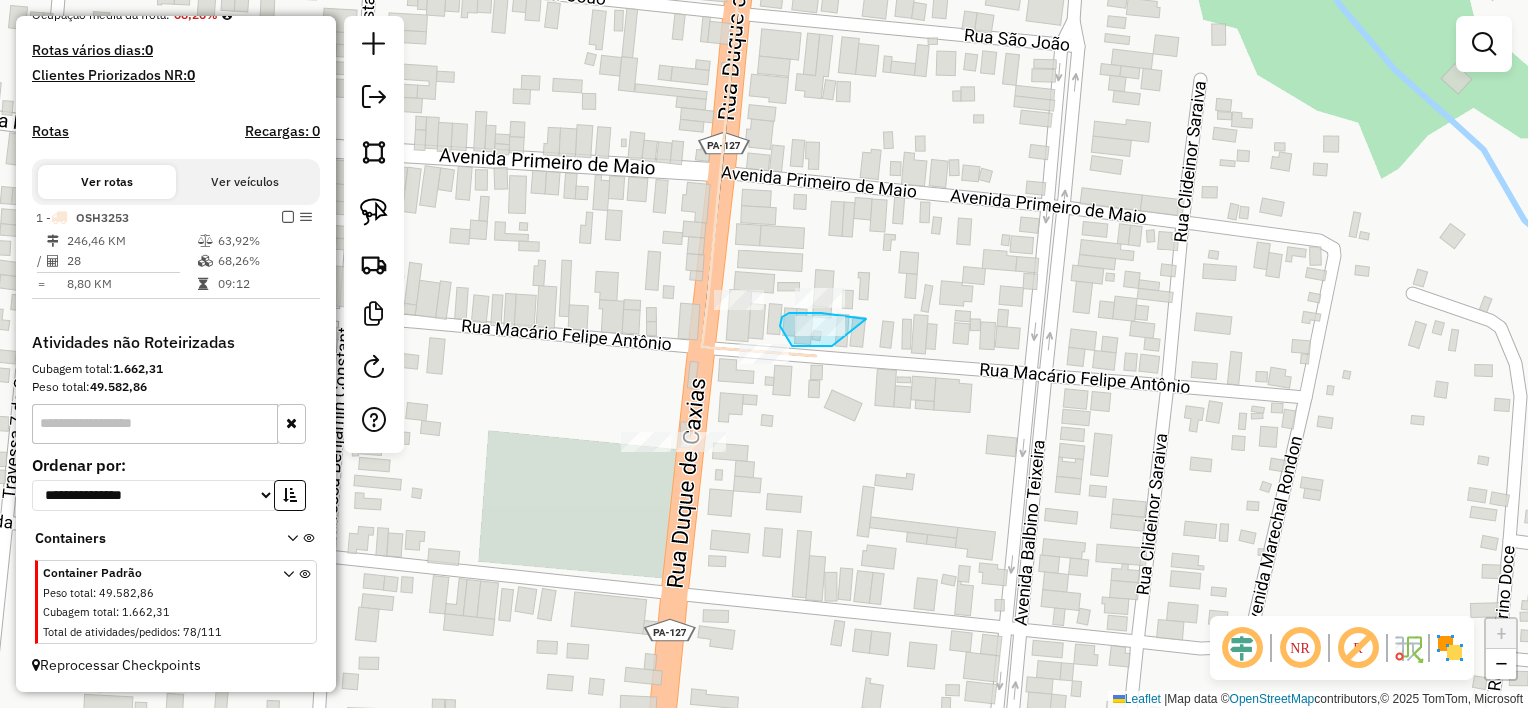 drag, startPoint x: 866, startPoint y: 319, endPoint x: 832, endPoint y: 346, distance: 43.416588 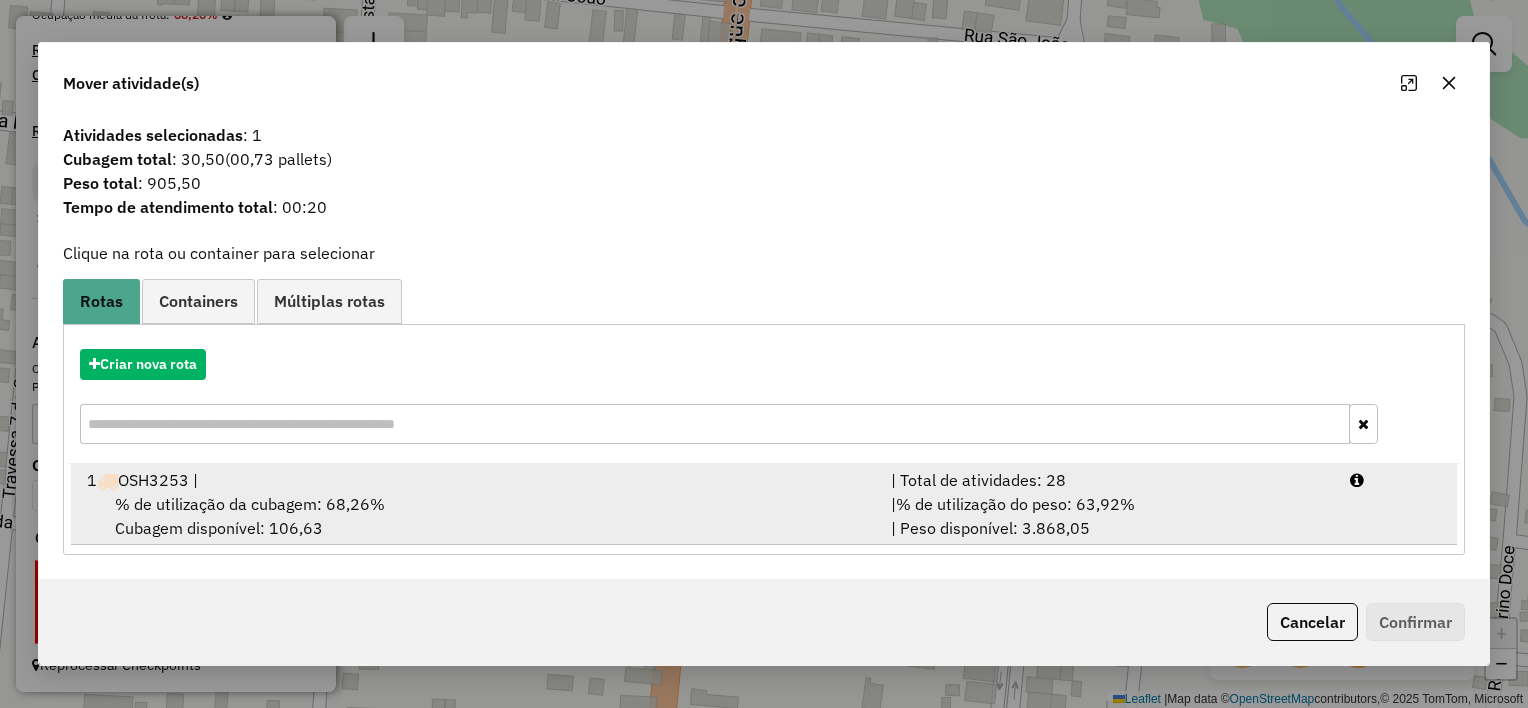 click on "% de utilização da cubagem: 68,26%  Cubagem disponível: 106,63" at bounding box center [477, 516] 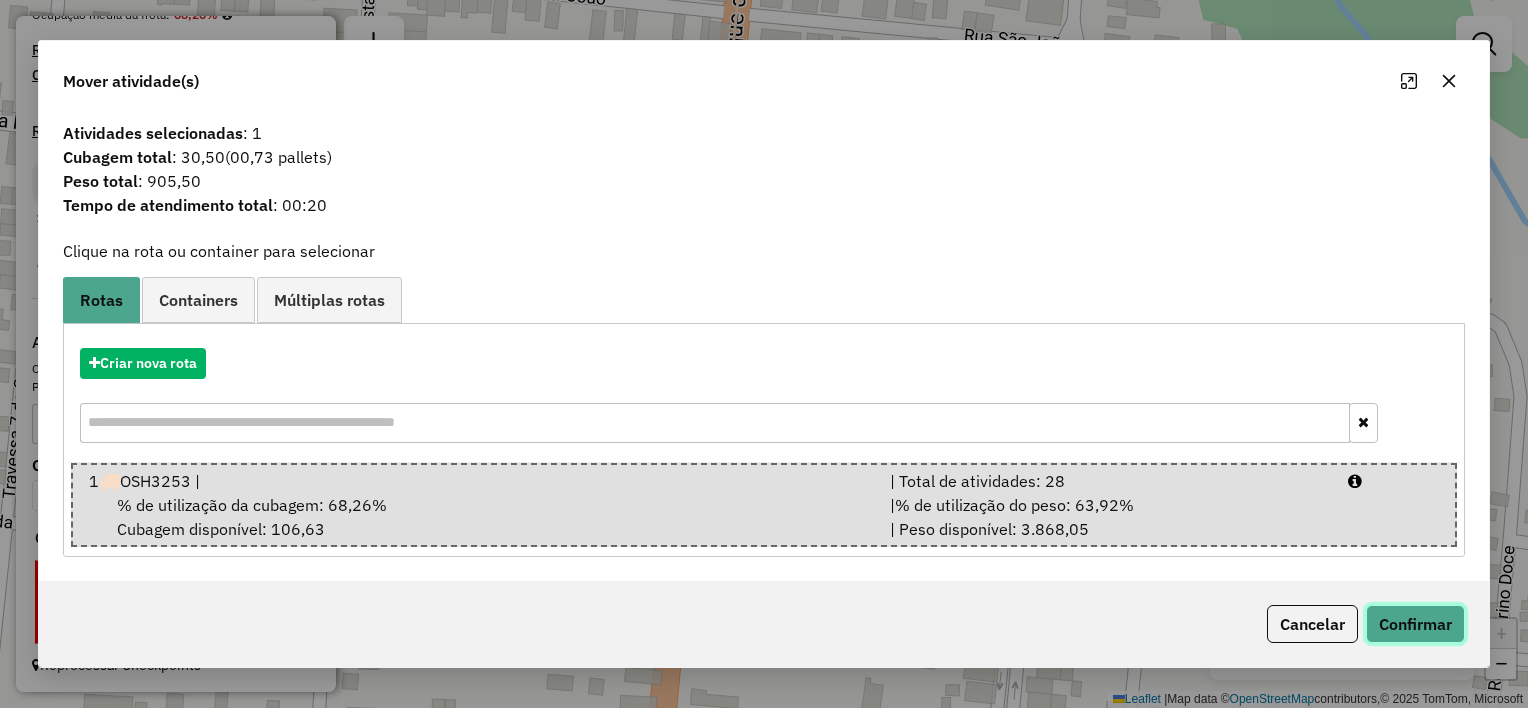 click on "Confirmar" 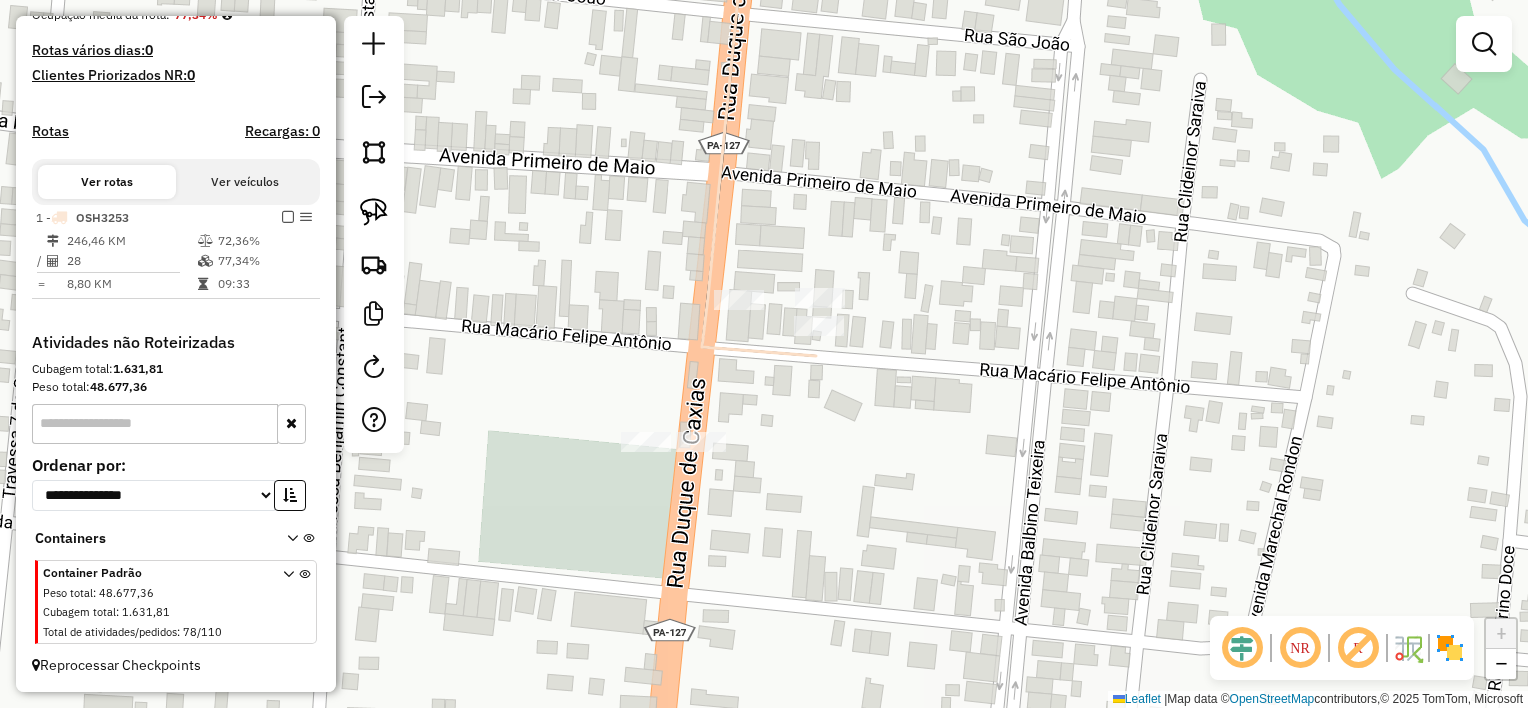 drag, startPoint x: 828, startPoint y: 479, endPoint x: 812, endPoint y: 455, distance: 28.84441 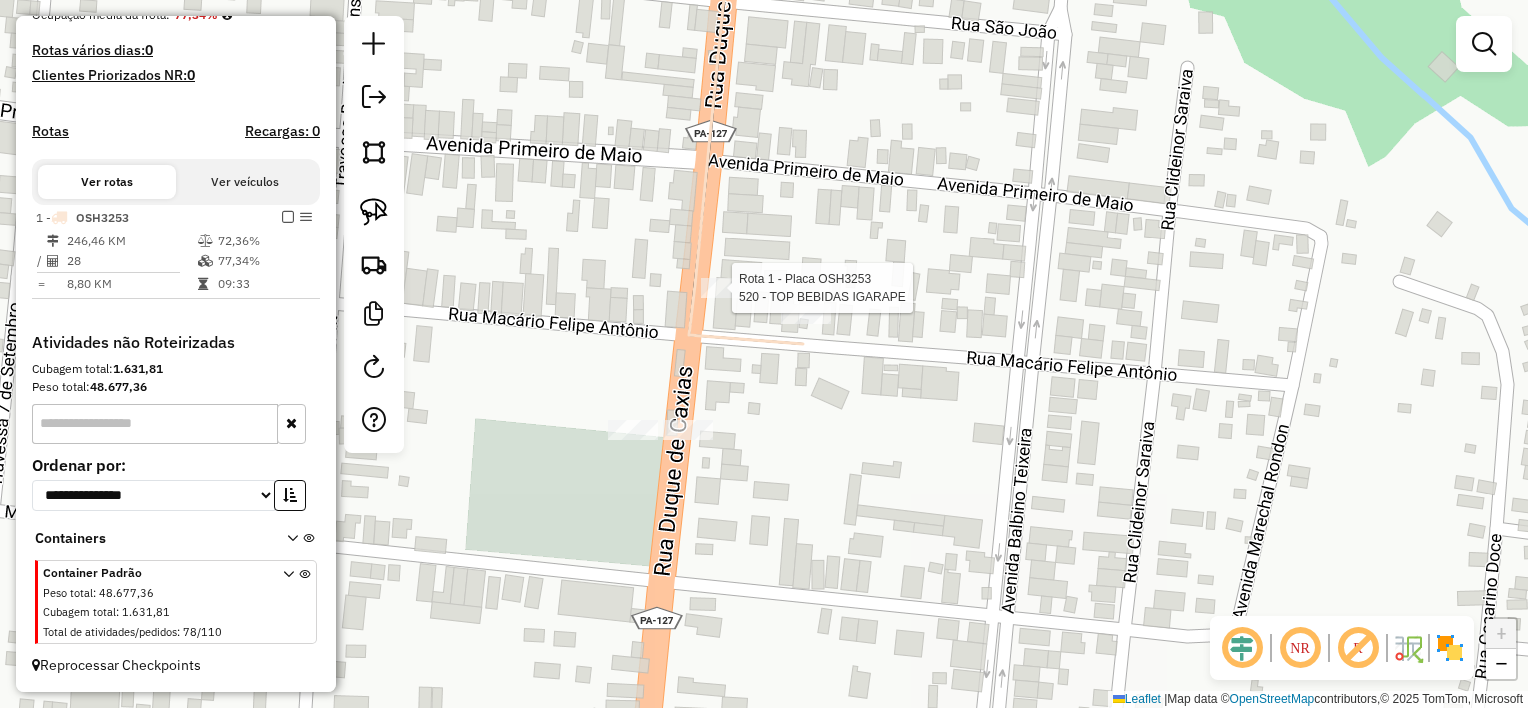 select on "**********" 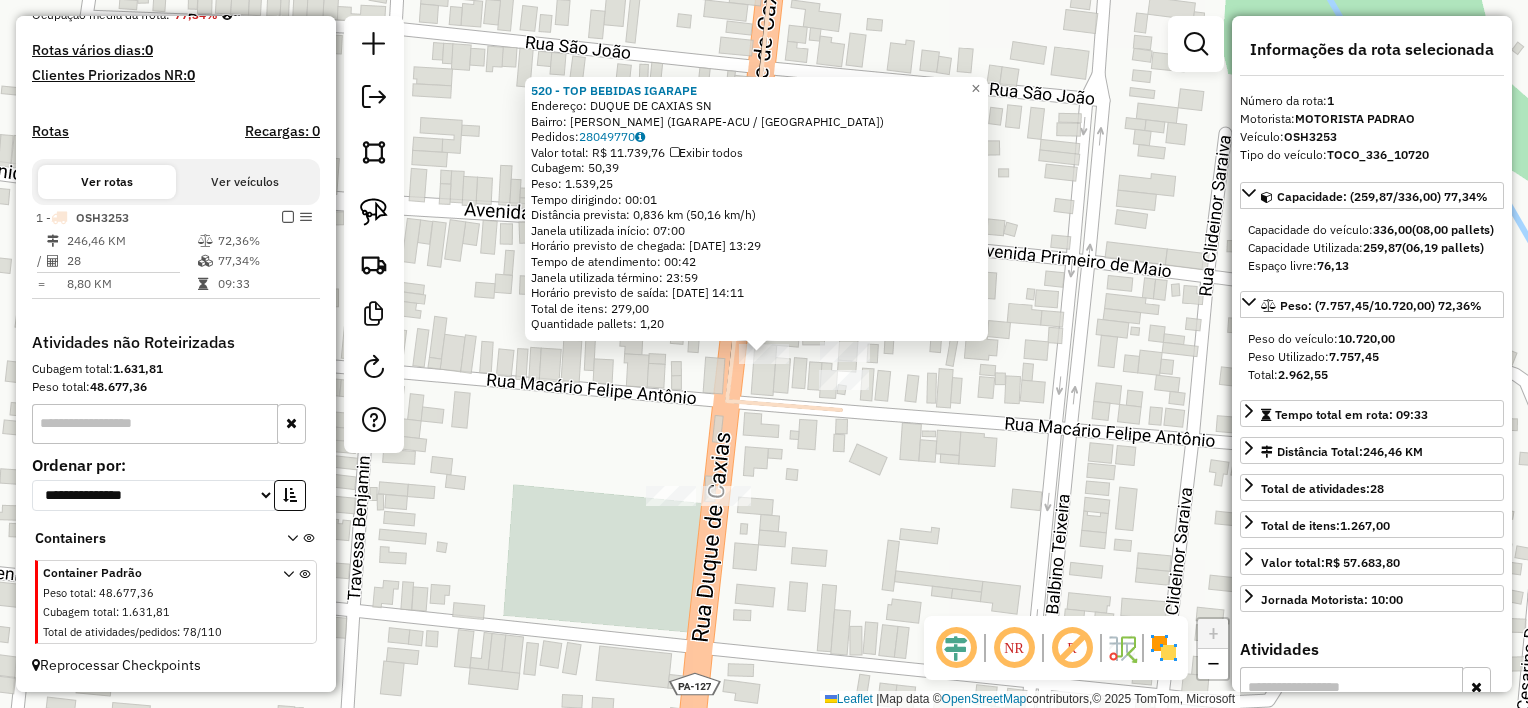 click on "520 - TOP BEBIDAS  IGARAPE  Endereço:  DUQUE DE CAXIAS SN   Bairro: Pau Cheiroso (IGARAPE-ACU / PA)   Pedidos:  28049770   Valor total: R$ 11.739,76   Exibir todos   Cubagem: 50,39  Peso: 1.539,25  Tempo dirigindo: 00:01   Distância prevista: 0,836 km (50,16 km/h)   Janela utilizada início: 07:00   Horário previsto de chegada: 29/07/2025 13:29   Tempo de atendimento: 00:42   Janela utilizada término: 23:59   Horário previsto de saída: 29/07/2025 14:11   Total de itens: 279,00   Quantidade pallets: 1,20  × Janela de atendimento Grade de atendimento Capacidade Transportadoras Veículos Cliente Pedidos  Rotas Selecione os dias de semana para filtrar as janelas de atendimento  Seg   Ter   Qua   Qui   Sex   Sáb   Dom  Informe o período da janela de atendimento: De: Até:  Filtrar exatamente a janela do cliente  Considerar janela de atendimento padrão  Selecione os dias de semana para filtrar as grades de atendimento  Seg   Ter   Qua   Qui   Sex   Sáb   Dom   Peso mínimo:   Peso máximo:   De:   Até:" 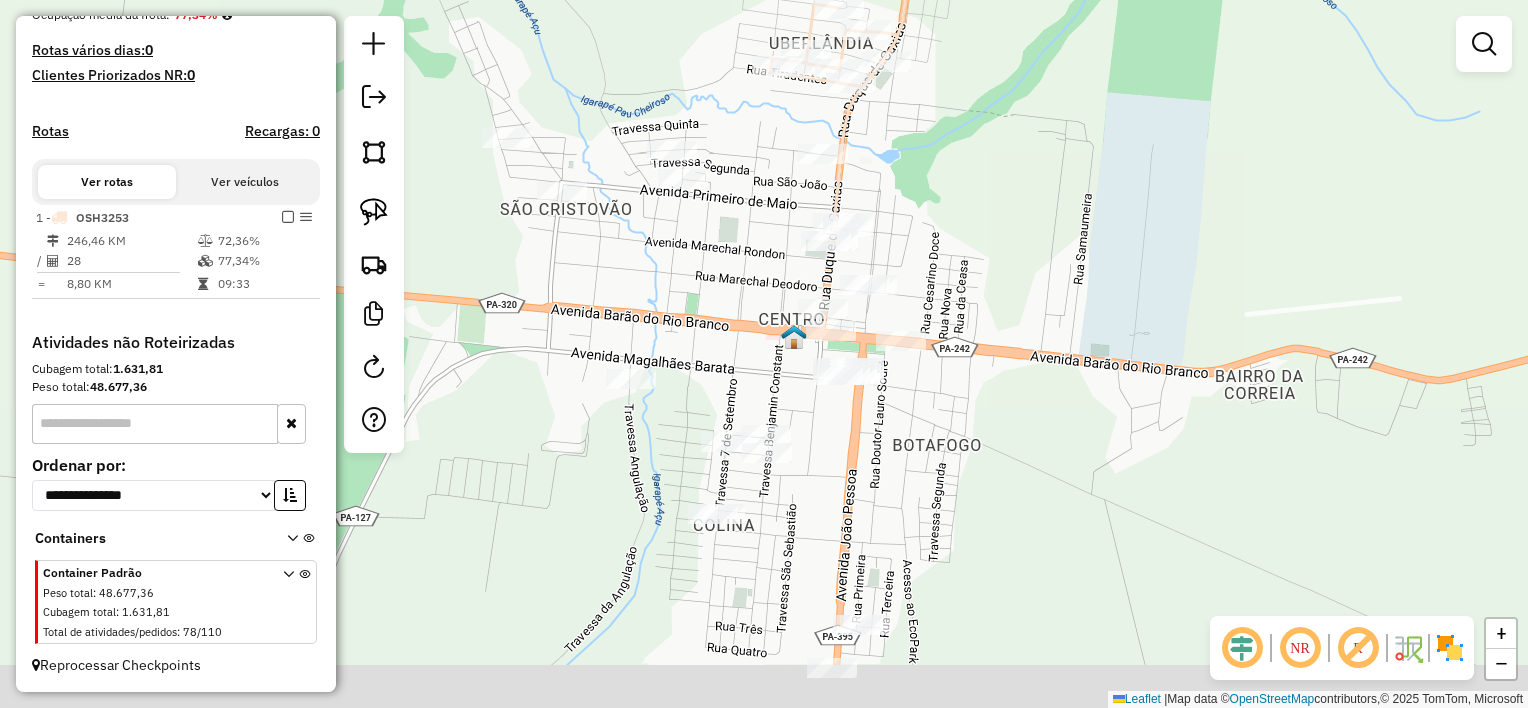 drag, startPoint x: 880, startPoint y: 404, endPoint x: 967, endPoint y: 227, distance: 197.22575 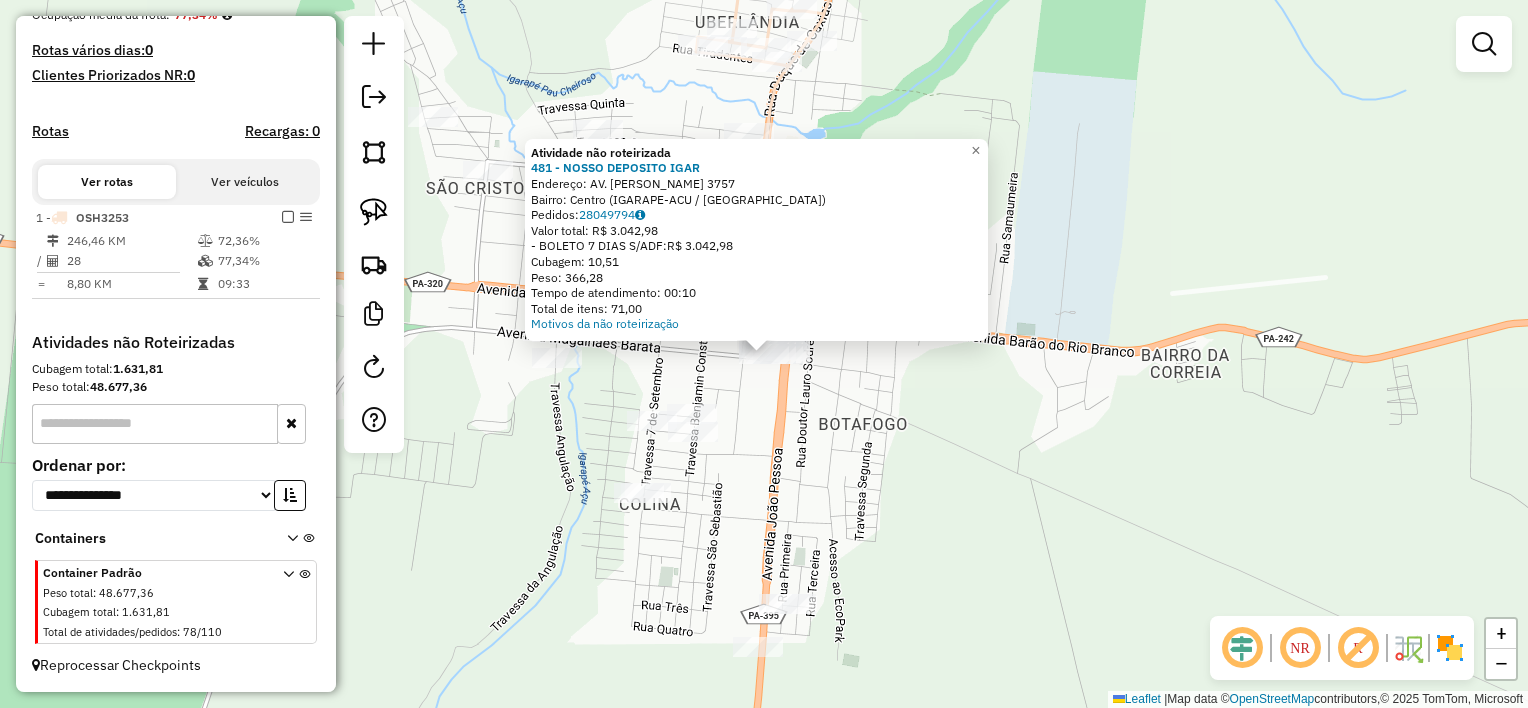 click on "Atividade não roteirizada 481 - NOSSO DEPOSITO  IGAR  Endereço:  AV. JOAO PESSOA 3757   Bairro: Centro (IGARAPE-ACU / PA)   Pedidos:  28049794   Valor total: R$ 3.042,98   - BOLETO 7 DIAS S/ADF:  R$ 3.042,98   Cubagem: 10,51   Peso: 366,28   Tempo de atendimento: 00:10   Total de itens: 71,00  Motivos da não roteirização × Janela de atendimento Grade de atendimento Capacidade Transportadoras Veículos Cliente Pedidos  Rotas Selecione os dias de semana para filtrar as janelas de atendimento  Seg   Ter   Qua   Qui   Sex   Sáb   Dom  Informe o período da janela de atendimento: De: Até:  Filtrar exatamente a janela do cliente  Considerar janela de atendimento padrão  Selecione os dias de semana para filtrar as grades de atendimento  Seg   Ter   Qua   Qui   Sex   Sáb   Dom   Considerar clientes sem dia de atendimento cadastrado  Clientes fora do dia de atendimento selecionado Filtrar as atividades entre os valores definidos abaixo:  Peso mínimo:   Peso máximo:   Cubagem mínima:   Cubagem máxima:  +" 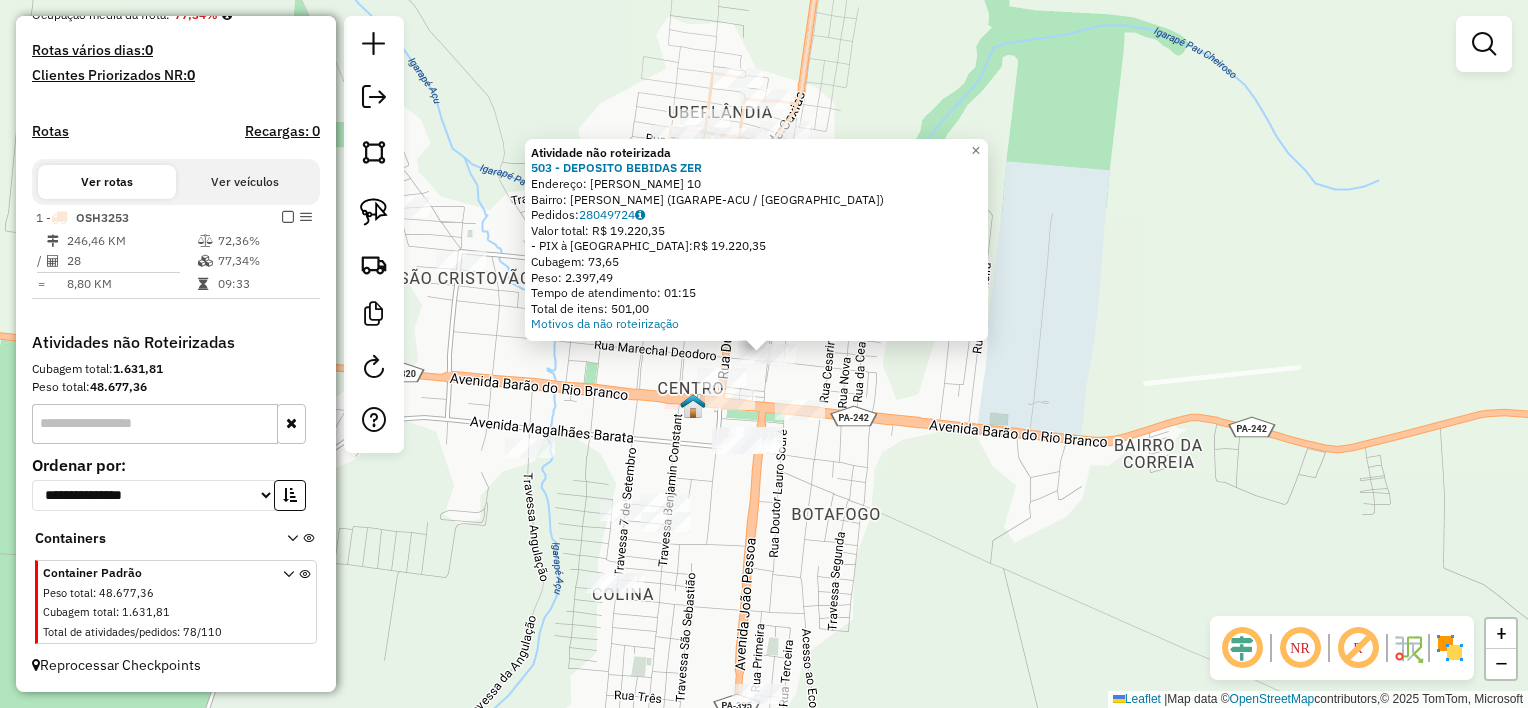 click on "Atividade não roteirizada 503 - DEPOSITO BEBIDAS ZER  Endereço:  Pau Cheiroso 10   Bairro: Pau Cheiroso (IGARAPE-ACU / PA)   Pedidos:  28049724   Valor total: R$ 19.220,35   - PIX à Vista:  R$ 19.220,35   Cubagem: 73,65   Peso: 2.397,49   Tempo de atendimento: 01:15   Total de itens: 501,00  Motivos da não roteirização × Janela de atendimento Grade de atendimento Capacidade Transportadoras Veículos Cliente Pedidos  Rotas Selecione os dias de semana para filtrar as janelas de atendimento  Seg   Ter   Qua   Qui   Sex   Sáb   Dom  Informe o período da janela de atendimento: De: Até:  Filtrar exatamente a janela do cliente  Considerar janela de atendimento padrão  Selecione os dias de semana para filtrar as grades de atendimento  Seg   Ter   Qua   Qui   Sex   Sáb   Dom   Considerar clientes sem dia de atendimento cadastrado  Clientes fora do dia de atendimento selecionado Filtrar as atividades entre os valores definidos abaixo:  Peso mínimo:   Peso máximo:   Cubagem mínima:   Cubagem máxima:  De:" 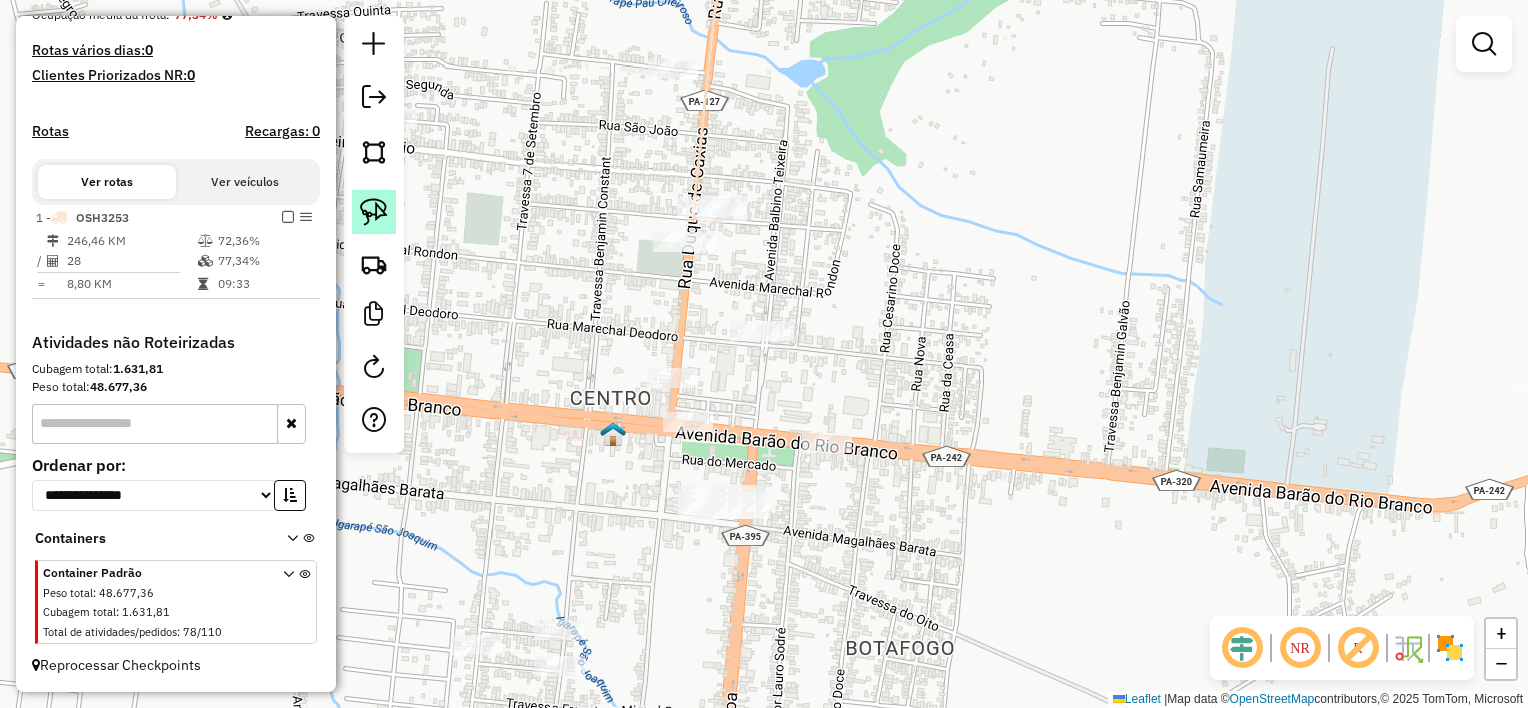 click 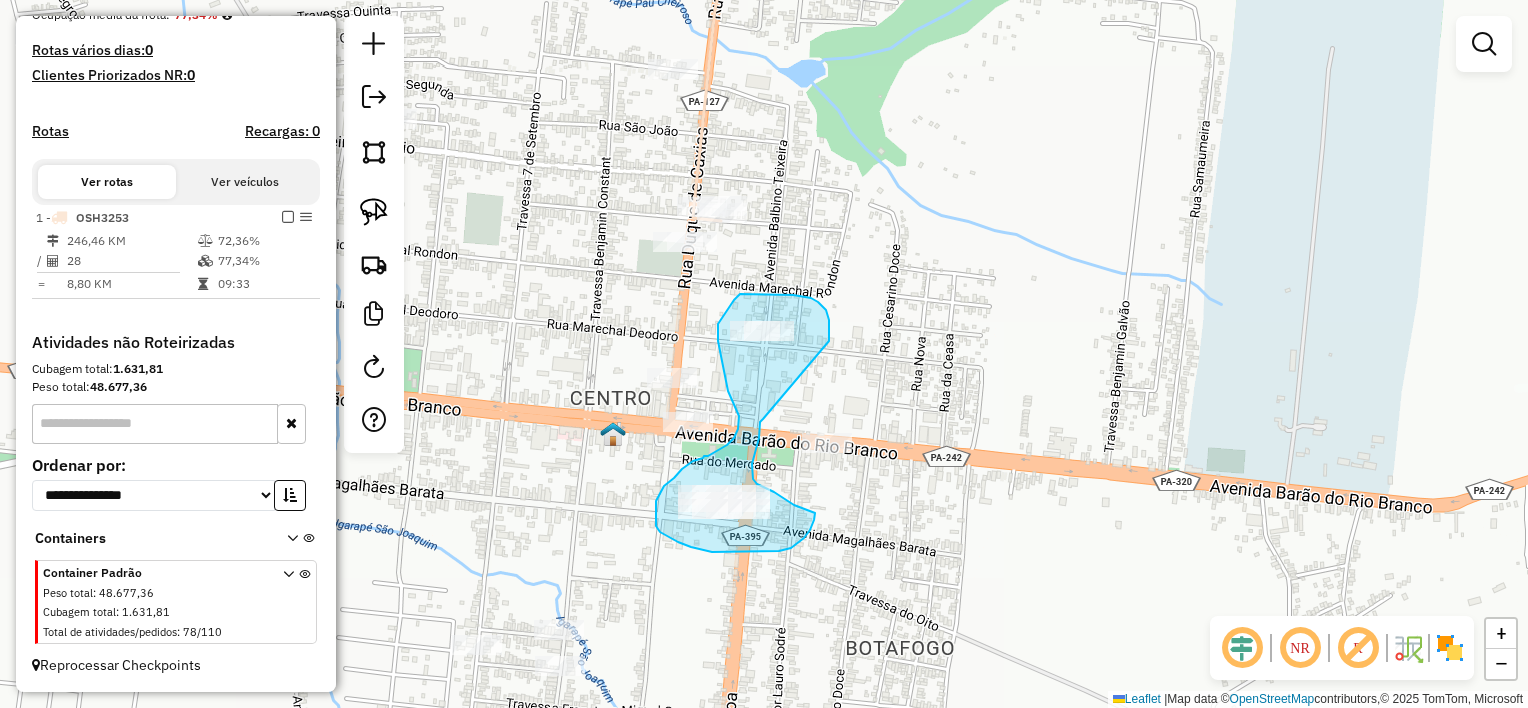 drag, startPoint x: 828, startPoint y: 315, endPoint x: 763, endPoint y: 419, distance: 122.641754 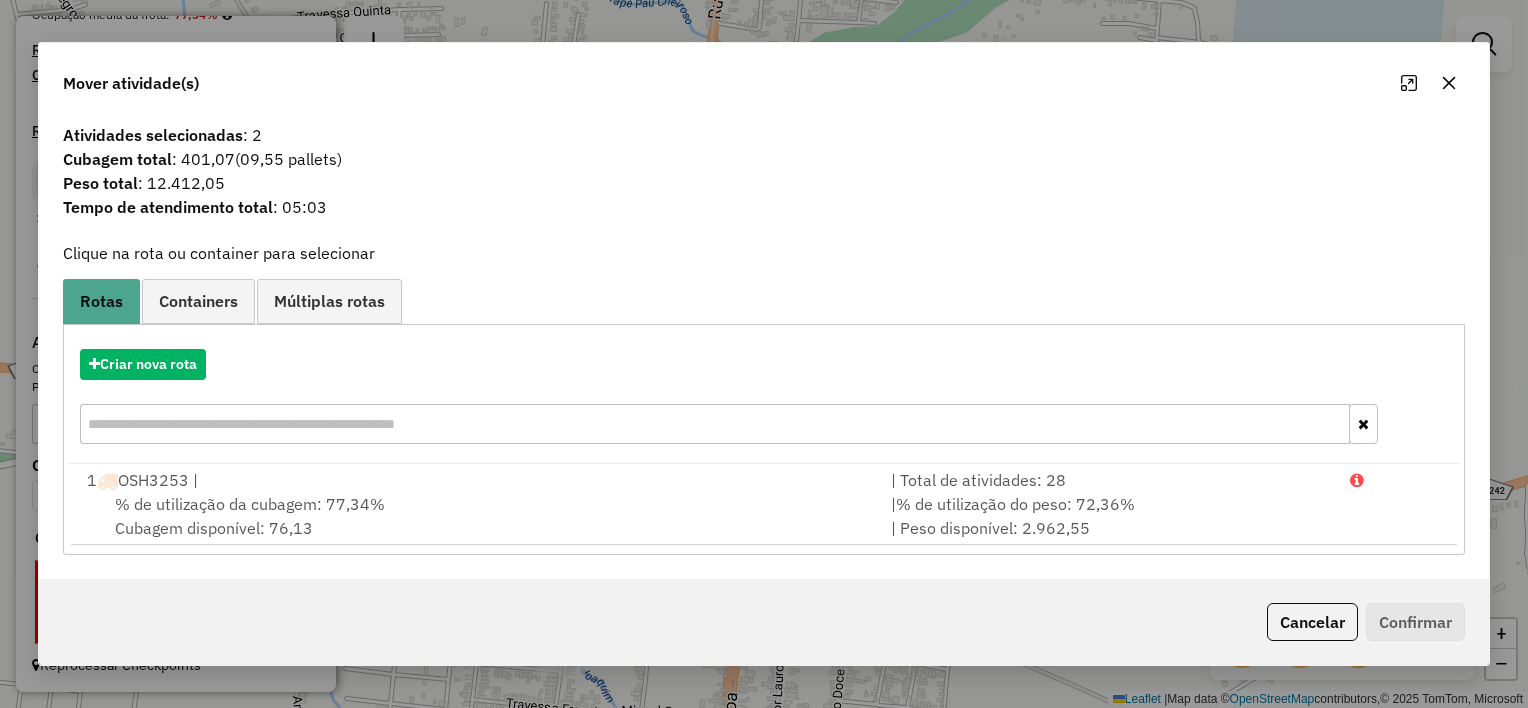 click 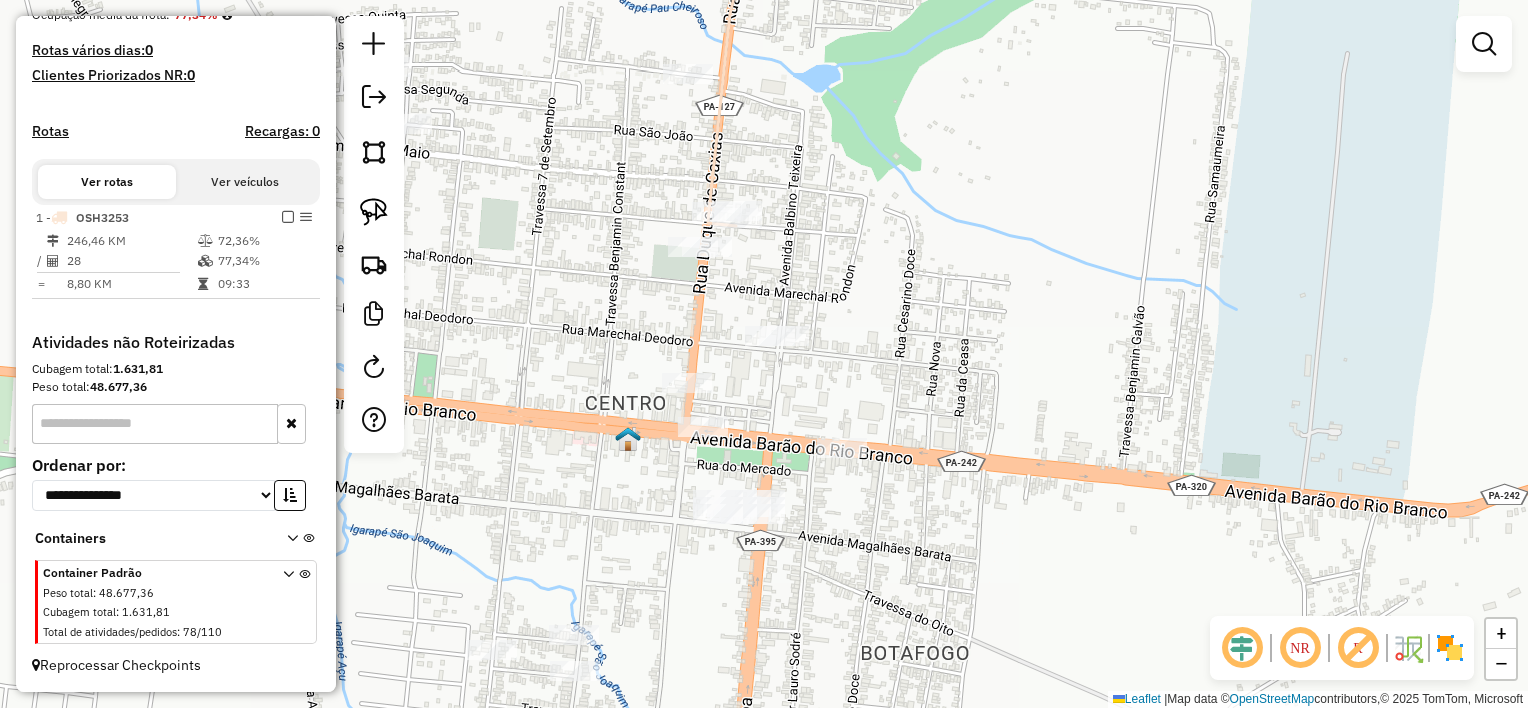 drag, startPoint x: 1103, startPoint y: 252, endPoint x: 1328, endPoint y: 257, distance: 225.05554 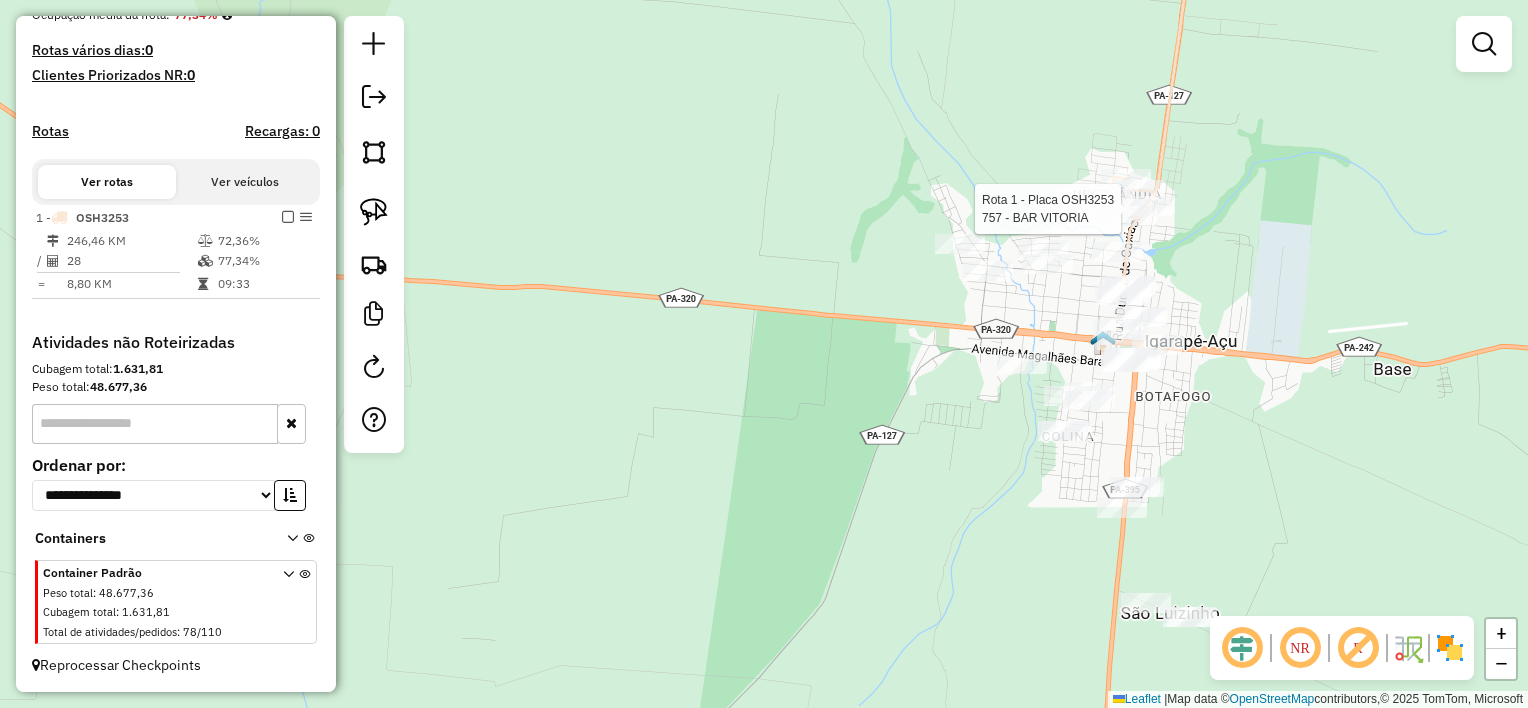 select on "**********" 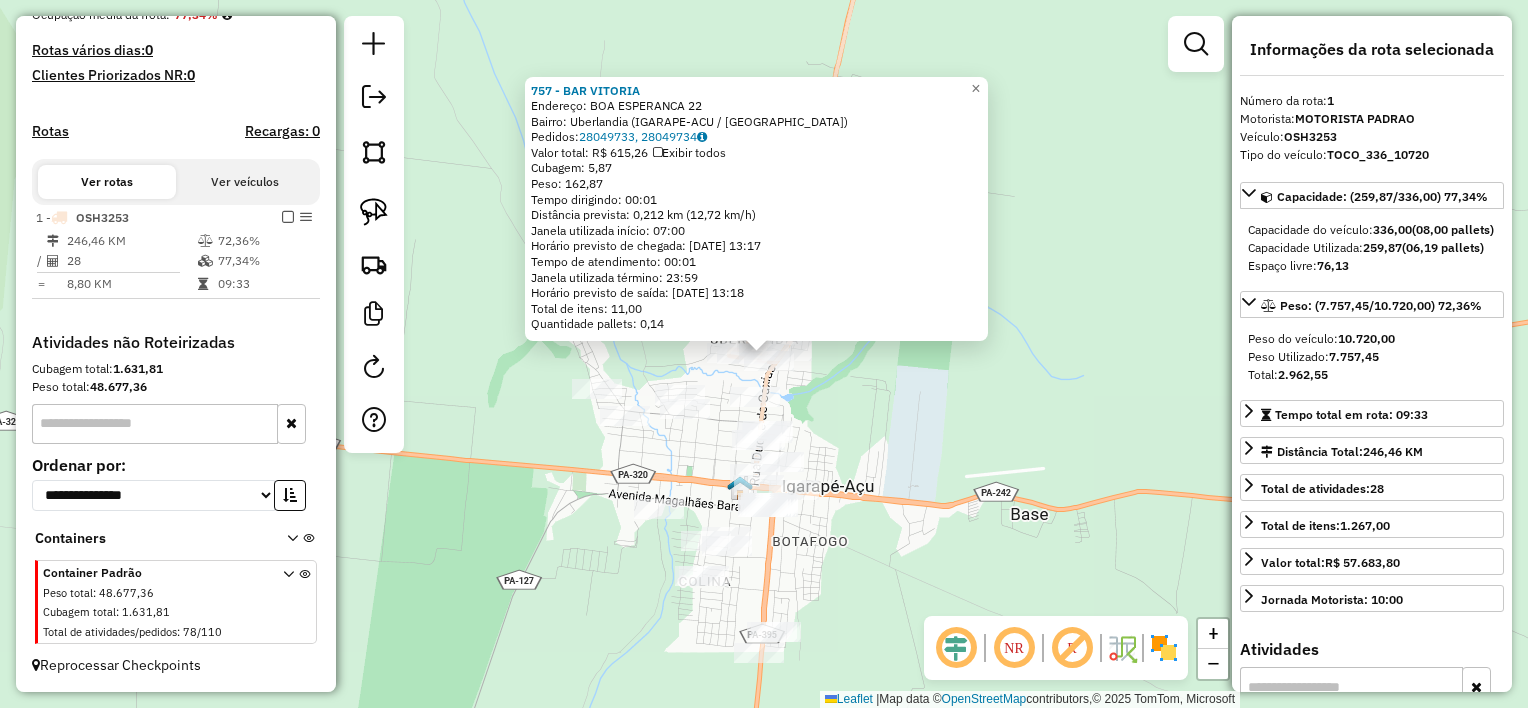 click on "757 - BAR VITORIA  Endereço:  BOA ESPERANCA 22   Bairro: Uberlandia (IGARAPE-ACU / PA)   Pedidos:  28049733, 28049734   Valor total: R$ 615,26   Exibir todos   Cubagem: 5,87  Peso: 162,87  Tempo dirigindo: 00:01   Distância prevista: 0,212 km (12,72 km/h)   Janela utilizada início: 07:00   Horário previsto de chegada: 29/07/2025 13:17   Tempo de atendimento: 00:01   Janela utilizada término: 23:59   Horário previsto de saída: 29/07/2025 13:18   Total de itens: 11,00   Quantidade pallets: 0,14  × Janela de atendimento Grade de atendimento Capacidade Transportadoras Veículos Cliente Pedidos  Rotas Selecione os dias de semana para filtrar as janelas de atendimento  Seg   Ter   Qua   Qui   Sex   Sáb   Dom  Informe o período da janela de atendimento: De: Até:  Filtrar exatamente a janela do cliente  Considerar janela de atendimento padrão  Selecione os dias de semana para filtrar as grades de atendimento  Seg   Ter   Qua   Qui   Sex   Sáb   Dom   Considerar clientes sem dia de atendimento cadastrado" 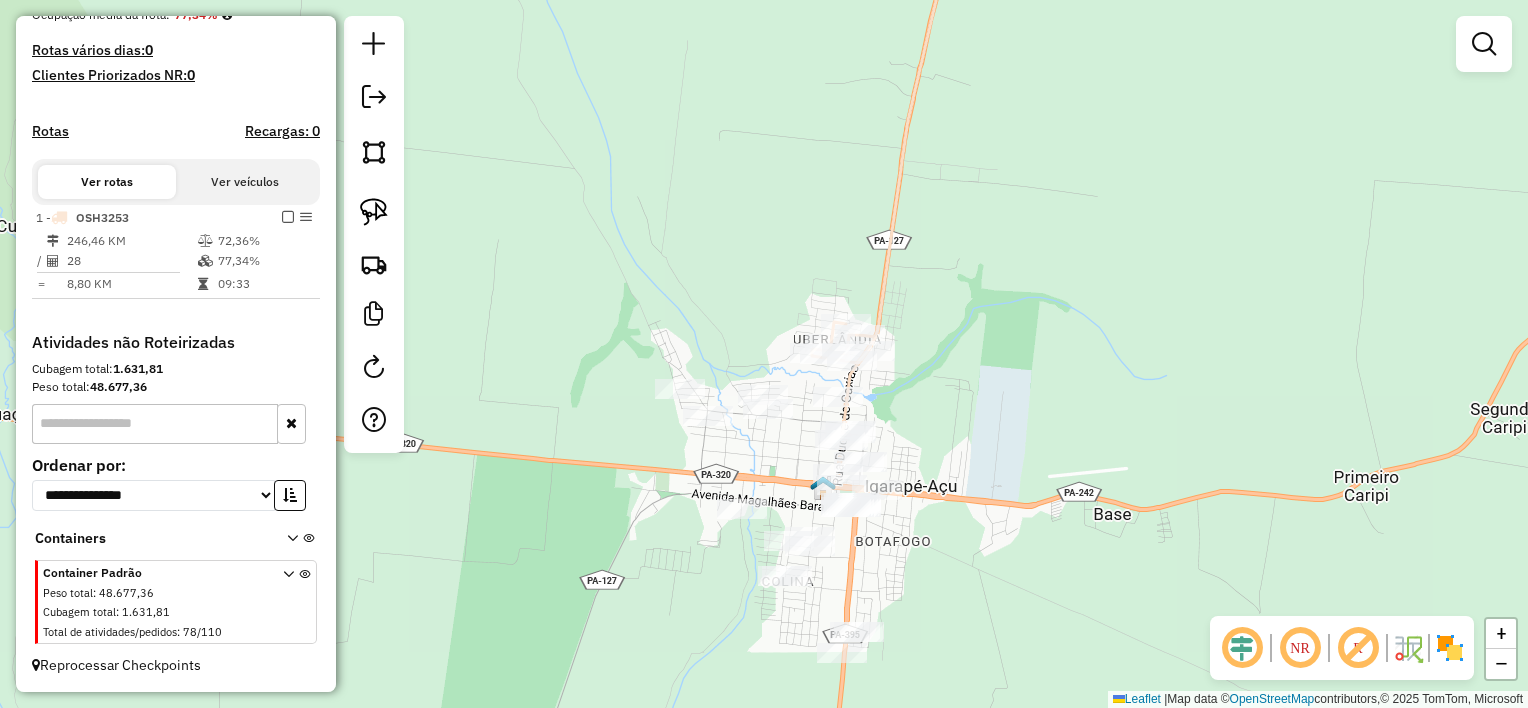 drag, startPoint x: 1008, startPoint y: 406, endPoint x: 1032, endPoint y: 394, distance: 26.832815 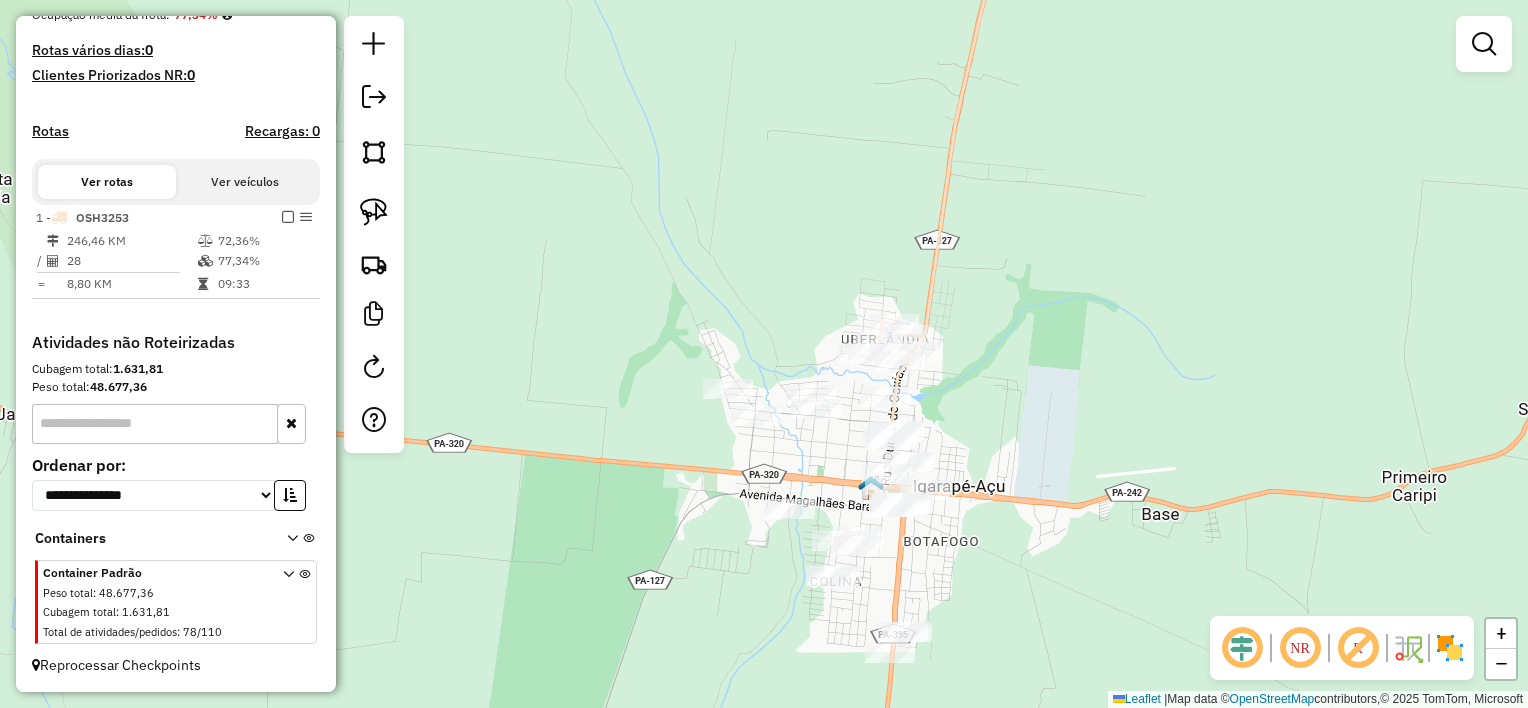 drag, startPoint x: 800, startPoint y: 258, endPoint x: 1035, endPoint y: 344, distance: 250.24188 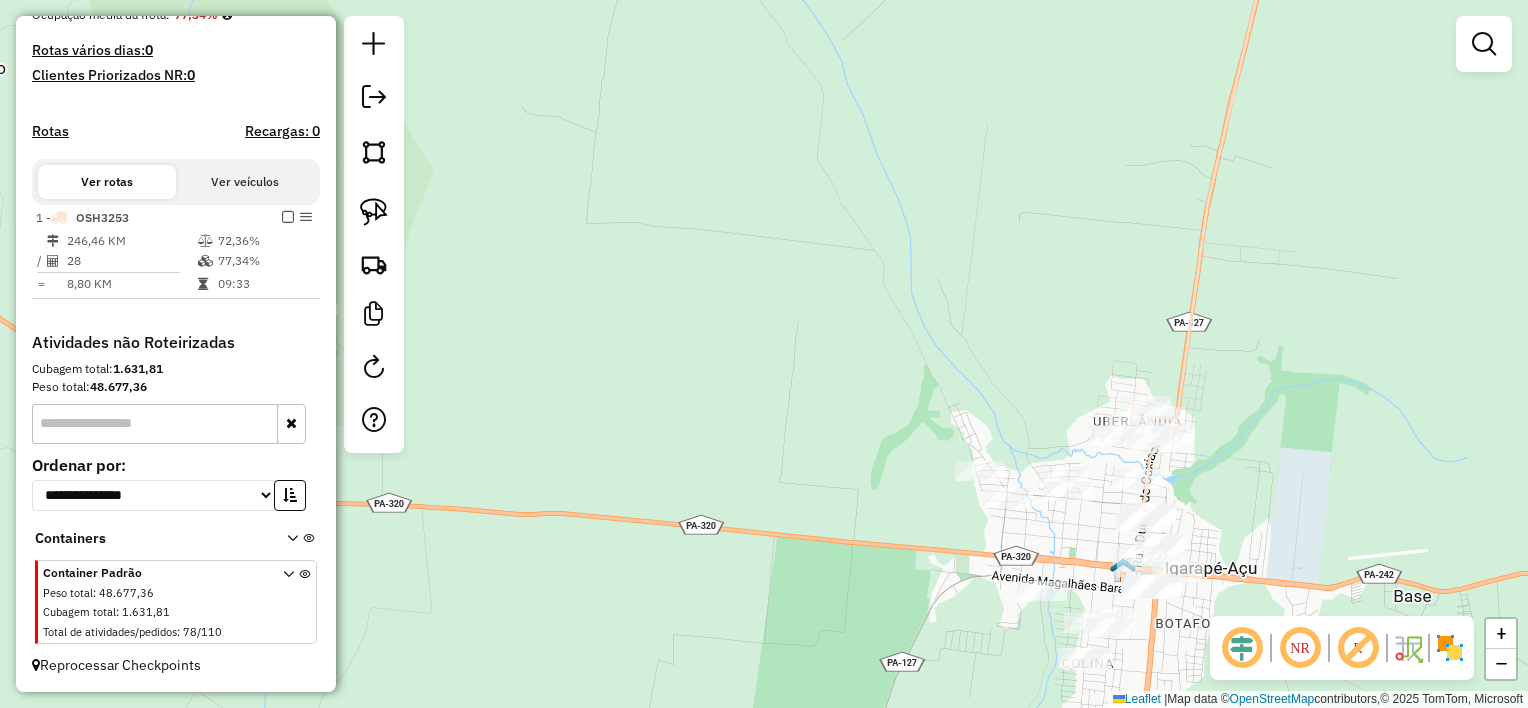drag, startPoint x: 1229, startPoint y: 532, endPoint x: 1132, endPoint y: 421, distance: 147.411 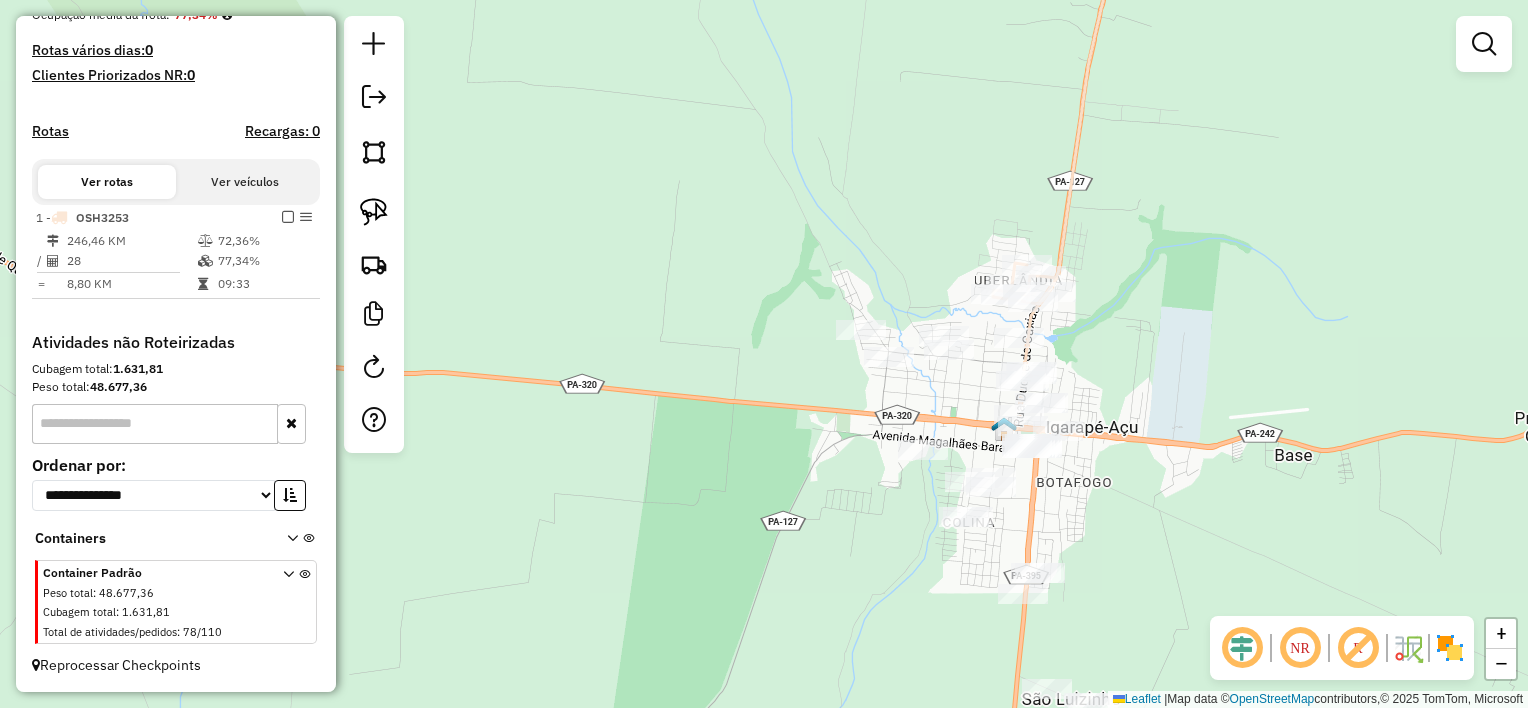 click on "Janela de atendimento Grade de atendimento Capacidade Transportadoras Veículos Cliente Pedidos  Rotas Selecione os dias de semana para filtrar as janelas de atendimento  Seg   Ter   Qua   Qui   Sex   Sáb   Dom  Informe o período da janela de atendimento: De: Até:  Filtrar exatamente a janela do cliente  Considerar janela de atendimento padrão  Selecione os dias de semana para filtrar as grades de atendimento  Seg   Ter   Qua   Qui   Sex   Sáb   Dom   Considerar clientes sem dia de atendimento cadastrado  Clientes fora do dia de atendimento selecionado Filtrar as atividades entre os valores definidos abaixo:  Peso mínimo:   Peso máximo:   Cubagem mínima:   Cubagem máxima:   De:   Até:  Filtrar as atividades entre o tempo de atendimento definido abaixo:  De:   Até:   Considerar capacidade total dos clientes não roteirizados Transportadora: Selecione um ou mais itens Tipo de veículo: Selecione um ou mais itens Veículo: Selecione um ou mais itens Motorista: Selecione um ou mais itens Nome: Rótulo:" 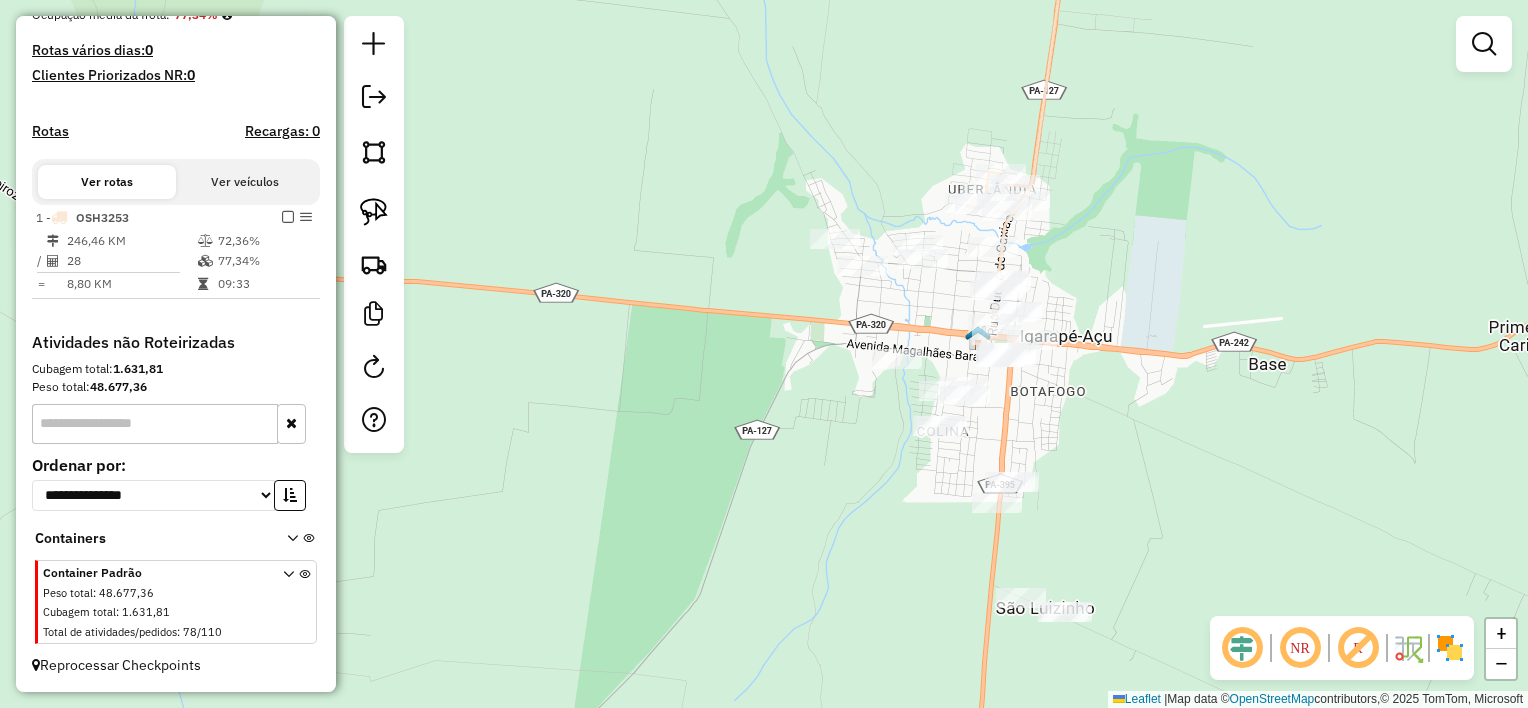 drag, startPoint x: 1080, startPoint y: 459, endPoint x: 1076, endPoint y: 416, distance: 43.185646 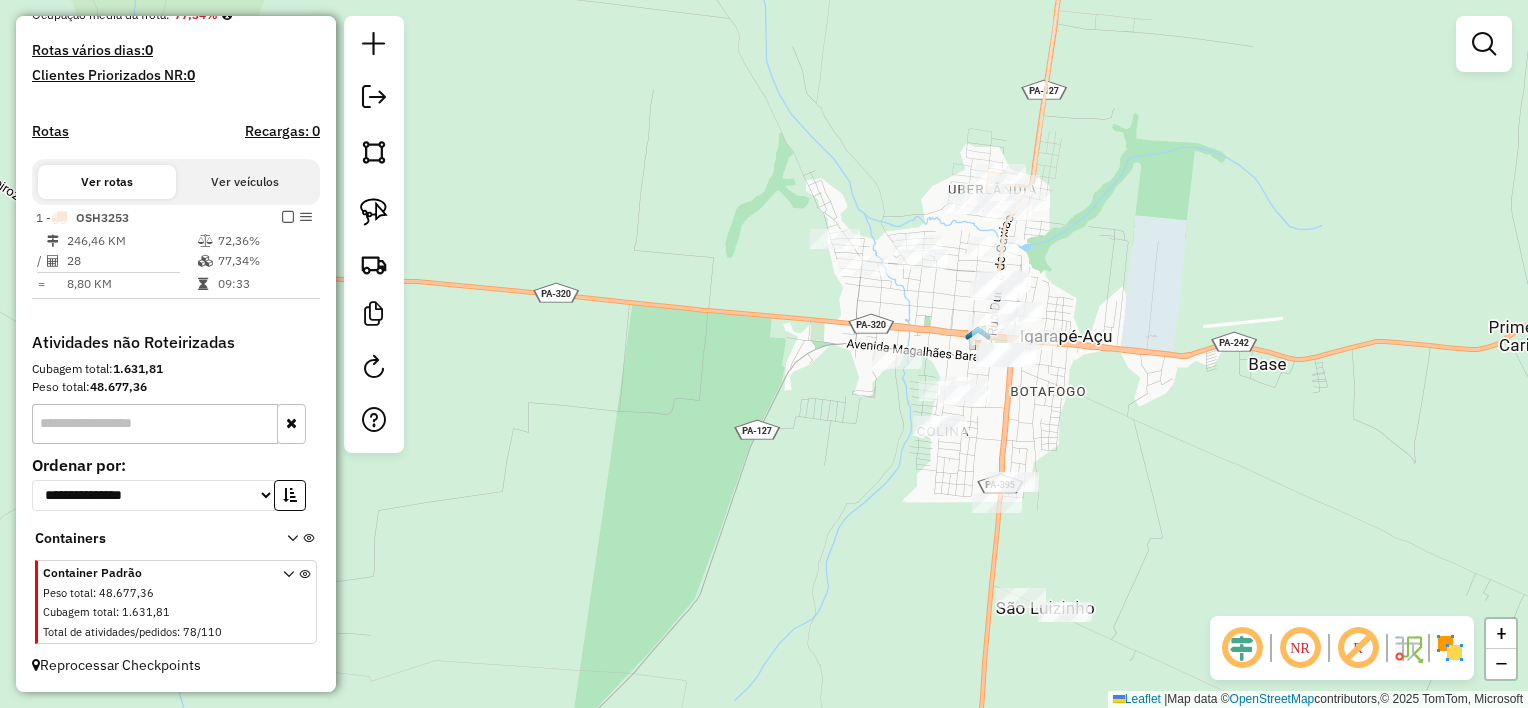 drag, startPoint x: 367, startPoint y: 208, endPoint x: 400, endPoint y: 208, distance: 33 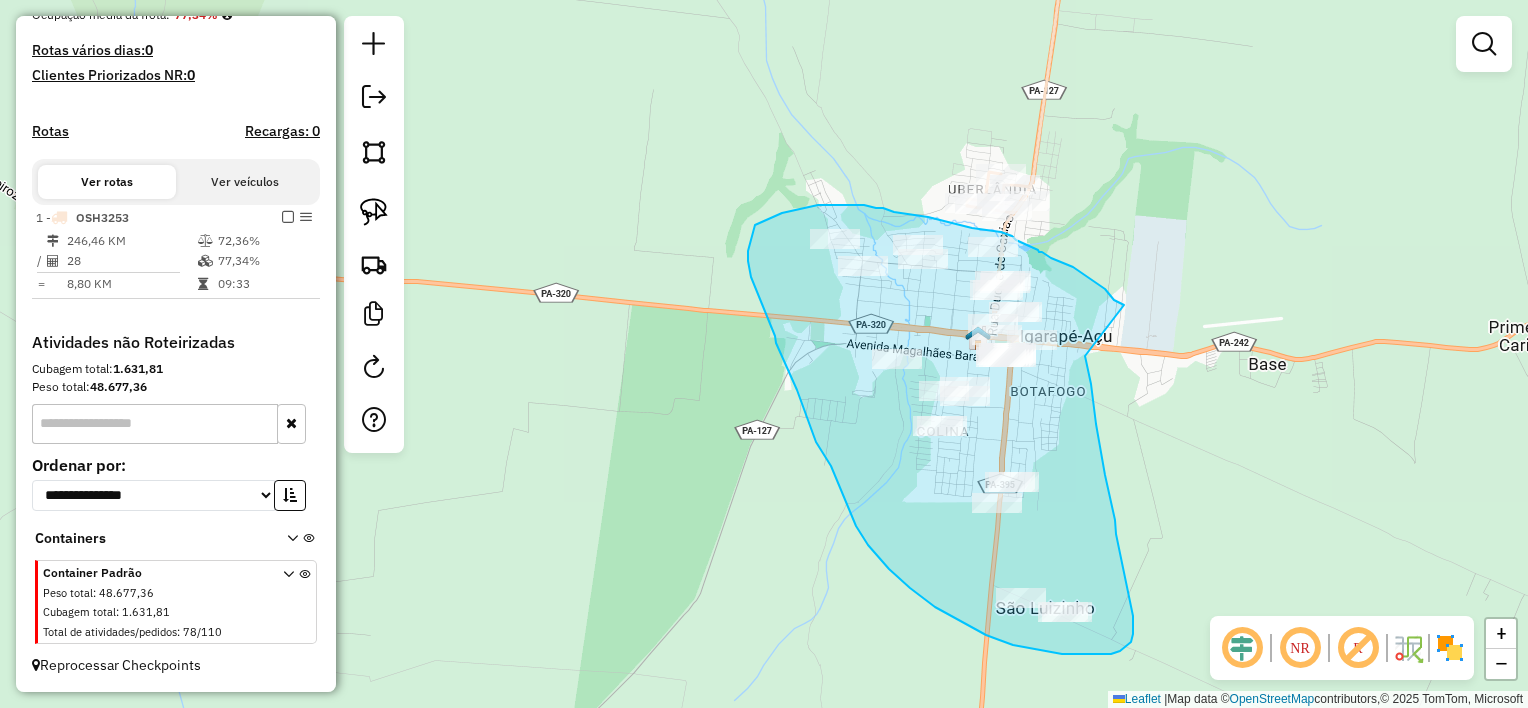 drag, startPoint x: 1124, startPoint y: 305, endPoint x: 1084, endPoint y: 350, distance: 60.207973 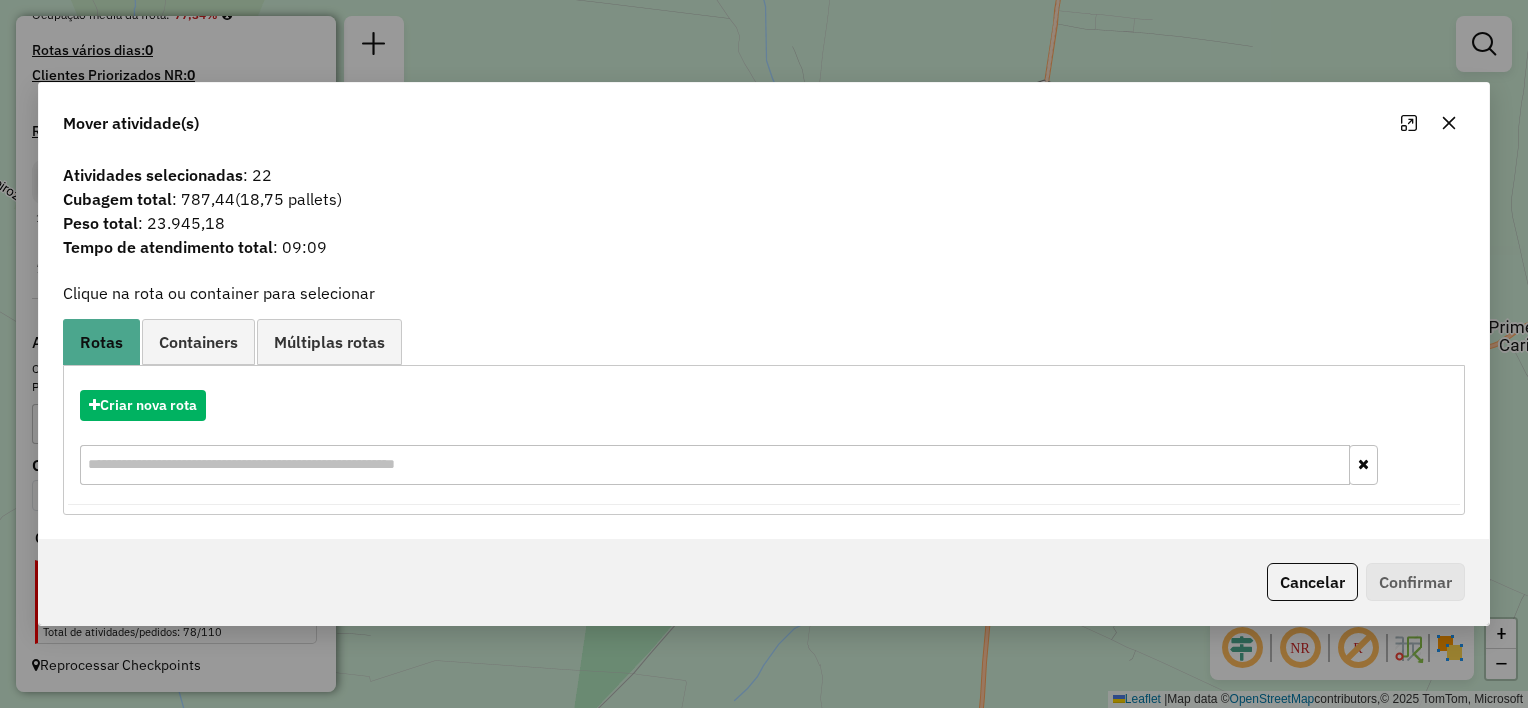 click 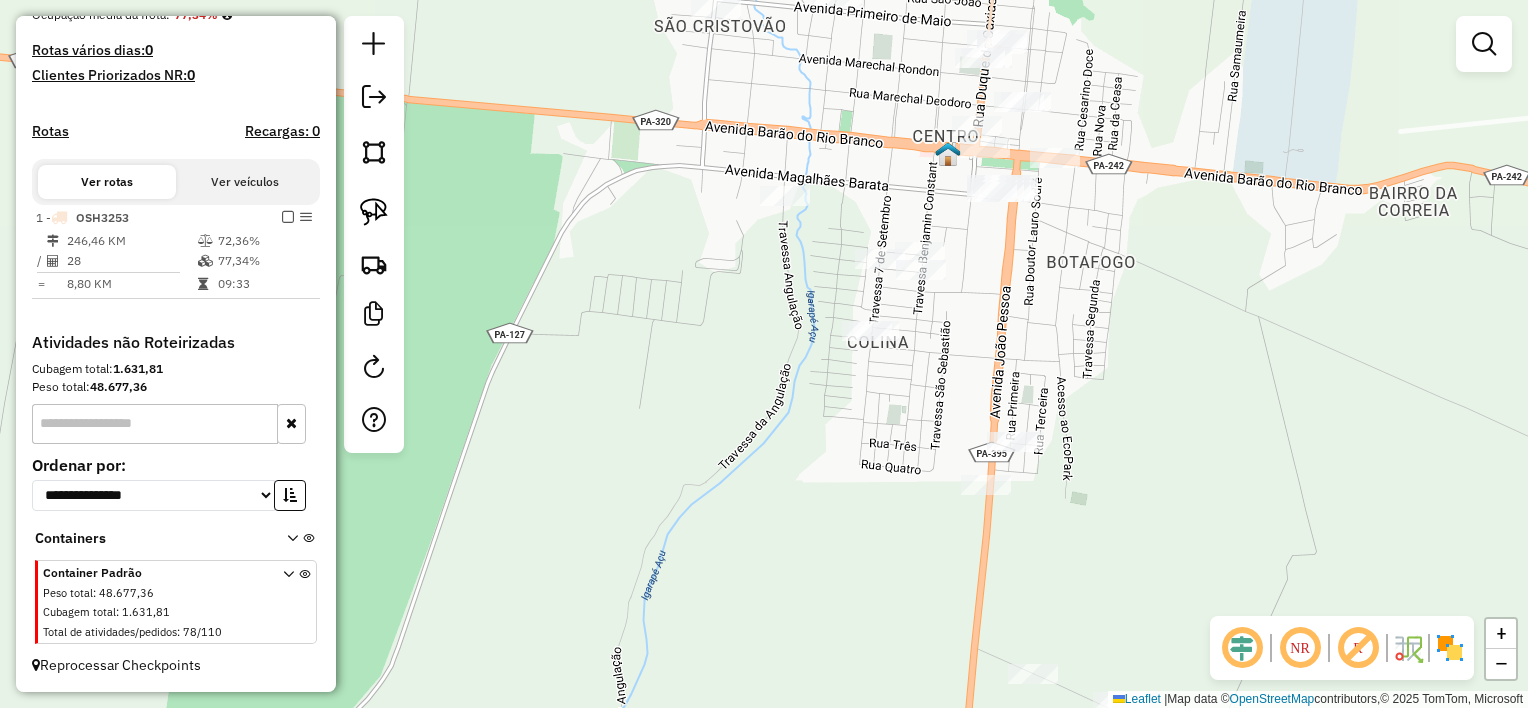 drag, startPoint x: 1140, startPoint y: 368, endPoint x: 1137, endPoint y: 191, distance: 177.02542 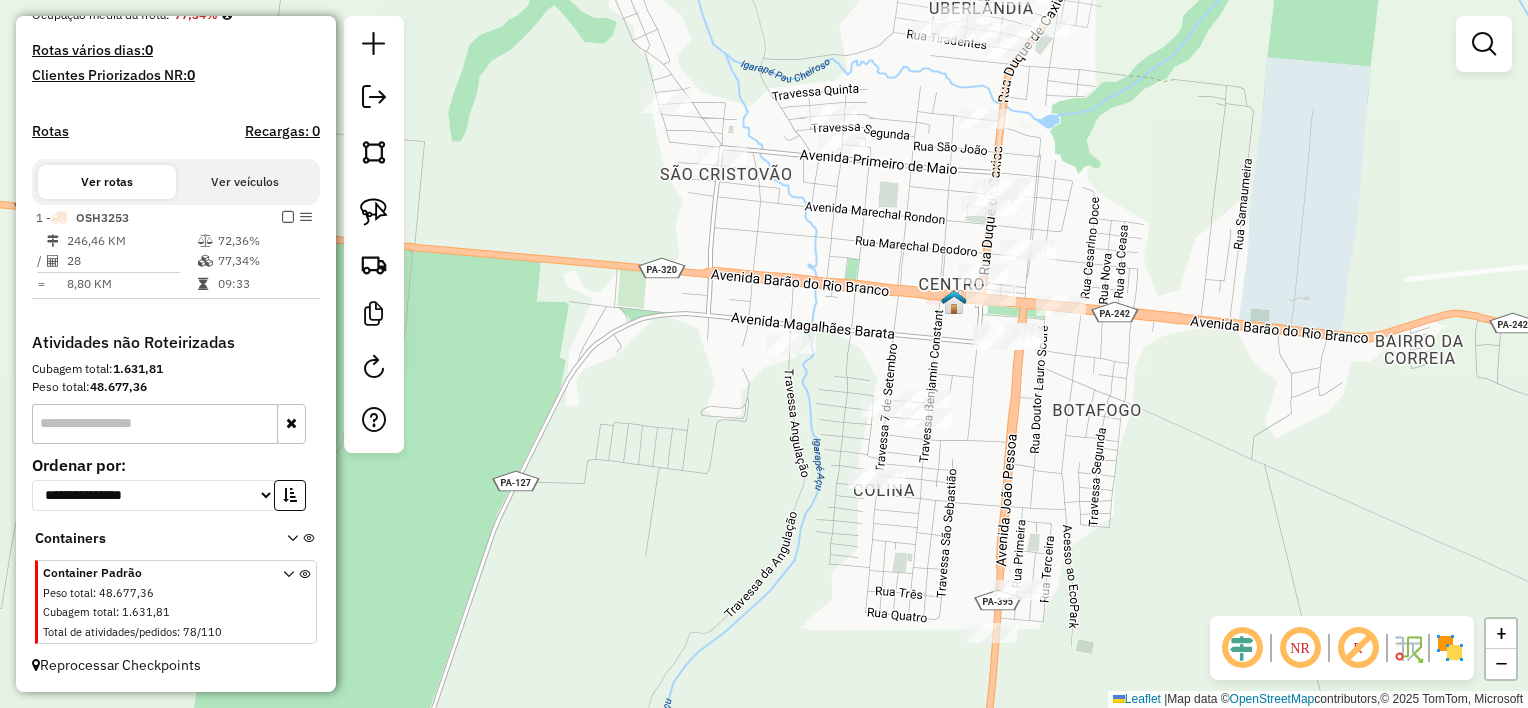 drag, startPoint x: 1198, startPoint y: 313, endPoint x: 1206, endPoint y: 459, distance: 146.21901 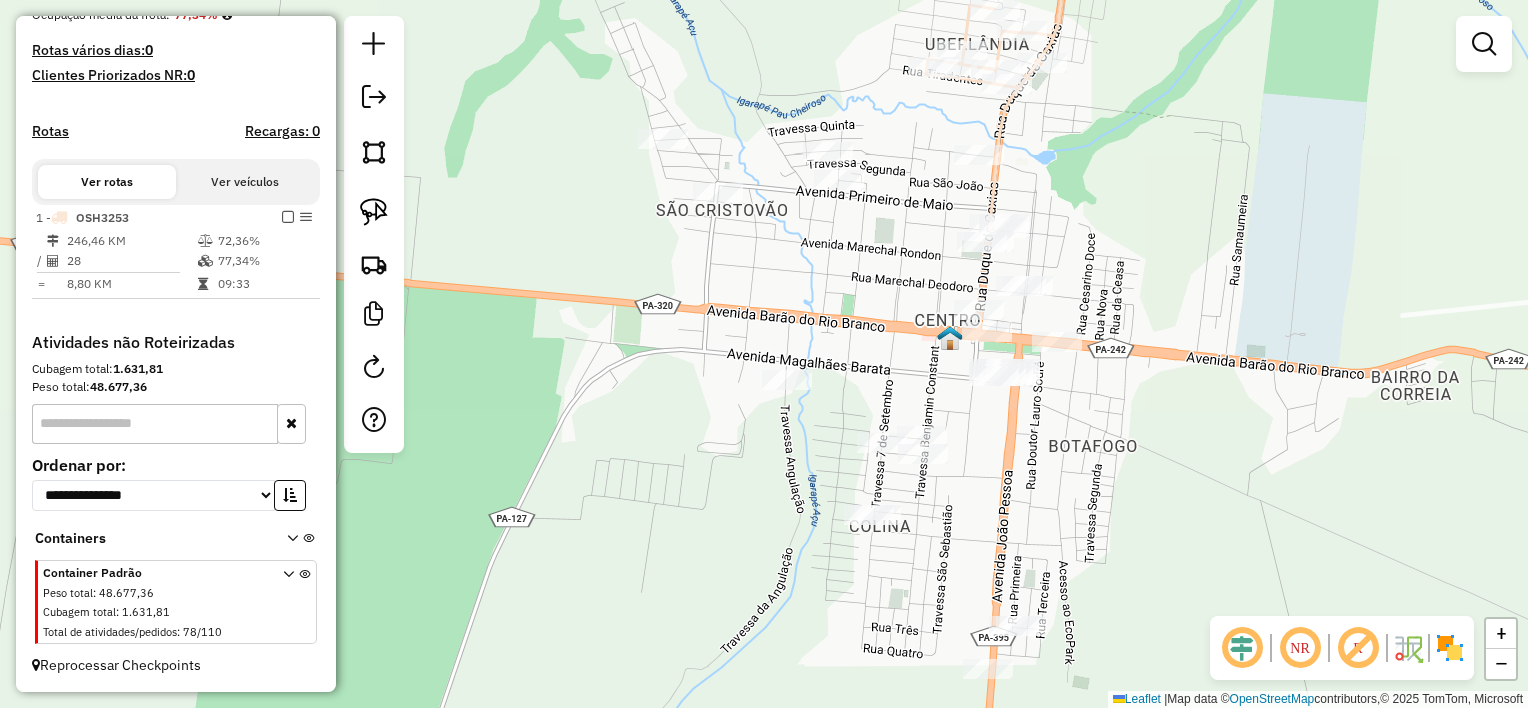 drag, startPoint x: 1177, startPoint y: 320, endPoint x: 1070, endPoint y: 285, distance: 112.578865 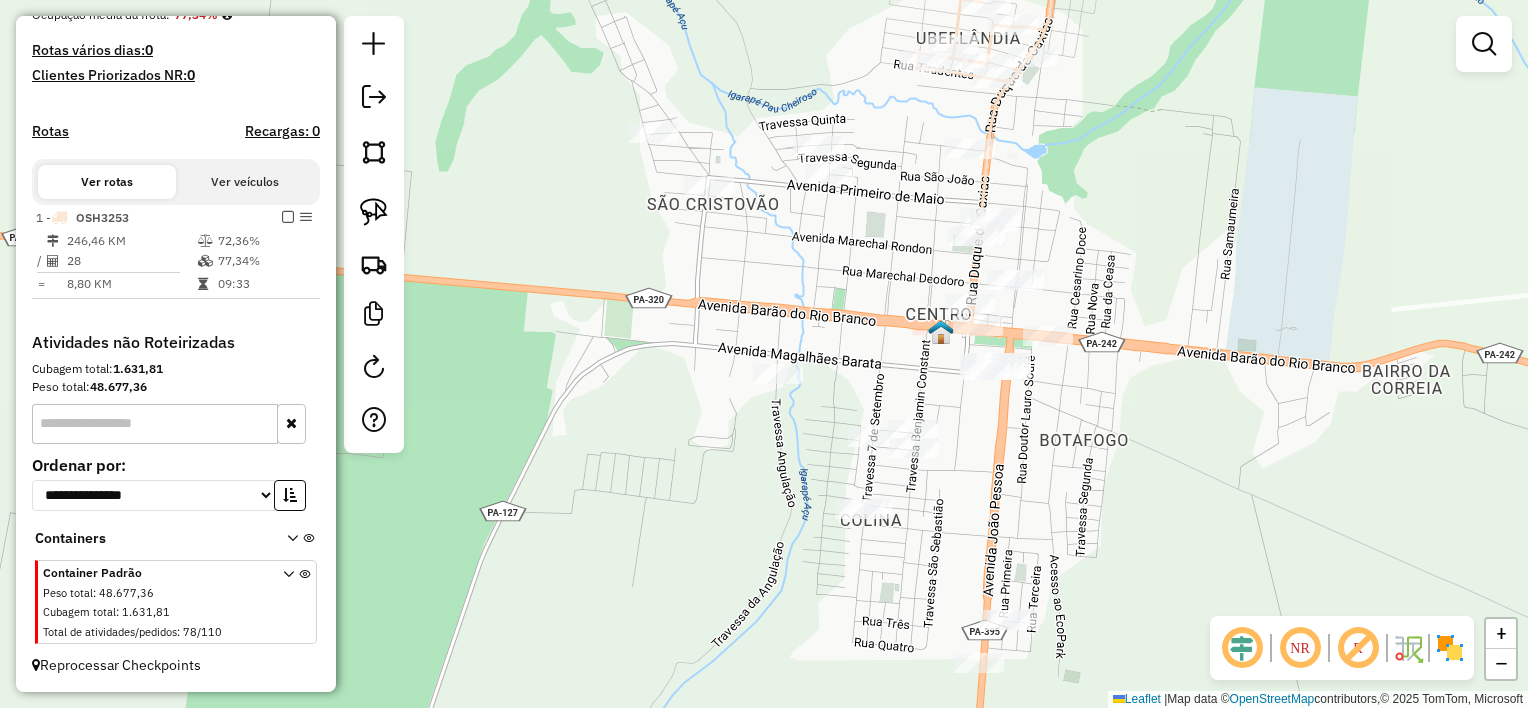 drag, startPoint x: 1199, startPoint y: 404, endPoint x: 1145, endPoint y: 332, distance: 90 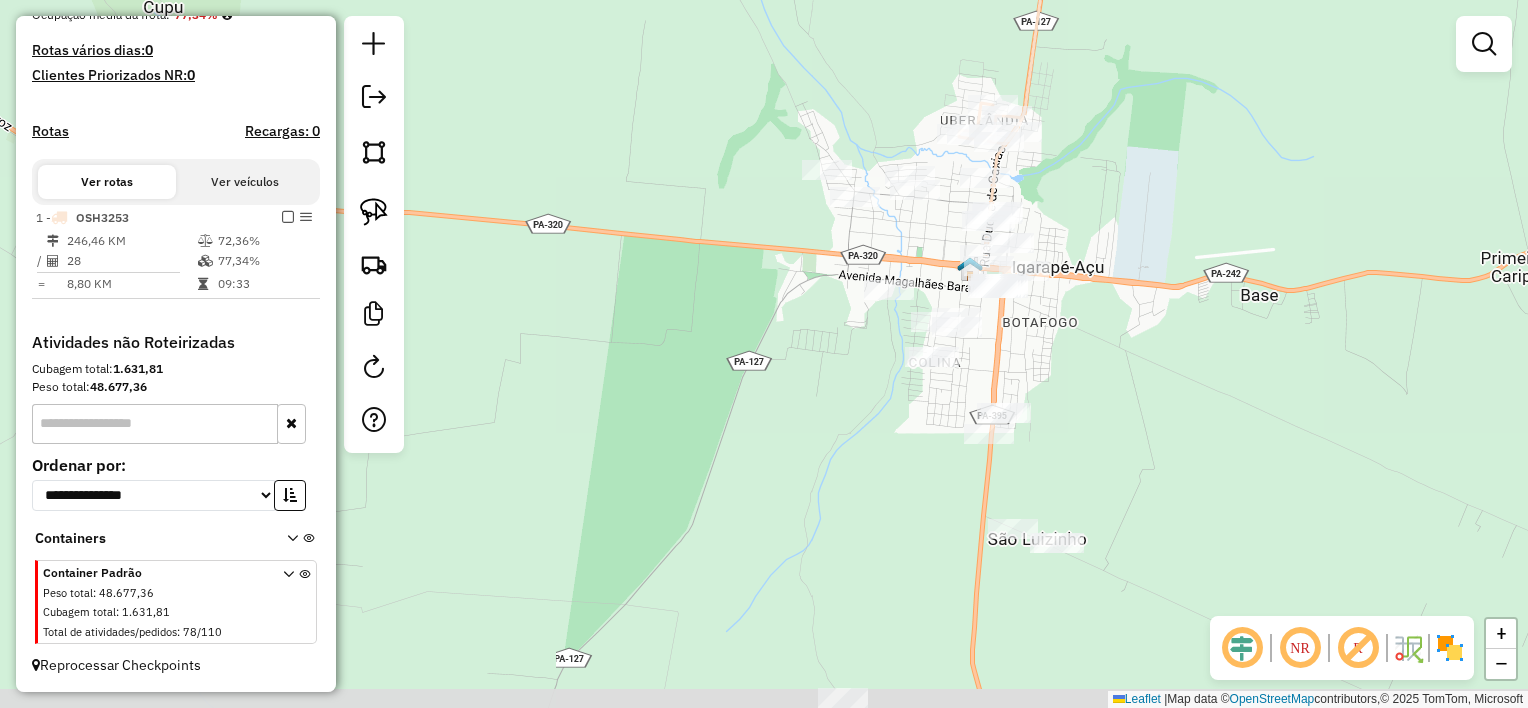 drag, startPoint x: 1079, startPoint y: 408, endPoint x: 1049, endPoint y: 383, distance: 39.051247 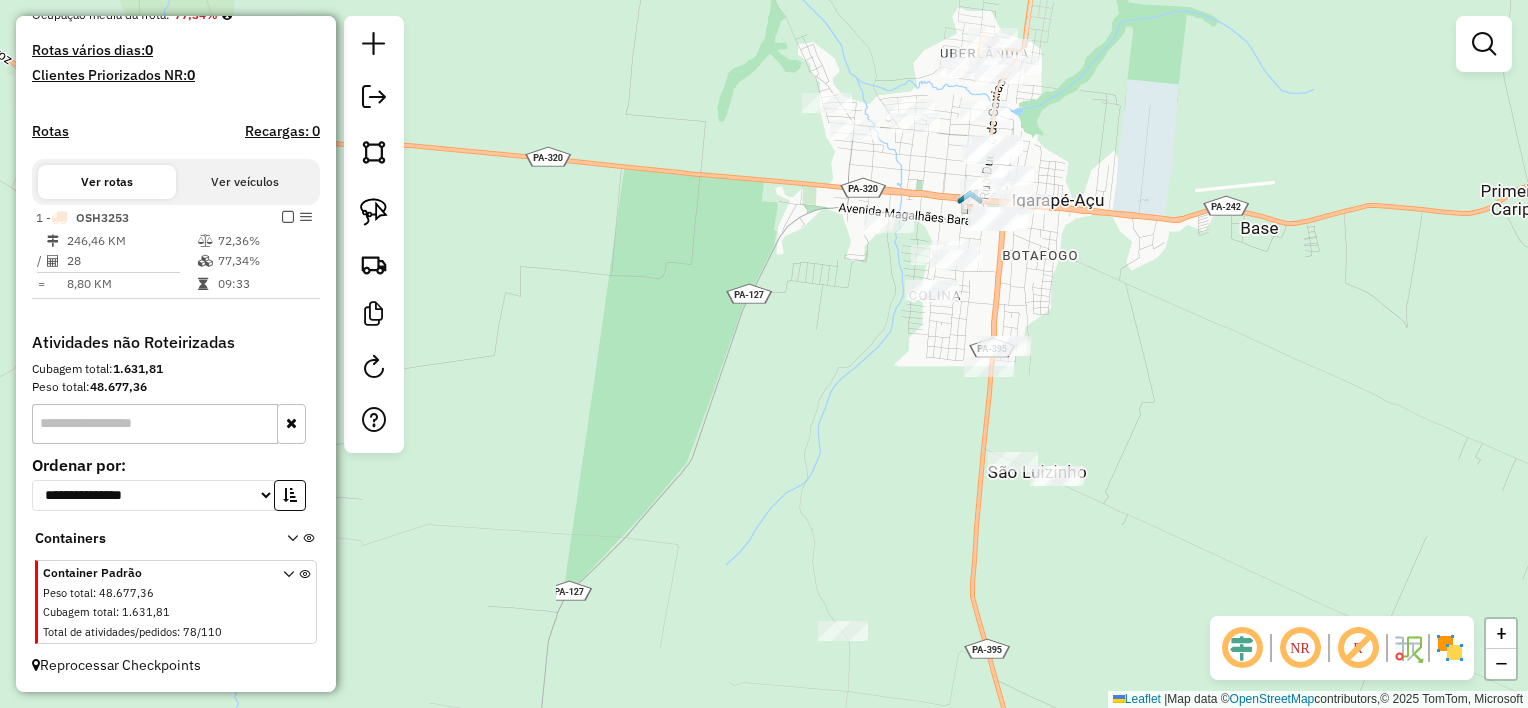 click on "Janela de atendimento Grade de atendimento Capacidade Transportadoras Veículos Cliente Pedidos  Rotas Selecione os dias de semana para filtrar as janelas de atendimento  Seg   Ter   Qua   Qui   Sex   Sáb   Dom  Informe o período da janela de atendimento: De: Até:  Filtrar exatamente a janela do cliente  Considerar janela de atendimento padrão  Selecione os dias de semana para filtrar as grades de atendimento  Seg   Ter   Qua   Qui   Sex   Sáb   Dom   Considerar clientes sem dia de atendimento cadastrado  Clientes fora do dia de atendimento selecionado Filtrar as atividades entre os valores definidos abaixo:  Peso mínimo:   Peso máximo:   Cubagem mínima:   Cubagem máxima:   De:   Até:  Filtrar as atividades entre o tempo de atendimento definido abaixo:  De:   Até:   Considerar capacidade total dos clientes não roteirizados Transportadora: Selecione um ou mais itens Tipo de veículo: Selecione um ou mais itens Veículo: Selecione um ou mais itens Motorista: Selecione um ou mais itens Nome: Rótulo:" 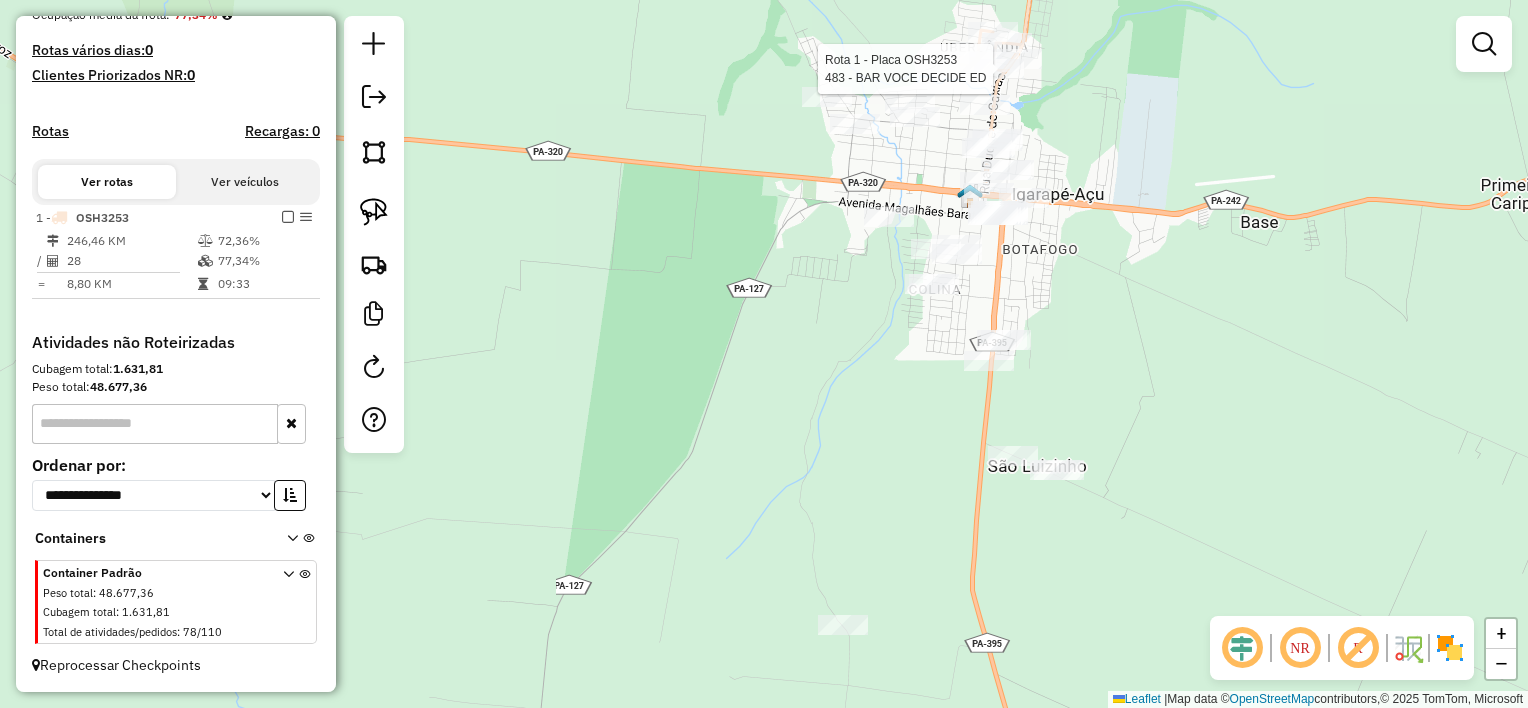 select on "**********" 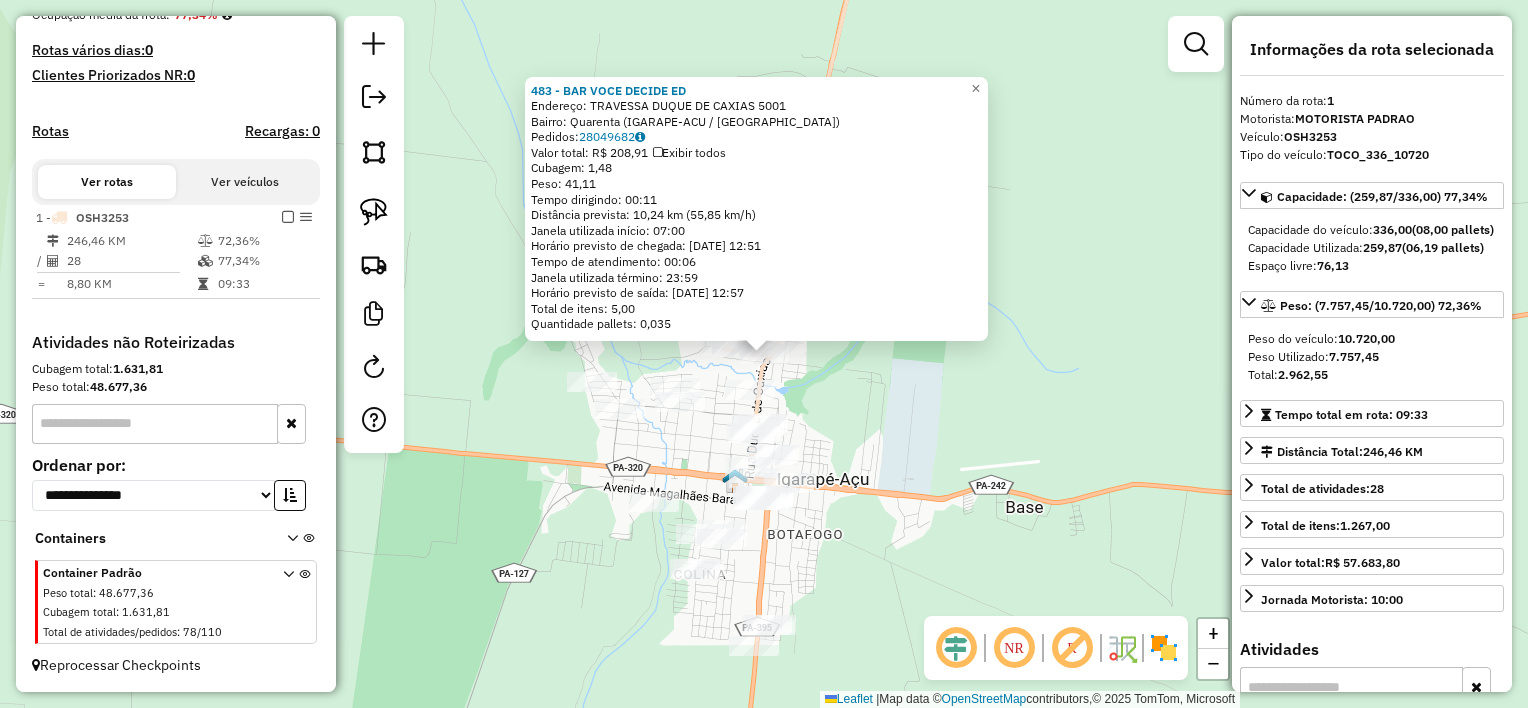 click on "Rota 1 - Placa OSH3253  483 - BAR VOCE DECIDE   ED 483 - BAR VOCE DECIDE   ED  Endereço:  TRAVESSA DUQUE DE CAXIAS 5001   Bairro: Quarenta (IGARAPE-ACU / PA)   Pedidos:  28049682   Valor total: R$ 208,91   Exibir todos   Cubagem: 1,48  Peso: 41,11  Tempo dirigindo: 00:11   Distância prevista: 10,24 km (55,85 km/h)   Janela utilizada início: 07:00   Horário previsto de chegada: 29/07/2025 12:51   Tempo de atendimento: 00:06   Janela utilizada término: 23:59   Horário previsto de saída: 29/07/2025 12:57   Total de itens: 5,00   Quantidade pallets: 0,035  × Janela de atendimento Grade de atendimento Capacidade Transportadoras Veículos Cliente Pedidos  Rotas Selecione os dias de semana para filtrar as janelas de atendimento  Seg   Ter   Qua   Qui   Sex   Sáb   Dom  Informe o período da janela de atendimento: De: Até:  Filtrar exatamente a janela do cliente  Considerar janela de atendimento padrão  Selecione os dias de semana para filtrar as grades de atendimento  Seg   Ter   Qua   Qui   Sex   Sáb  +" 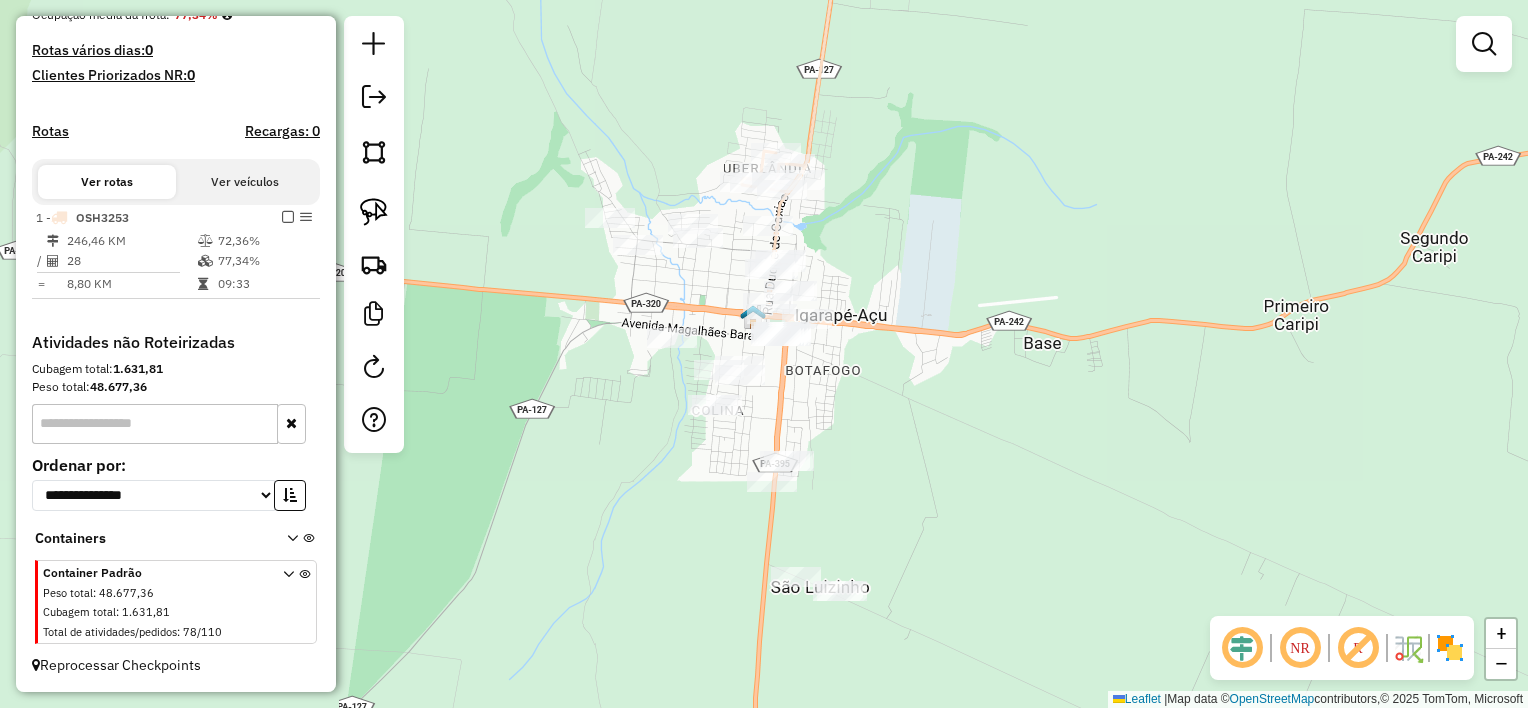 drag, startPoint x: 959, startPoint y: 341, endPoint x: 957, endPoint y: 296, distance: 45.044422 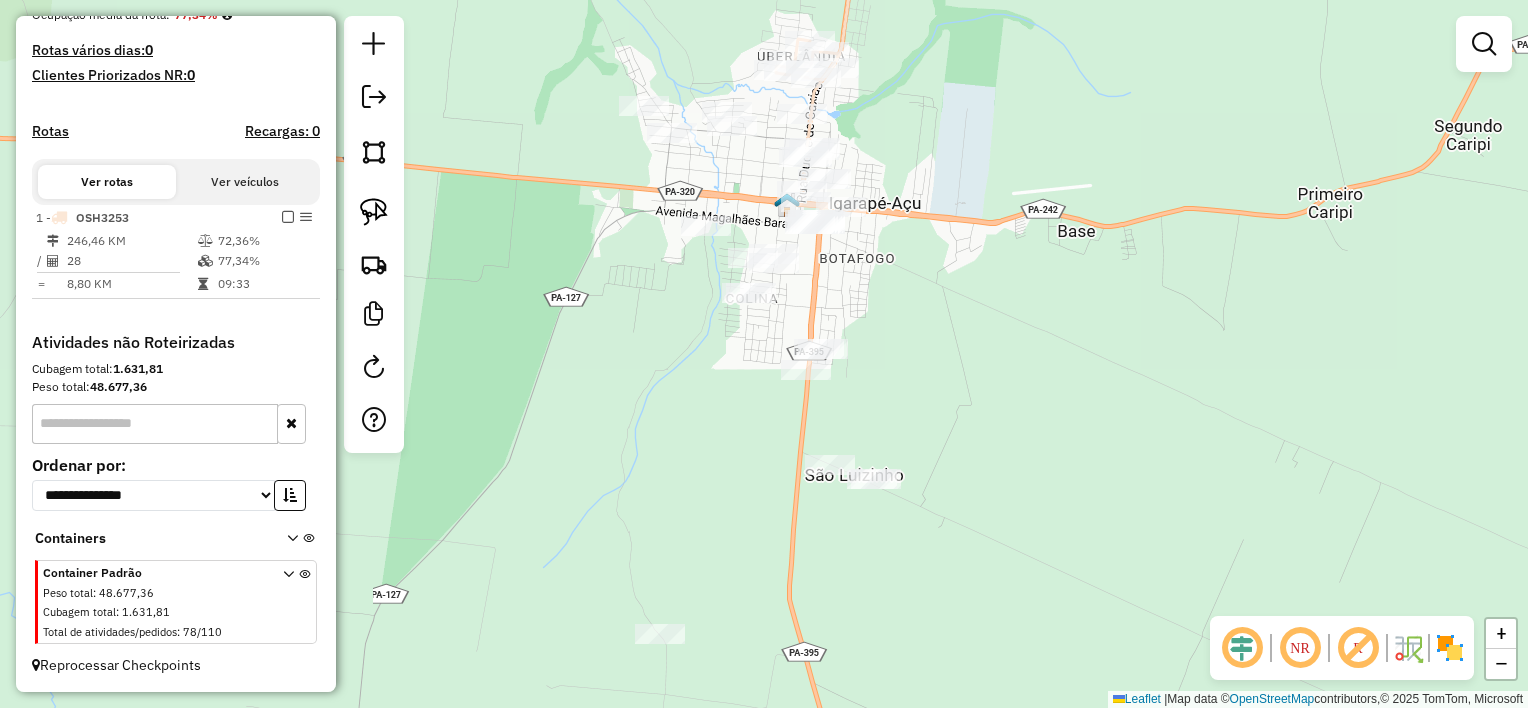 drag, startPoint x: 947, startPoint y: 312, endPoint x: 974, endPoint y: 248, distance: 69.46222 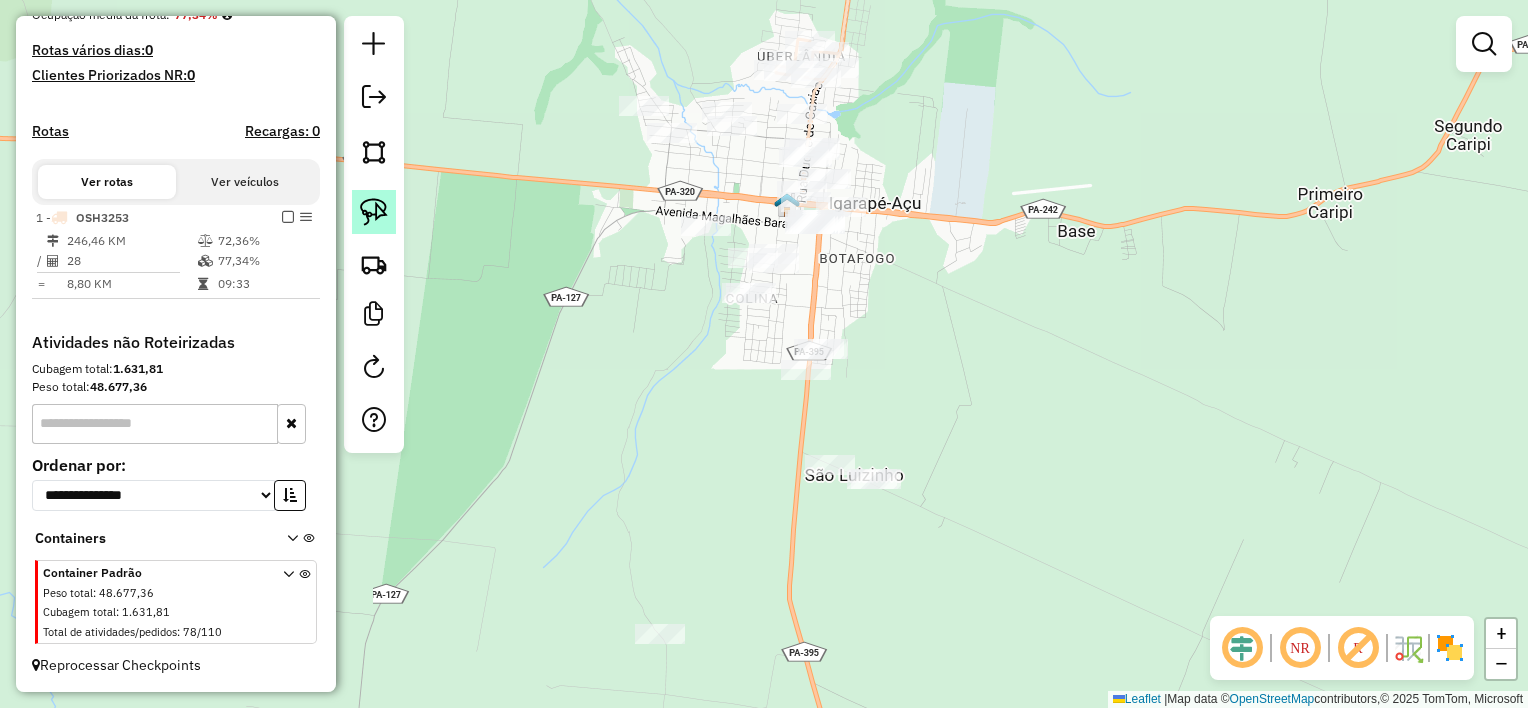 click 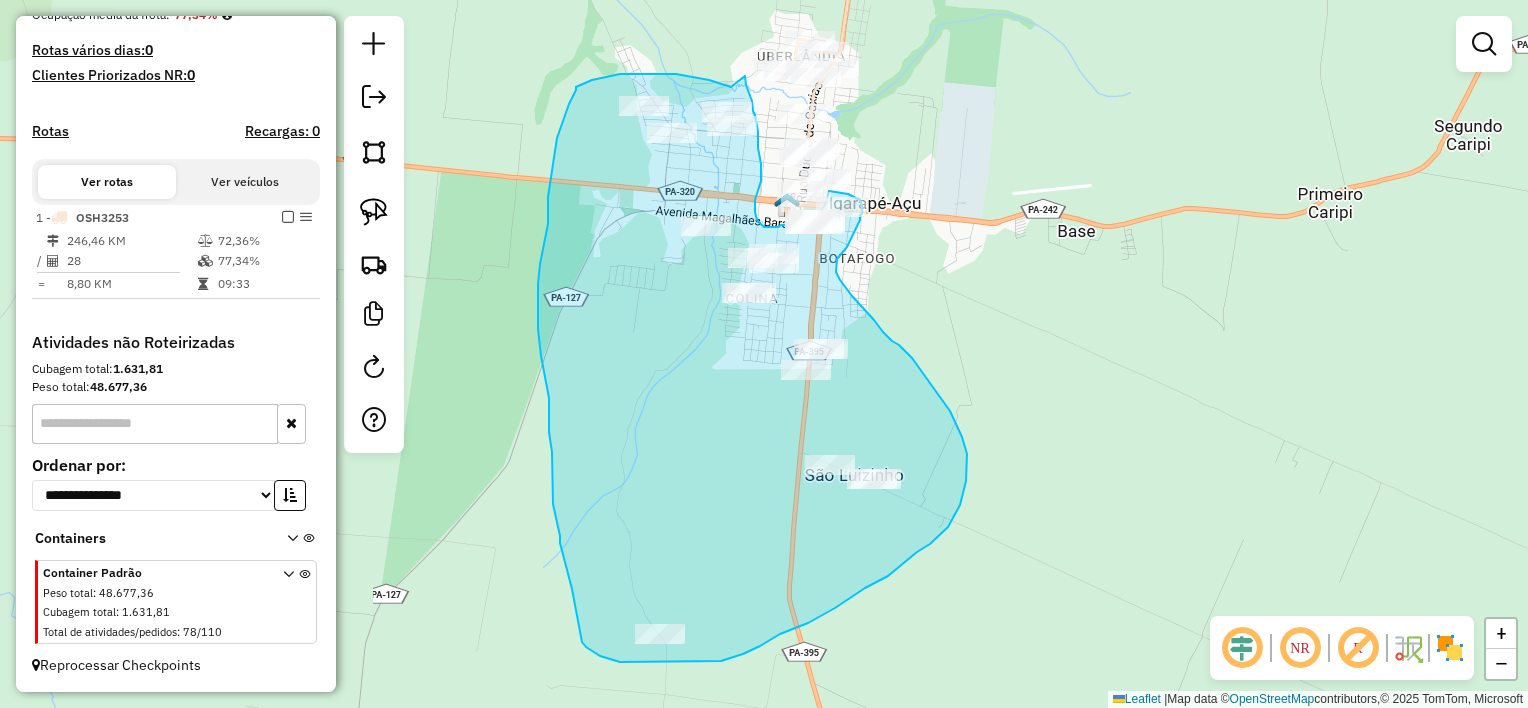 drag, startPoint x: 731, startPoint y: 87, endPoint x: 745, endPoint y: 76, distance: 17.804493 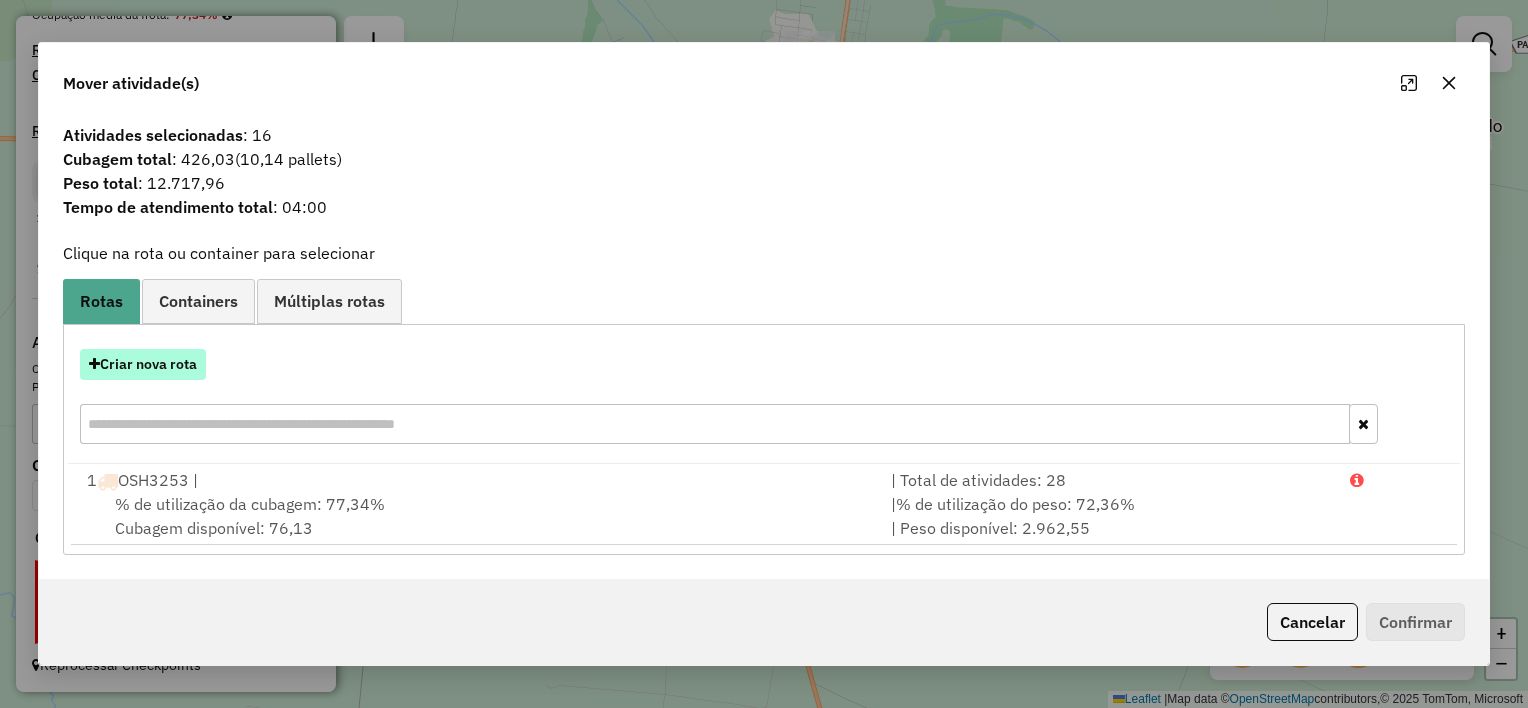 click on "Criar nova rota" at bounding box center [143, 364] 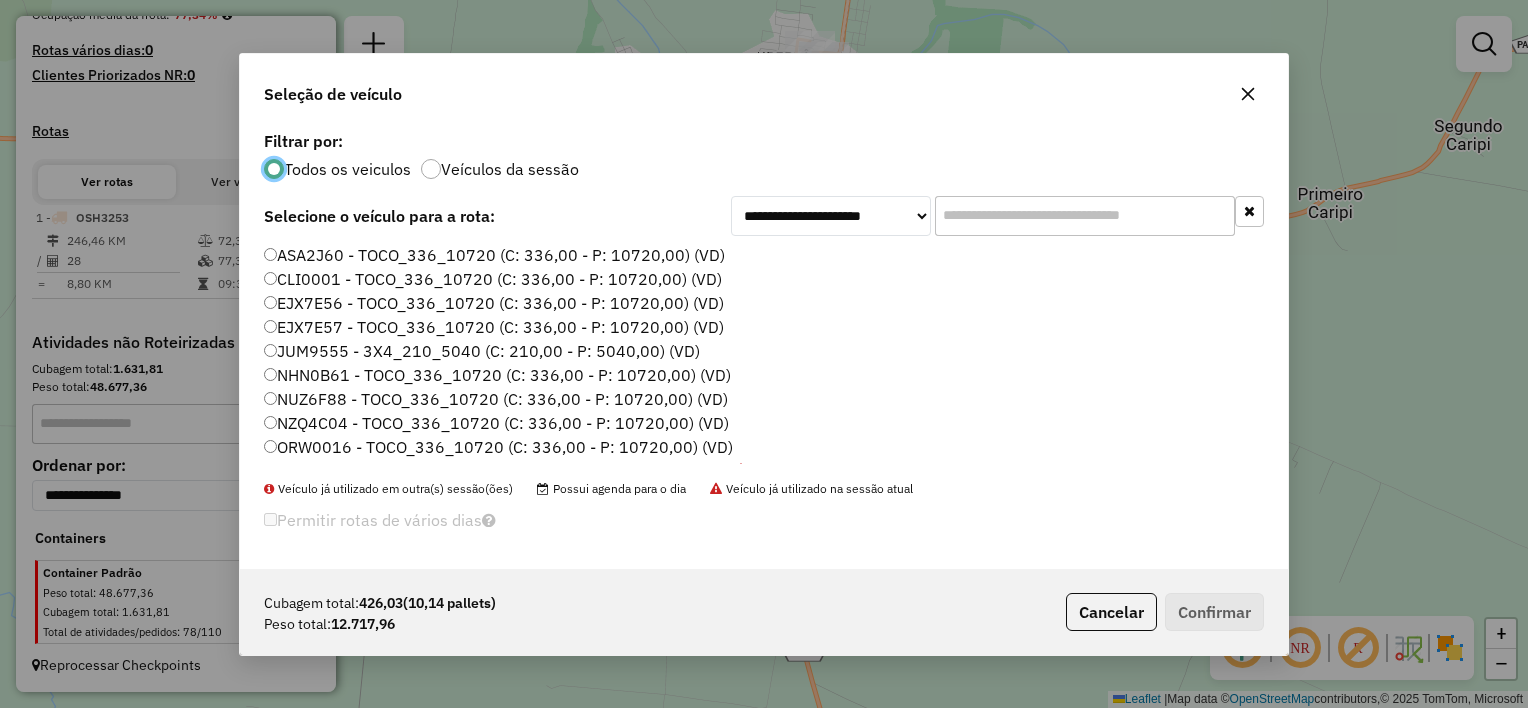 scroll, scrollTop: 10, scrollLeft: 6, axis: both 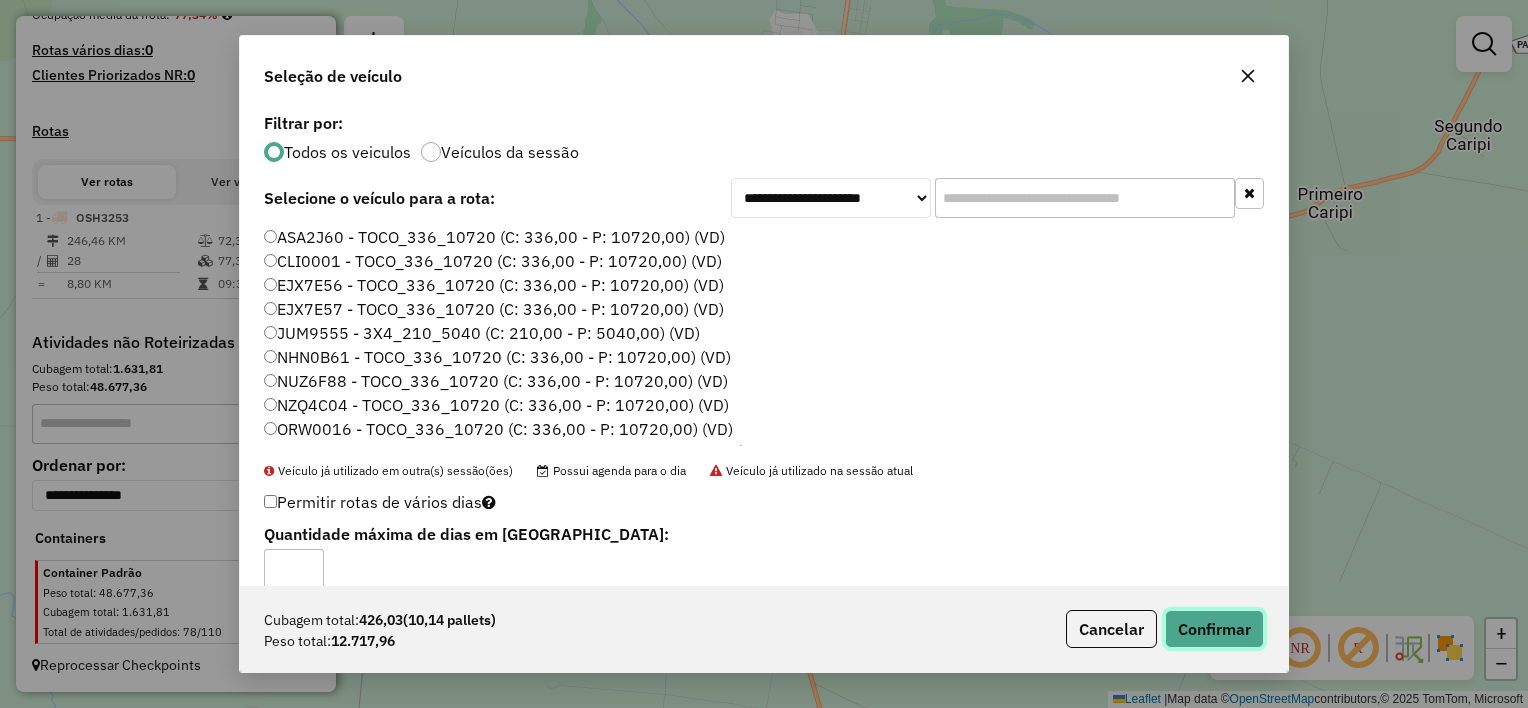 click on "Confirmar" 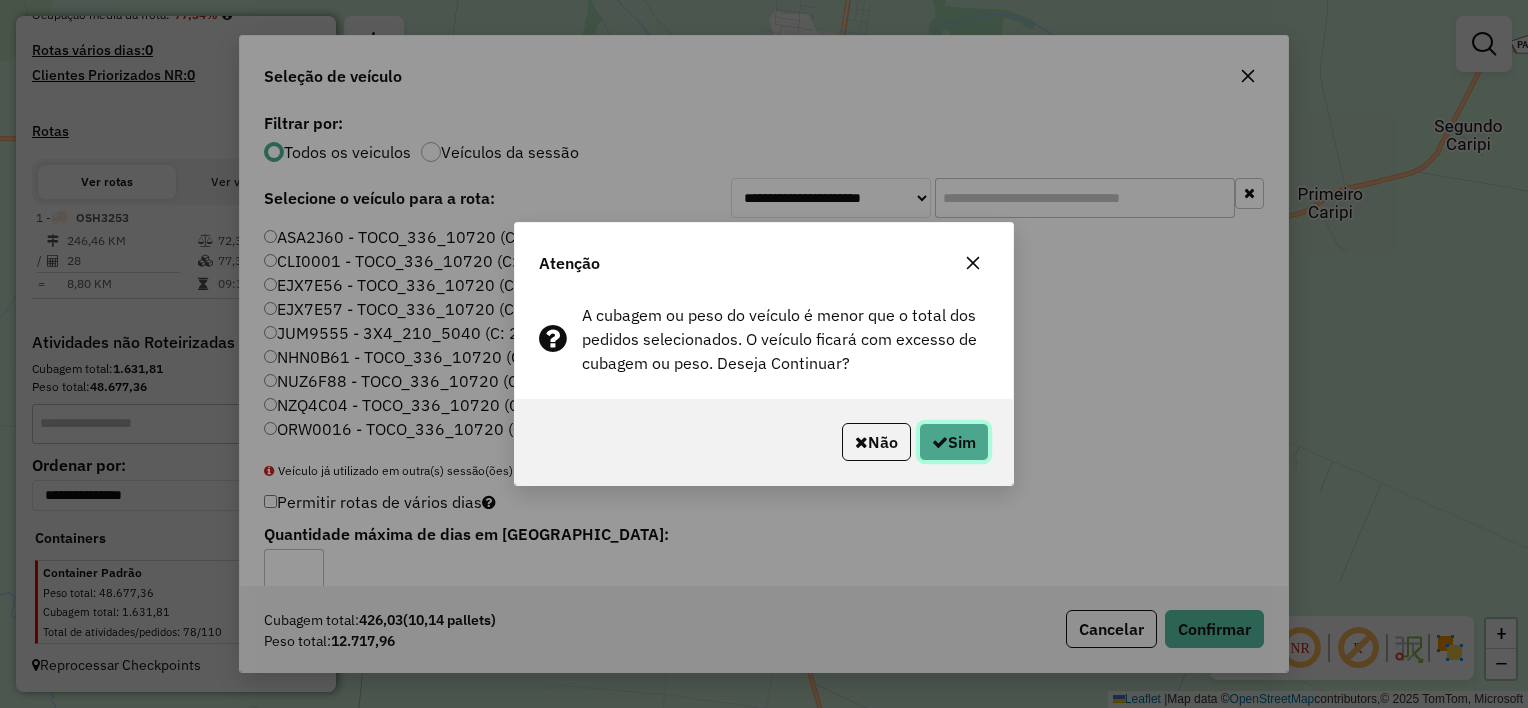 click on "Sim" 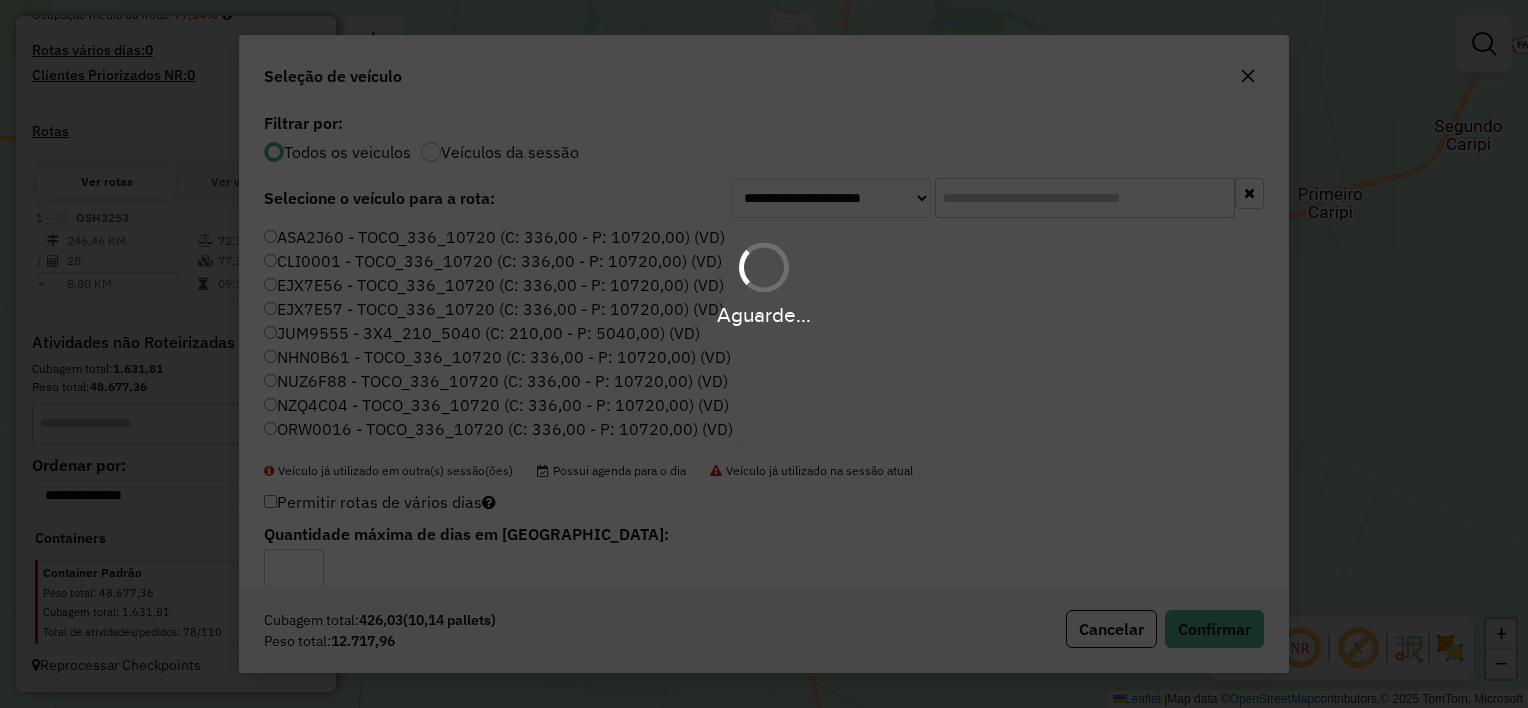 scroll, scrollTop: 653, scrollLeft: 0, axis: vertical 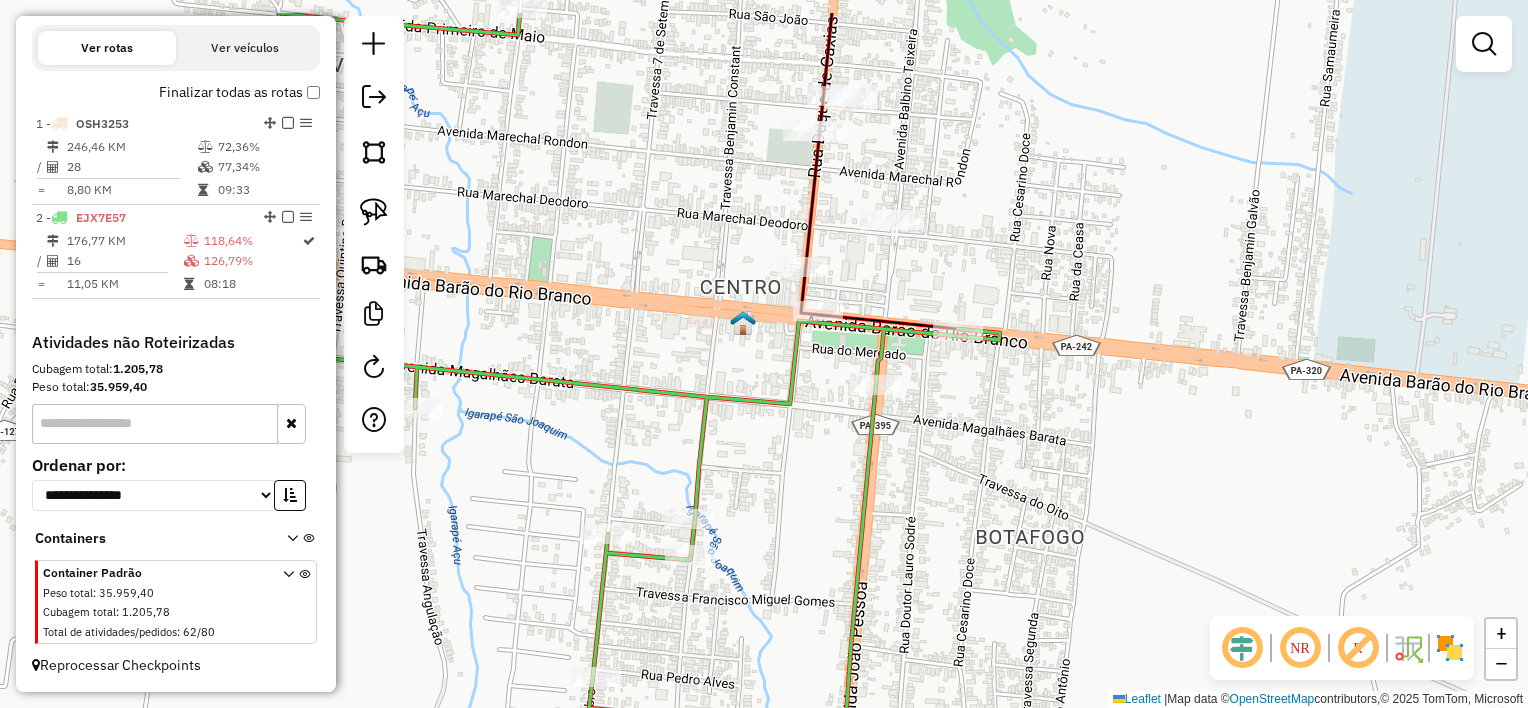 drag, startPoint x: 908, startPoint y: 268, endPoint x: 920, endPoint y: 294, distance: 28.635643 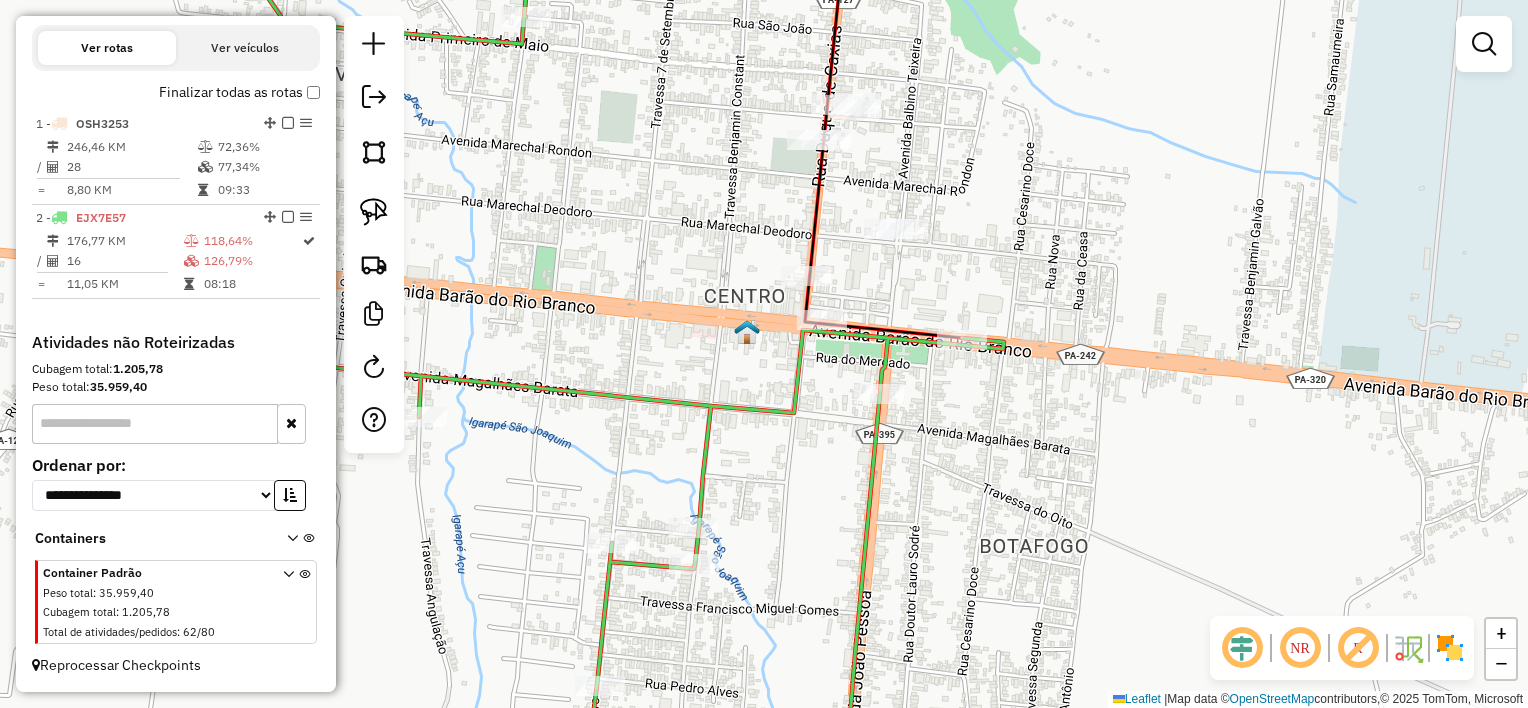drag, startPoint x: 895, startPoint y: 224, endPoint x: 895, endPoint y: 236, distance: 12 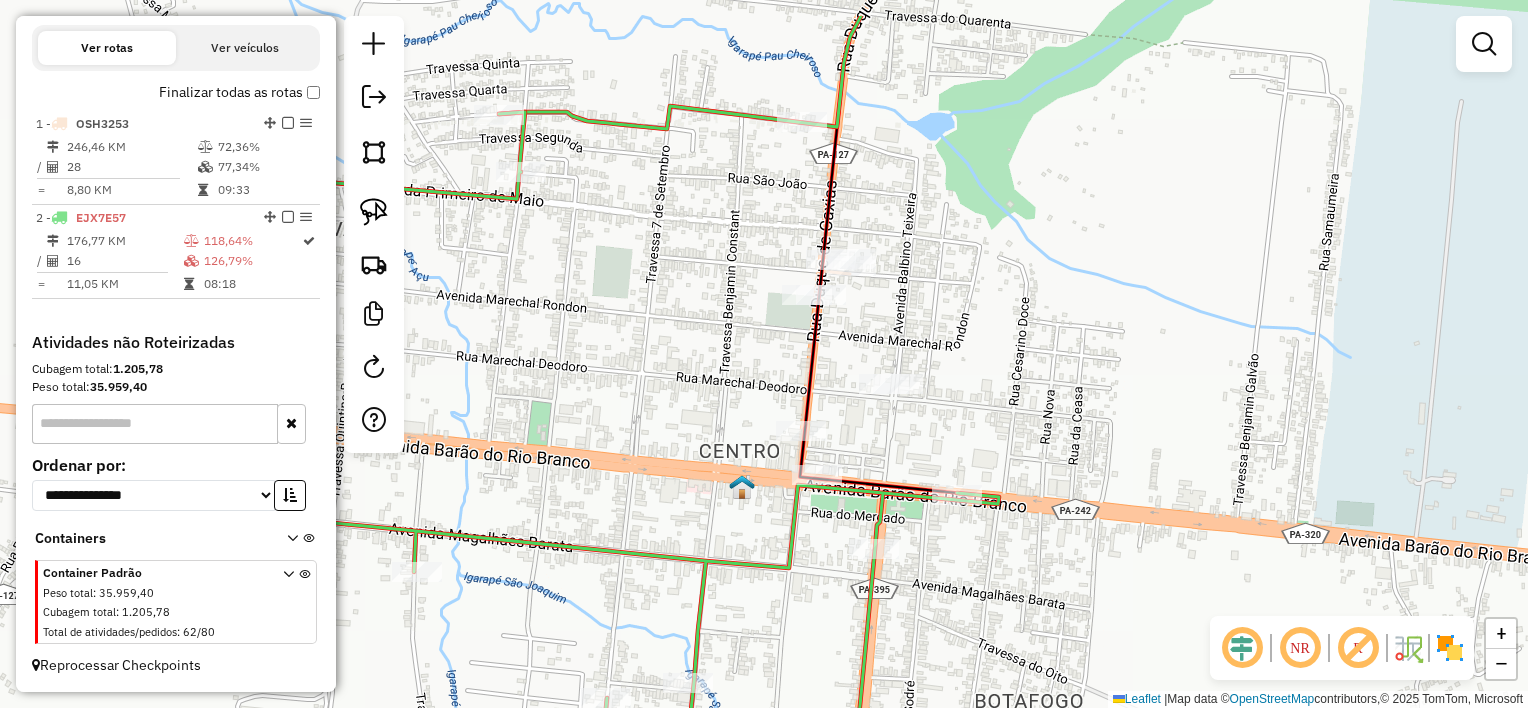 drag, startPoint x: 945, startPoint y: 297, endPoint x: 948, endPoint y: 333, distance: 36.124783 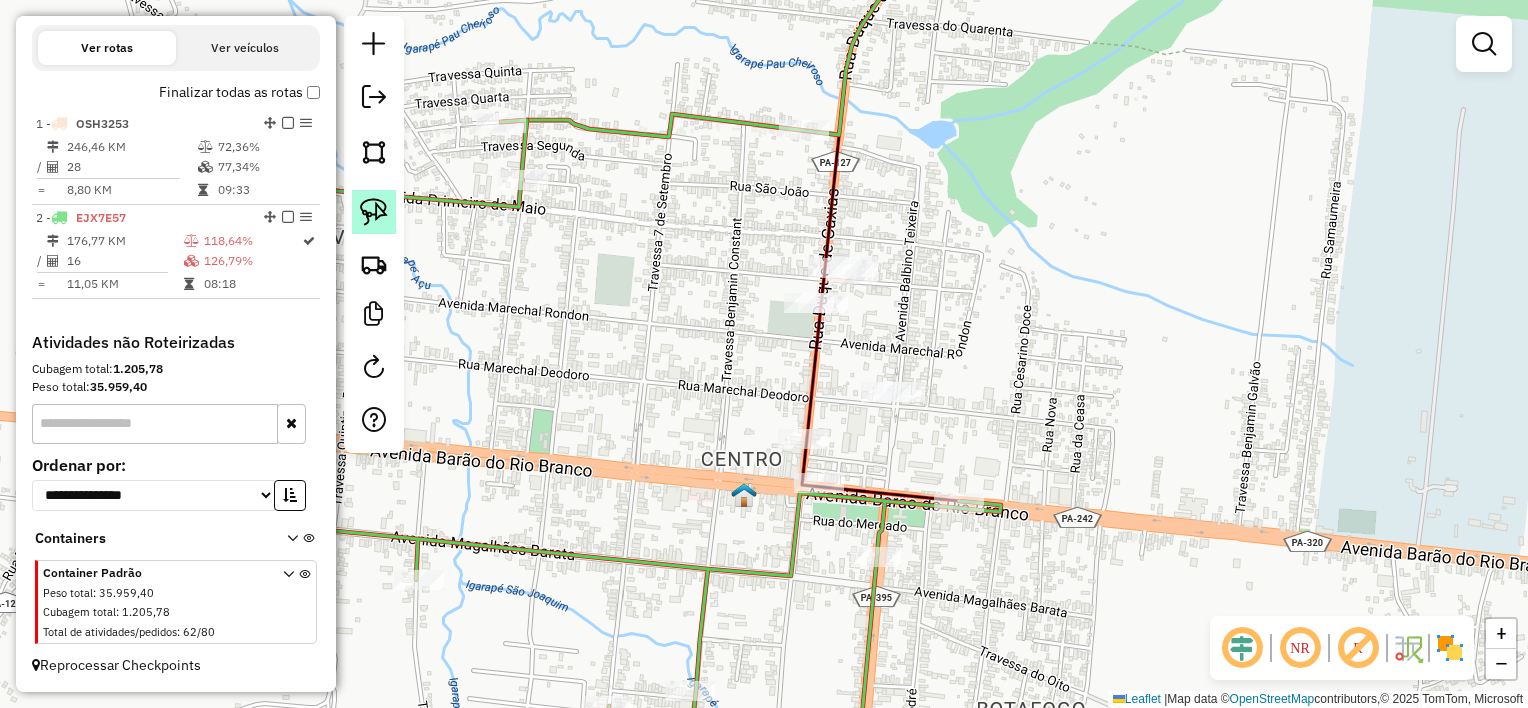 click 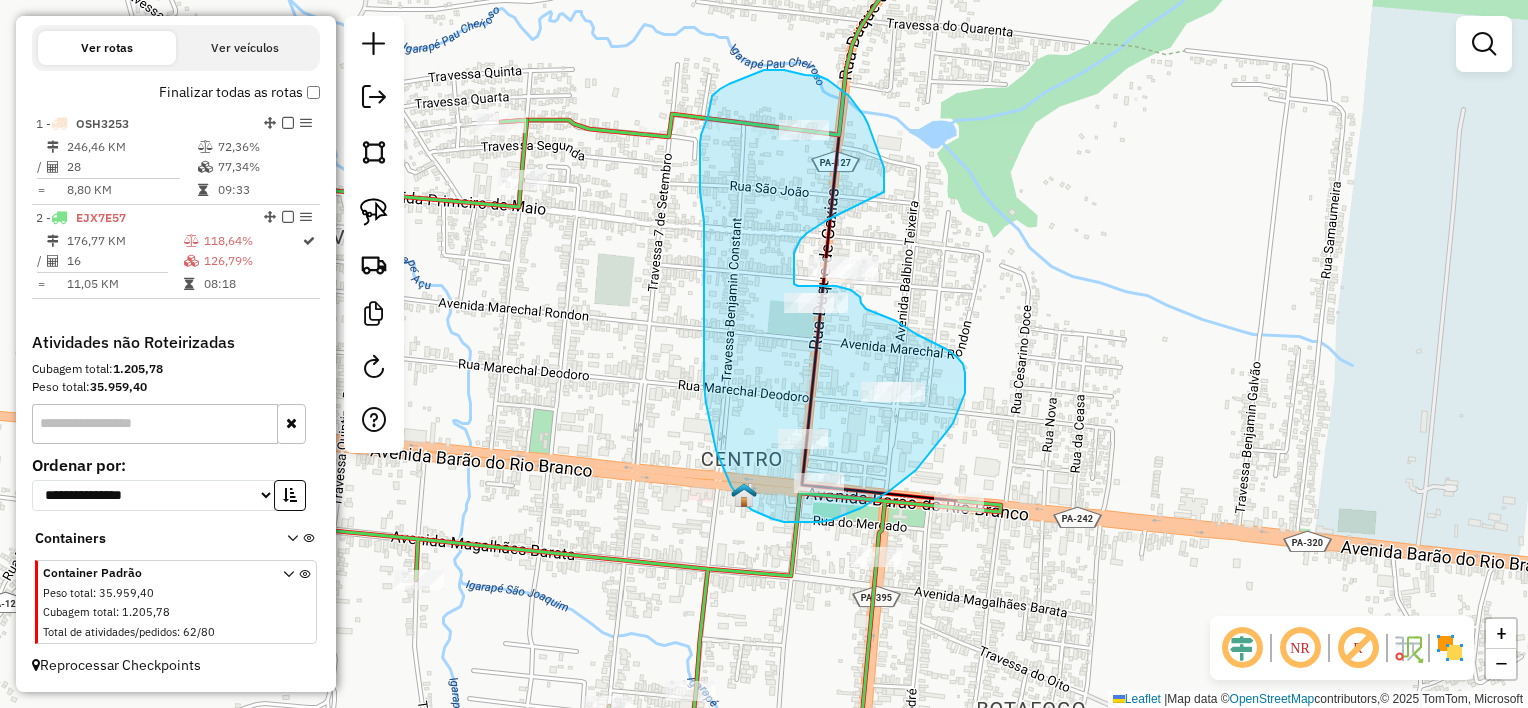 drag, startPoint x: 884, startPoint y: 192, endPoint x: 868, endPoint y: 196, distance: 16.492422 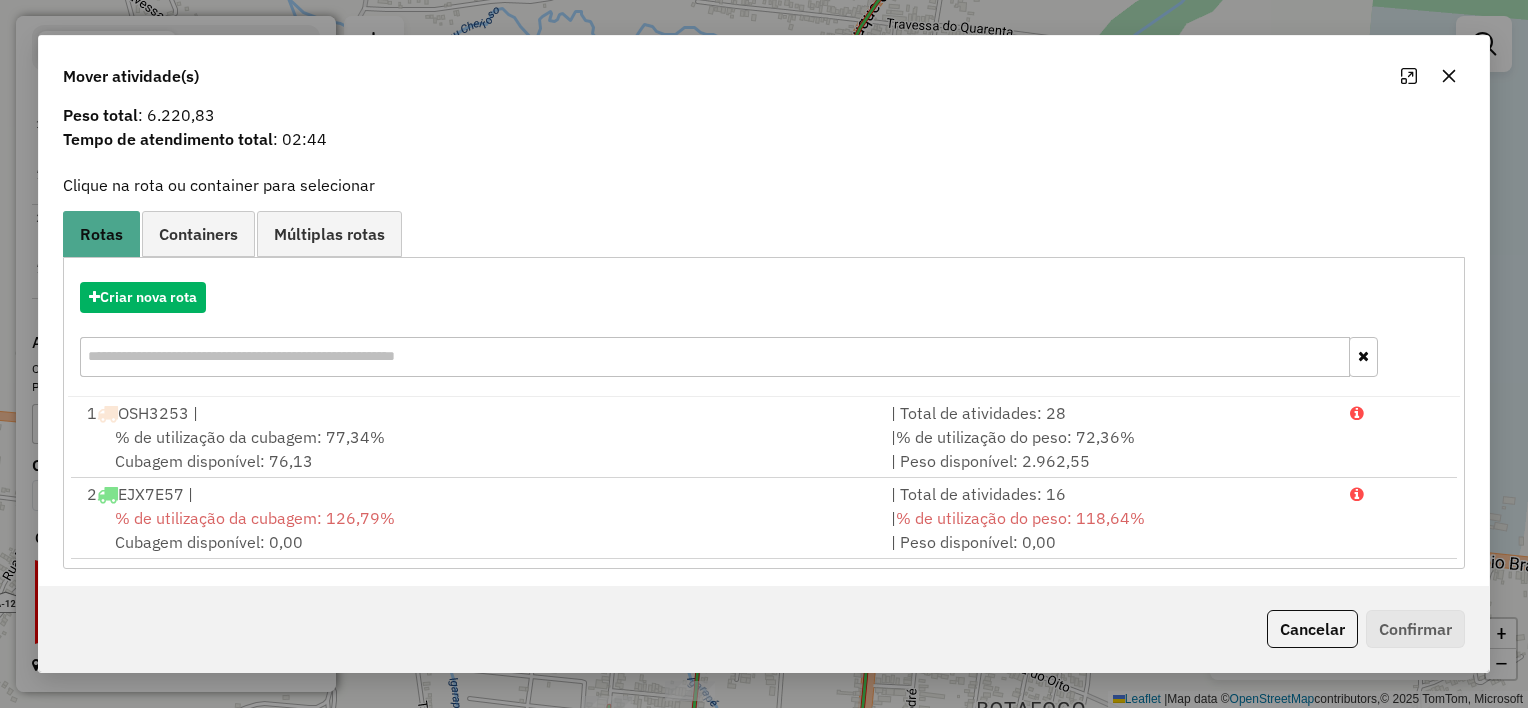 scroll, scrollTop: 67, scrollLeft: 0, axis: vertical 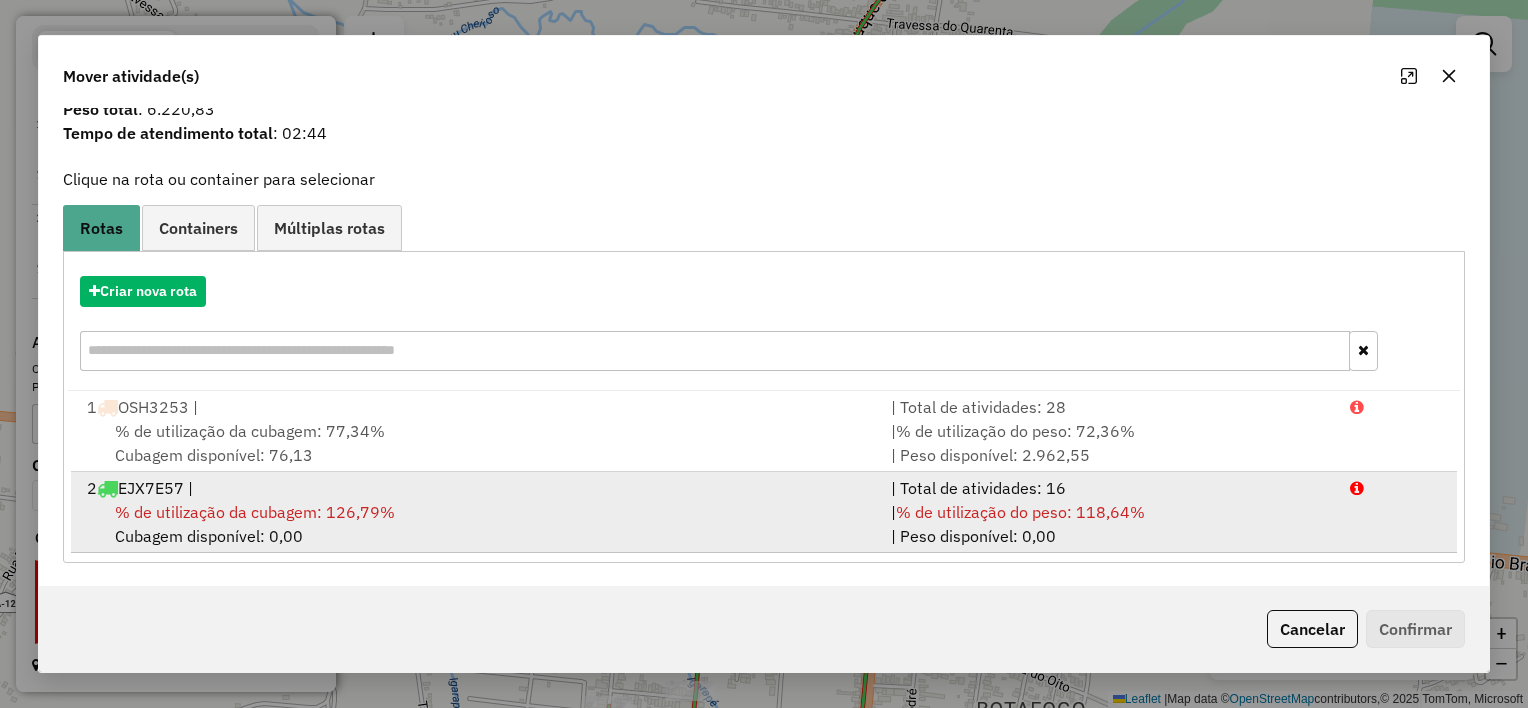 drag, startPoint x: 605, startPoint y: 512, endPoint x: 742, endPoint y: 494, distance: 138.17743 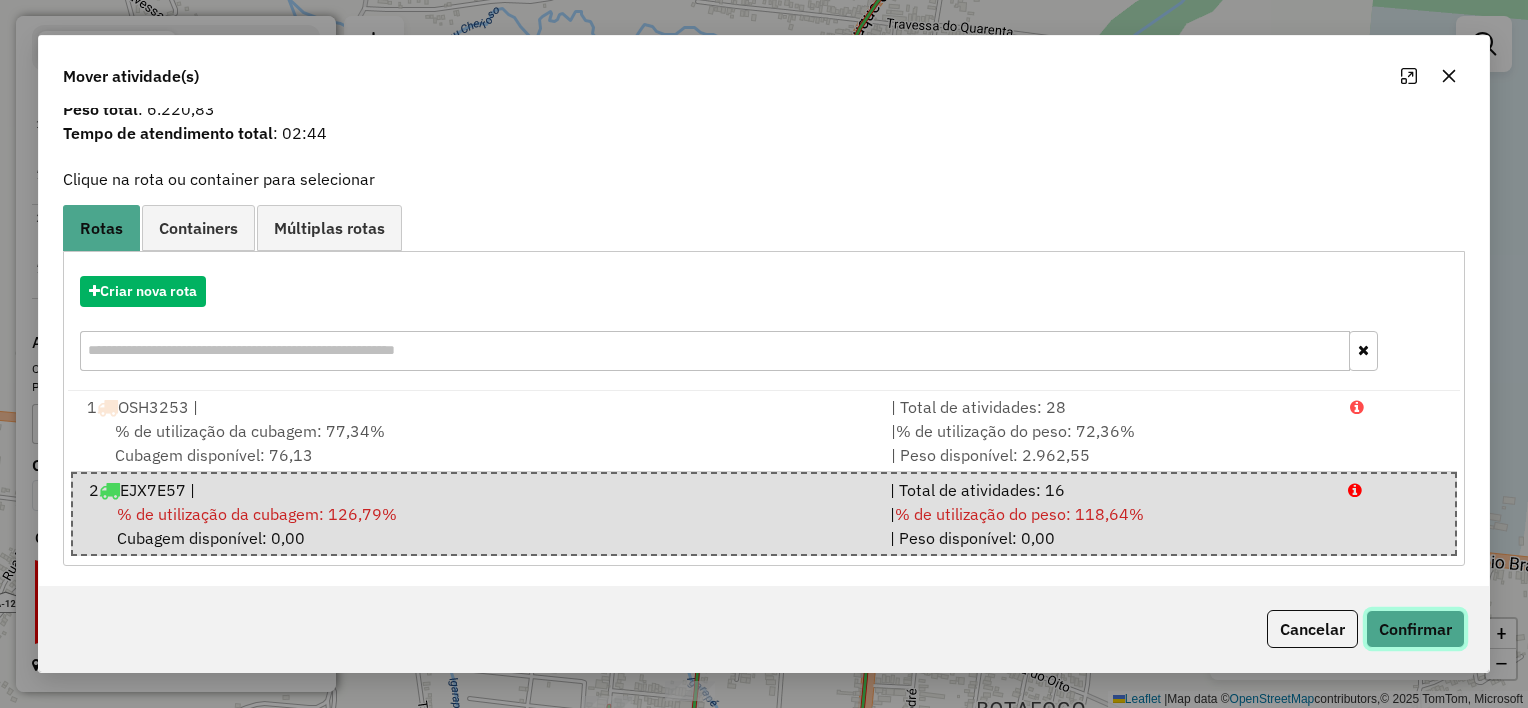 click on "Confirmar" 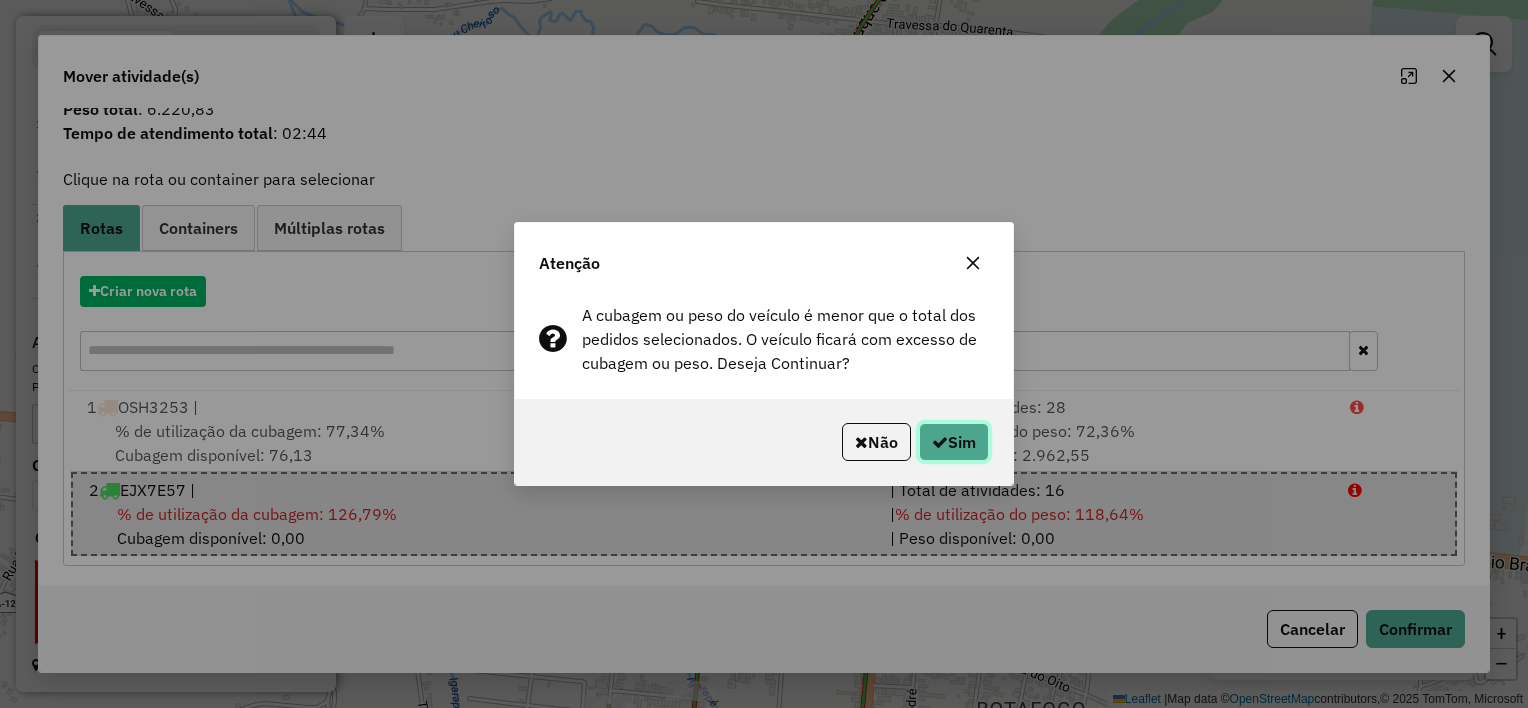 click on "Sim" 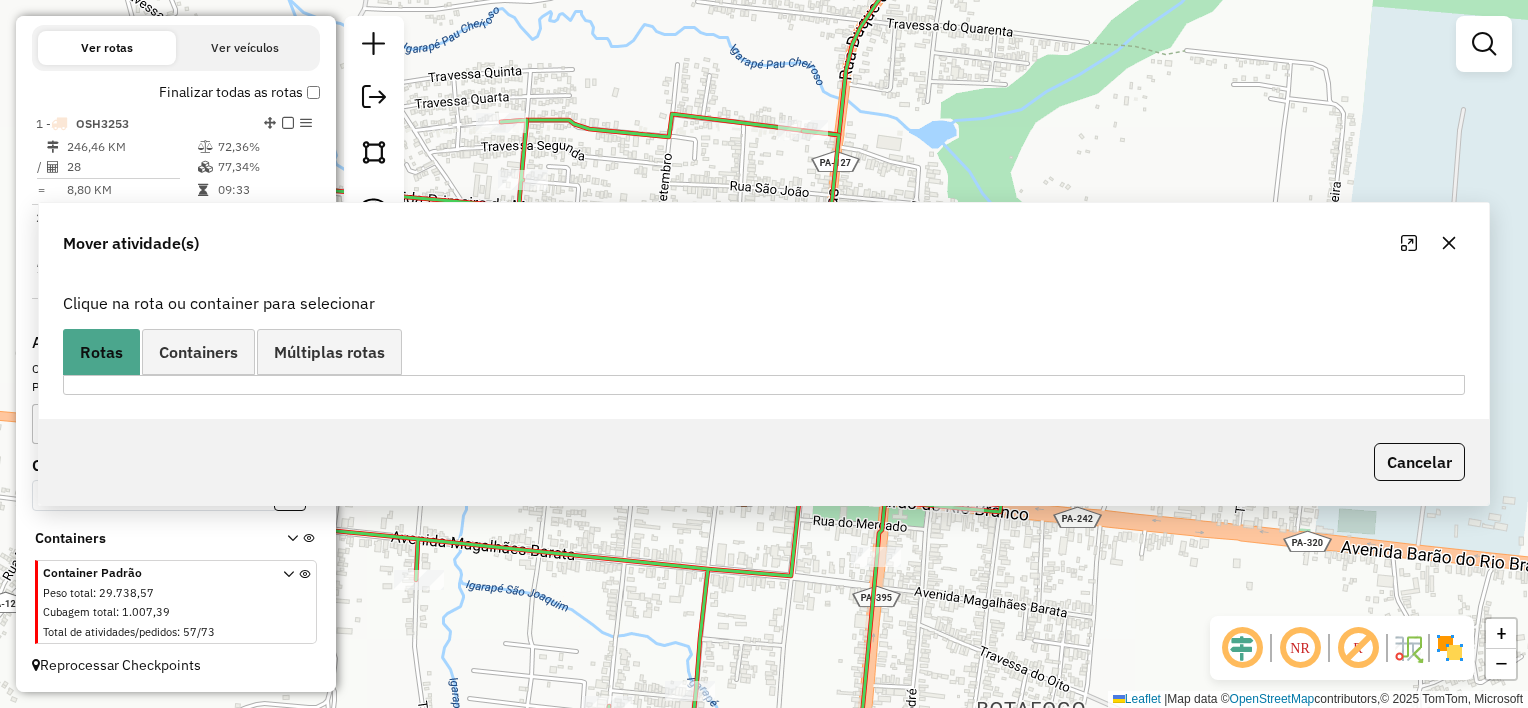 scroll, scrollTop: 0, scrollLeft: 0, axis: both 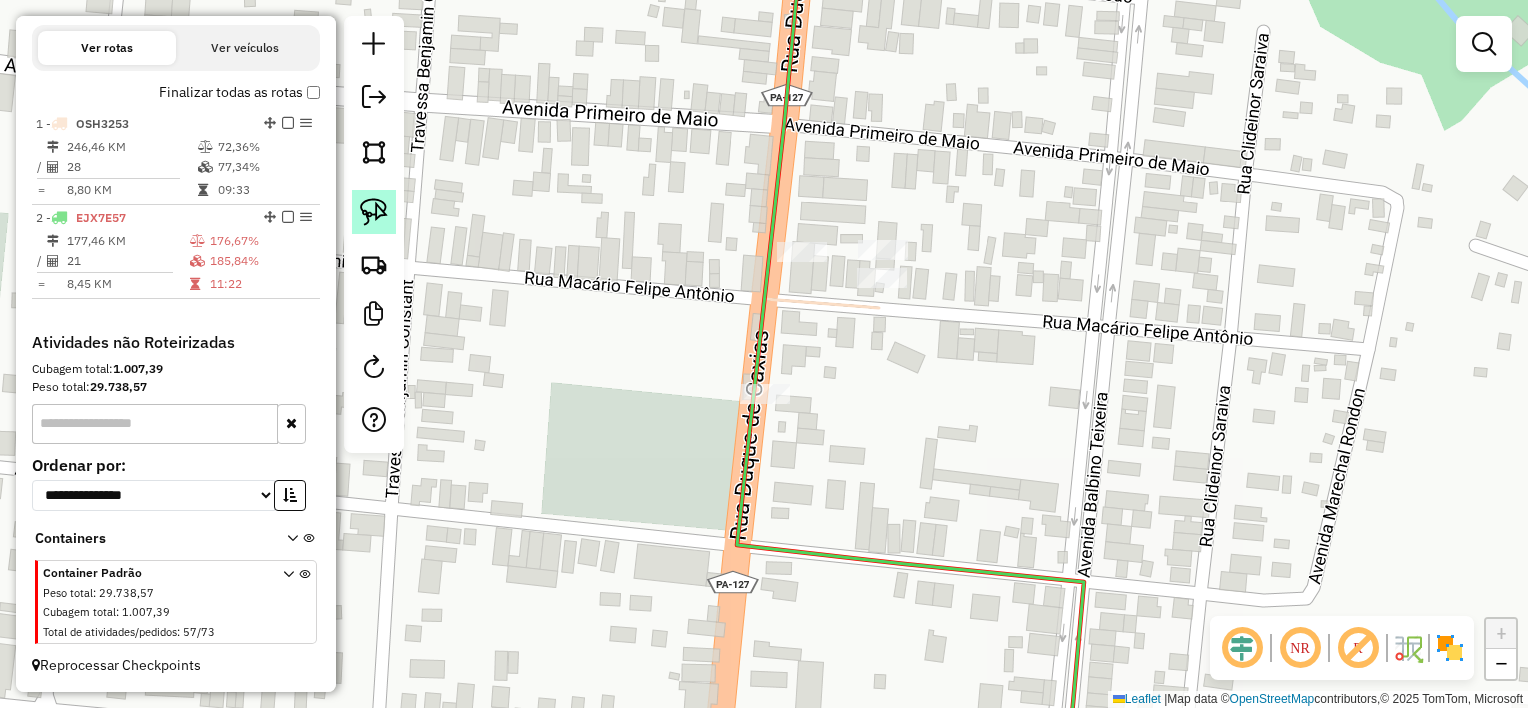 click 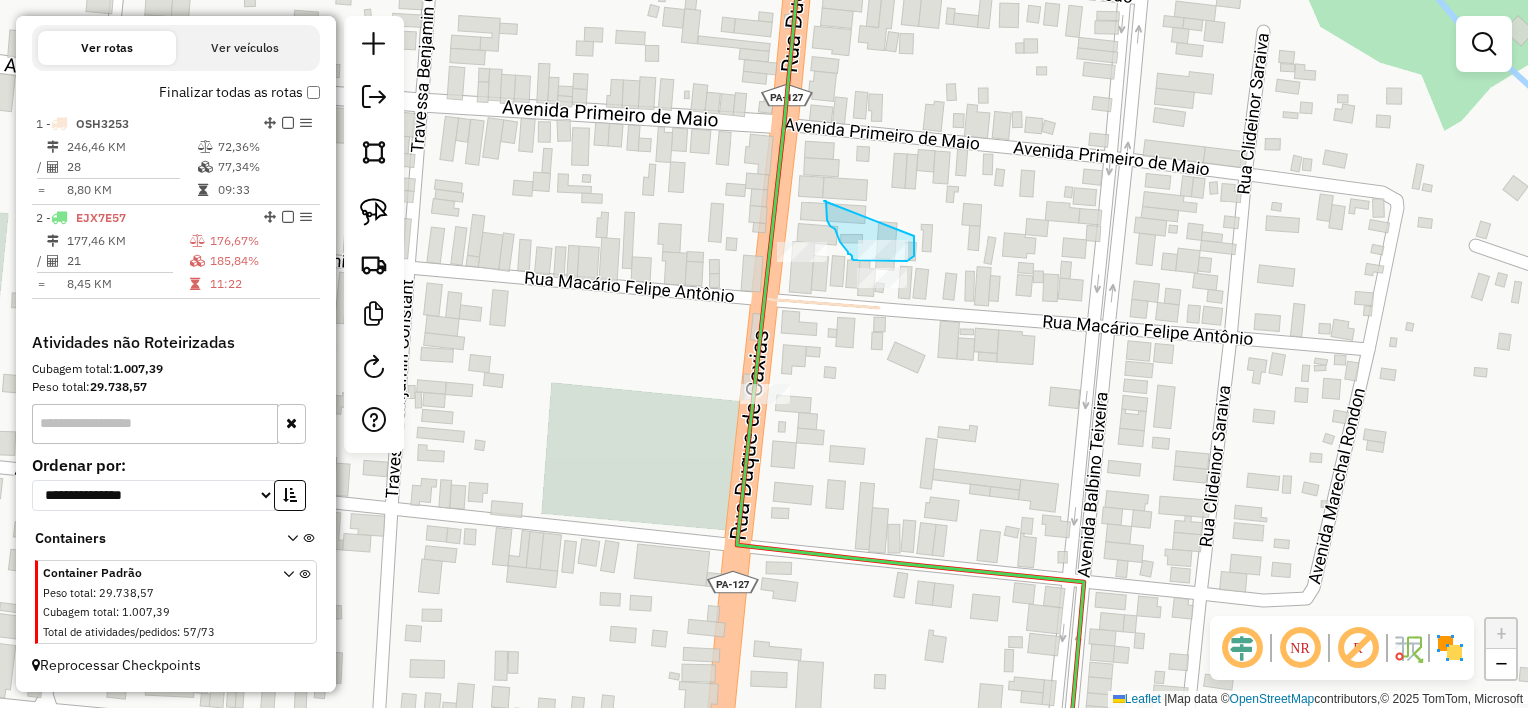 drag, startPoint x: 824, startPoint y: 201, endPoint x: 914, endPoint y: 236, distance: 96.56604 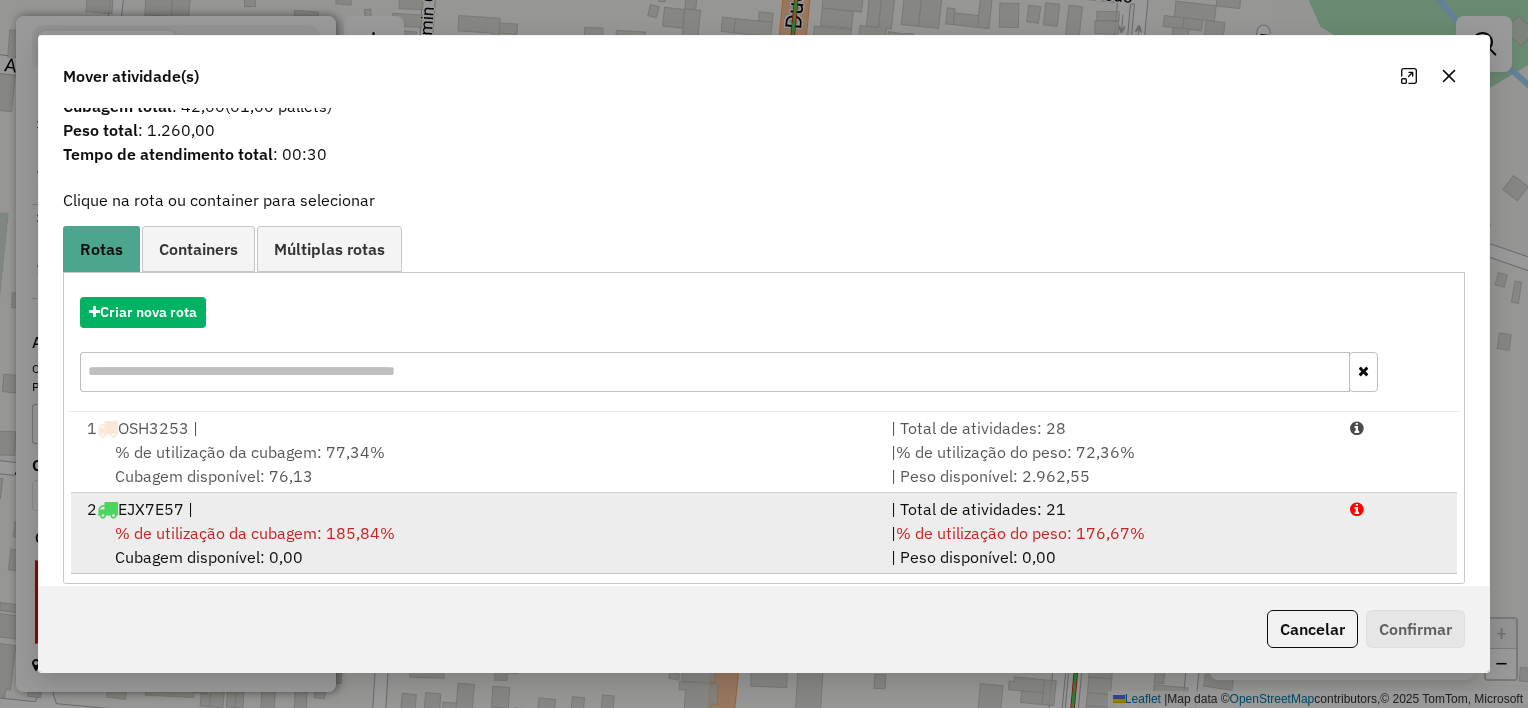 scroll, scrollTop: 67, scrollLeft: 0, axis: vertical 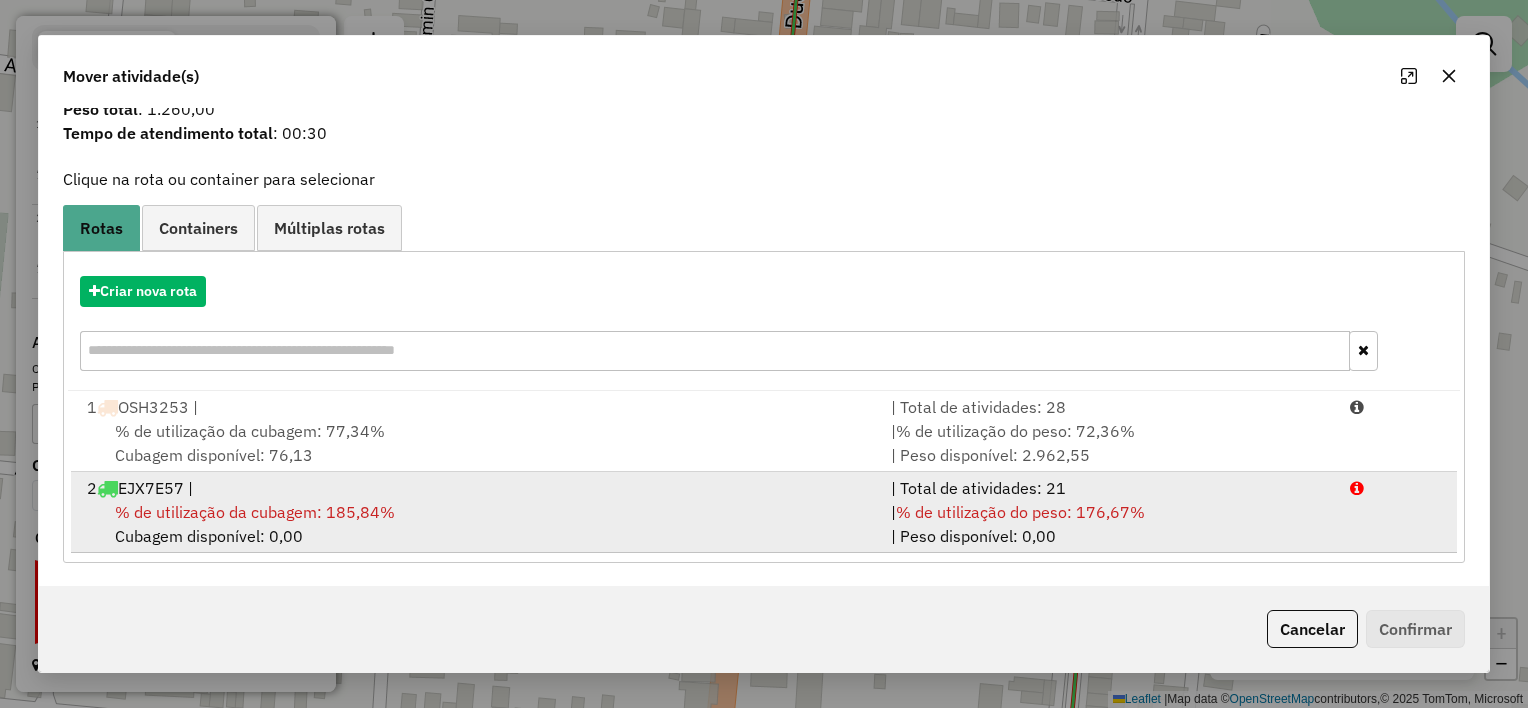 click on "% de utilização da cubagem: 185,84%  Cubagem disponível: 0,00" at bounding box center (477, 524) 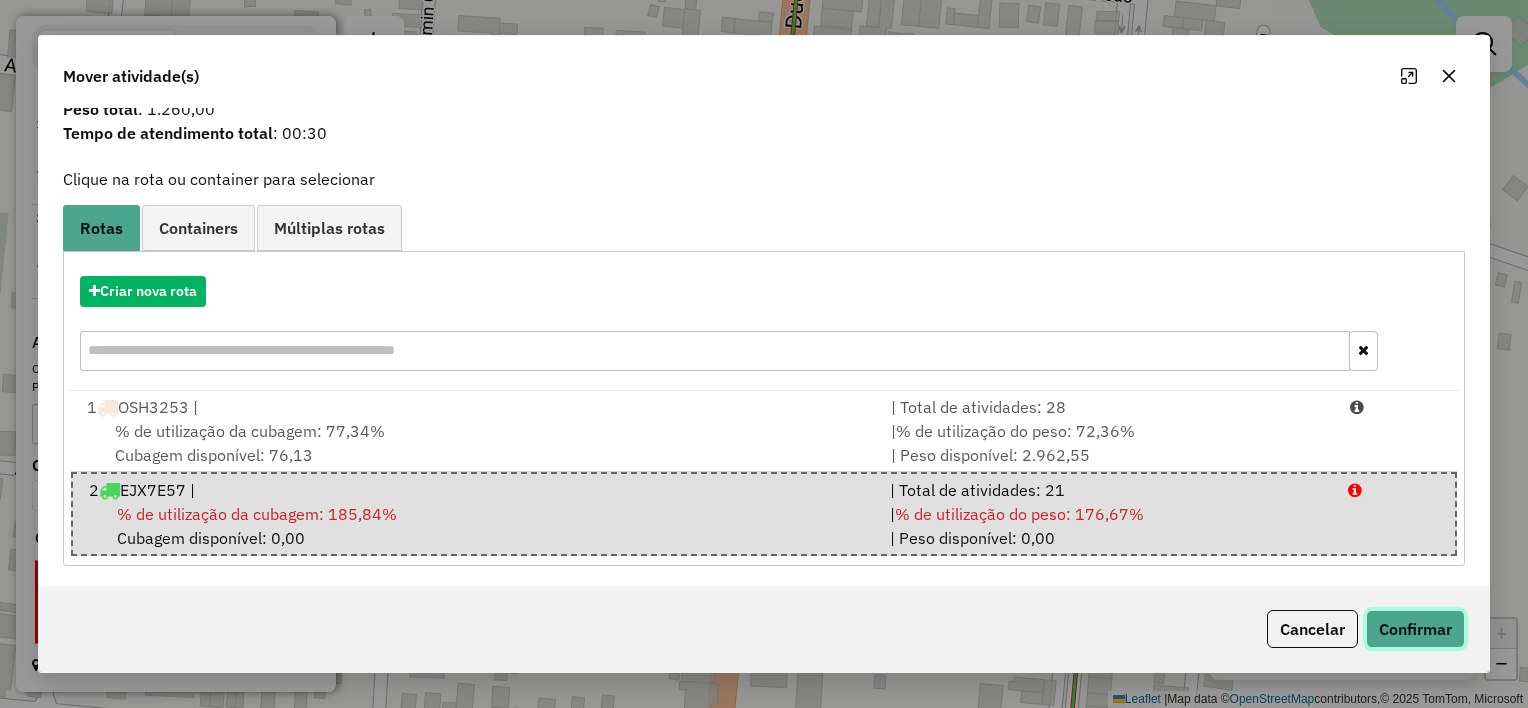click on "Confirmar" 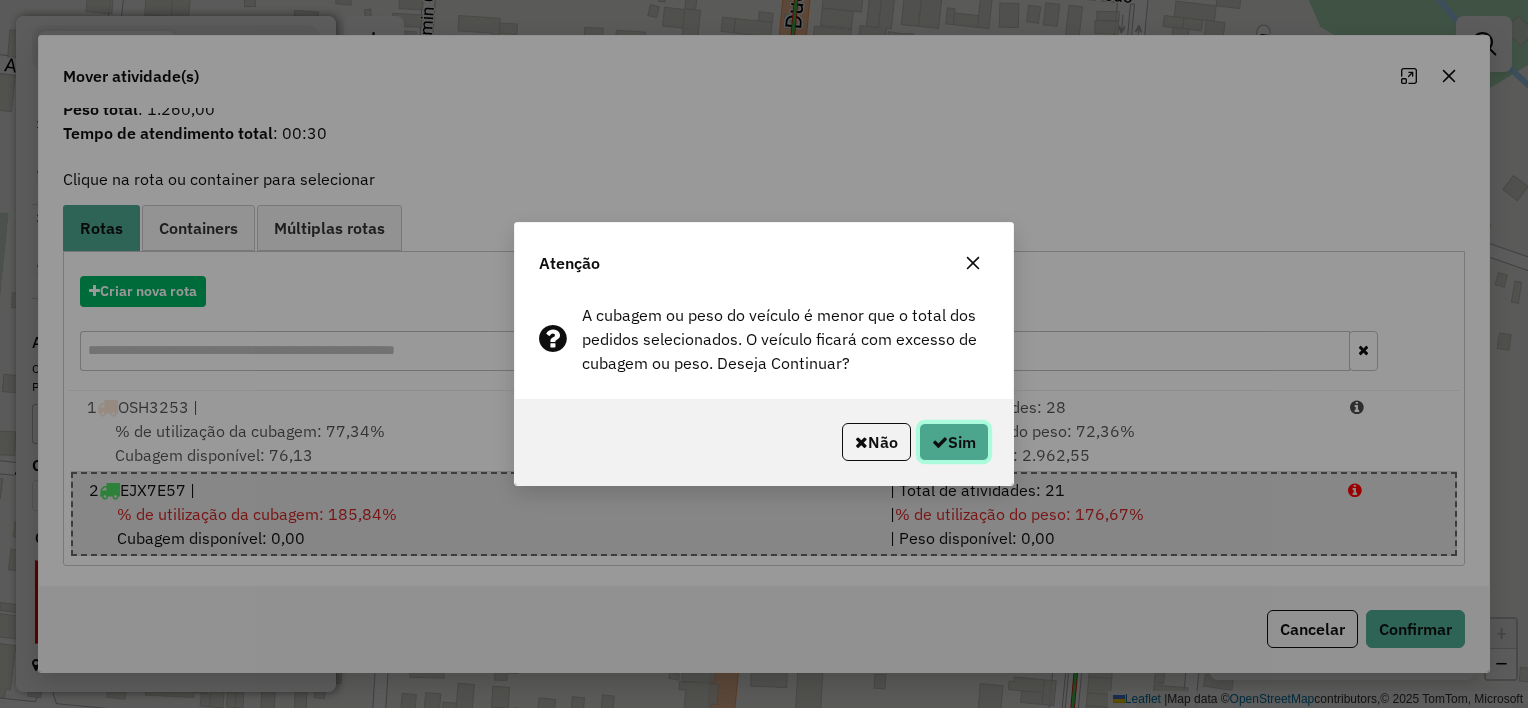 click on "Sim" 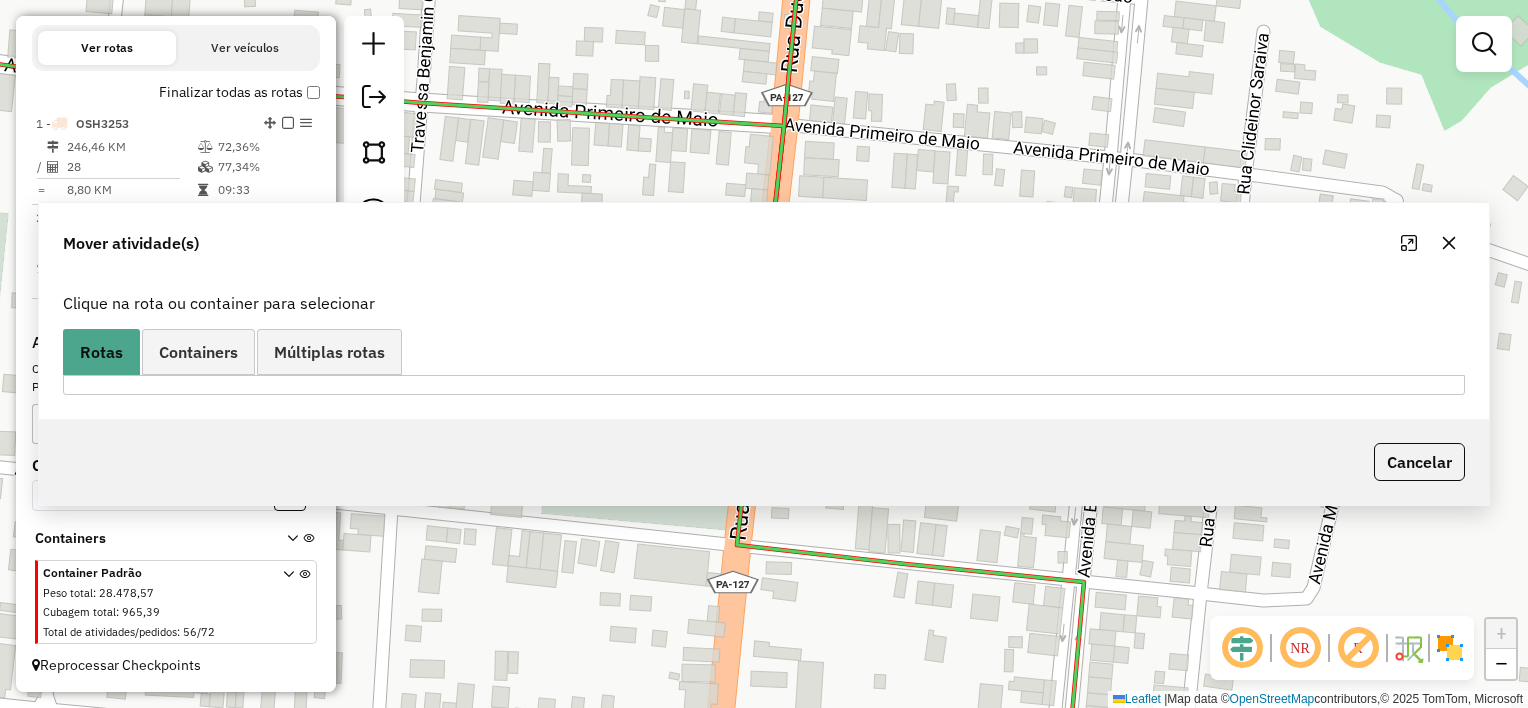 scroll, scrollTop: 0, scrollLeft: 0, axis: both 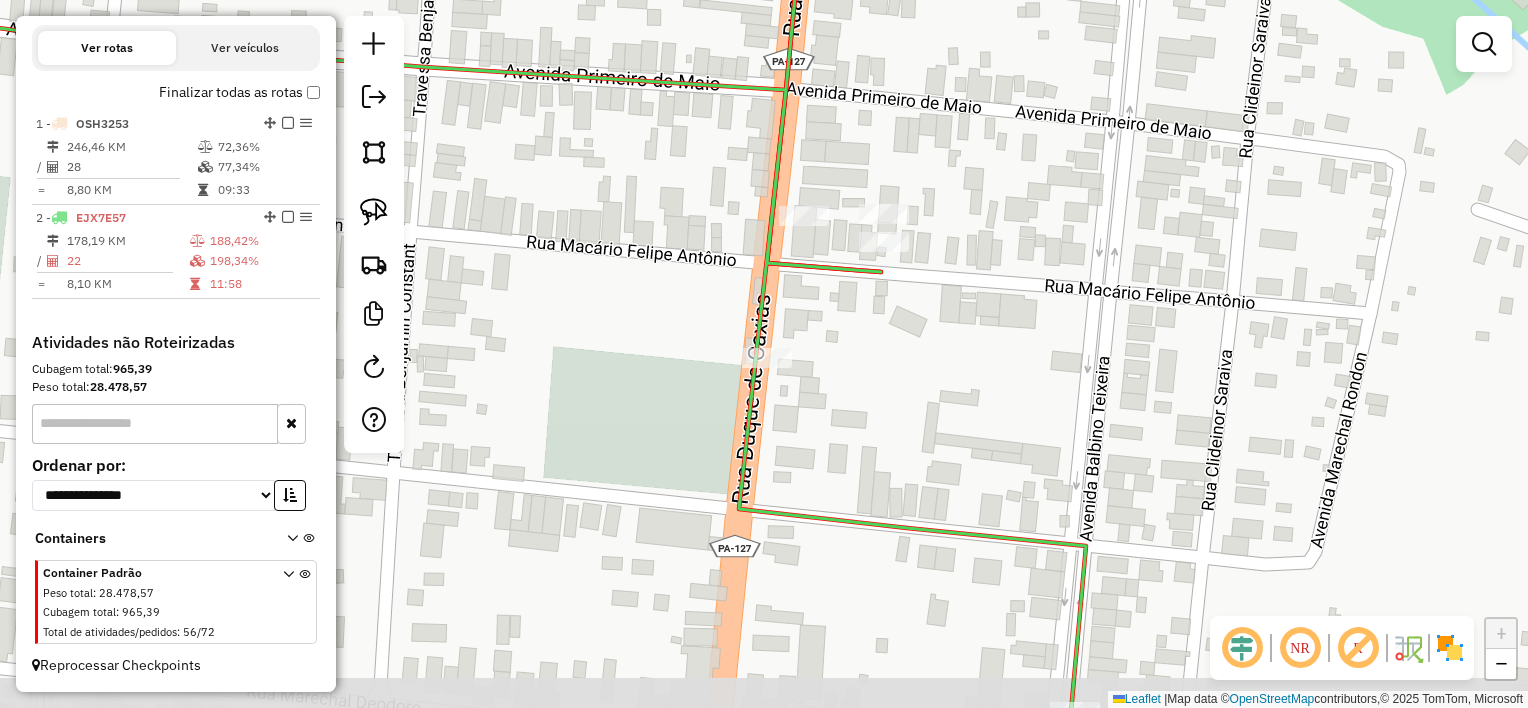 drag, startPoint x: 1017, startPoint y: 496, endPoint x: 1053, endPoint y: 307, distance: 192.39803 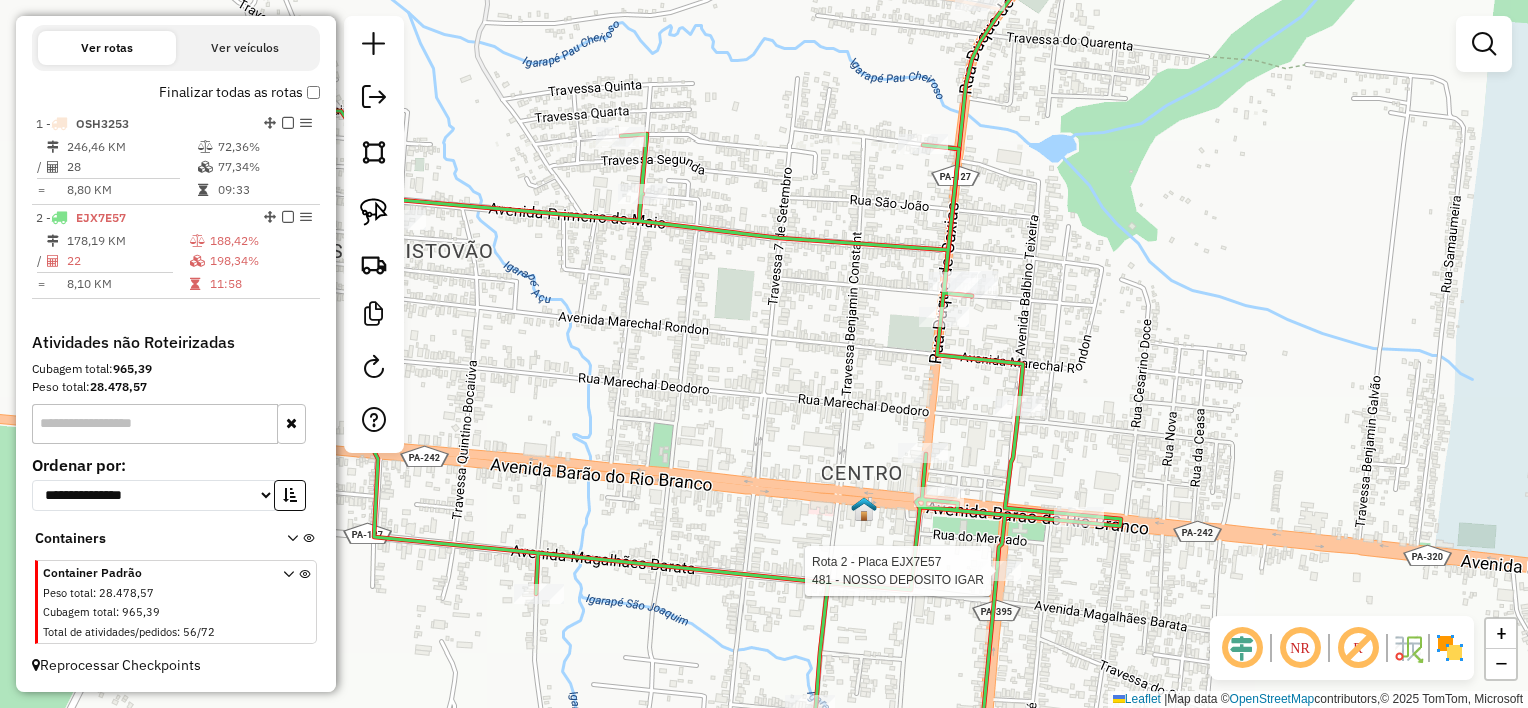 select on "**********" 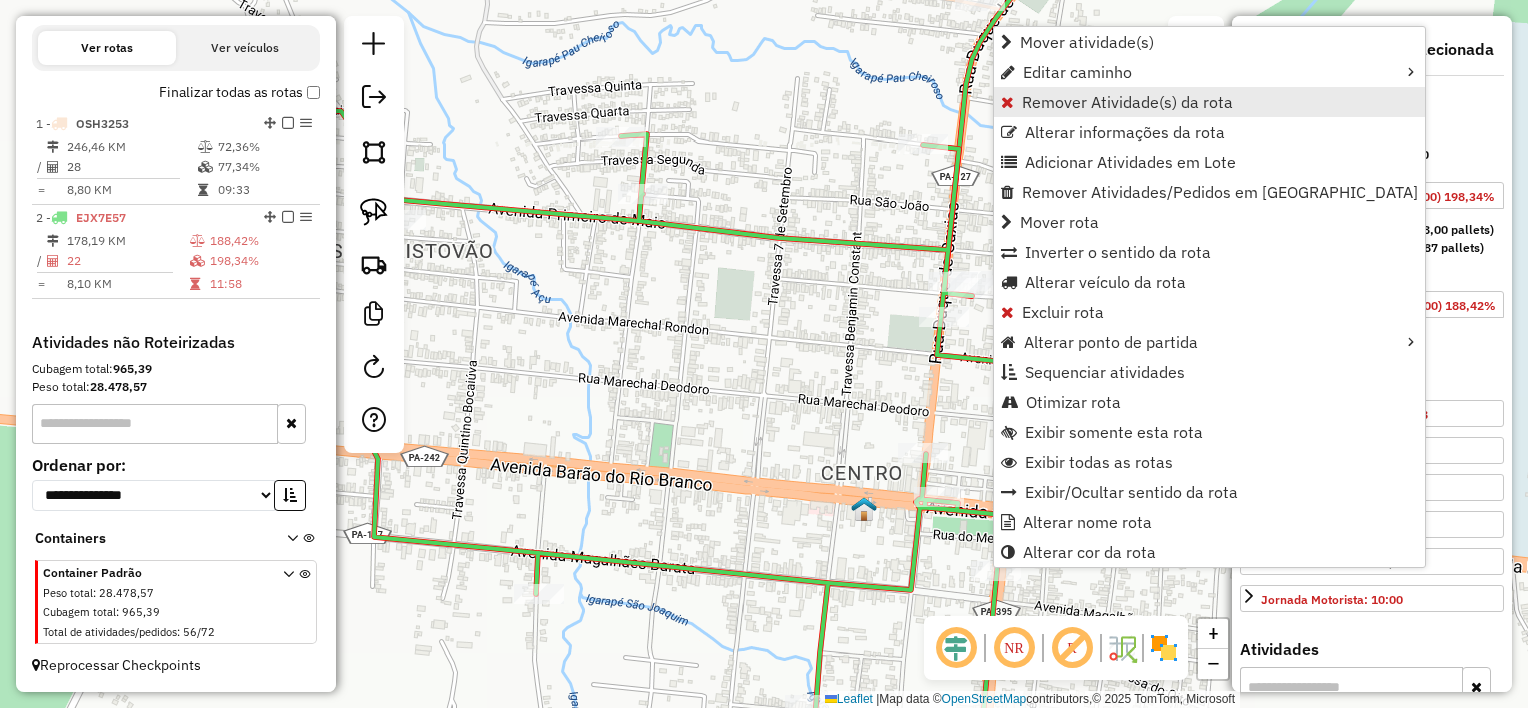 click on "Remover Atividade(s) da rota" at bounding box center (1127, 102) 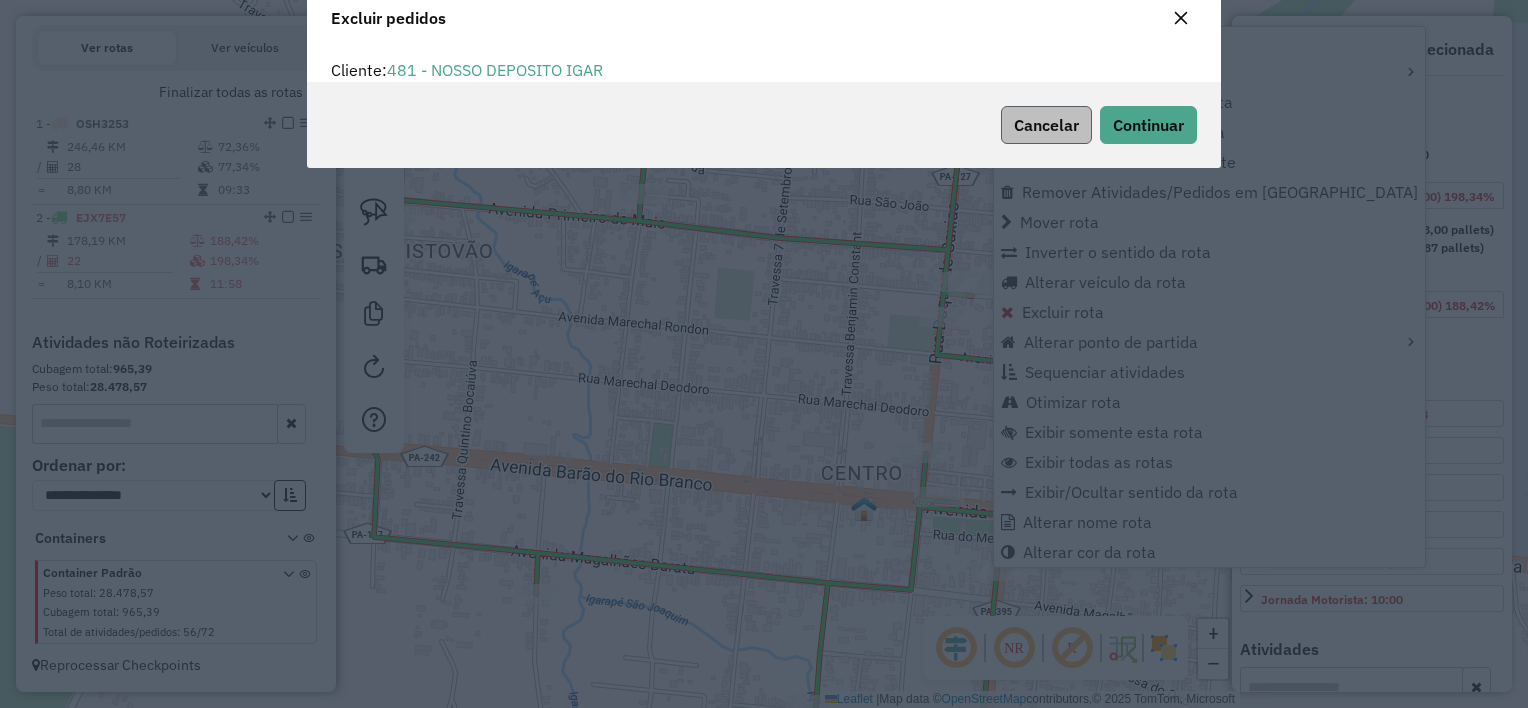 scroll, scrollTop: 69, scrollLeft: 0, axis: vertical 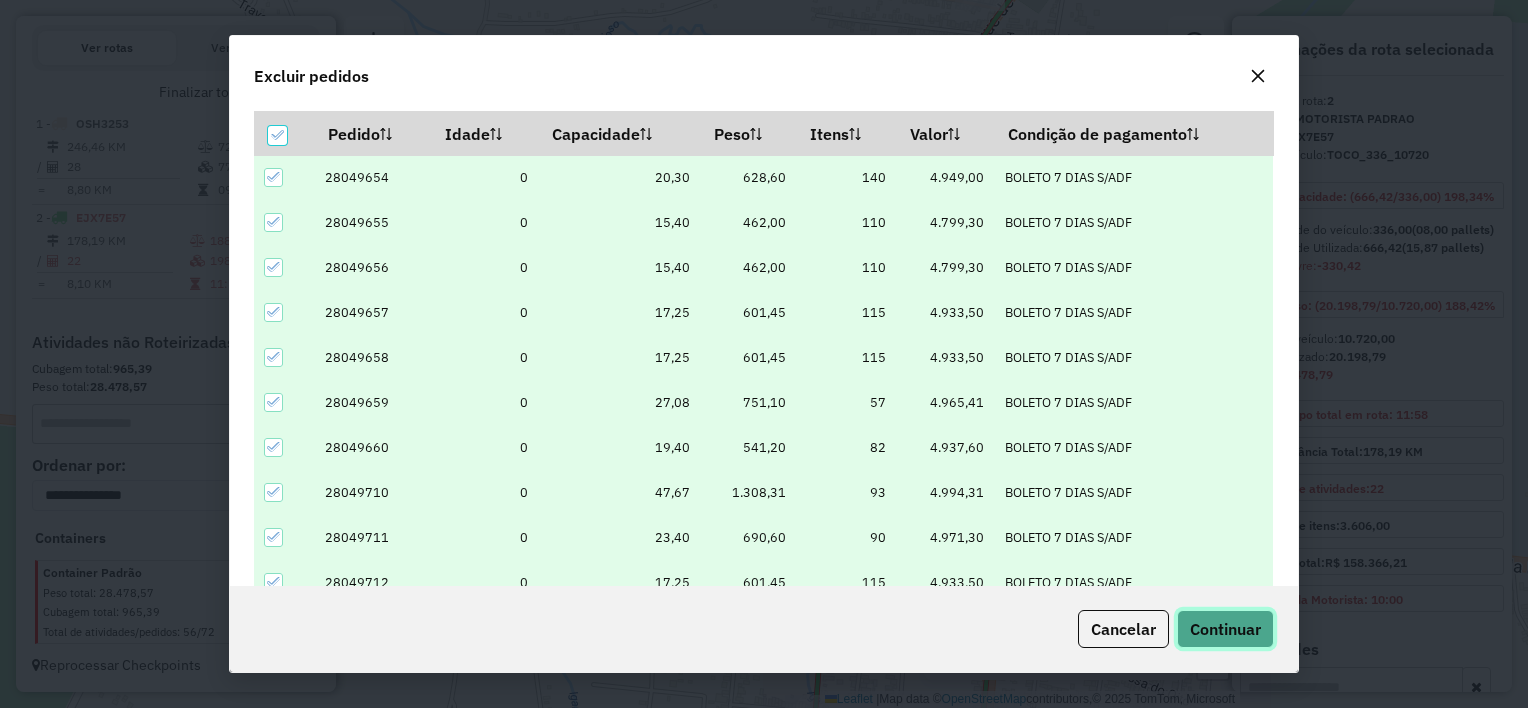 click on "Continuar" 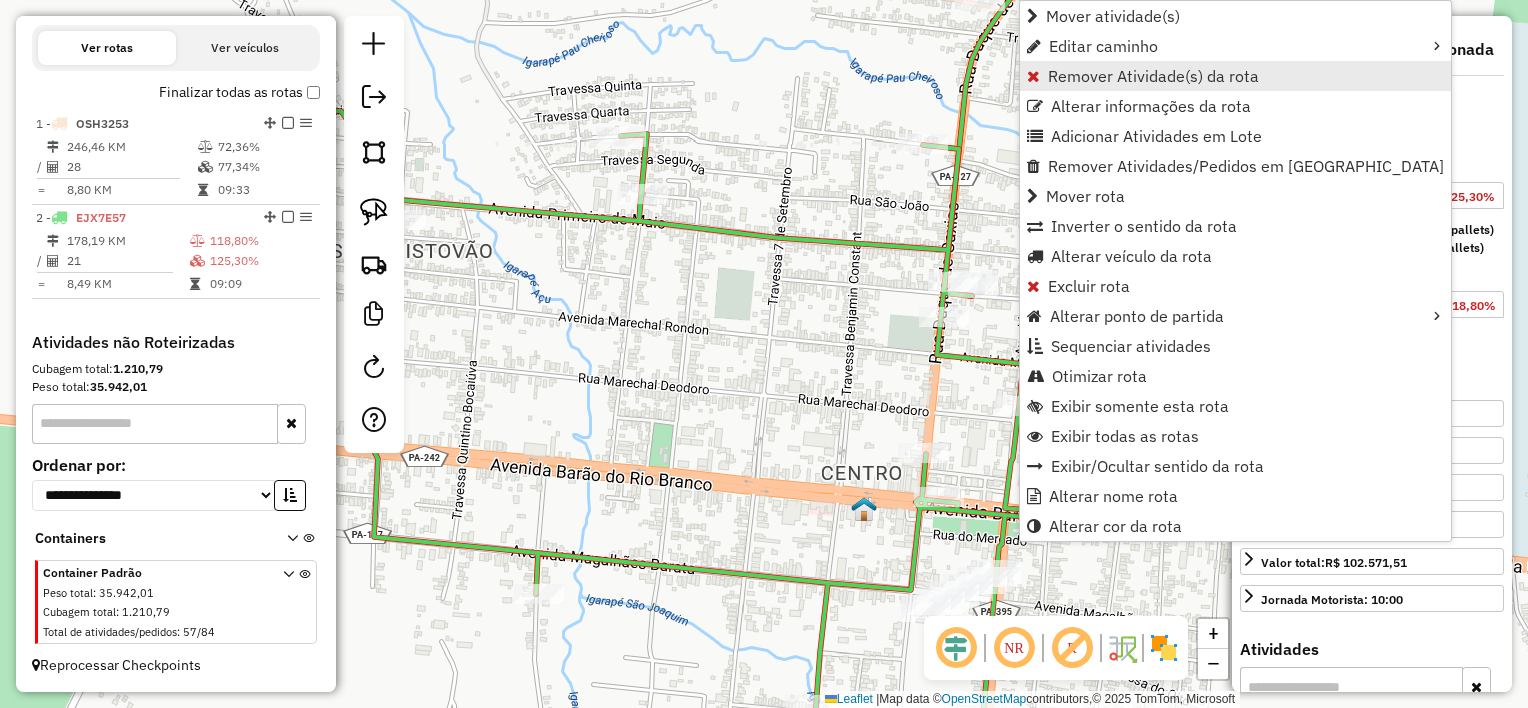 click on "Remover Atividade(s) da rota" at bounding box center (1235, 76) 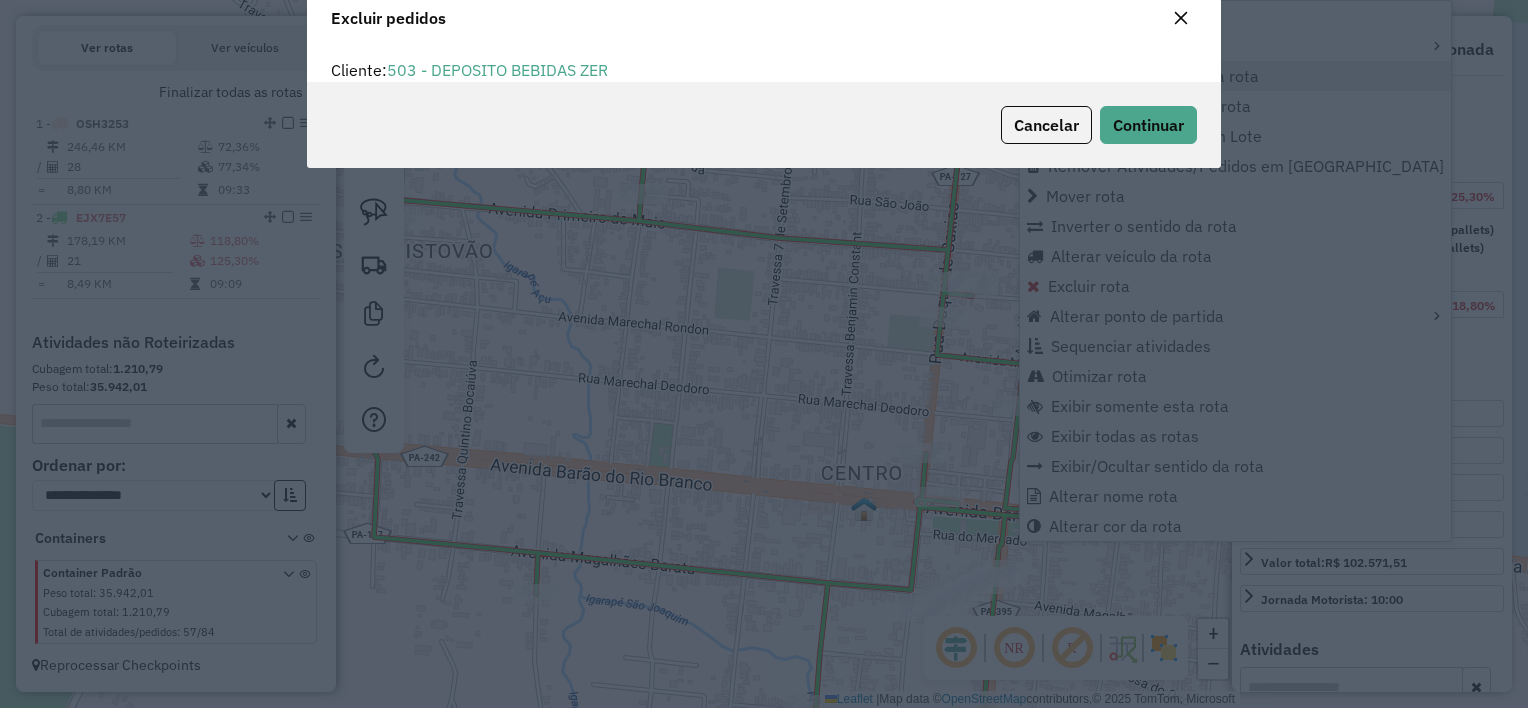 scroll, scrollTop: 69, scrollLeft: 0, axis: vertical 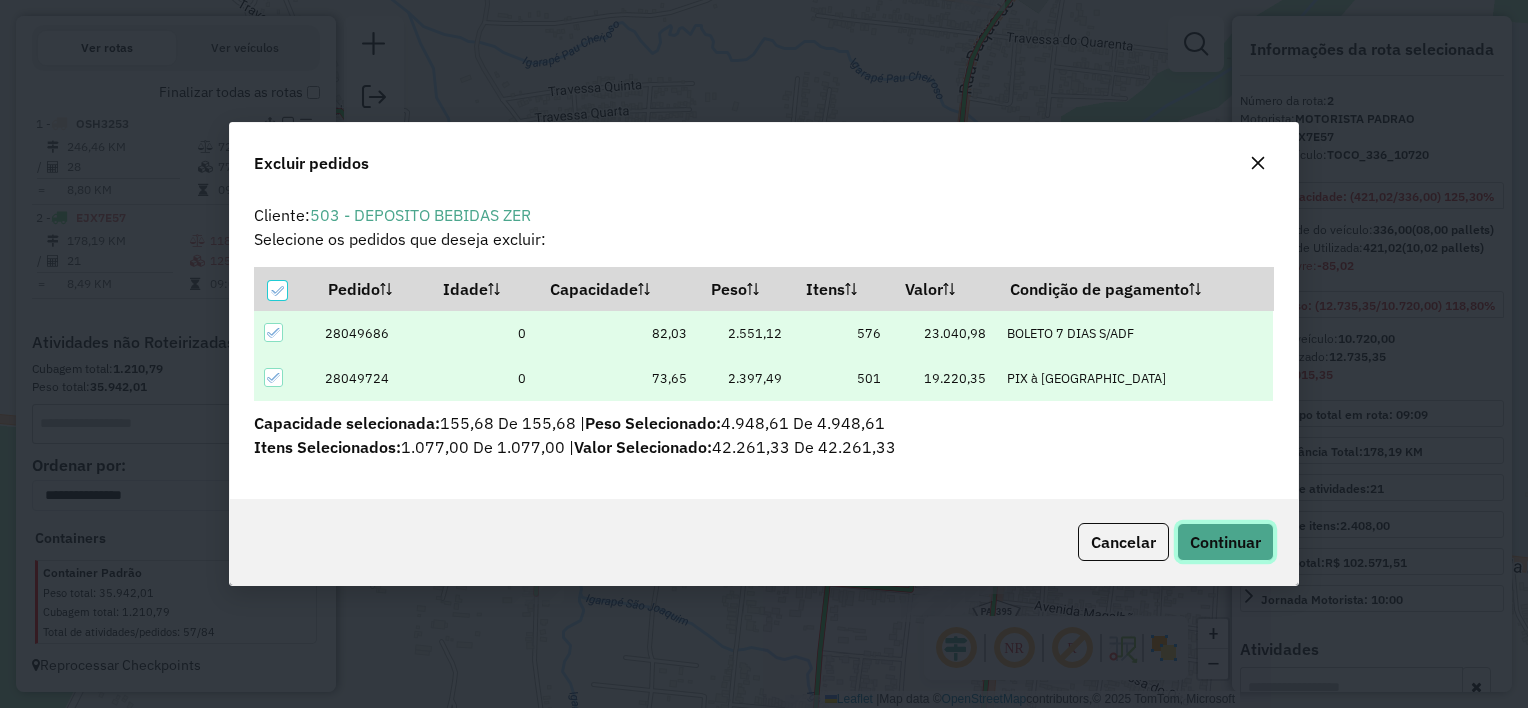 click on "Continuar" 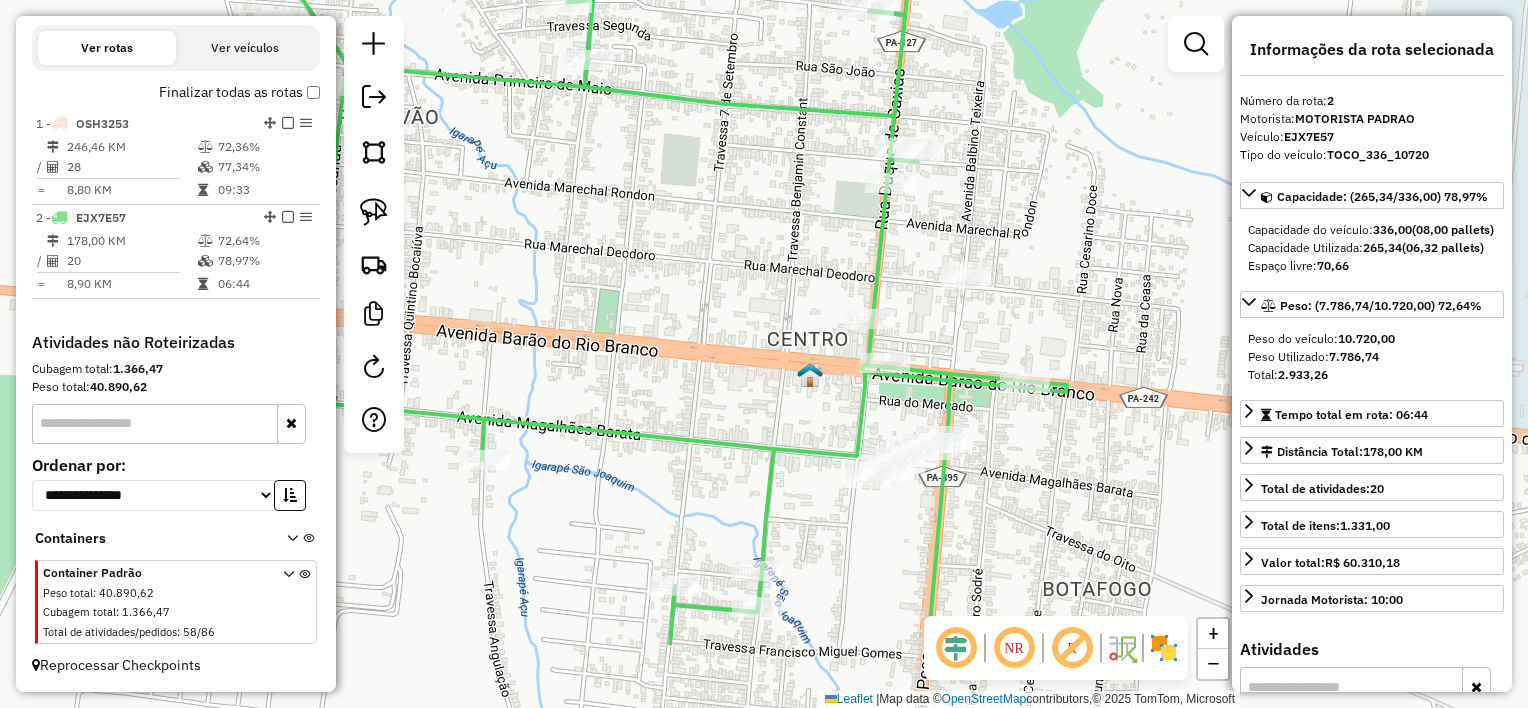 drag, startPoint x: 986, startPoint y: 484, endPoint x: 932, endPoint y: 350, distance: 144.47145 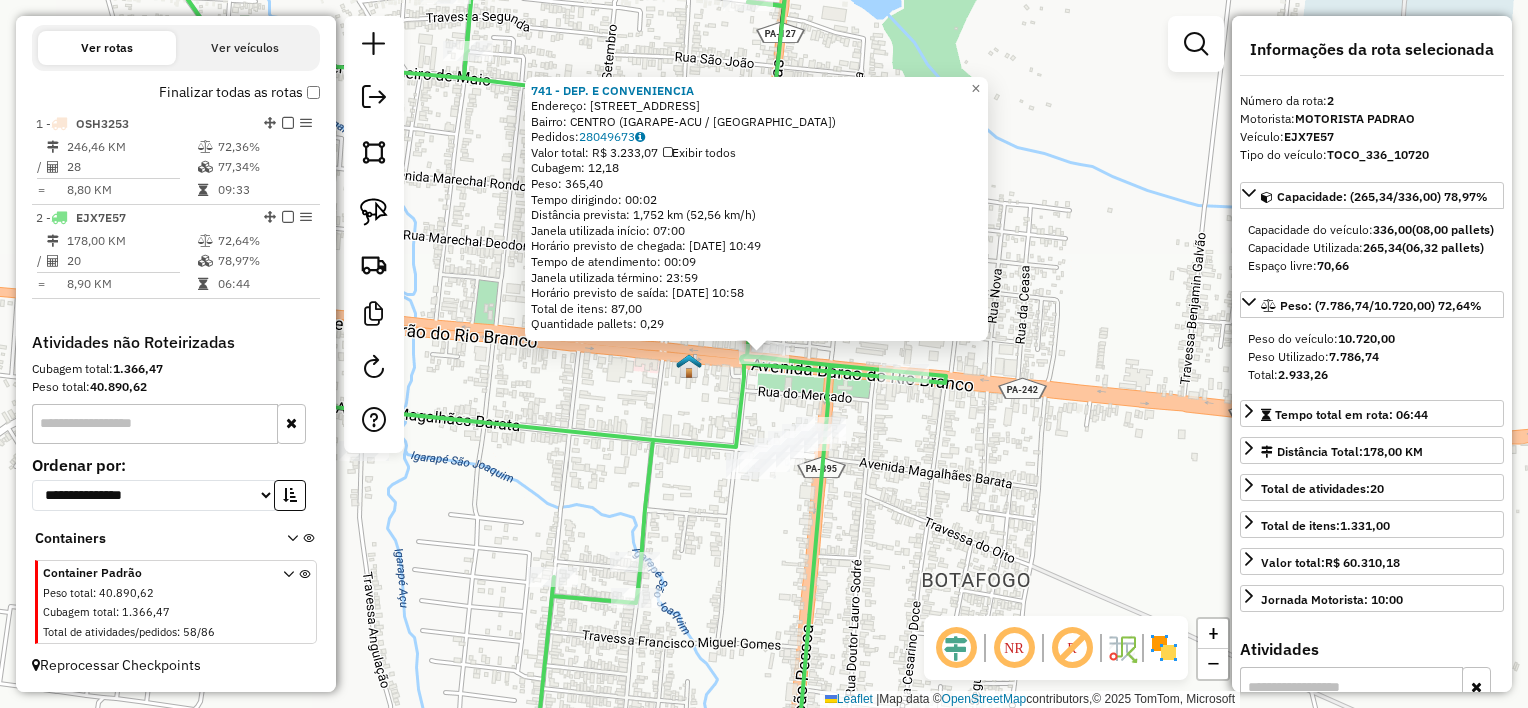 click on "741 - DEP. E CONVENIENCIA  Endereço:  AVENIDA BARAO DO RIO BRANCO 4209   Bairro: CENTRO (IGARAPE-ACU / PA)   Pedidos:  28049673   Valor total: R$ 3.233,07   Exibir todos   Cubagem: 12,18  Peso: 365,40  Tempo dirigindo: 00:02   Distância prevista: 1,752 km (52,56 km/h)   Janela utilizada início: 07:00   Horário previsto de chegada: 29/07/2025 10:49   Tempo de atendimento: 00:09   Janela utilizada término: 23:59   Horário previsto de saída: 29/07/2025 10:58   Total de itens: 87,00   Quantidade pallets: 0,29  × Janela de atendimento Grade de atendimento Capacidade Transportadoras Veículos Cliente Pedidos  Rotas Selecione os dias de semana para filtrar as janelas de atendimento  Seg   Ter   Qua   Qui   Sex   Sáb   Dom  Informe o período da janela de atendimento: De: Até:  Filtrar exatamente a janela do cliente  Considerar janela de atendimento padrão  Selecione os dias de semana para filtrar as grades de atendimento  Seg   Ter   Qua   Qui   Sex   Sáb   Dom   Peso mínimo:   Peso máximo:   De:  De:" 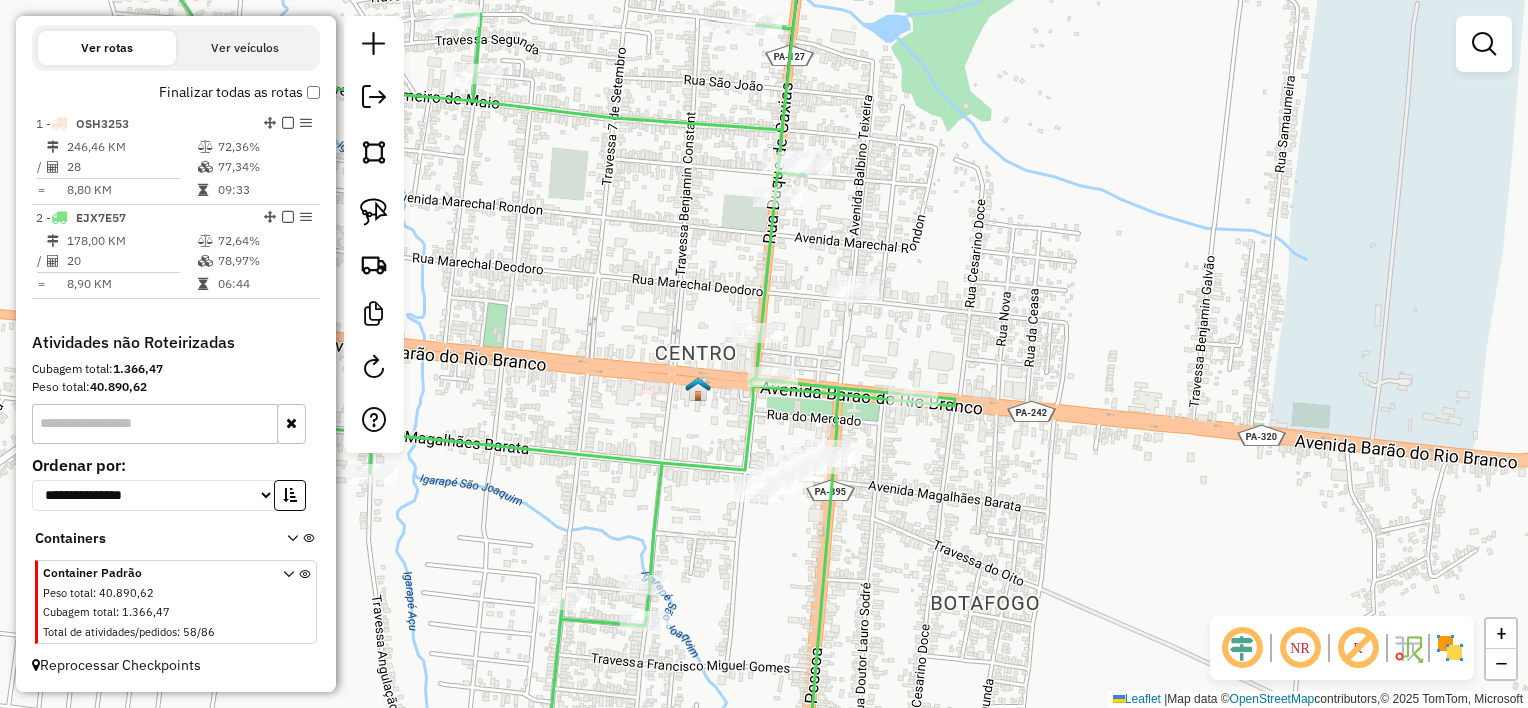 click on "Janela de atendimento Grade de atendimento Capacidade Transportadoras Veículos Cliente Pedidos  Rotas Selecione os dias de semana para filtrar as janelas de atendimento  Seg   Ter   Qua   Qui   Sex   Sáb   Dom  Informe o período da janela de atendimento: De: Até:  Filtrar exatamente a janela do cliente  Considerar janela de atendimento padrão  Selecione os dias de semana para filtrar as grades de atendimento  Seg   Ter   Qua   Qui   Sex   Sáb   Dom   Considerar clientes sem dia de atendimento cadastrado  Clientes fora do dia de atendimento selecionado Filtrar as atividades entre os valores definidos abaixo:  Peso mínimo:   Peso máximo:   Cubagem mínima:   Cubagem máxima:   De:   Até:  Filtrar as atividades entre o tempo de atendimento definido abaixo:  De:   Até:   Considerar capacidade total dos clientes não roteirizados Transportadora: Selecione um ou mais itens Tipo de veículo: Selecione um ou mais itens Veículo: Selecione um ou mais itens Motorista: Selecione um ou mais itens Nome: Rótulo:" 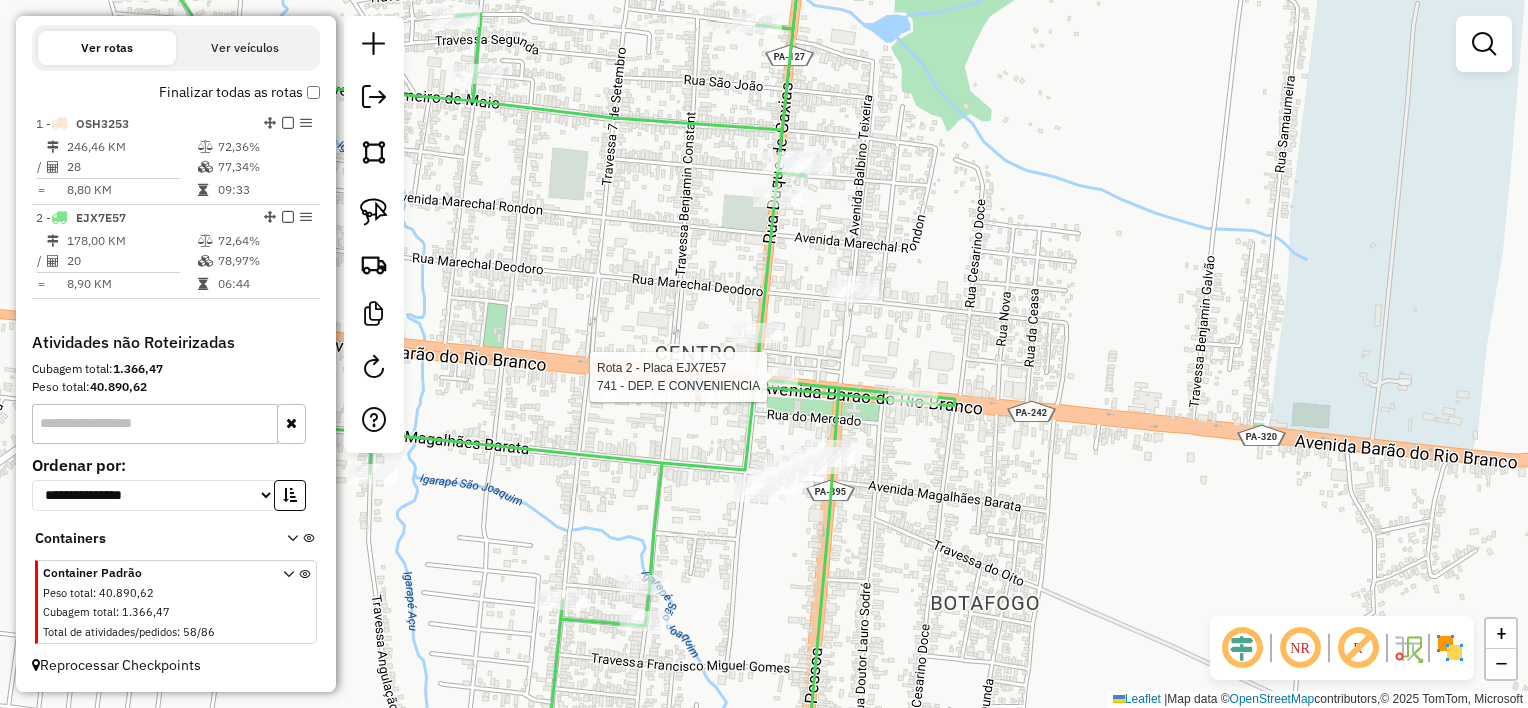 select on "**********" 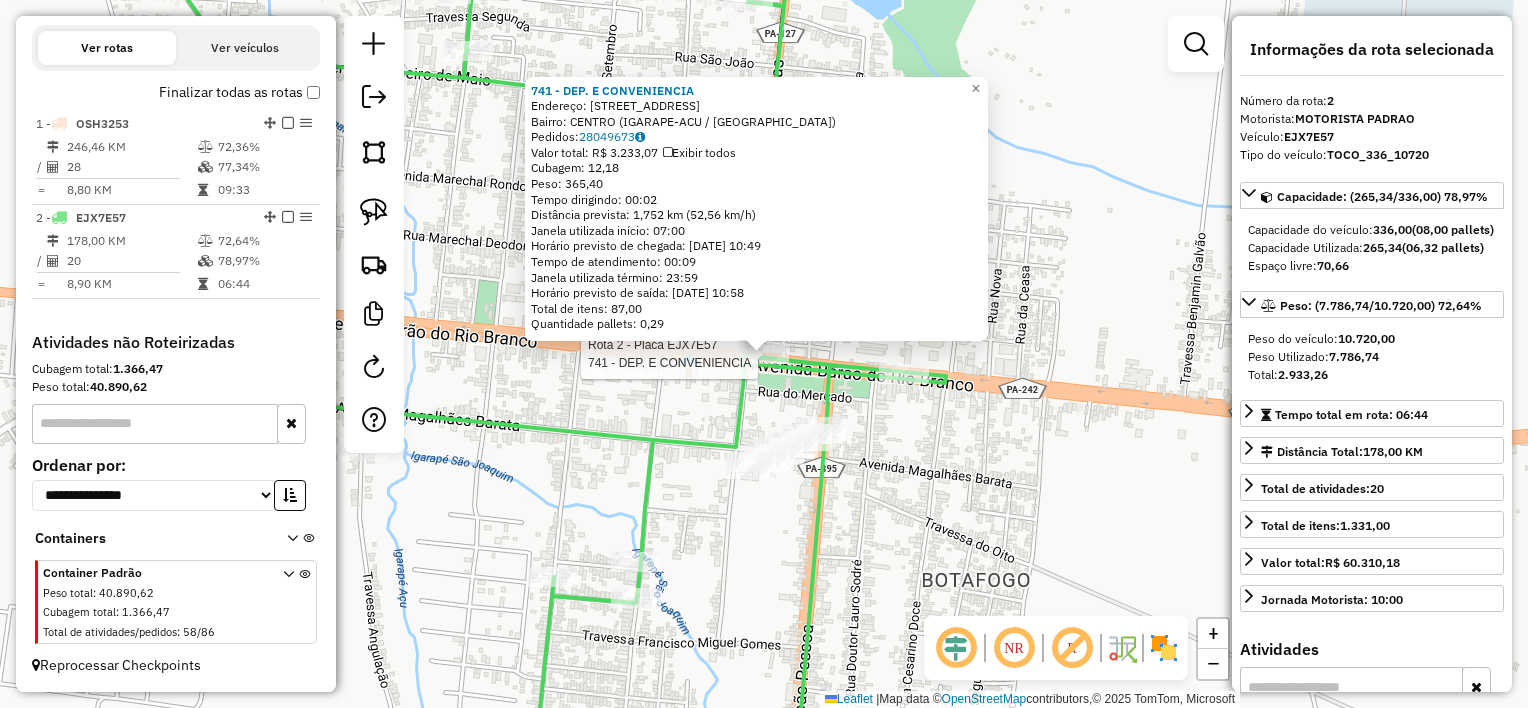 click on "Rota 2 - Placa EJX7E57  741 - DEP. E CONVENIENCIA 741 - DEP. E CONVENIENCIA  Endereço:  AVENIDA BARAO DO RIO BRANCO 4209   Bairro: CENTRO (IGARAPE-ACU / PA)   Pedidos:  28049673   Valor total: R$ 3.233,07   Exibir todos   Cubagem: 12,18  Peso: 365,40  Tempo dirigindo: 00:02   Distância prevista: 1,752 km (52,56 km/h)   Janela utilizada início: 07:00   Horário previsto de chegada: 29/07/2025 10:49   Tempo de atendimento: 00:09   Janela utilizada término: 23:59   Horário previsto de saída: 29/07/2025 10:58   Total de itens: 87,00   Quantidade pallets: 0,29  × Janela de atendimento Grade de atendimento Capacidade Transportadoras Veículos Cliente Pedidos  Rotas Selecione os dias de semana para filtrar as janelas de atendimento  Seg   Ter   Qua   Qui   Sex   Sáb   Dom  Informe o período da janela de atendimento: De: Até:  Filtrar exatamente a janela do cliente  Considerar janela de atendimento padrão  Selecione os dias de semana para filtrar as grades de atendimento  Seg   Ter   Qua   Qui   Sex   Dom" 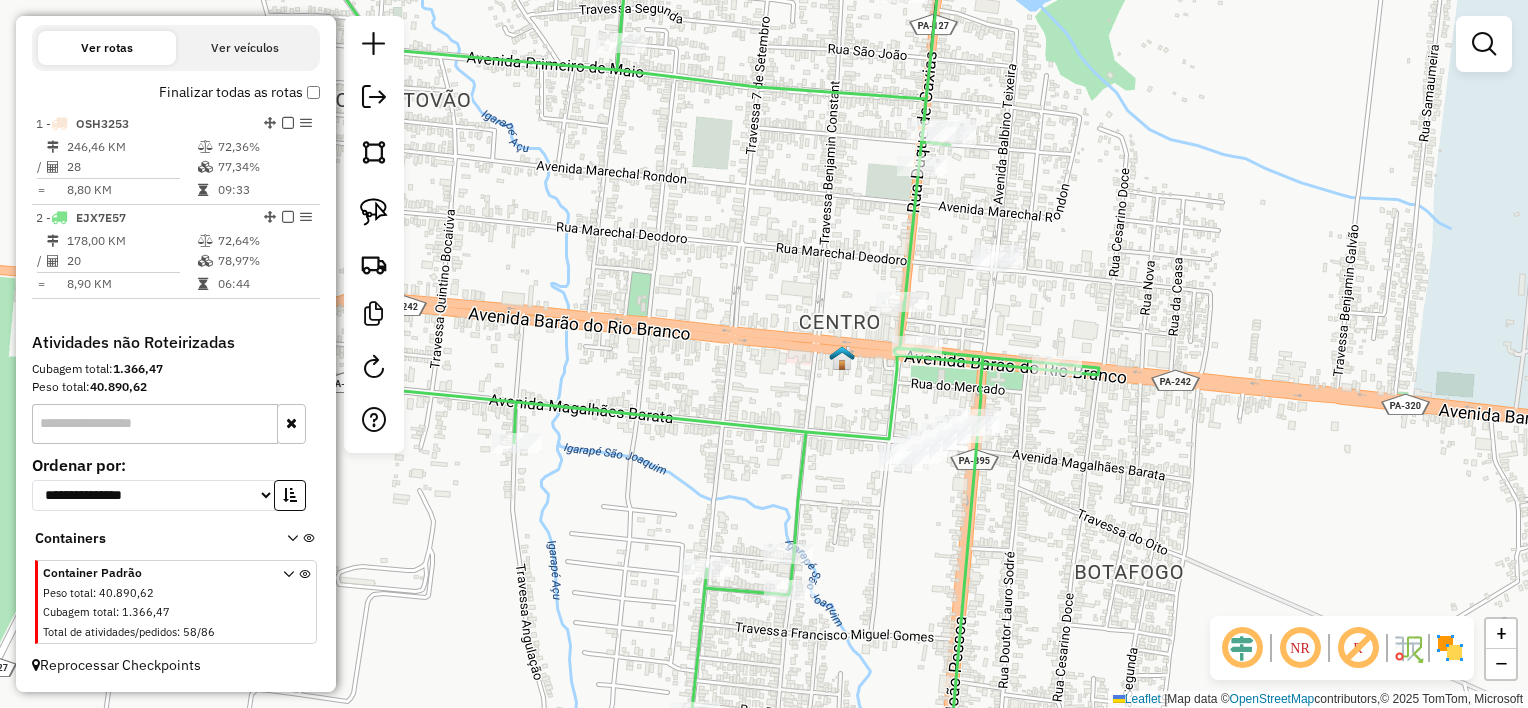 drag, startPoint x: 1080, startPoint y: 440, endPoint x: 1118, endPoint y: 364, distance: 84.97058 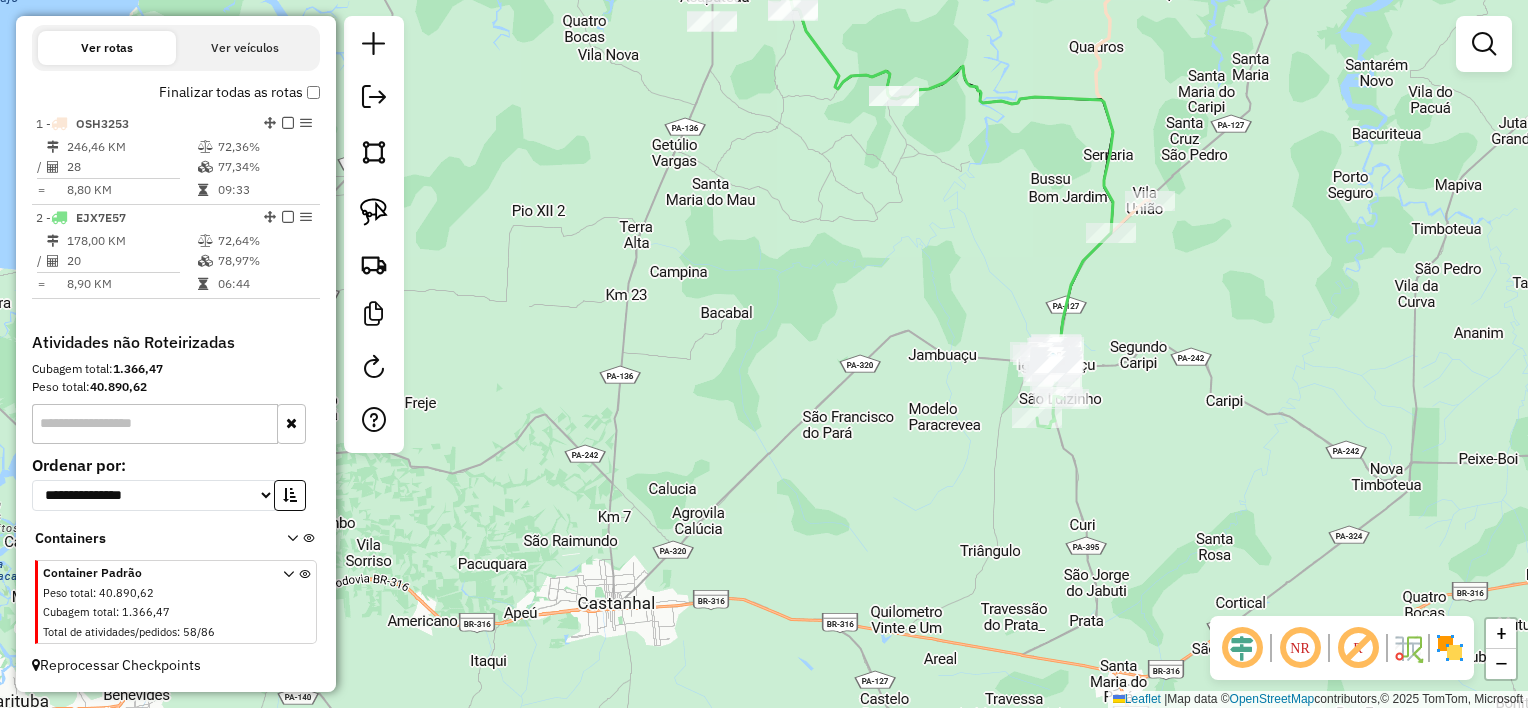 drag, startPoint x: 1009, startPoint y: 234, endPoint x: 1003, endPoint y: 450, distance: 216.08331 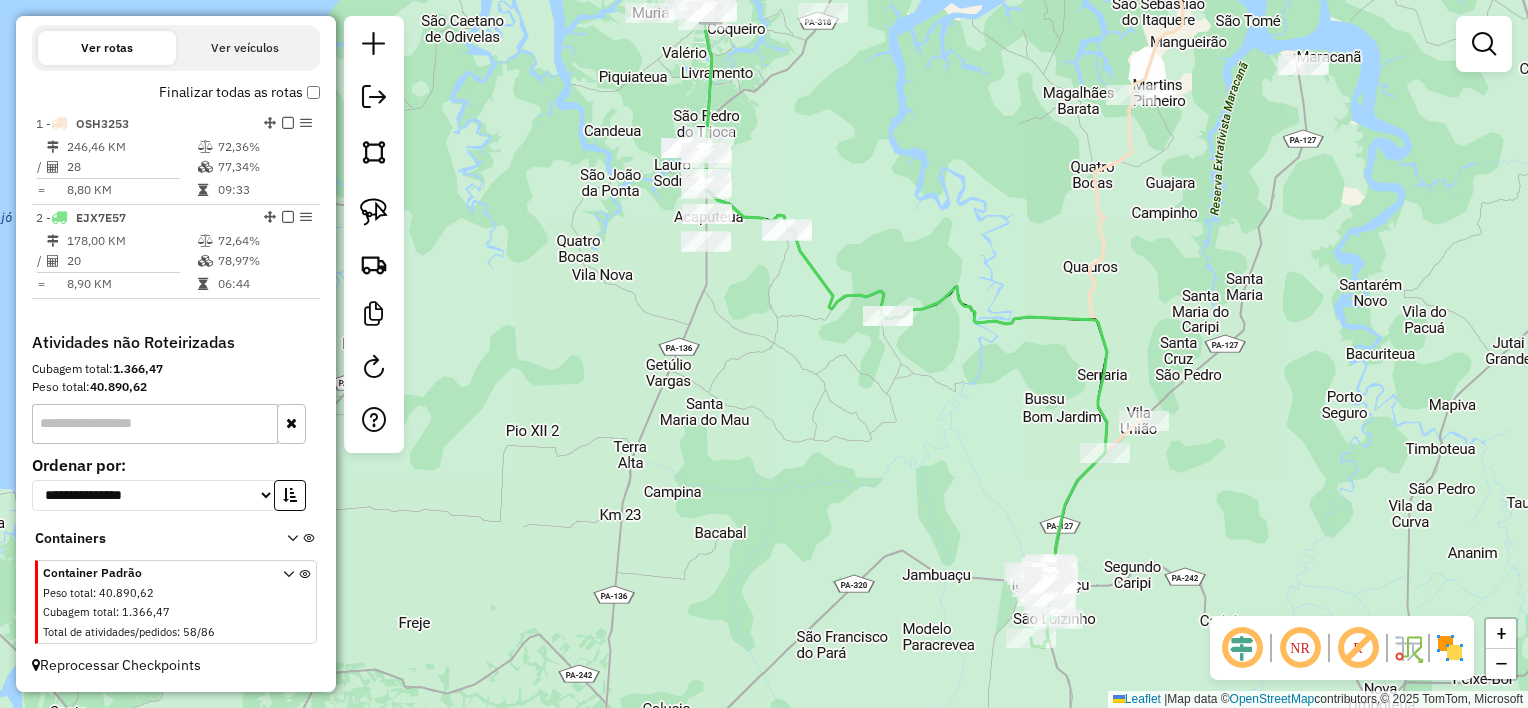 drag, startPoint x: 1022, startPoint y: 211, endPoint x: 1060, endPoint y: 312, distance: 107.912 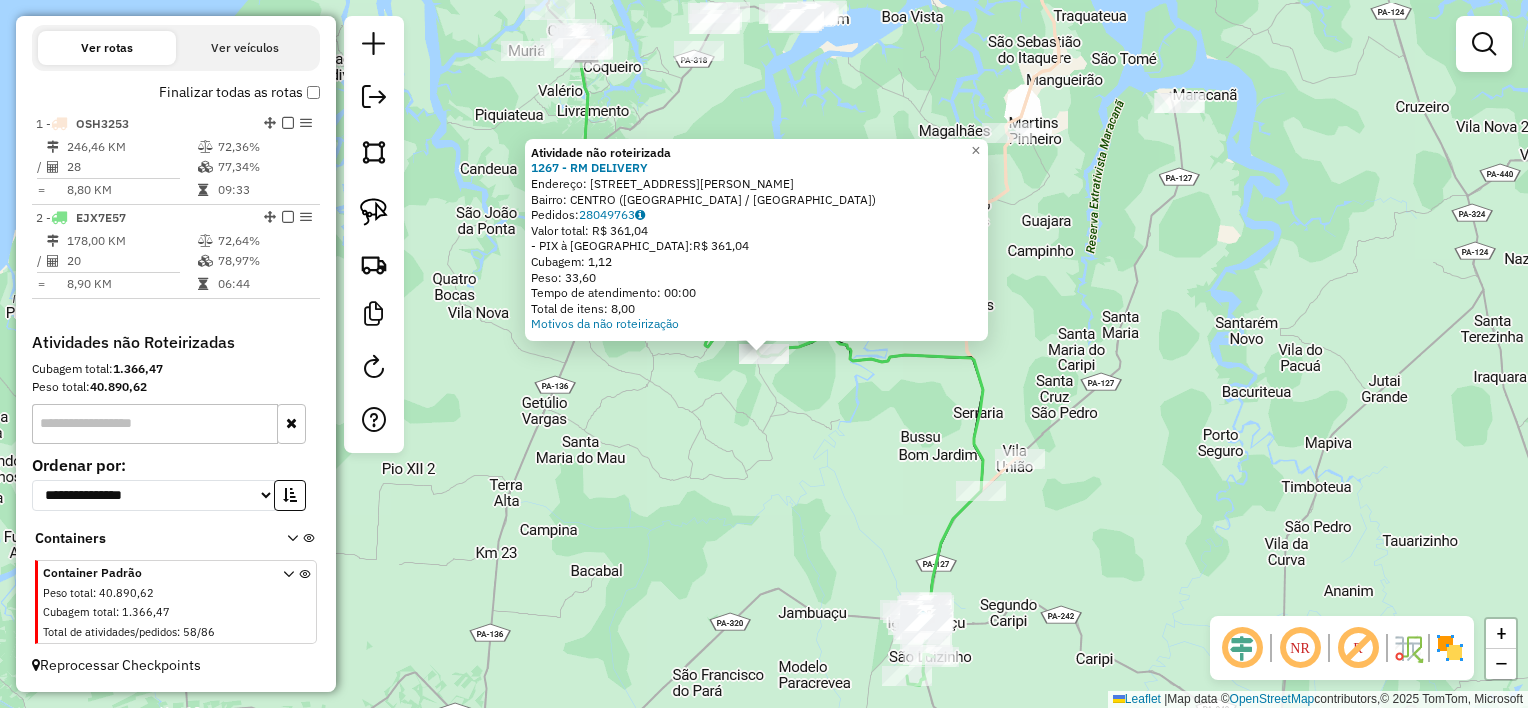 click on "Atividade não roteirizada 1267 - RM DELIVERY  Endereço:  rua Moises trindade 60   Bairro: CENTRO (MARAPANIM / PA)   Pedidos:  28049763   Valor total: R$ 361,04   - PIX à Vista:  R$ 361,04   Cubagem: 1,12   Peso: 33,60   Tempo de atendimento: 00:00   Total de itens: 8,00  Motivos da não roteirização × Janela de atendimento Grade de atendimento Capacidade Transportadoras Veículos Cliente Pedidos  Rotas Selecione os dias de semana para filtrar as janelas de atendimento  Seg   Ter   Qua   Qui   Sex   Sáb   Dom  Informe o período da janela de atendimento: De: Até:  Filtrar exatamente a janela do cliente  Considerar janela de atendimento padrão  Selecione os dias de semana para filtrar as grades de atendimento  Seg   Ter   Qua   Qui   Sex   Sáb   Dom   Considerar clientes sem dia de atendimento cadastrado  Clientes fora do dia de atendimento selecionado Filtrar as atividades entre os valores definidos abaixo:  Peso mínimo:   Peso máximo:   Cubagem mínima:   Cubagem máxima:   De:   Até:   De:  De:" 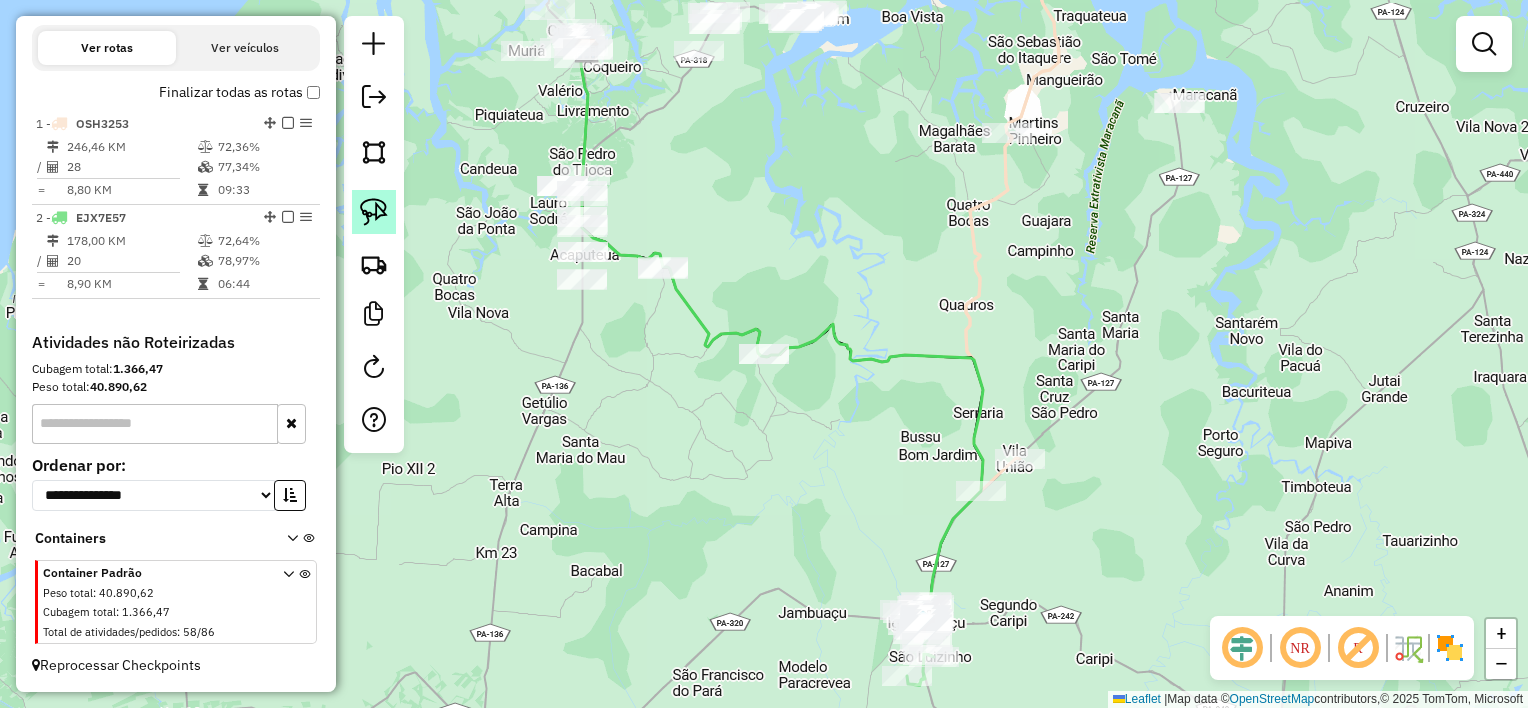 click 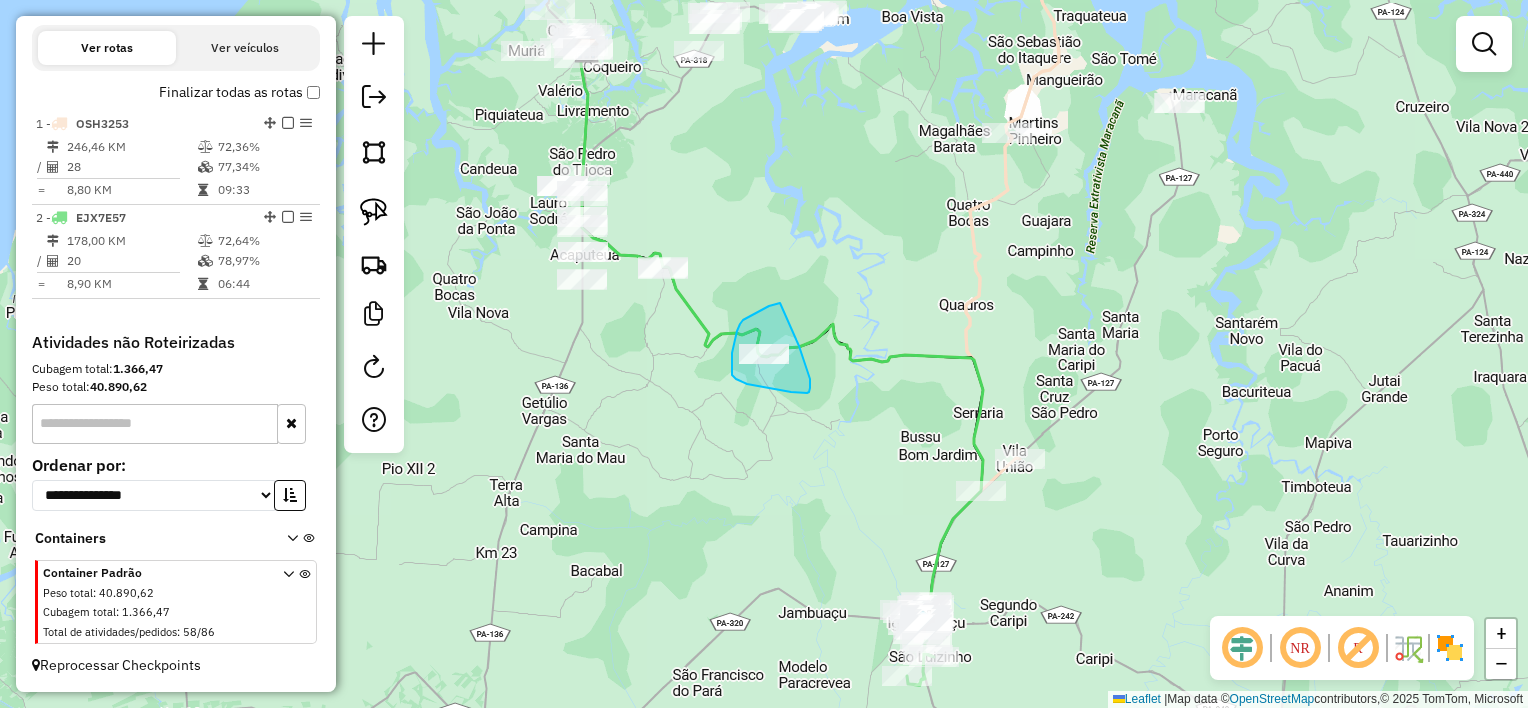 drag, startPoint x: 780, startPoint y: 303, endPoint x: 799, endPoint y: 346, distance: 47.010635 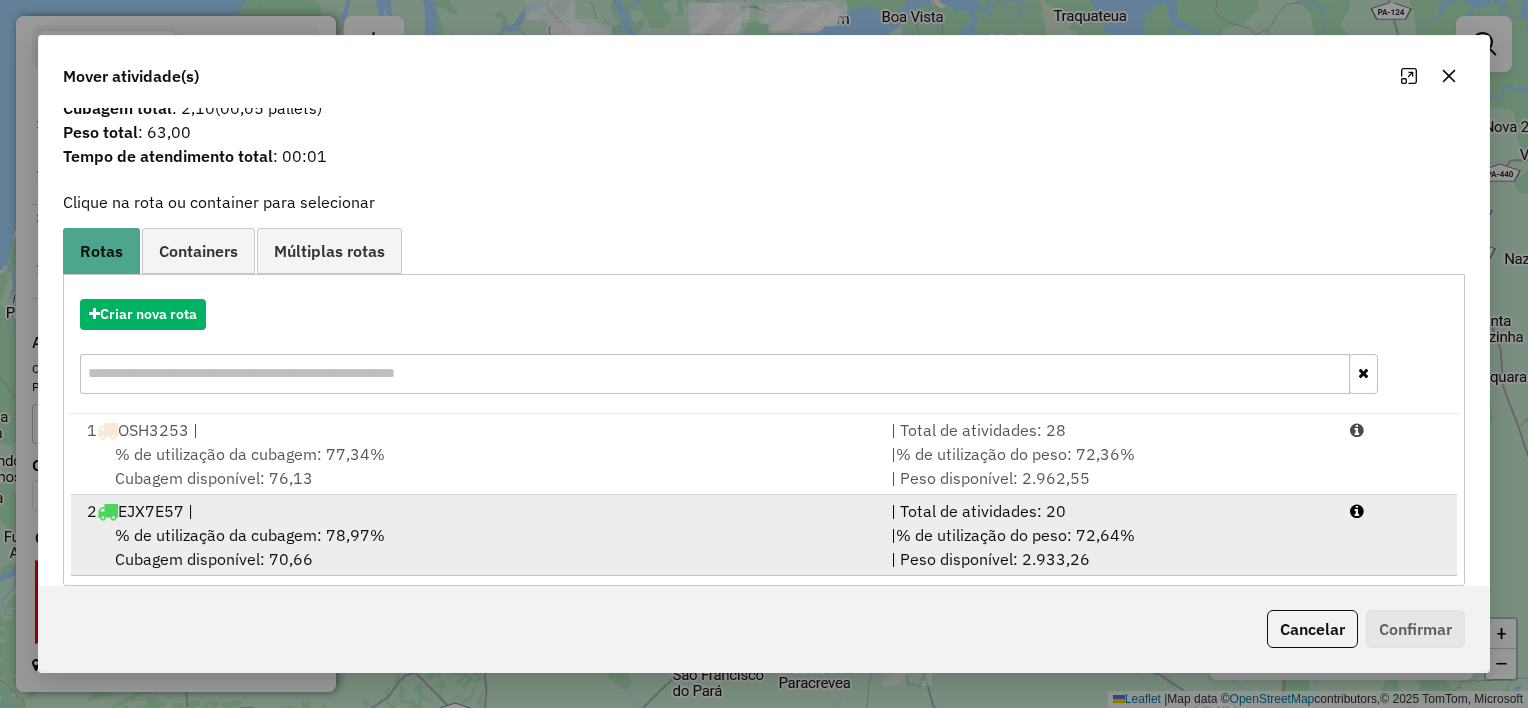 scroll, scrollTop: 67, scrollLeft: 0, axis: vertical 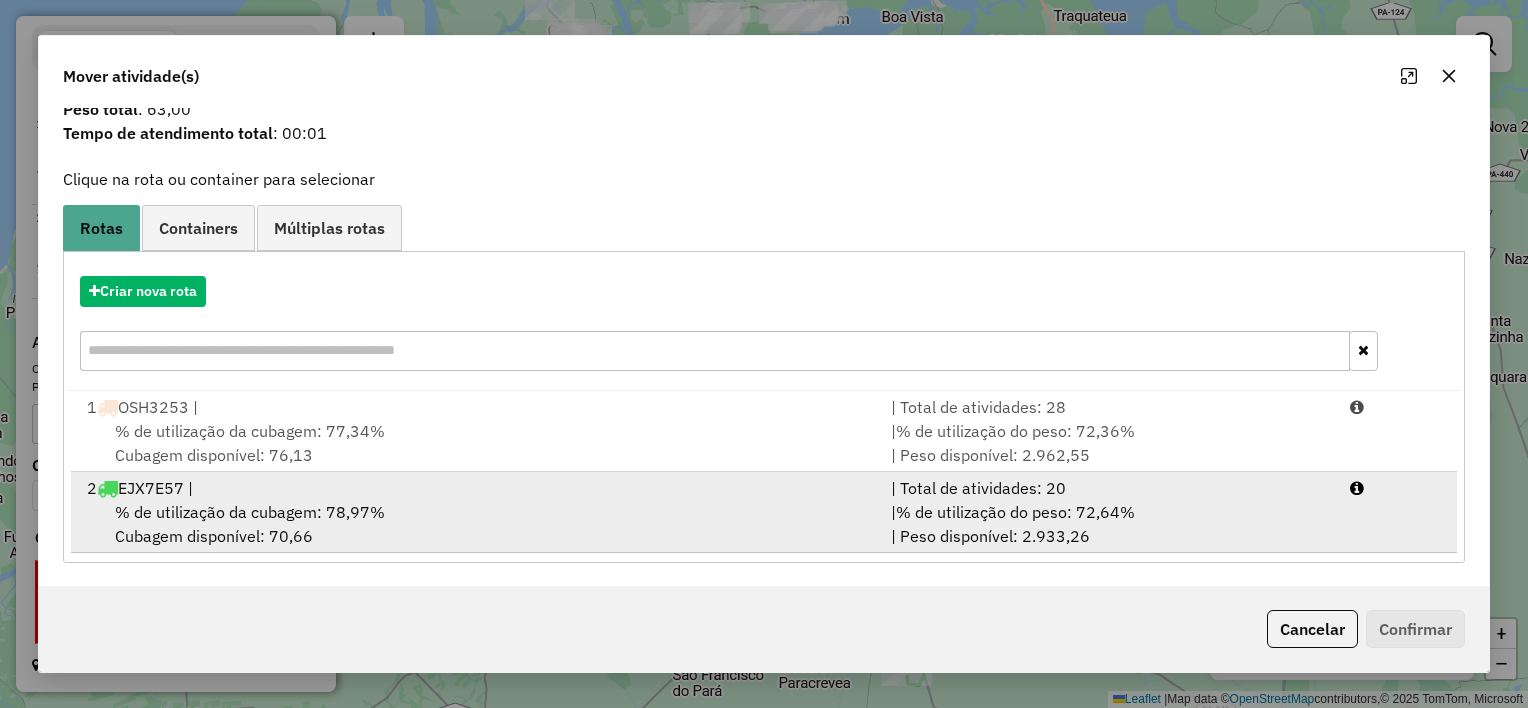 click on "% de utilização da cubagem: 78,97%  Cubagem disponível: 70,66" at bounding box center [477, 524] 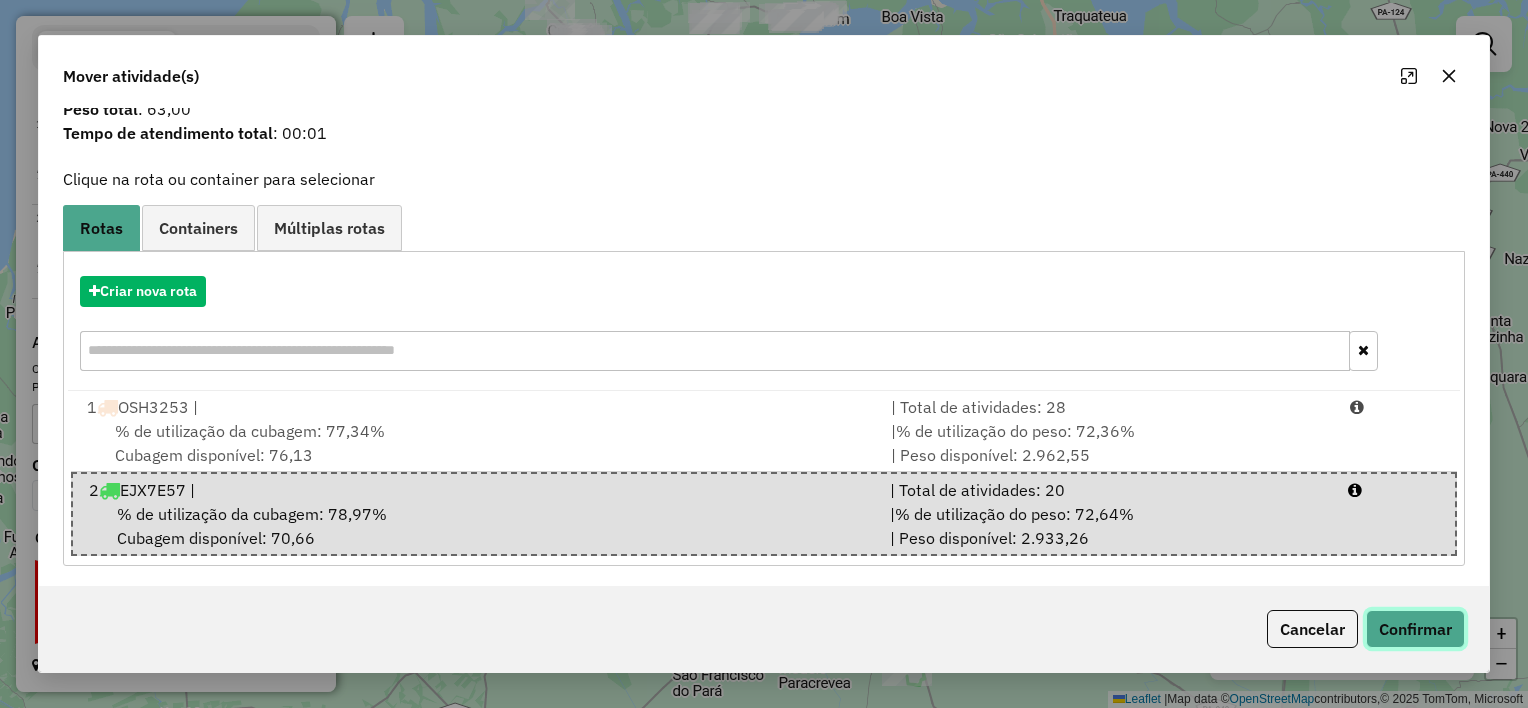 click on "Confirmar" 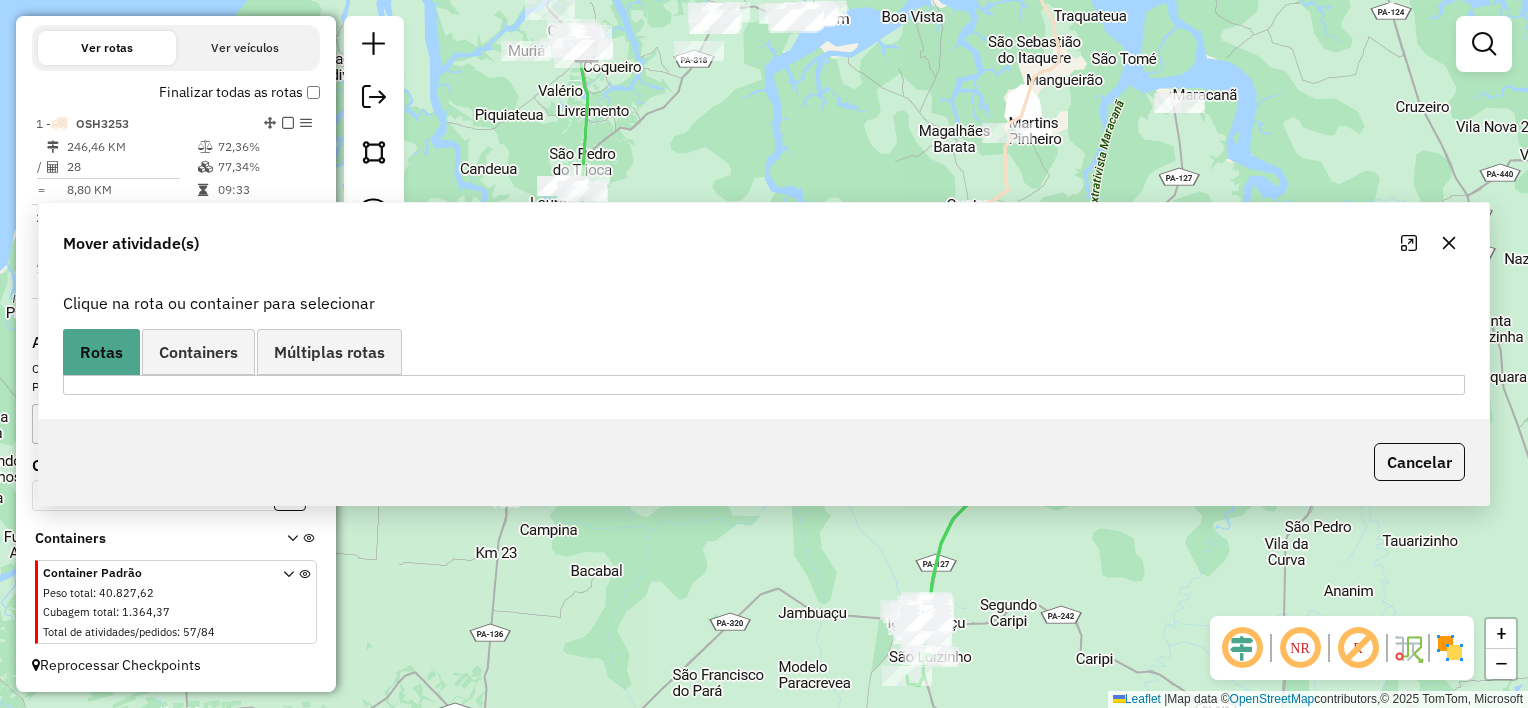 scroll, scrollTop: 0, scrollLeft: 0, axis: both 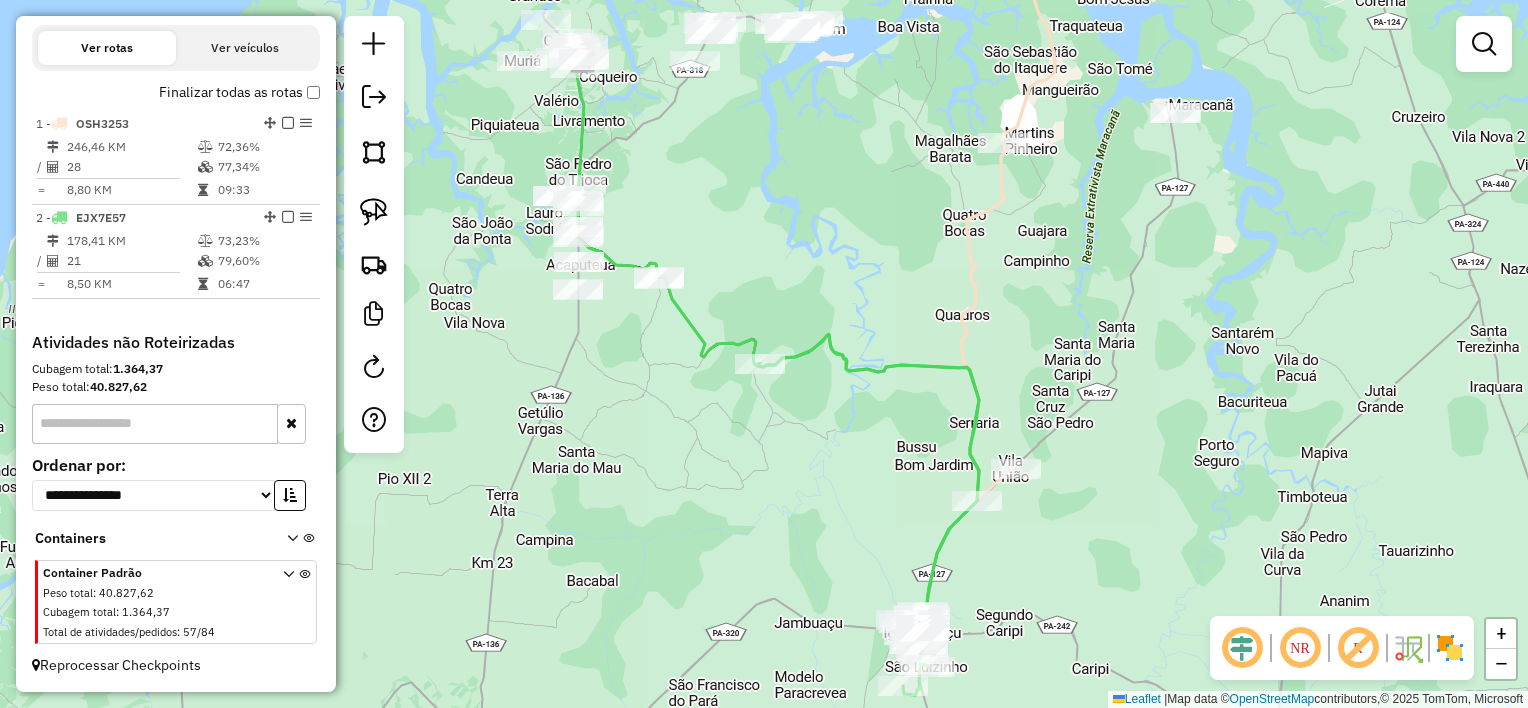 drag, startPoint x: 662, startPoint y: 205, endPoint x: 620, endPoint y: 234, distance: 51.0392 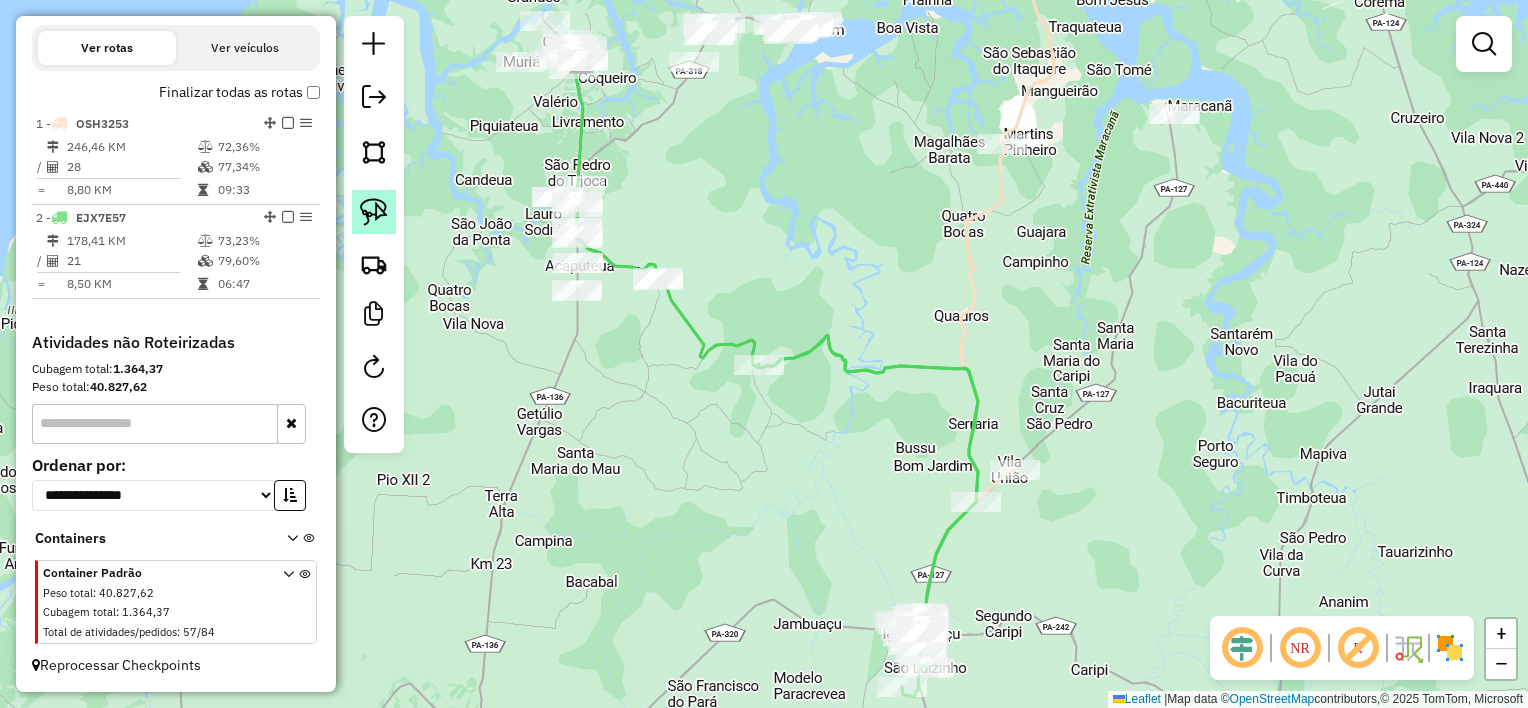 click 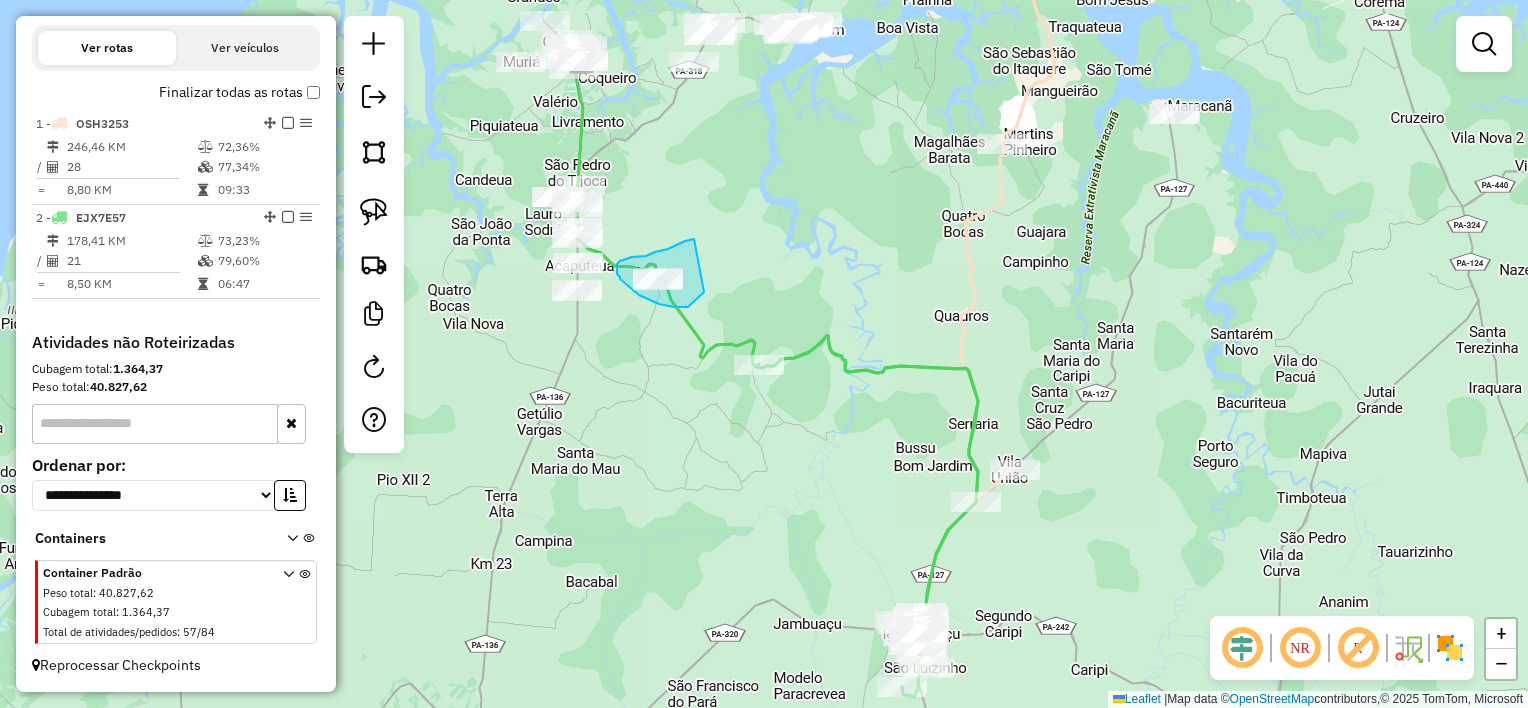 drag, startPoint x: 694, startPoint y: 239, endPoint x: 703, endPoint y: 282, distance: 43.931767 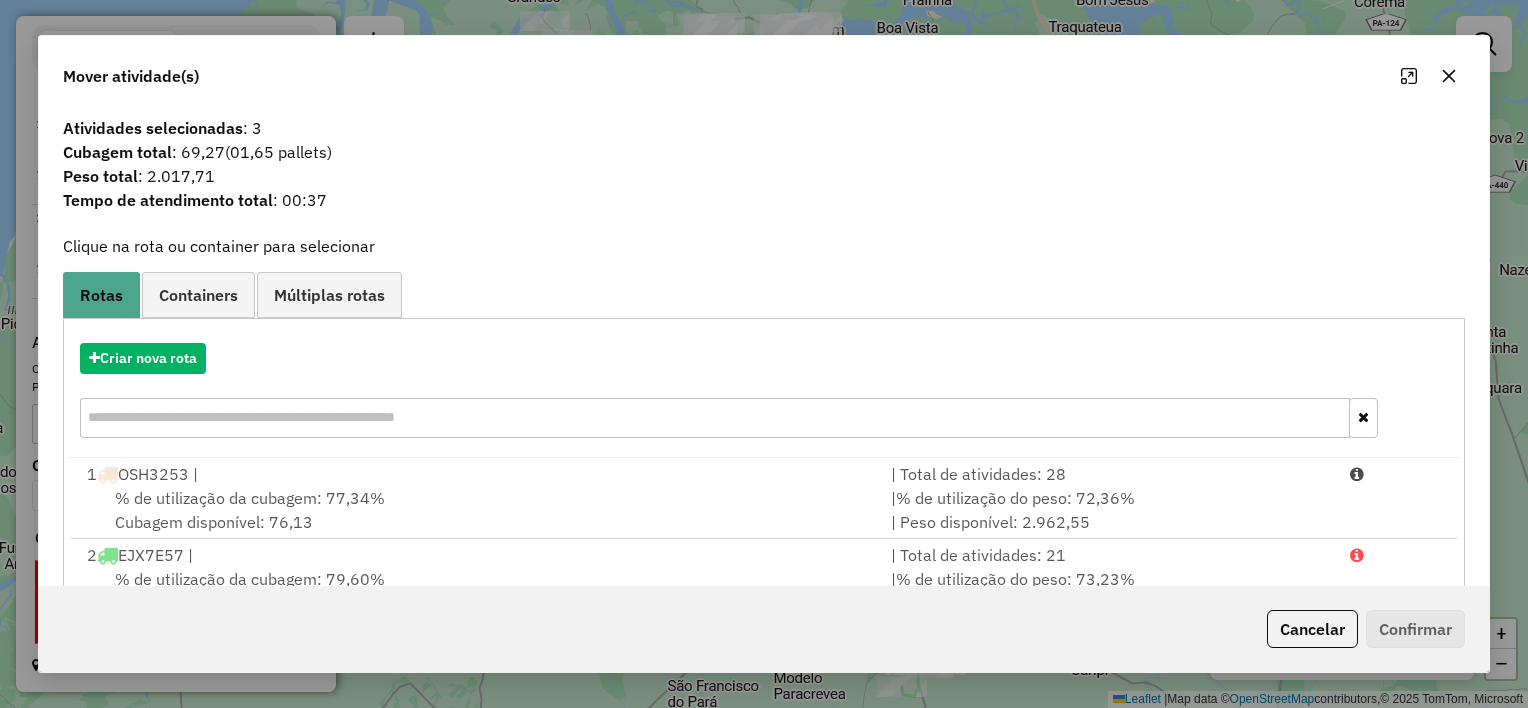 click 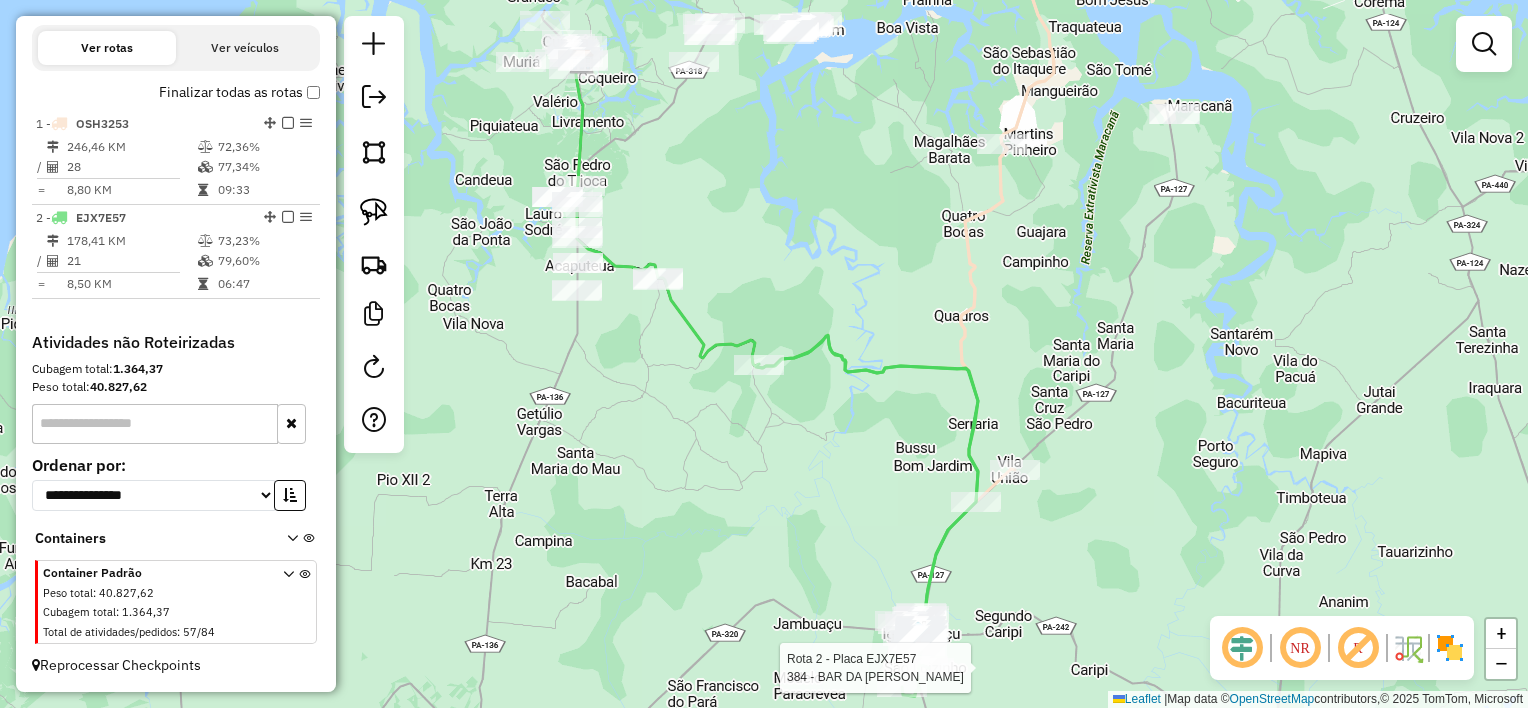 select on "**********" 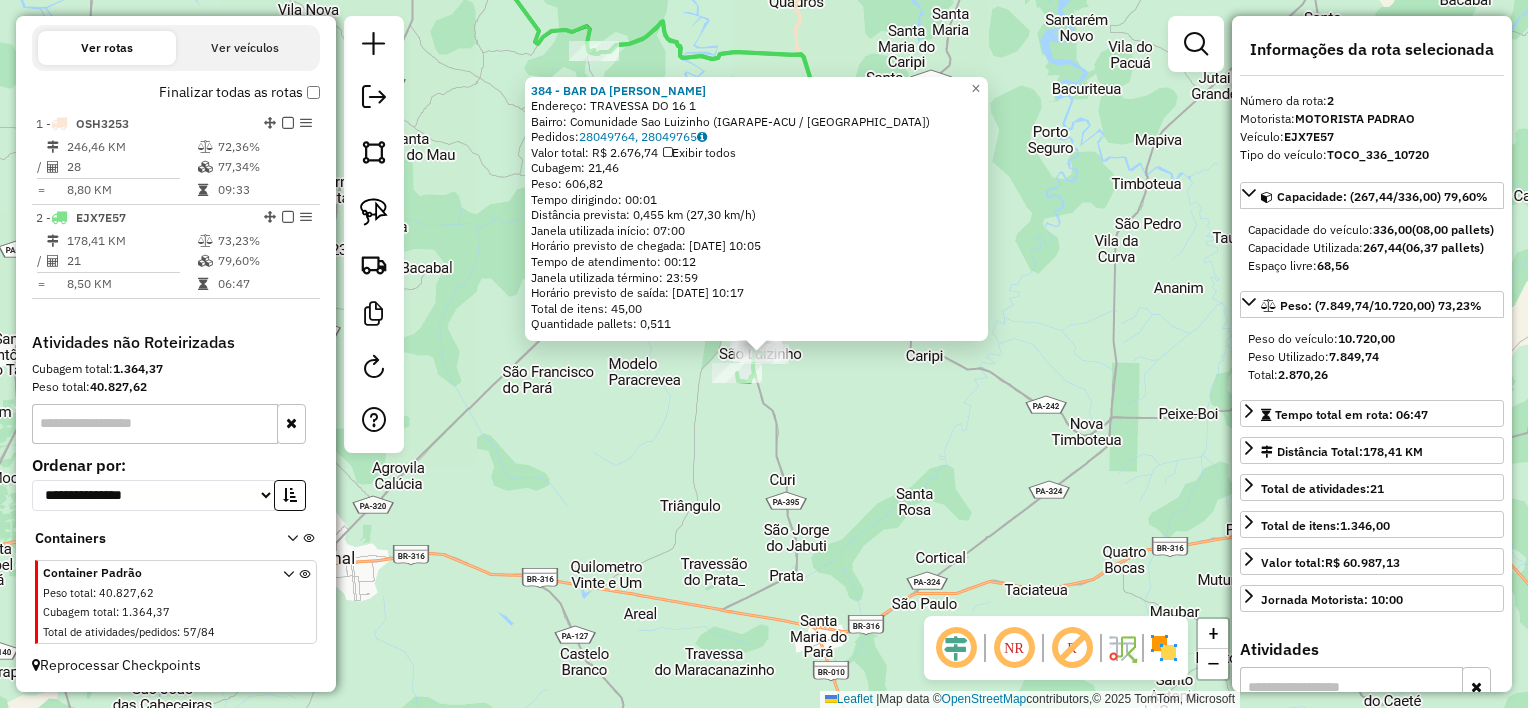 click on "384 - BAR DA DANI  Endereço:  TRAVESSA DO 16 1   Bairro: Comunidade Sao Luizinho (IGARAPE-ACU / PA)   Pedidos:  28049764, 28049765   Valor total: R$ 2.676,74   Exibir todos   Cubagem: 21,46  Peso: 606,82  Tempo dirigindo: 00:01   Distância prevista: 0,455 km (27,30 km/h)   Janela utilizada início: 07:00   Horário previsto de chegada: 29/07/2025 10:05   Tempo de atendimento: 00:12   Janela utilizada término: 23:59   Horário previsto de saída: 29/07/2025 10:17   Total de itens: 45,00   Quantidade pallets: 0,511  × Janela de atendimento Grade de atendimento Capacidade Transportadoras Veículos Cliente Pedidos  Rotas Selecione os dias de semana para filtrar as janelas de atendimento  Seg   Ter   Qua   Qui   Sex   Sáb   Dom  Informe o período da janela de atendimento: De: Até:  Filtrar exatamente a janela do cliente  Considerar janela de atendimento padrão  Selecione os dias de semana para filtrar as grades de atendimento  Seg   Ter   Qua   Qui   Sex   Sáb   Dom   Peso mínimo:   Peso máximo:   De:" 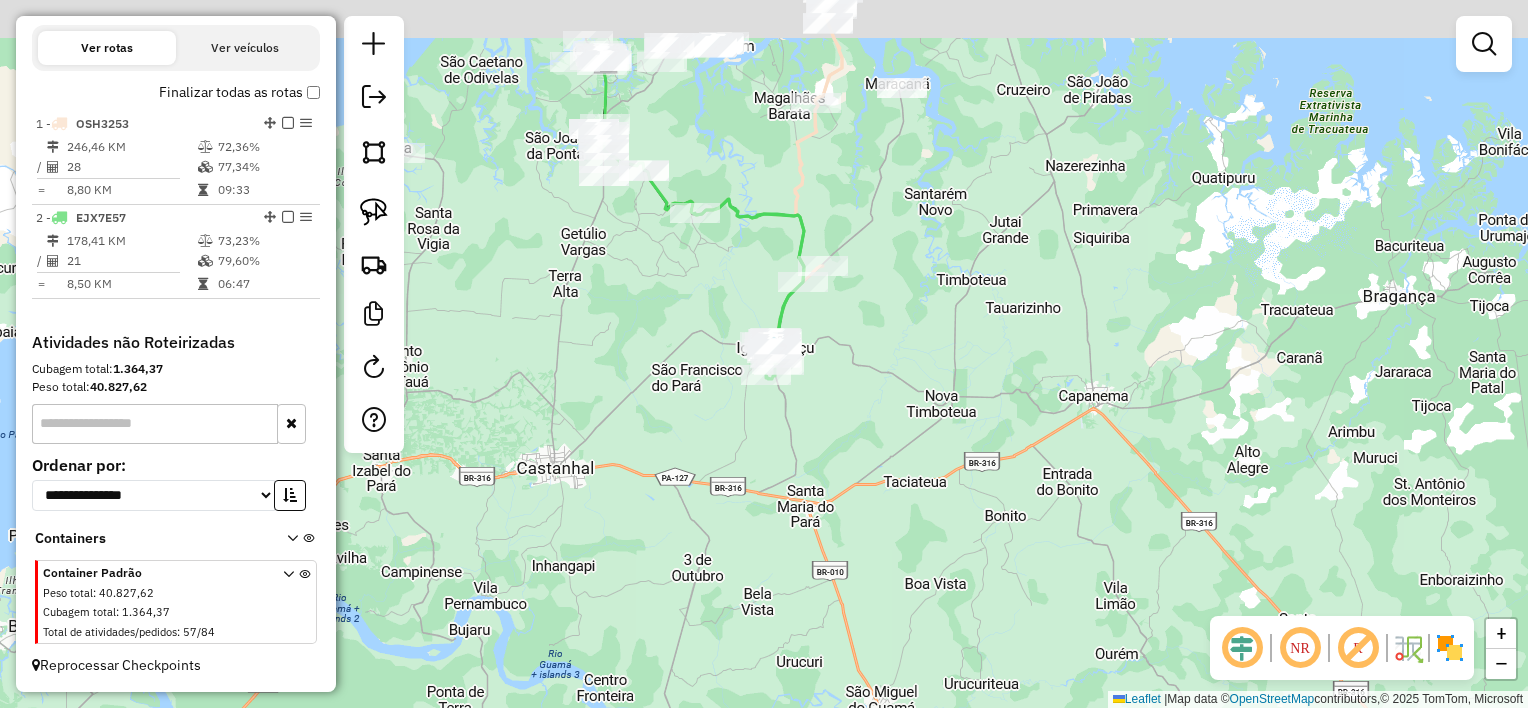 drag, startPoint x: 755, startPoint y: 288, endPoint x: 887, endPoint y: 437, distance: 199.06029 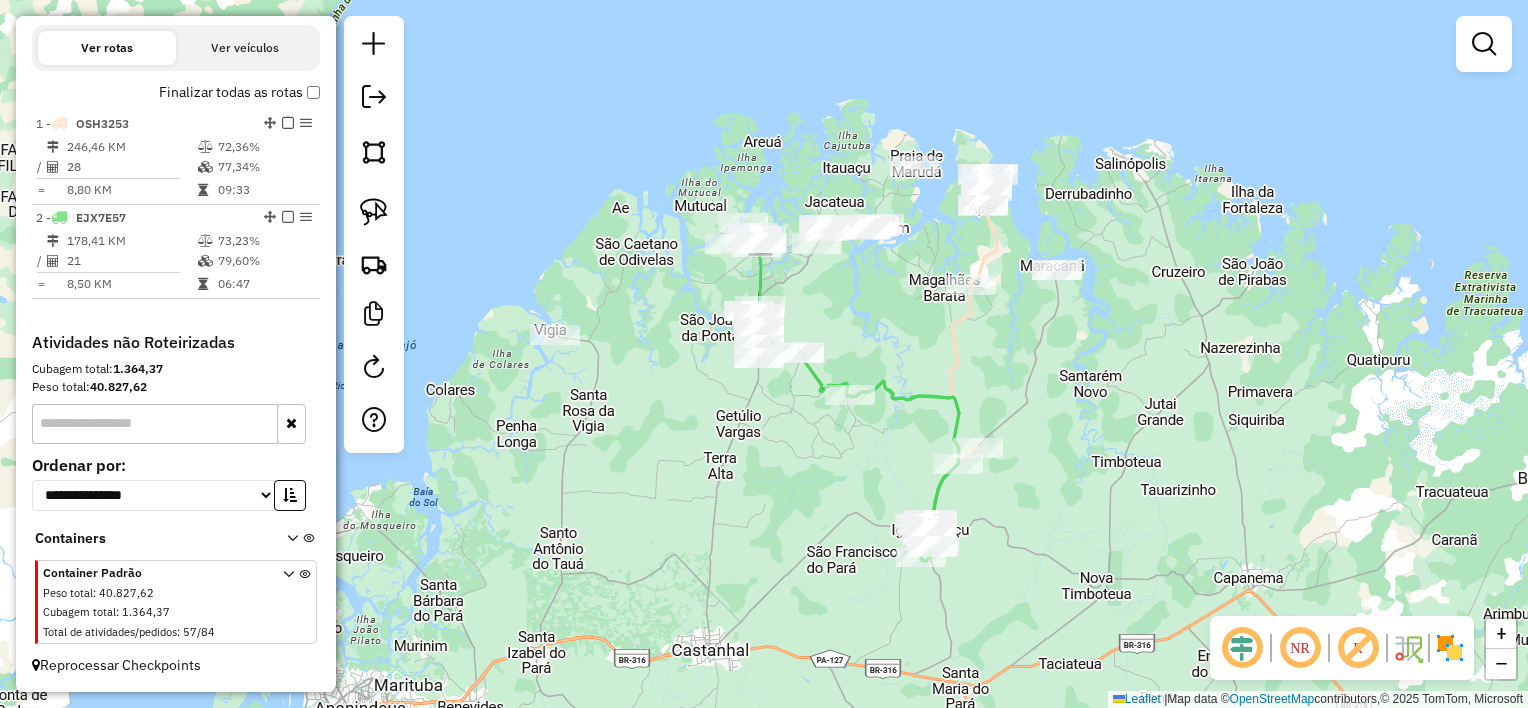 drag, startPoint x: 828, startPoint y: 288, endPoint x: 868, endPoint y: 355, distance: 78.03204 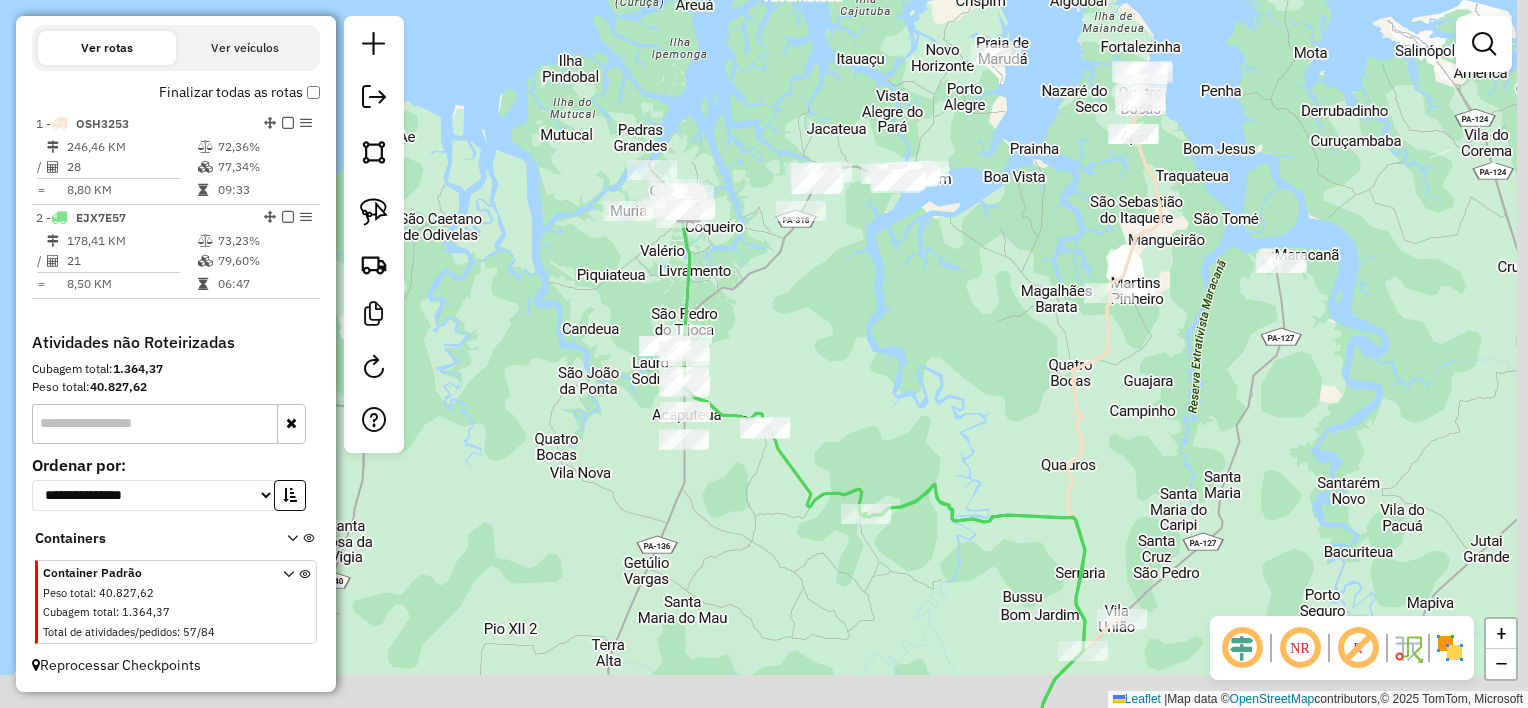 drag, startPoint x: 937, startPoint y: 469, endPoint x: 888, endPoint y: 400, distance: 84.6286 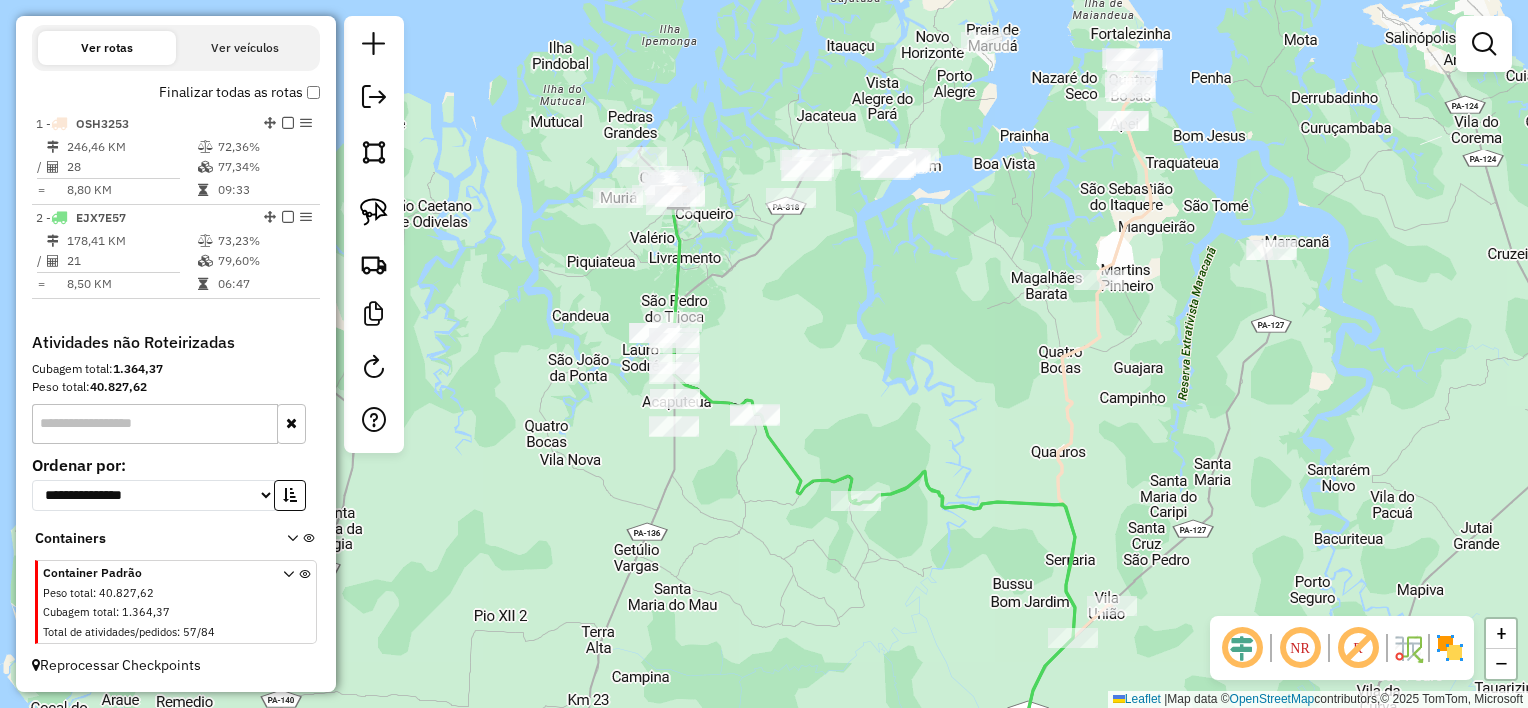 select on "**********" 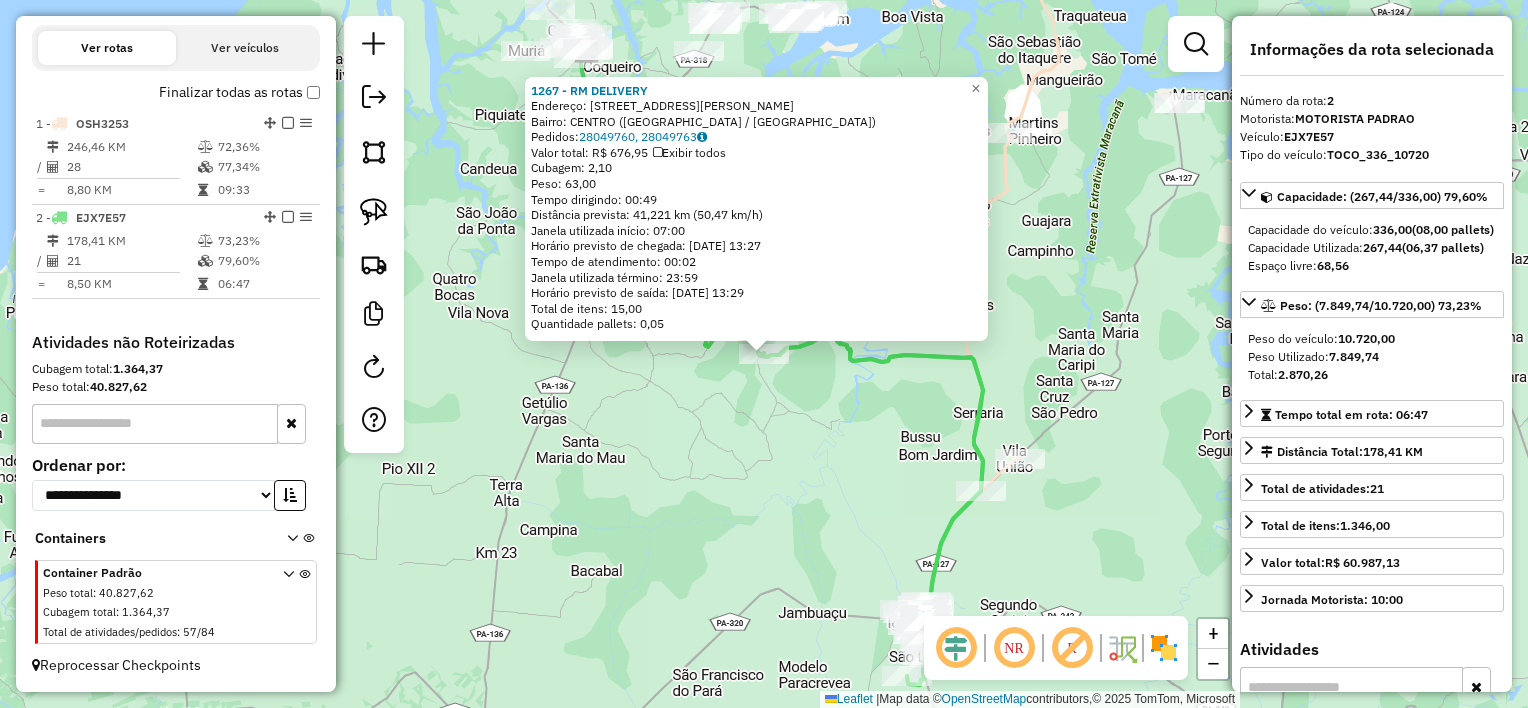 click on "1267 - RM DELIVERY  Endereço:  [STREET_ADDRESS]   Bairro: [GEOGRAPHIC_DATA] ([GEOGRAPHIC_DATA] / [GEOGRAPHIC_DATA])   Pedidos:  28049760, 28049763   Valor total: R$ 676,95   Exibir todos   Cubagem: 2,10  Peso: 63,00  Tempo dirigindo: 00:49   Distância prevista: 41,221 km (50,47 km/h)   [GEOGRAPHIC_DATA] utilizada início: 07:00   Horário previsto de chegada: [DATE] 13:27   Tempo de atendimento: 00:02   Janela utilizada término: 23:59   Horário previsto de saída: [DATE] 13:29   Total de itens: 15,00   Quantidade pallets: 0,05  × Janela de atendimento Grade de atendimento Capacidade Transportadoras Veículos Cliente Pedidos  Rotas Selecione os dias de semana para filtrar as janelas de atendimento  Seg   Ter   Qua   Qui   Sex   Sáb   Dom  Informe o período da janela de atendimento: De: Até:  Filtrar exatamente a janela do cliente  Considerar janela de atendimento padrão  Selecione os dias de semana para filtrar as grades de atendimento  Seg   Ter   Qua   Qui   Sex   Sáb   Dom   Considerar clientes sem dia de atendimento cadastrado" 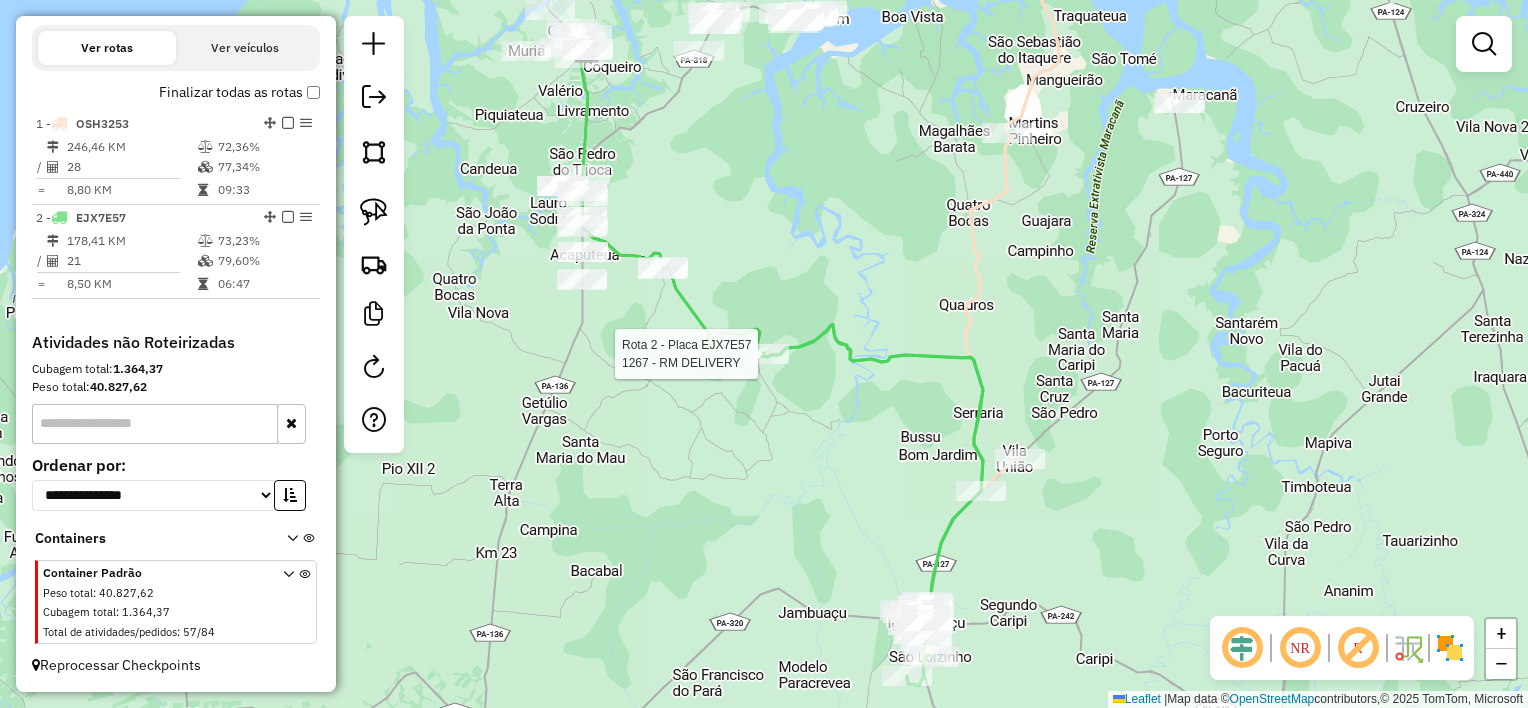 select on "**********" 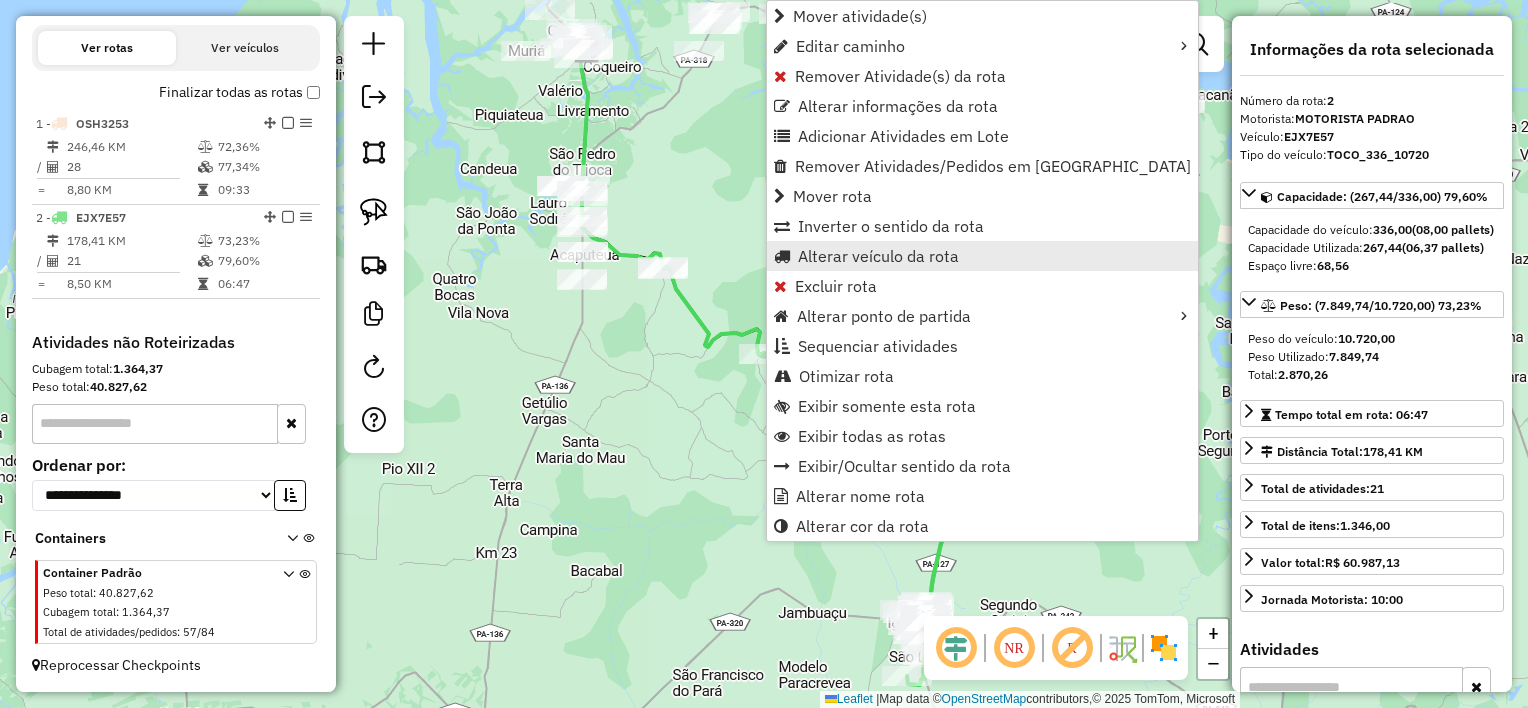 click on "Alterar veículo da rota" at bounding box center (878, 256) 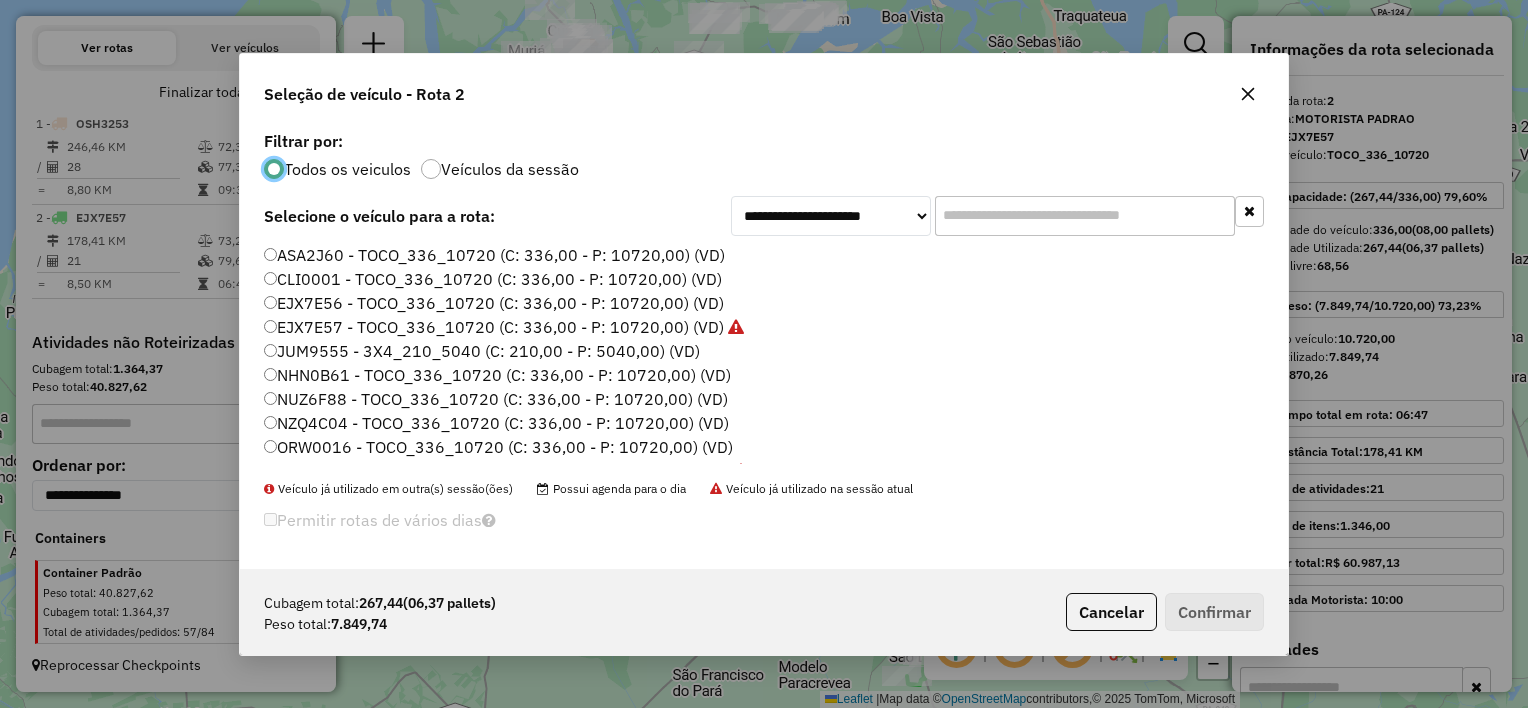 scroll, scrollTop: 10, scrollLeft: 6, axis: both 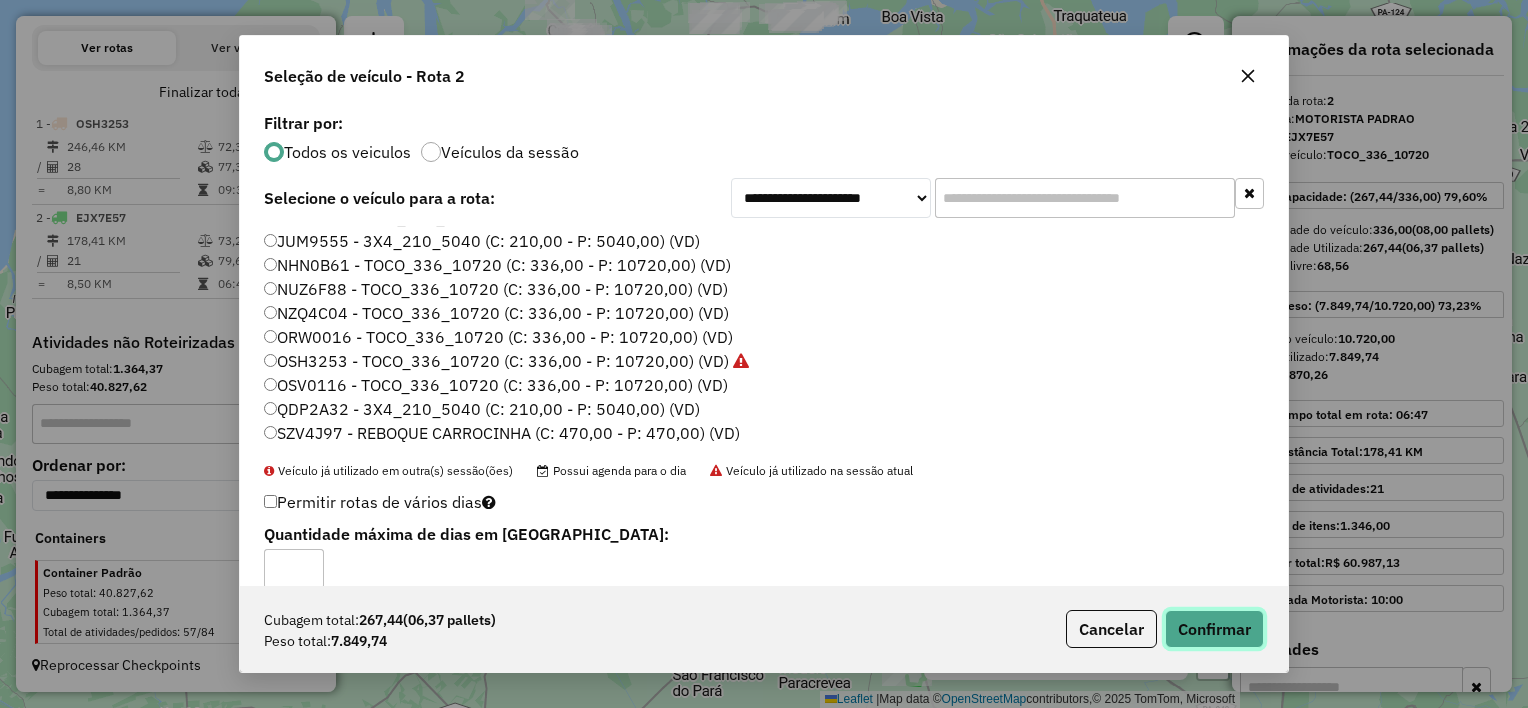 click on "Confirmar" 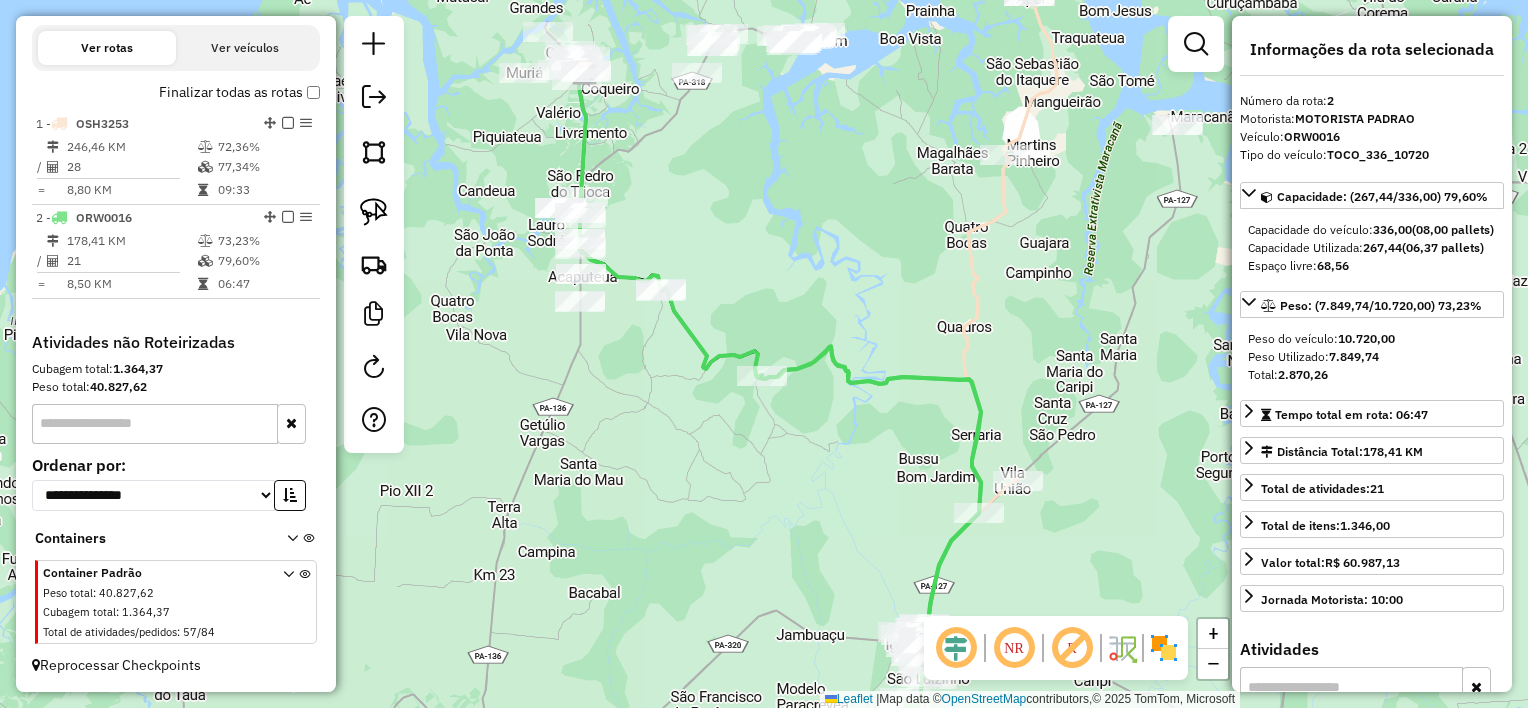 drag, startPoint x: 773, startPoint y: 389, endPoint x: 771, endPoint y: 411, distance: 22.090721 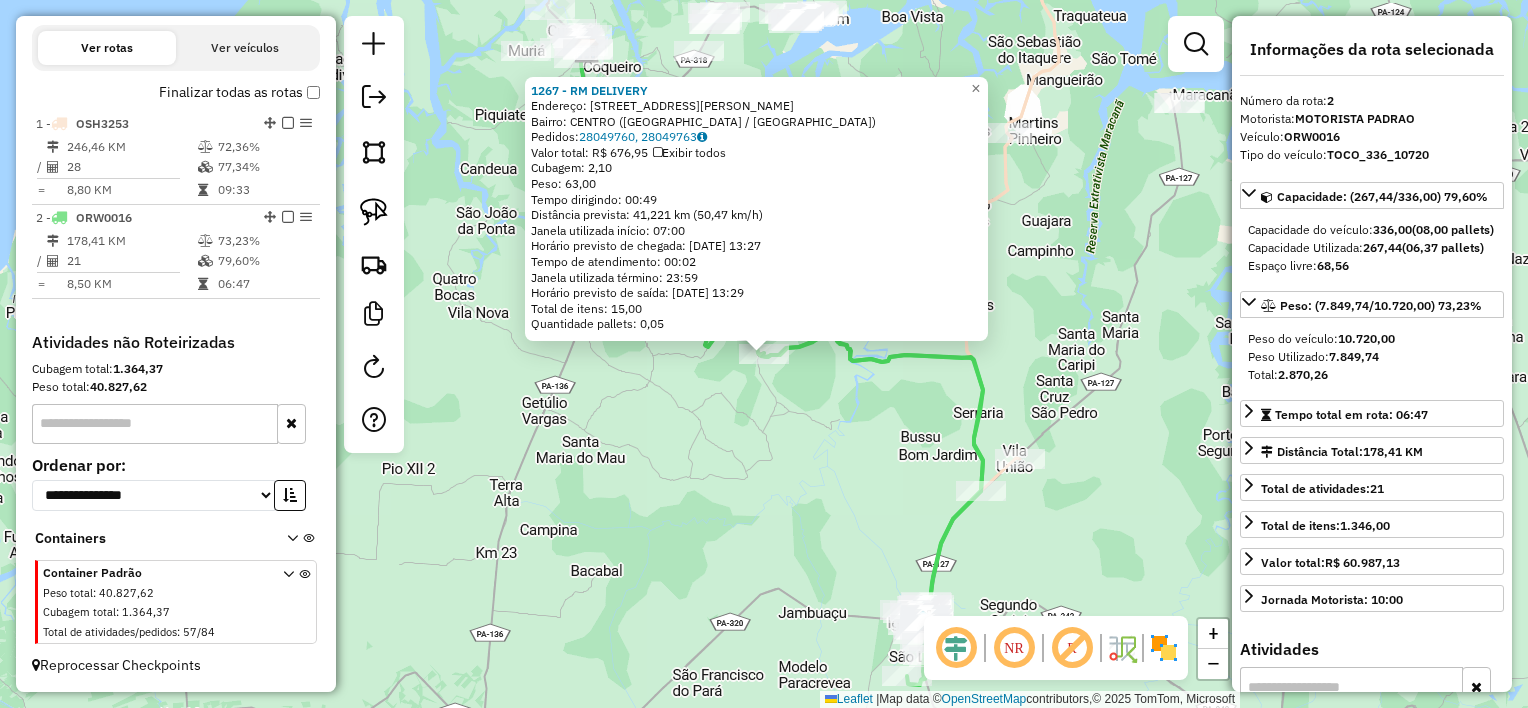 click on "1267 - RM DELIVERY  Endereço:  [STREET_ADDRESS]   Bairro: [GEOGRAPHIC_DATA] ([GEOGRAPHIC_DATA] / [GEOGRAPHIC_DATA])   Pedidos:  28049760, 28049763   Valor total: R$ 676,95   Exibir todos   Cubagem: 2,10  Peso: 63,00  Tempo dirigindo: 00:49   Distância prevista: 41,221 km (50,47 km/h)   [GEOGRAPHIC_DATA] utilizada início: 07:00   Horário previsto de chegada: [DATE] 13:27   Tempo de atendimento: 00:02   Janela utilizada término: 23:59   Horário previsto de saída: [DATE] 13:29   Total de itens: 15,00   Quantidade pallets: 0,05  × Janela de atendimento Grade de atendimento Capacidade Transportadoras Veículos Cliente Pedidos  Rotas Selecione os dias de semana para filtrar as janelas de atendimento  Seg   Ter   Qua   Qui   Sex   Sáb   Dom  Informe o período da janela de atendimento: De: Até:  Filtrar exatamente a janela do cliente  Considerar janela de atendimento padrão  Selecione os dias de semana para filtrar as grades de atendimento  Seg   Ter   Qua   Qui   Sex   Sáb   Dom   Considerar clientes sem dia de atendimento cadastrado" 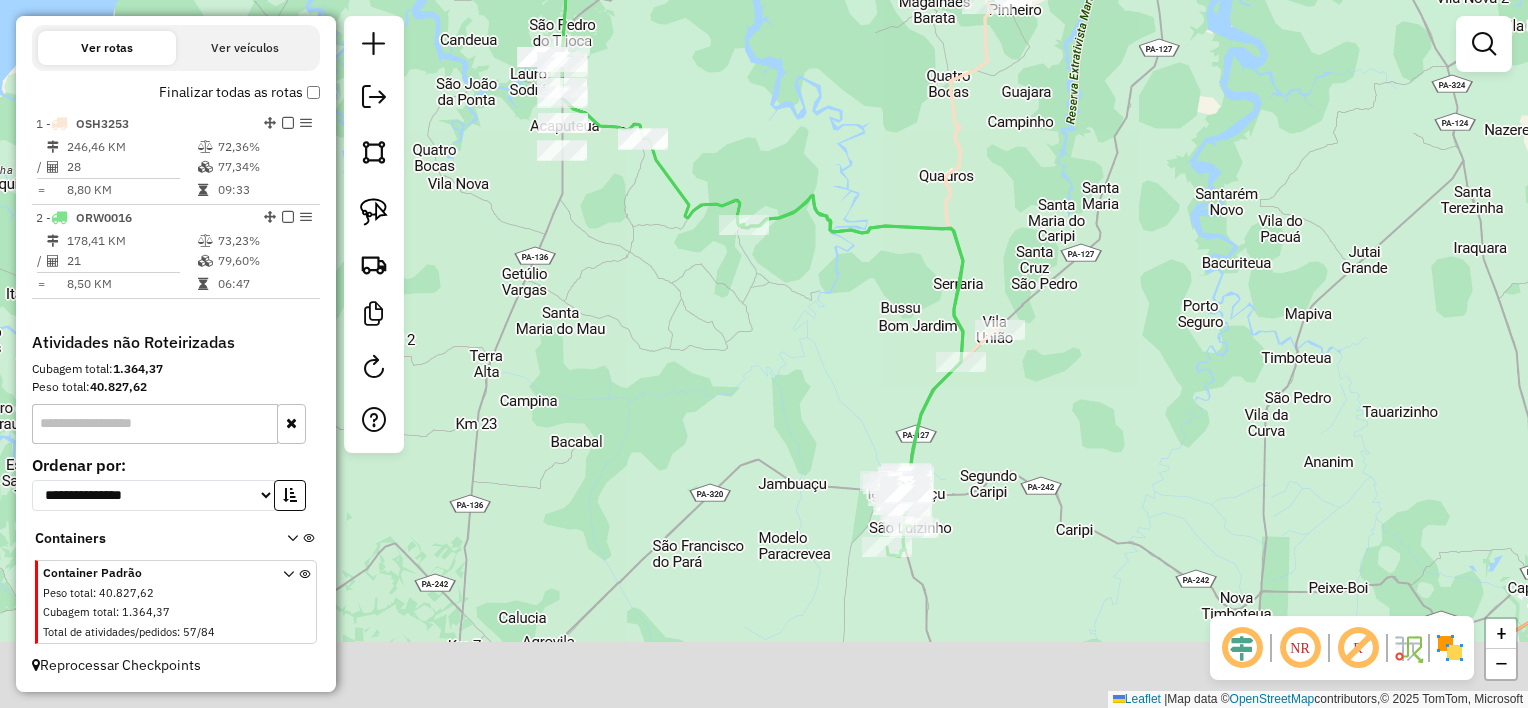 drag, startPoint x: 816, startPoint y: 428, endPoint x: 797, endPoint y: 296, distance: 133.36041 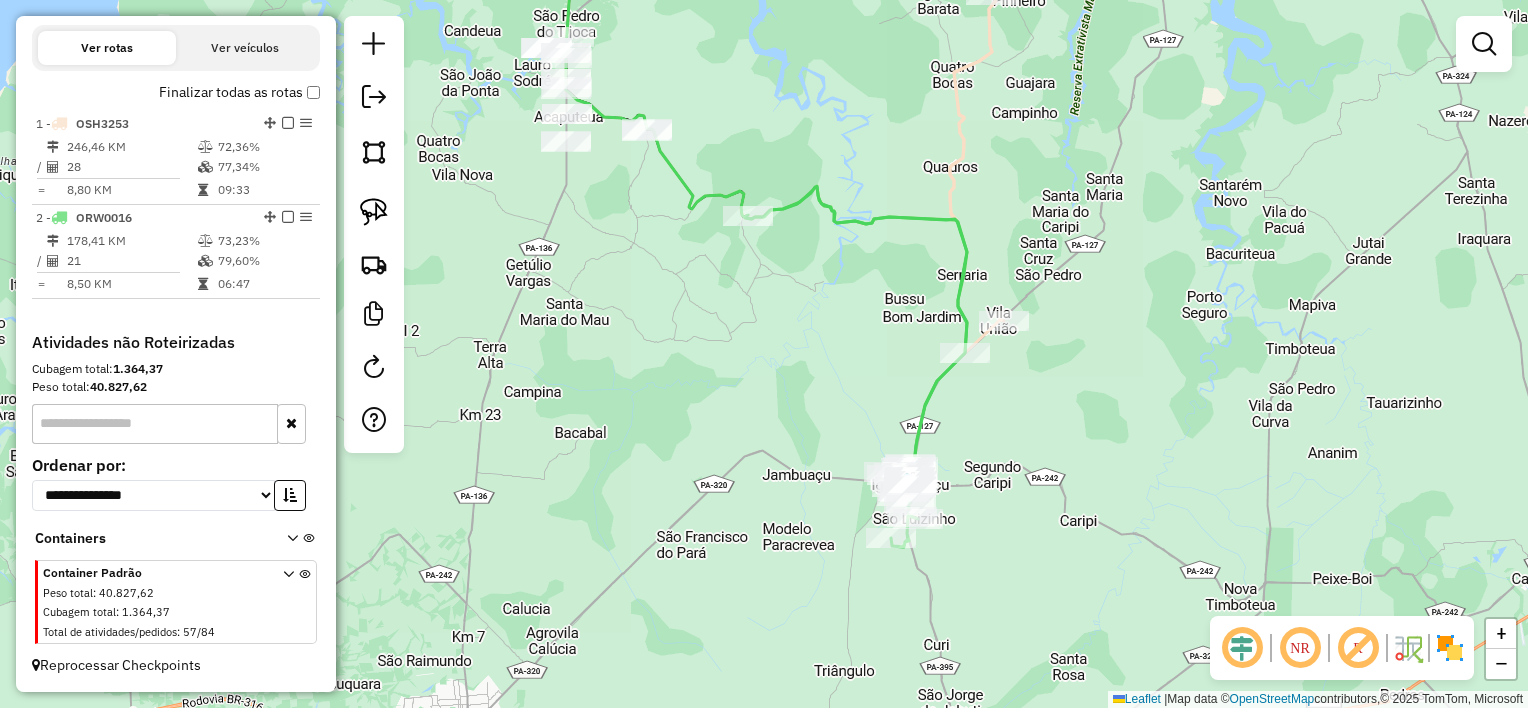 drag, startPoint x: 812, startPoint y: 349, endPoint x: 816, endPoint y: 336, distance: 13.601471 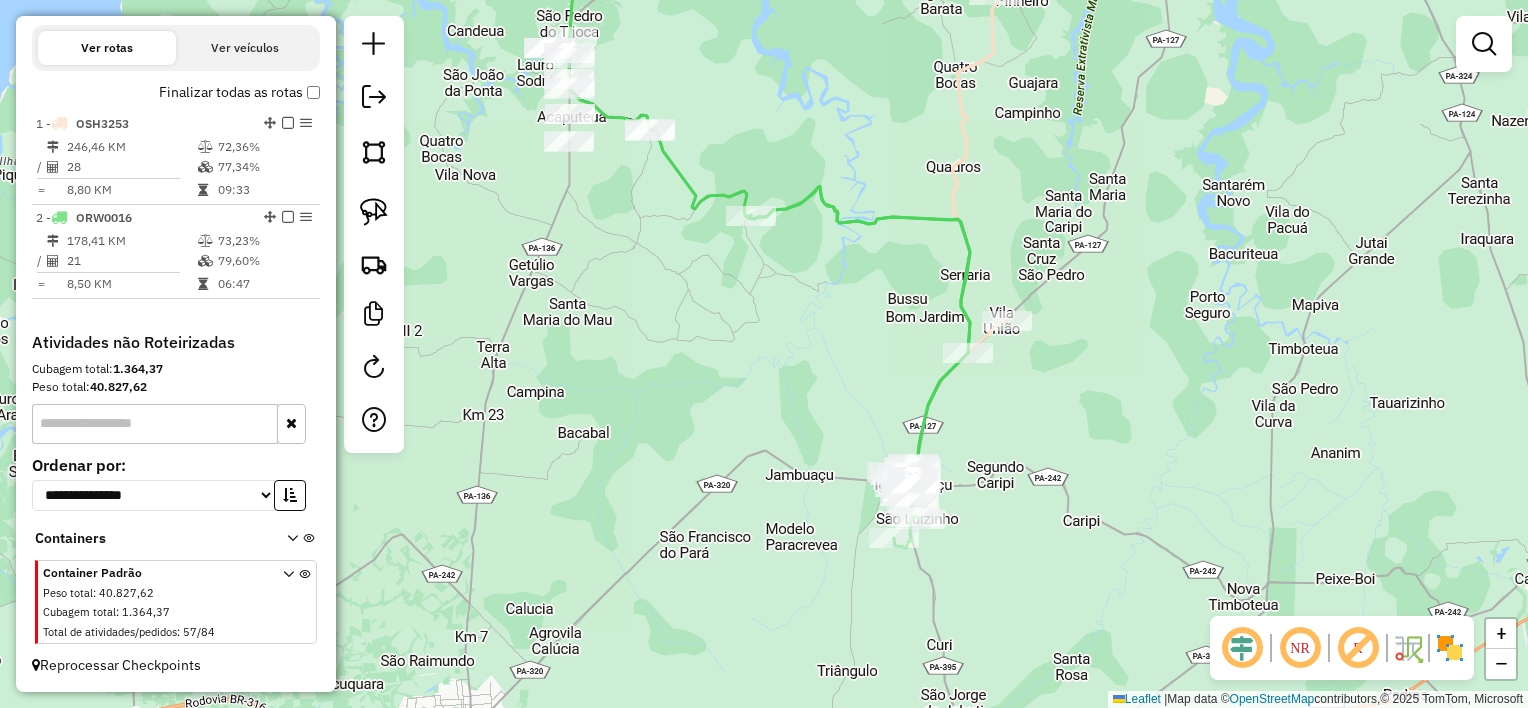 drag, startPoint x: 808, startPoint y: 319, endPoint x: 940, endPoint y: 425, distance: 169.29265 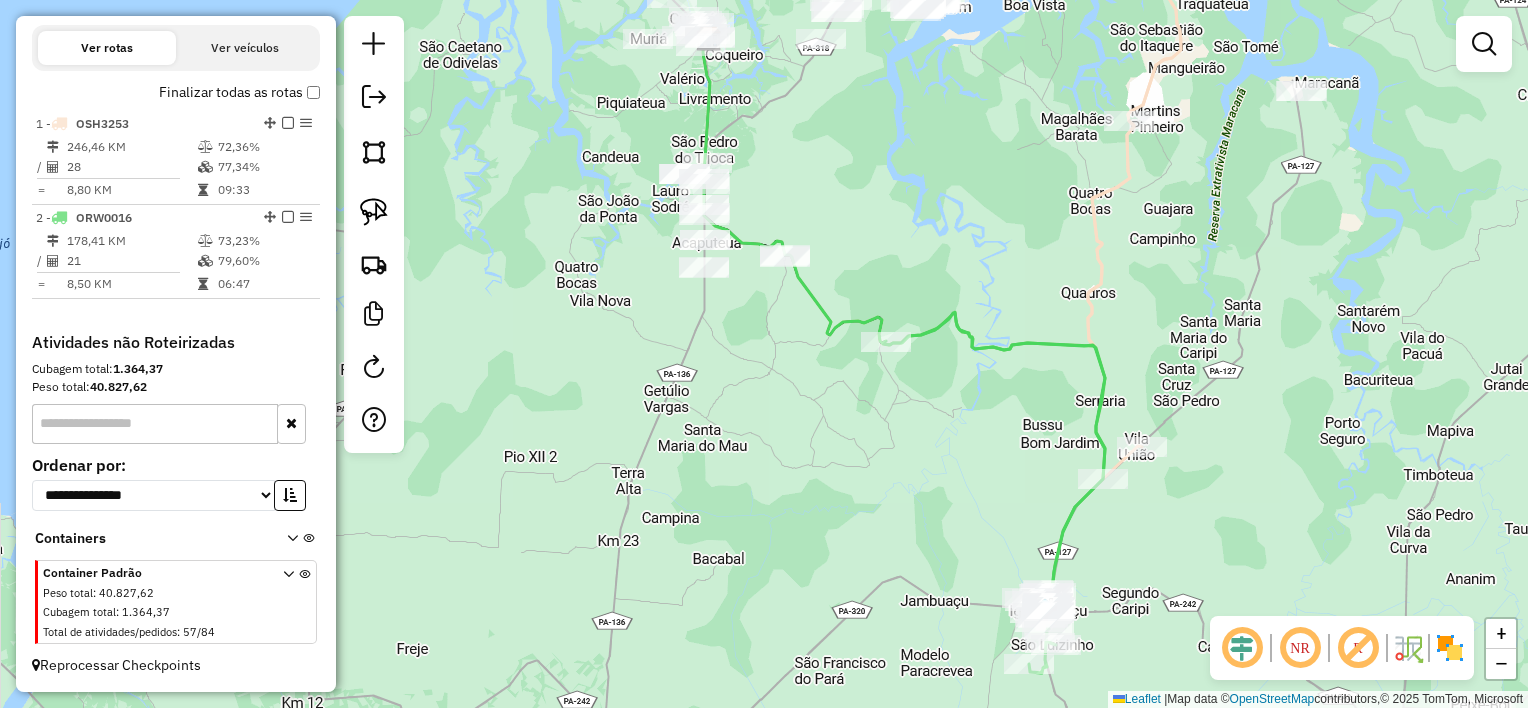 drag, startPoint x: 915, startPoint y: 217, endPoint x: 949, endPoint y: 352, distance: 139.21565 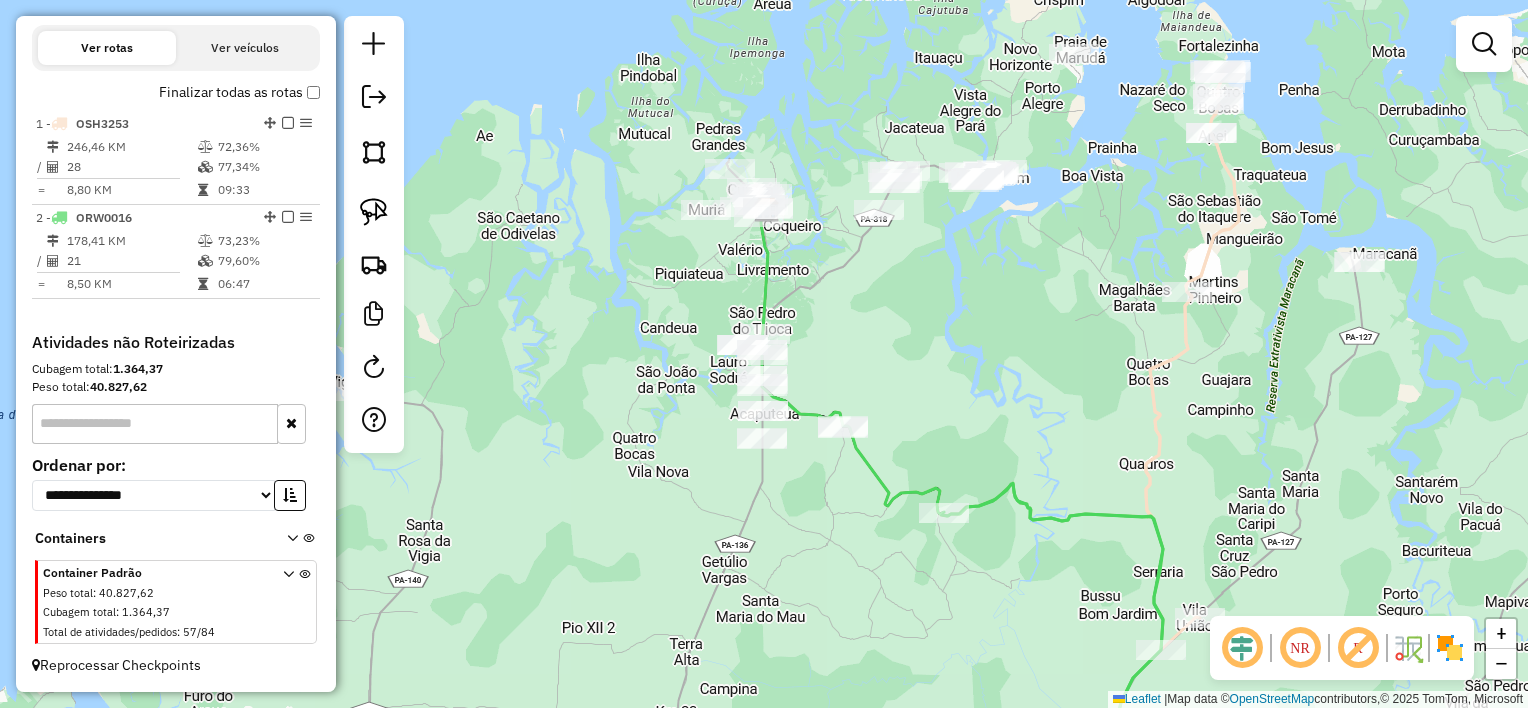 drag, startPoint x: 880, startPoint y: 304, endPoint x: 912, endPoint y: 355, distance: 60.207973 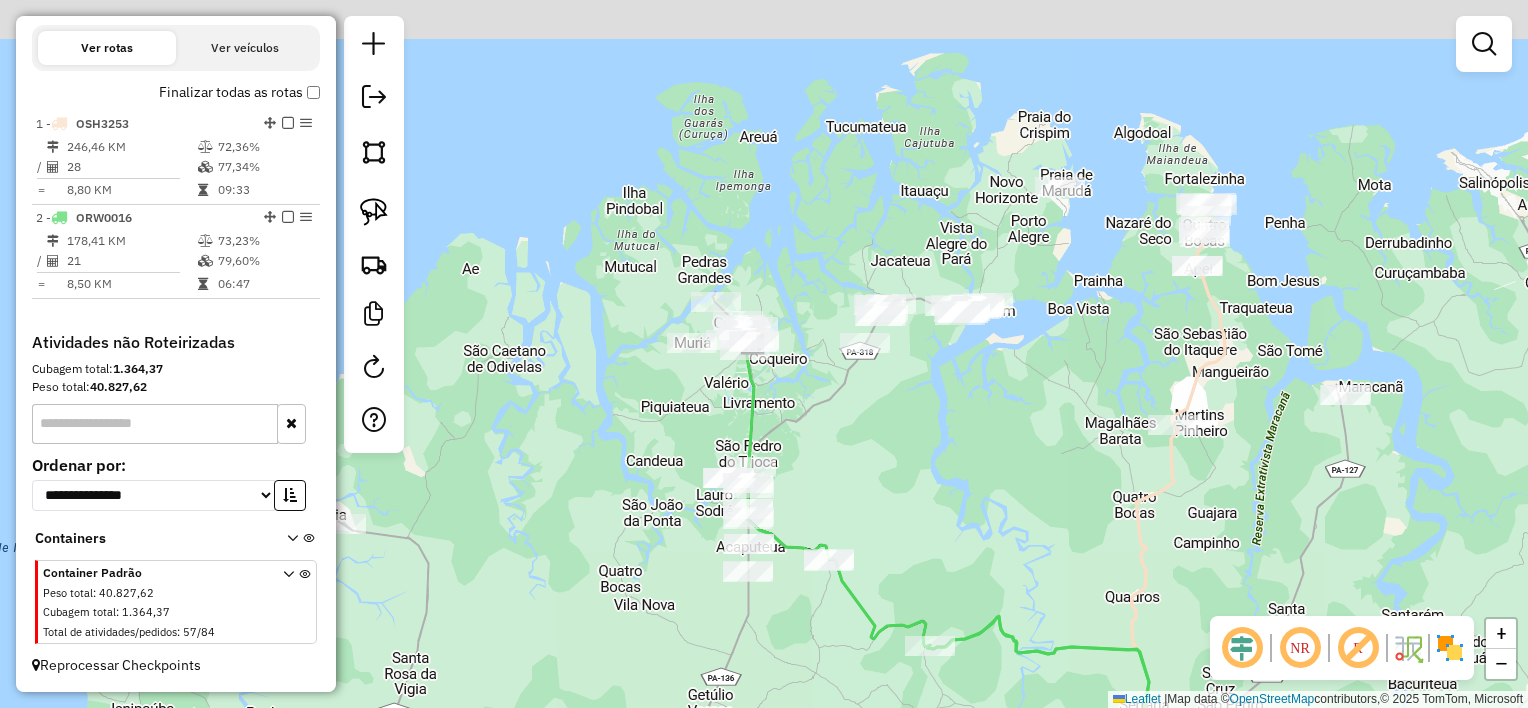 drag, startPoint x: 929, startPoint y: 334, endPoint x: 860, endPoint y: 429, distance: 117.413795 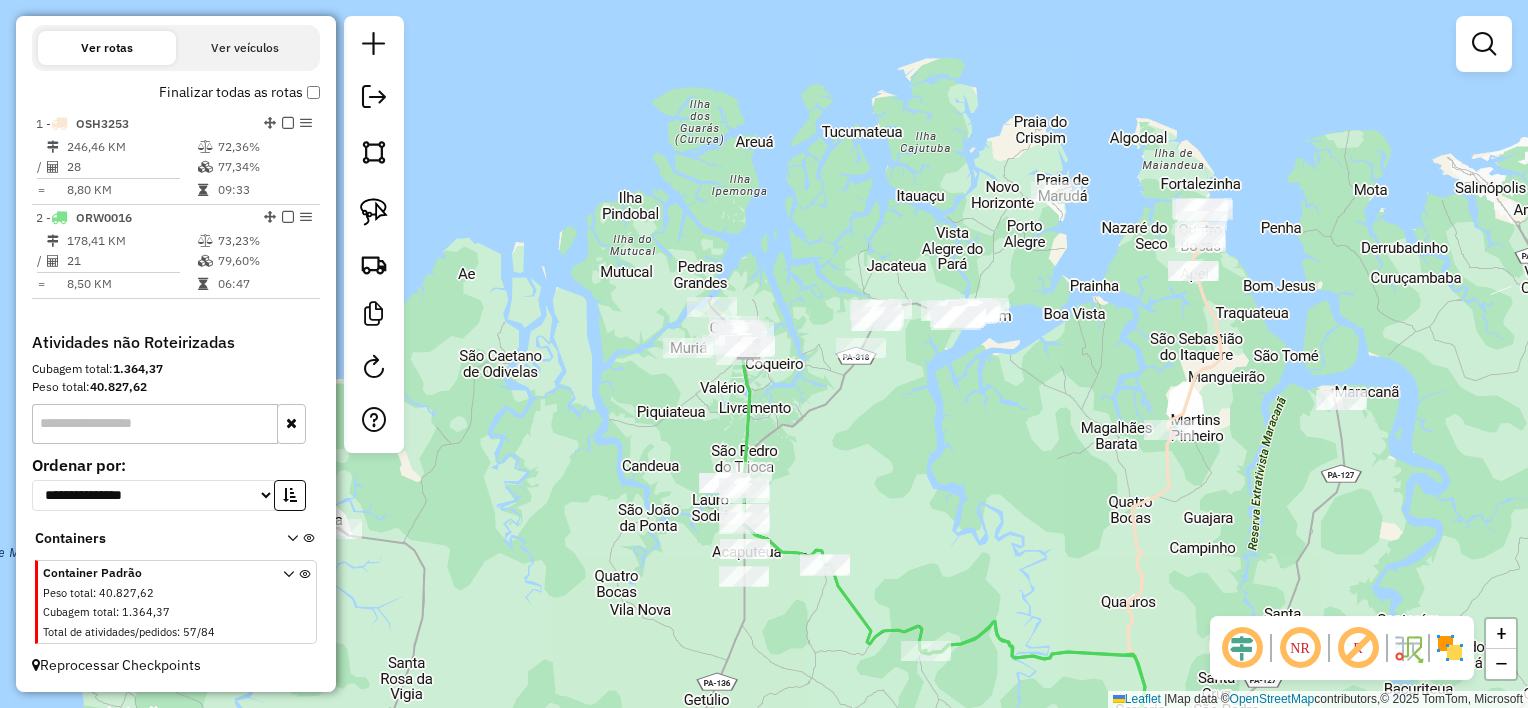 drag, startPoint x: 384, startPoint y: 215, endPoint x: 436, endPoint y: 214, distance: 52.009613 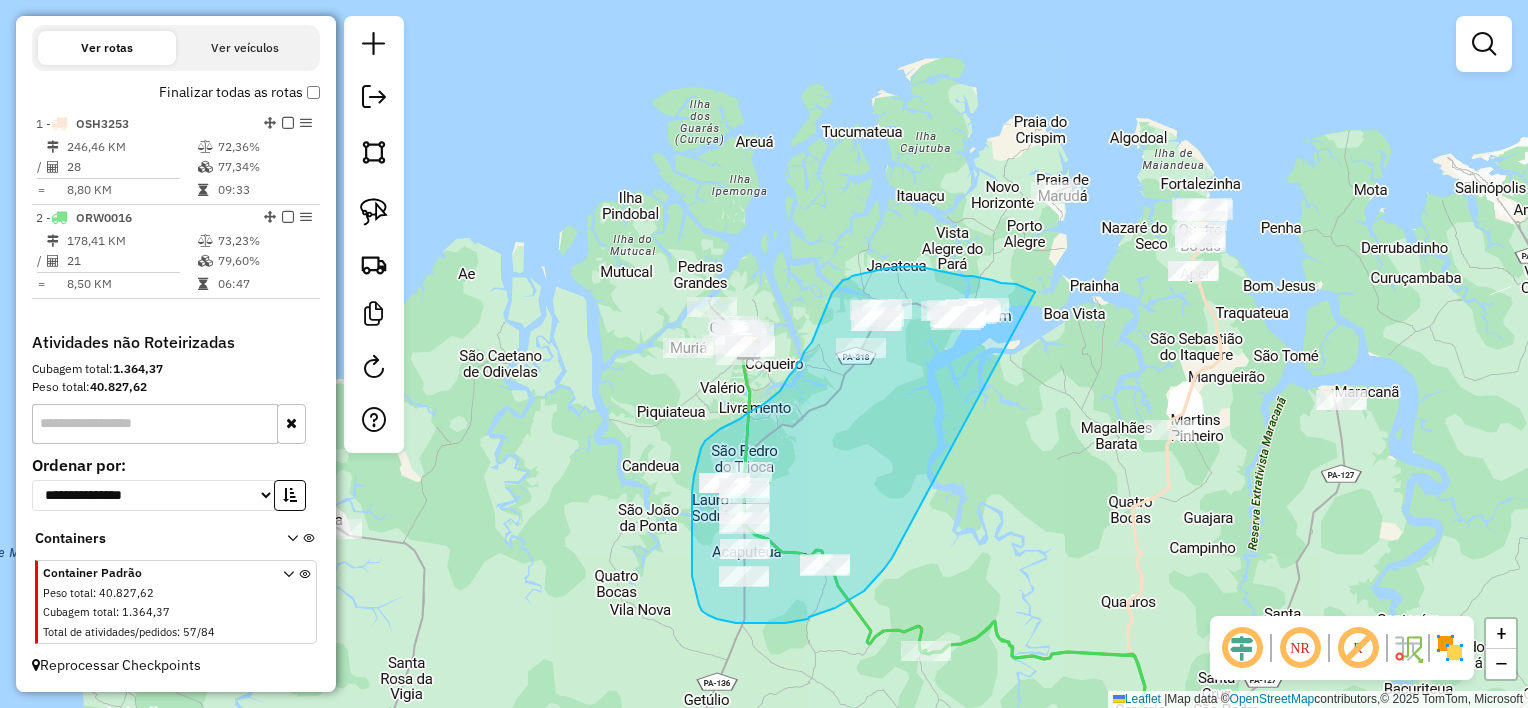 drag, startPoint x: 1035, startPoint y: 292, endPoint x: 892, endPoint y: 558, distance: 302.00165 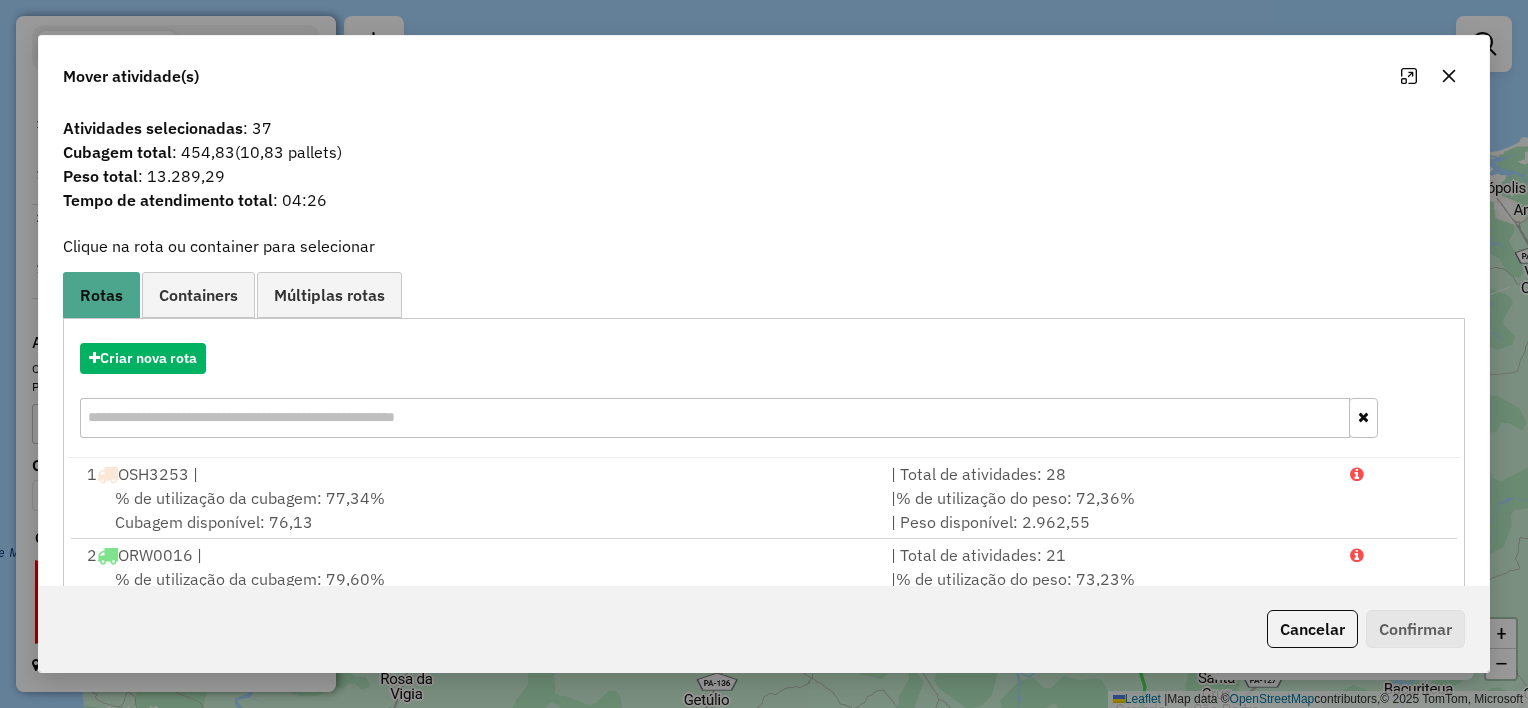 click 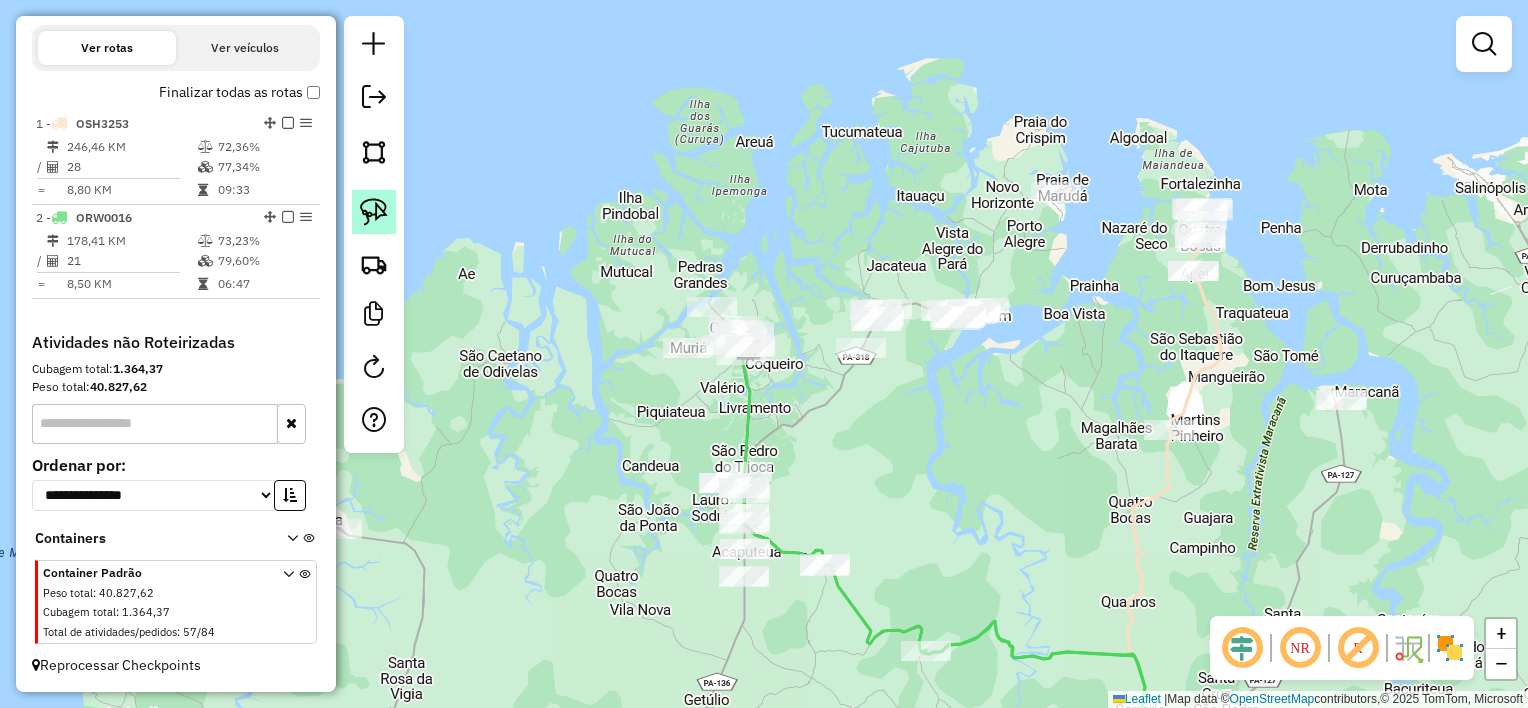 click 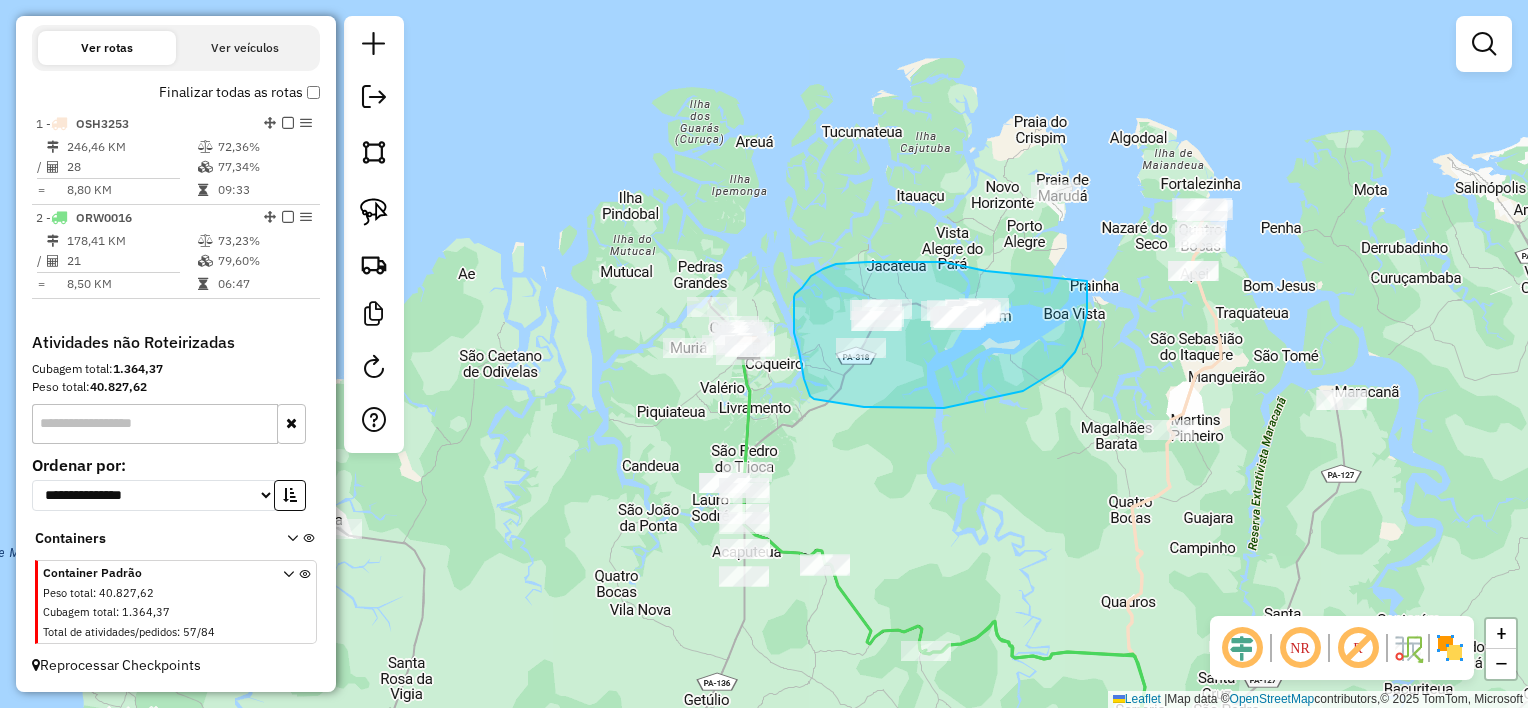 drag, startPoint x: 971, startPoint y: 268, endPoint x: 1087, endPoint y: 281, distance: 116.72617 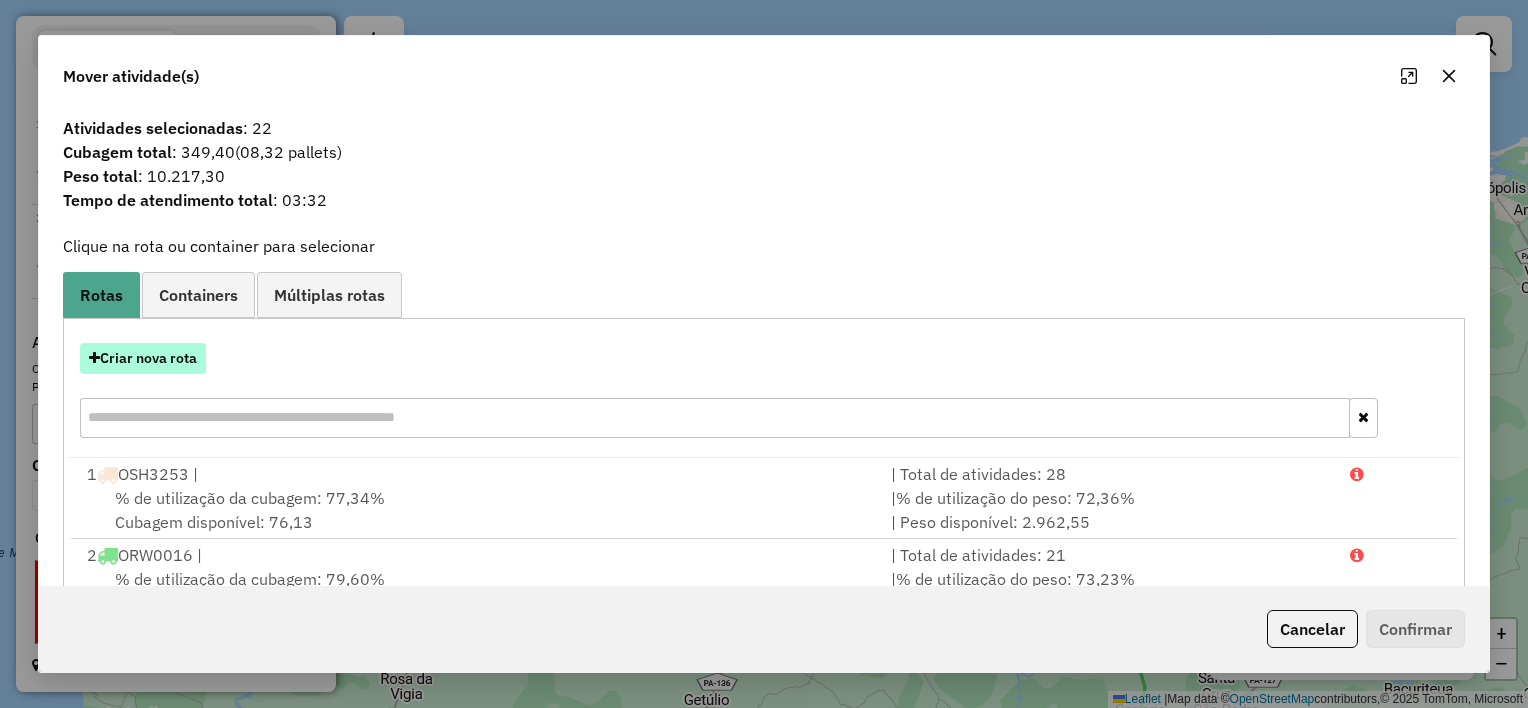 click on "Criar nova rota" at bounding box center (143, 358) 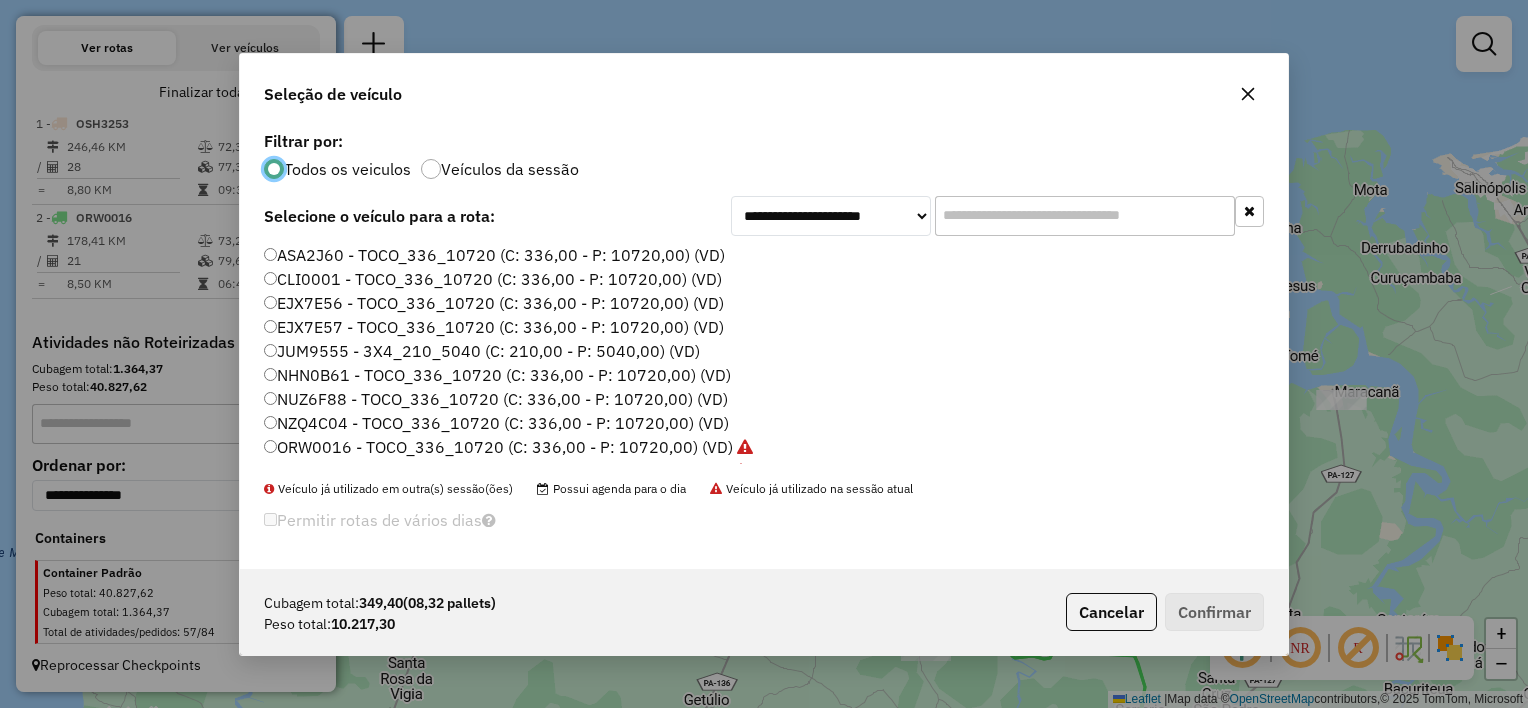 scroll, scrollTop: 10, scrollLeft: 6, axis: both 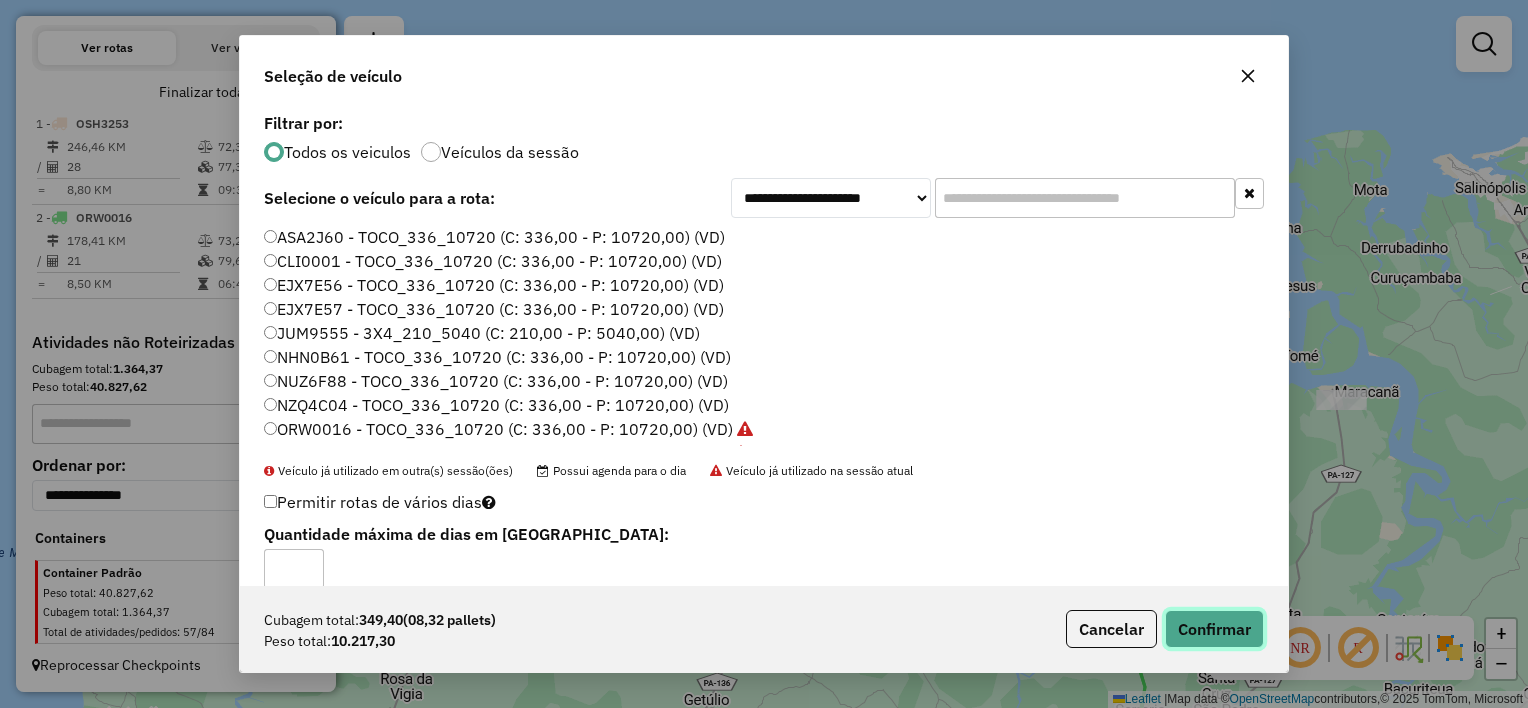 click on "Confirmar" 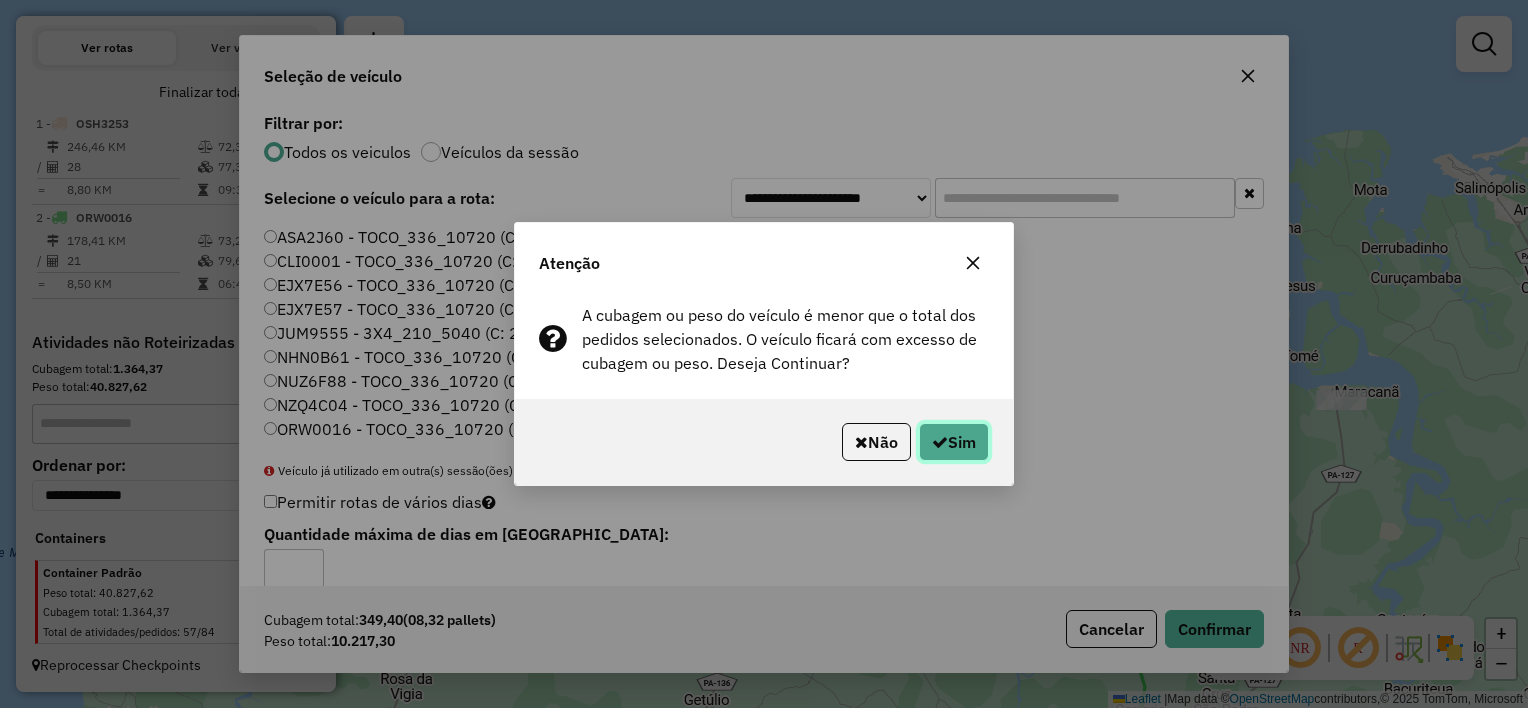 click on "Sim" 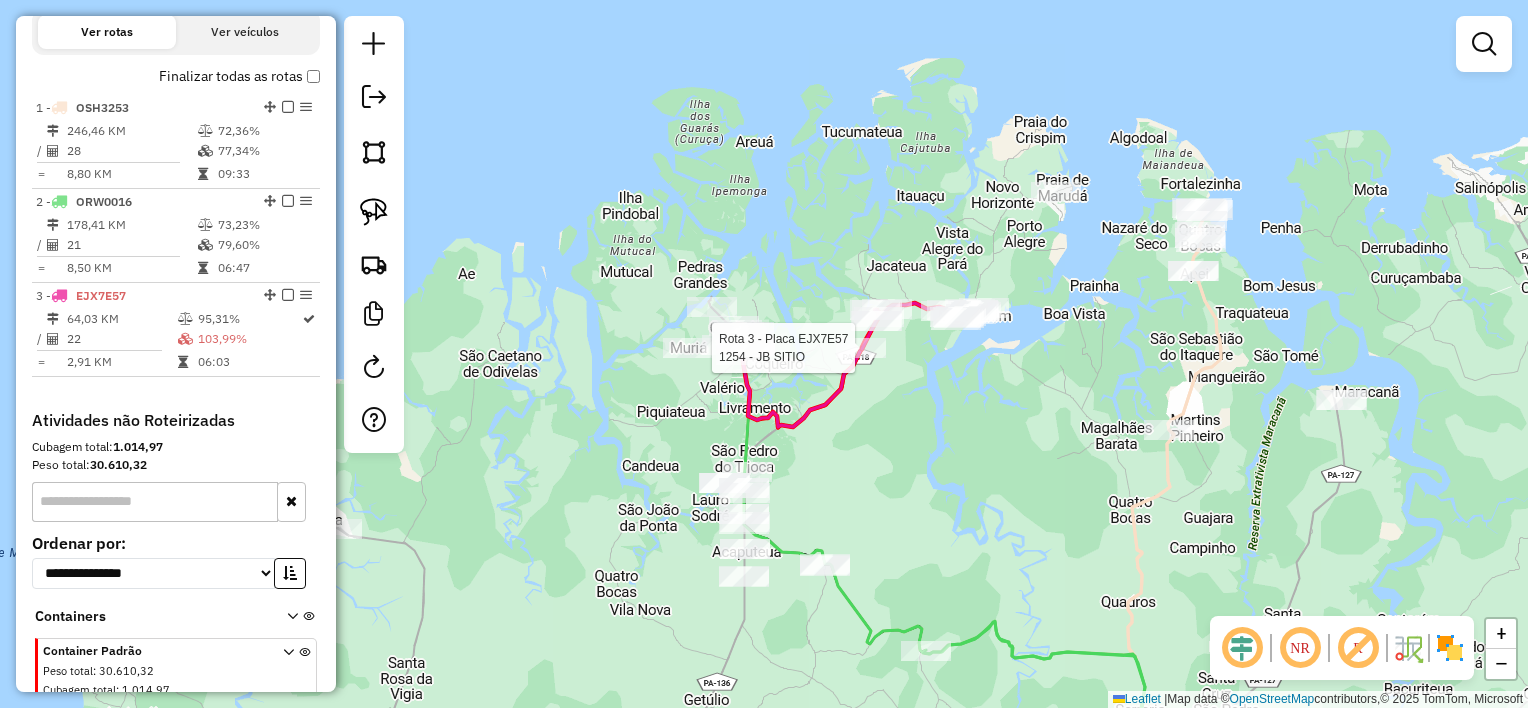 select on "**********" 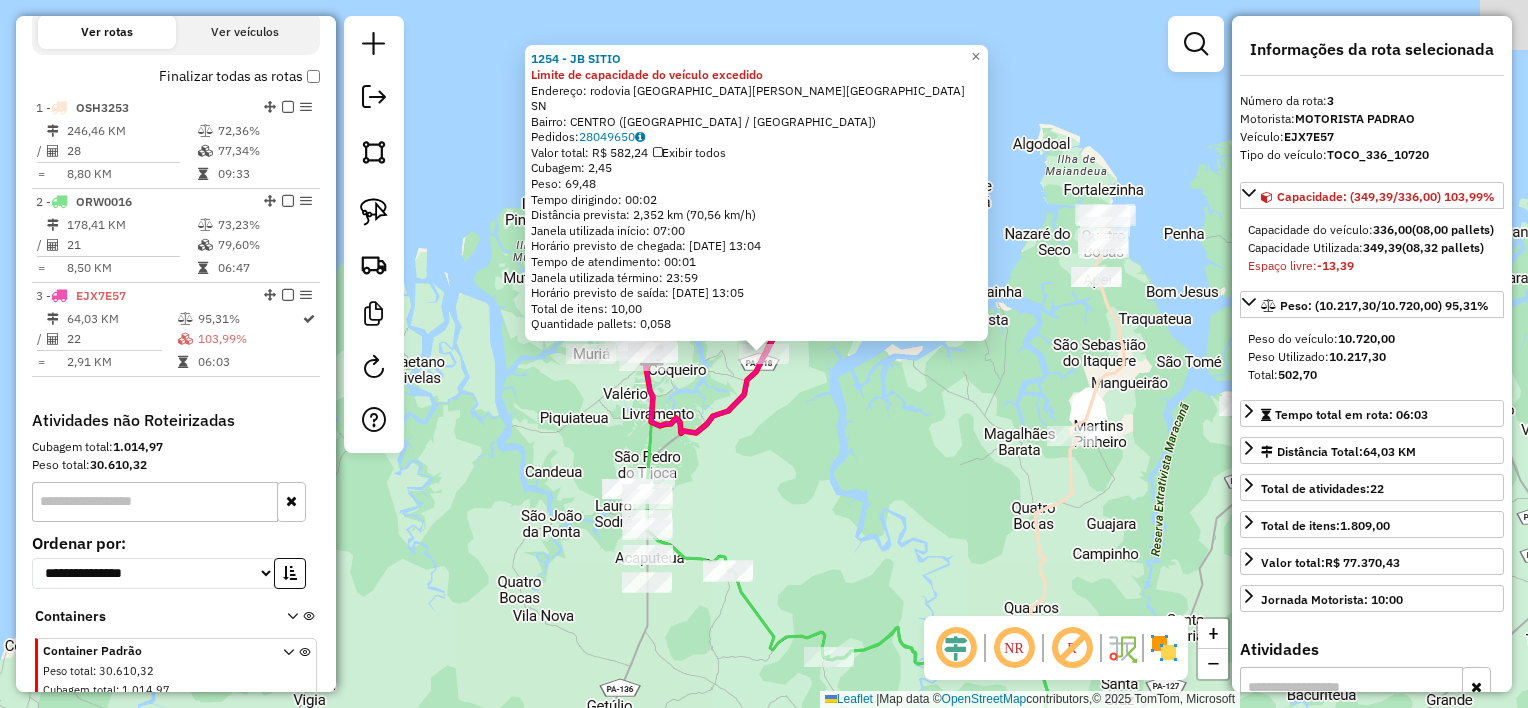 scroll, scrollTop: 747, scrollLeft: 0, axis: vertical 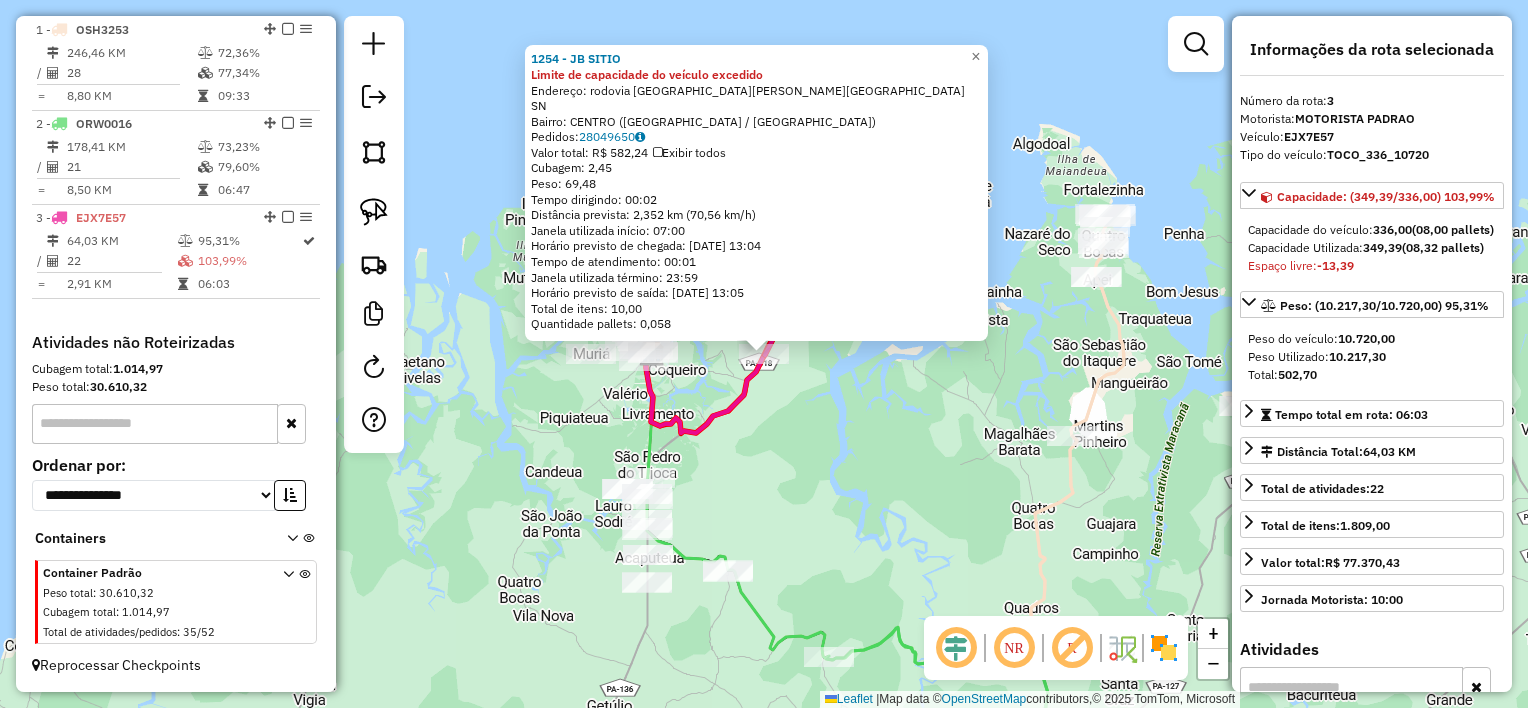 click on "1254 - JB SITIO Limite de capacidade do veículo excedido  Endereço:  rodovia [GEOGRAPHIC_DATA] marapanim SN   Bairro: [GEOGRAPHIC_DATA] ([GEOGRAPHIC_DATA] / [GEOGRAPHIC_DATA])   [GEOGRAPHIC_DATA]:  28049650   Valor total: R$ 582,24   Exibir todos   Cubagem: 2,45  Peso: 69,48  Tempo dirigindo: 00:02   Distância prevista: 2,352 km (70,56 km/h)   [GEOGRAPHIC_DATA] utilizada início: 07:00   Horário previsto de chegada: [DATE] 13:04   Tempo de atendimento: 00:01   Janela utilizada término: 23:59   Horário previsto de saída: [DATE] 13:05   Total de itens: 10,00   Quantidade pallets: 0,058  × Janela de atendimento Grade de atendimento Capacidade Transportadoras Veículos Cliente Pedidos  Rotas Selecione os dias de semana para filtrar as janelas de atendimento  Seg   Ter   Qua   Qui   Sex   Sáb   Dom  Informe o período da janela de atendimento: De: Até:  Filtrar exatamente a janela do cliente  Considerar janela de atendimento padrão  Selecione os dias de semana para filtrar as grades de atendimento  Seg   Ter   Qua   Qui   Sex   Sáb   Dom   Peso mínimo:  +" 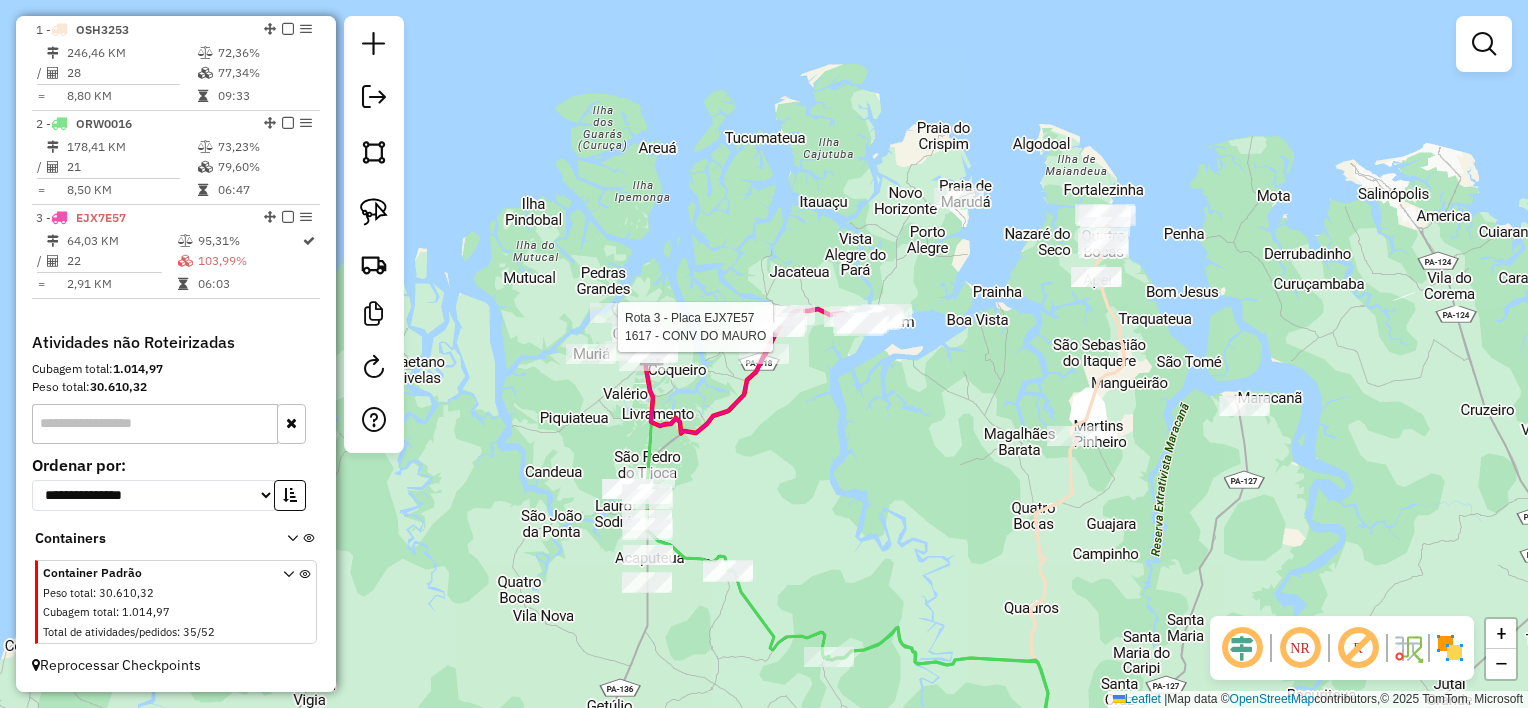 select on "**********" 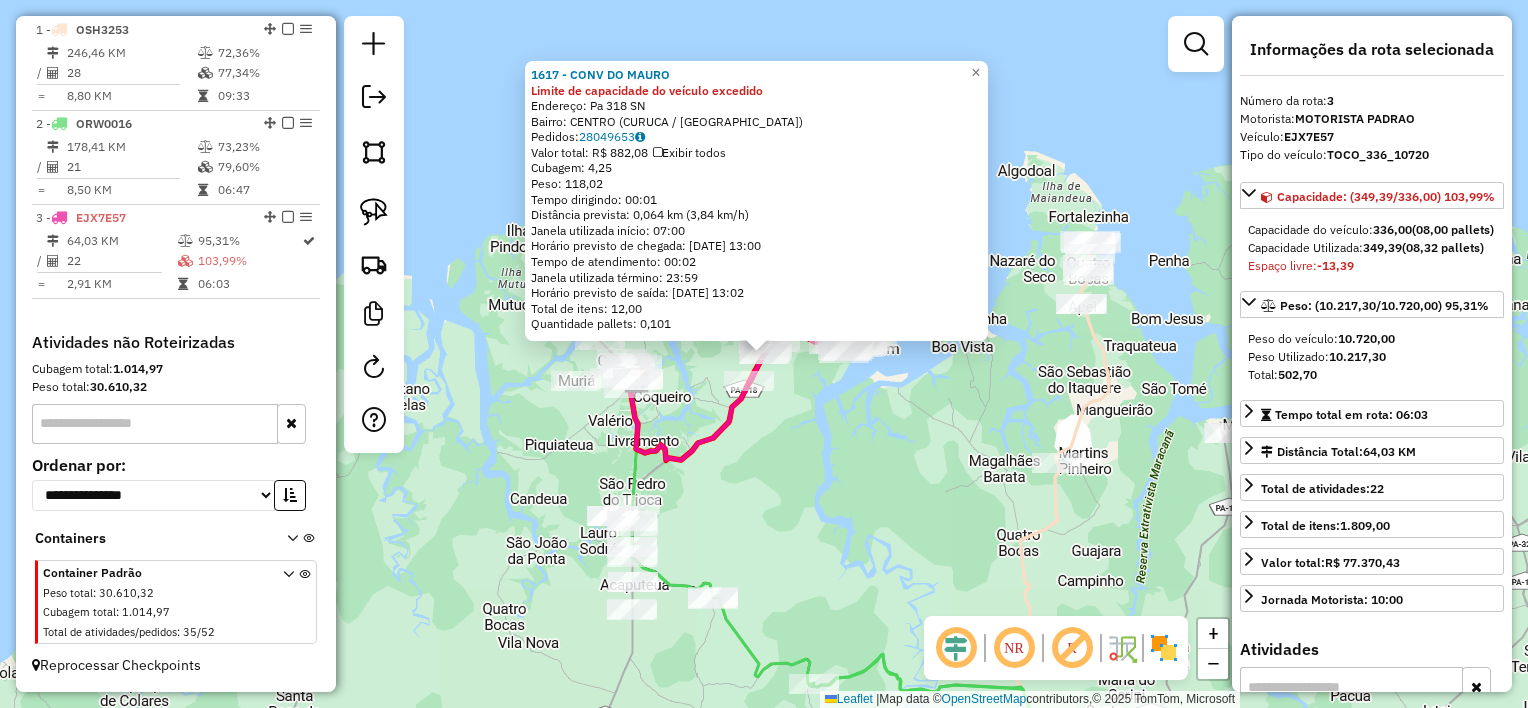 click on "1617 - CONV DO MAURO Limite de capacidade do veículo excedido  Endereço:  Pa 318 SN   Bairro: CENTRO (CURUCA / PA)   Pedidos:  28049653   Valor total: R$ 882,08   Exibir todos   Cubagem: 4,25  Peso: 118,02  Tempo dirigindo: 00:01   Distância prevista: 0,064 km (3,84 km/h)   Janela utilizada início: 07:00   Horário previsto de chegada: 29/07/2025 13:00   Tempo de atendimento: 00:02   Janela utilizada término: 23:59   Horário previsto de saída: 29/07/2025 13:02   Total de itens: 12,00   Quantidade pallets: 0,101  × Janela de atendimento Grade de atendimento Capacidade Transportadoras Veículos Cliente Pedidos  Rotas Selecione os dias de semana para filtrar as janelas de atendimento  Seg   Ter   Qua   Qui   Sex   Sáb   Dom  Informe o período da janela de atendimento: De: Até:  Filtrar exatamente a janela do cliente  Considerar janela de atendimento padrão  Selecione os dias de semana para filtrar as grades de atendimento  Seg   Ter   Qua   Qui   Sex   Sáb   Dom   Peso mínimo:   Peso máximo:  De:" 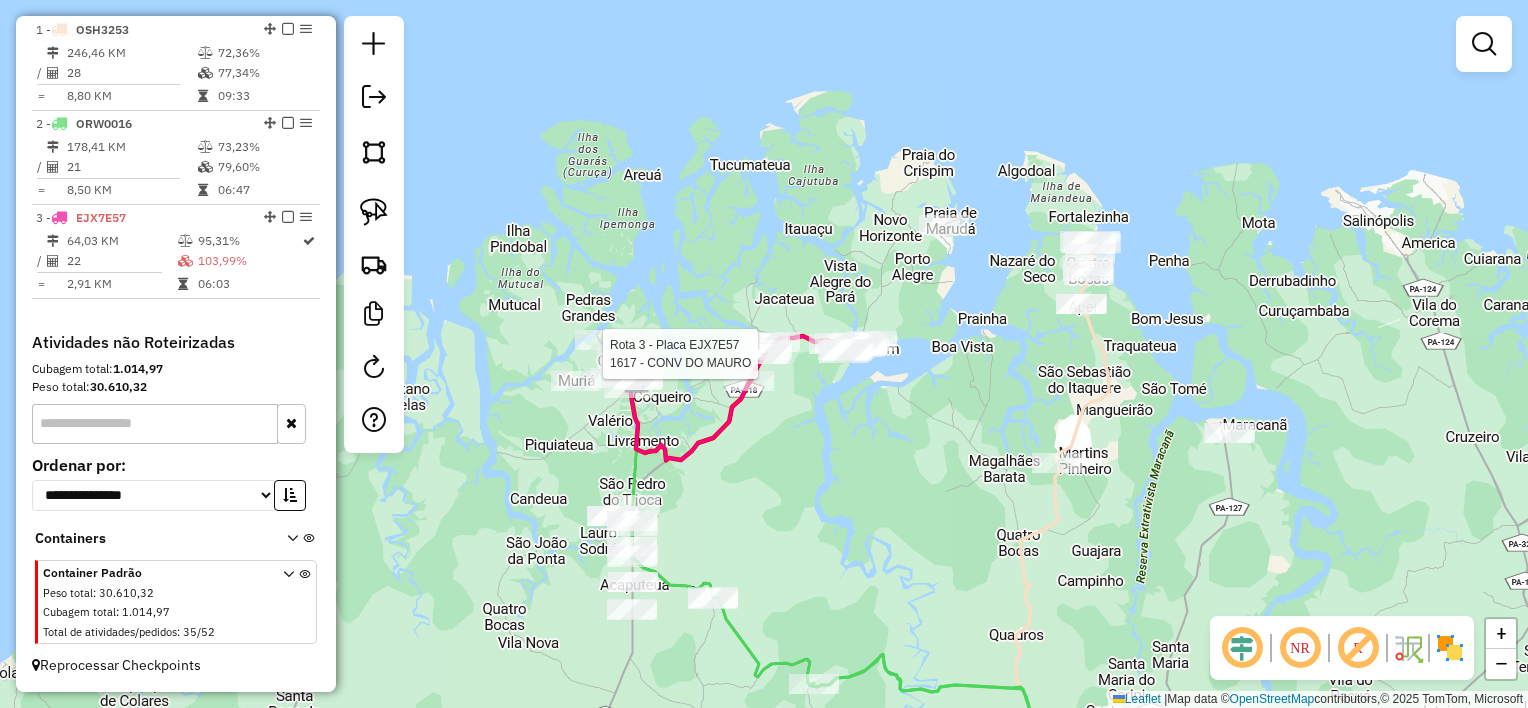 select on "**********" 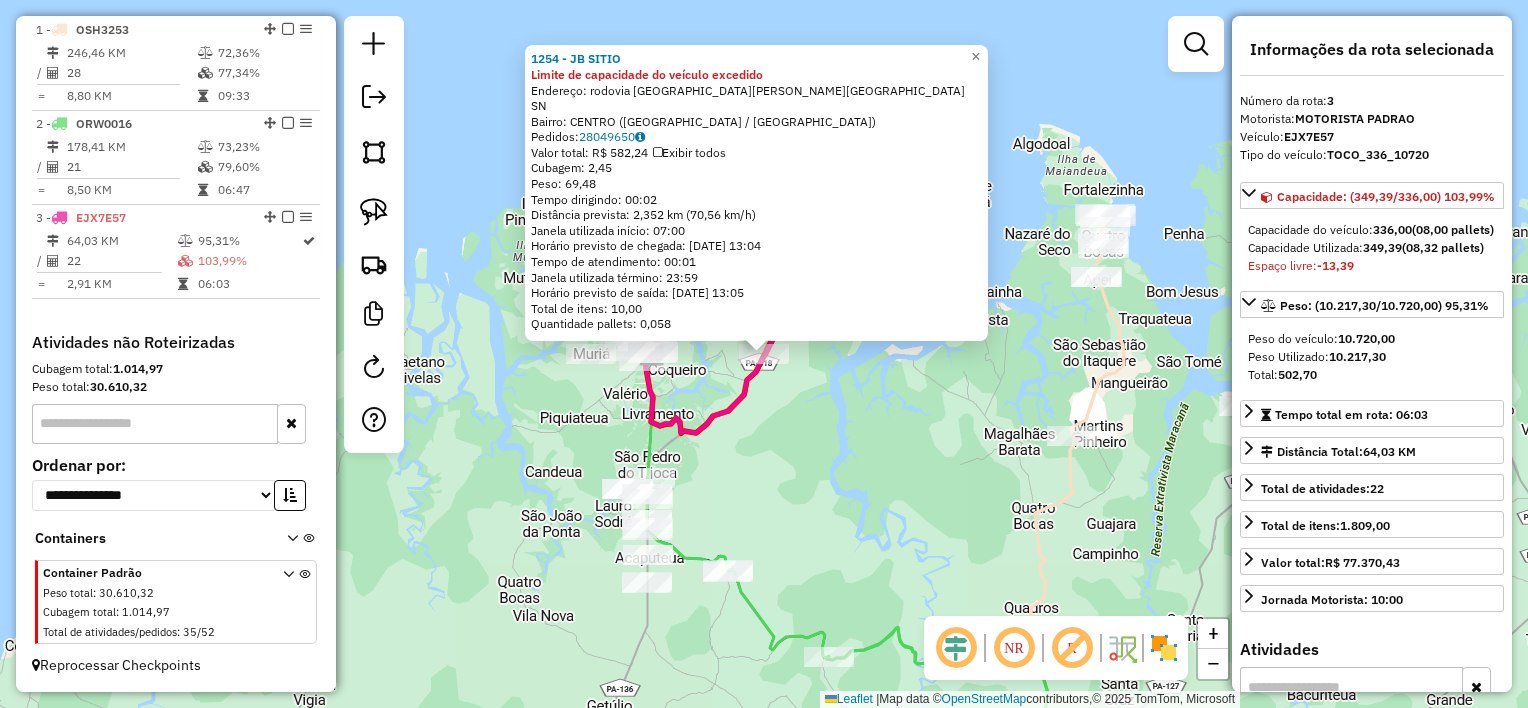 click on "1254 - JB SITIO Limite de capacidade do veículo excedido  Endereço:  rodovia [GEOGRAPHIC_DATA] marapanim SN   Bairro: [GEOGRAPHIC_DATA] ([GEOGRAPHIC_DATA] / [GEOGRAPHIC_DATA])   [GEOGRAPHIC_DATA]:  28049650   Valor total: R$ 582,24   Exibir todos   Cubagem: 2,45  Peso: 69,48  Tempo dirigindo: 00:02   Distância prevista: 2,352 km (70,56 km/h)   [GEOGRAPHIC_DATA] utilizada início: 07:00   Horário previsto de chegada: [DATE] 13:04   Tempo de atendimento: 00:01   Janela utilizada término: 23:59   Horário previsto de saída: [DATE] 13:05   Total de itens: 10,00   Quantidade pallets: 0,058  × Janela de atendimento Grade de atendimento Capacidade Transportadoras Veículos Cliente Pedidos  Rotas Selecione os dias de semana para filtrar as janelas de atendimento  Seg   Ter   Qua   Qui   Sex   Sáb   Dom  Informe o período da janela de atendimento: De: Até:  Filtrar exatamente a janela do cliente  Considerar janela de atendimento padrão  Selecione os dias de semana para filtrar as grades de atendimento  Seg   Ter   Qua   Qui   Sex   Sáb   Dom   Peso mínimo:  +" 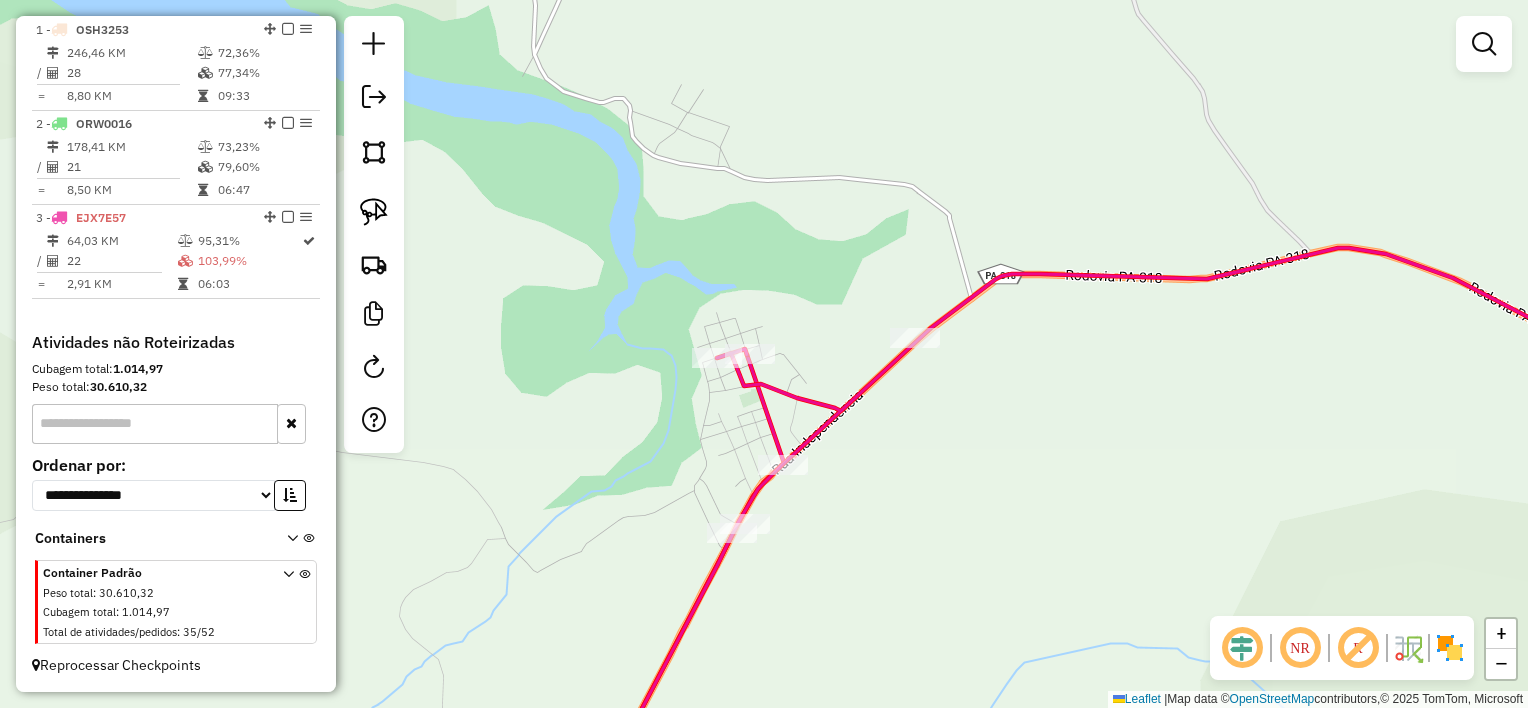 drag, startPoint x: 1208, startPoint y: 442, endPoint x: 979, endPoint y: 460, distance: 229.70633 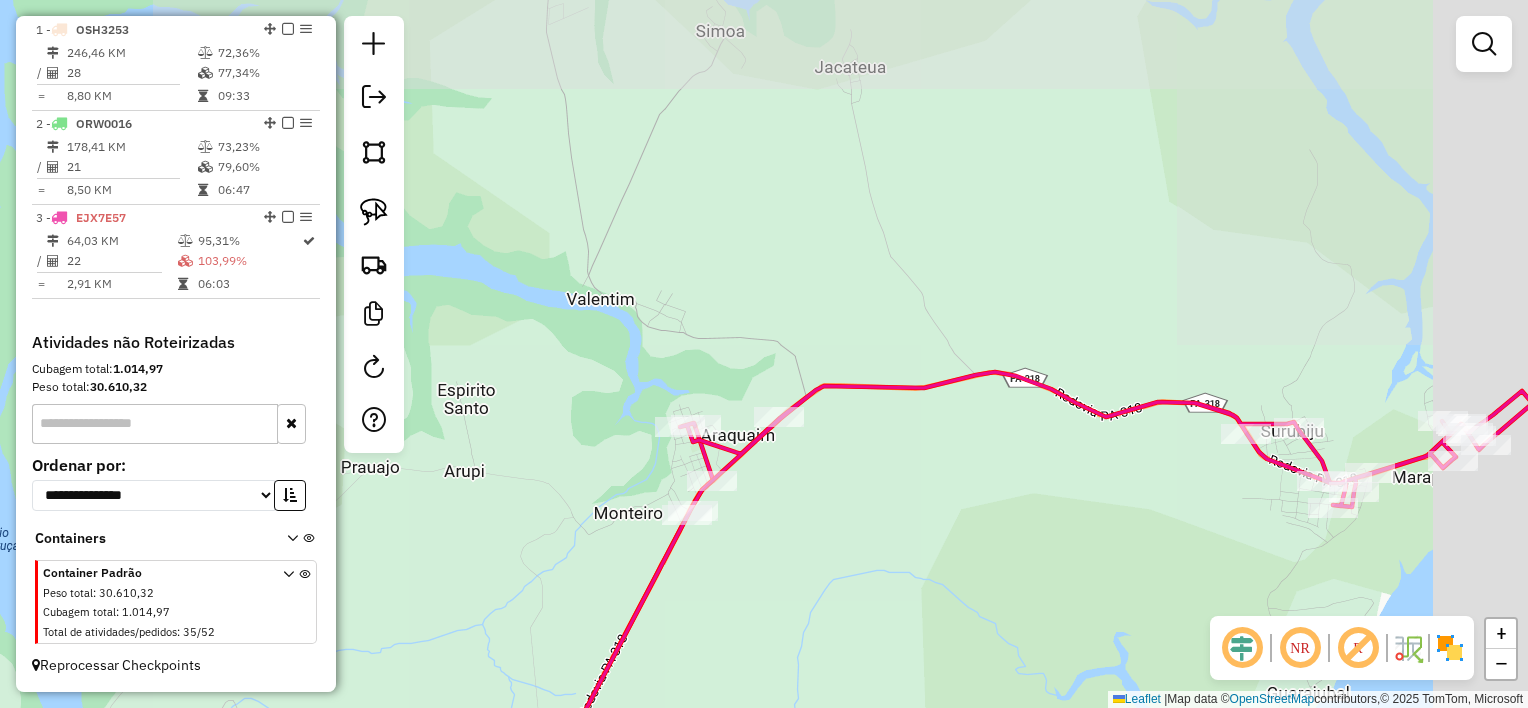 drag, startPoint x: 1236, startPoint y: 512, endPoint x: 947, endPoint y: 467, distance: 292.48248 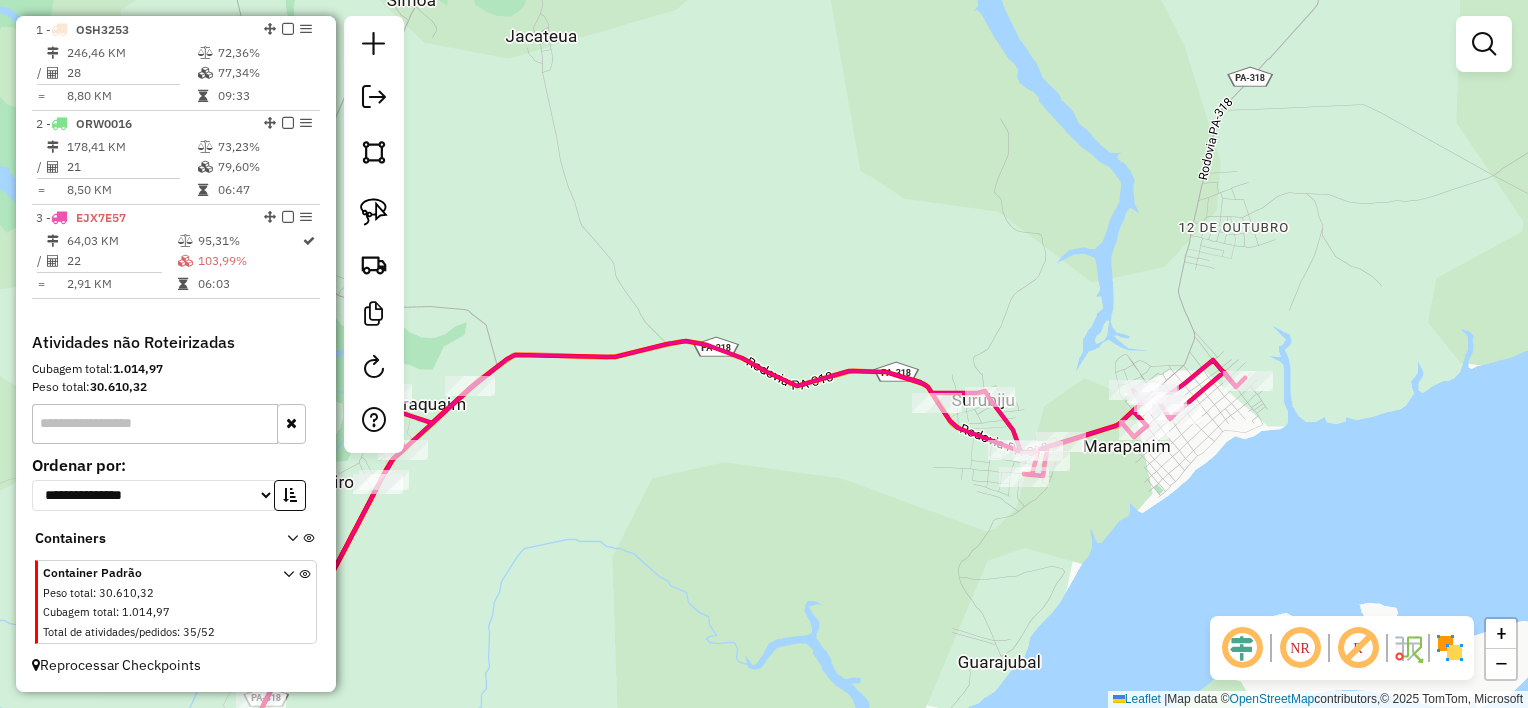 drag, startPoint x: 1069, startPoint y: 514, endPoint x: 965, endPoint y: 514, distance: 104 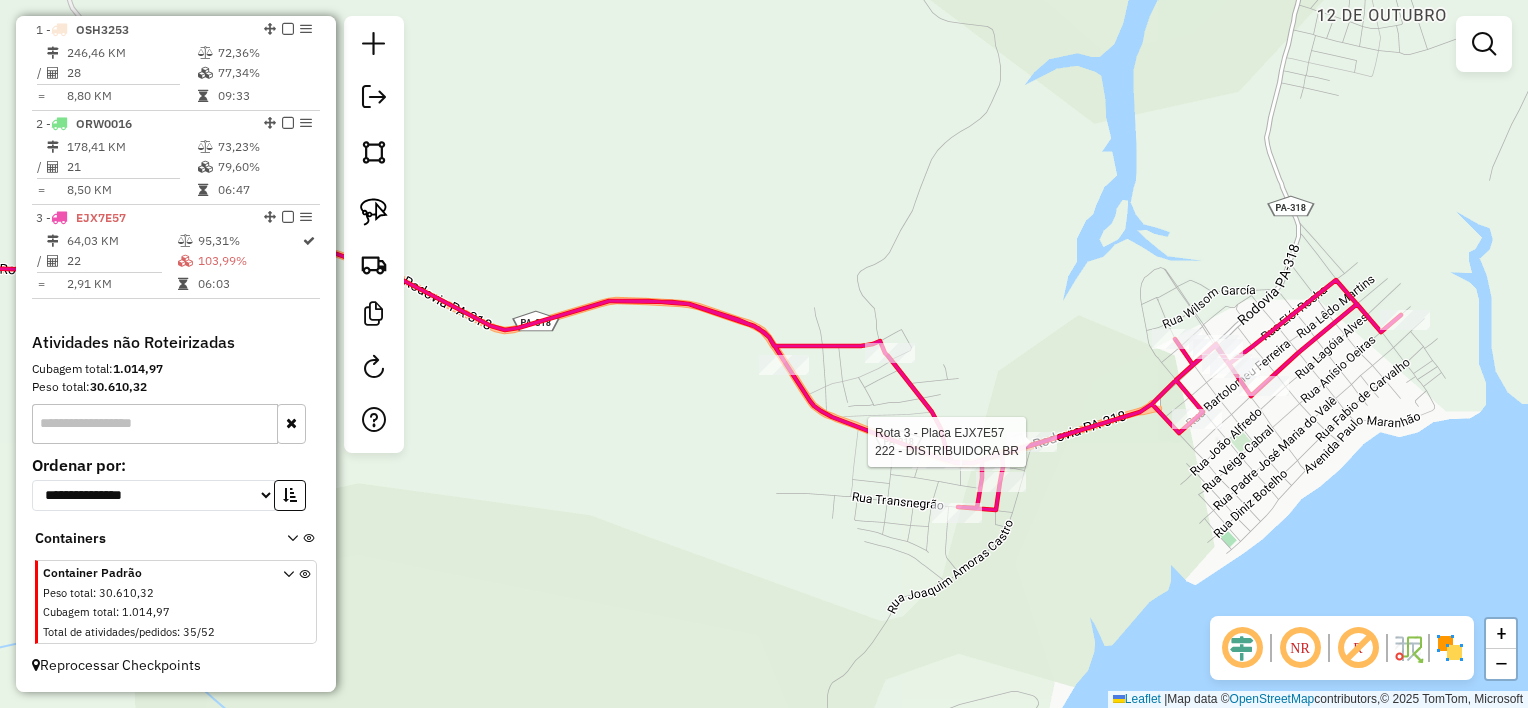 select on "**********" 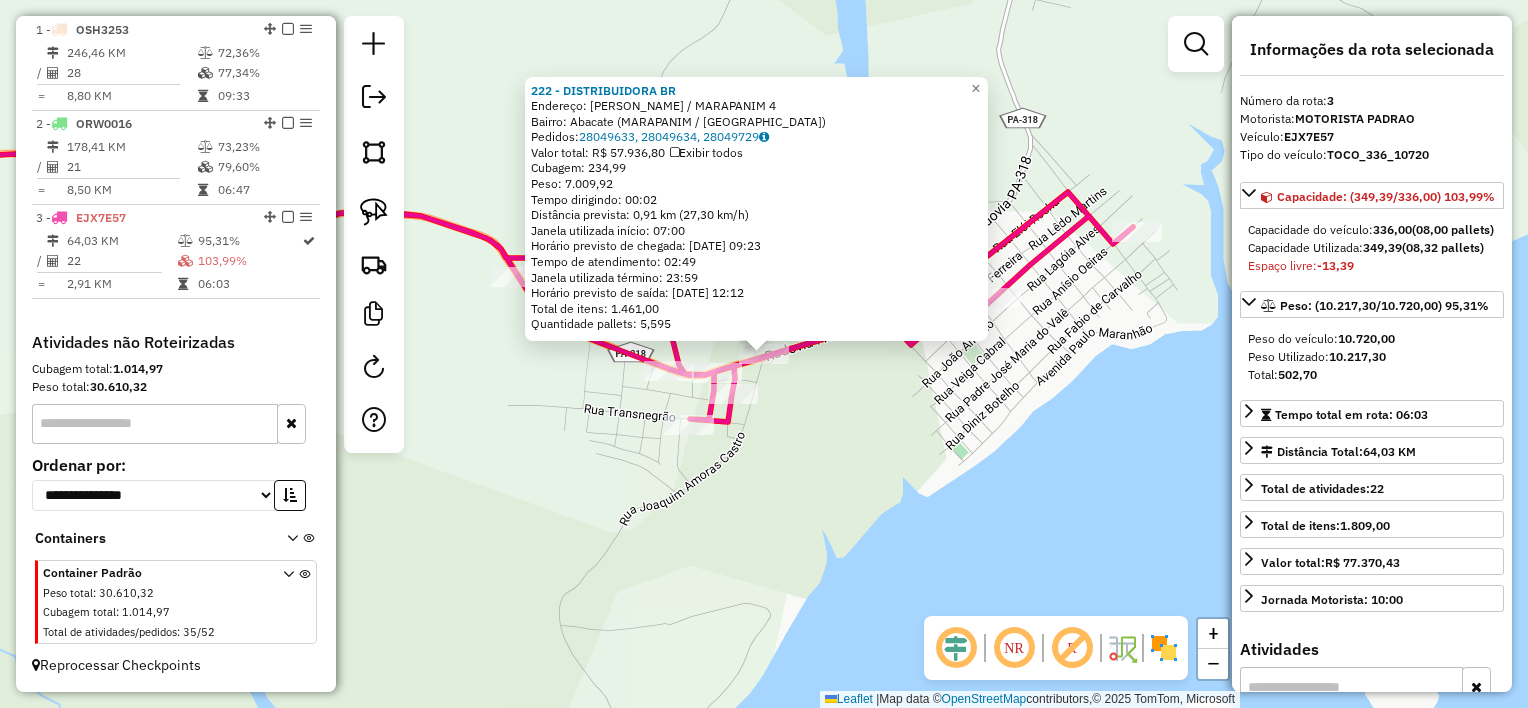 click on "222 - DISTRIBUIDORA BR  Endereço:  ROD CASTANHAL / MARAPANIM 4   Bairro: Abacate (MARAPANIM / PA)   Pedidos:  28049633, 28049634, 28049729   Valor total: R$ 57.936,80   Exibir todos   Cubagem: 234,99  Peso: 7.009,92  Tempo dirigindo: 00:02   Distância prevista: 0,91 km (27,30 km/h)   Janela utilizada início: 07:00   Horário previsto de chegada: 29/07/2025 09:23   Tempo de atendimento: 02:49   Janela utilizada término: 23:59   Horário previsto de saída: 29/07/2025 12:12   Total de itens: 1.461,00   Quantidade pallets: 5,595  × Janela de atendimento Grade de atendimento Capacidade Transportadoras Veículos Cliente Pedidos  Rotas Selecione os dias de semana para filtrar as janelas de atendimento  Seg   Ter   Qua   Qui   Sex   Sáb   Dom  Informe o período da janela de atendimento: De: Até:  Filtrar exatamente a janela do cliente  Considerar janela de atendimento padrão  Selecione os dias de semana para filtrar as grades de atendimento  Seg   Ter   Qua   Qui   Sex   Sáb   Dom   Peso mínimo:   De:  +" 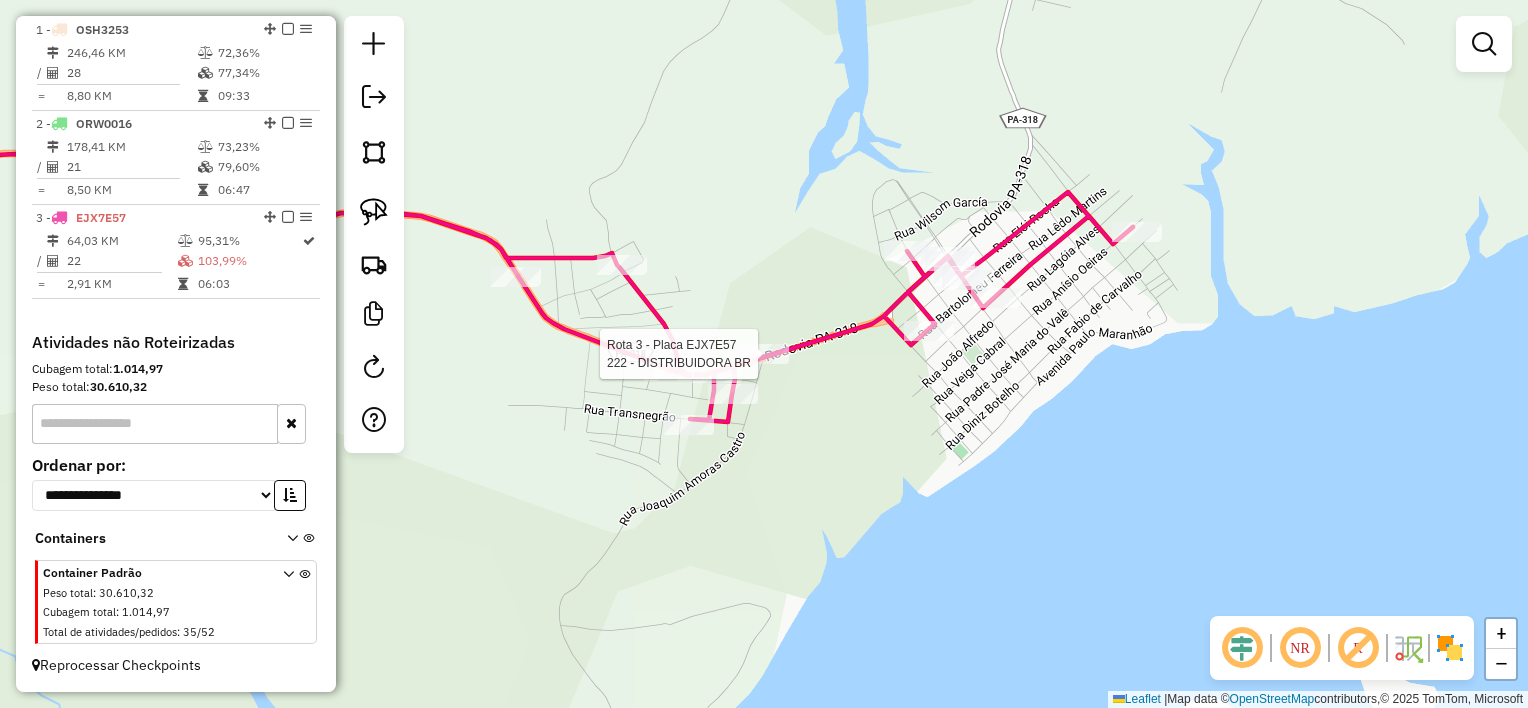select on "**********" 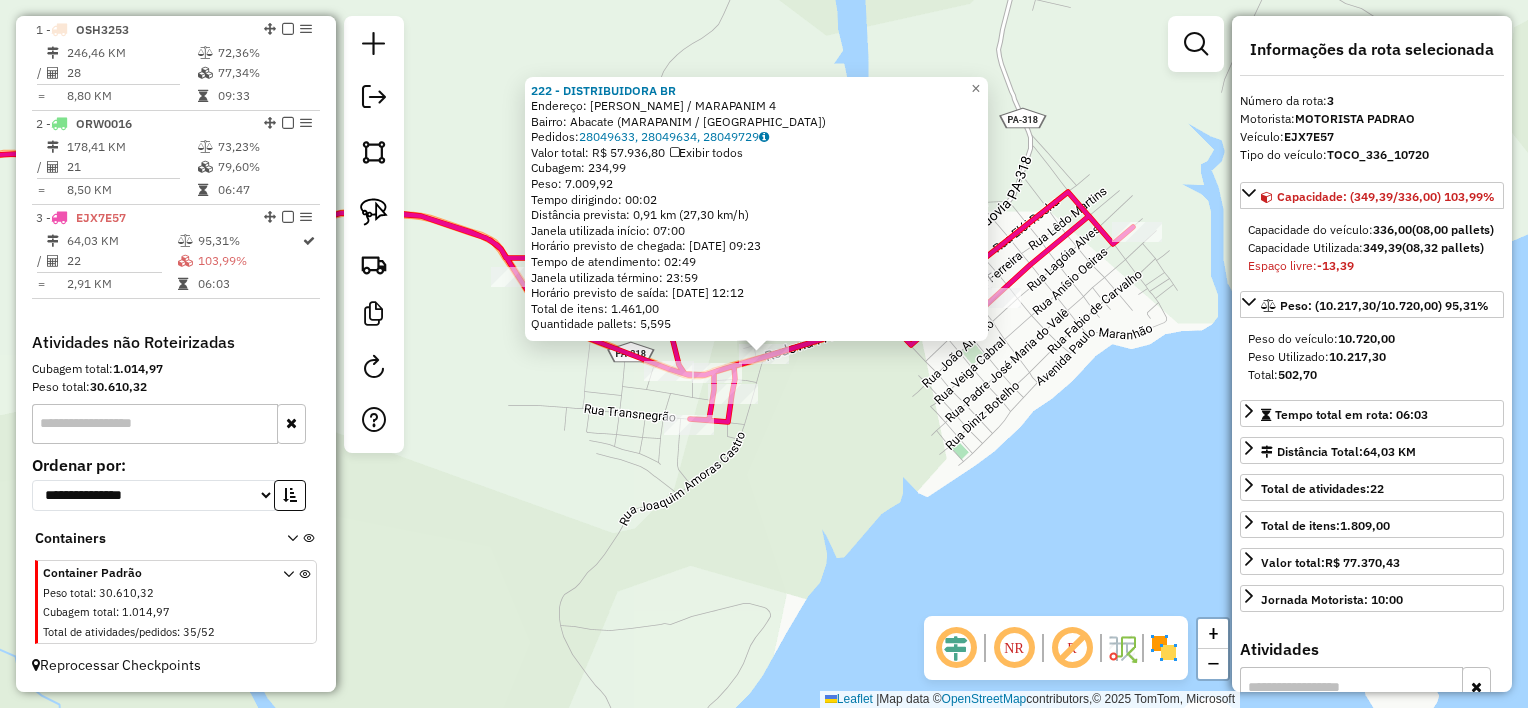 click on "222 - DISTRIBUIDORA BR  Endereço:  ROD CASTANHAL / MARAPANIM 4   Bairro: Abacate (MARAPANIM / PA)   Pedidos:  28049633, 28049634, 28049729   Valor total: R$ 57.936,80   Exibir todos   Cubagem: 234,99  Peso: 7.009,92  Tempo dirigindo: 00:02   Distância prevista: 0,91 km (27,30 km/h)   Janela utilizada início: 07:00   Horário previsto de chegada: 29/07/2025 09:23   Tempo de atendimento: 02:49   Janela utilizada término: 23:59   Horário previsto de saída: 29/07/2025 12:12   Total de itens: 1.461,00   Quantidade pallets: 5,595  × Janela de atendimento Grade de atendimento Capacidade Transportadoras Veículos Cliente Pedidos  Rotas Selecione os dias de semana para filtrar as janelas de atendimento  Seg   Ter   Qua   Qui   Sex   Sáb   Dom  Informe o período da janela de atendimento: De: Até:  Filtrar exatamente a janela do cliente  Considerar janela de atendimento padrão  Selecione os dias de semana para filtrar as grades de atendimento  Seg   Ter   Qua   Qui   Sex   Sáb   Dom   Peso mínimo:   De:  +" 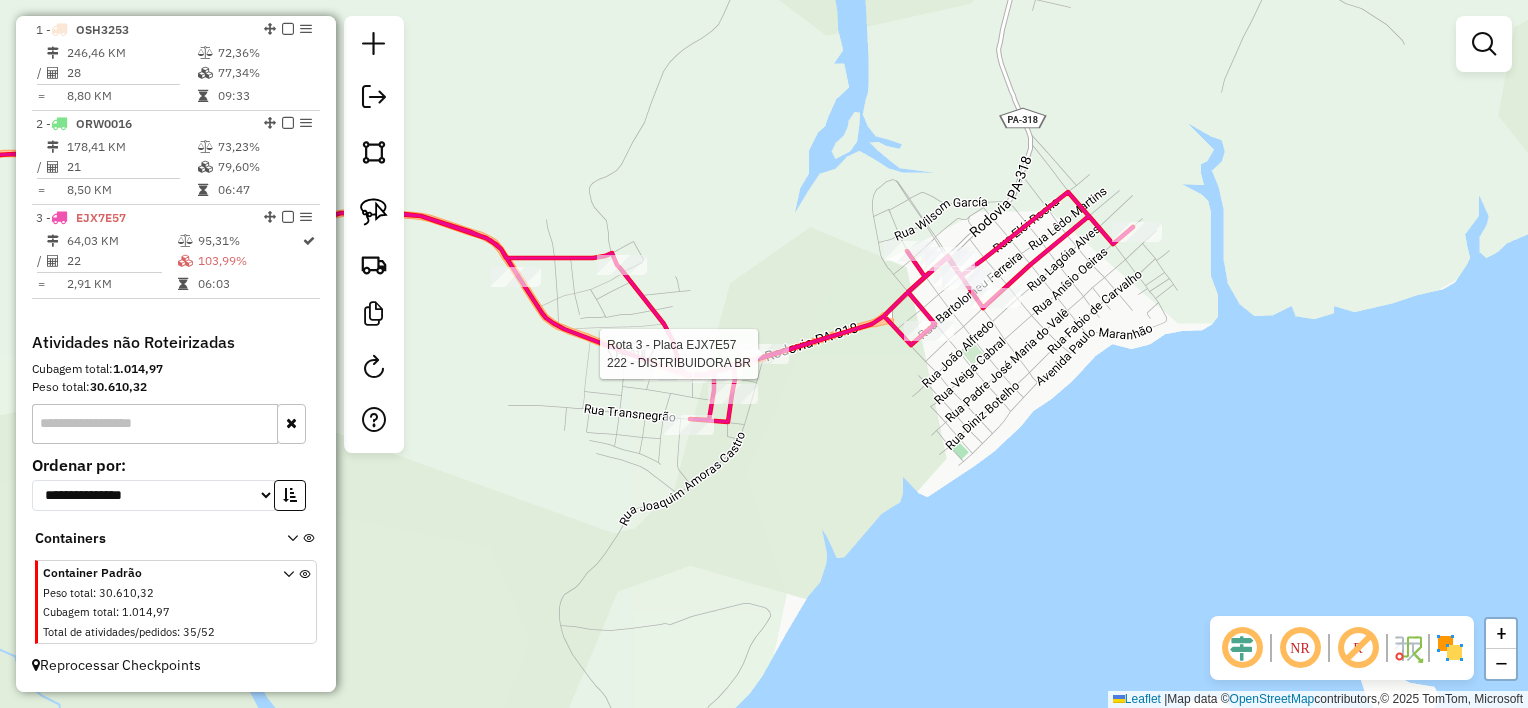 select on "**********" 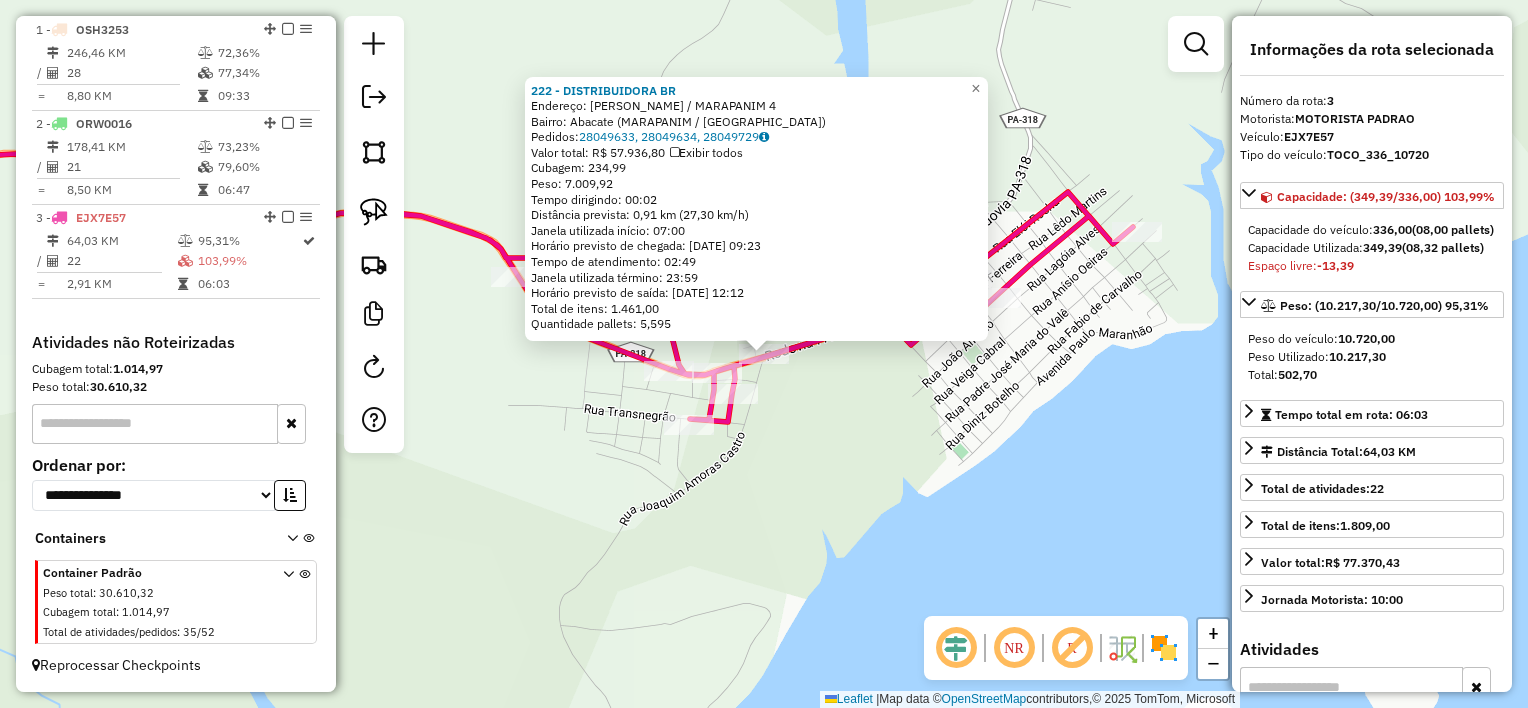 click on "222 - DISTRIBUIDORA BR  Endereço:  ROD CASTANHAL / MARAPANIM 4   Bairro: Abacate (MARAPANIM / PA)   Pedidos:  28049633, 28049634, 28049729   Valor total: R$ 57.936,80   Exibir todos   Cubagem: 234,99  Peso: 7.009,92  Tempo dirigindo: 00:02   Distância prevista: 0,91 km (27,30 km/h)   Janela utilizada início: 07:00   Horário previsto de chegada: 29/07/2025 09:23   Tempo de atendimento: 02:49   Janela utilizada término: 23:59   Horário previsto de saída: 29/07/2025 12:12   Total de itens: 1.461,00   Quantidade pallets: 5,595  × Janela de atendimento Grade de atendimento Capacidade Transportadoras Veículos Cliente Pedidos  Rotas Selecione os dias de semana para filtrar as janelas de atendimento  Seg   Ter   Qua   Qui   Sex   Sáb   Dom  Informe o período da janela de atendimento: De: Até:  Filtrar exatamente a janela do cliente  Considerar janela de atendimento padrão  Selecione os dias de semana para filtrar as grades de atendimento  Seg   Ter   Qua   Qui   Sex   Sáb   Dom   Peso mínimo:   De:  +" 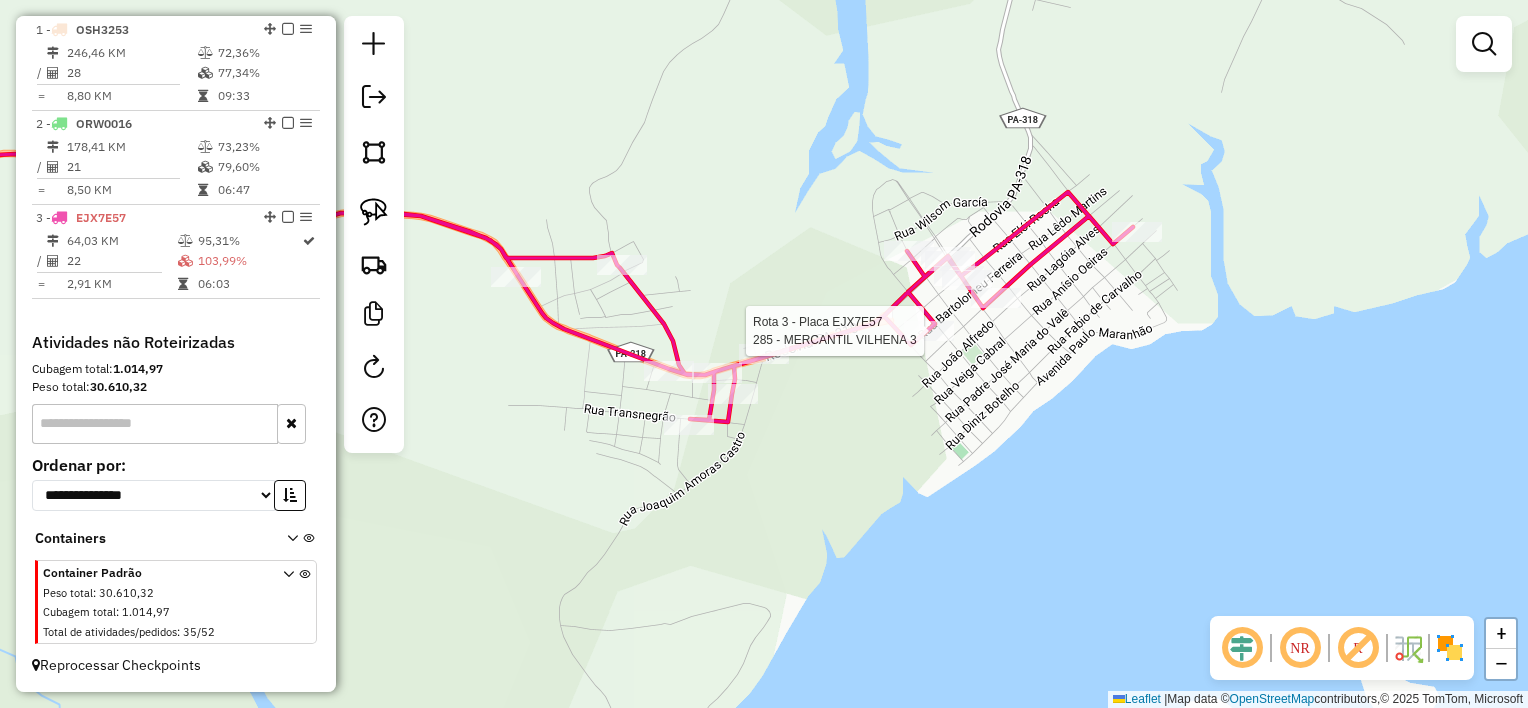 click 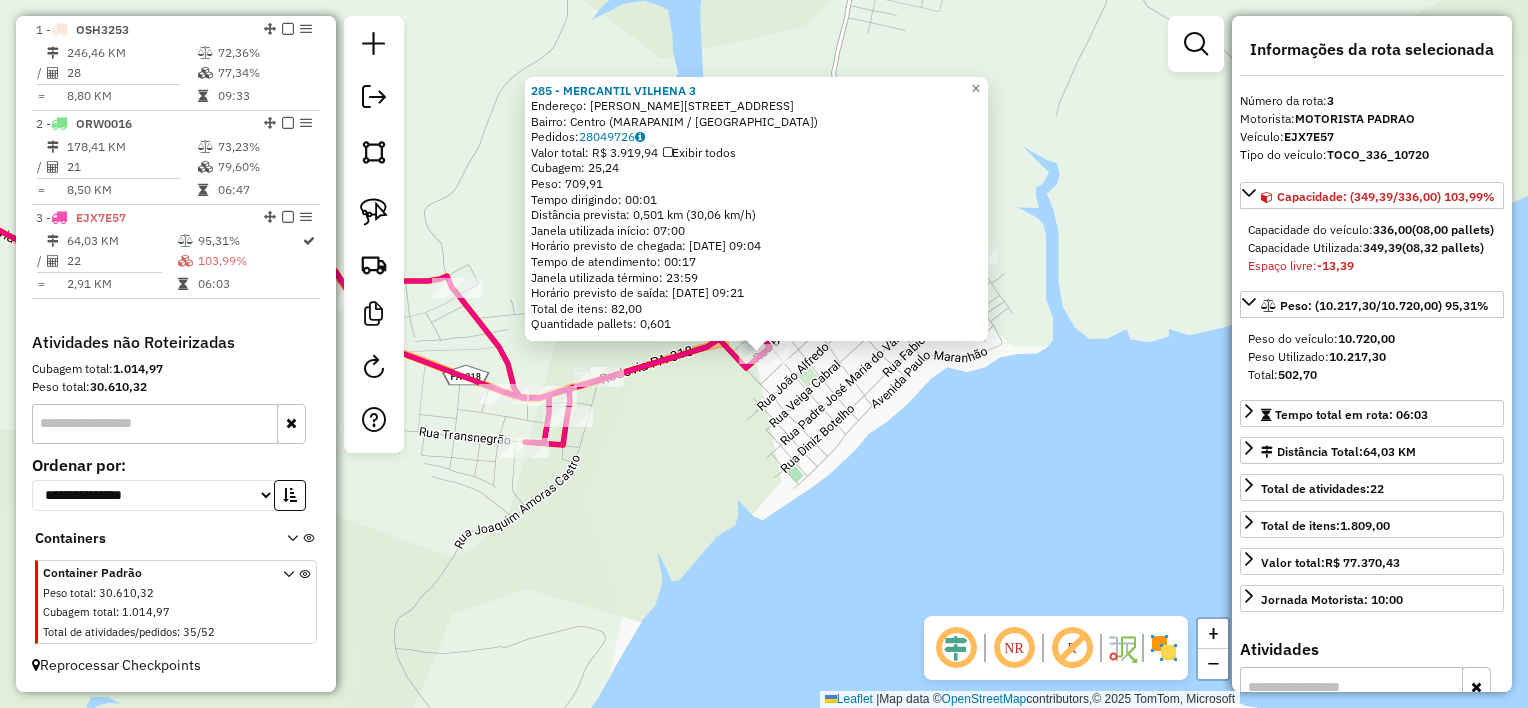 click on "285 - MERCANTIL VILHENA 3  Endereço:  Bartolomeu ferreira 145   Bairro: Centro (MARAPANIM / PA)   Pedidos:  28049726   Valor total: R$ 3.919,94   Exibir todos   Cubagem: 25,24  Peso: 709,91  Tempo dirigindo: 00:01   Distância prevista: 0,501 km (30,06 km/h)   Janela utilizada início: 07:00   Horário previsto de chegada: 29/07/2025 09:04   Tempo de atendimento: 00:17   Janela utilizada término: 23:59   Horário previsto de saída: 29/07/2025 09:21   Total de itens: 82,00   Quantidade pallets: 0,601  × Janela de atendimento Grade de atendimento Capacidade Transportadoras Veículos Cliente Pedidos  Rotas Selecione os dias de semana para filtrar as janelas de atendimento  Seg   Ter   Qua   Qui   Sex   Sáb   Dom  Informe o período da janela de atendimento: De: Até:  Filtrar exatamente a janela do cliente  Considerar janela de atendimento padrão  Selecione os dias de semana para filtrar as grades de atendimento  Seg   Ter   Qua   Qui   Sex   Sáb   Dom   Clientes fora do dia de atendimento selecionado De:" 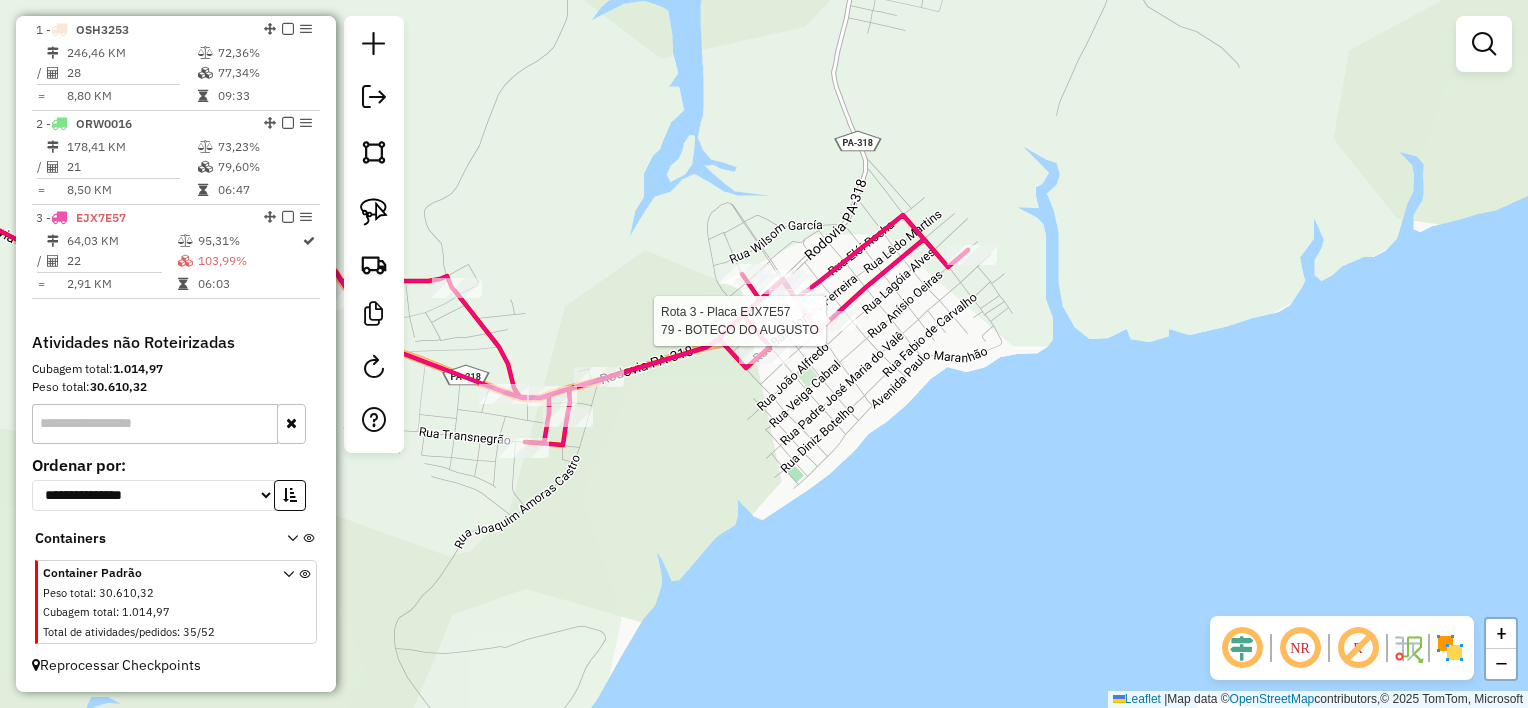 select on "**********" 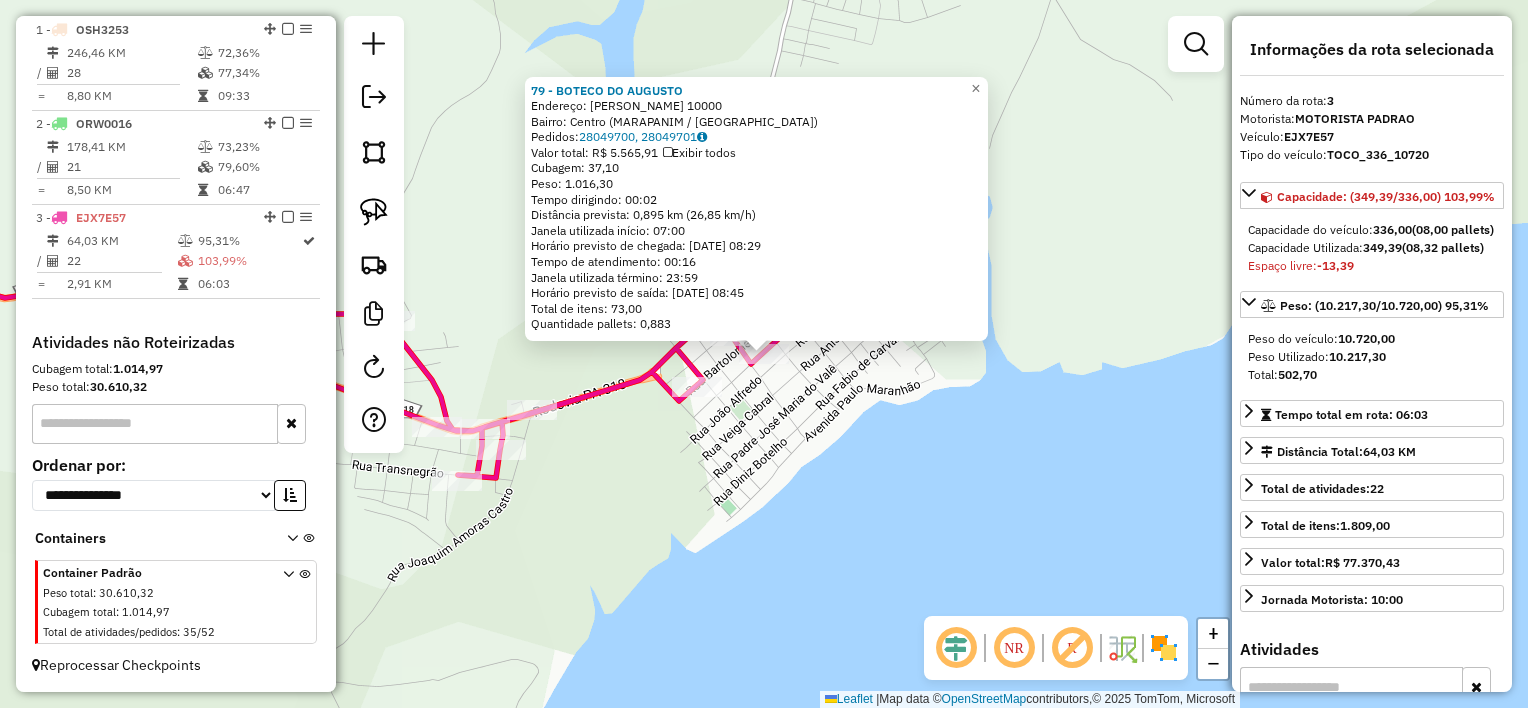 click on "79 - BOTECO DO AUGUSTO  Endereço:  TIMOTEO ALVES 10000   Bairro: Centro (MARAPANIM / PA)   Pedidos:  28049700, 28049701   Valor total: R$ 5.565,91   Exibir todos   Cubagem: 37,10  Peso: 1.016,30  Tempo dirigindo: 00:02   Distância prevista: 0,895 km (26,85 km/h)   Janela utilizada início: 07:00   Horário previsto de chegada: 29/07/2025 08:29   Tempo de atendimento: 00:16   Janela utilizada término: 23:59   Horário previsto de saída: 29/07/2025 08:45   Total de itens: 73,00   Quantidade pallets: 0,883  × Janela de atendimento Grade de atendimento Capacidade Transportadoras Veículos Cliente Pedidos  Rotas Selecione os dias de semana para filtrar as janelas de atendimento  Seg   Ter   Qua   Qui   Sex   Sáb   Dom  Informe o período da janela de atendimento: De: Até:  Filtrar exatamente a janela do cliente  Considerar janela de atendimento padrão  Selecione os dias de semana para filtrar as grades de atendimento  Seg   Ter   Qua   Qui   Sex   Sáb   Dom   Peso mínimo:   Peso máximo:   De:   Até:  +" 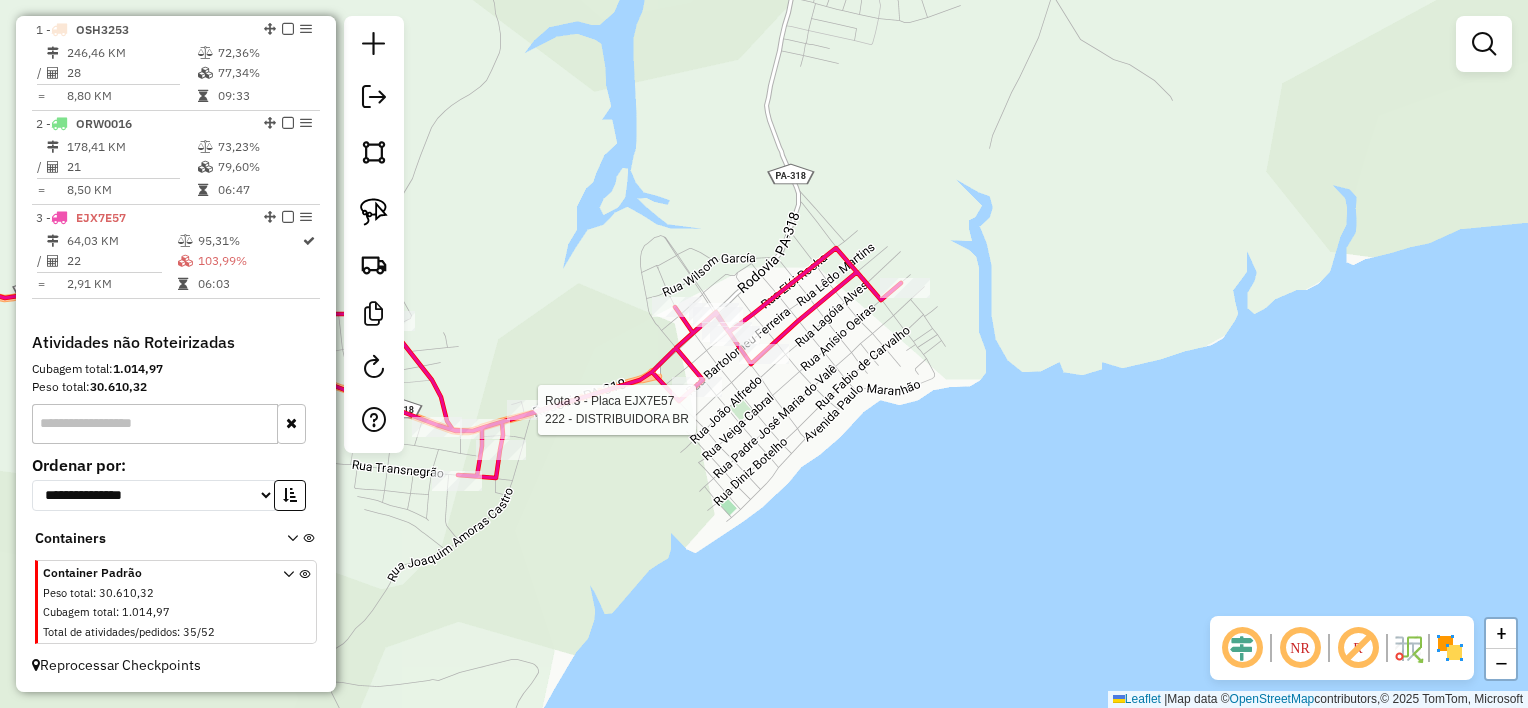select on "**********" 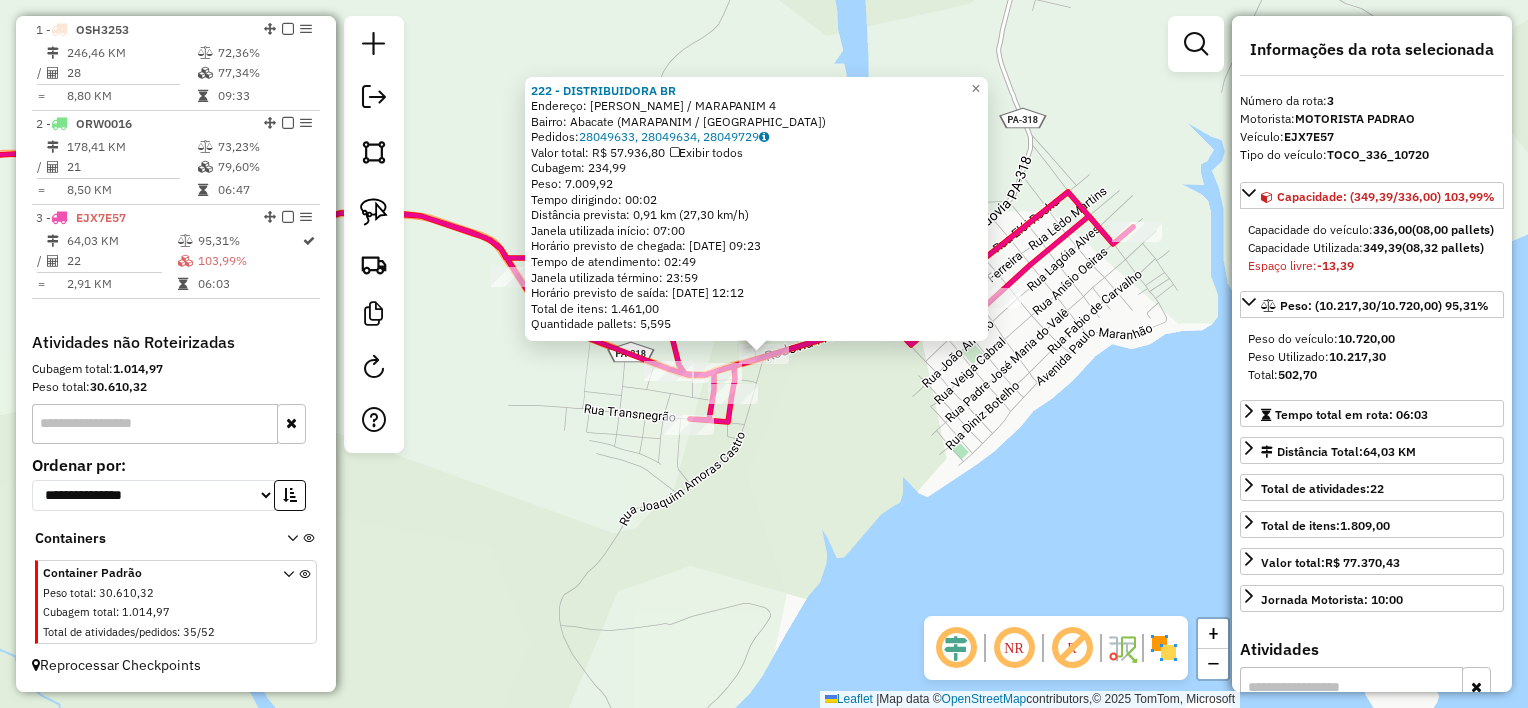 click on "222 - DISTRIBUIDORA BR  Endereço:  ROD CASTANHAL / MARAPANIM 4   Bairro: Abacate (MARAPANIM / PA)   Pedidos:  28049633, 28049634, 28049729   Valor total: R$ 57.936,80   Exibir todos   Cubagem: 234,99  Peso: 7.009,92  Tempo dirigindo: 00:02   Distância prevista: 0,91 km (27,30 km/h)   Janela utilizada início: 07:00   Horário previsto de chegada: 29/07/2025 09:23   Tempo de atendimento: 02:49   Janela utilizada término: 23:59   Horário previsto de saída: 29/07/2025 12:12   Total de itens: 1.461,00   Quantidade pallets: 5,595  × Janela de atendimento Grade de atendimento Capacidade Transportadoras Veículos Cliente Pedidos  Rotas Selecione os dias de semana para filtrar as janelas de atendimento  Seg   Ter   Qua   Qui   Sex   Sáb   Dom  Informe o período da janela de atendimento: De: Até:  Filtrar exatamente a janela do cliente  Considerar janela de atendimento padrão  Selecione os dias de semana para filtrar as grades de atendimento  Seg   Ter   Qua   Qui   Sex   Sáb   Dom   Peso mínimo:   De:  +" 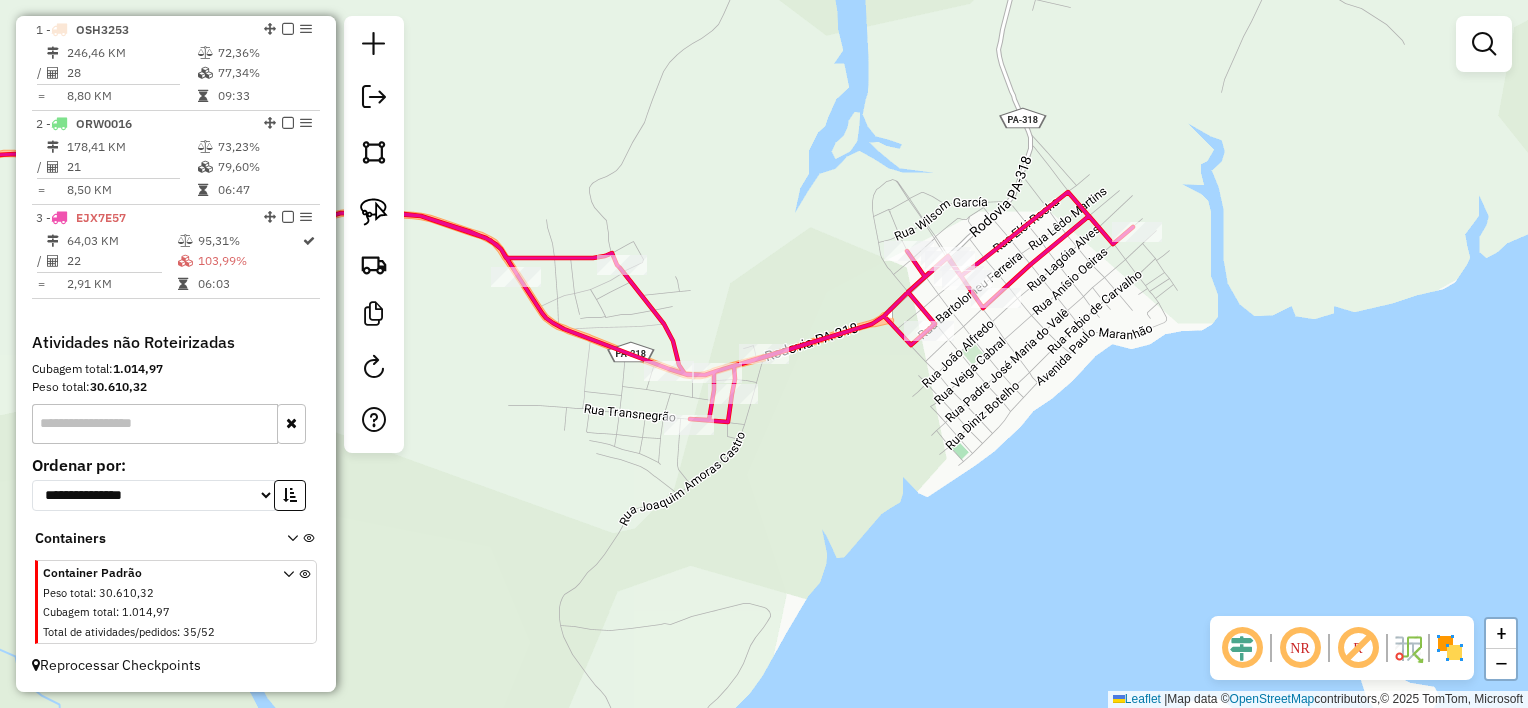 drag, startPoint x: 780, startPoint y: 484, endPoint x: 928, endPoint y: 448, distance: 152.31546 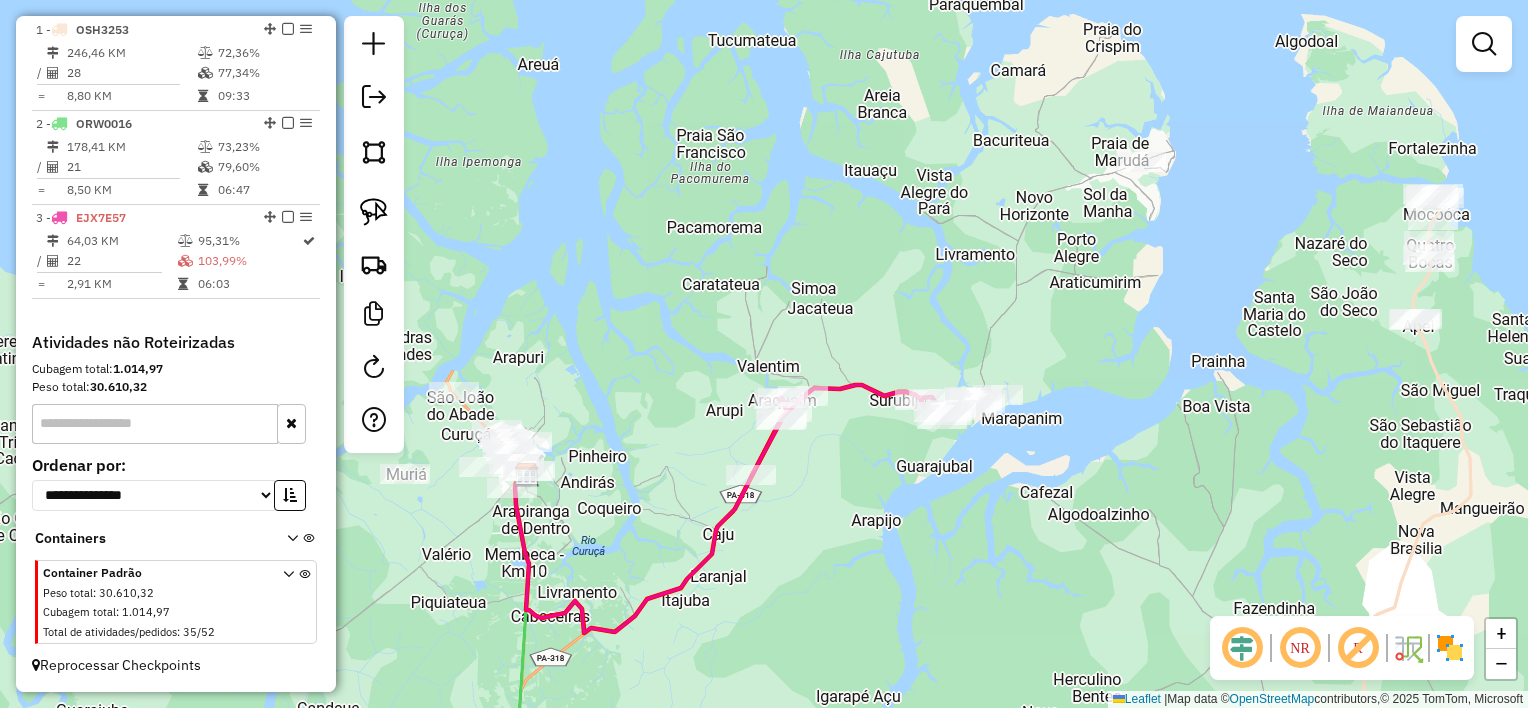 drag, startPoint x: 914, startPoint y: 497, endPoint x: 966, endPoint y: 488, distance: 52.773098 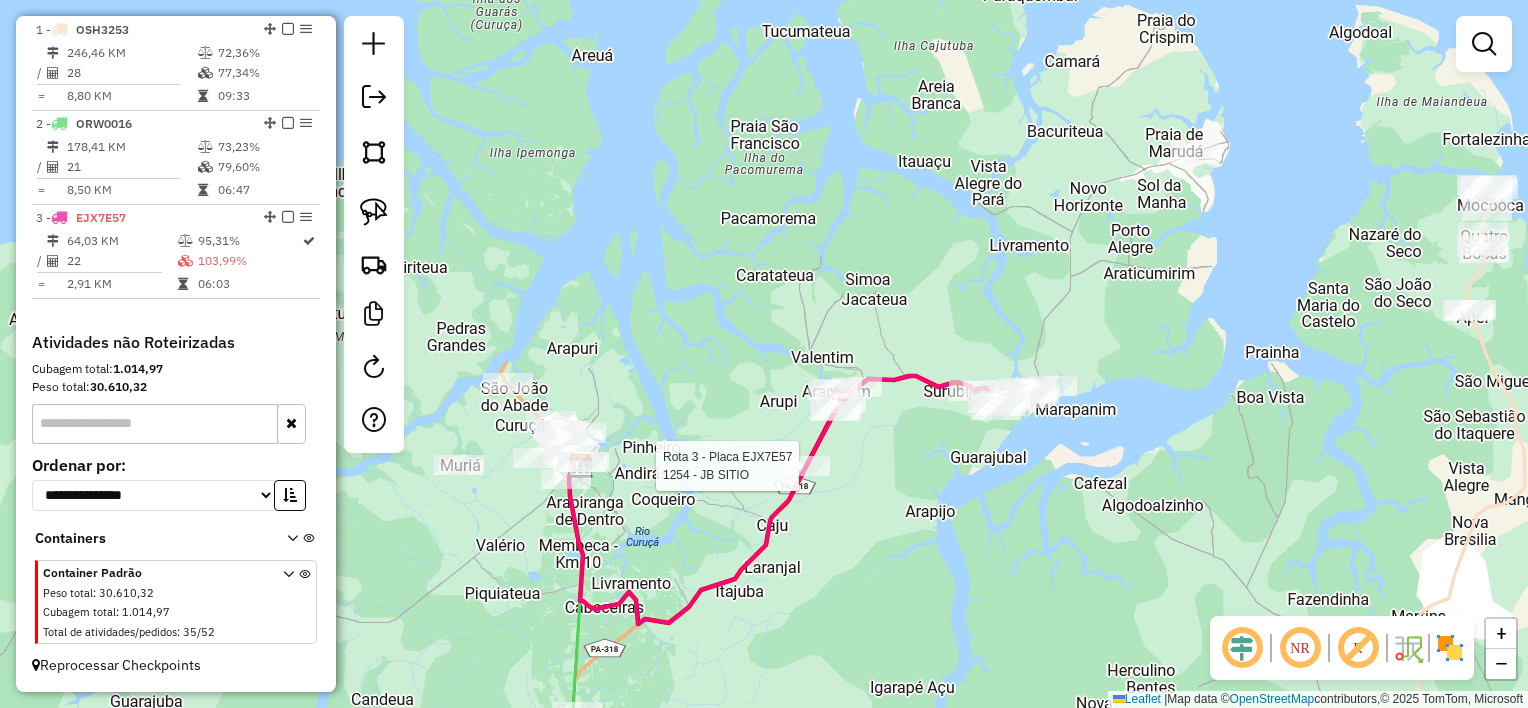 select on "**********" 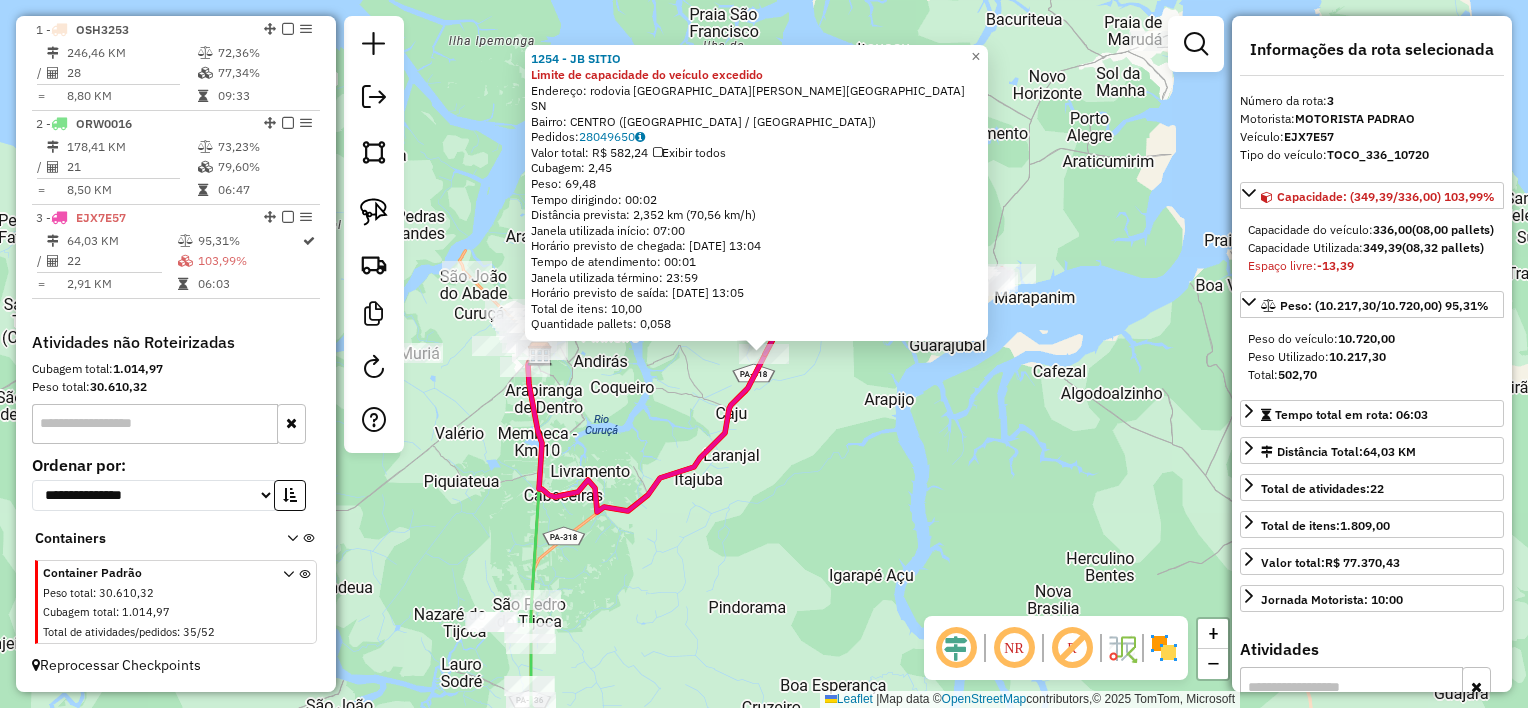 click on "1254 - JB SITIO Limite de capacidade do veículo excedido  Endereço:  rodovia [GEOGRAPHIC_DATA] marapanim SN   Bairro: [GEOGRAPHIC_DATA] ([GEOGRAPHIC_DATA] / [GEOGRAPHIC_DATA])   [GEOGRAPHIC_DATA]:  28049650   Valor total: R$ 582,24   Exibir todos   Cubagem: 2,45  Peso: 69,48  Tempo dirigindo: 00:02   Distância prevista: 2,352 km (70,56 km/h)   [GEOGRAPHIC_DATA] utilizada início: 07:00   Horário previsto de chegada: [DATE] 13:04   Tempo de atendimento: 00:01   Janela utilizada término: 23:59   Horário previsto de saída: [DATE] 13:05   Total de itens: 10,00   Quantidade pallets: 0,058  × Janela de atendimento Grade de atendimento Capacidade Transportadoras Veículos Cliente Pedidos  Rotas Selecione os dias de semana para filtrar as janelas de atendimento  Seg   Ter   Qua   Qui   Sex   Sáb   Dom  Informe o período da janela de atendimento: De: Até:  Filtrar exatamente a janela do cliente  Considerar janela de atendimento padrão  Selecione os dias de semana para filtrar as grades de atendimento  Seg   Ter   Qua   Qui   Sex   Sáb   Dom   Peso mínimo:  +" 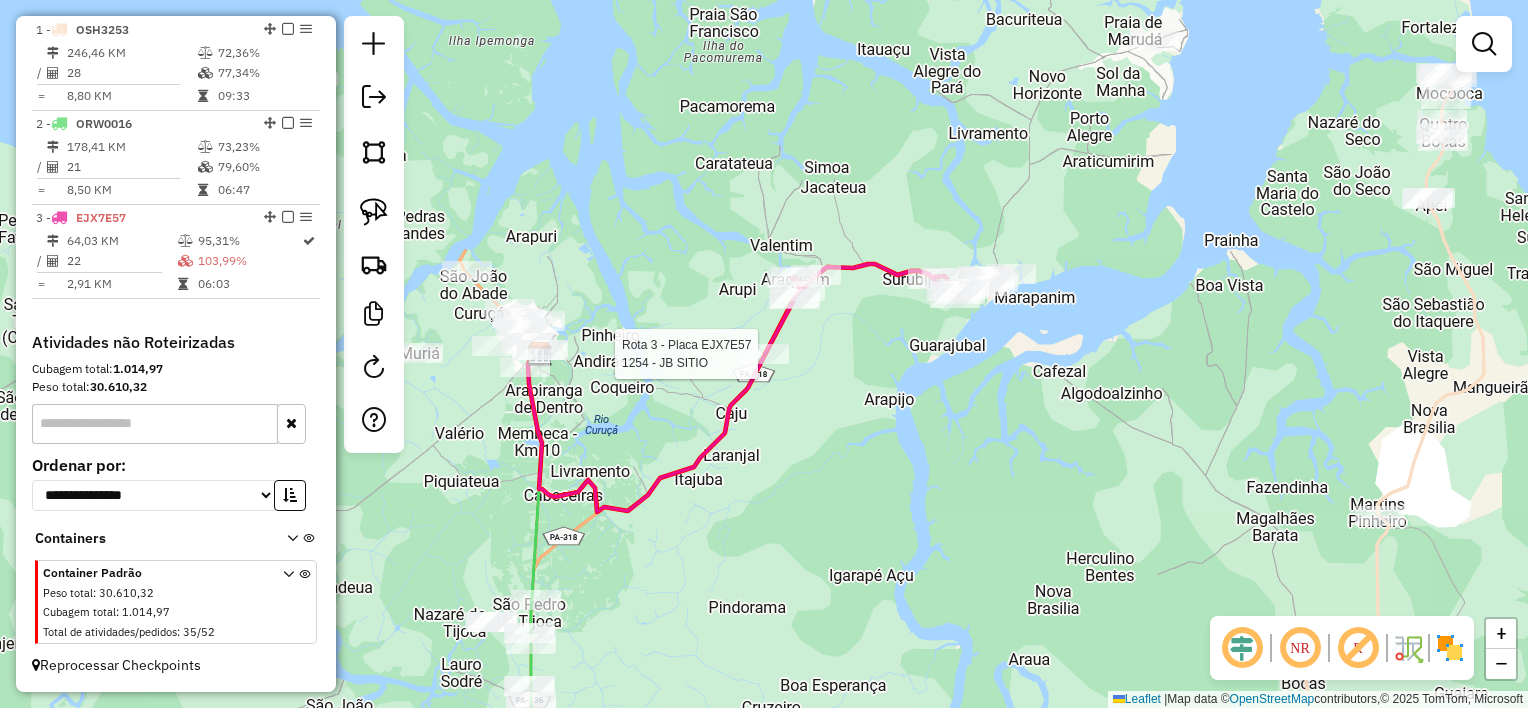 select on "**********" 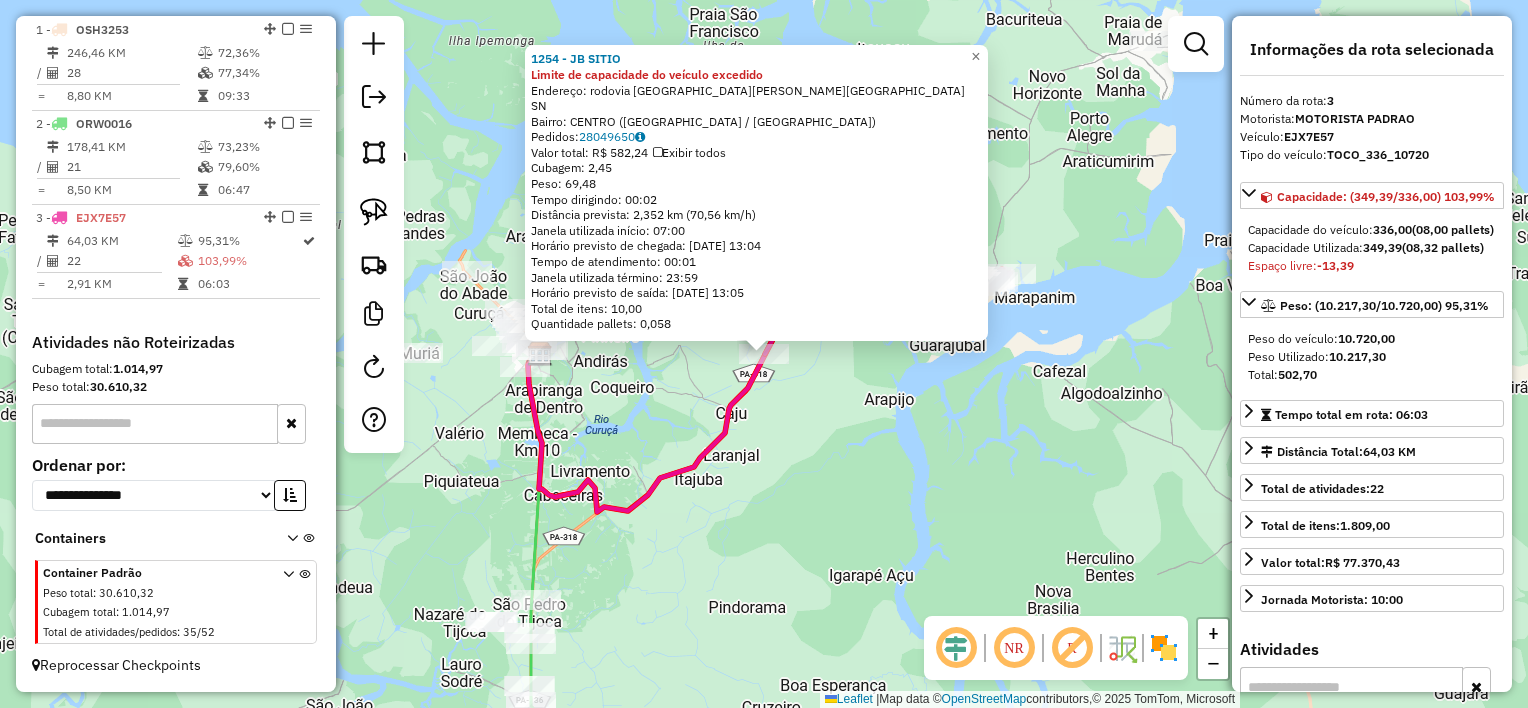 click on "Rota 3 - Placa EJX7E57  1254 - JB SITIO 1254 - JB SITIO Limite de capacidade do veículo excedido  Endereço:  rodovia [GEOGRAPHIC_DATA] marapanim SN   [GEOGRAPHIC_DATA]: [GEOGRAPHIC_DATA] ([GEOGRAPHIC_DATA] / [GEOGRAPHIC_DATA])   Pedidos:  28049650   Valor total: R$ 582,24   Exibir todos   Cubagem: 2,45  Peso: 69,48  Tempo dirigindo: 00:02   Distância prevista: 2,352 km (70,56 km/h)   [GEOGRAPHIC_DATA] utilizada início: 07:00   Horário previsto de chegada: [DATE] 13:04   Tempo de atendimento: 00:01   Janela utilizada término: 23:59   Horário previsto de saída: [DATE] 13:05   Total de itens: 10,00   Quantidade pallets: 0,058  × Janela de atendimento Grade de atendimento Capacidade Transportadoras Veículos Cliente Pedidos  Rotas Selecione os dias de semana para filtrar as janelas de atendimento  Seg   Ter   Qua   Qui   Sex   Sáb   Dom  Informe o período da janela de atendimento: De: Até:  Filtrar exatamente a janela do cliente  Considerar janela de atendimento padrão  Selecione os dias de semana para filtrar as grades de atendimento  Seg   Ter   Qua  +" 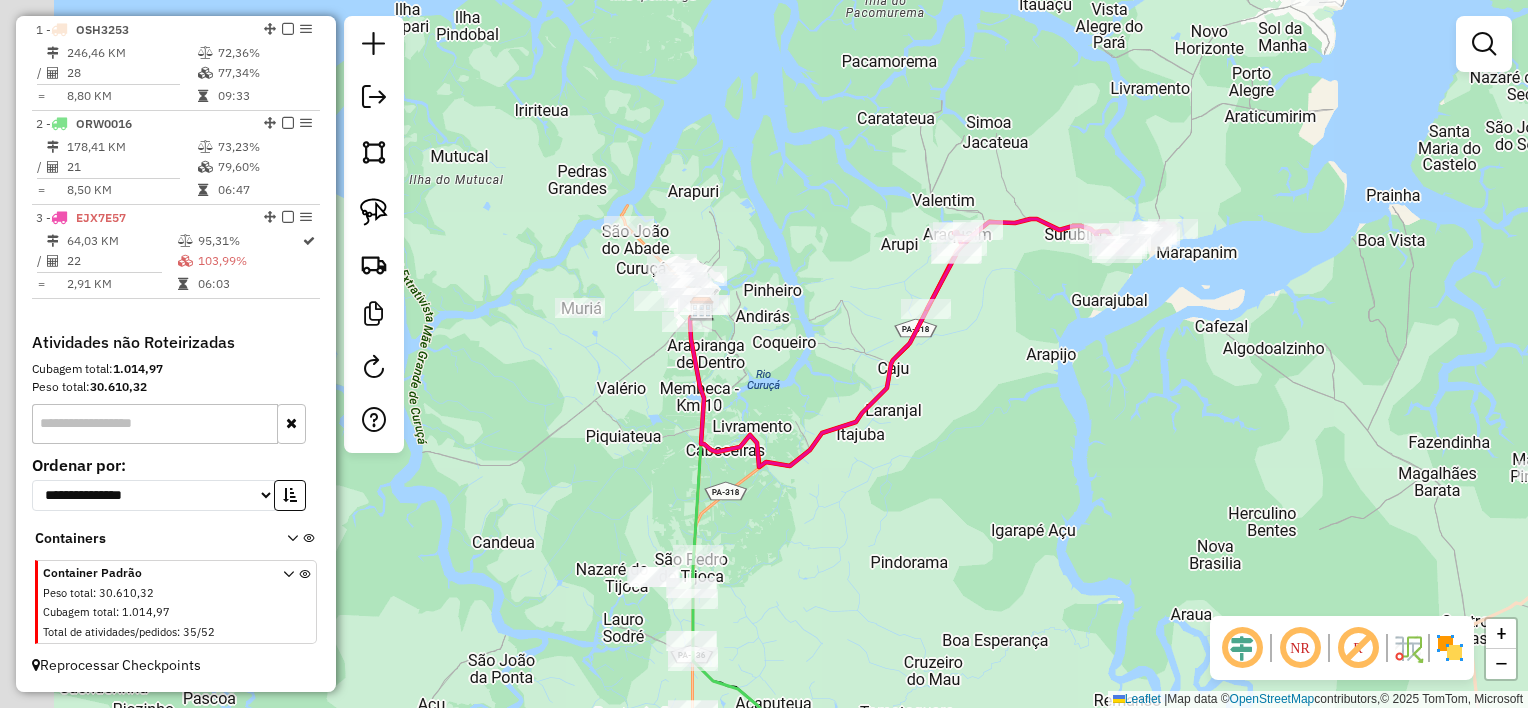 drag, startPoint x: 672, startPoint y: 398, endPoint x: 883, endPoint y: 283, distance: 240.30397 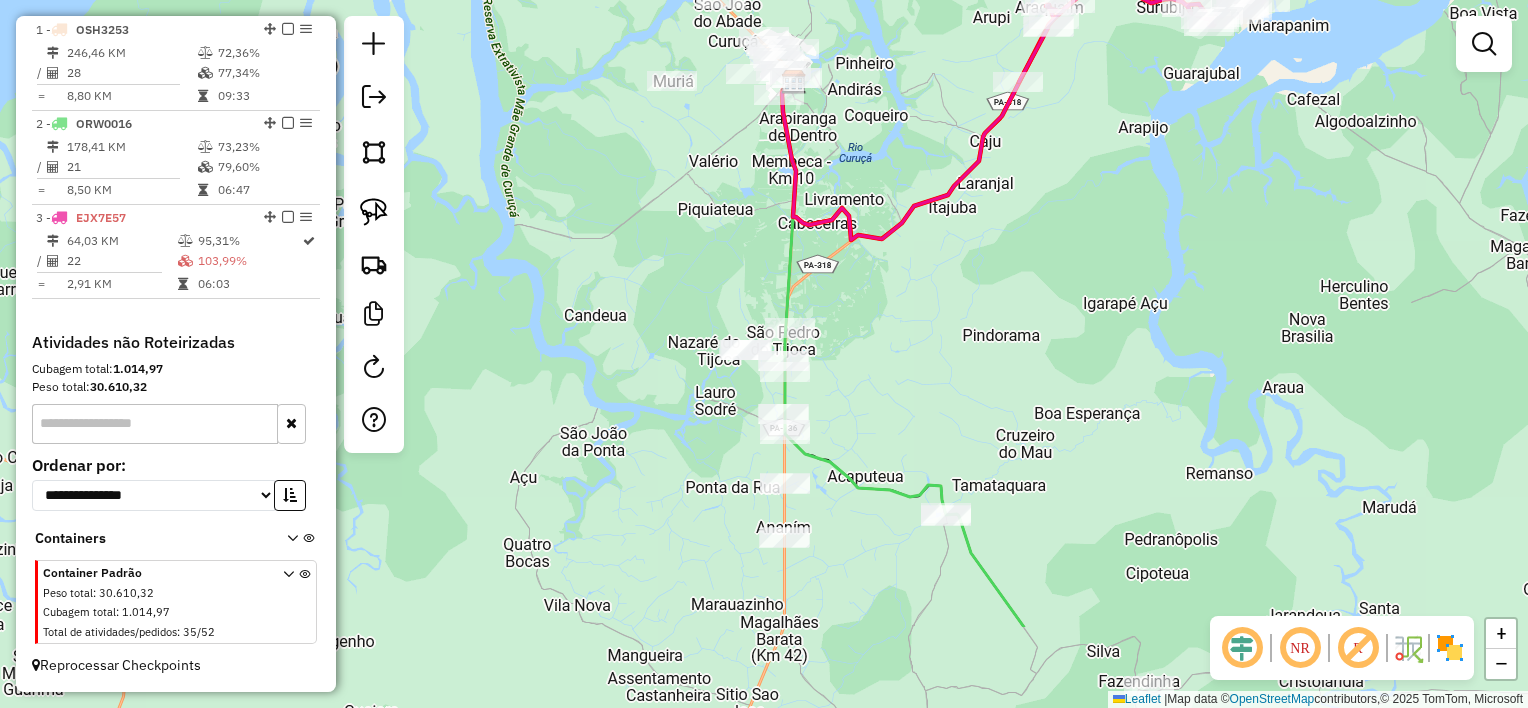 drag, startPoint x: 916, startPoint y: 460, endPoint x: 943, endPoint y: 334, distance: 128.86038 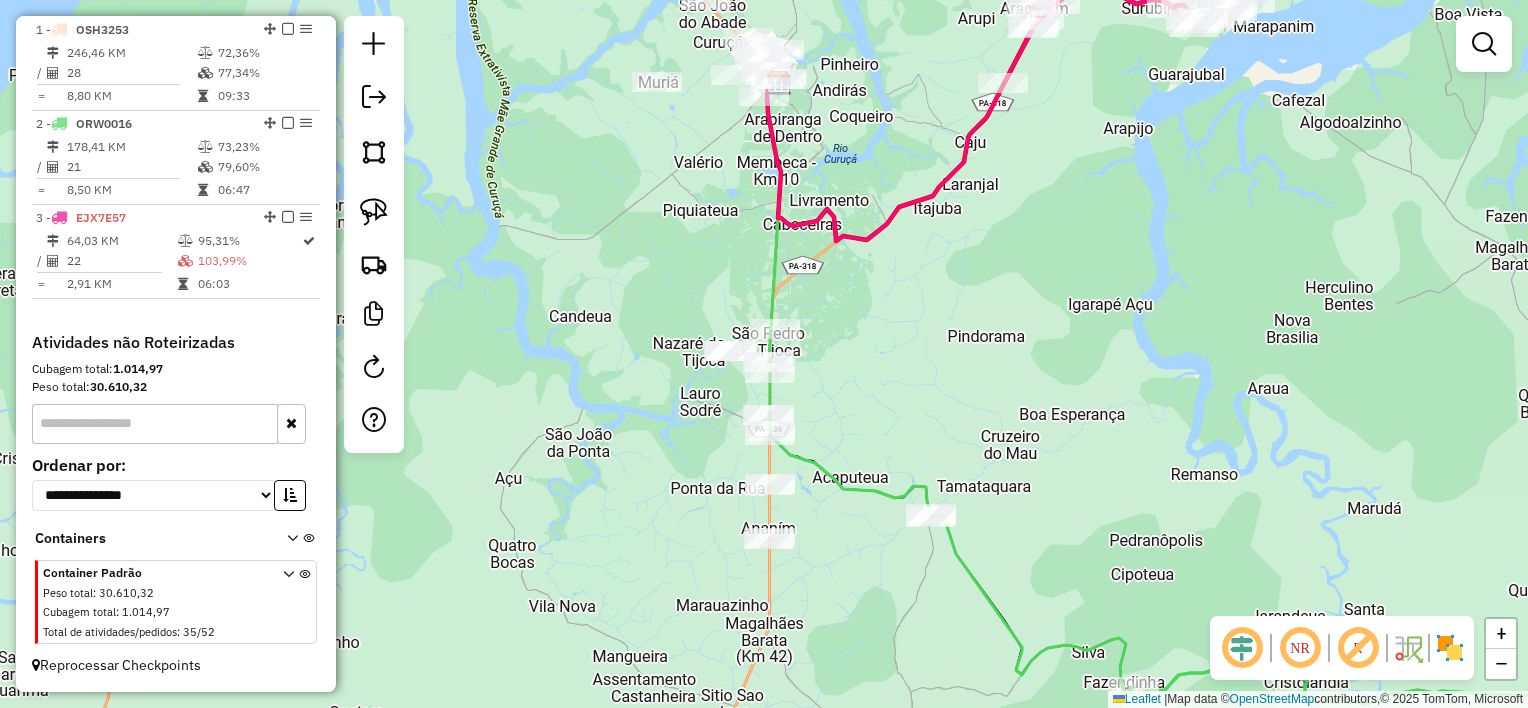drag, startPoint x: 939, startPoint y: 370, endPoint x: 948, endPoint y: 394, distance: 25.632011 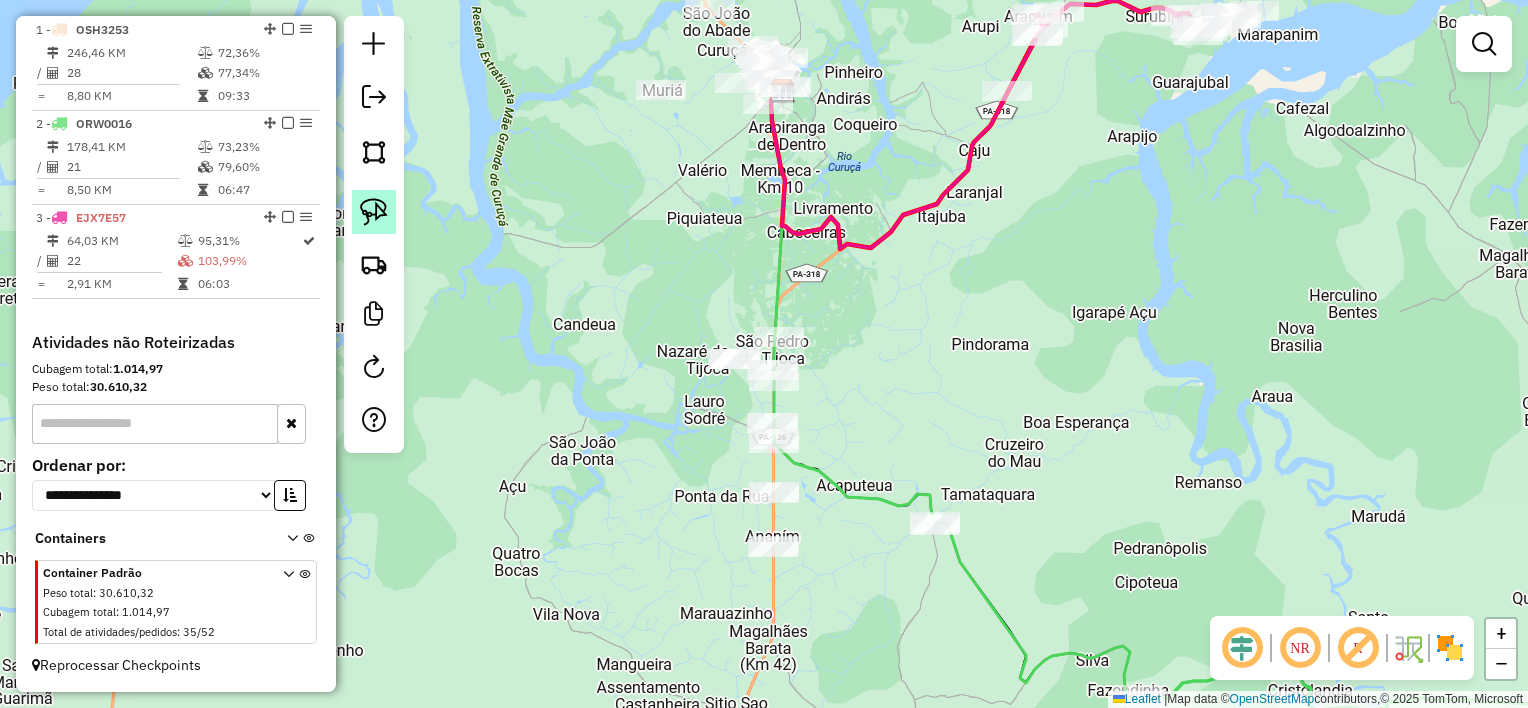 click 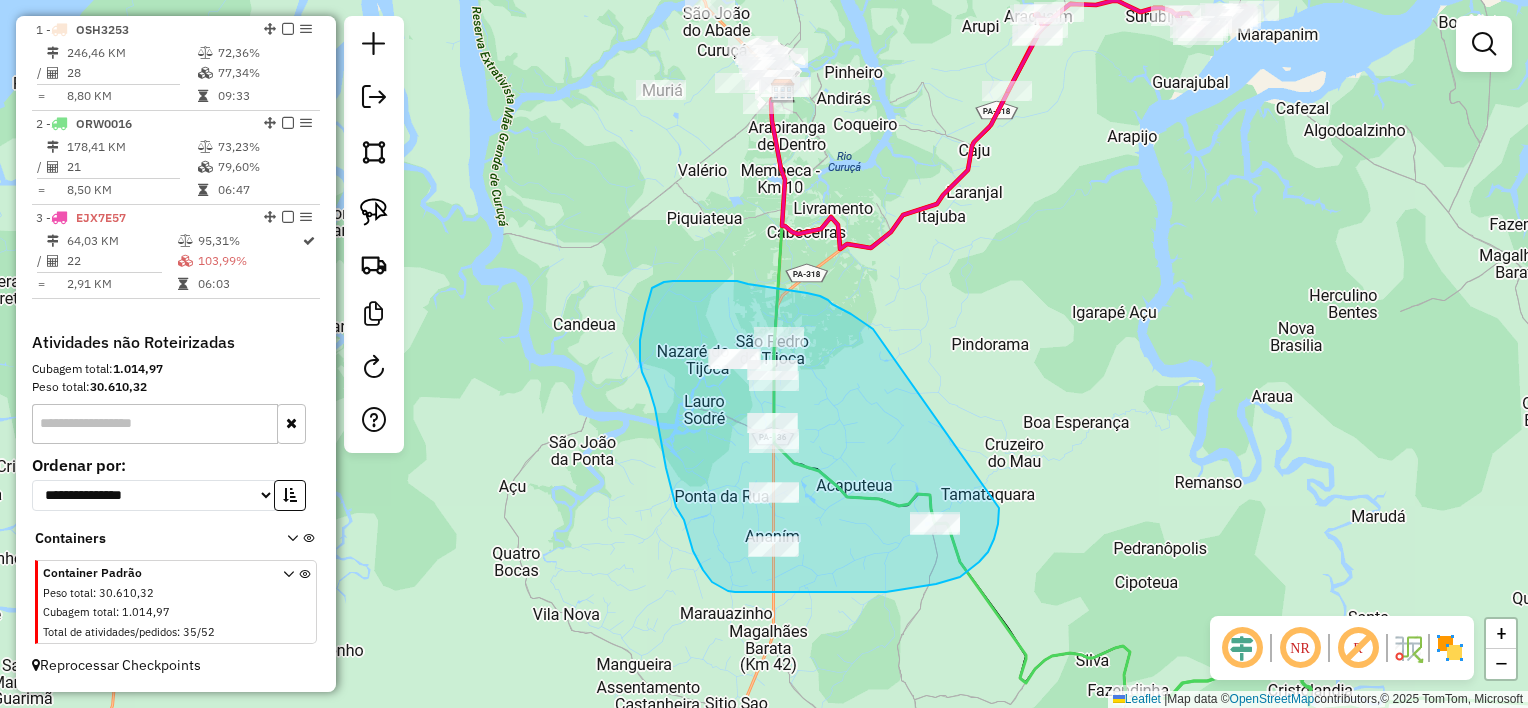 drag, startPoint x: 843, startPoint y: 310, endPoint x: 999, endPoint y: 508, distance: 252.07141 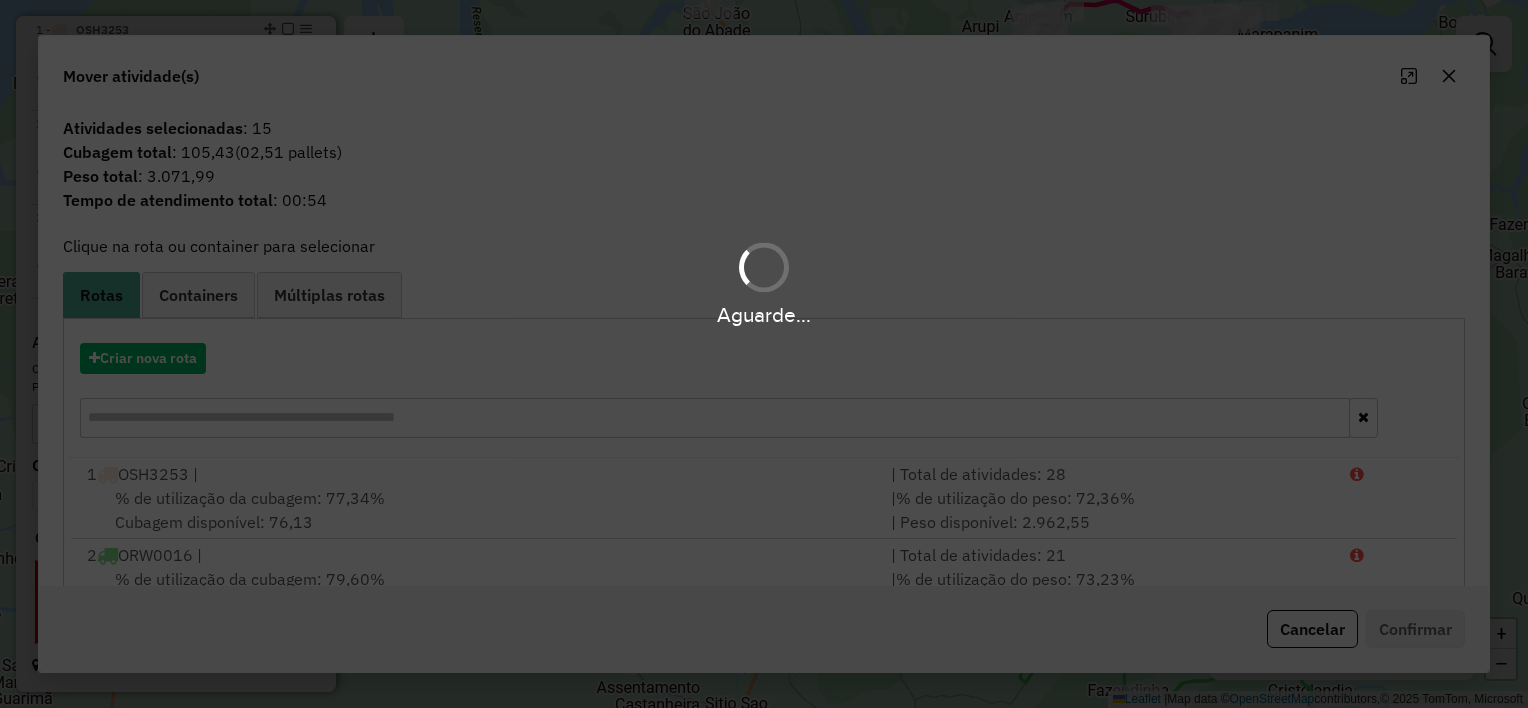 click on "Aguarde..." at bounding box center (764, 354) 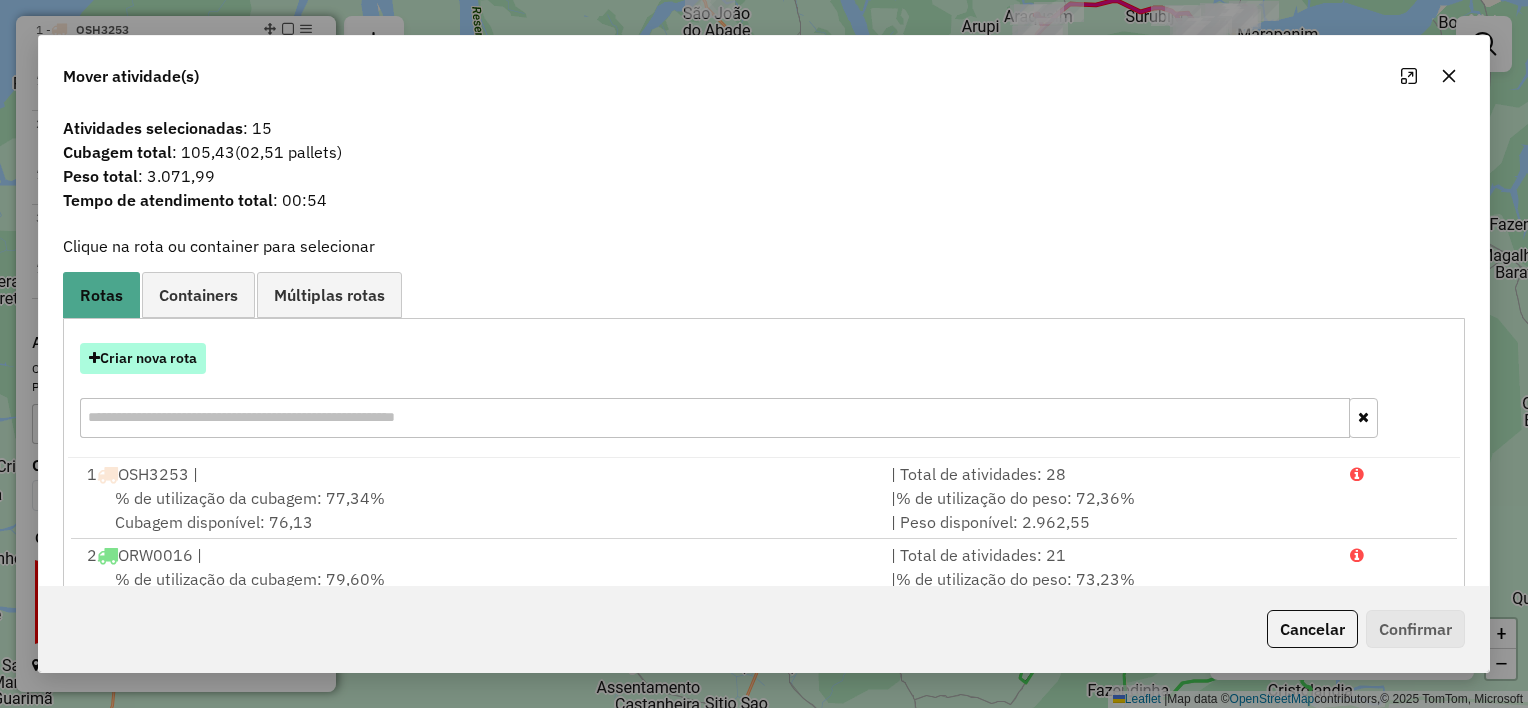 click on "Criar nova rota" at bounding box center (143, 358) 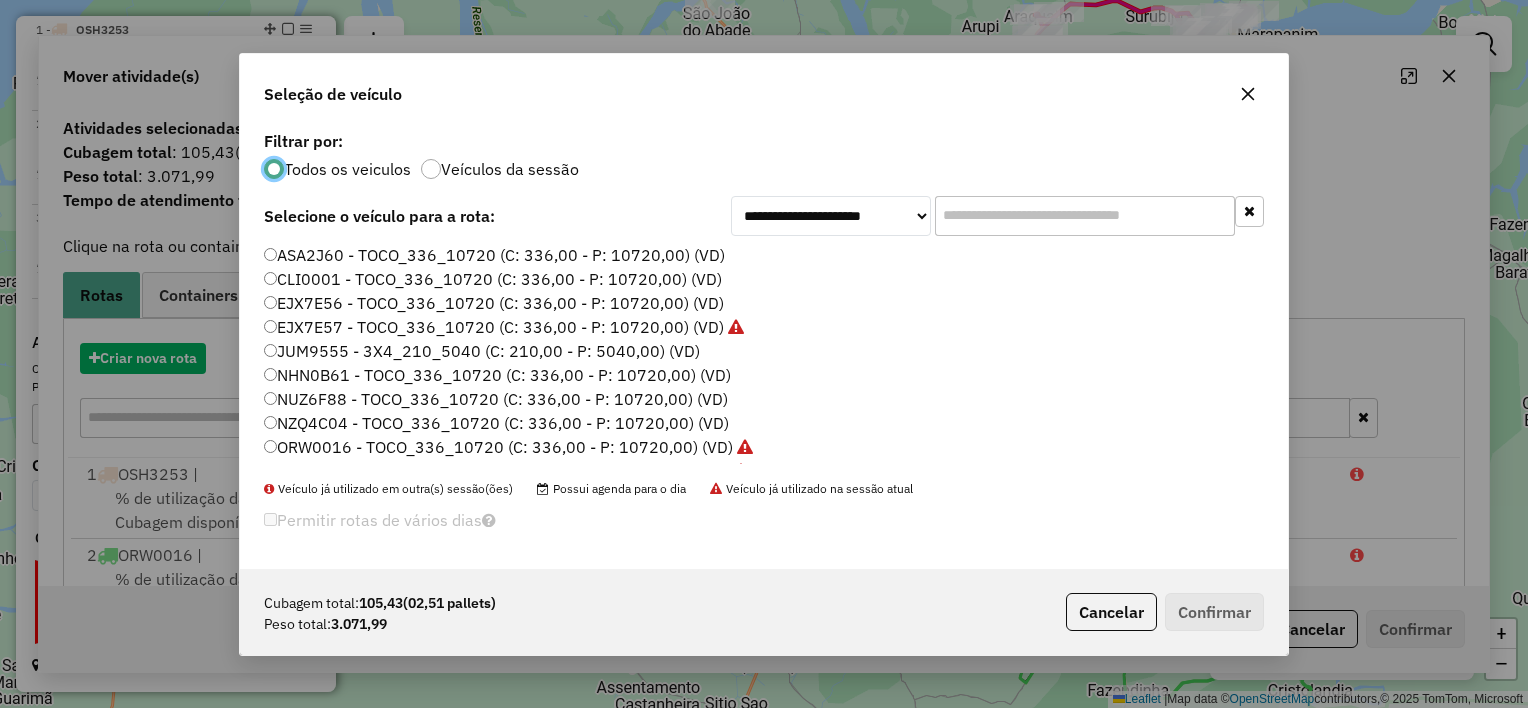 scroll, scrollTop: 10, scrollLeft: 6, axis: both 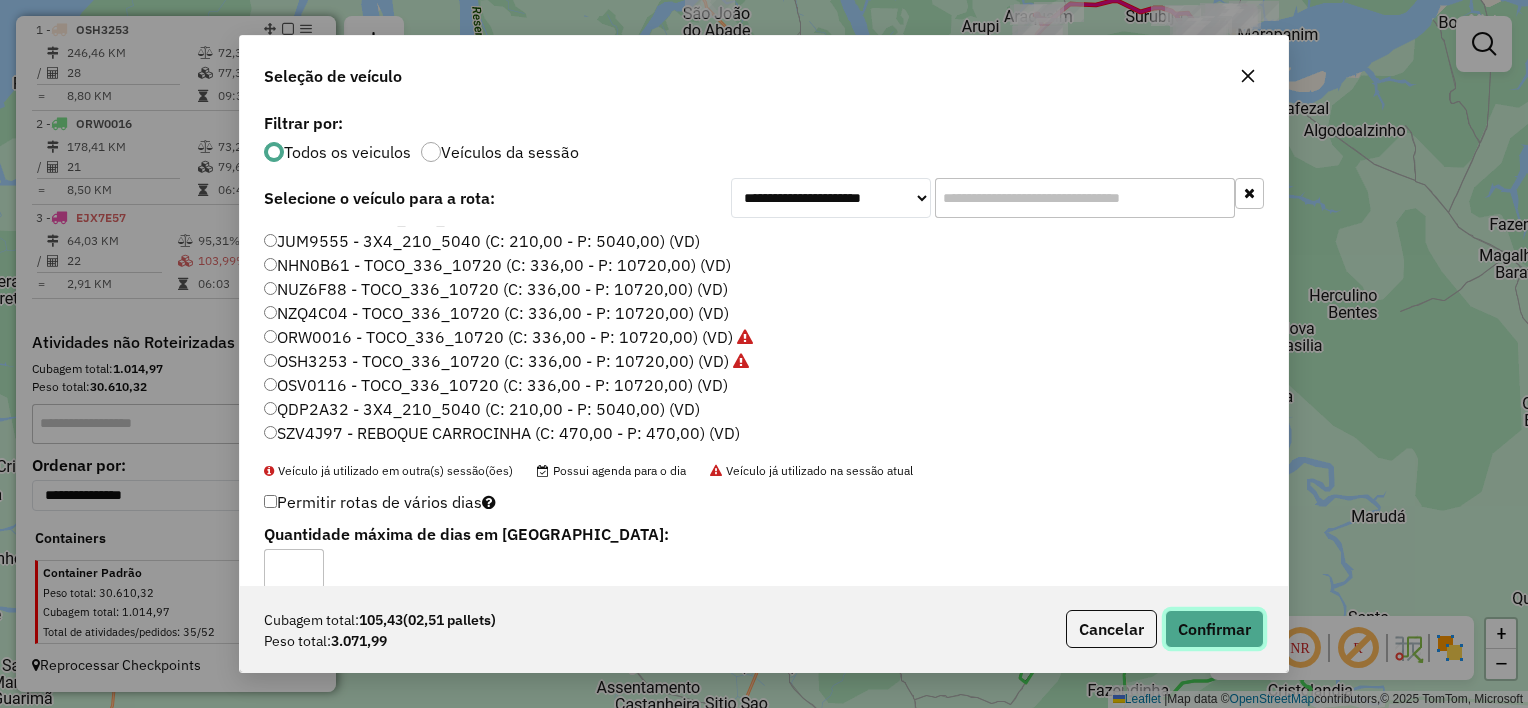 click on "Confirmar" 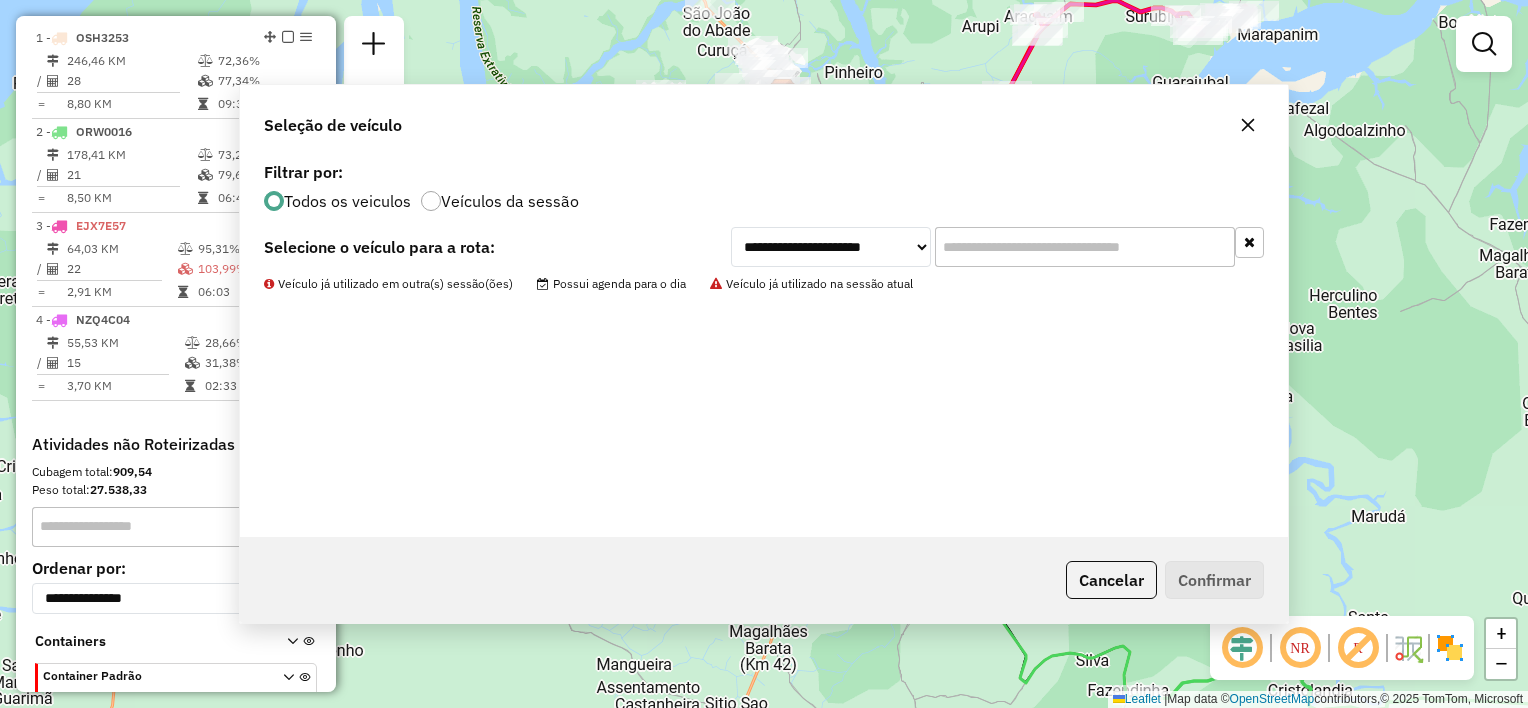 scroll, scrollTop: 772, scrollLeft: 0, axis: vertical 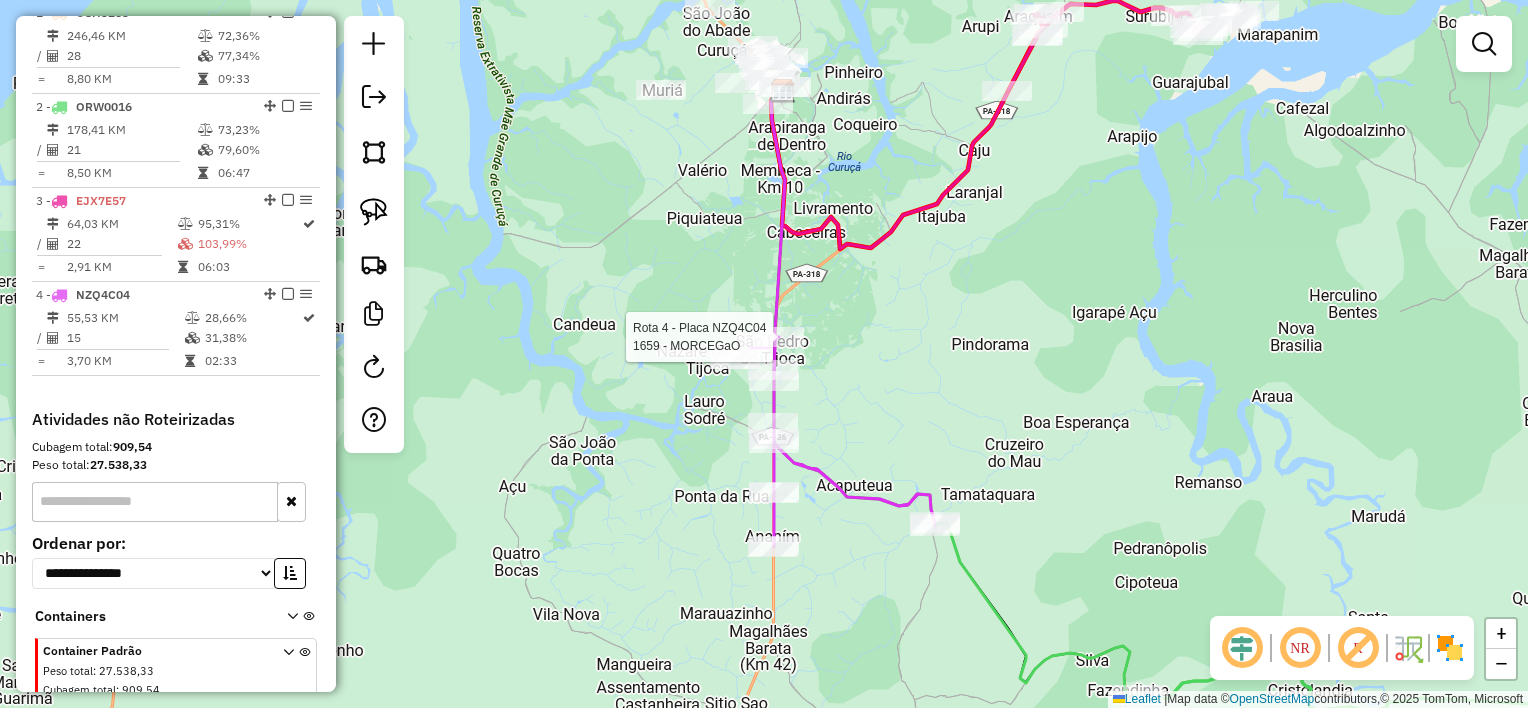 select on "**********" 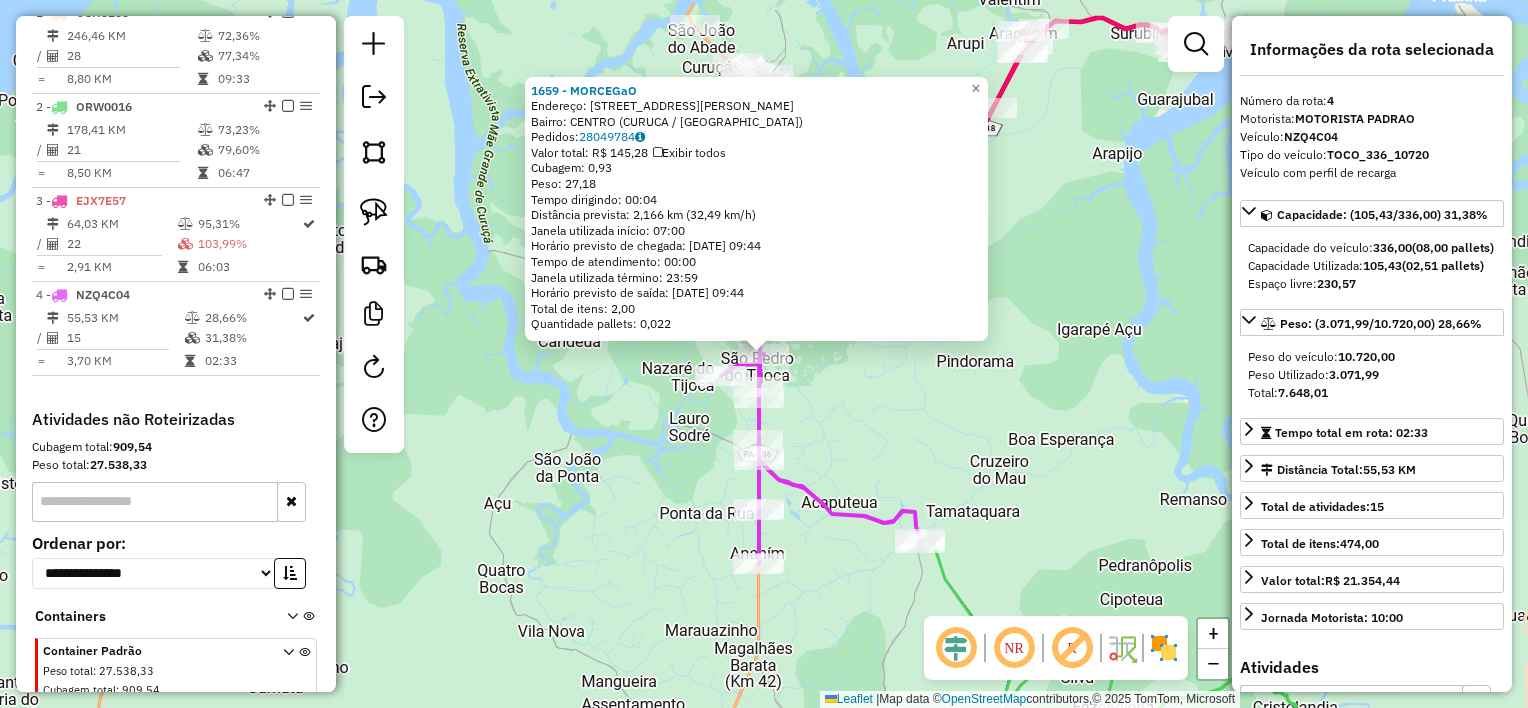 scroll, scrollTop: 866, scrollLeft: 0, axis: vertical 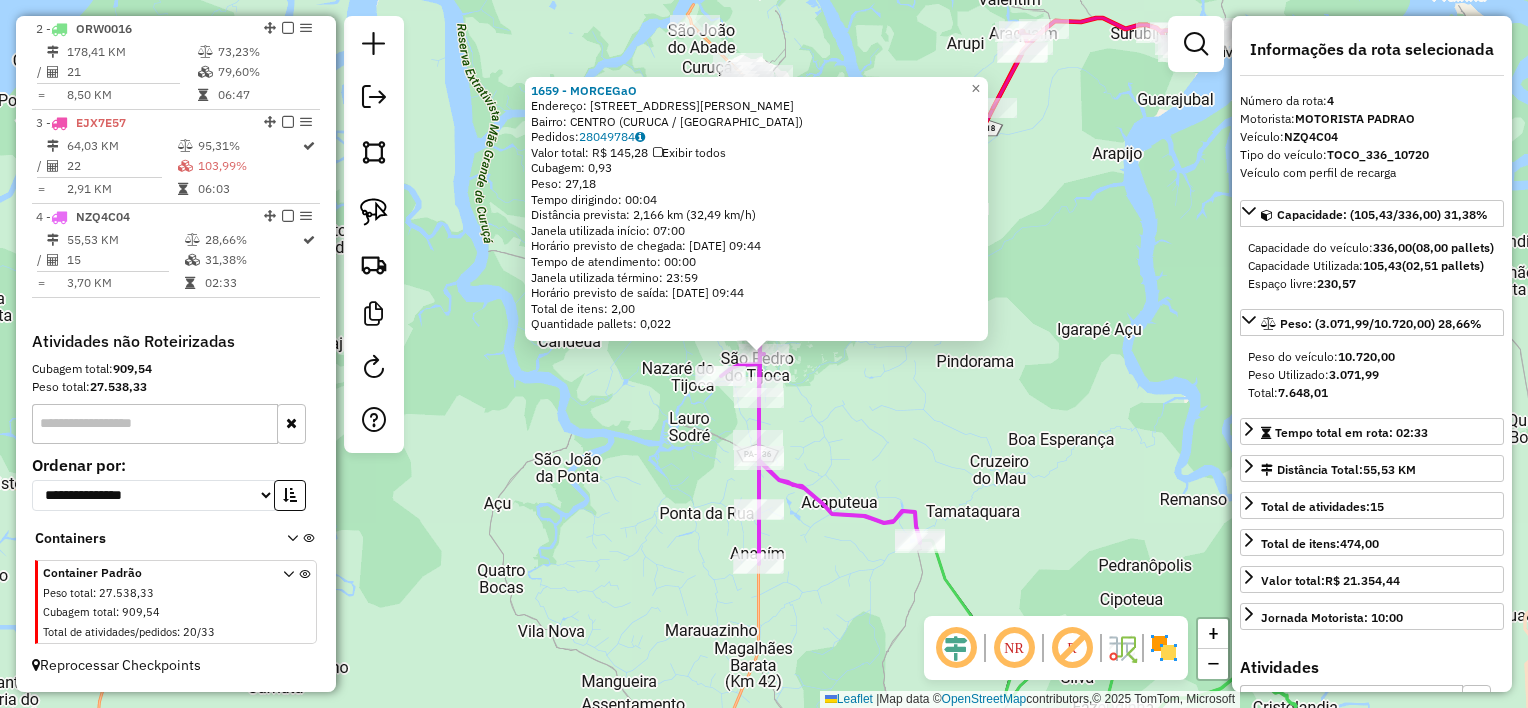 click on "1659 - MORCEGaO  Endereço:  rua Pedro paiva 50   Bairro: CENTRO (CURUCA / PA)   Pedidos:  28049784   Valor total: R$ 145,28   Exibir todos   Cubagem: 0,93  Peso: 27,18  Tempo dirigindo: 00:04   Distância prevista: 2,166 km (32,49 km/h)   Janela utilizada início: 07:00   Horário previsto de chegada: 29/07/2025 09:44   Tempo de atendimento: 00:00   Janela utilizada término: 23:59   Horário previsto de saída: 29/07/2025 09:44   Total de itens: 2,00   Quantidade pallets: 0,022  × Janela de atendimento Grade de atendimento Capacidade Transportadoras Veículos Cliente Pedidos  Rotas Selecione os dias de semana para filtrar as janelas de atendimento  Seg   Ter   Qua   Qui   Sex   Sáb   Dom  Informe o período da janela de atendimento: De: Até:  Filtrar exatamente a janela do cliente  Considerar janela de atendimento padrão  Selecione os dias de semana para filtrar as grades de atendimento  Seg   Ter   Qua   Qui   Sex   Sáb   Dom   Considerar clientes sem dia de atendimento cadastrado  Peso mínimo:  De:" 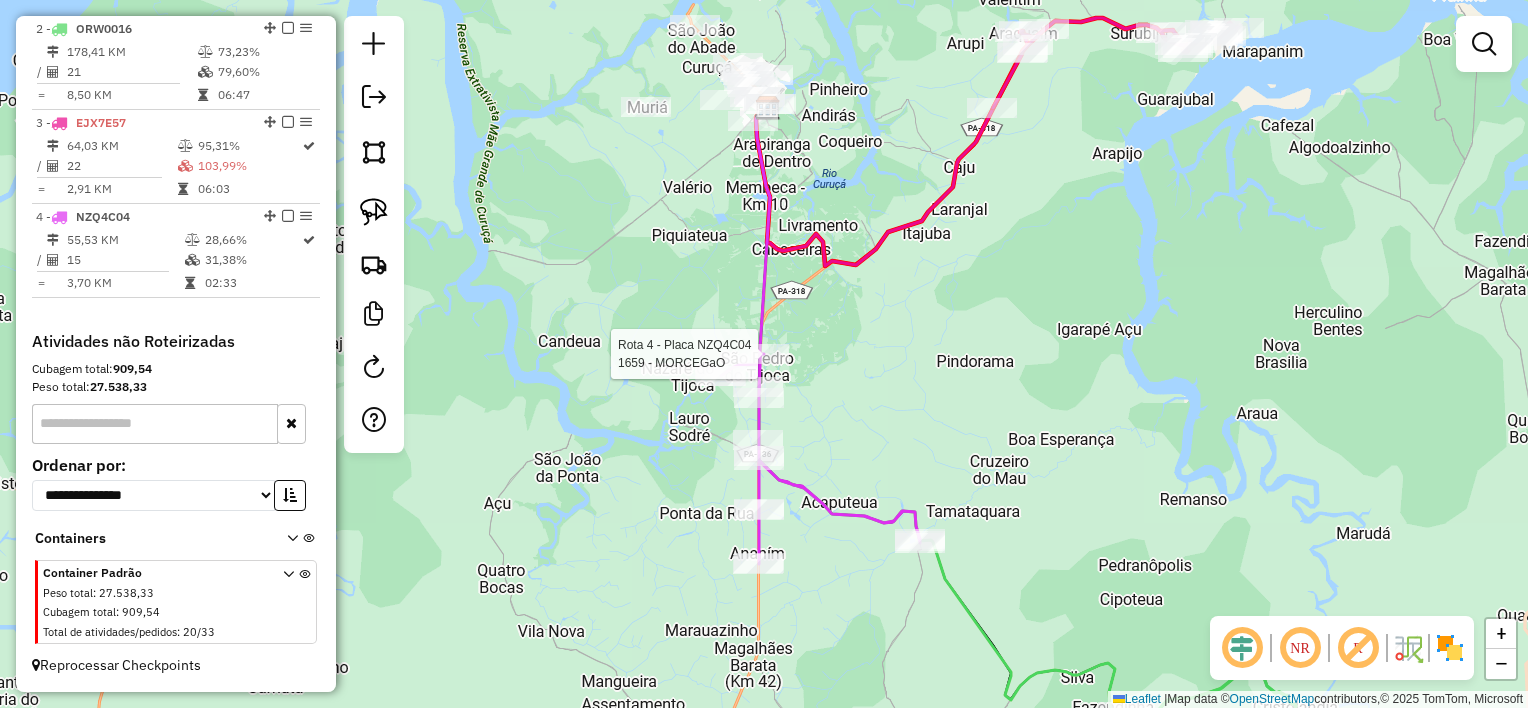 select on "**********" 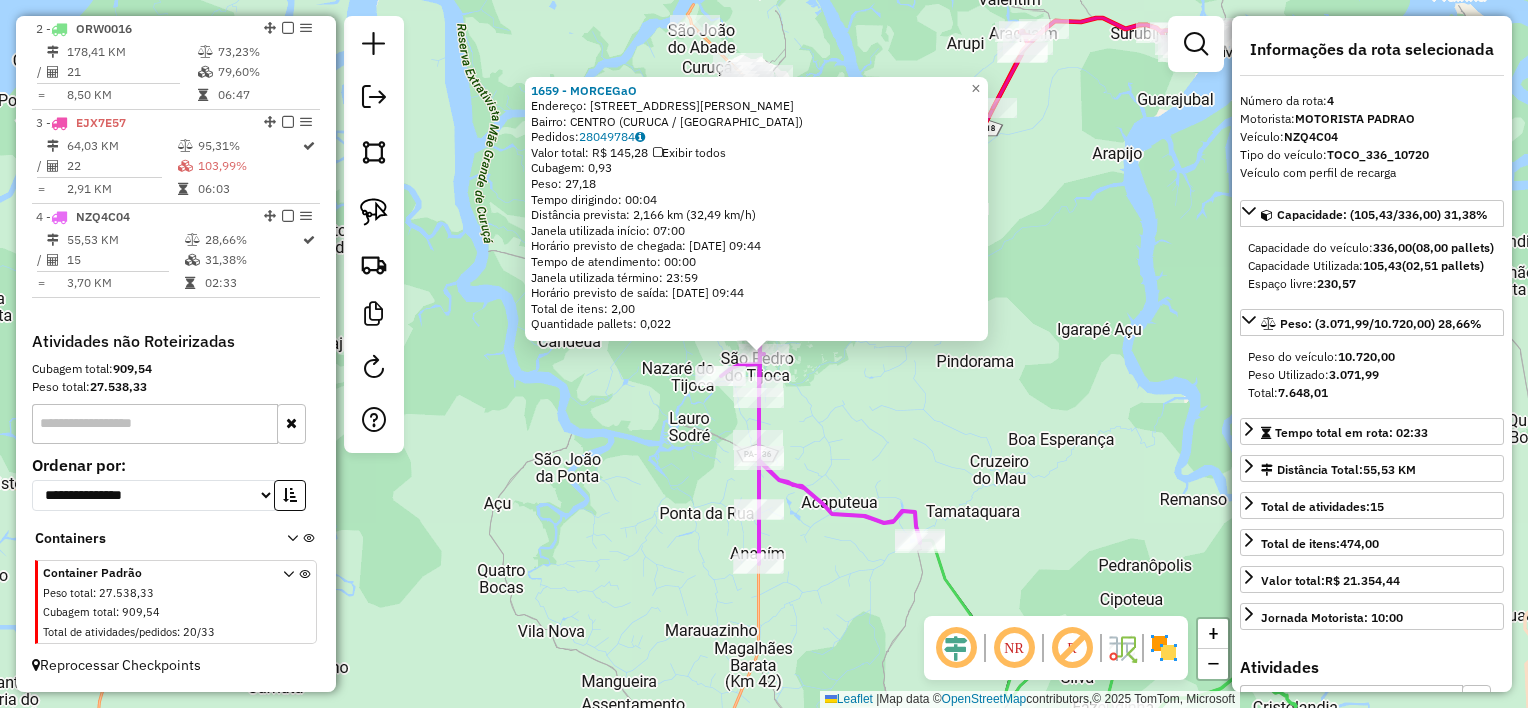 click on "1659 - MORCEGaO  Endereço:  rua Pedro paiva 50   Bairro: CENTRO (CURUCA / PA)   Pedidos:  28049784   Valor total: R$ 145,28   Exibir todos   Cubagem: 0,93  Peso: 27,18  Tempo dirigindo: 00:04   Distância prevista: 2,166 km (32,49 km/h)   Janela utilizada início: 07:00   Horário previsto de chegada: 29/07/2025 09:44   Tempo de atendimento: 00:00   Janela utilizada término: 23:59   Horário previsto de saída: 29/07/2025 09:44   Total de itens: 2,00   Quantidade pallets: 0,022  × Janela de atendimento Grade de atendimento Capacidade Transportadoras Veículos Cliente Pedidos  Rotas Selecione os dias de semana para filtrar as janelas de atendimento  Seg   Ter   Qua   Qui   Sex   Sáb   Dom  Informe o período da janela de atendimento: De: Até:  Filtrar exatamente a janela do cliente  Considerar janela de atendimento padrão  Selecione os dias de semana para filtrar as grades de atendimento  Seg   Ter   Qua   Qui   Sex   Sáb   Dom   Considerar clientes sem dia de atendimento cadastrado  Peso mínimo:  De:" 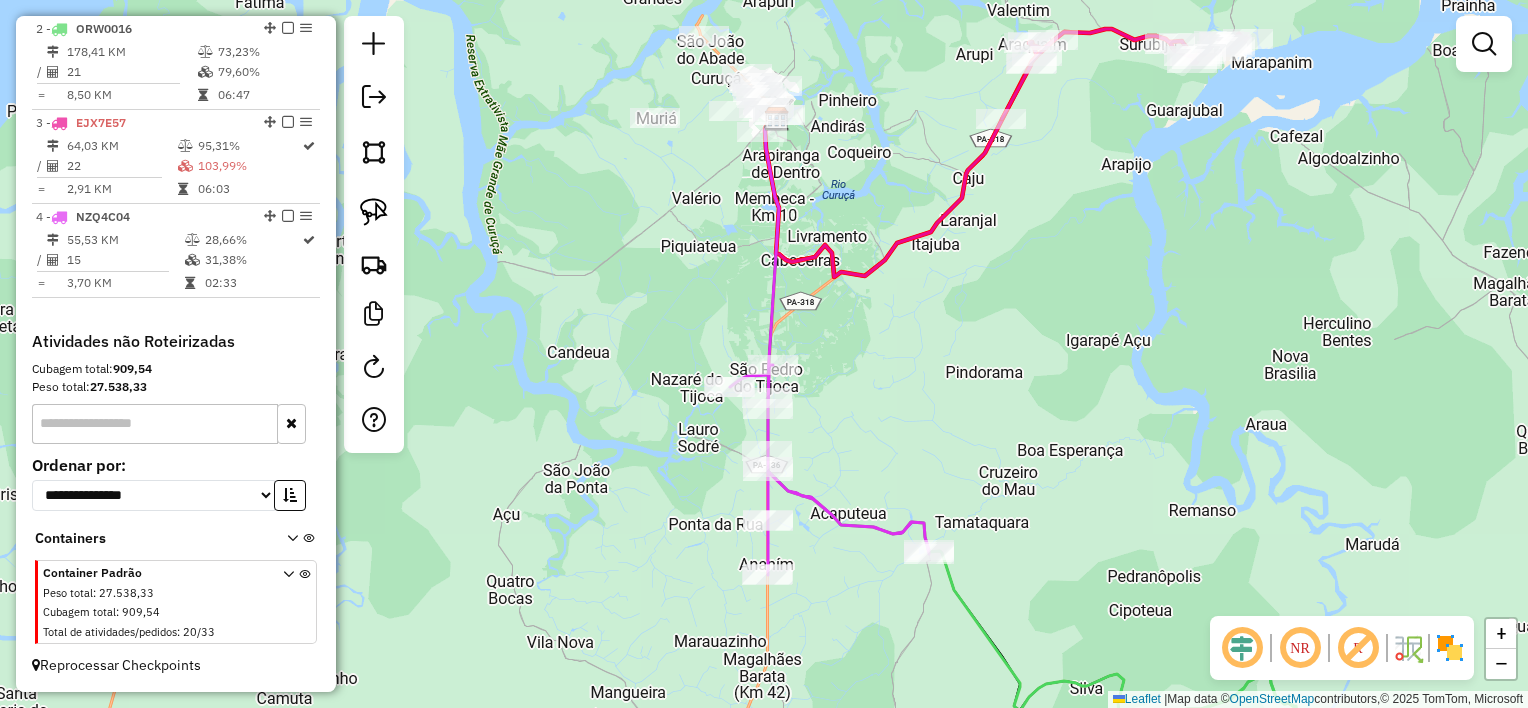 drag, startPoint x: 811, startPoint y: 344, endPoint x: 877, endPoint y: 485, distance: 155.68237 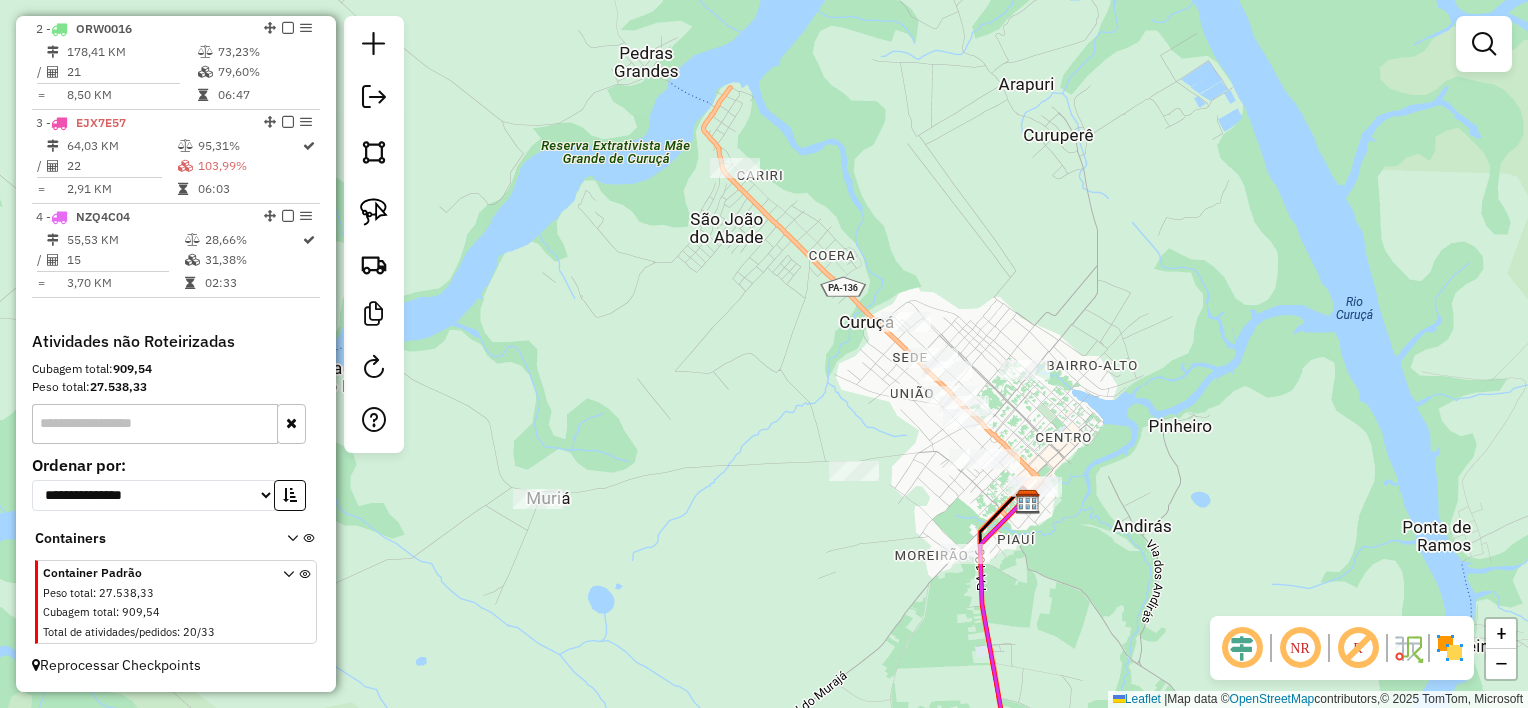 drag, startPoint x: 809, startPoint y: 264, endPoint x: 940, endPoint y: 502, distance: 271.67075 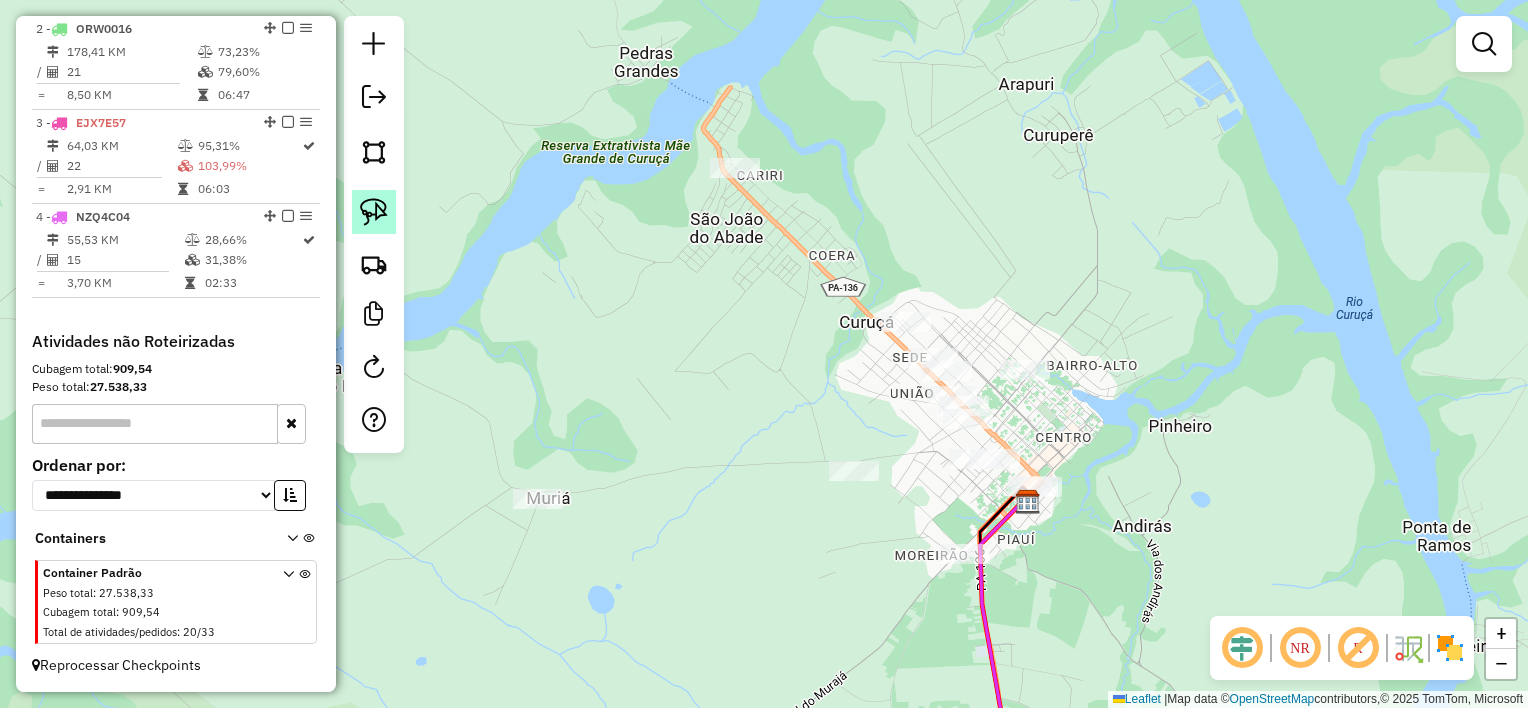 click 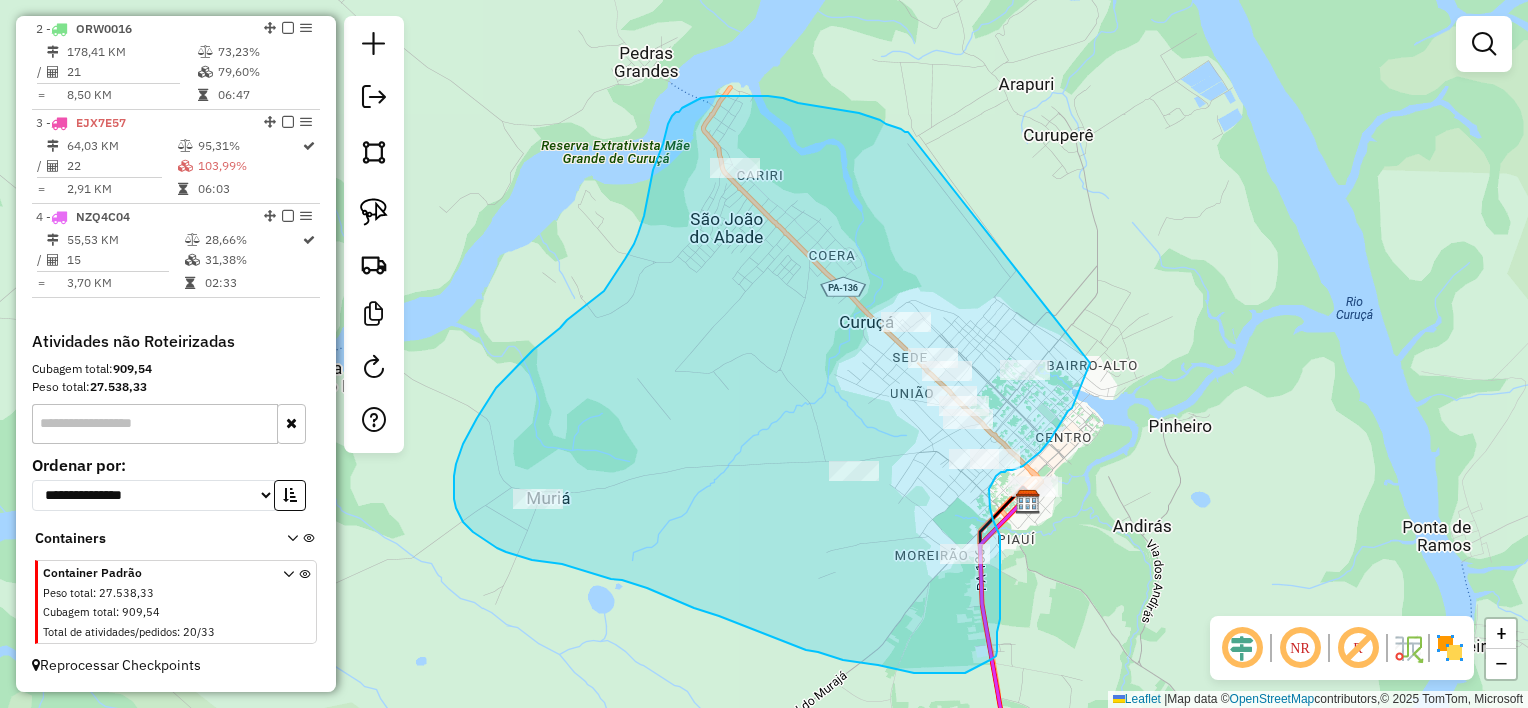 drag, startPoint x: 886, startPoint y: 124, endPoint x: 1091, endPoint y: 354, distance: 308.099 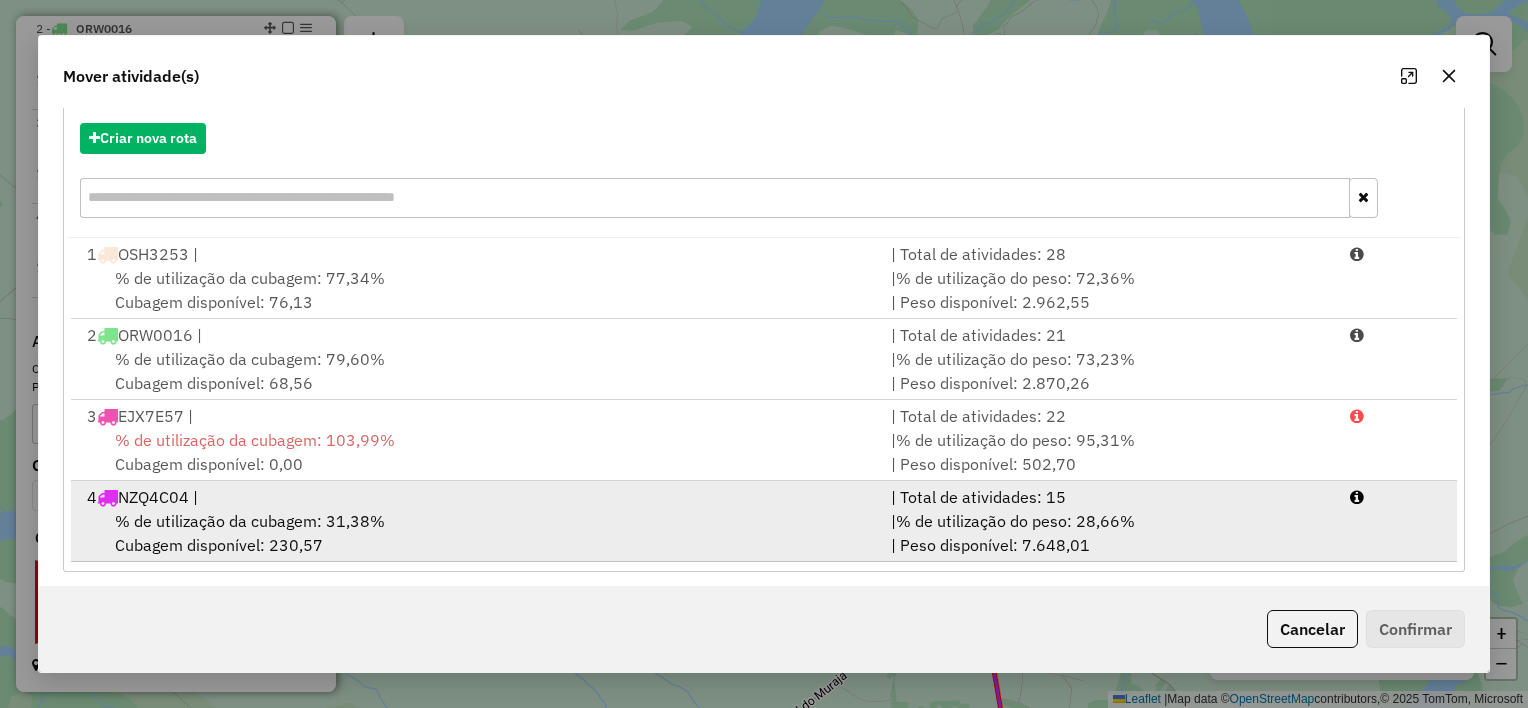scroll, scrollTop: 228, scrollLeft: 0, axis: vertical 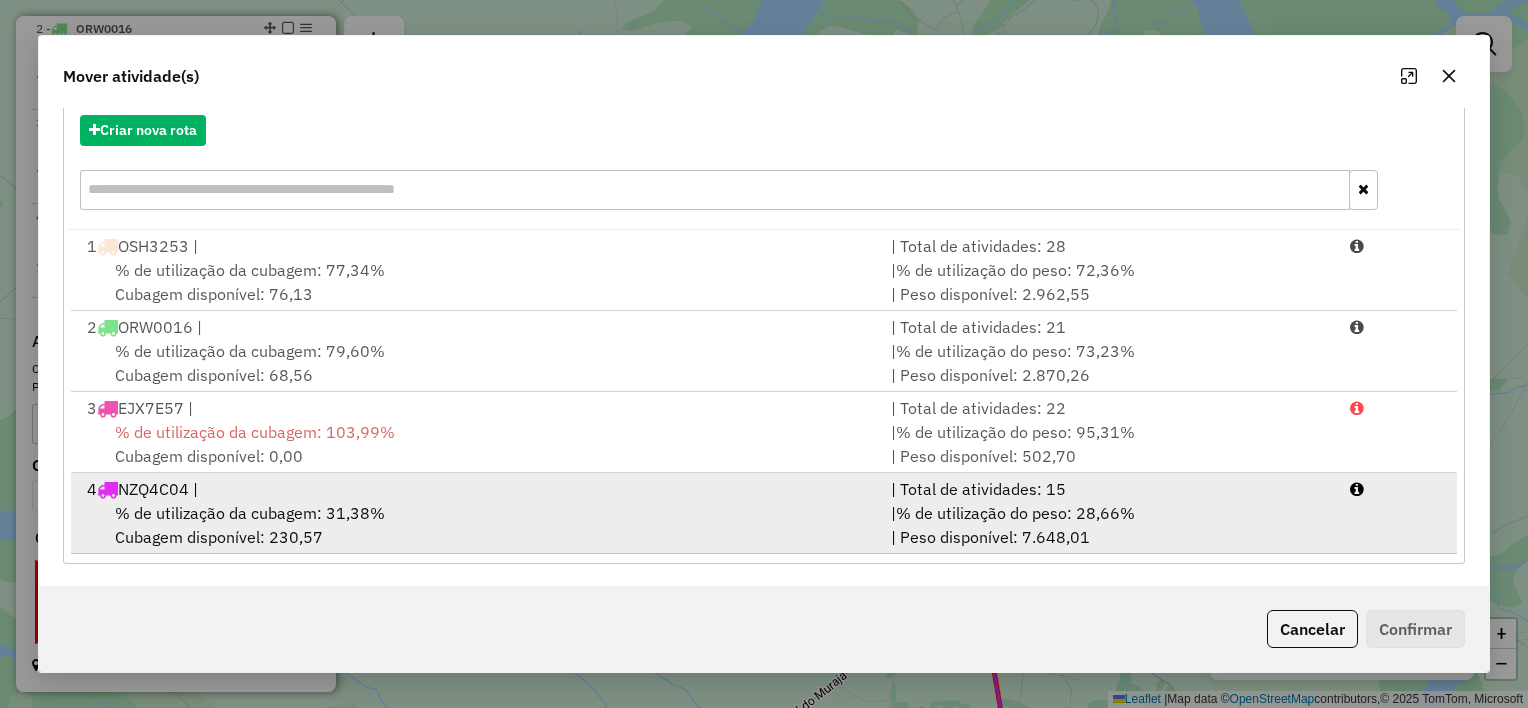 click on "% de utilização da cubagem: 31,38%  Cubagem disponível: 230,57" at bounding box center [477, 525] 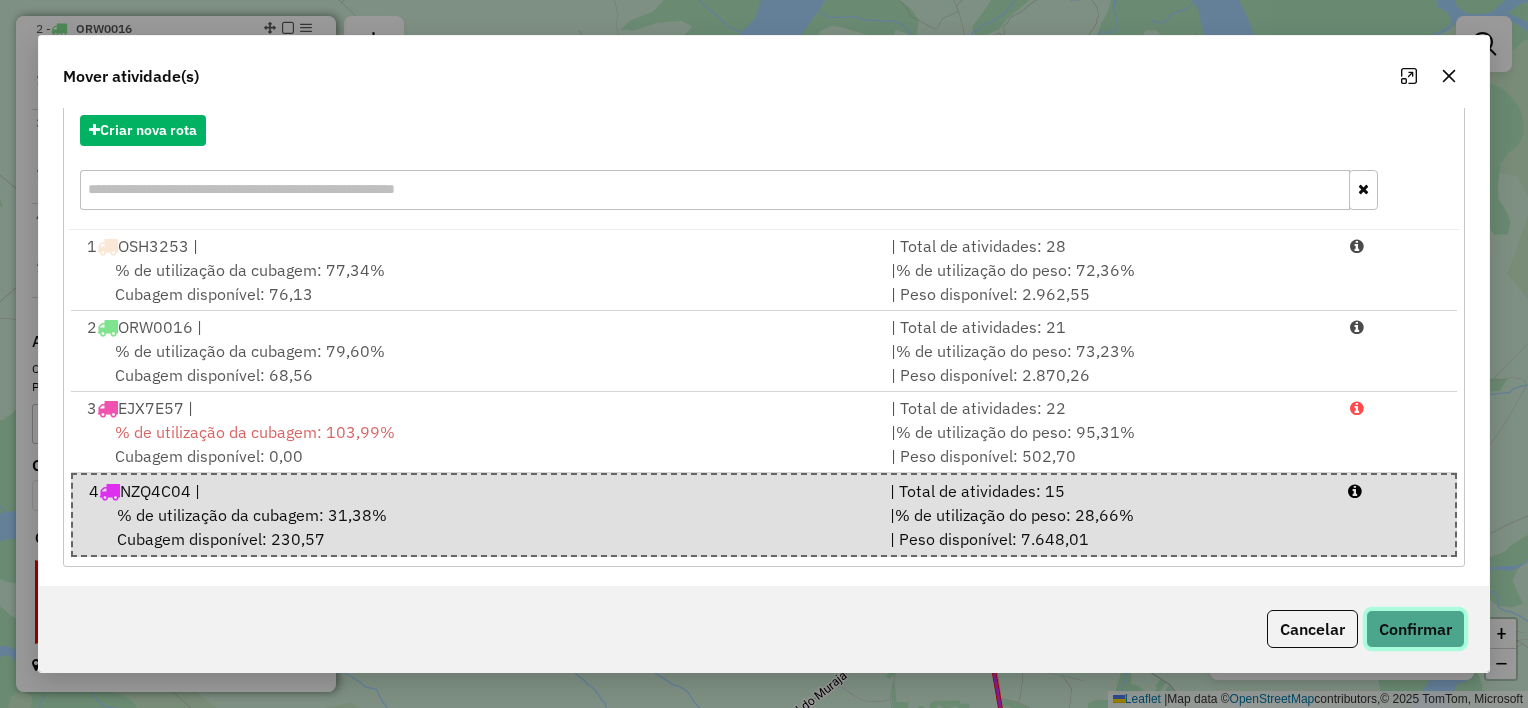 click on "Confirmar" 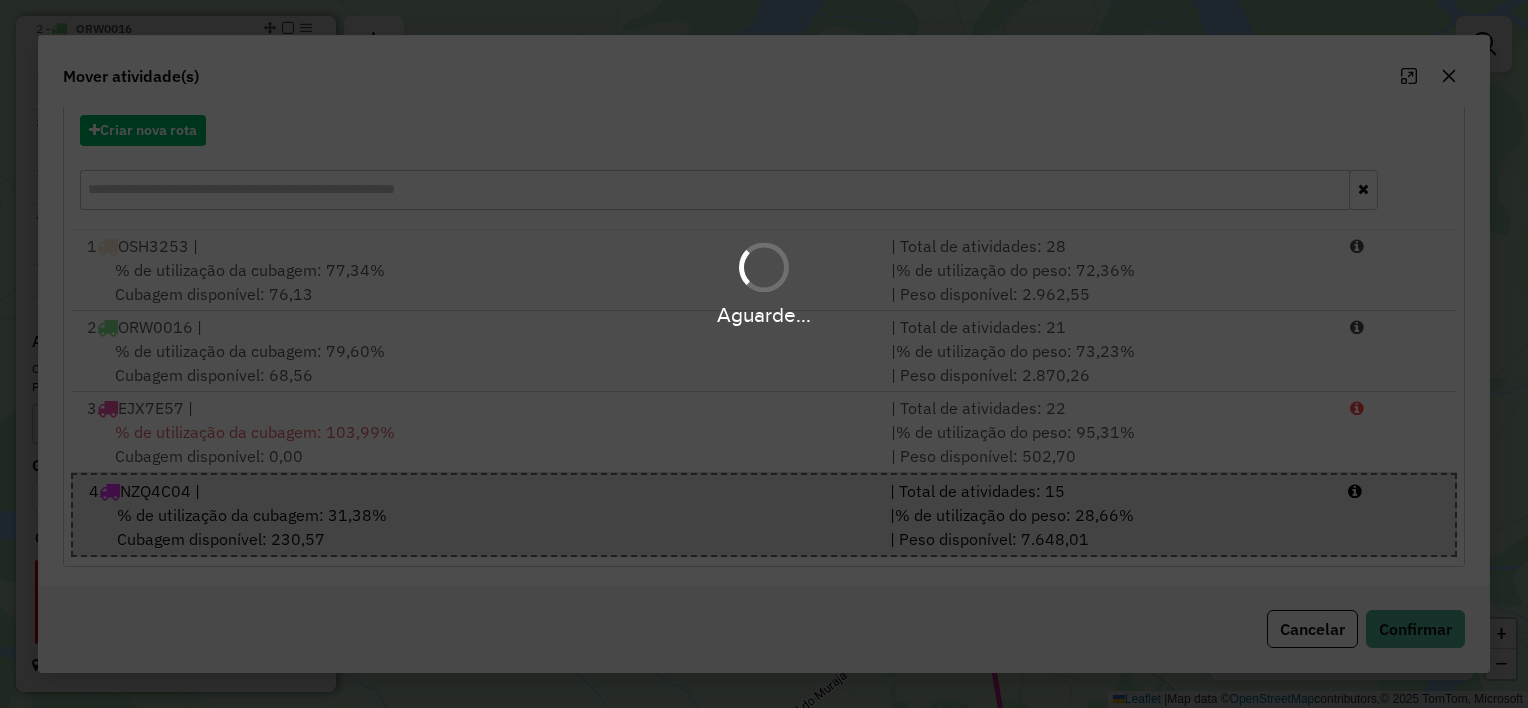 scroll, scrollTop: 0, scrollLeft: 0, axis: both 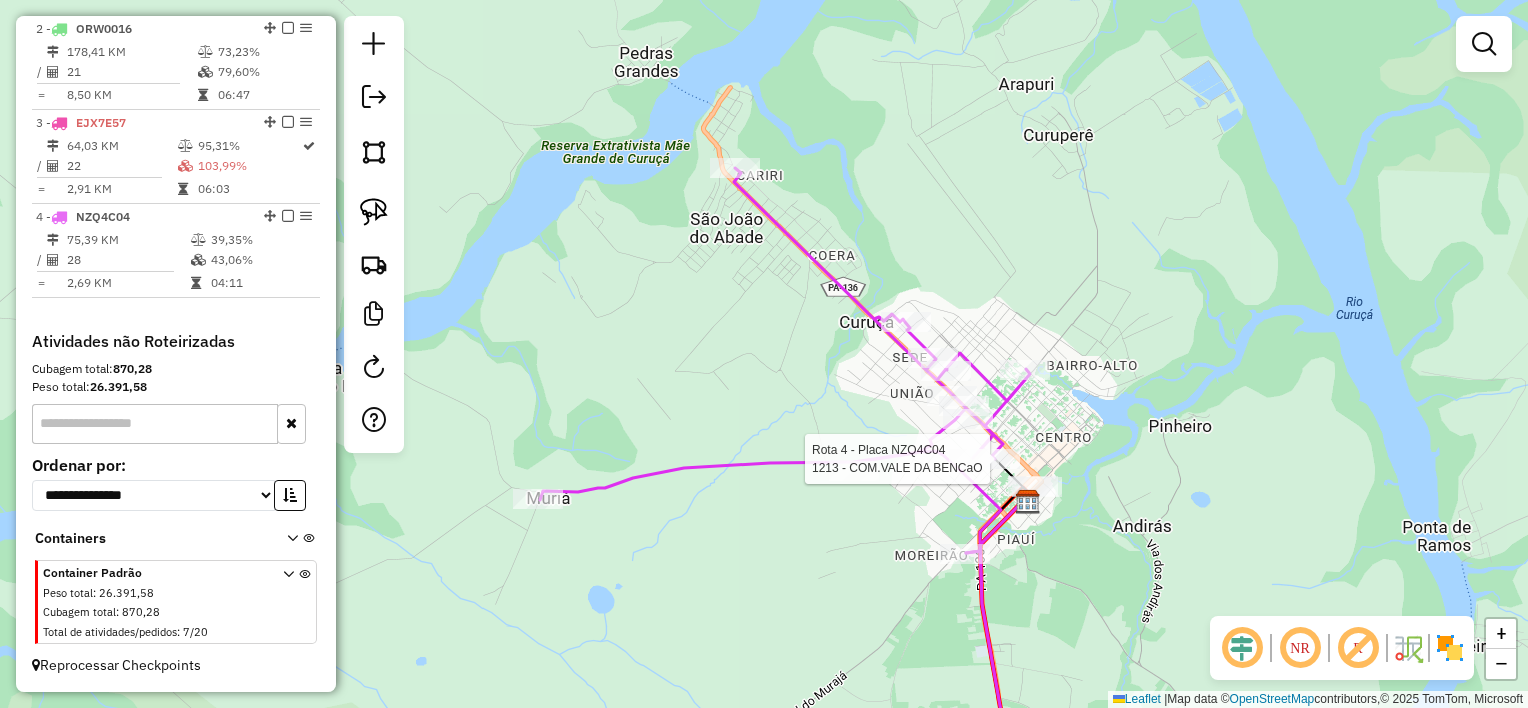 select on "**********" 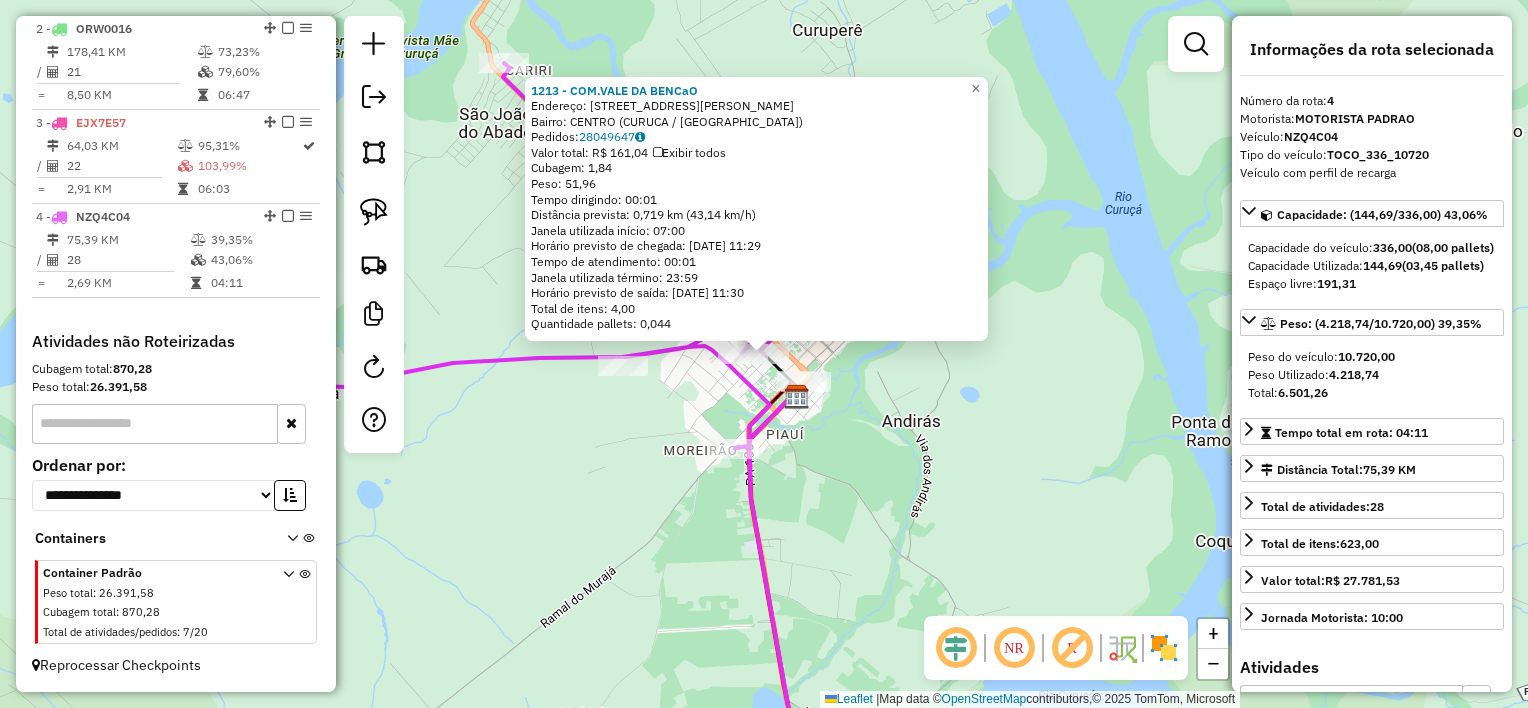 click on "1213 - COM.VALE DA BENCaO  Endereço:  Rua Galileu Cabral 91   Bairro: CENTRO (CURUCA / PA)   Pedidos:  28049647   Valor total: R$ 161,04   Exibir todos   Cubagem: 1,84  Peso: 51,96  Tempo dirigindo: 00:01   Distância prevista: 0,719 km (43,14 km/h)   Janela utilizada início: 07:00   Horário previsto de chegada: 29/07/2025 11:29   Tempo de atendimento: 00:01   Janela utilizada término: 23:59   Horário previsto de saída: 29/07/2025 11:30   Total de itens: 4,00   Quantidade pallets: 0,044  × Janela de atendimento Grade de atendimento Capacidade Transportadoras Veículos Cliente Pedidos  Rotas Selecione os dias de semana para filtrar as janelas de atendimento  Seg   Ter   Qua   Qui   Sex   Sáb   Dom  Informe o período da janela de atendimento: De: Até:  Filtrar exatamente a janela do cliente  Considerar janela de atendimento padrão  Selecione os dias de semana para filtrar as grades de atendimento  Seg   Ter   Qua   Qui   Sex   Sáb   Dom   Considerar clientes sem dia de atendimento cadastrado  De:  +" 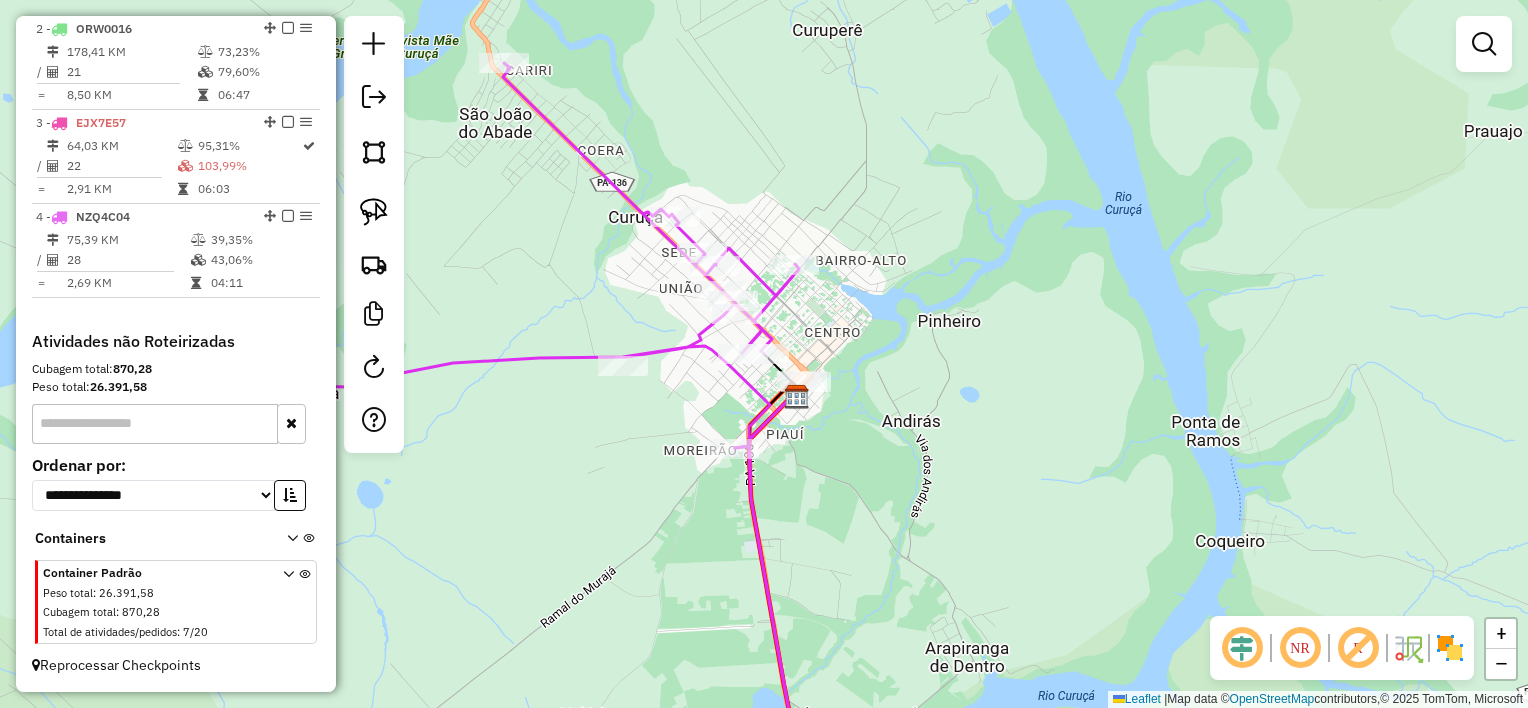 drag, startPoint x: 924, startPoint y: 431, endPoint x: 926, endPoint y: 419, distance: 12.165525 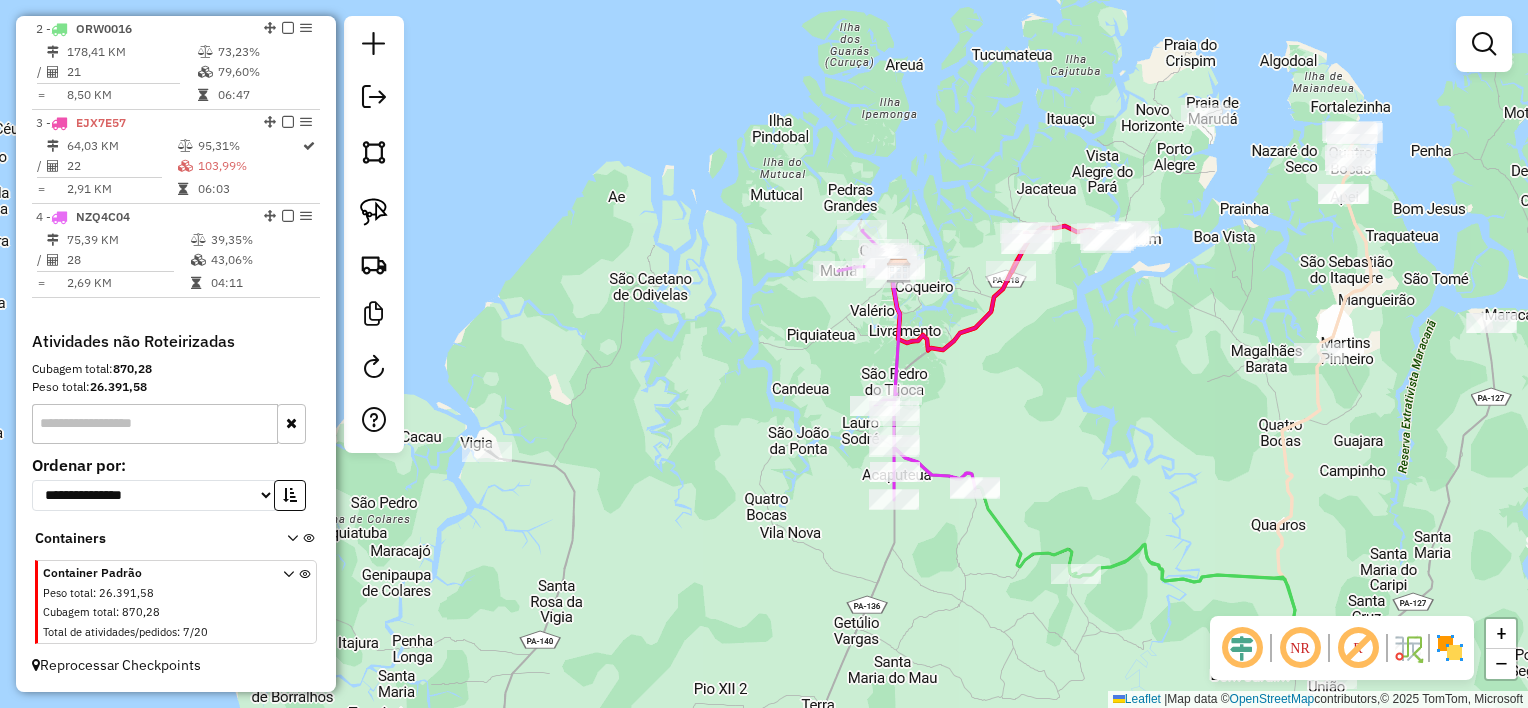 drag, startPoint x: 1068, startPoint y: 407, endPoint x: 1094, endPoint y: 330, distance: 81.27115 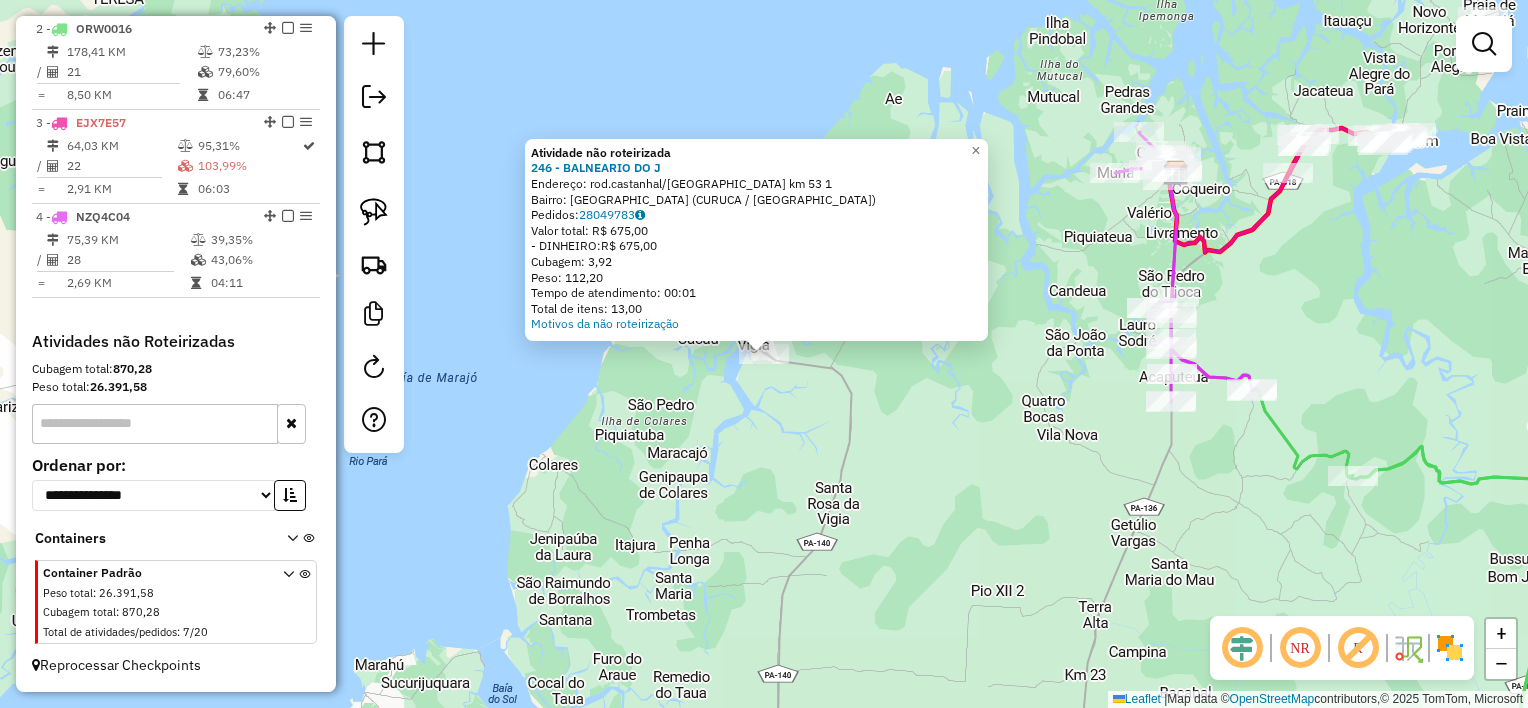 click on "Atividade não roteirizada 246 - BALNEARIO DO J  Endereço:  rod.castanhal/Curuca km 53 1   Bairro: Vila Sao Pedro (CURUCA / PA)   Pedidos:  28049783   Valor total: R$ 675,00   - DINHEIRO:  R$ 675,00   Cubagem: 3,92   Peso: 112,20   Tempo de atendimento: 00:01   Total de itens: 13,00  Motivos da não roteirização × Janela de atendimento Grade de atendimento Capacidade Transportadoras Veículos Cliente Pedidos  Rotas Selecione os dias de semana para filtrar as janelas de atendimento  Seg   Ter   Qua   Qui   Sex   Sáb   Dom  Informe o período da janela de atendimento: De: Até:  Filtrar exatamente a janela do cliente  Considerar janela de atendimento padrão  Selecione os dias de semana para filtrar as grades de atendimento  Seg   Ter   Qua   Qui   Sex   Sáb   Dom   Considerar clientes sem dia de atendimento cadastrado  Clientes fora do dia de atendimento selecionado Filtrar as atividades entre os valores definidos abaixo:  Peso mínimo:   Peso máximo:   Cubagem mínima:   Cubagem máxima:   De:   Até:" 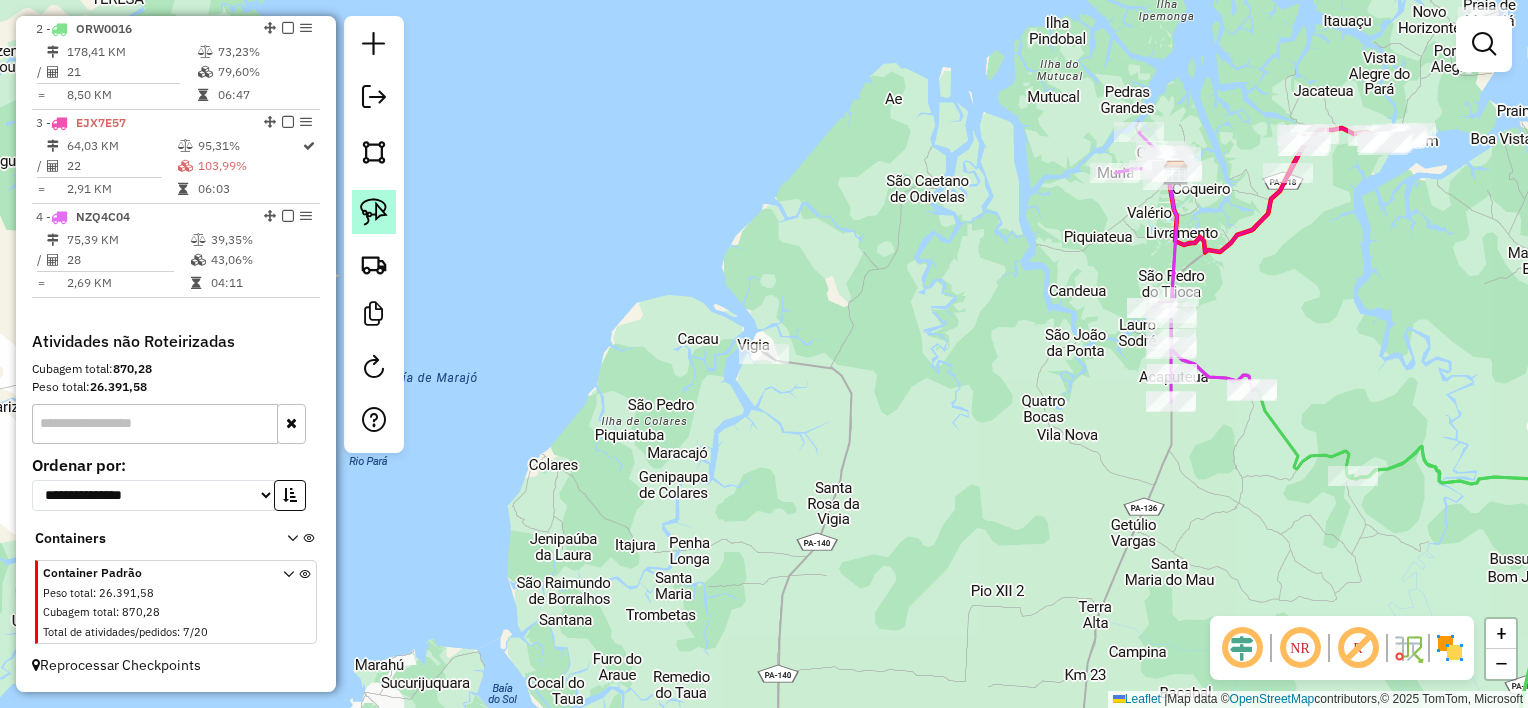 click 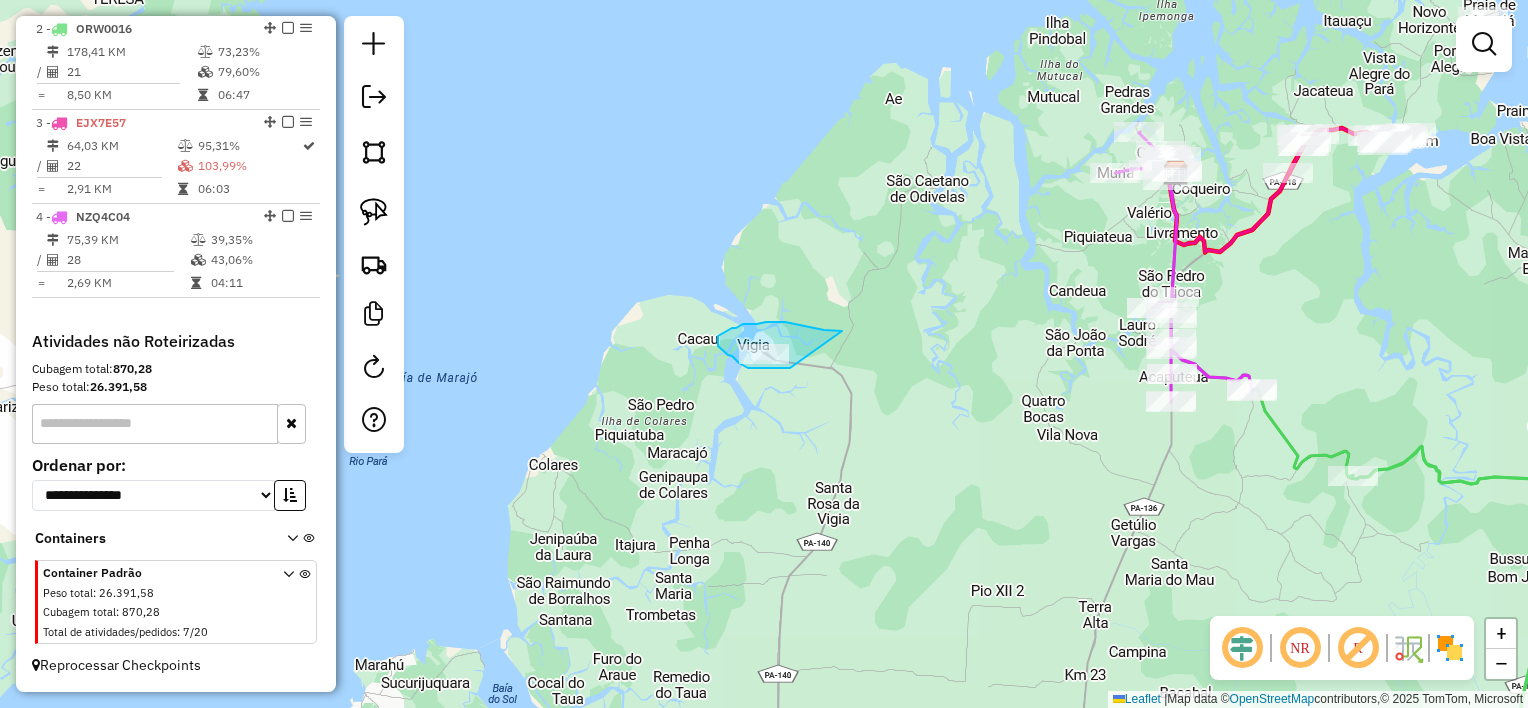 drag, startPoint x: 829, startPoint y: 330, endPoint x: 790, endPoint y: 368, distance: 54.451813 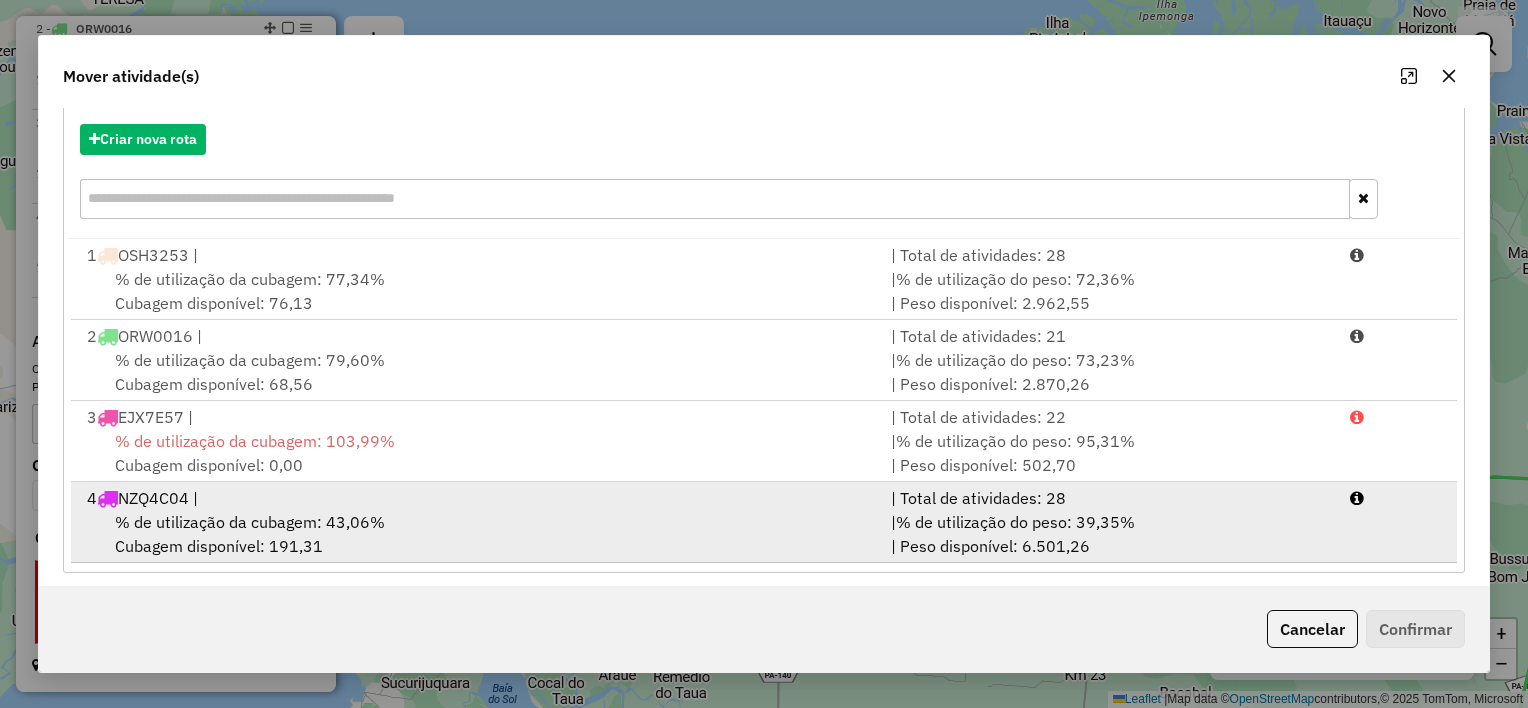 scroll, scrollTop: 228, scrollLeft: 0, axis: vertical 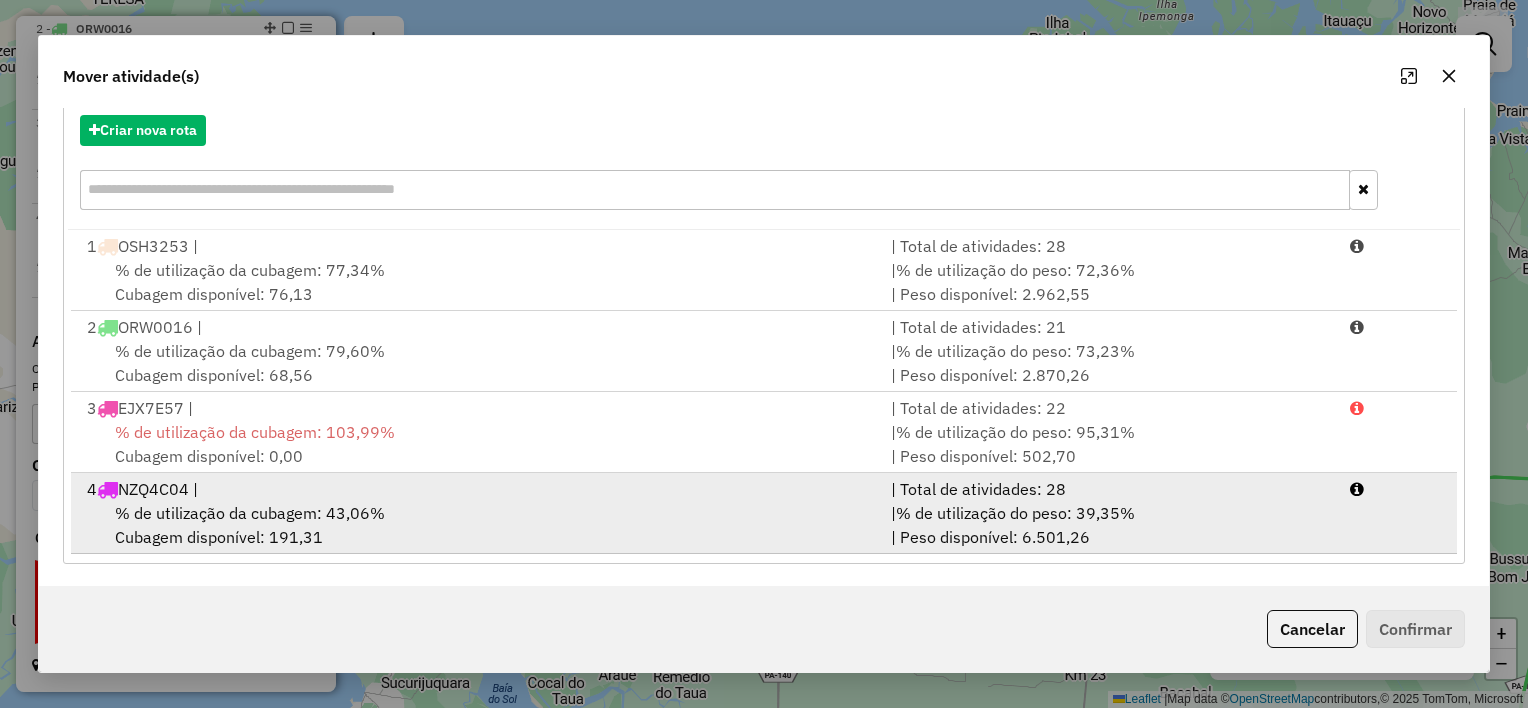 click on "% de utilização da cubagem: 43,06%  Cubagem disponível: 191,31" at bounding box center [477, 525] 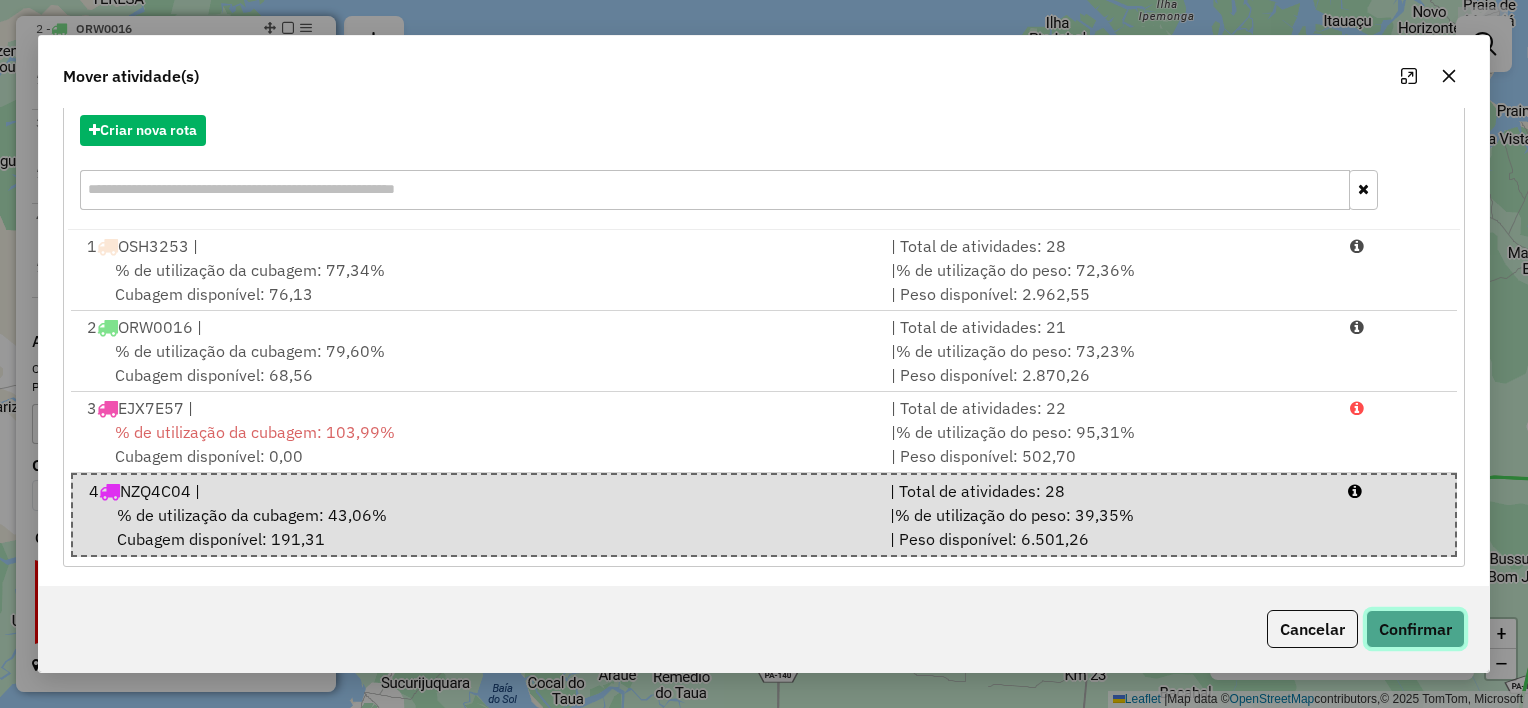 click on "Confirmar" 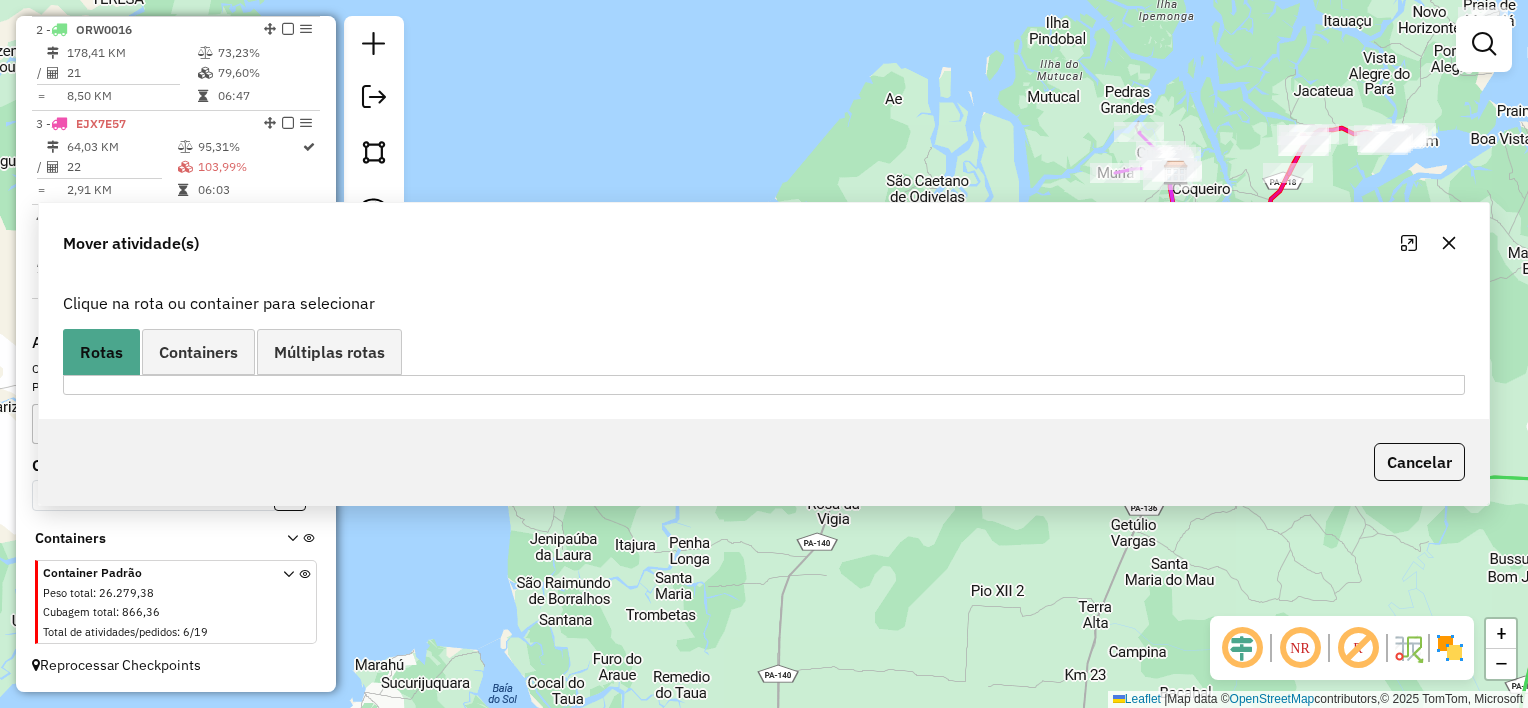 scroll, scrollTop: 841, scrollLeft: 0, axis: vertical 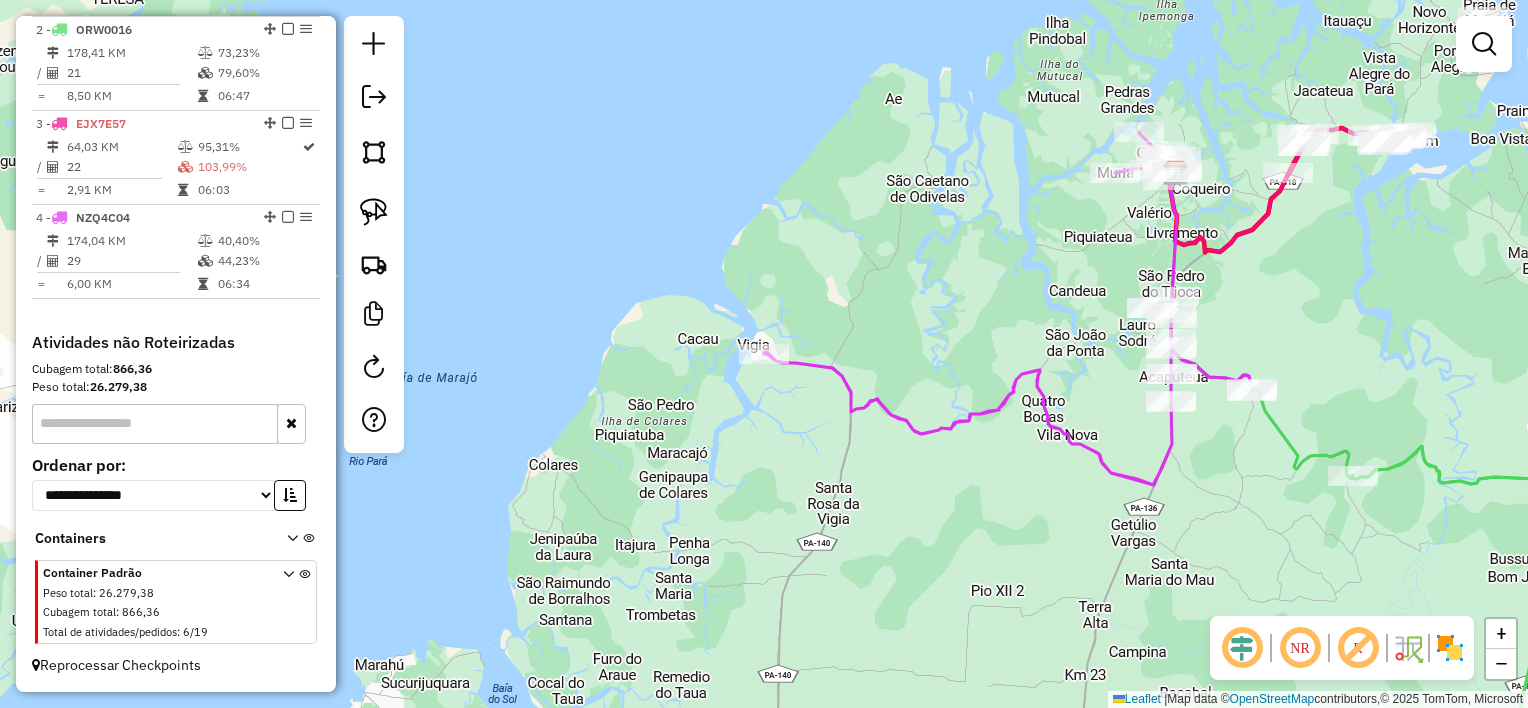 drag, startPoint x: 1080, startPoint y: 470, endPoint x: 958, endPoint y: 348, distance: 172.53406 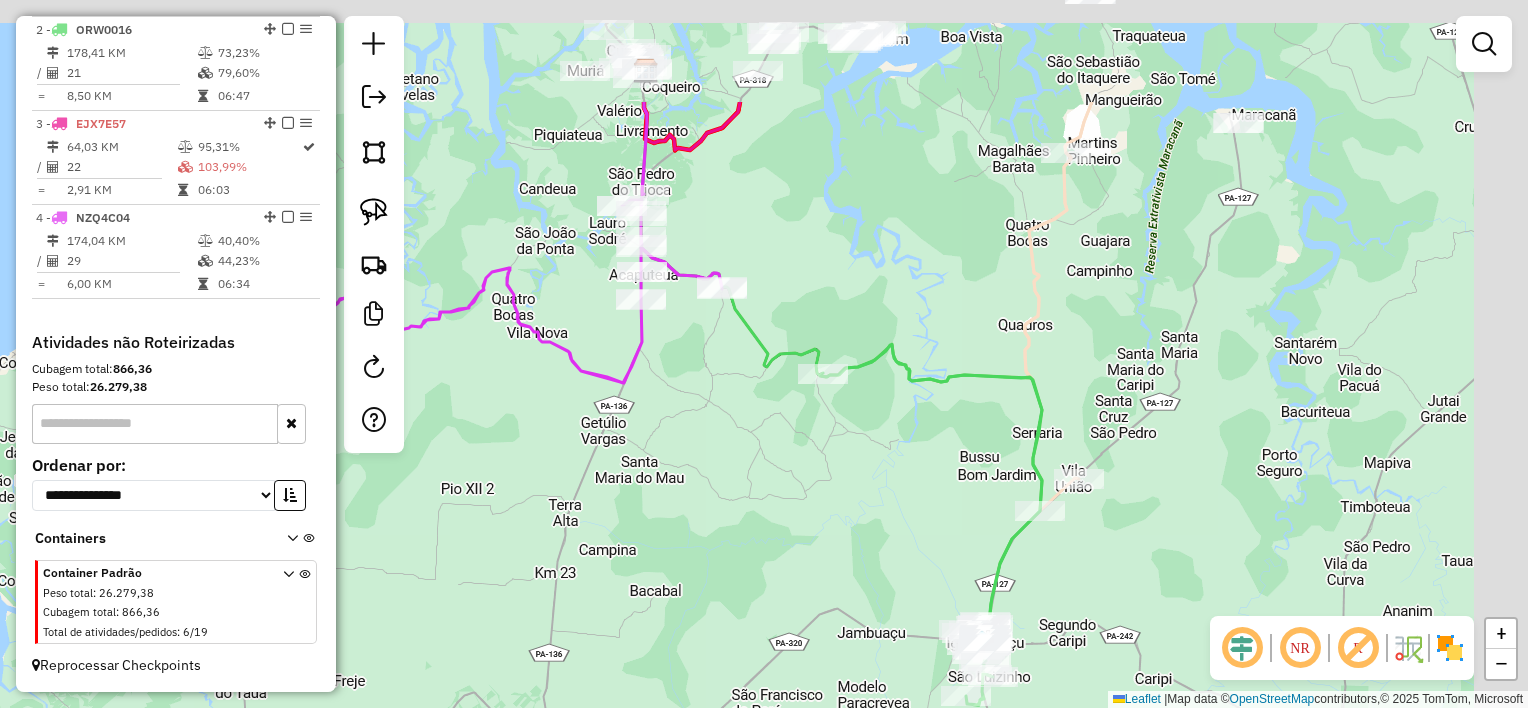 drag, startPoint x: 1004, startPoint y: 356, endPoint x: 892, endPoint y: 560, distance: 232.723 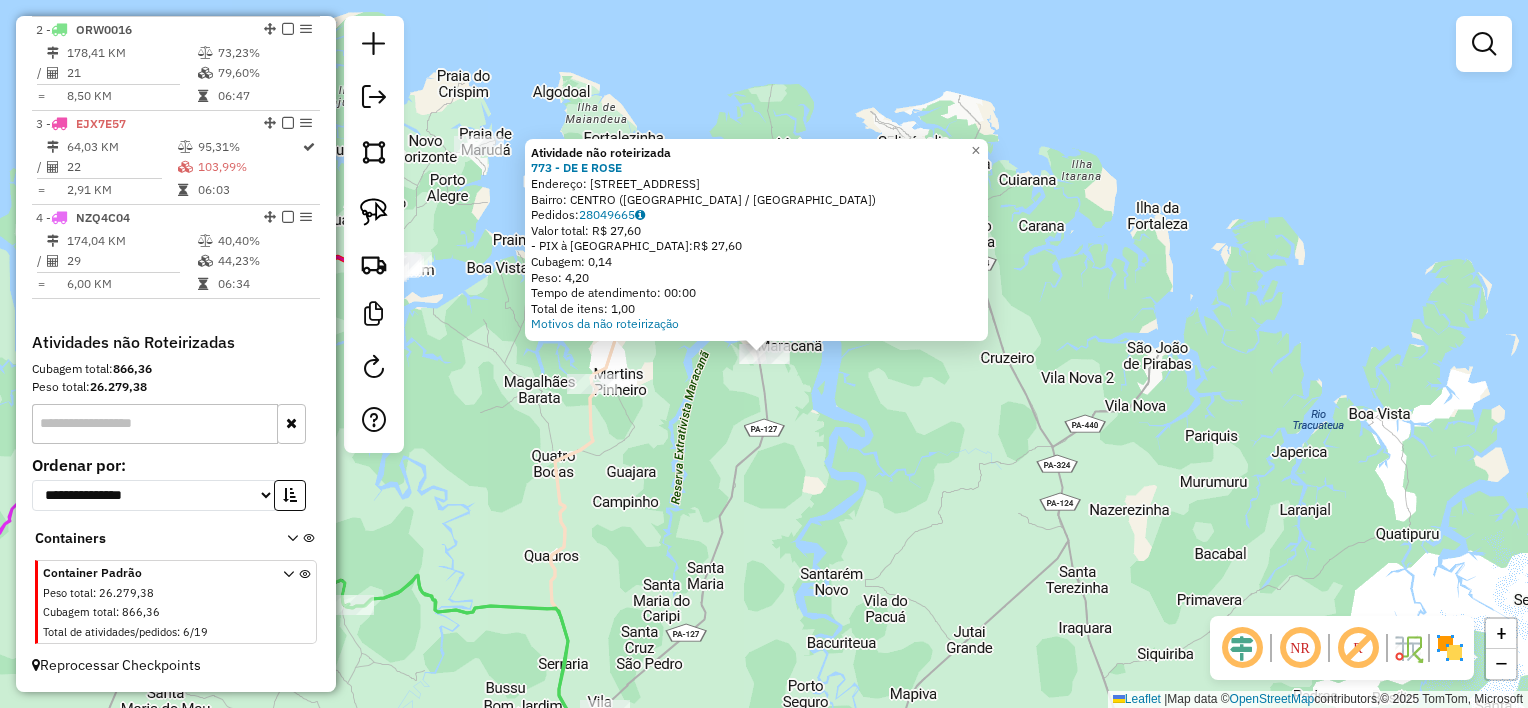 click on "Atividade não roteirizada 773 - DE E ROSE  Endereço:  Travessa Saponga 25   Bairro: CENTRO (MARACANA / PA)   Pedidos:  28049665   Valor total: R$ 27,60   - PIX à Vista:  R$ 27,60   Cubagem: 0,14   Peso: 4,20   Tempo de atendimento: 00:00   Total de itens: 1,00  Motivos da não roteirização × Janela de atendimento Grade de atendimento Capacidade Transportadoras Veículos Cliente Pedidos  Rotas Selecione os dias de semana para filtrar as janelas de atendimento  Seg   Ter   Qua   Qui   Sex   Sáb   Dom  Informe o período da janela de atendimento: De: Até:  Filtrar exatamente a janela do cliente  Considerar janela de atendimento padrão  Selecione os dias de semana para filtrar as grades de atendimento  Seg   Ter   Qua   Qui   Sex   Sáb   Dom   Considerar clientes sem dia de atendimento cadastrado  Clientes fora do dia de atendimento selecionado Filtrar as atividades entre os valores definidos abaixo:  Peso mínimo:   Peso máximo:   Cubagem mínima:   Cubagem máxima:   De:   Até:   De:   Até:  Nome:" 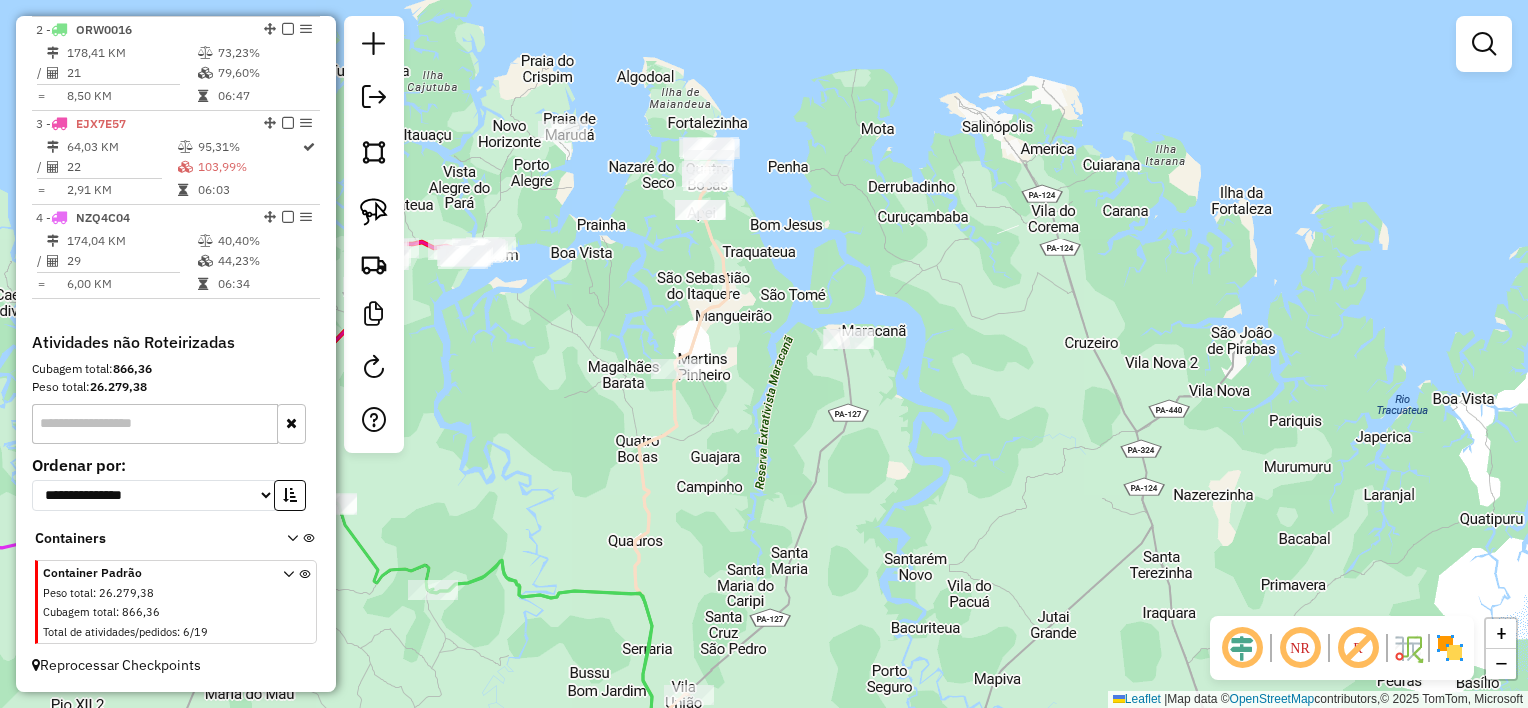 drag, startPoint x: 705, startPoint y: 420, endPoint x: 853, endPoint y: 398, distance: 149.6262 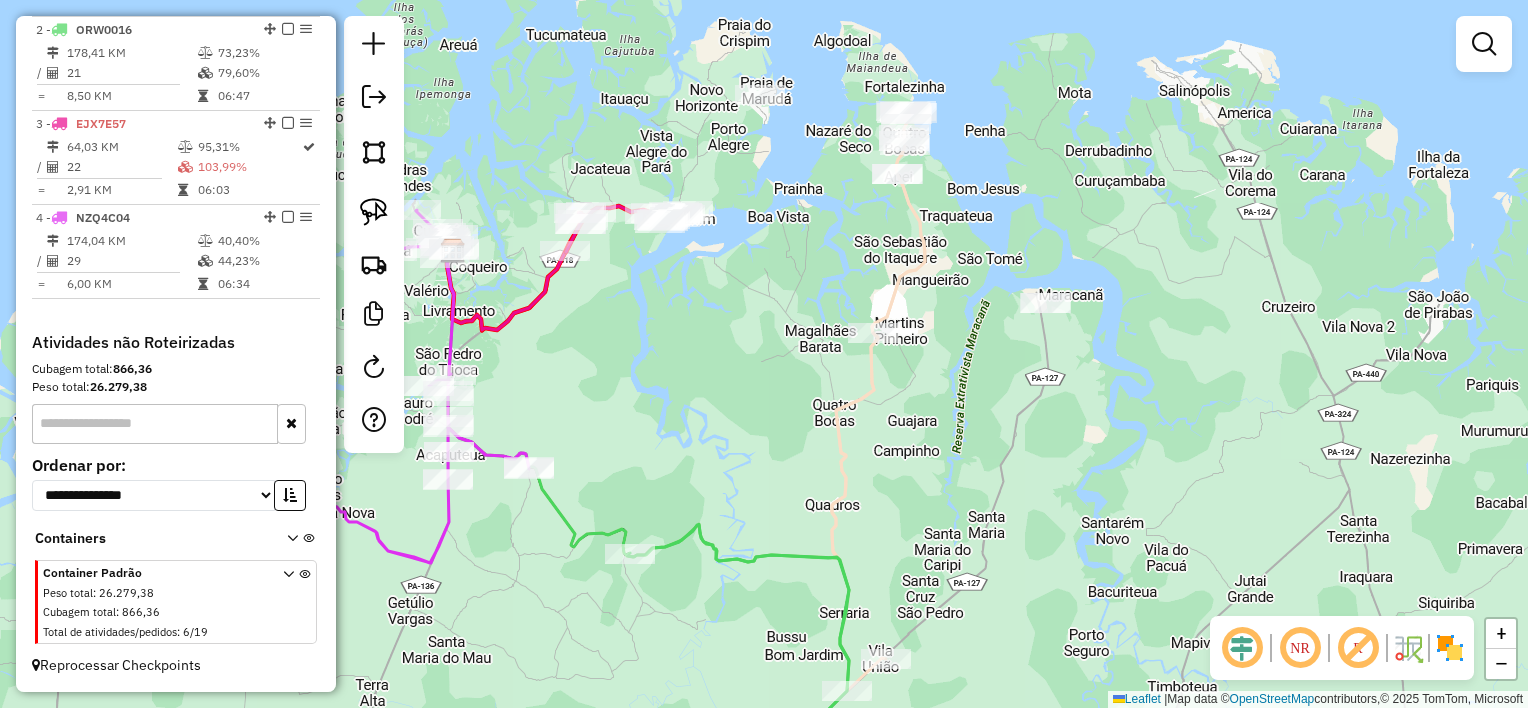 drag, startPoint x: 846, startPoint y: 421, endPoint x: 963, endPoint y: 398, distance: 119.23926 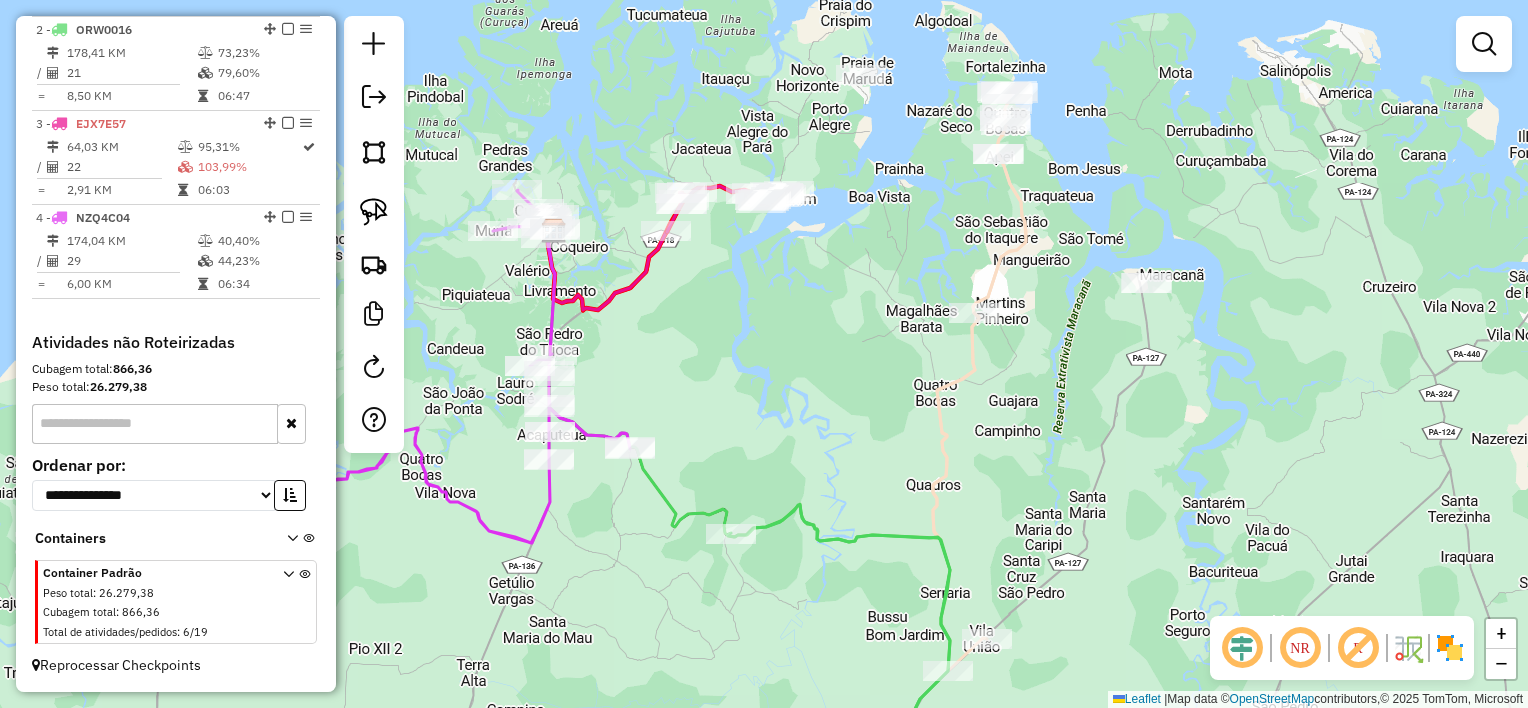 scroll, scrollTop: 0, scrollLeft: 0, axis: both 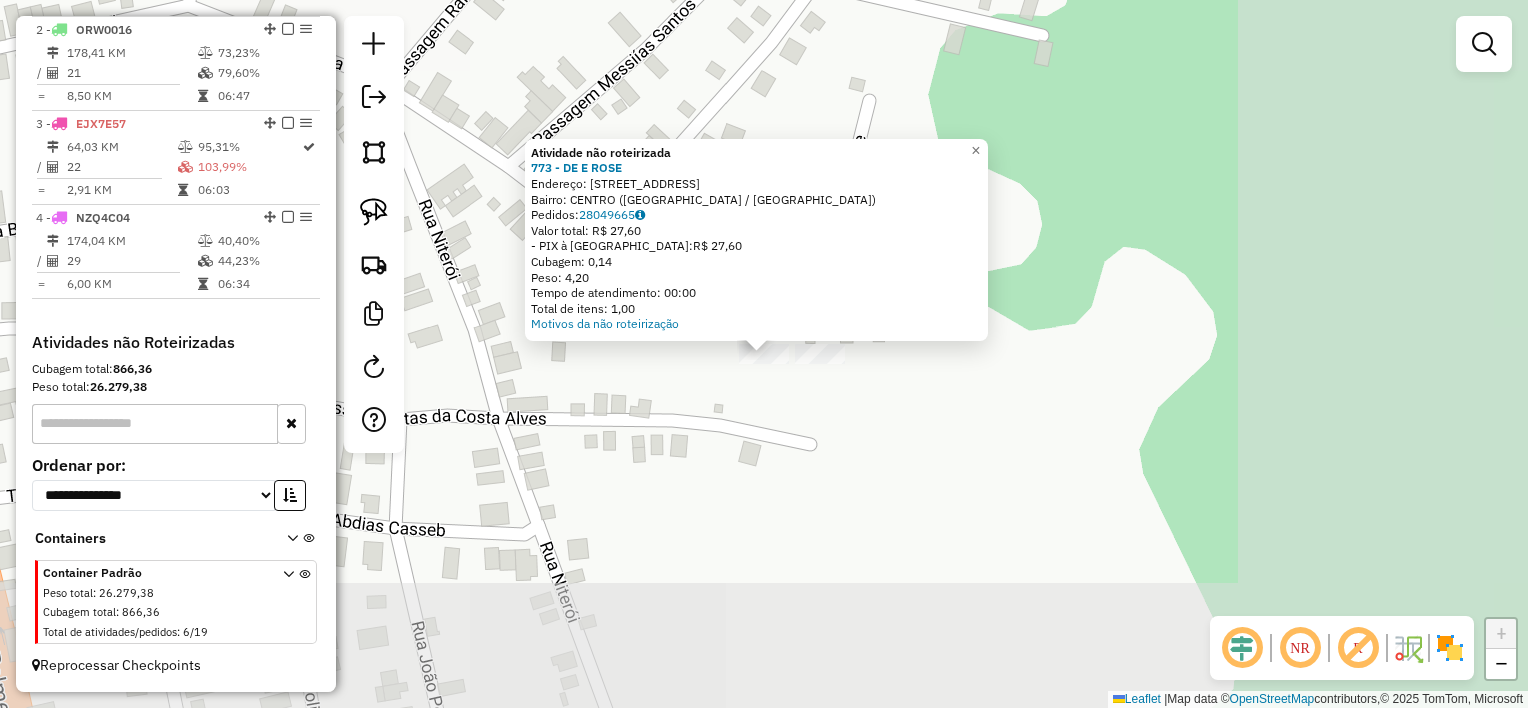 click on "Atividade não roteirizada 773 - DE E ROSE  Endereço:  Travessa Saponga 25   Bairro: CENTRO (MARACANA / PA)   Pedidos:  28049665   Valor total: R$ 27,60   - PIX à Vista:  R$ 27,60   Cubagem: 0,14   Peso: 4,20   Tempo de atendimento: 00:00   Total de itens: 1,00  Motivos da não roteirização × Janela de atendimento Grade de atendimento Capacidade Transportadoras Veículos Cliente Pedidos  Rotas Selecione os dias de semana para filtrar as janelas de atendimento  Seg   Ter   Qua   Qui   Sex   Sáb   Dom  Informe o período da janela de atendimento: De: Até:  Filtrar exatamente a janela do cliente  Considerar janela de atendimento padrão  Selecione os dias de semana para filtrar as grades de atendimento  Seg   Ter   Qua   Qui   Sex   Sáb   Dom   Considerar clientes sem dia de atendimento cadastrado  Clientes fora do dia de atendimento selecionado Filtrar as atividades entre os valores definidos abaixo:  Peso mínimo:   Peso máximo:   Cubagem mínima:   Cubagem máxima:   De:   Até:   De:   Até:  Nome:" 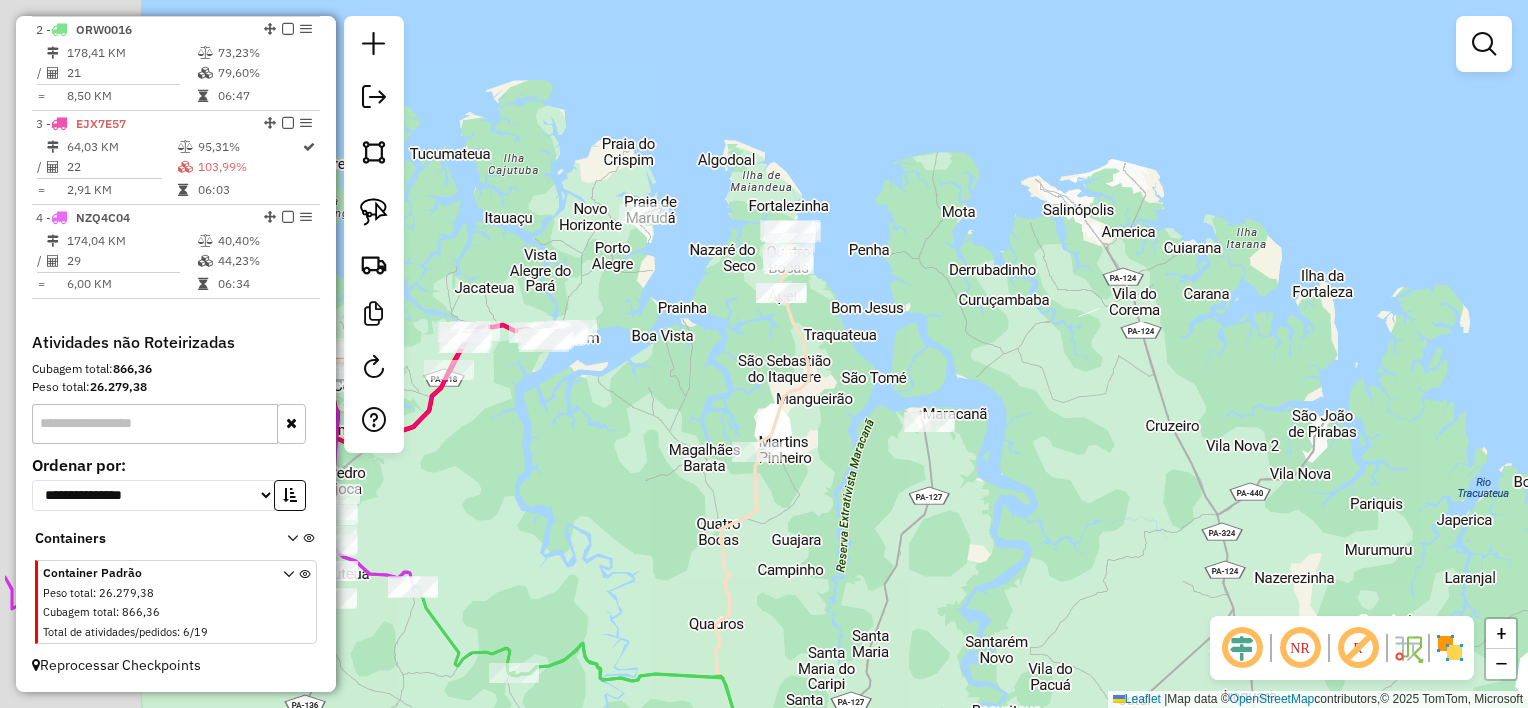 drag, startPoint x: 692, startPoint y: 526, endPoint x: 996, endPoint y: 426, distance: 320.025 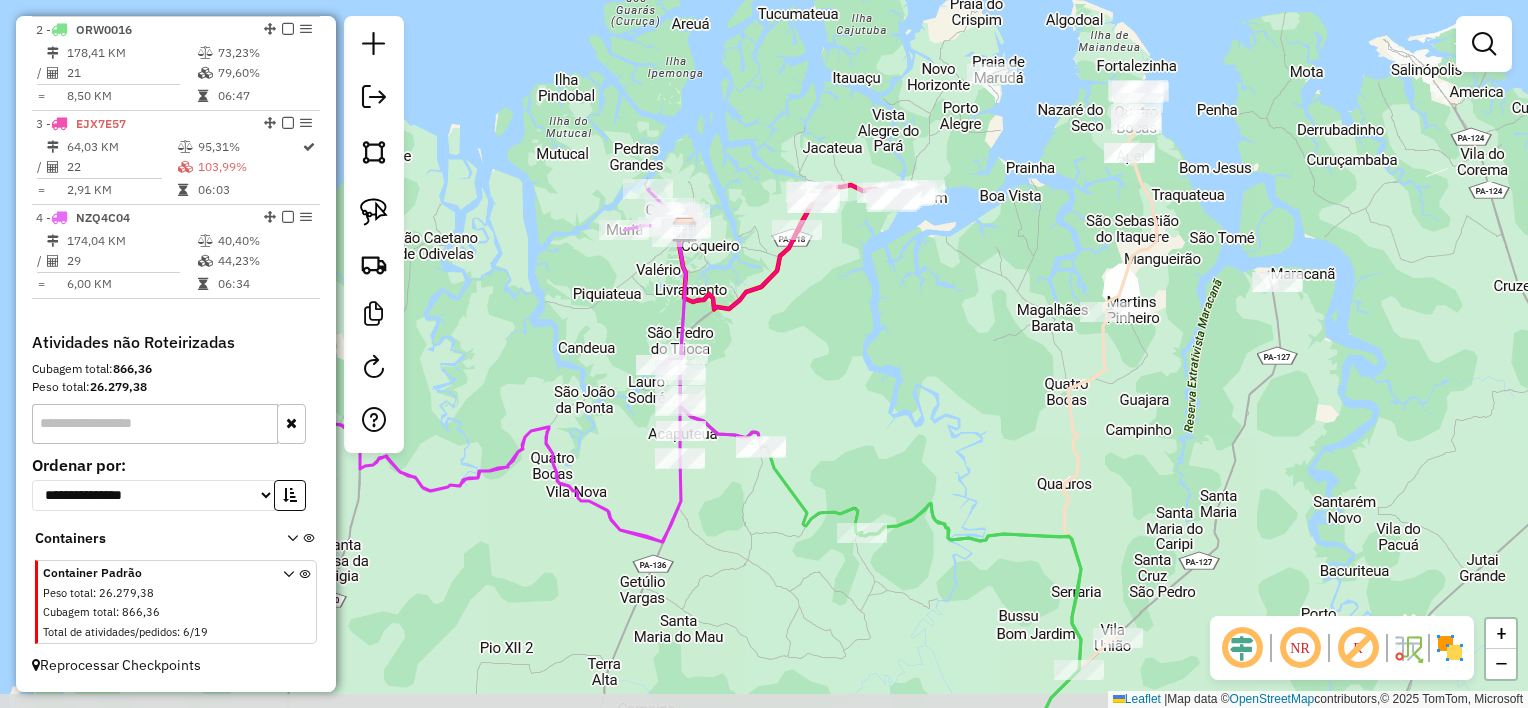 drag, startPoint x: 856, startPoint y: 438, endPoint x: 1030, endPoint y: 392, distance: 179.97778 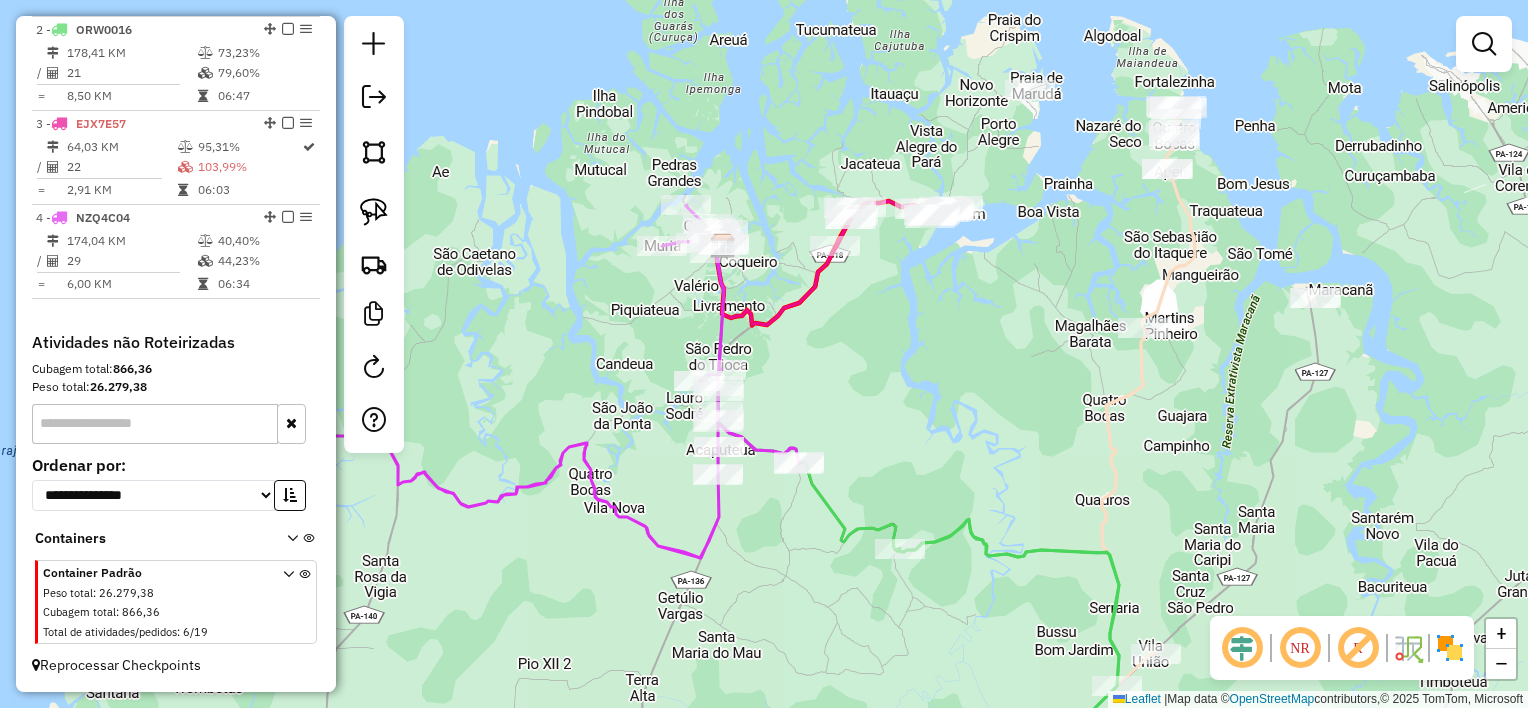 drag, startPoint x: 959, startPoint y: 330, endPoint x: 1016, endPoint y: 488, distance: 167.96725 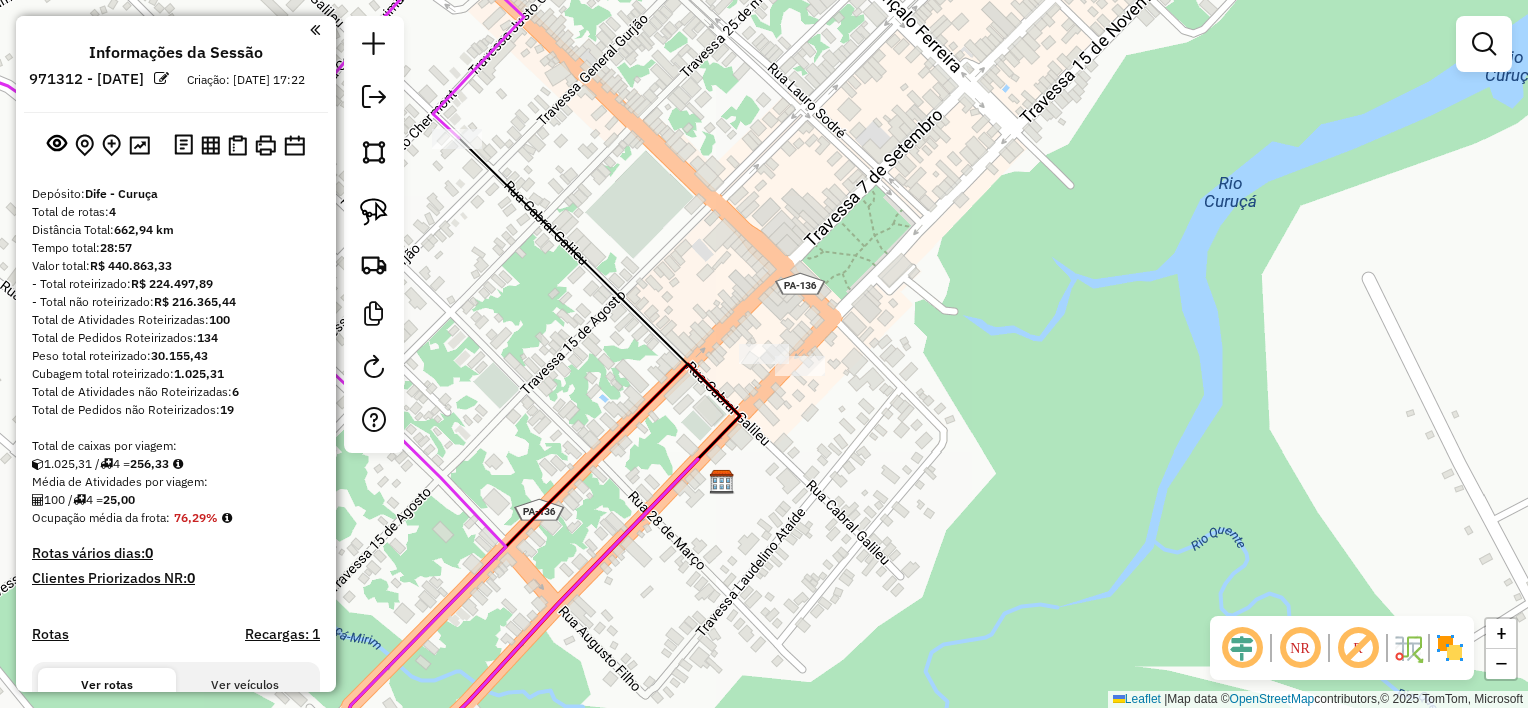 scroll, scrollTop: 0, scrollLeft: 0, axis: both 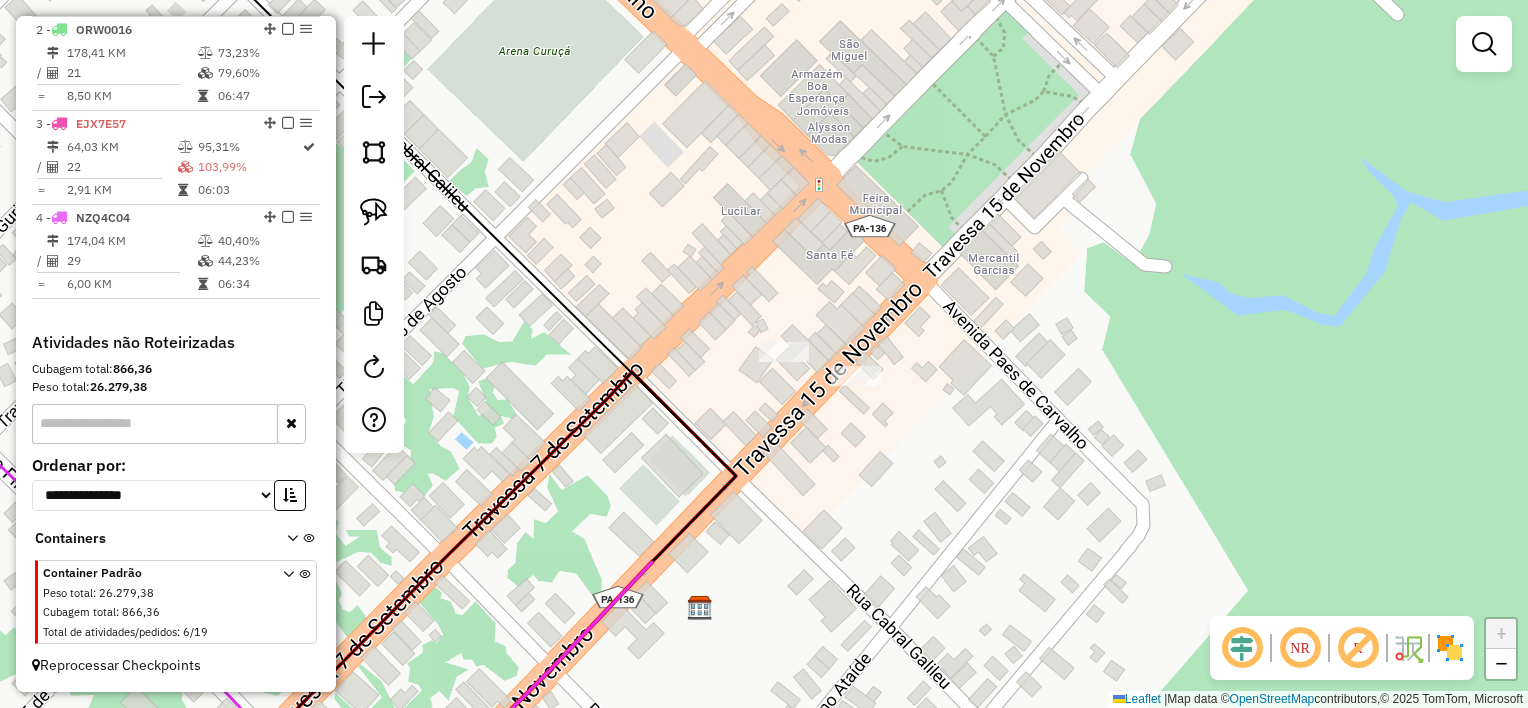 drag, startPoint x: 384, startPoint y: 215, endPoint x: 397, endPoint y: 215, distance: 13 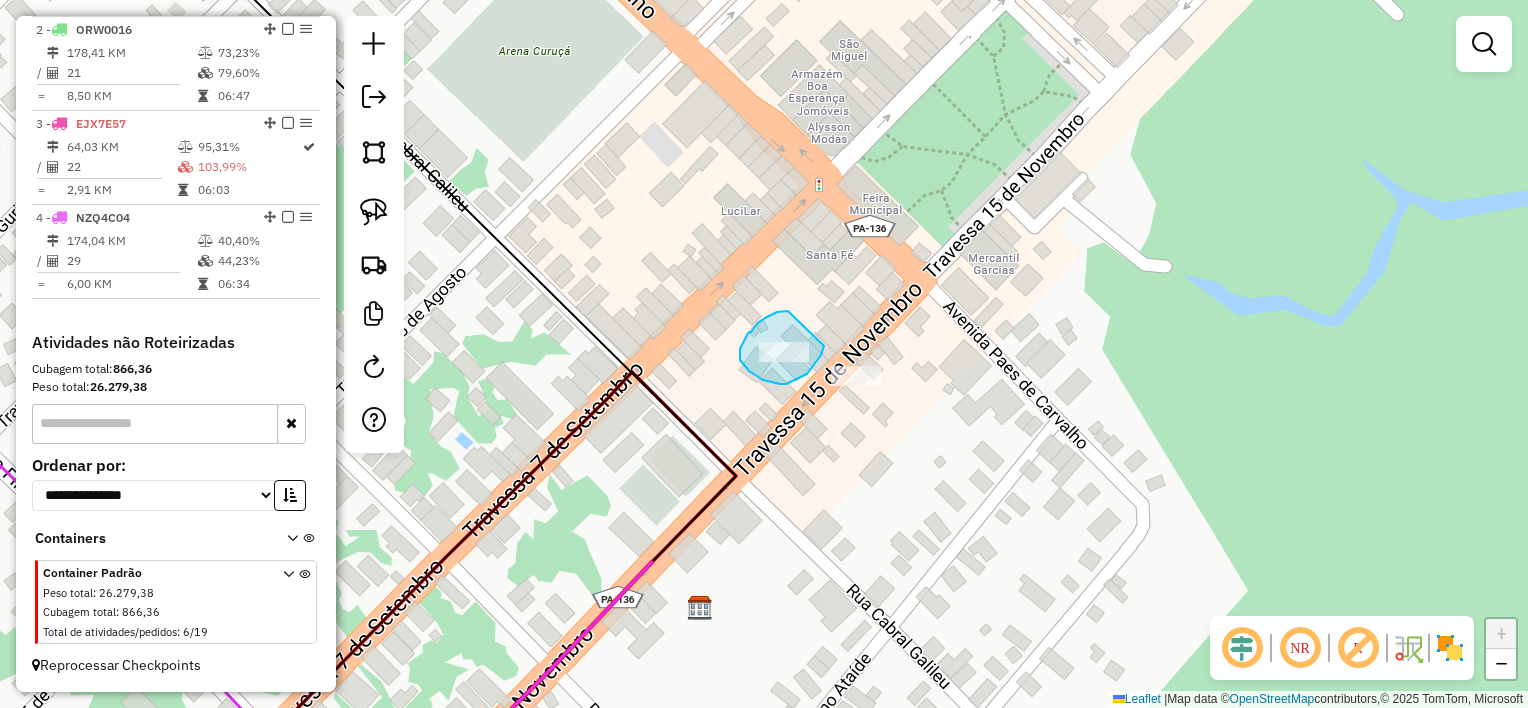 drag, startPoint x: 788, startPoint y: 311, endPoint x: 824, endPoint y: 344, distance: 48.83646 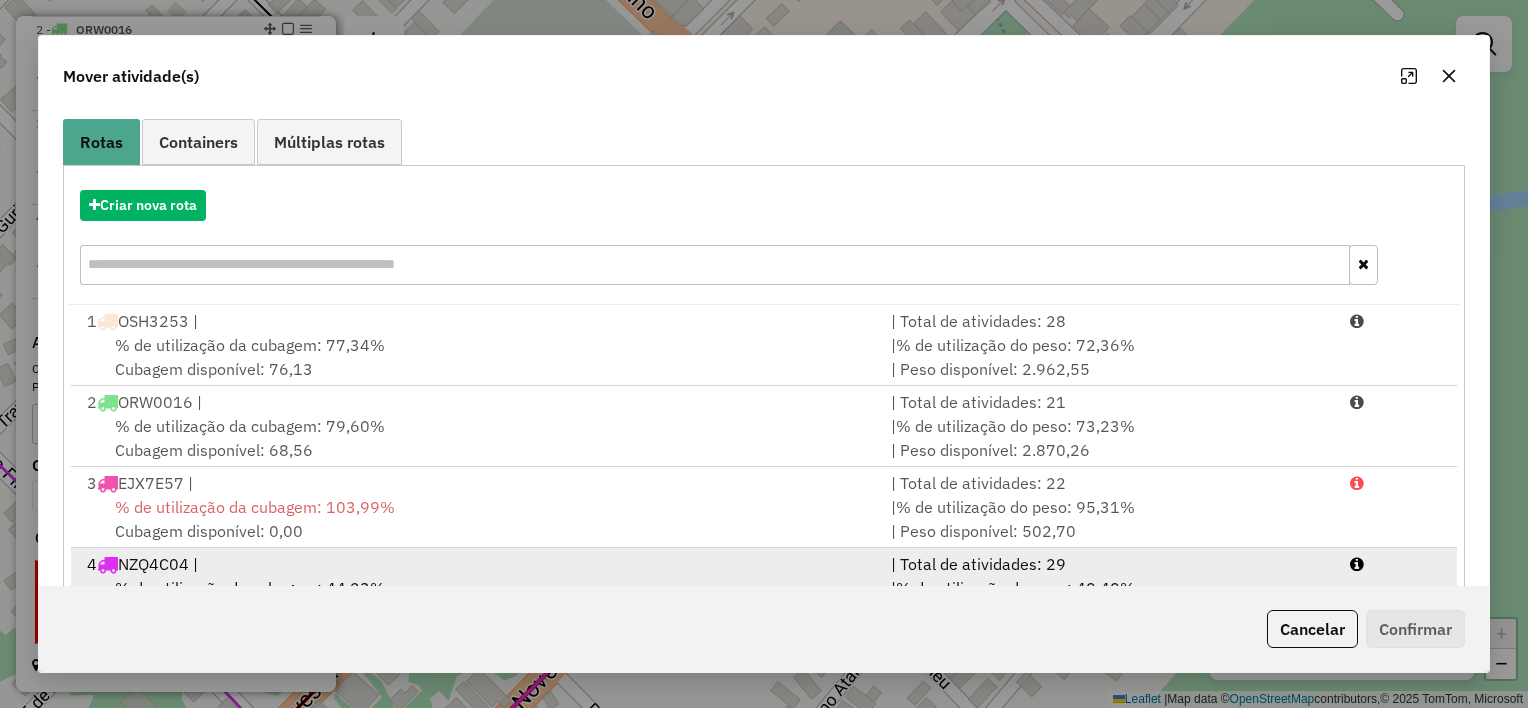 scroll, scrollTop: 228, scrollLeft: 0, axis: vertical 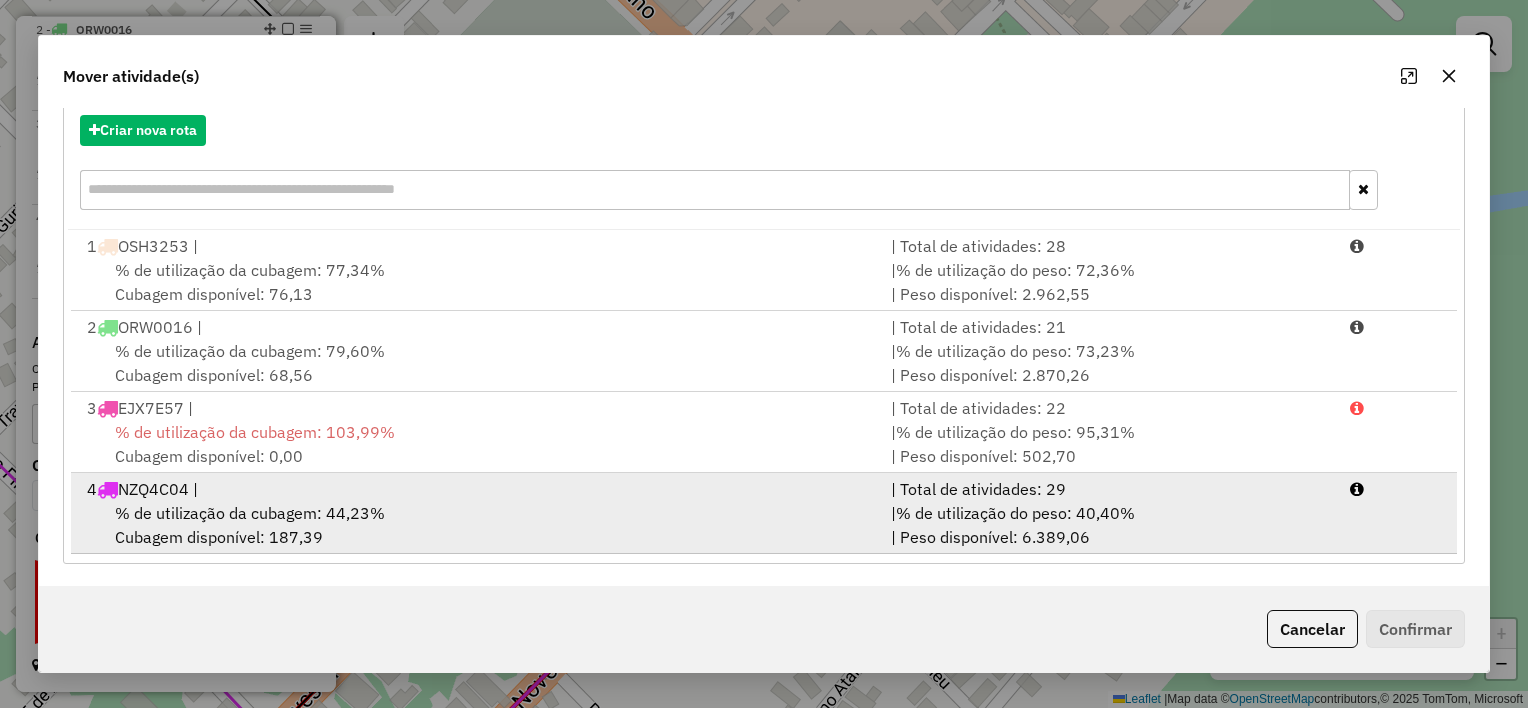 click on "% de utilização da cubagem: 44,23%  Cubagem disponível: 187,39" at bounding box center [477, 525] 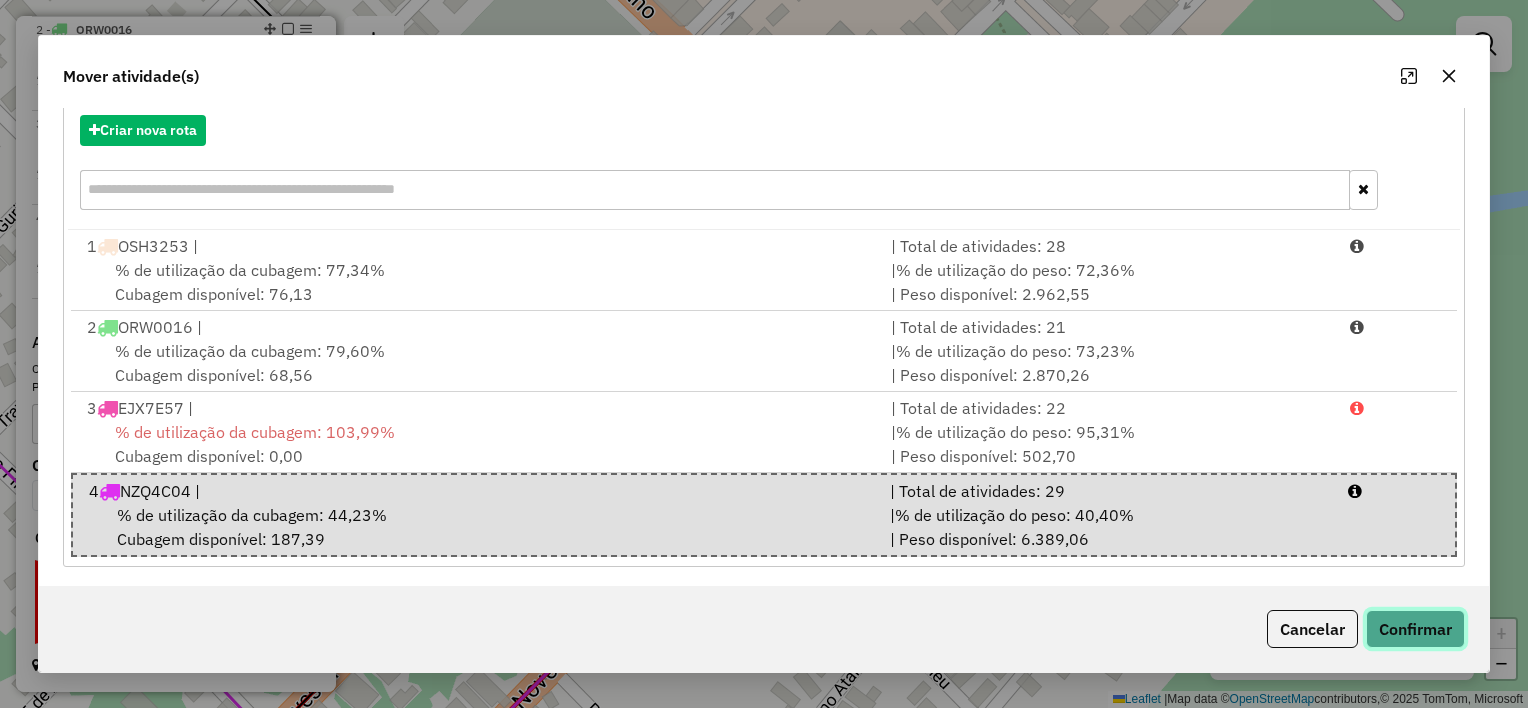click on "Confirmar" 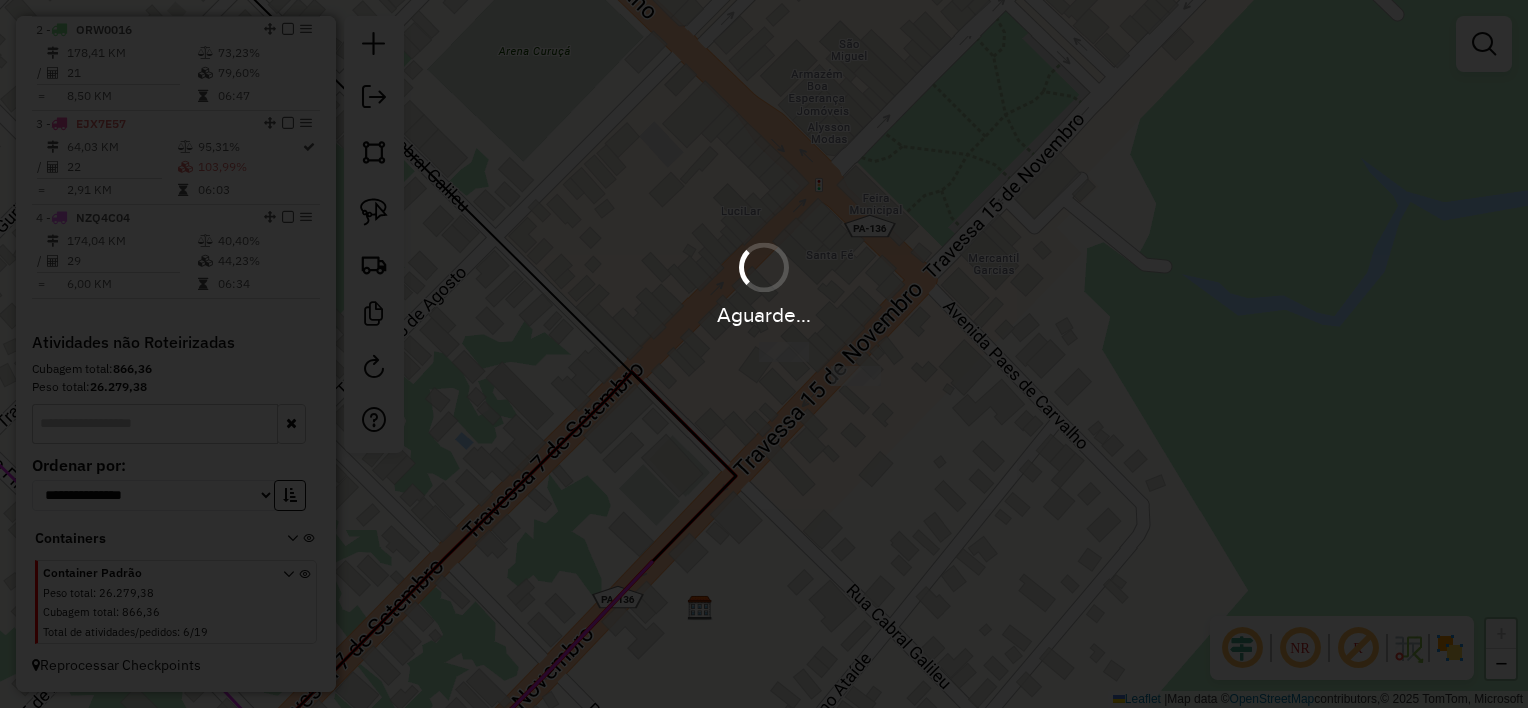 scroll, scrollTop: 0, scrollLeft: 0, axis: both 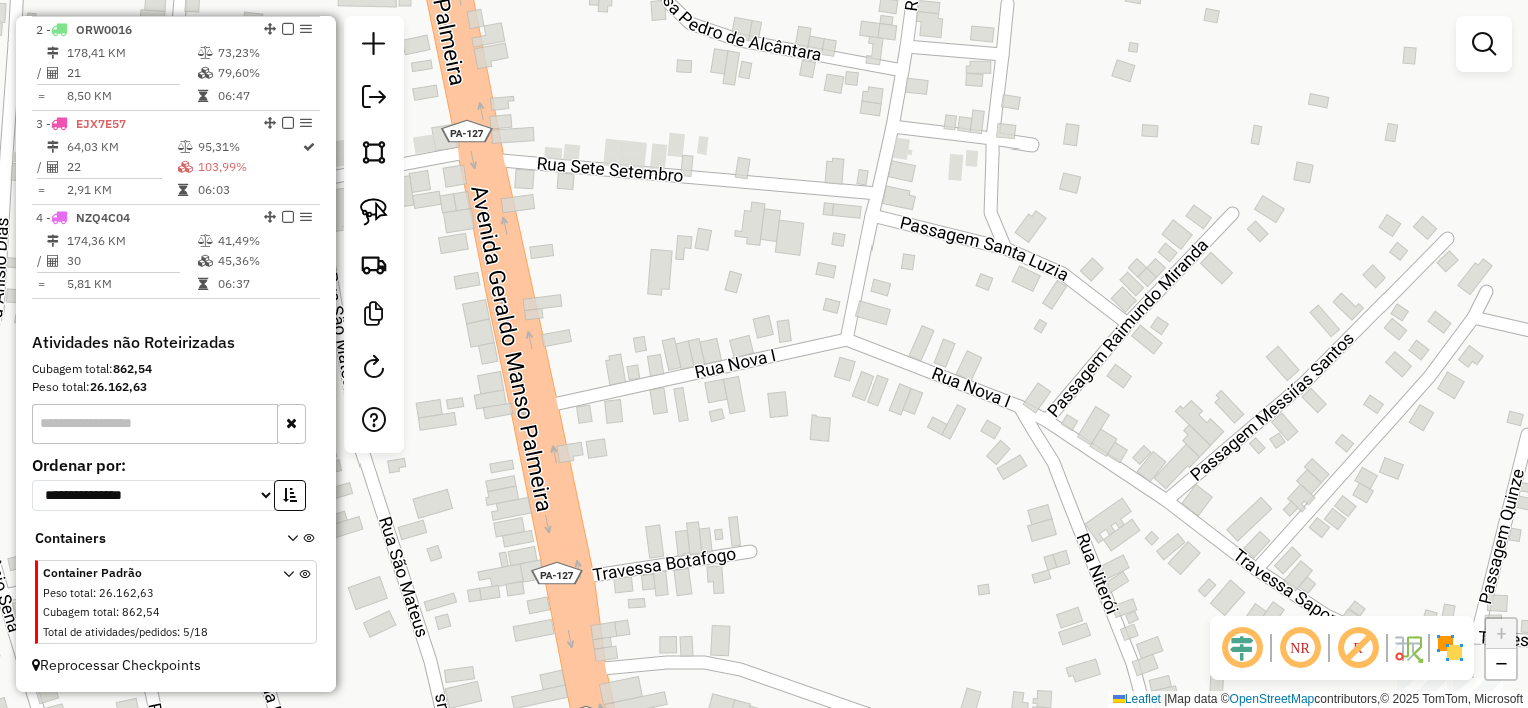 click on "Atividade não roteirizada 761 - DEPOSITO DO JOSIVAN  Endereço: [GEOGRAPHIC_DATA][PERSON_NAME], 1235   Bairro:  ([GEOGRAPHIC_DATA] / [GEOGRAPHIC_DATA])   Pedidos:  28049698   Valor total: R$ 107.879,20   - PIX à Vista:  R$ 107.879,20   Cubagem: 418,60   Peso: 12.558,00   Tempo de atendimento: 04:59   Total de itens: 2.990,00  Motivos da não roteirização × Janela de atendimento Grade de atendimento Capacidade Transportadoras Veículos Cliente Pedidos  Rotas Selecione os dias de semana para filtrar as janelas de atendimento  Seg   Ter   Qua   Qui   Sex   Sáb   Dom  Informe o período da janela de atendimento: De: Até:  Filtrar exatamente a janela do cliente  Considerar janela de atendimento padrão  Selecione os dias de semana para filtrar as grades de atendimento  Seg   Ter   Qua   Qui   Sex   Sáb   Dom   Considerar clientes sem dia de atendimento cadastrado  Clientes fora do dia de atendimento selecionado Filtrar as atividades entre os valores definidos abaixo:  Peso mínimo:   Peso máximo:   Cubagem mínima:   Cubagem máxima:" 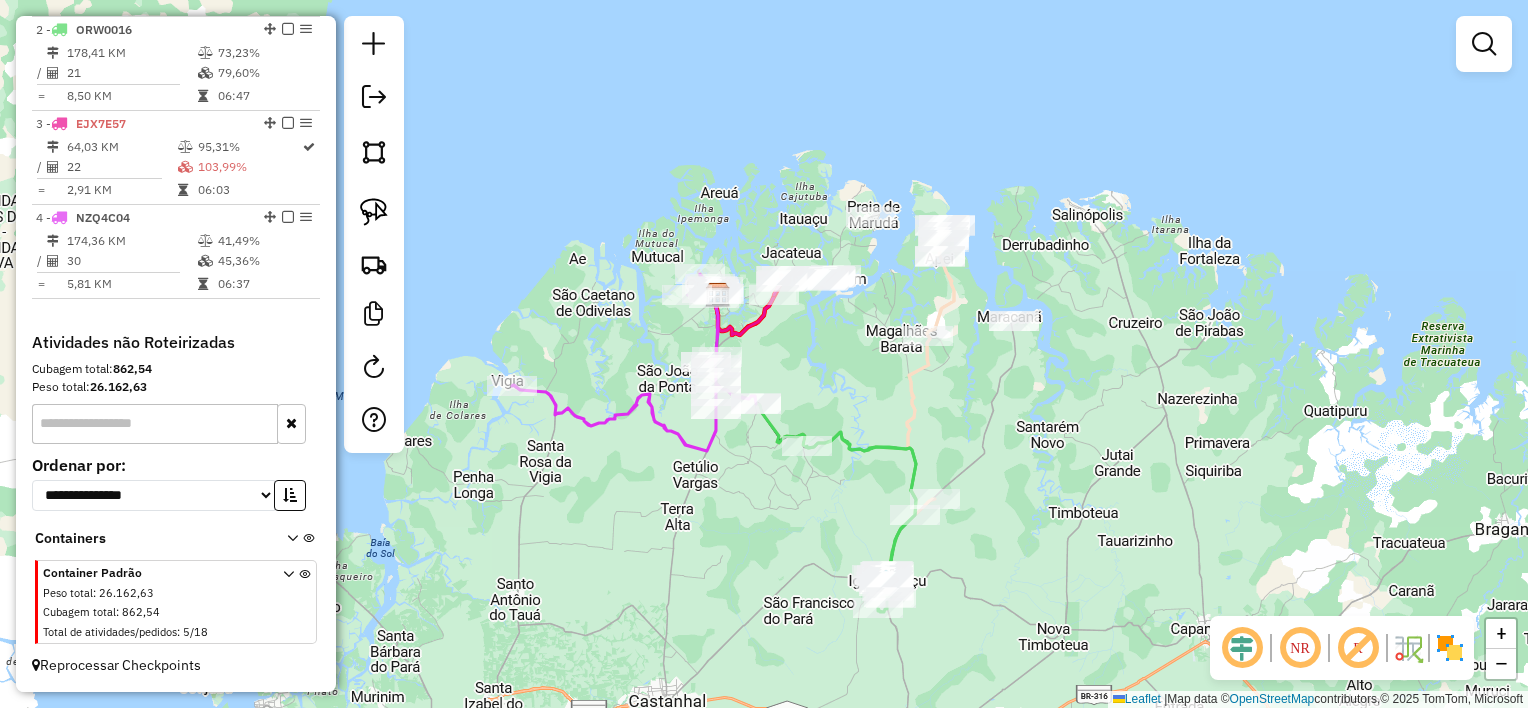 drag, startPoint x: 595, startPoint y: 396, endPoint x: 824, endPoint y: 358, distance: 232.13142 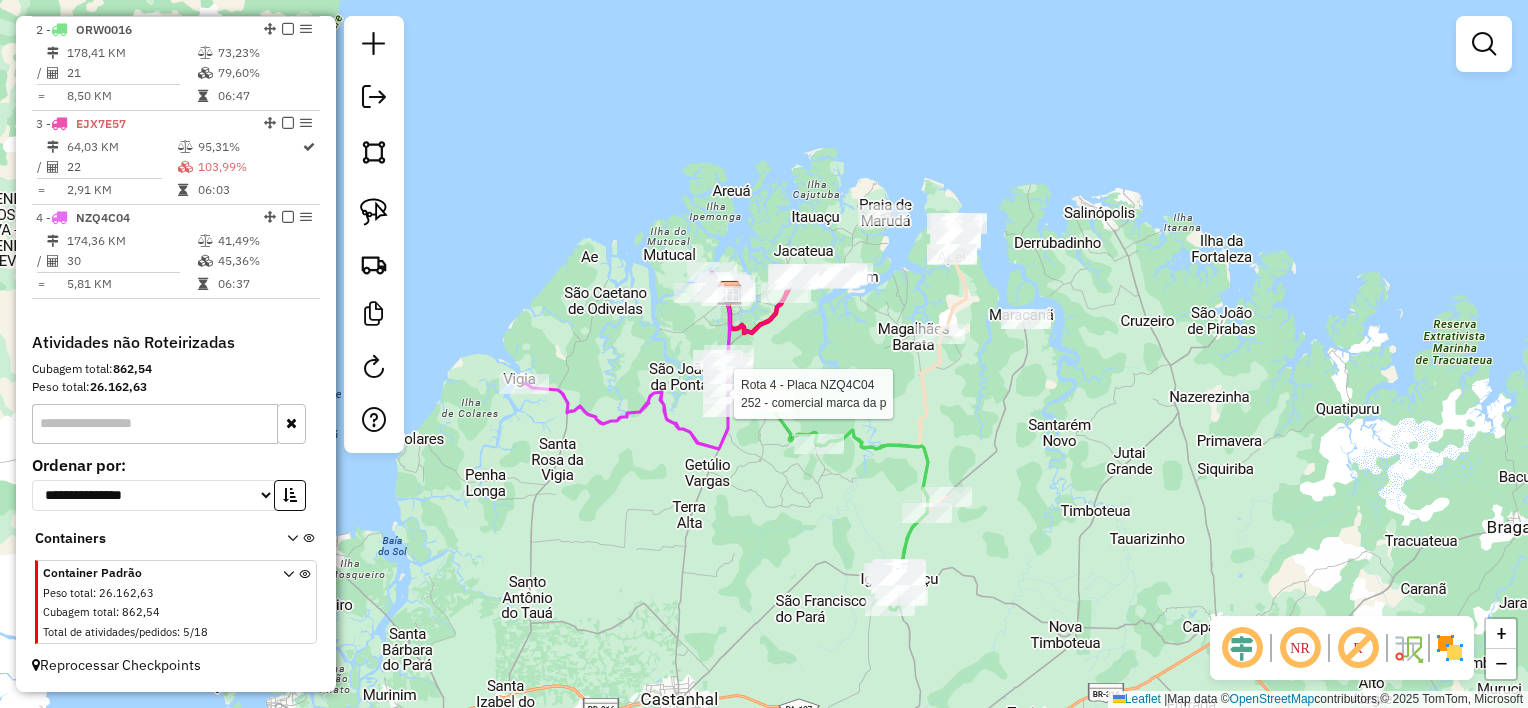 select on "**********" 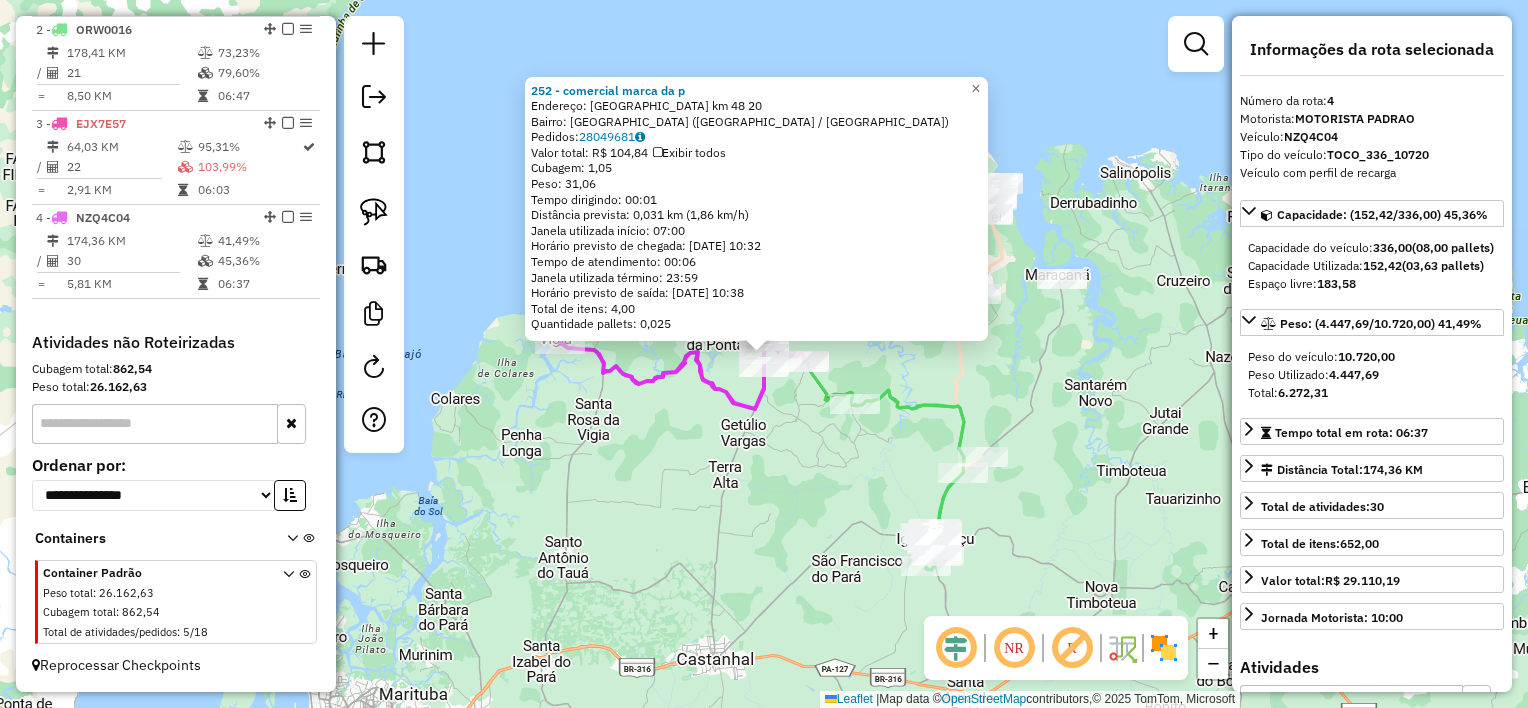 click on "252 - comercial marca da p  Endereço:  [GEOGRAPHIC_DATA] km 48 20   Bairro: [GEOGRAPHIC_DATA] ([GEOGRAPHIC_DATA] / [GEOGRAPHIC_DATA])   [GEOGRAPHIC_DATA]:  28049681   Valor total: R$ 104,84   Exibir todos   Cubagem: 1,05  Peso: 31,06  Tempo dirigindo: 00:01   Distância prevista: 0,031 km (1,86 km/h)   [GEOGRAPHIC_DATA] utilizada início: 07:00   Horário previsto de chegada: [DATE] 10:32   Tempo de atendimento: 00:06   Janela utilizada término: 23:59   Horário previsto de saída: [DATE] 10:38   Total de itens: 4,00   Quantidade pallets: 0,025  × Janela de atendimento Grade de atendimento Capacidade Transportadoras Veículos Cliente Pedidos  Rotas Selecione os dias de semana para filtrar as janelas de atendimento  Seg   Ter   Qua   Qui   Sex   Sáb   Dom  Informe o período da janela de atendimento: De: Até:  Filtrar exatamente a janela do cliente  Considerar janela de atendimento padrão  Selecione os dias de semana para filtrar as grades de atendimento  Seg   Ter   Qua   Qui   Sex   Sáb   Dom   Clientes fora do dia de atendimento selecionado +" 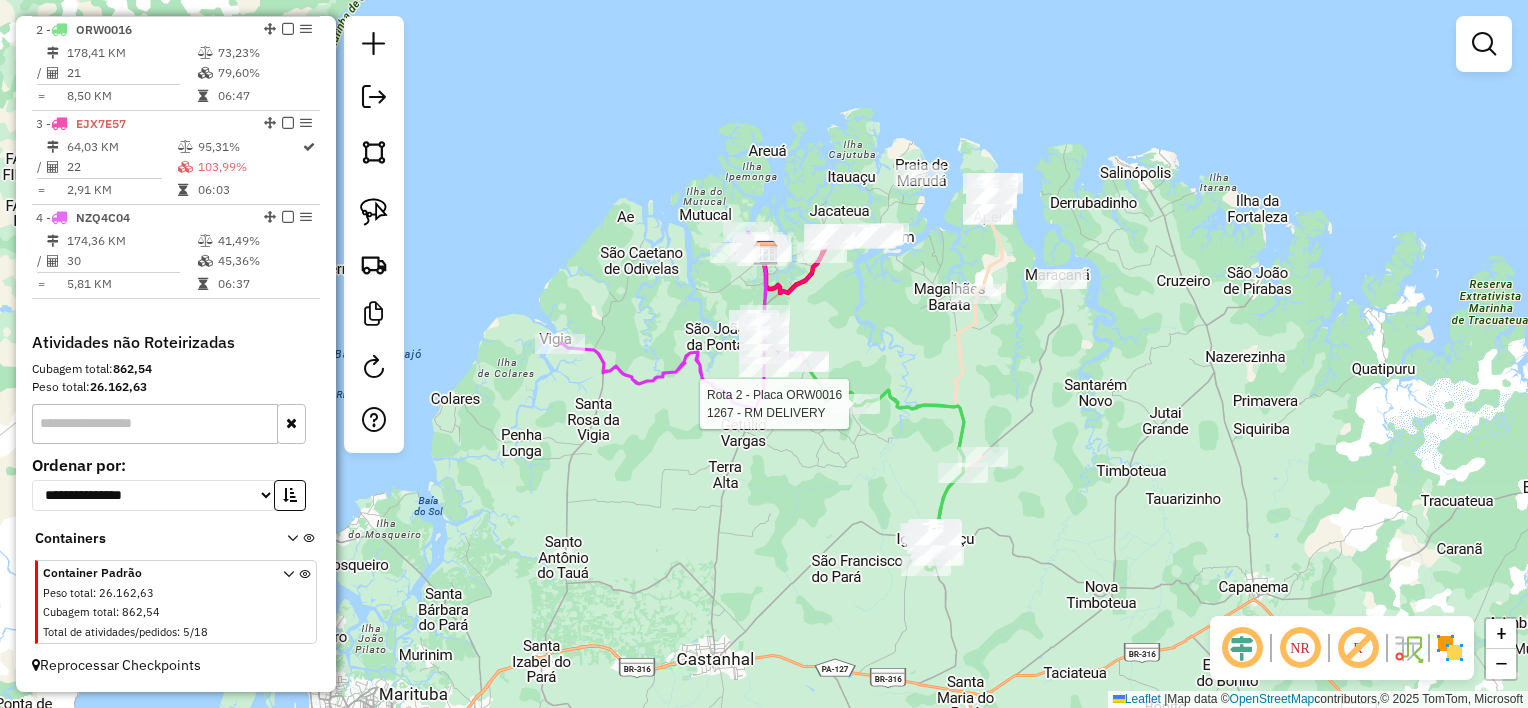 click 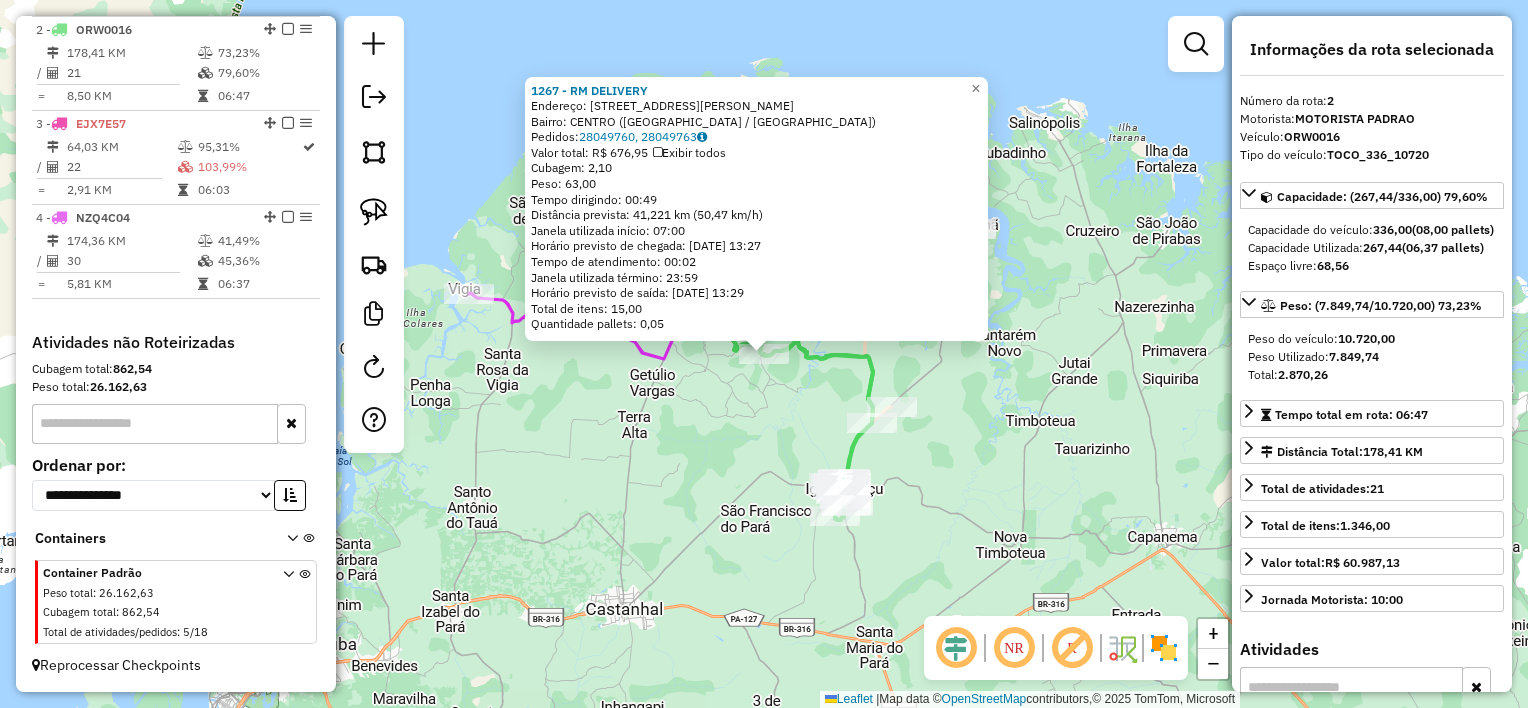 click on "1267 - RM DELIVERY  Endereço:  [STREET_ADDRESS]   Bairro: [GEOGRAPHIC_DATA] ([GEOGRAPHIC_DATA] / [GEOGRAPHIC_DATA])   Pedidos:  28049760, 28049763   Valor total: R$ 676,95   Exibir todos   Cubagem: 2,10  Peso: 63,00  Tempo dirigindo: 00:49   Distância prevista: 41,221 km (50,47 km/h)   [GEOGRAPHIC_DATA] utilizada início: 07:00   Horário previsto de chegada: [DATE] 13:27   Tempo de atendimento: 00:02   Janela utilizada término: 23:59   Horário previsto de saída: [DATE] 13:29   Total de itens: 15,00   Quantidade pallets: 0,05  × Janela de atendimento Grade de atendimento Capacidade Transportadoras Veículos Cliente Pedidos  Rotas Selecione os dias de semana para filtrar as janelas de atendimento  Seg   Ter   Qua   Qui   Sex   Sáb   Dom  Informe o período da janela de atendimento: De: Até:  Filtrar exatamente a janela do cliente  Considerar janela de atendimento padrão  Selecione os dias de semana para filtrar as grades de atendimento  Seg   Ter   Qua   Qui   Sex   Sáb   Dom   Considerar clientes sem dia de atendimento cadastrado" 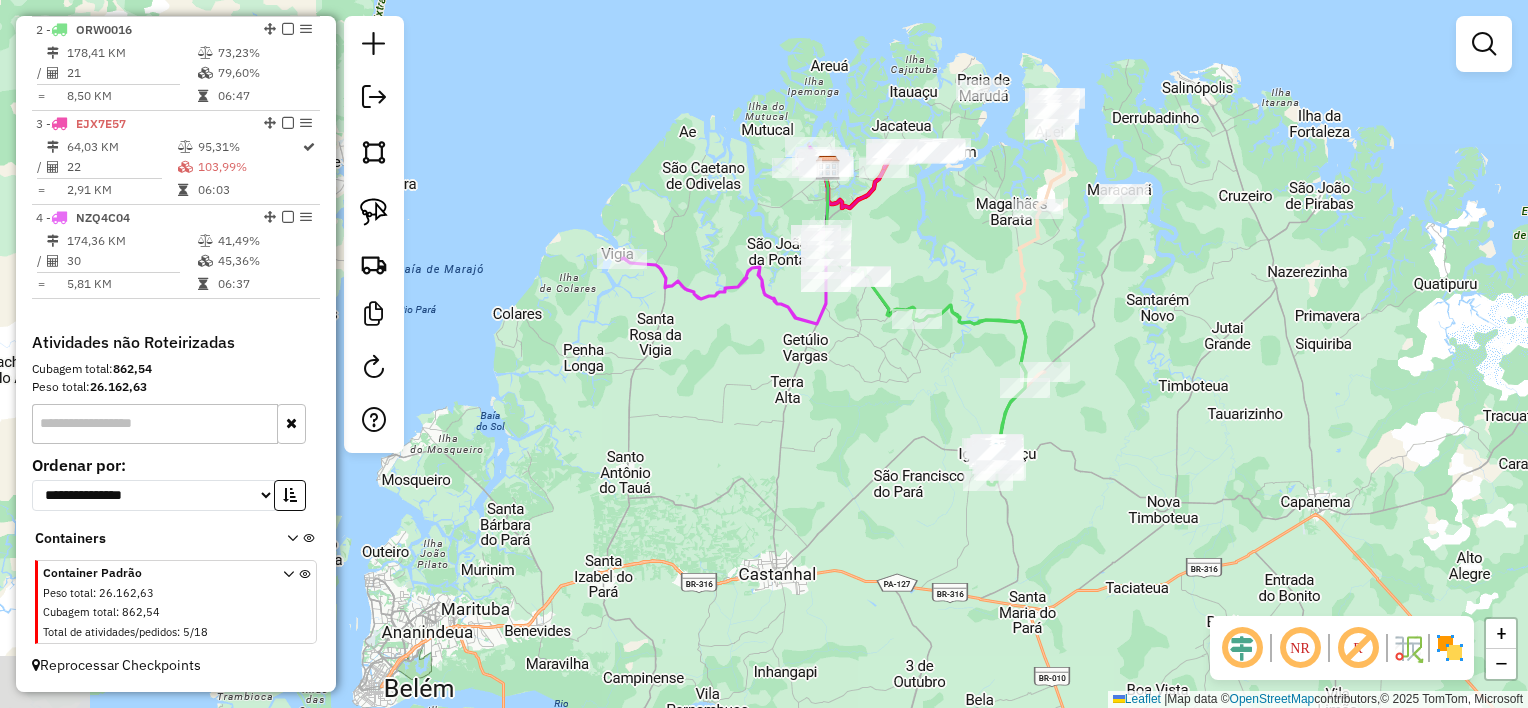 drag, startPoint x: 822, startPoint y: 320, endPoint x: 982, endPoint y: 284, distance: 164 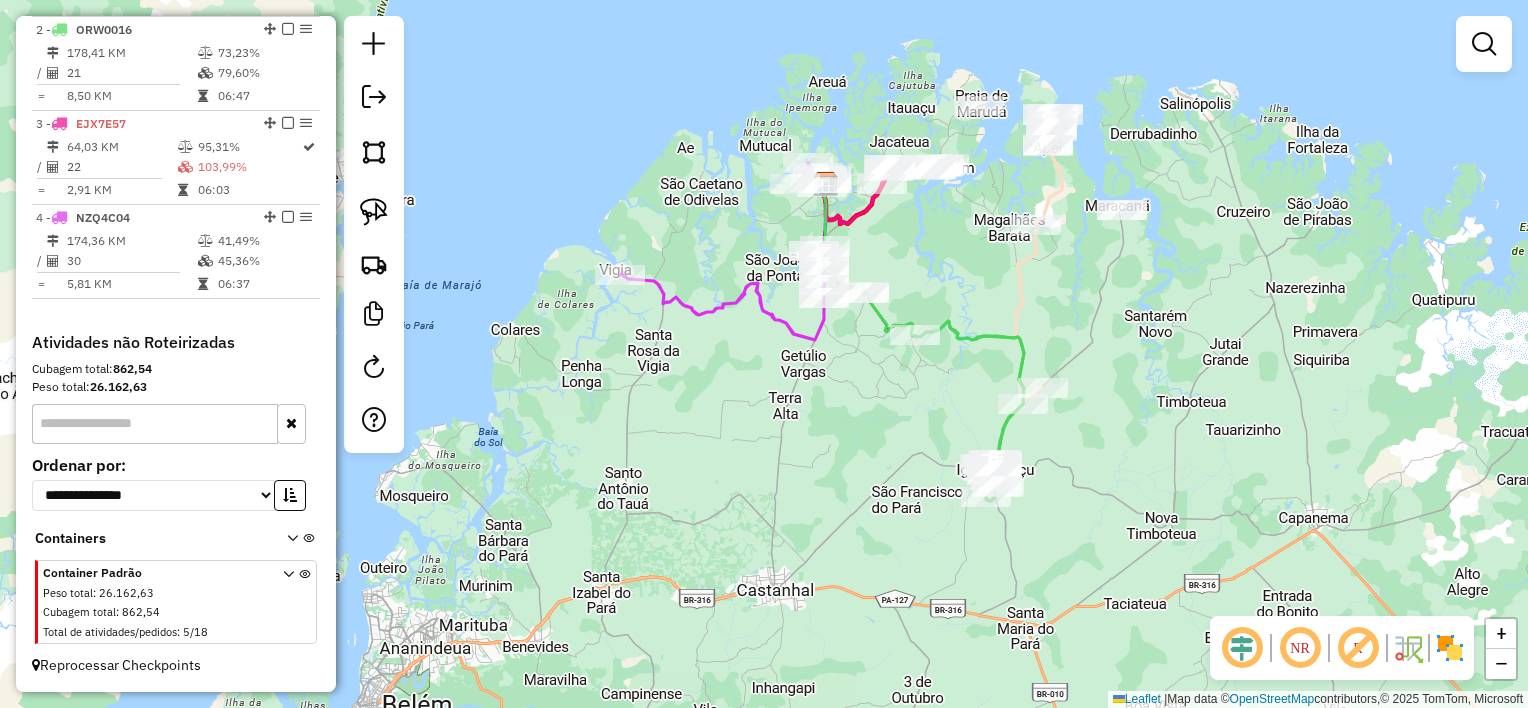 click on "Janela de atendimento Grade de atendimento Capacidade Transportadoras Veículos Cliente Pedidos  Rotas Selecione os dias de semana para filtrar as janelas de atendimento  Seg   Ter   Qua   Qui   Sex   Sáb   Dom  Informe o período da janela de atendimento: De: Até:  Filtrar exatamente a janela do cliente  Considerar janela de atendimento padrão  Selecione os dias de semana para filtrar as grades de atendimento  Seg   Ter   Qua   Qui   Sex   Sáb   Dom   Considerar clientes sem dia de atendimento cadastrado  Clientes fora do dia de atendimento selecionado Filtrar as atividades entre os valores definidos abaixo:  Peso mínimo:   Peso máximo:   Cubagem mínima:   Cubagem máxima:   De:   Até:  Filtrar as atividades entre o tempo de atendimento definido abaixo:  De:   Até:   Considerar capacidade total dos clientes não roteirizados Transportadora: Selecione um ou mais itens Tipo de veículo: Selecione um ou mais itens Veículo: Selecione um ou mais itens Motorista: Selecione um ou mais itens Nome: Rótulo:" 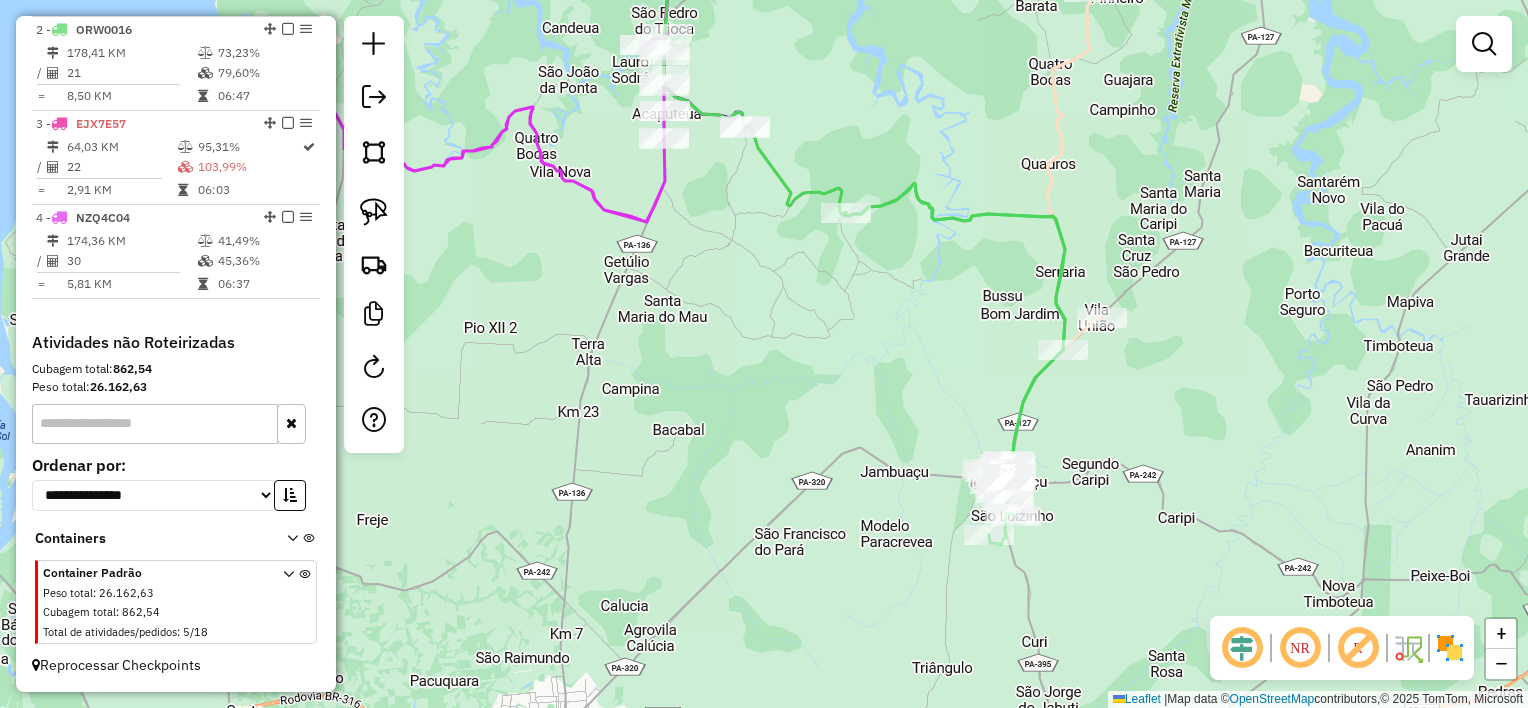 drag, startPoint x: 920, startPoint y: 347, endPoint x: 943, endPoint y: 437, distance: 92.89241 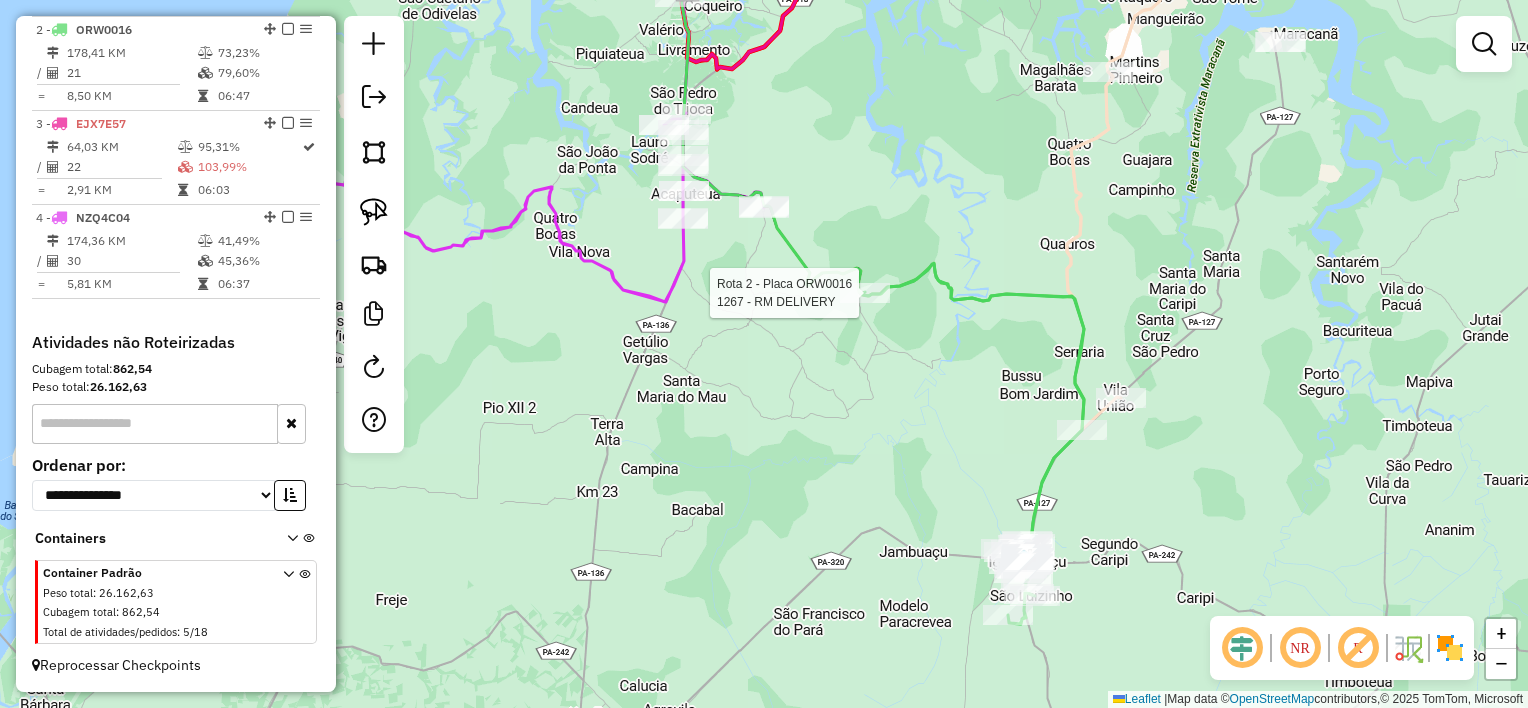select on "**********" 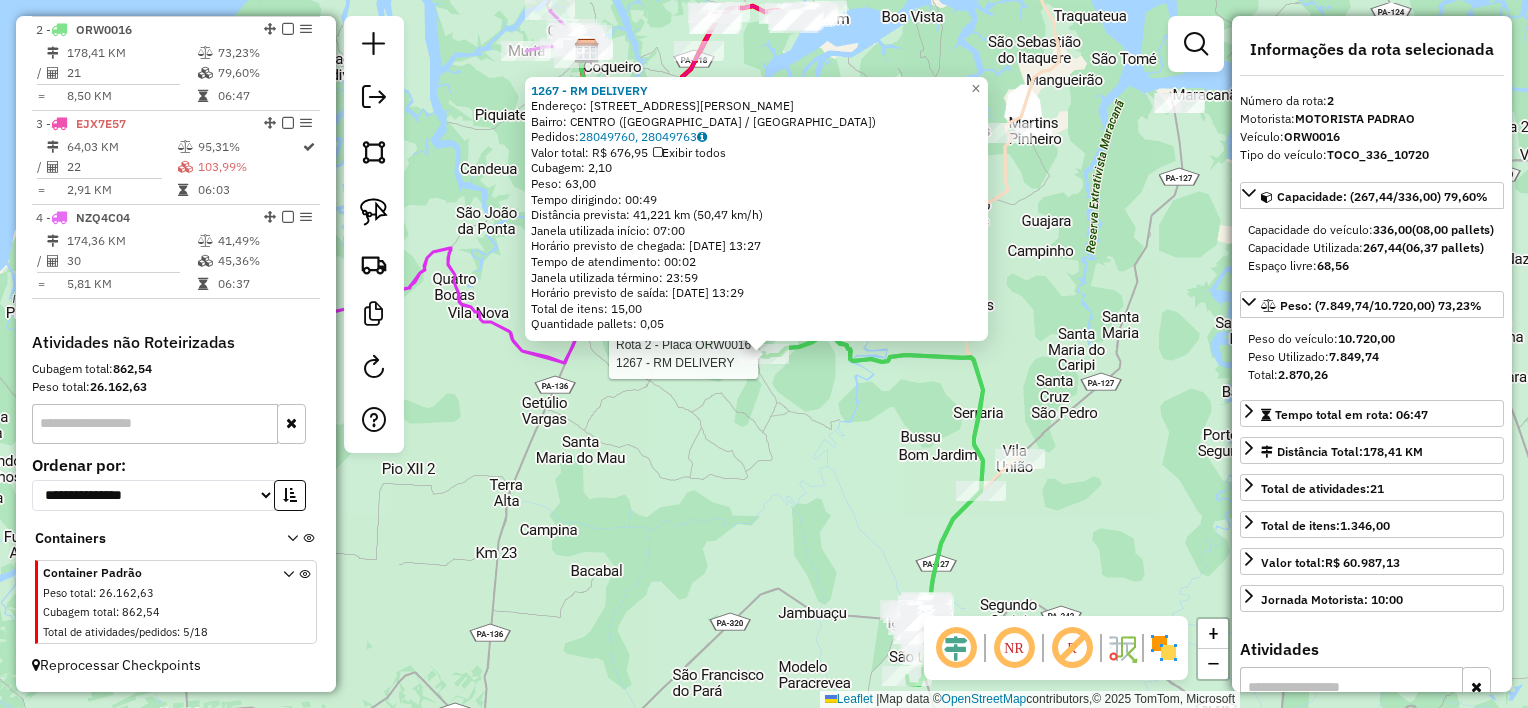click 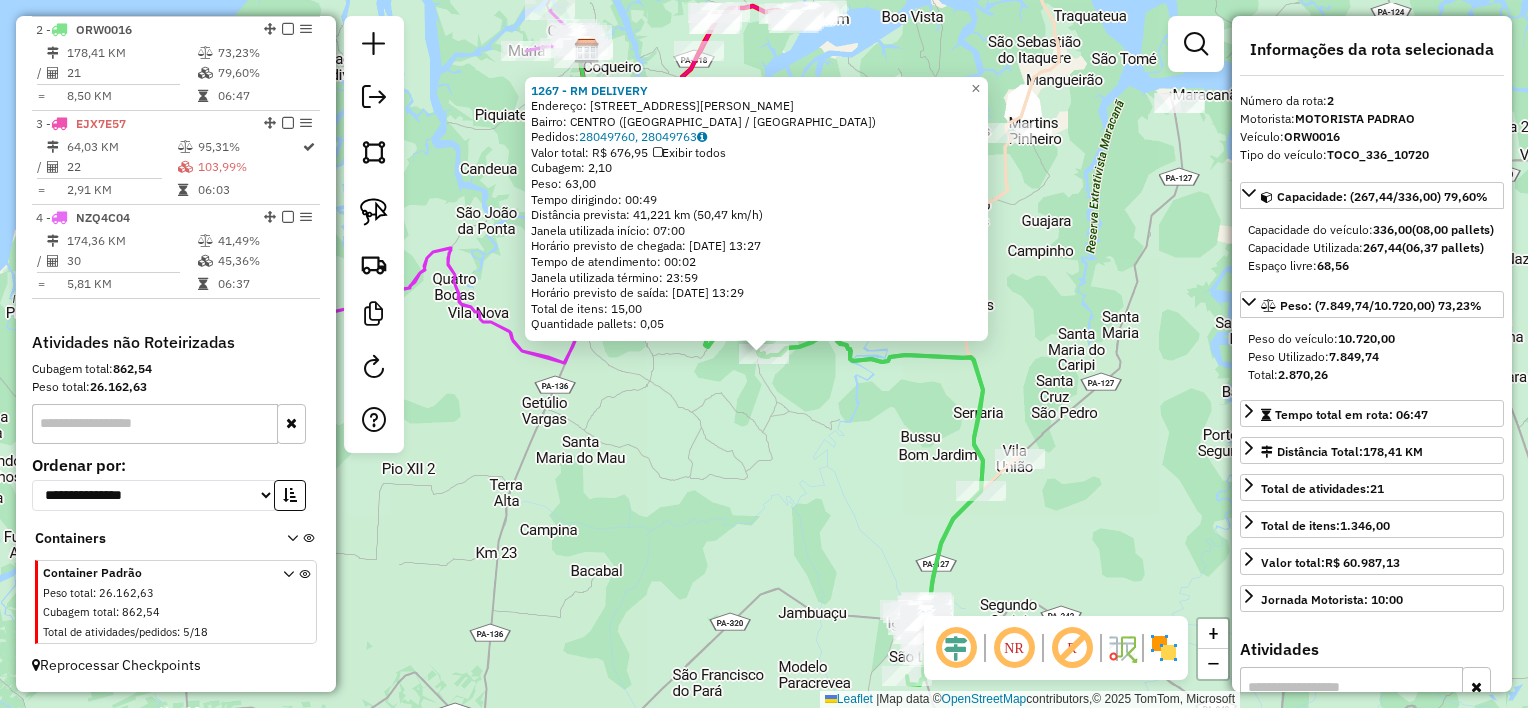 click on "1267 - RM DELIVERY  Endereço:  [STREET_ADDRESS]   Bairro: [GEOGRAPHIC_DATA] ([GEOGRAPHIC_DATA] / [GEOGRAPHIC_DATA])   Pedidos:  28049760, 28049763   Valor total: R$ 676,95   Exibir todos   Cubagem: 2,10  Peso: 63,00  Tempo dirigindo: 00:49   Distância prevista: 41,221 km (50,47 km/h)   [GEOGRAPHIC_DATA] utilizada início: 07:00   Horário previsto de chegada: [DATE] 13:27   Tempo de atendimento: 00:02   Janela utilizada término: 23:59   Horário previsto de saída: [DATE] 13:29   Total de itens: 15,00   Quantidade pallets: 0,05  × Janela de atendimento Grade de atendimento Capacidade Transportadoras Veículos Cliente Pedidos  Rotas Selecione os dias de semana para filtrar as janelas de atendimento  Seg   Ter   Qua   Qui   Sex   Sáb   Dom  Informe o período da janela de atendimento: De: Até:  Filtrar exatamente a janela do cliente  Considerar janela de atendimento padrão  Selecione os dias de semana para filtrar as grades de atendimento  Seg   Ter   Qua   Qui   Sex   Sáb   Dom   Considerar clientes sem dia de atendimento cadastrado" 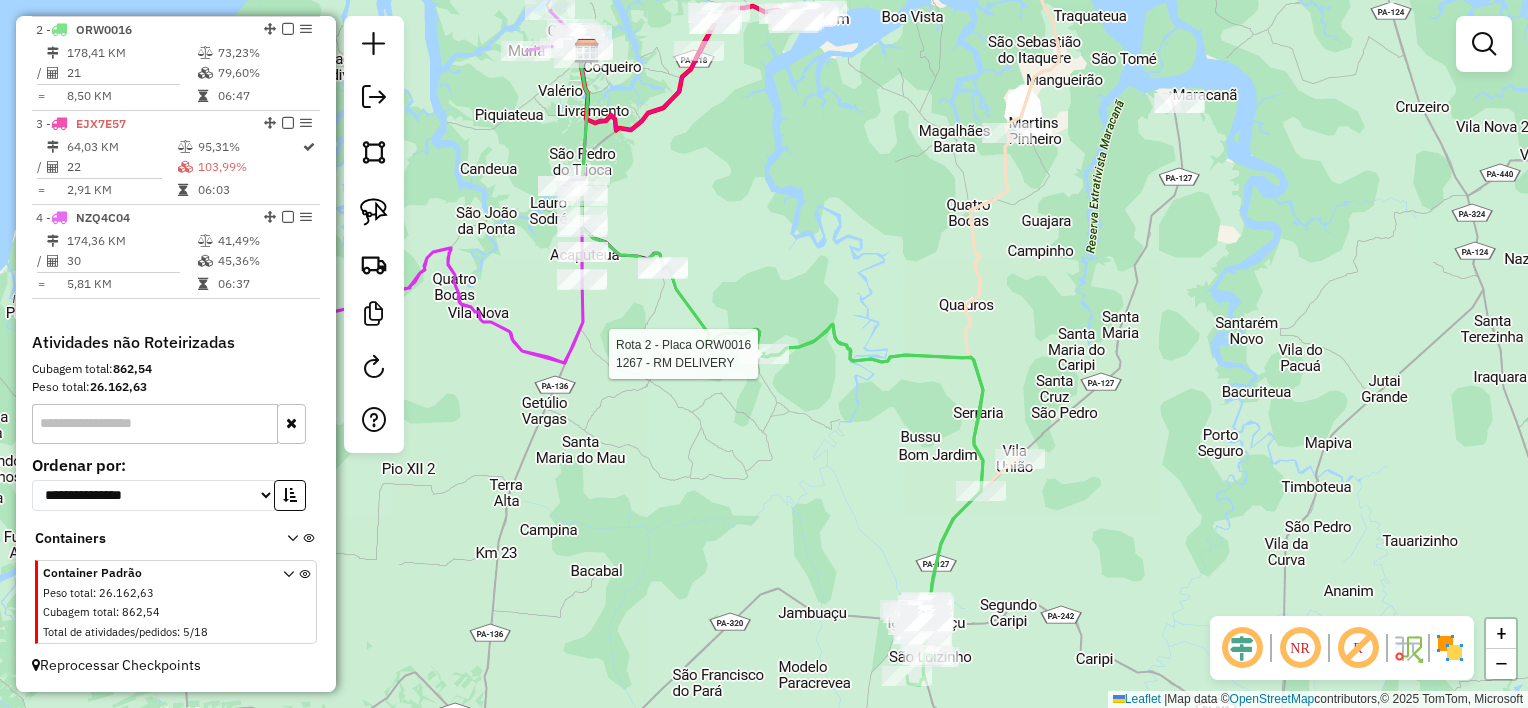 select on "**********" 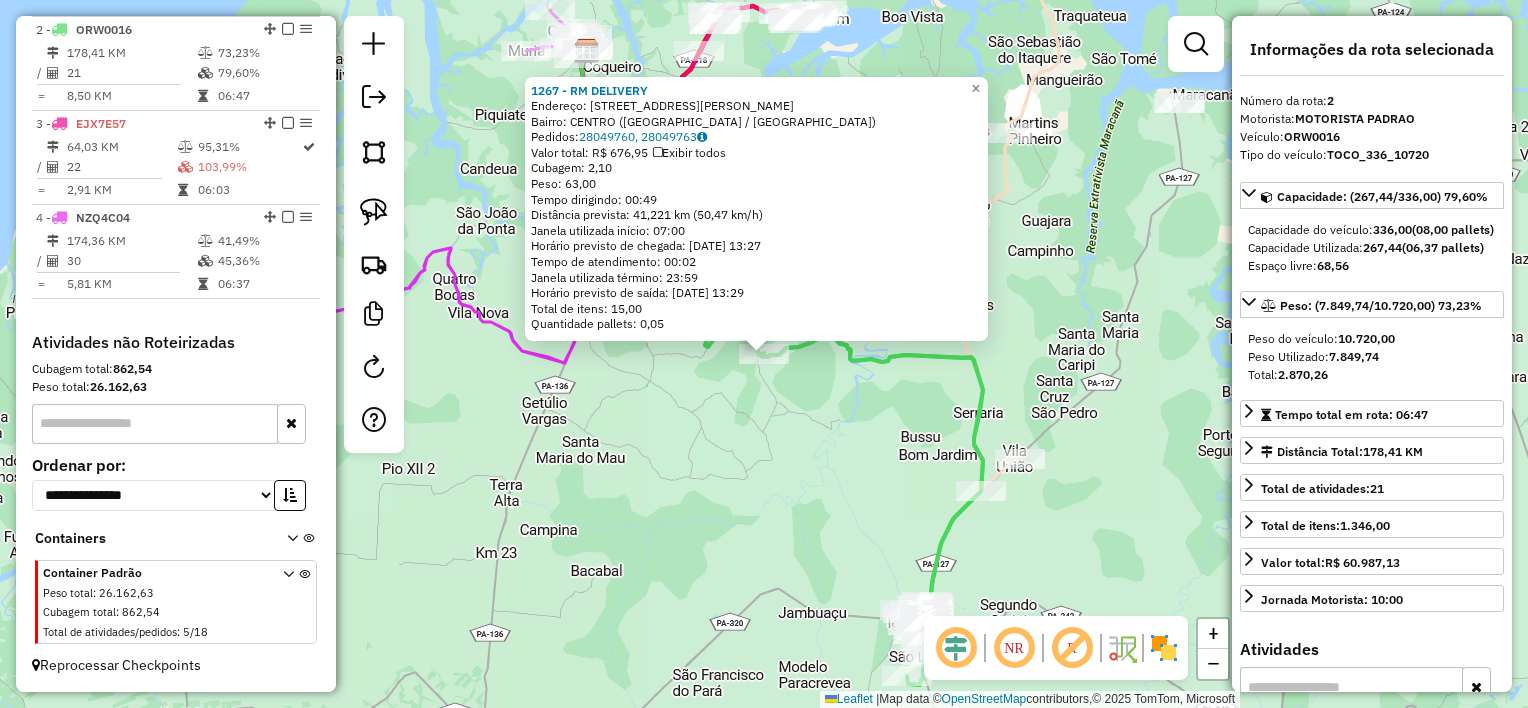 click on "Rota 2 - Placa ORW0016  1267 - RM DELIVERY 1267 - RM DELIVERY  Endereço:  [STREET_ADDRESS]   Pedidos:  28049760, 28049763   Valor total: R$ 676,95   Exibir todos   Cubagem: 2,10  Peso: 63,00  Tempo dirigindo: 00:49   Distância prevista: 41,221 km (50,47 km/h)   Janela utilizada início: 07:00   Horário previsto de chegada: [DATE] 13:27   Tempo de atendimento: 00:02   Janela utilizada término: 23:59   Horário previsto de saída: [DATE] 13:29   Total de itens: 15,00   Quantidade pallets: 0,05  × Janela de atendimento Grade de atendimento Capacidade Transportadoras Veículos Cliente Pedidos  Rotas Selecione os dias de semana para filtrar as janelas de atendimento  Seg   Ter   Qua   Qui   Sex   Sáb   Dom  Informe o período da janela de atendimento: De: Até:  Filtrar exatamente a janela do cliente  Considerar janela de atendimento padrão  Selecione os dias de semana para filtrar as grades de atendimento  Seg   Ter   Qua   Qui   Sex   Sáb   Dom   De:   De:" 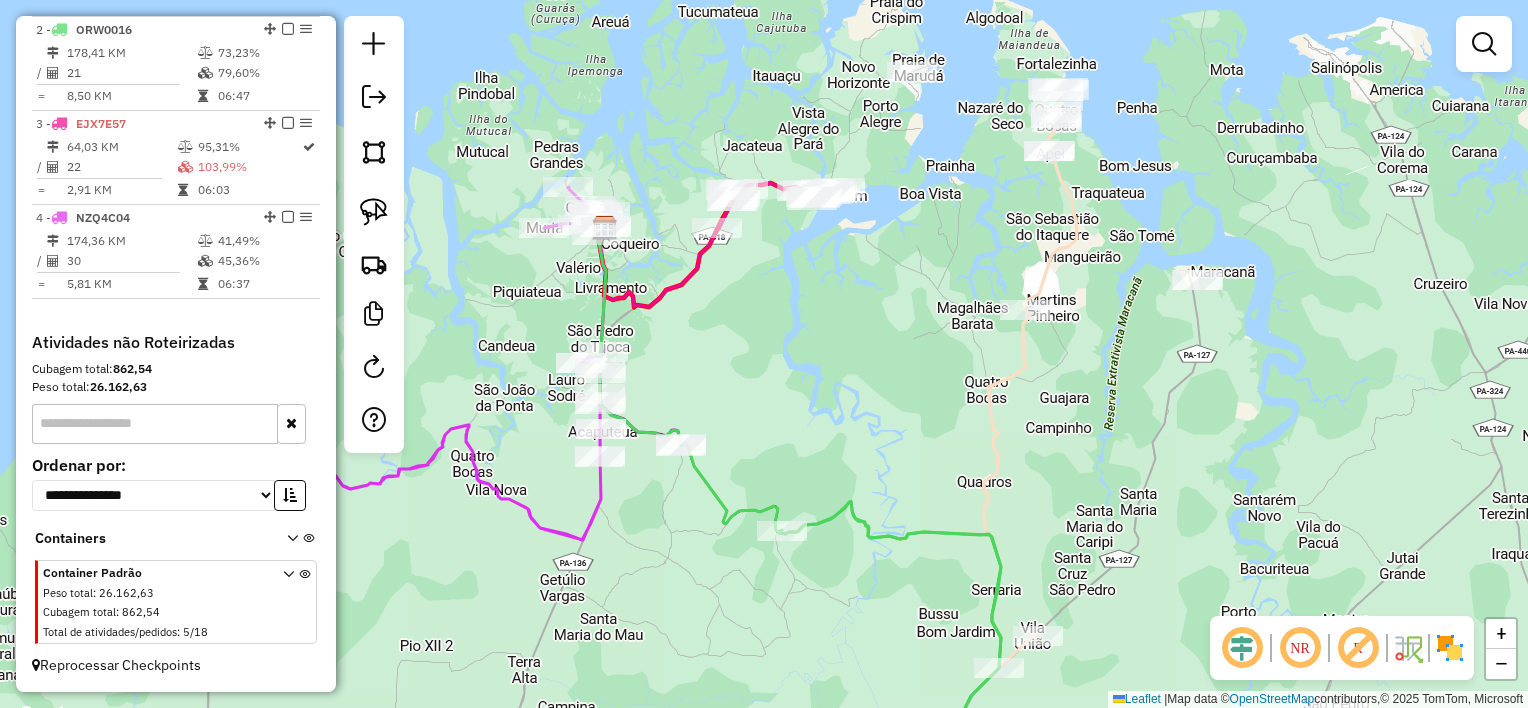 drag, startPoint x: 846, startPoint y: 205, endPoint x: 868, endPoint y: 500, distance: 295.8192 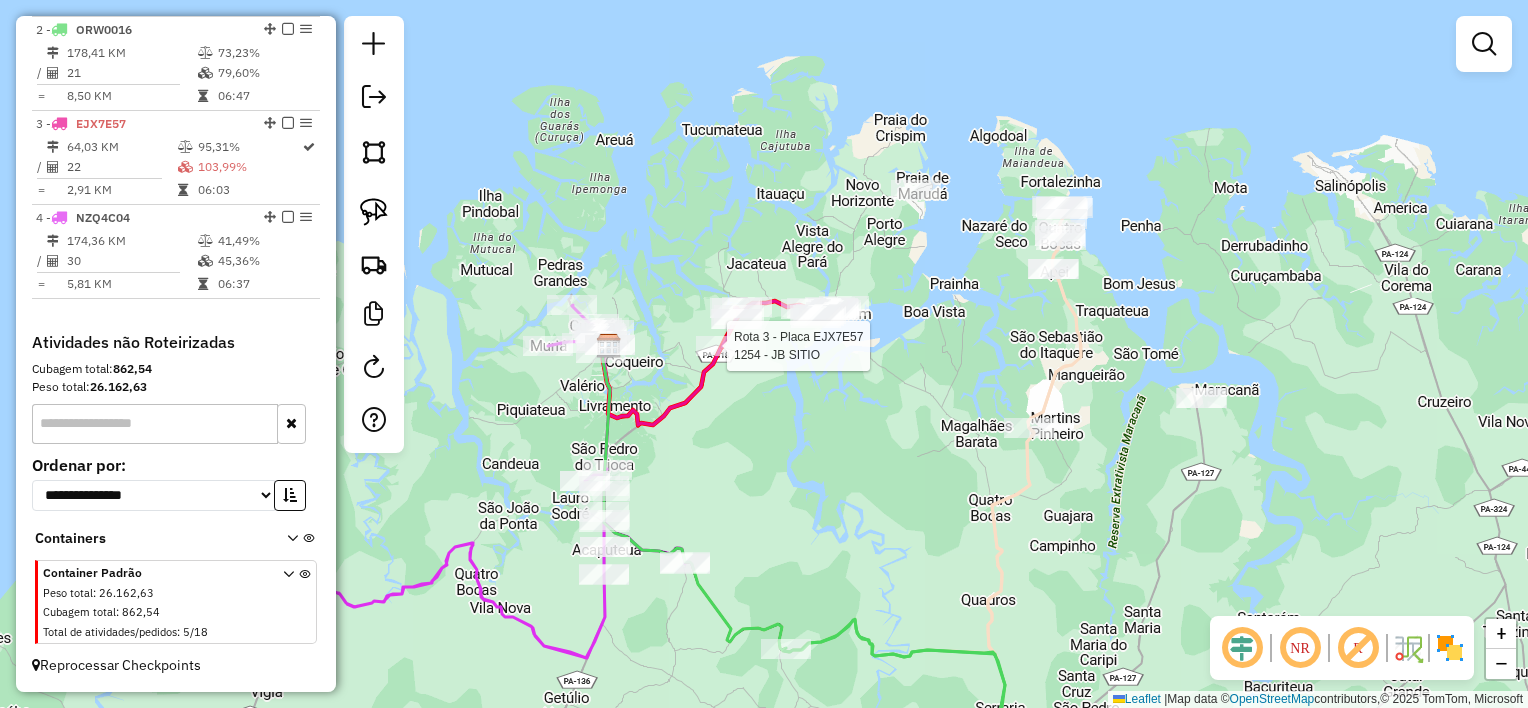 select on "**********" 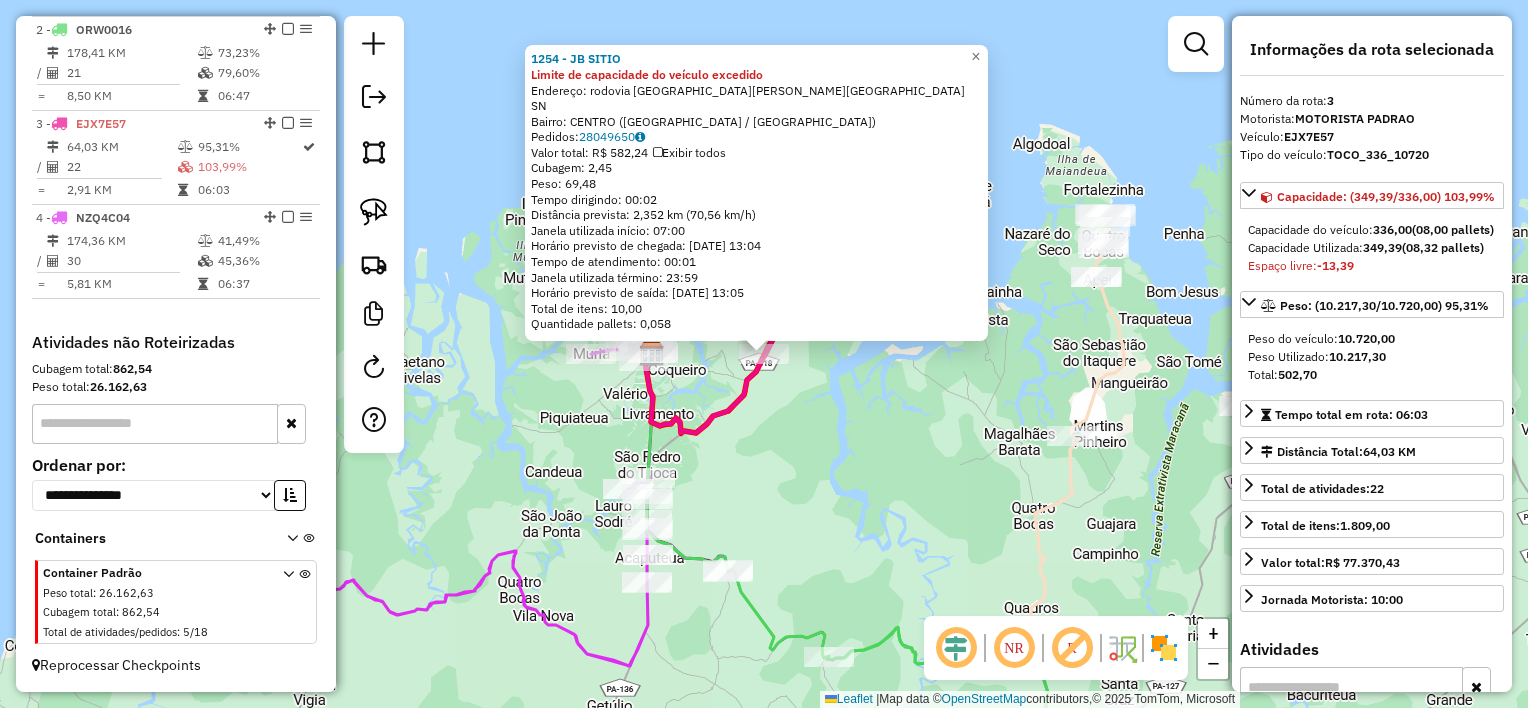 click on "1254 - JB SITIO Limite de capacidade do veículo excedido  Endereço:  rodovia [GEOGRAPHIC_DATA] marapanim SN   Bairro: [GEOGRAPHIC_DATA] ([GEOGRAPHIC_DATA] / [GEOGRAPHIC_DATA])   [GEOGRAPHIC_DATA]:  28049650   Valor total: R$ 582,24   Exibir todos   Cubagem: 2,45  Peso: 69,48  Tempo dirigindo: 00:02   Distância prevista: 2,352 km (70,56 km/h)   [GEOGRAPHIC_DATA] utilizada início: 07:00   Horário previsto de chegada: [DATE] 13:04   Tempo de atendimento: 00:01   Janela utilizada término: 23:59   Horário previsto de saída: [DATE] 13:05   Total de itens: 10,00   Quantidade pallets: 0,058  × Janela de atendimento Grade de atendimento Capacidade Transportadoras Veículos Cliente Pedidos  Rotas Selecione os dias de semana para filtrar as janelas de atendimento  Seg   Ter   Qua   Qui   Sex   Sáb   Dom  Informe o período da janela de atendimento: De: Até:  Filtrar exatamente a janela do cliente  Considerar janela de atendimento padrão  Selecione os dias de semana para filtrar as grades de atendimento  Seg   Ter   Qua   Qui   Sex   Sáb   Dom   Peso mínimo:  +" 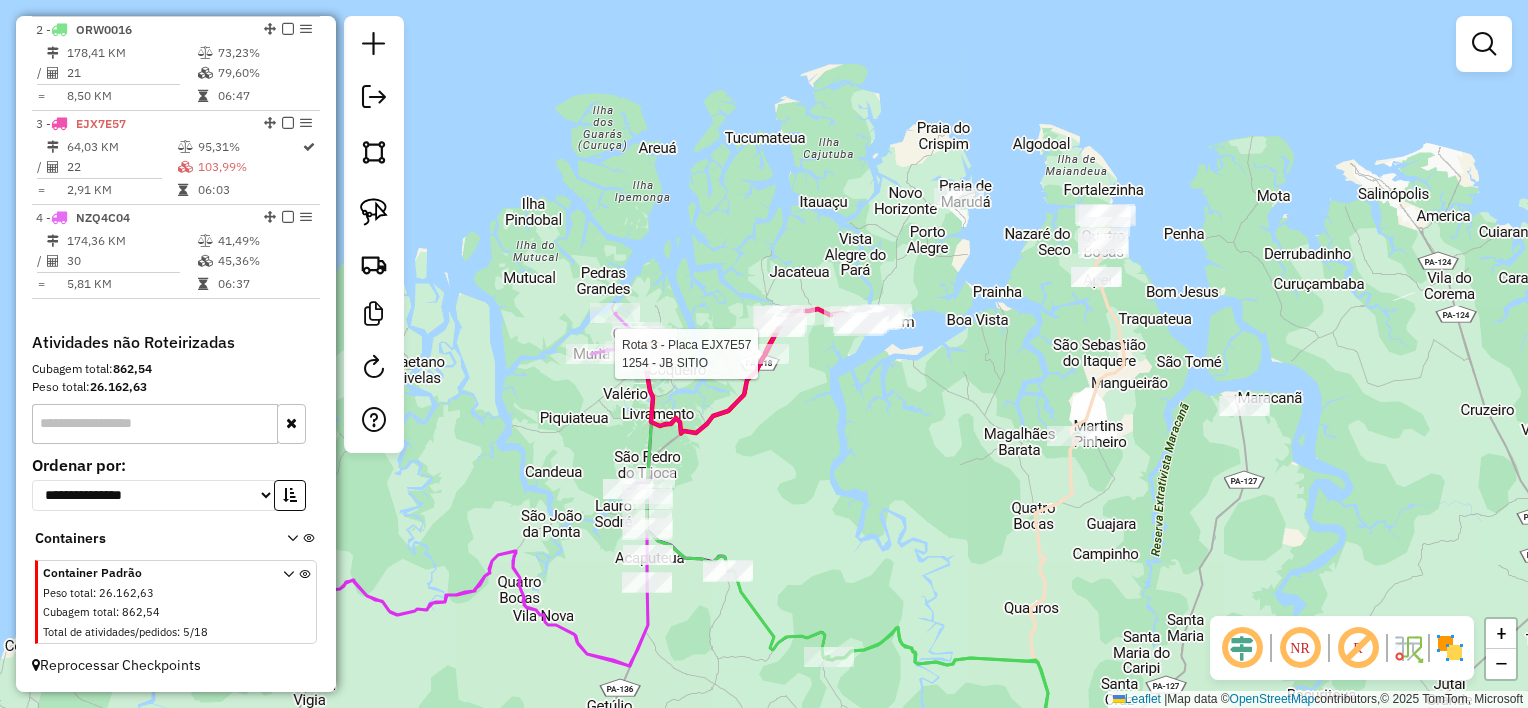 select on "**********" 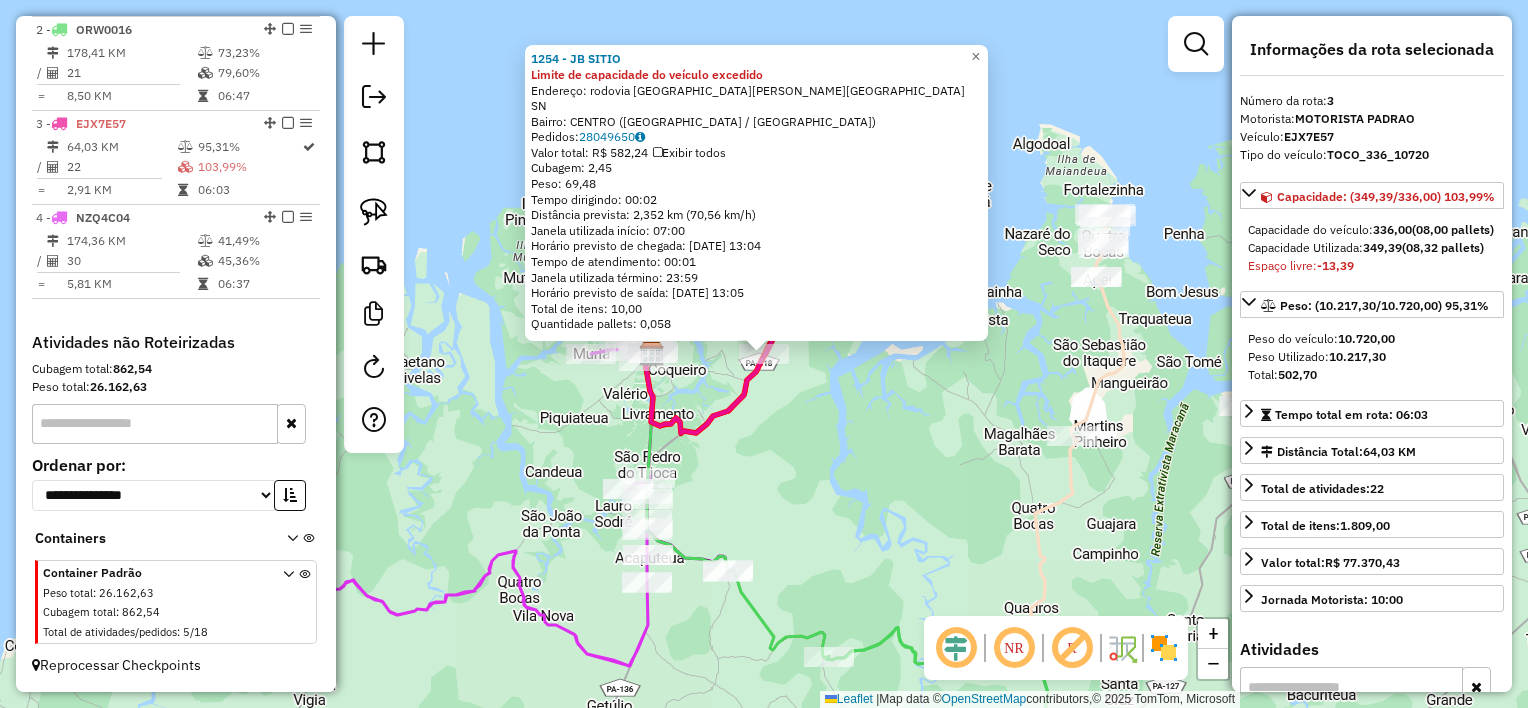 click on "Rota 3 - Placa EJX7E57  1254 - JB SITIO 1254 - JB SITIO Limite de capacidade do veículo excedido  Endereço:  rodovia [GEOGRAPHIC_DATA] marapanim SN   [GEOGRAPHIC_DATA]: [GEOGRAPHIC_DATA] ([GEOGRAPHIC_DATA] / [GEOGRAPHIC_DATA])   Pedidos:  28049650   Valor total: R$ 582,24   Exibir todos   Cubagem: 2,45  Peso: 69,48  Tempo dirigindo: 00:02   Distância prevista: 2,352 km (70,56 km/h)   [GEOGRAPHIC_DATA] utilizada início: 07:00   Horário previsto de chegada: [DATE] 13:04   Tempo de atendimento: 00:01   Janela utilizada término: 23:59   Horário previsto de saída: [DATE] 13:05   Total de itens: 10,00   Quantidade pallets: 0,058  × Janela de atendimento Grade de atendimento Capacidade Transportadoras Veículos Cliente Pedidos  Rotas Selecione os dias de semana para filtrar as janelas de atendimento  Seg   Ter   Qua   Qui   Sex   Sáb   Dom  Informe o período da janela de atendimento: De: Até:  Filtrar exatamente a janela do cliente  Considerar janela de atendimento padrão  Selecione os dias de semana para filtrar as grades de atendimento  Seg   Ter   Qua  +" 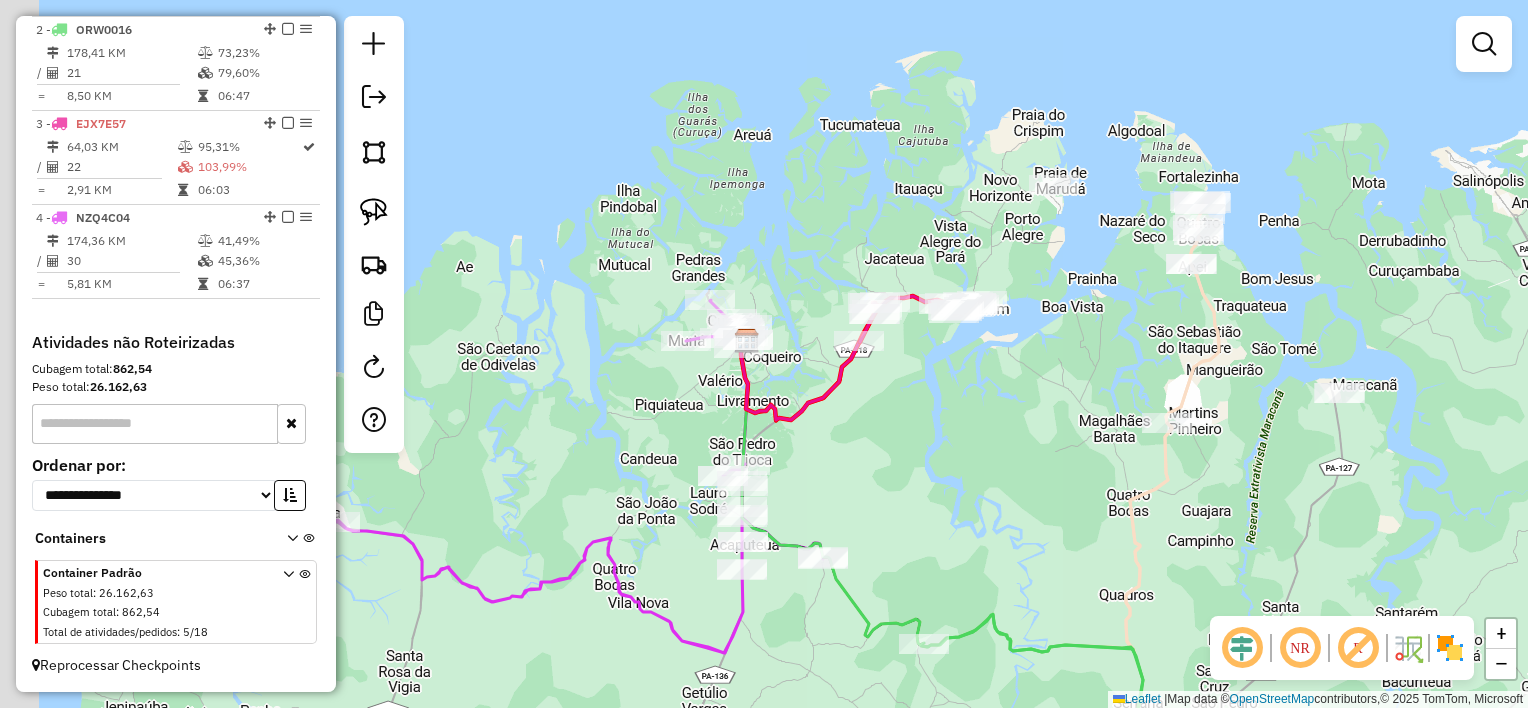 drag, startPoint x: 745, startPoint y: 469, endPoint x: 926, endPoint y: 456, distance: 181.46625 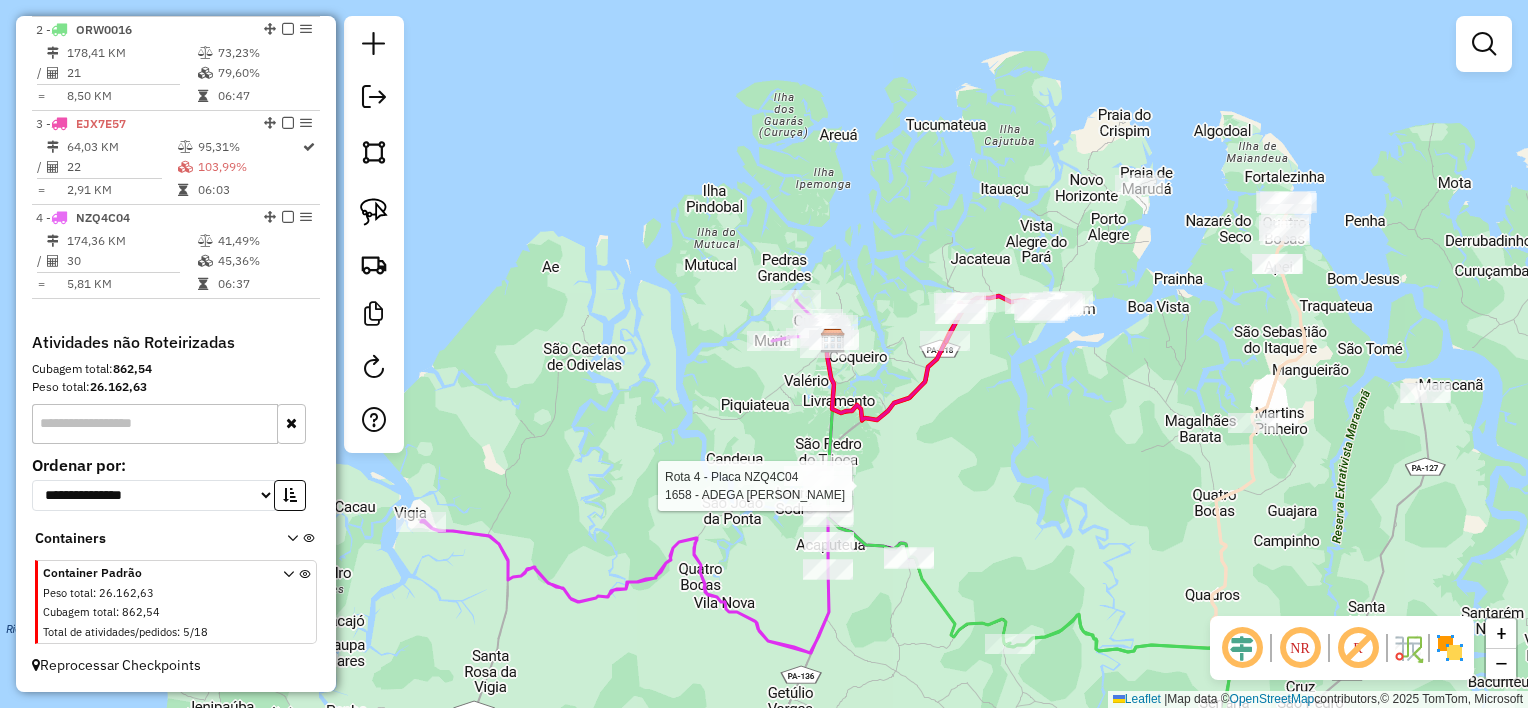 select on "**********" 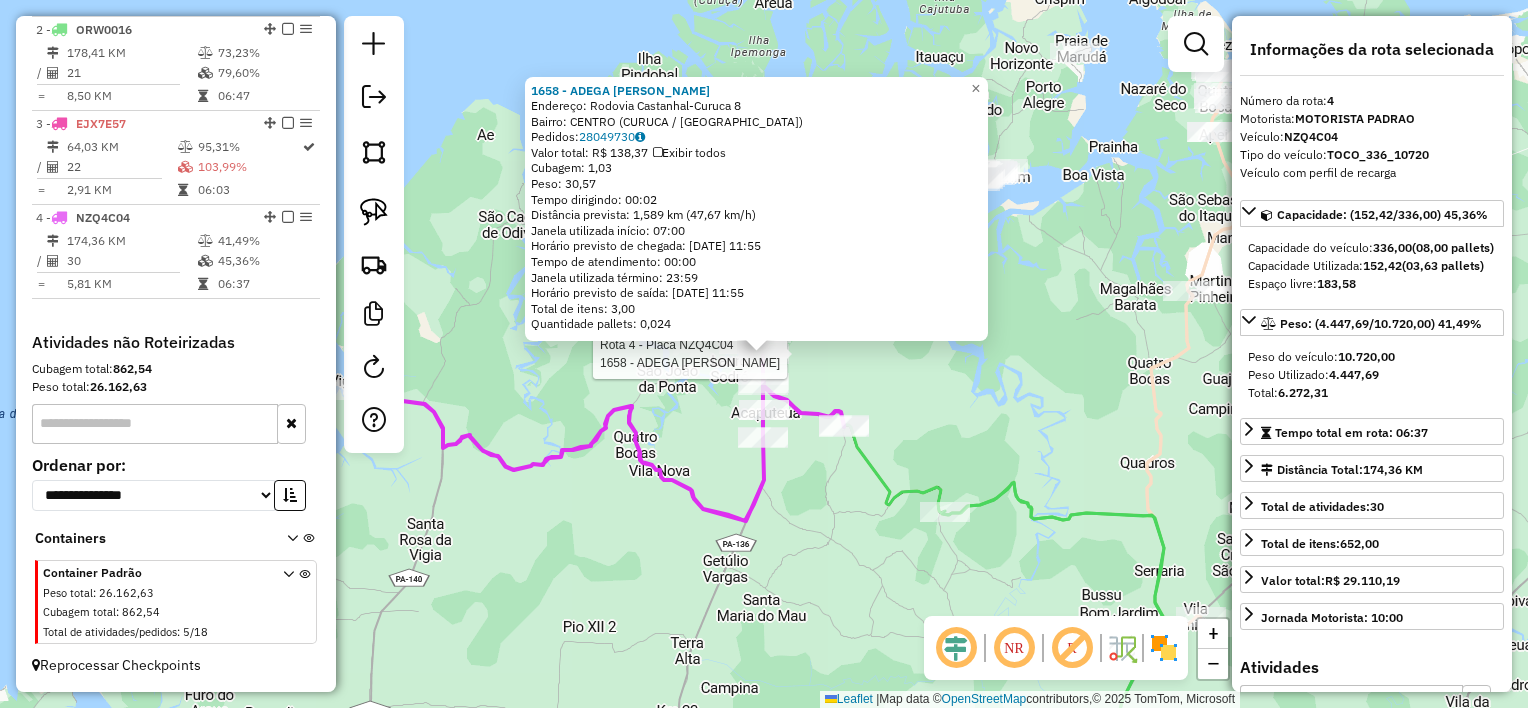 click on "Rota 4 - Placa NZQ4C04  1658 - ADEGA SaO [PERSON_NAME] 1658 - ADEGA SaO [PERSON_NAME]:  [GEOGRAPHIC_DATA] Castanhal-[GEOGRAPHIC_DATA] 8   Bairro: [GEOGRAPHIC_DATA] ([GEOGRAPHIC_DATA] / [GEOGRAPHIC_DATA])   Pedidos:  28049730   Valor total: R$ 138,37   Exibir todos   Cubagem: 1,03  Peso: 30,57  Tempo dirigindo: 00:02   Distância prevista: 1,589 km (47,67 km/h)   Janela utilizada início: 07:00   Horário previsto de chegada: [DATE] 11:55   Tempo de atendimento: 00:00   Janela utilizada término: 23:59   Horário previsto de saída: [DATE] 11:55   Total de itens: 3,00   Quantidade pallets: 0,024  × Janela de atendimento Grade de atendimento Capacidade Transportadoras Veículos Cliente Pedidos  Rotas Selecione os dias de semana para filtrar as janelas de atendimento  Seg   Ter   Qua   Qui   Sex   Sáb   Dom  Informe o período da janela de atendimento: De: Até:  Filtrar exatamente a janela do cliente  Considerar janela de atendimento padrão  Selecione os dias de semana para filtrar as grades de atendimento  Seg   Ter   Qua   Qui   Sex   Sáb   Dom   De:   Até:" 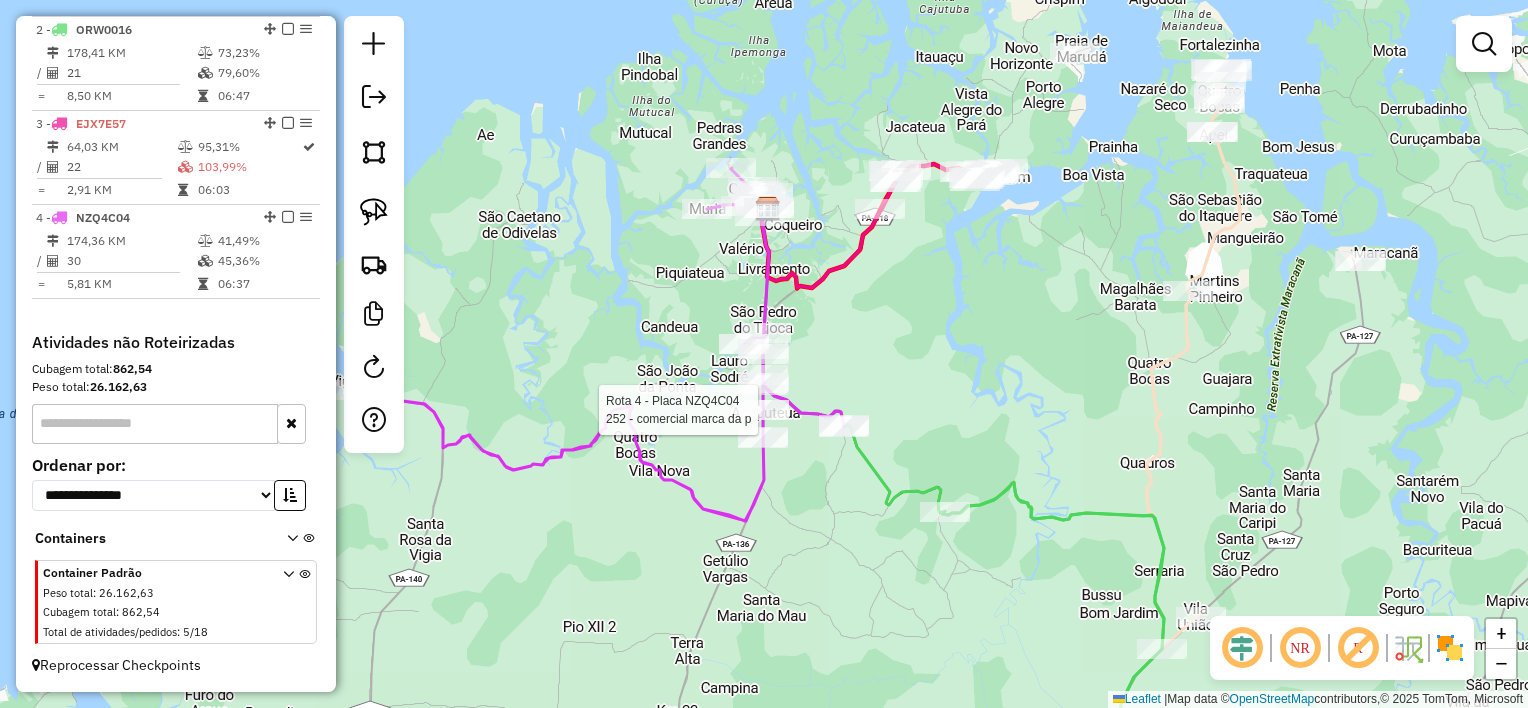 select on "**********" 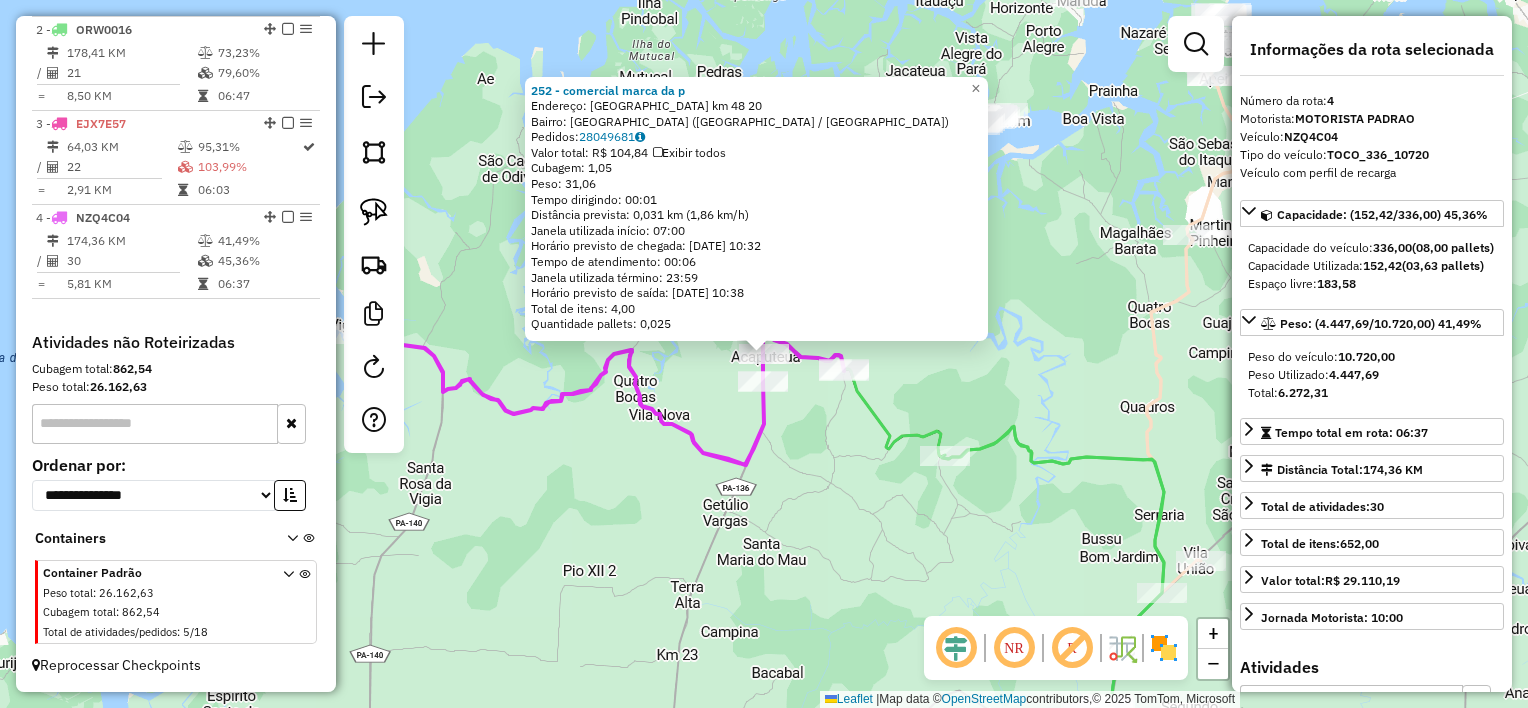 click on "Rota 4 - Placa NZQ4C04  1144 - TEMP DA MORENA Rota 4 - Placa NZQ4C04  784 - FERA MERCANTIL 252 - comercial marca da p  Endereço:  [GEOGRAPHIC_DATA] km 48 20   Bairro: [GEOGRAPHIC_DATA] ([GEOGRAPHIC_DATA] / [GEOGRAPHIC_DATA])   Pedidos:  28049681   Valor total: R$ 104,84   Exibir todos   Cubagem: 1,05  Peso: 31,06  Tempo dirigindo: 00:01   Distância prevista: 0,031 km (1,86 km/h)   Janela utilizada início: 07:00   Horário previsto de chegada: [DATE] 10:32   Tempo de atendimento: 00:06   Janela utilizada término: 23:59   Horário previsto de saída: [DATE] 10:38   Total de itens: 4,00   Quantidade pallets: 0,025  × Janela de atendimento Grade de atendimento Capacidade Transportadoras Veículos Cliente Pedidos  Rotas Selecione os dias de semana para filtrar as janelas de atendimento  Seg   Ter   Qua   Qui   Sex   Sáb   Dom  Informe o período da janela de atendimento: De: Até:  Filtrar exatamente a janela do cliente  Considerar janela de atendimento padrão  Selecione os dias de semana para filtrar as grades de atendimento +" 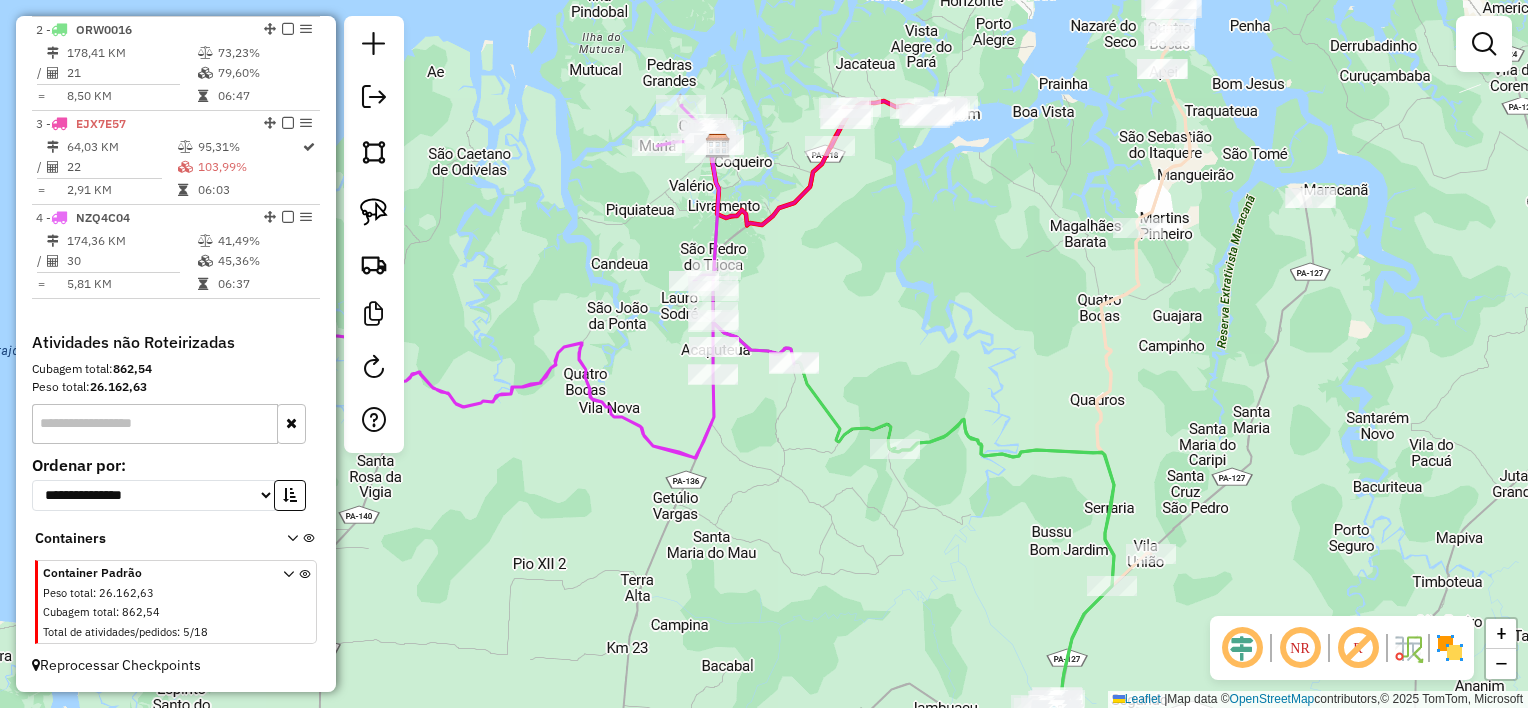 drag, startPoint x: 910, startPoint y: 546, endPoint x: 860, endPoint y: 539, distance: 50.48762 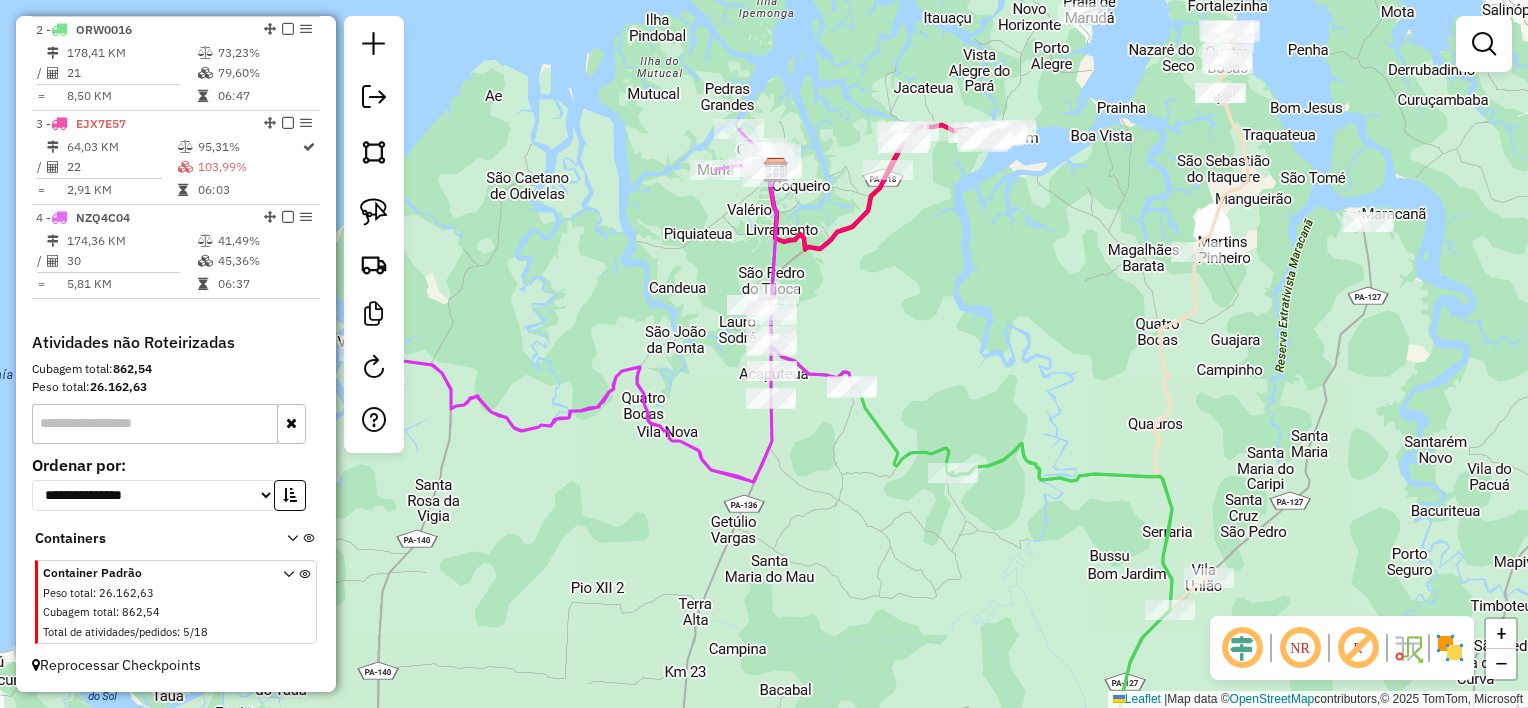 drag, startPoint x: 898, startPoint y: 356, endPoint x: 902, endPoint y: 373, distance: 17.464249 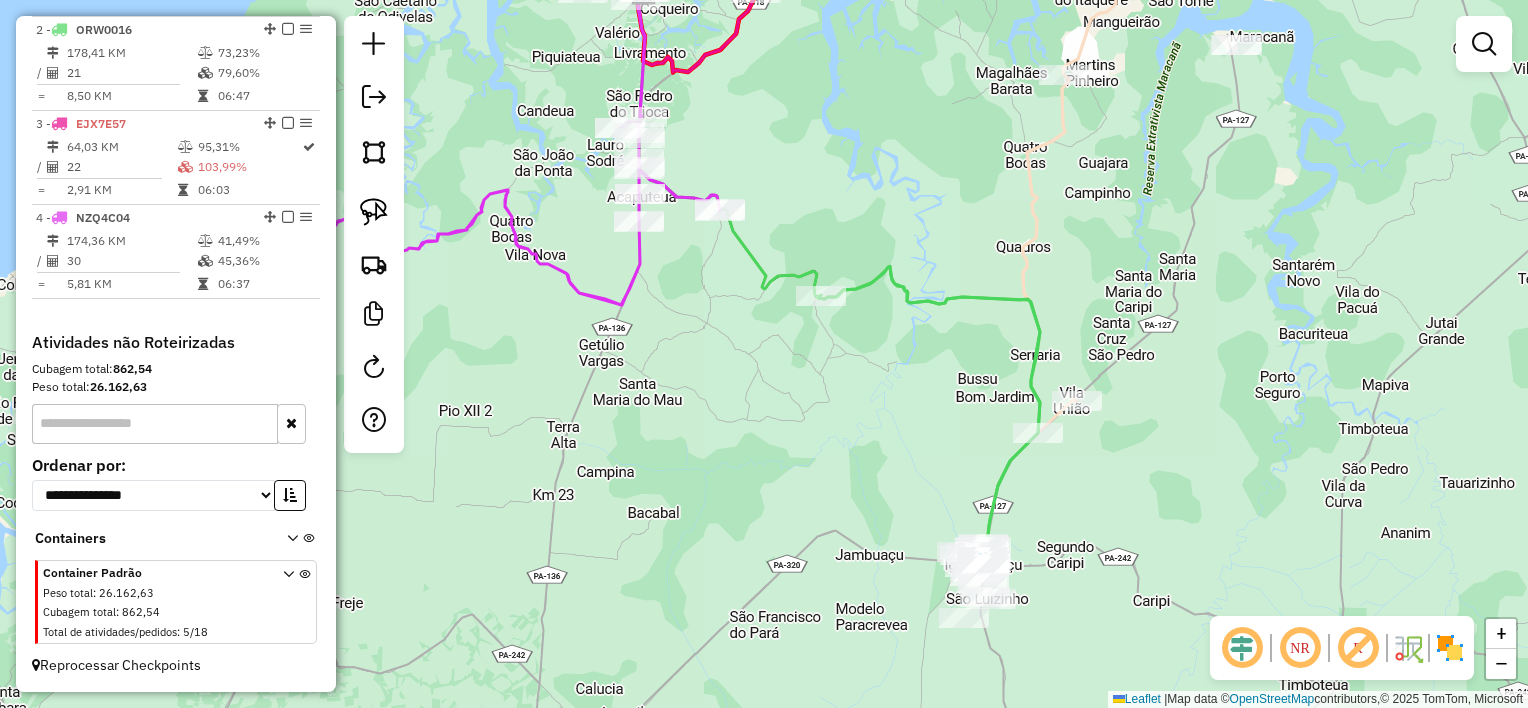 drag, startPoint x: 1013, startPoint y: 376, endPoint x: 820, endPoint y: 128, distance: 314.2499 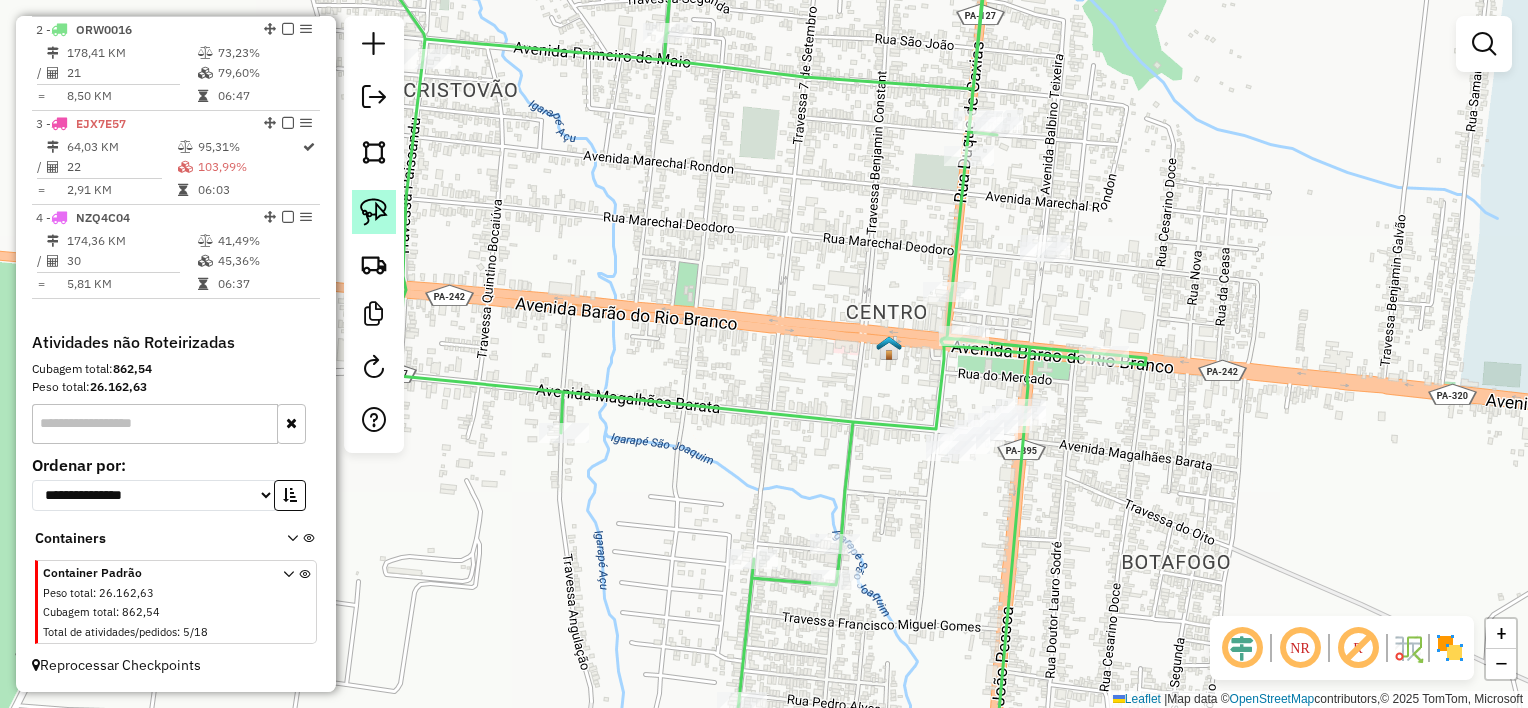 click 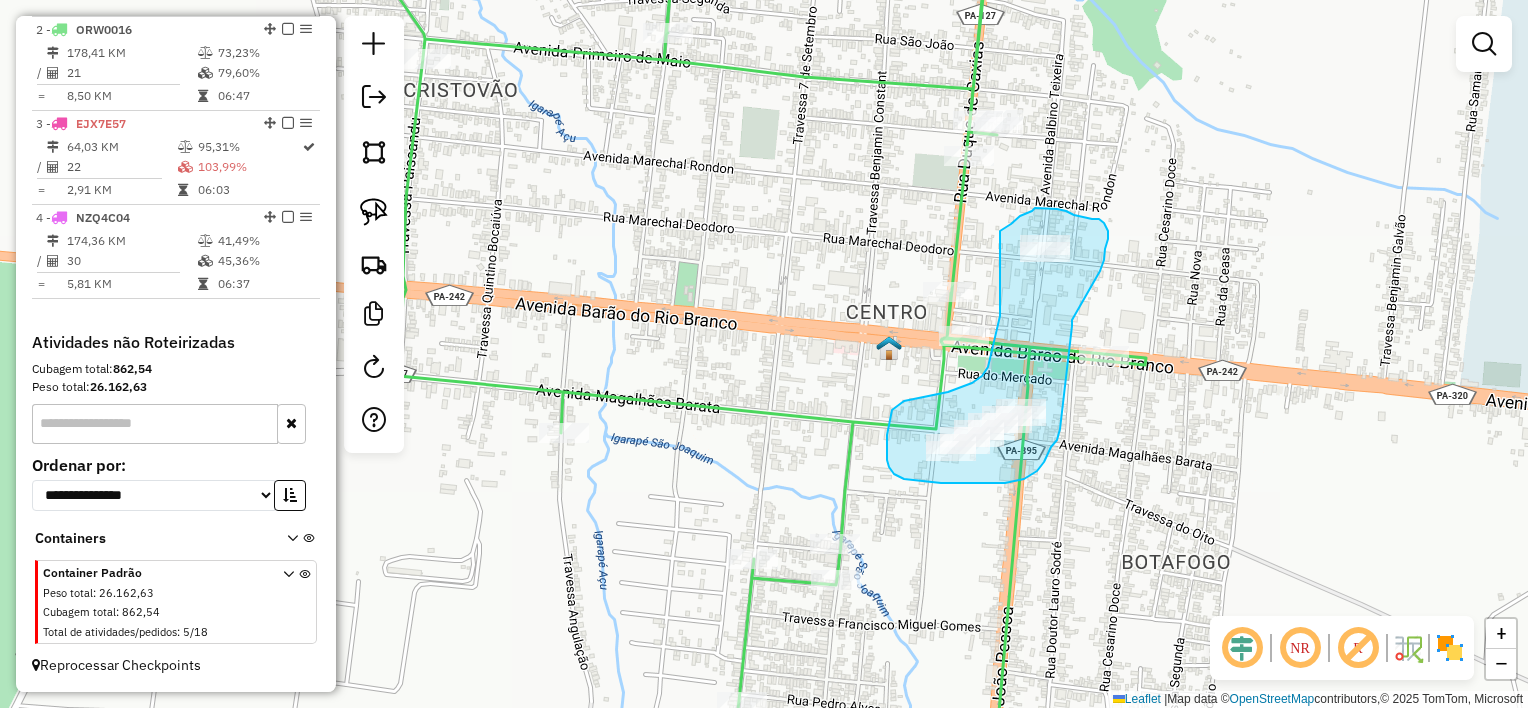 drag, startPoint x: 1072, startPoint y: 326, endPoint x: 1064, endPoint y: 404, distance: 78.40918 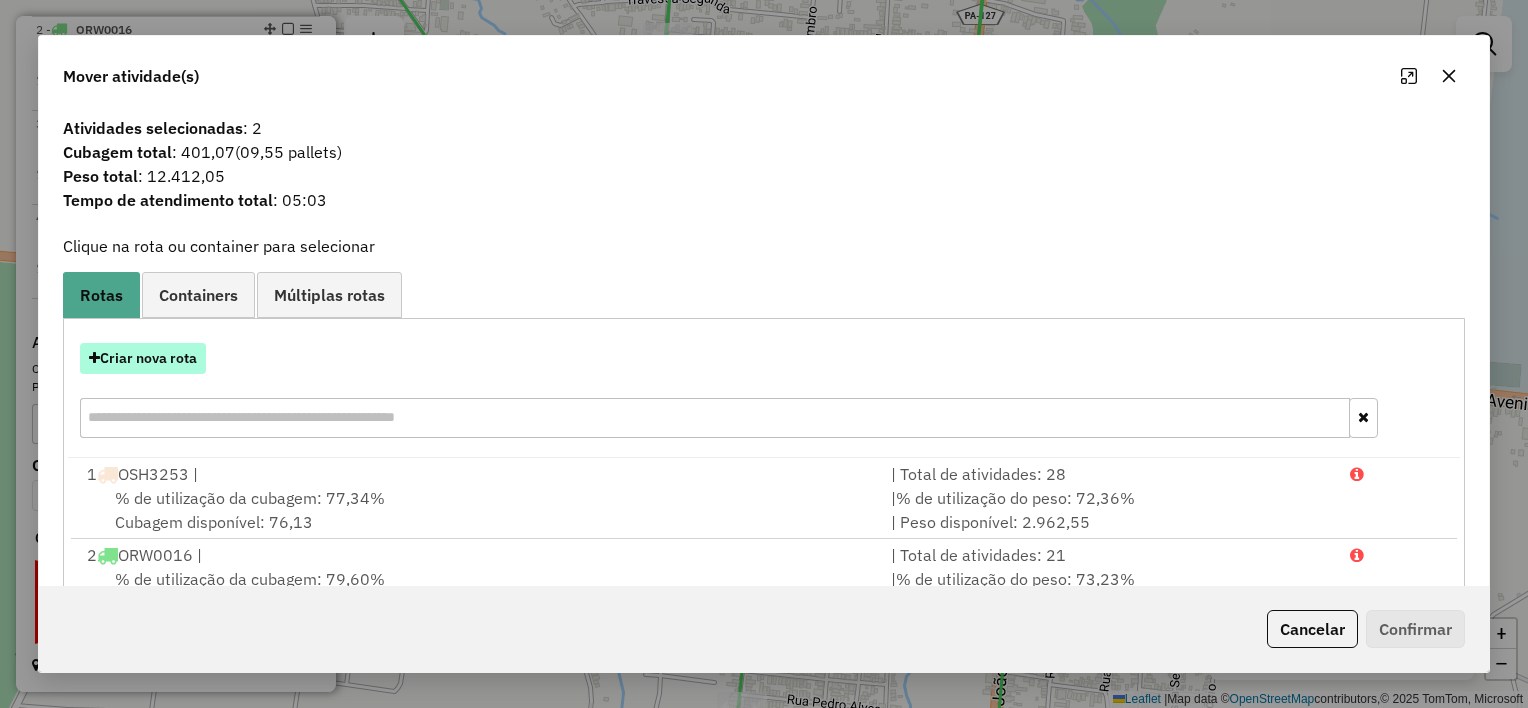 click on "Criar nova rota" at bounding box center [143, 358] 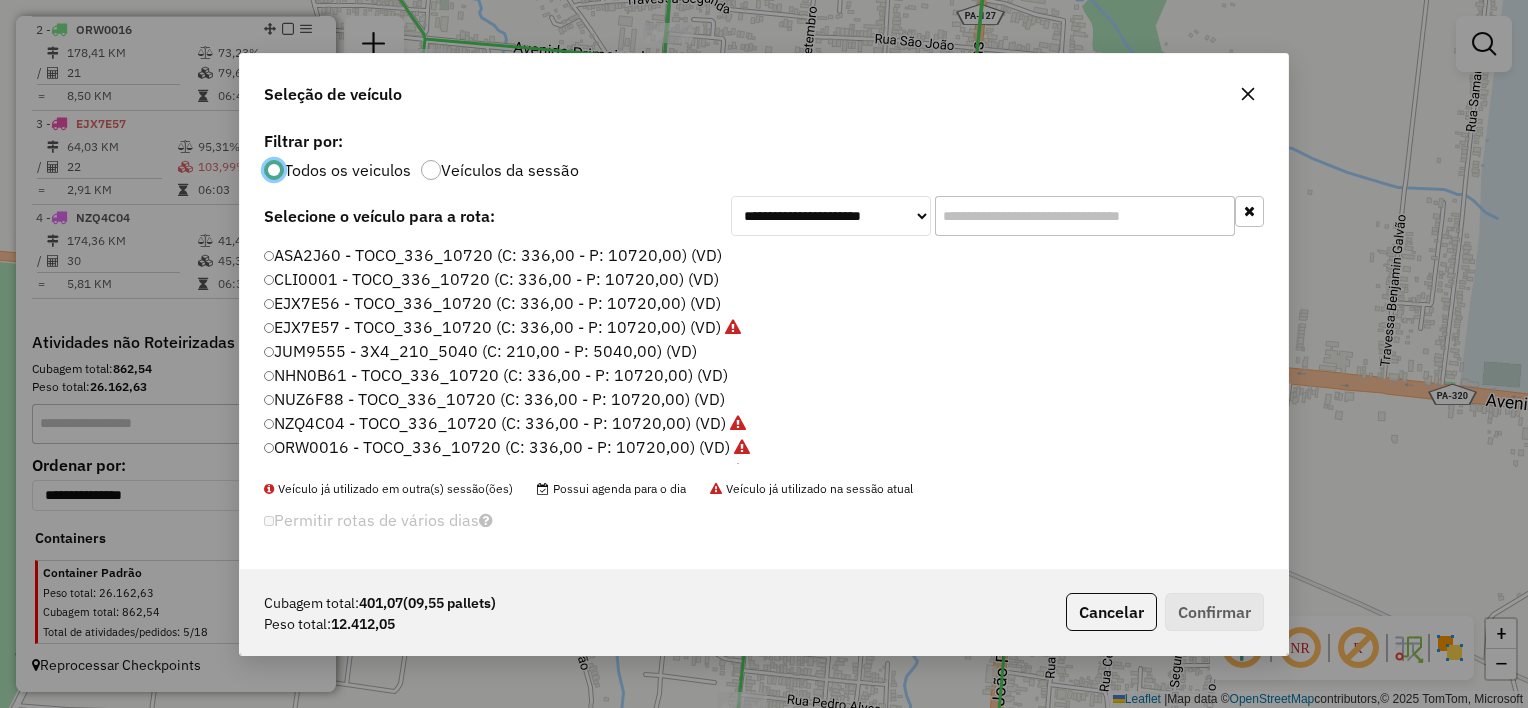 scroll, scrollTop: 10, scrollLeft: 6, axis: both 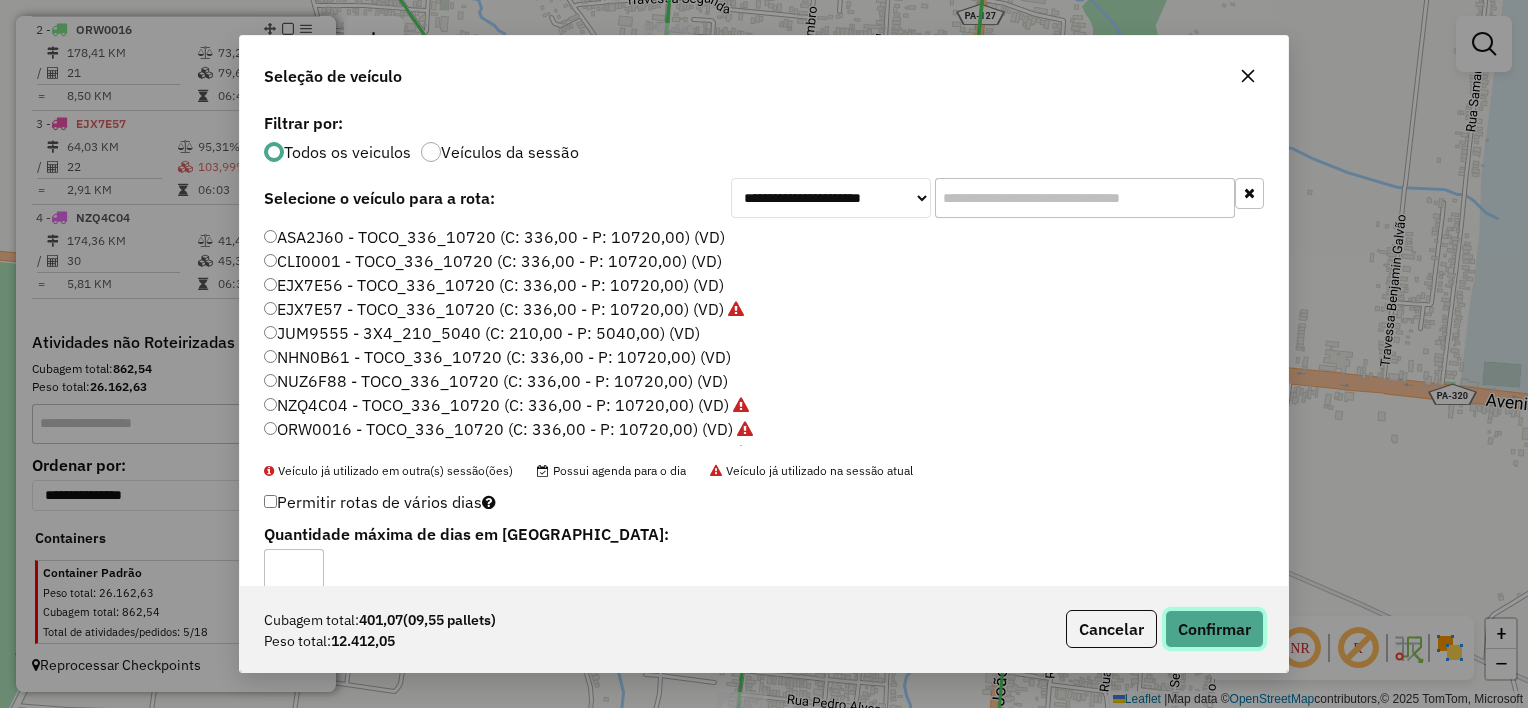 click on "Confirmar" 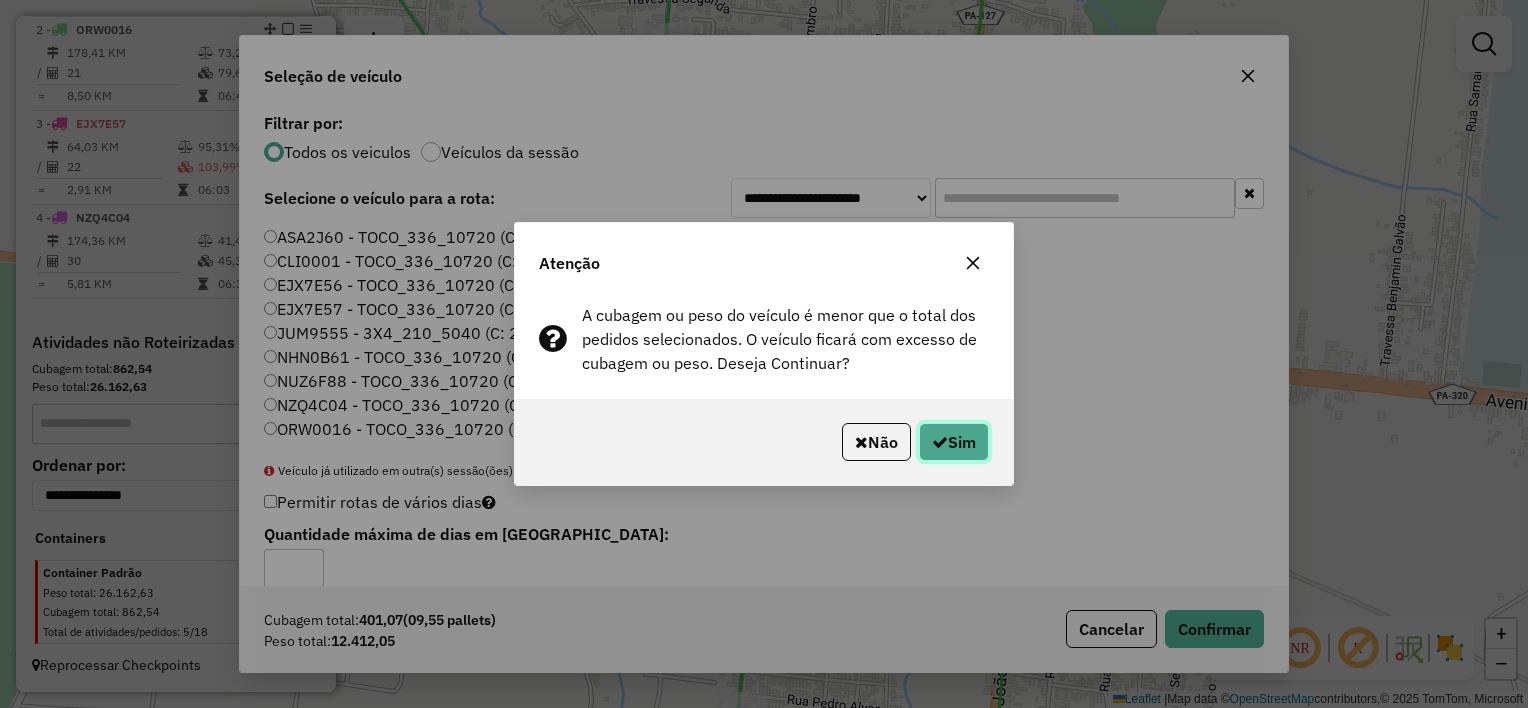 click on "Sim" 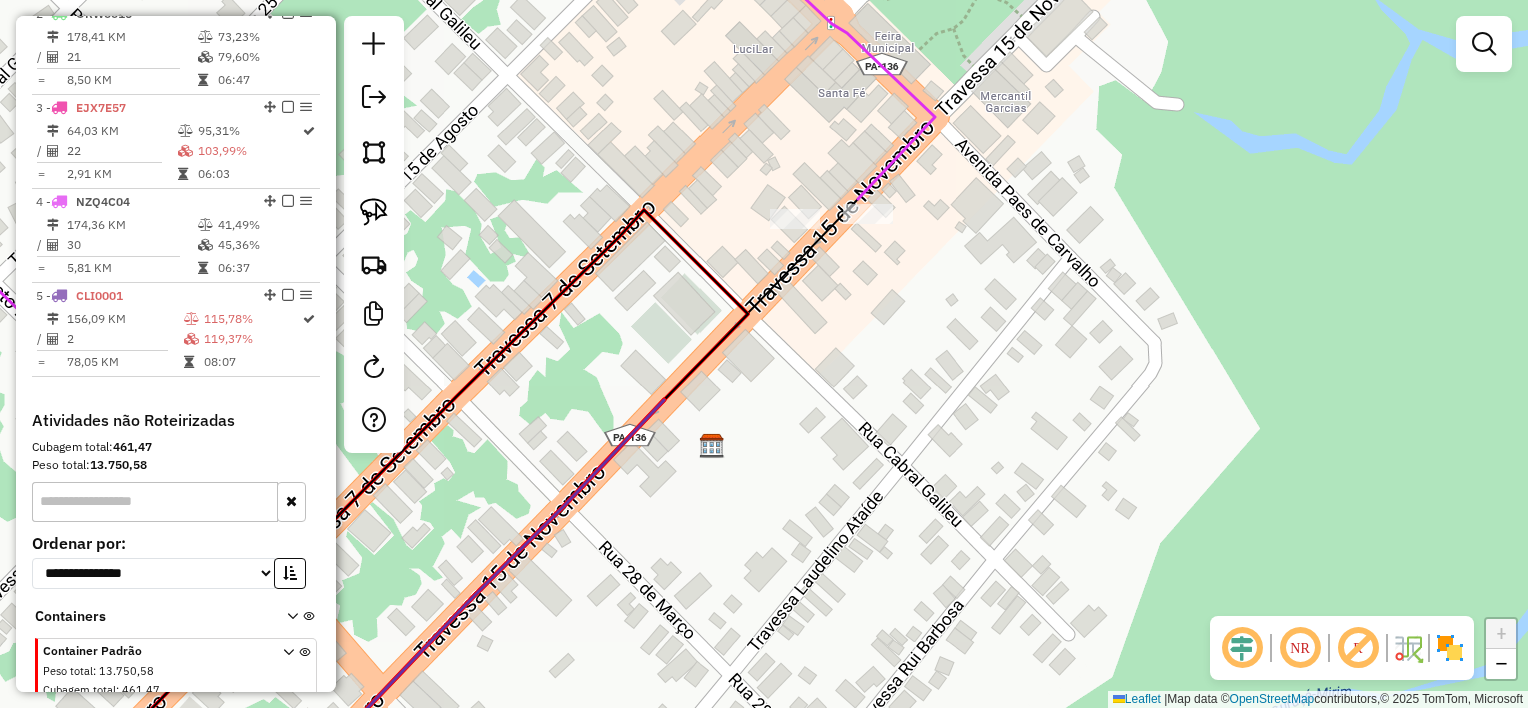 drag, startPoint x: 817, startPoint y: 120, endPoint x: 748, endPoint y: 137, distance: 71.063354 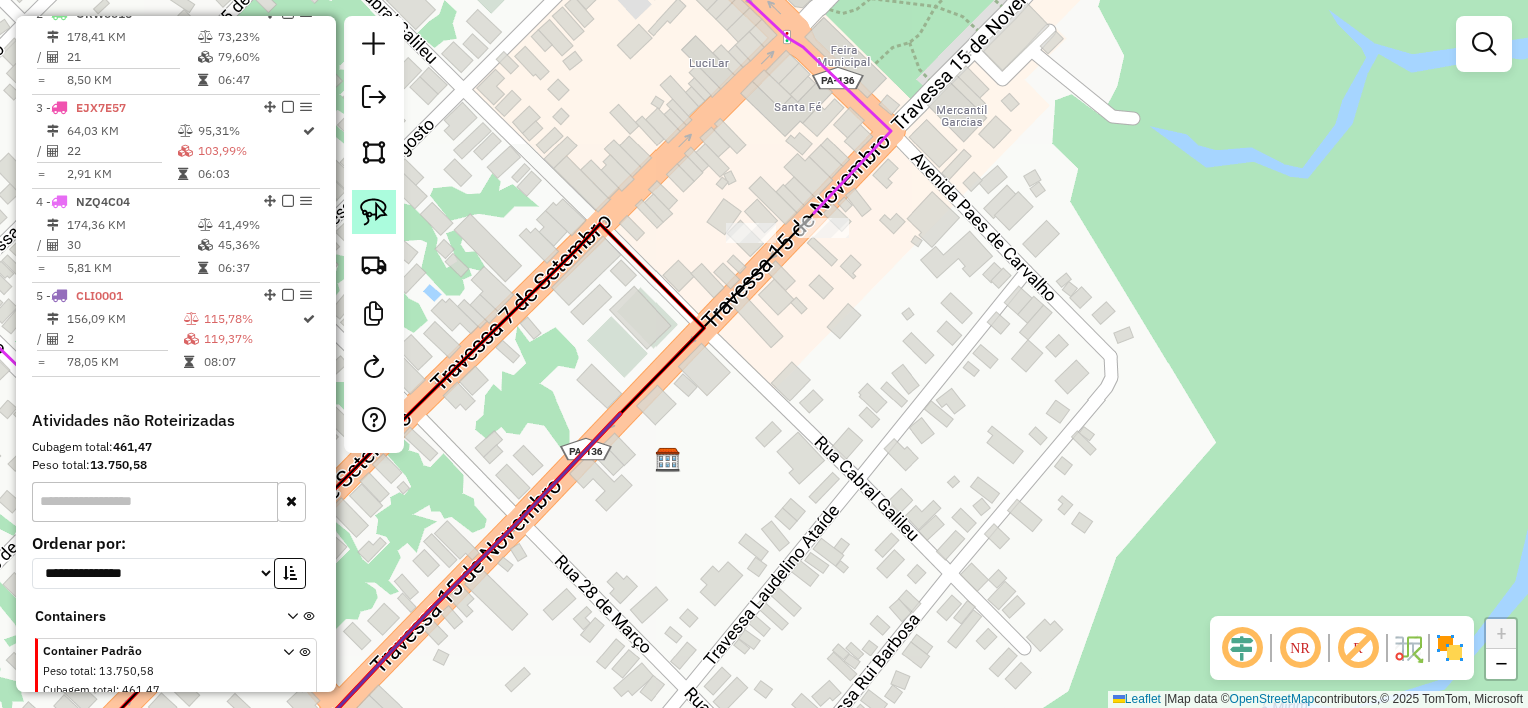 click 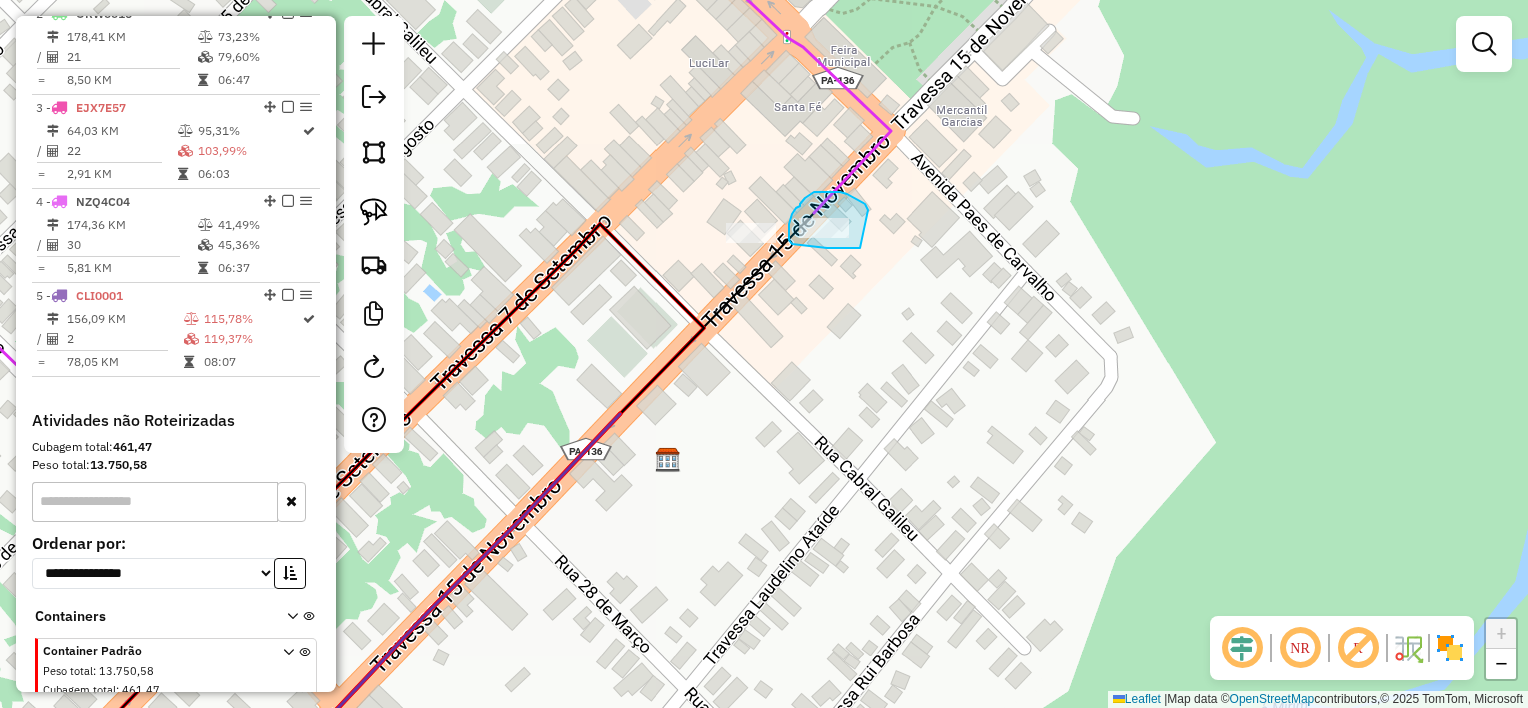 drag, startPoint x: 863, startPoint y: 204, endPoint x: 860, endPoint y: 248, distance: 44.102154 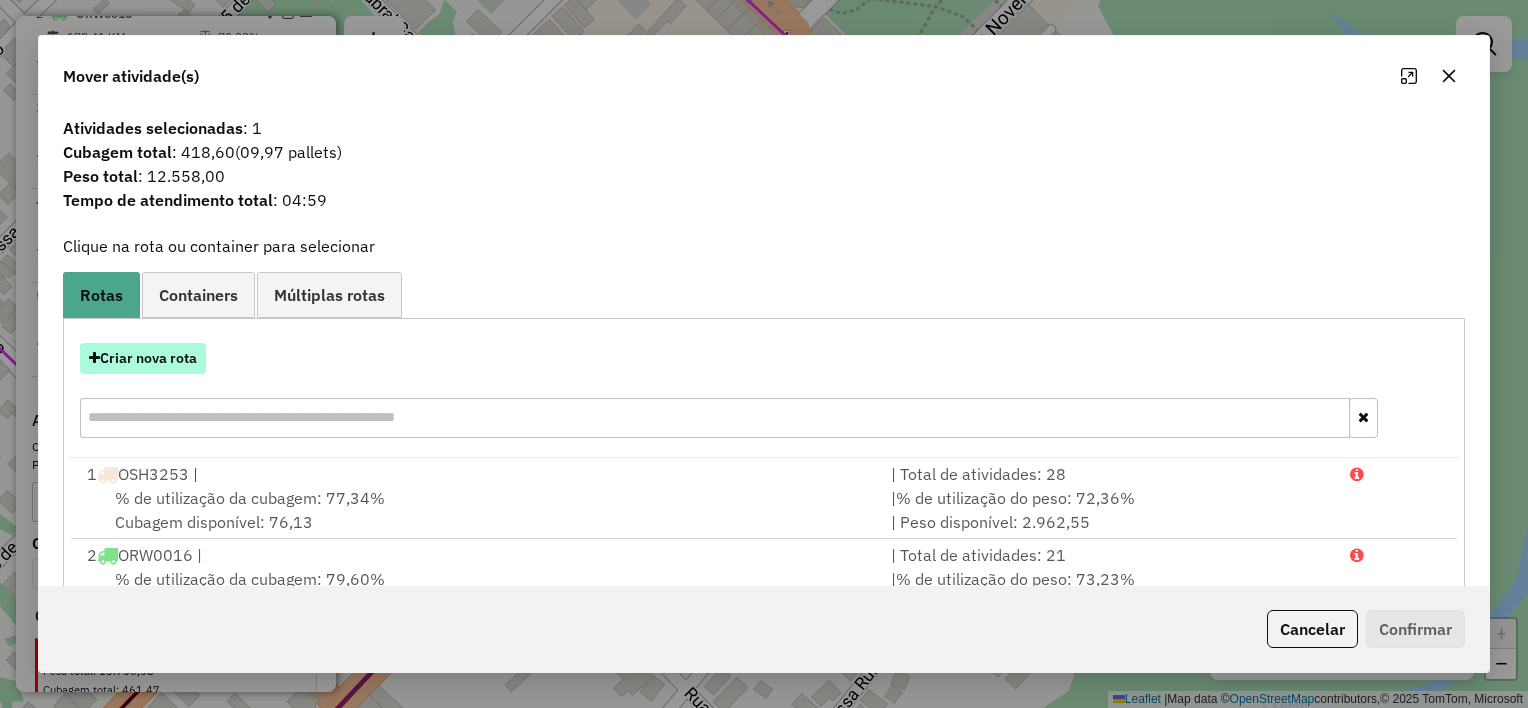 click on "Criar nova rota" at bounding box center (143, 358) 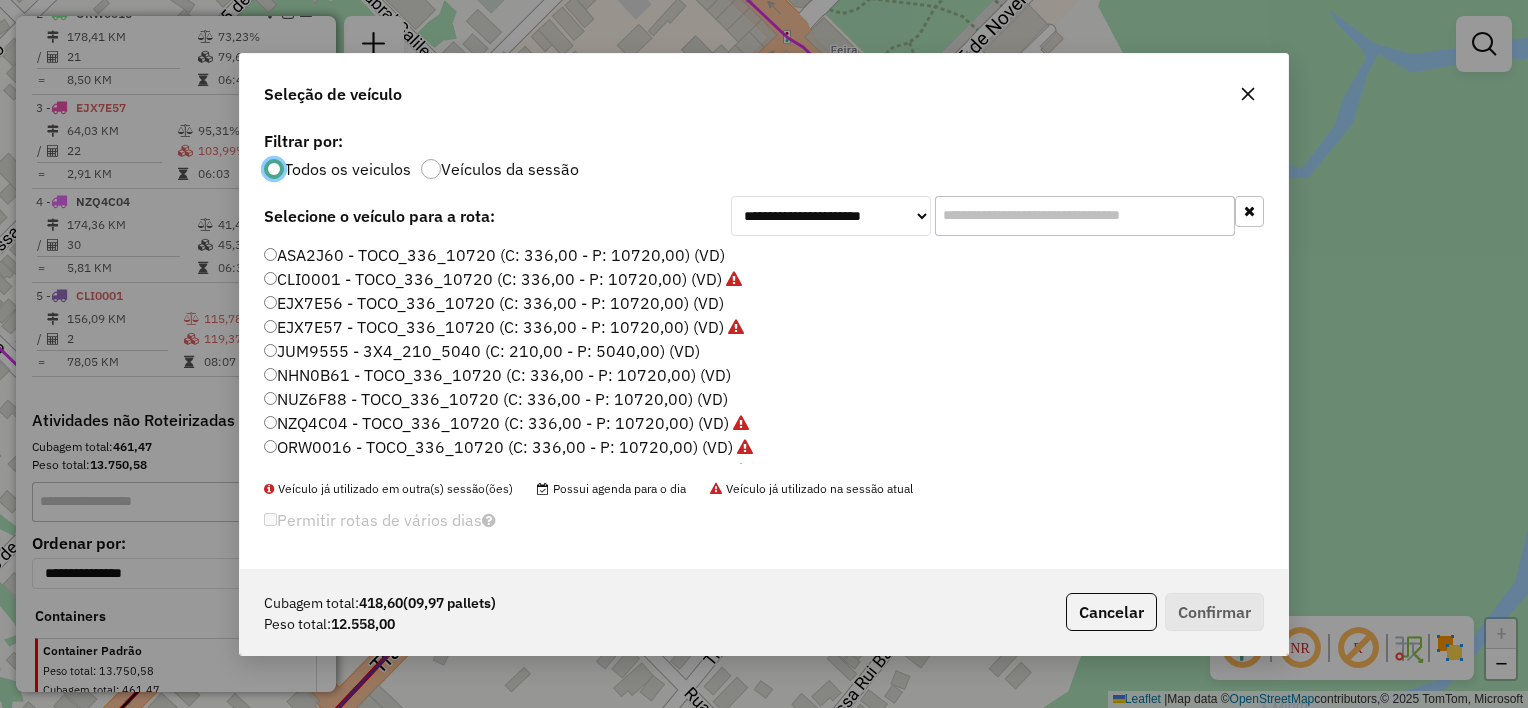 scroll, scrollTop: 10, scrollLeft: 6, axis: both 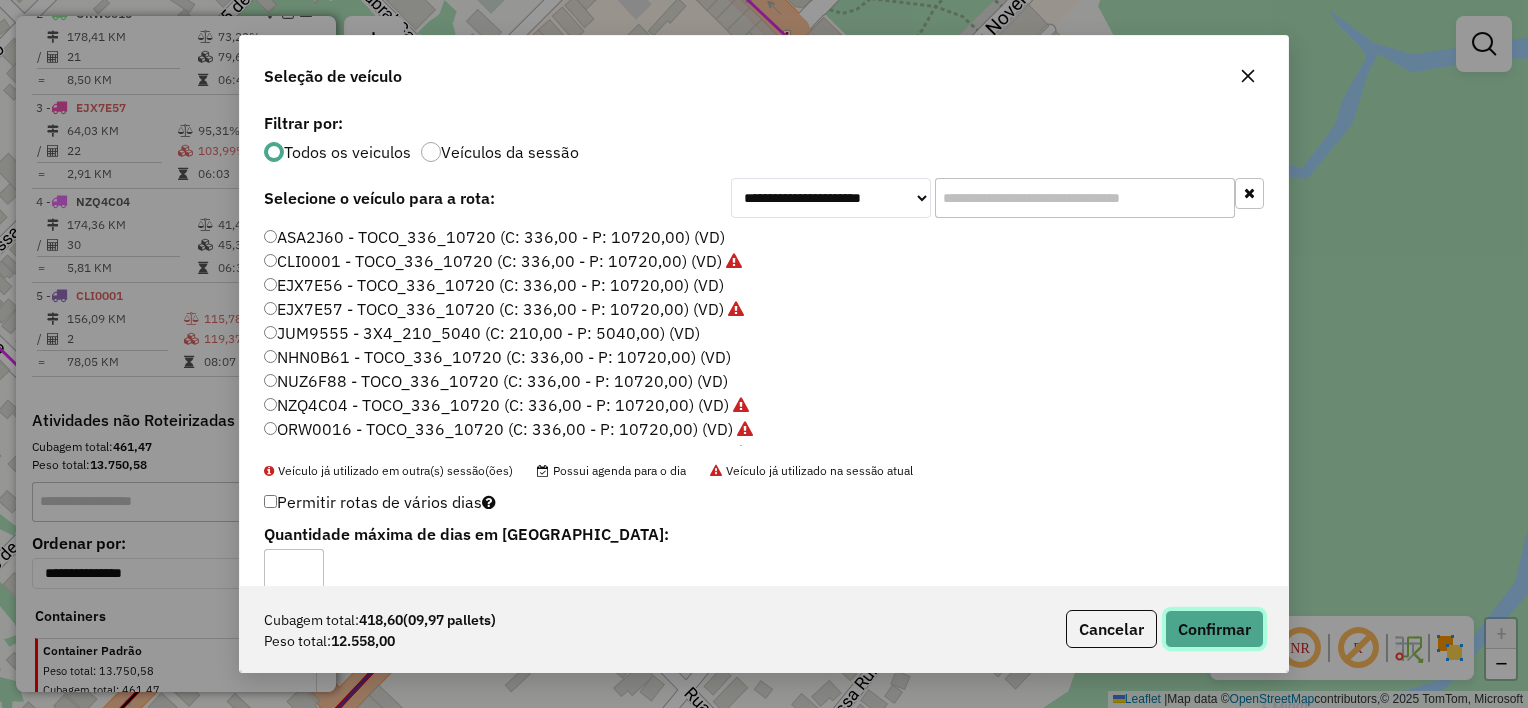 click on "Confirmar" 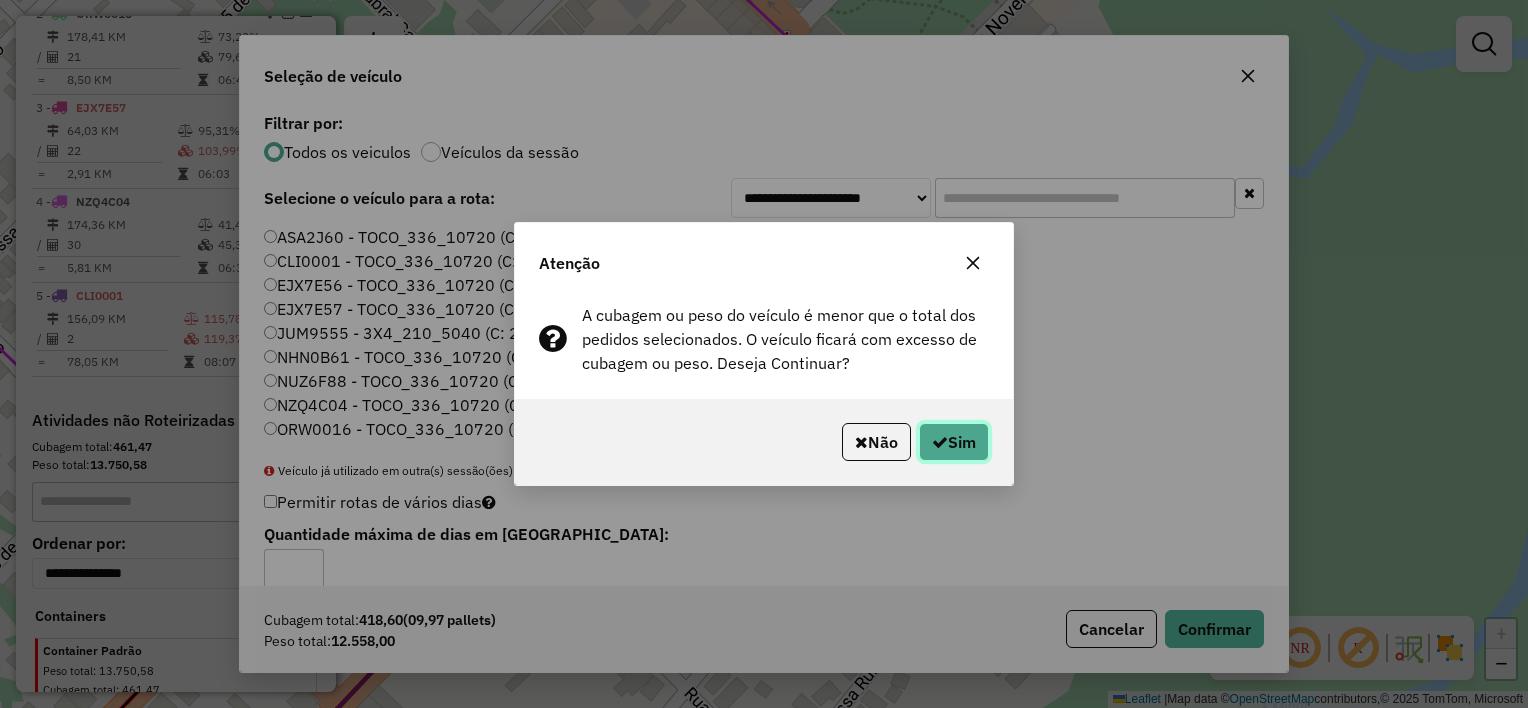 click on "Sim" 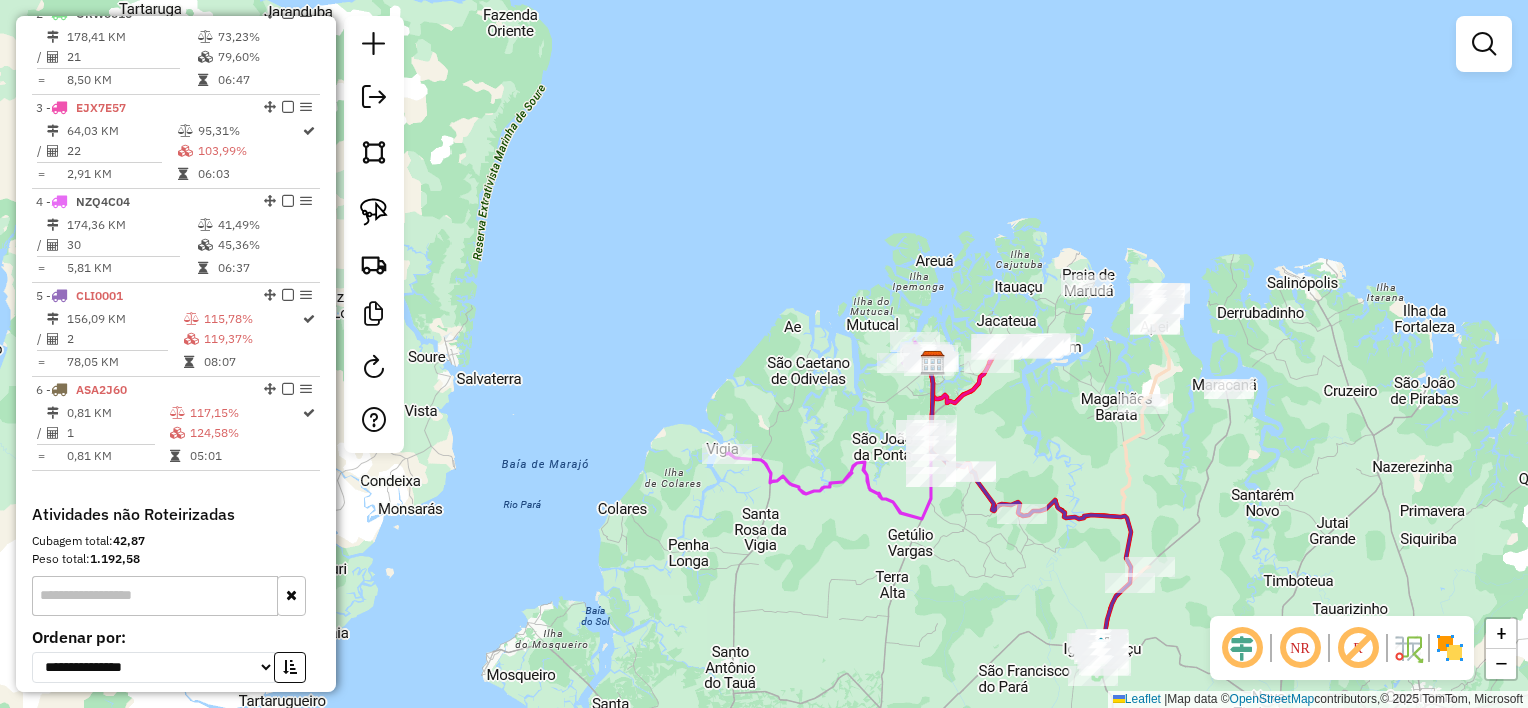 drag, startPoint x: 1026, startPoint y: 453, endPoint x: 964, endPoint y: 314, distance: 152.20053 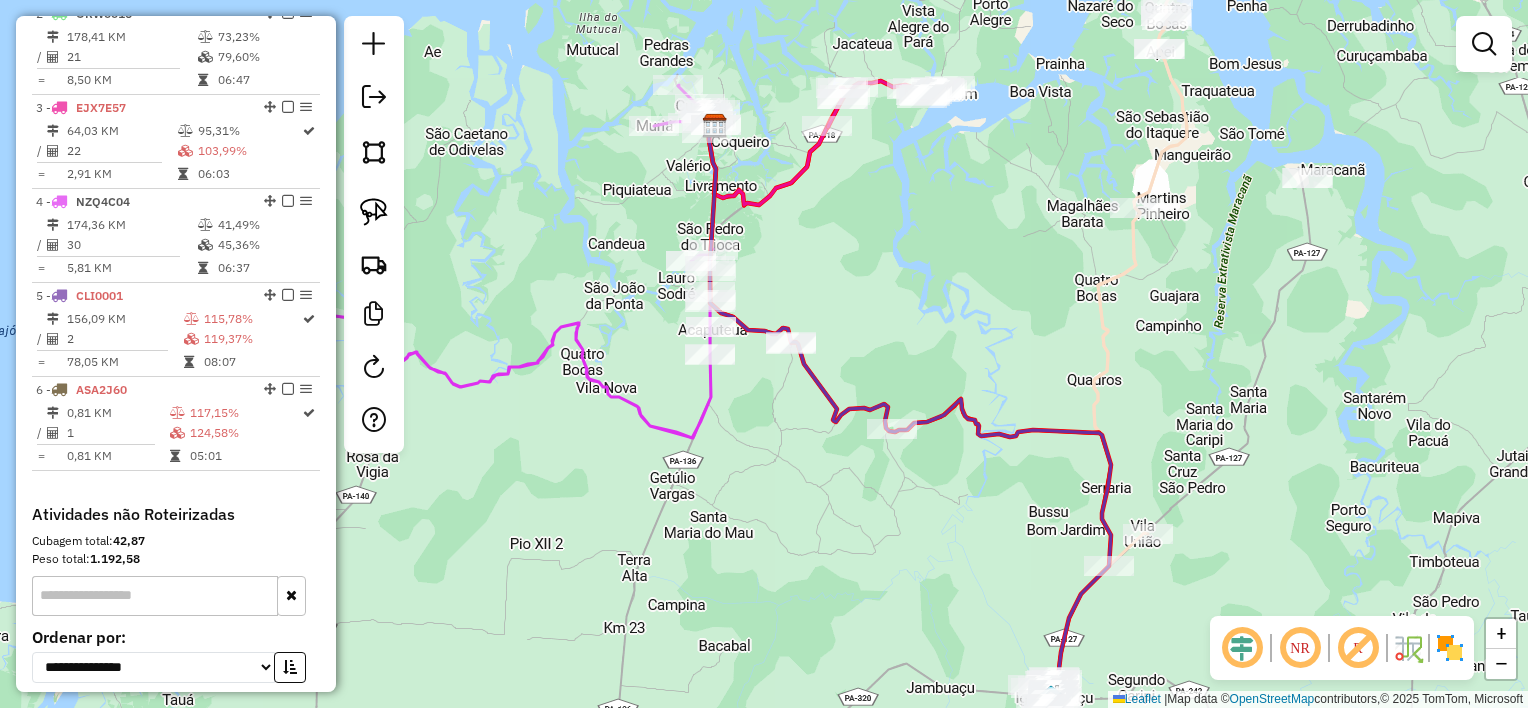drag, startPoint x: 981, startPoint y: 336, endPoint x: 969, endPoint y: 328, distance: 14.422205 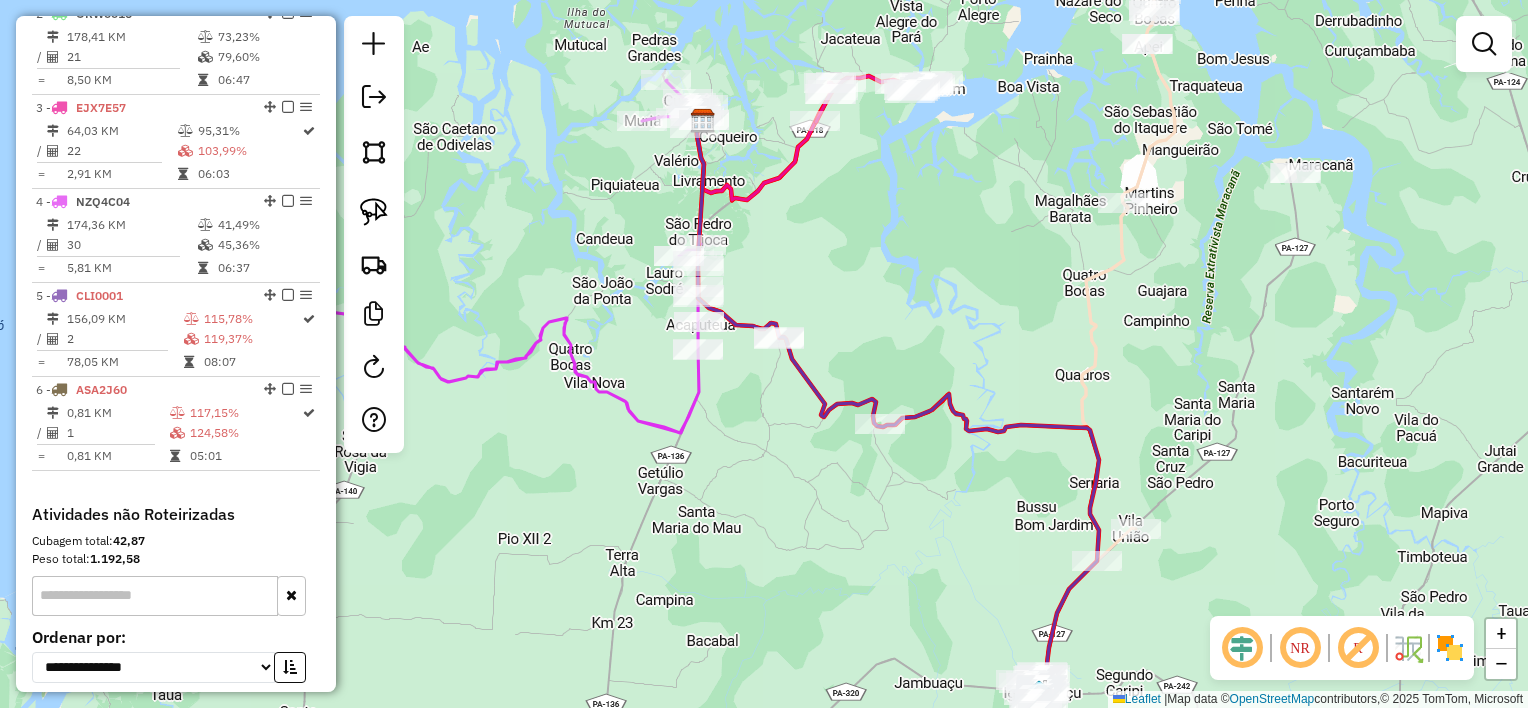click on "Janela de atendimento Grade de atendimento Capacidade Transportadoras Veículos Cliente Pedidos  Rotas Selecione os dias de semana para filtrar as janelas de atendimento  Seg   Ter   Qua   Qui   Sex   Sáb   Dom  Informe o período da janela de atendimento: De: Até:  Filtrar exatamente a janela do cliente  Considerar janela de atendimento padrão  Selecione os dias de semana para filtrar as grades de atendimento  Seg   Ter   Qua   Qui   Sex   Sáb   Dom   Considerar clientes sem dia de atendimento cadastrado  Clientes fora do dia de atendimento selecionado Filtrar as atividades entre os valores definidos abaixo:  Peso mínimo:   Peso máximo:   Cubagem mínima:   Cubagem máxima:   De:   Até:  Filtrar as atividades entre o tempo de atendimento definido abaixo:  De:   Até:   Considerar capacidade total dos clientes não roteirizados Transportadora: Selecione um ou mais itens Tipo de veículo: Selecione um ou mais itens Veículo: Selecione um ou mais itens Motorista: Selecione um ou mais itens Nome: Rótulo:" 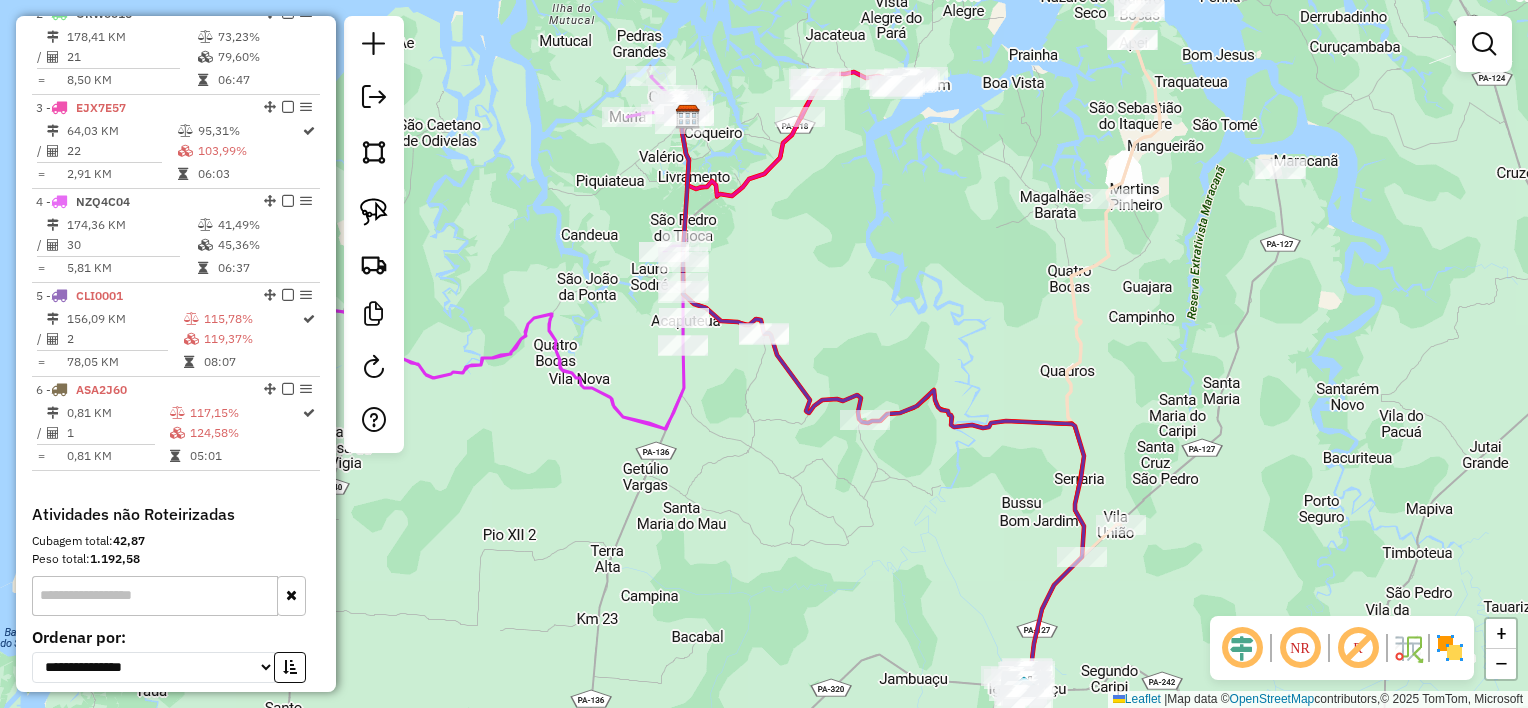 click on "Janela de atendimento Grade de atendimento Capacidade Transportadoras Veículos Cliente Pedidos  Rotas Selecione os dias de semana para filtrar as janelas de atendimento  Seg   Ter   Qua   Qui   Sex   Sáb   Dom  Informe o período da janela de atendimento: De: Até:  Filtrar exatamente a janela do cliente  Considerar janela de atendimento padrão  Selecione os dias de semana para filtrar as grades de atendimento  Seg   Ter   Qua   Qui   Sex   Sáb   Dom   Considerar clientes sem dia de atendimento cadastrado  Clientes fora do dia de atendimento selecionado Filtrar as atividades entre os valores definidos abaixo:  Peso mínimo:   Peso máximo:   Cubagem mínima:   Cubagem máxima:   De:   Até:  Filtrar as atividades entre o tempo de atendimento definido abaixo:  De:   Até:   Considerar capacidade total dos clientes não roteirizados Transportadora: Selecione um ou mais itens Tipo de veículo: Selecione um ou mais itens Veículo: Selecione um ou mais itens Motorista: Selecione um ou mais itens Nome: Rótulo:" 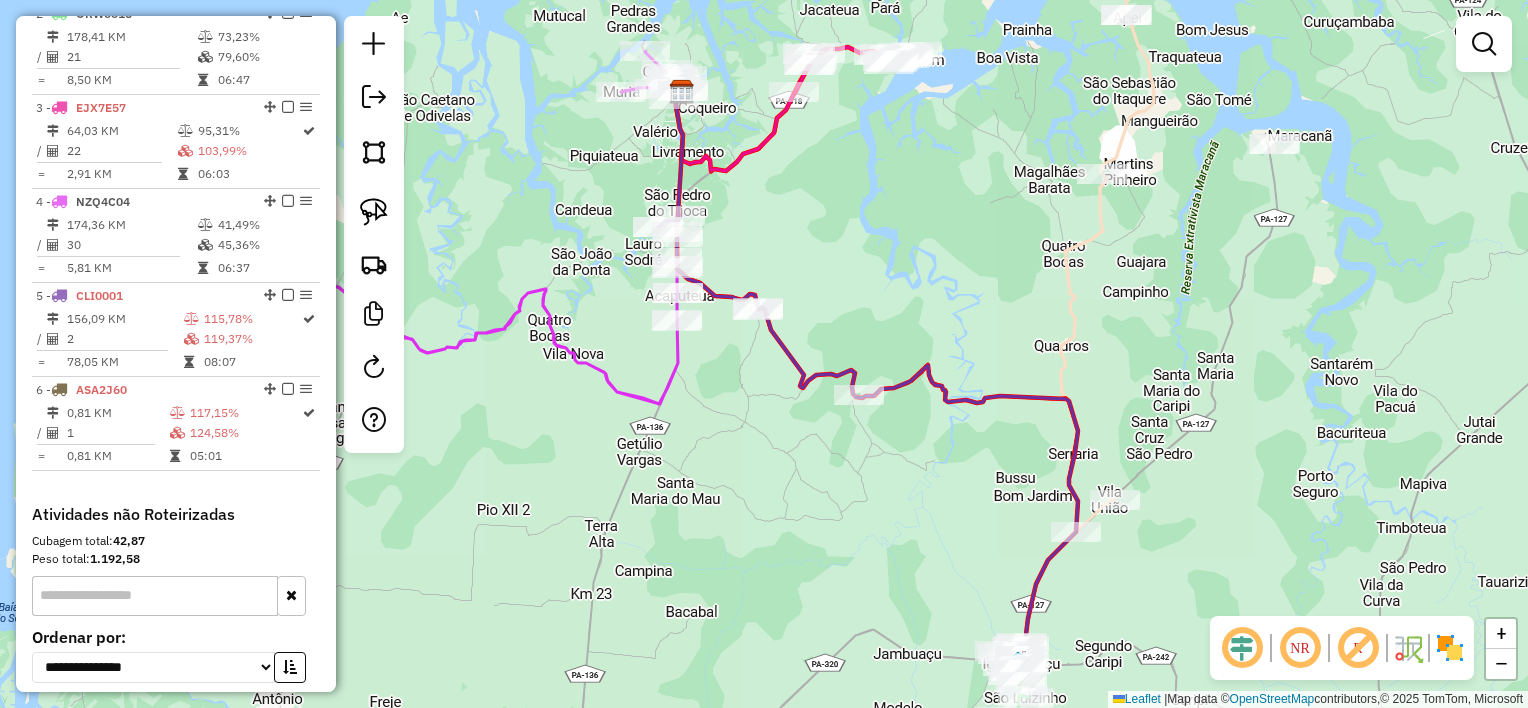 drag, startPoint x: 849, startPoint y: 302, endPoint x: 844, endPoint y: 264, distance: 38.327538 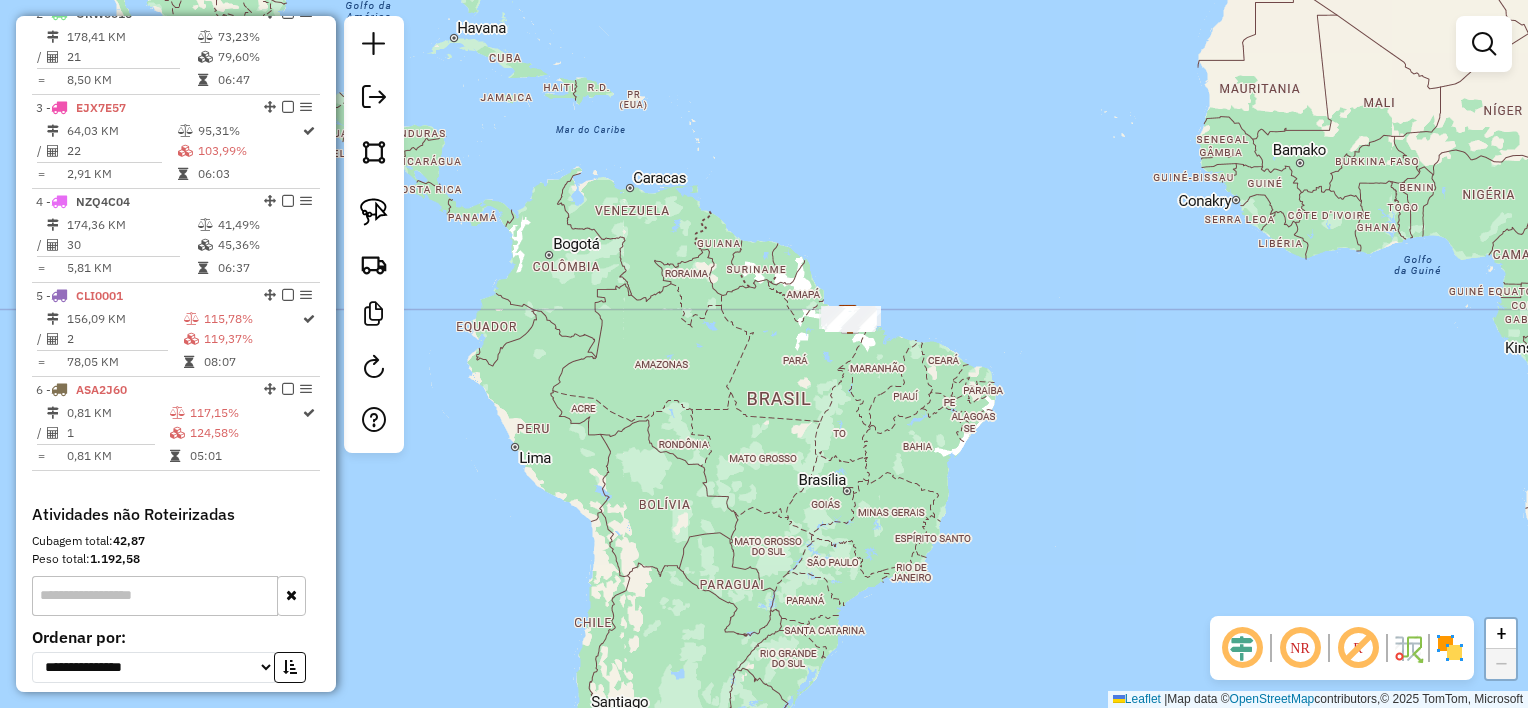 drag, startPoint x: 1412, startPoint y: 509, endPoint x: 892, endPoint y: 476, distance: 521.0461 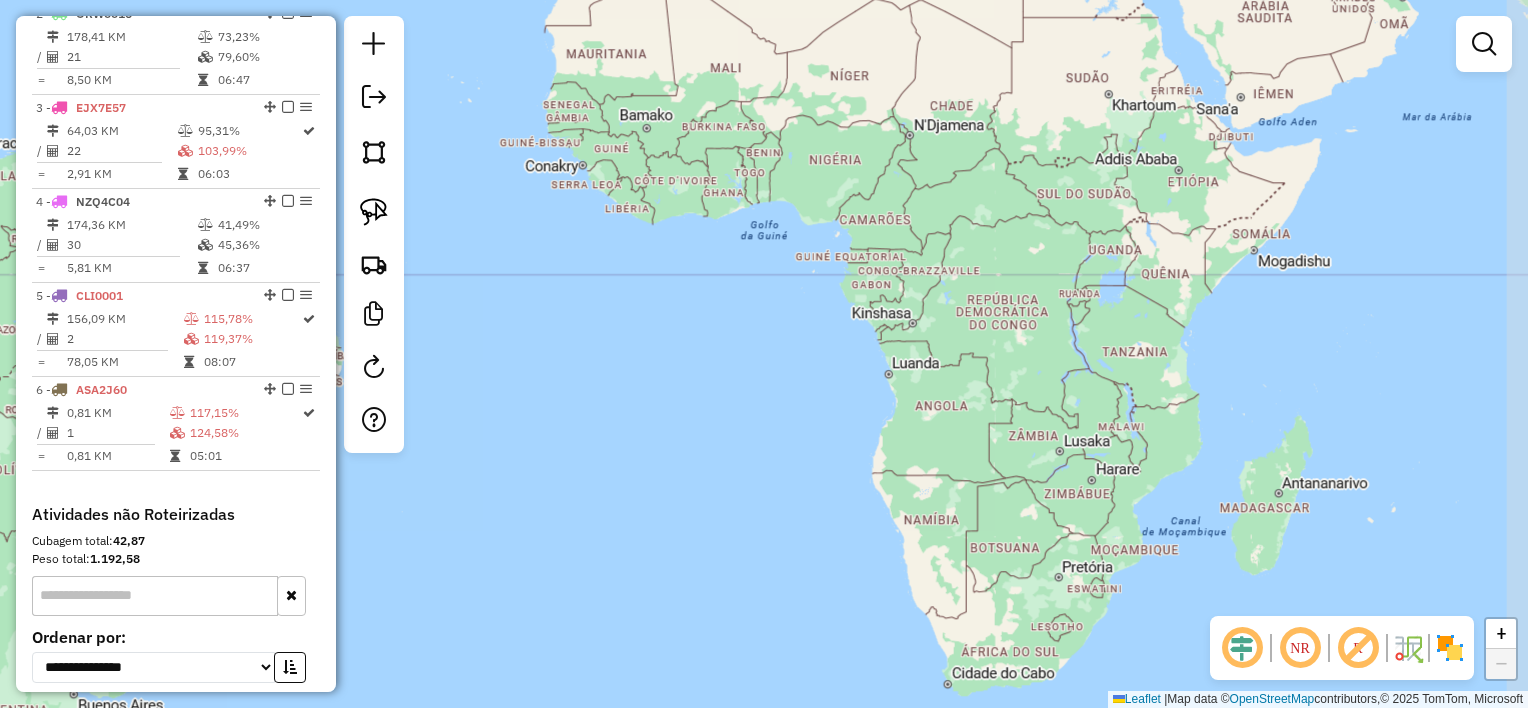 drag, startPoint x: 1214, startPoint y: 437, endPoint x: 777, endPoint y: 436, distance: 437.00113 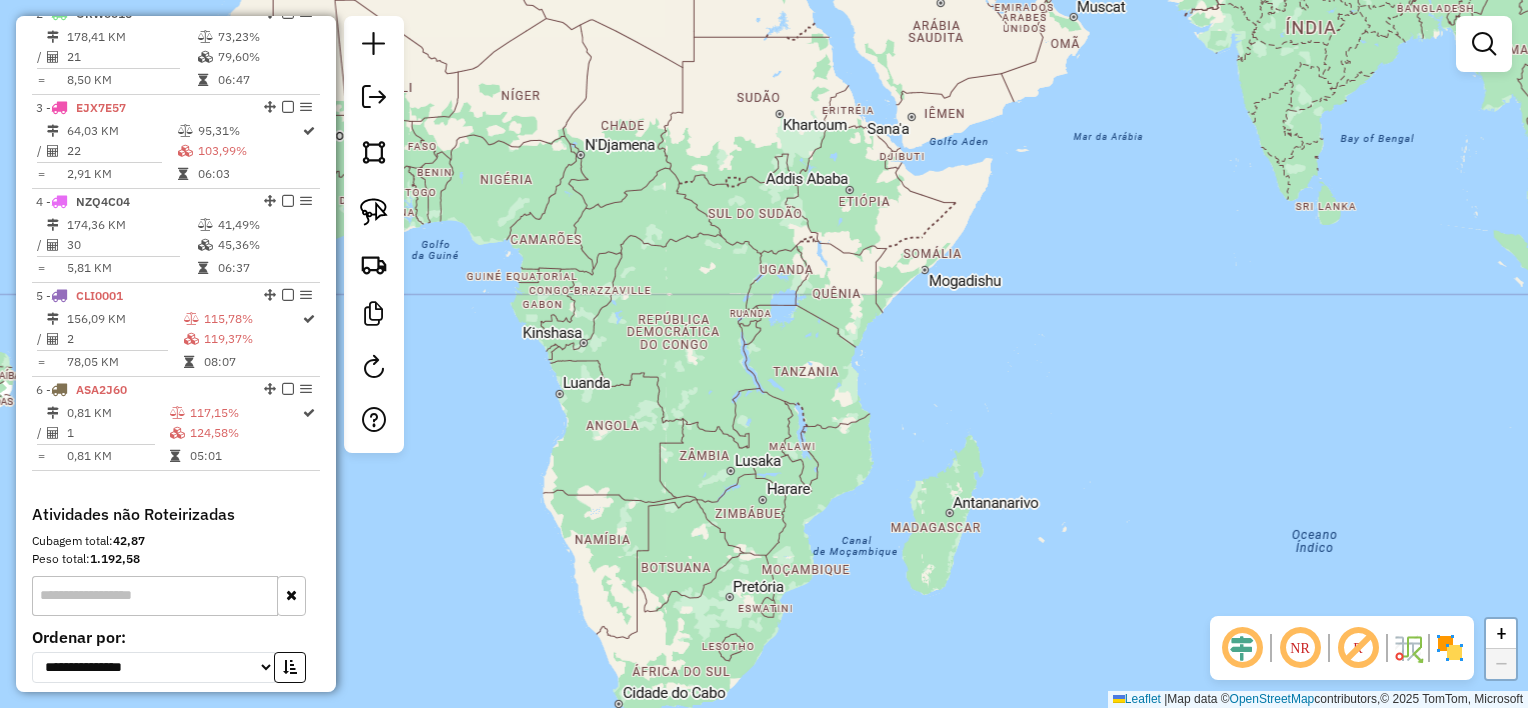 drag, startPoint x: 692, startPoint y: 391, endPoint x: 1161, endPoint y: 420, distance: 469.89572 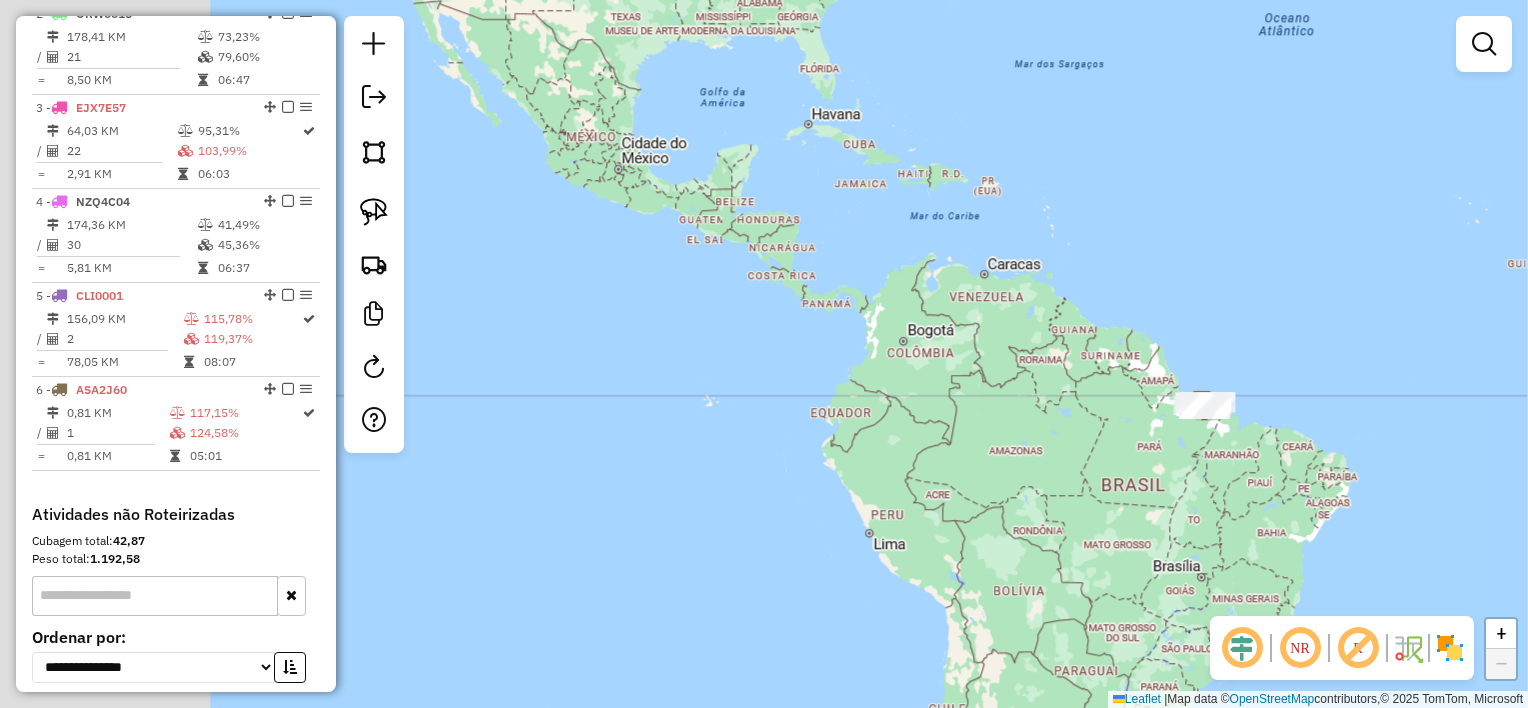 drag, startPoint x: 847, startPoint y: 404, endPoint x: 1182, endPoint y: 404, distance: 335 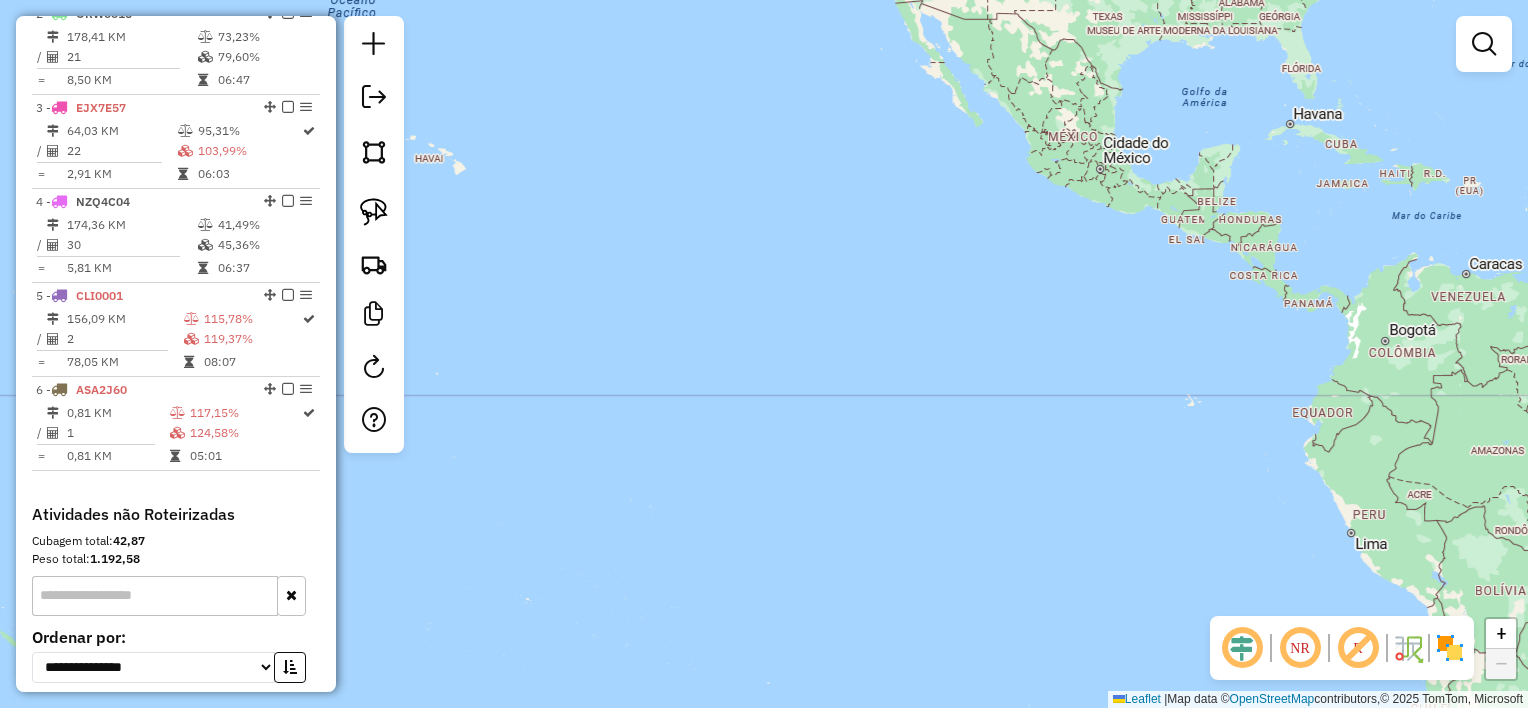 drag, startPoint x: 882, startPoint y: 377, endPoint x: 1338, endPoint y: 376, distance: 456.0011 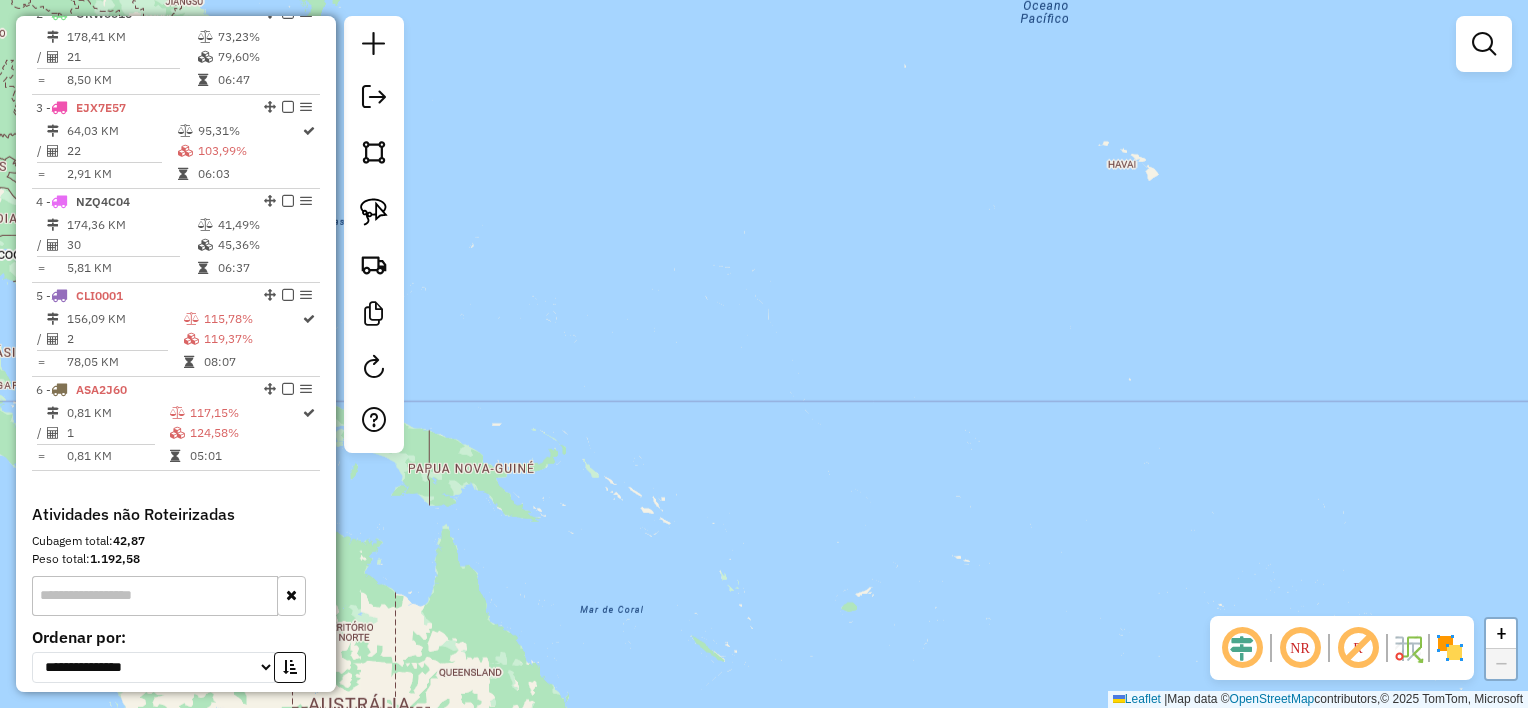 drag, startPoint x: 1390, startPoint y: 472, endPoint x: 788, endPoint y: 368, distance: 610.91736 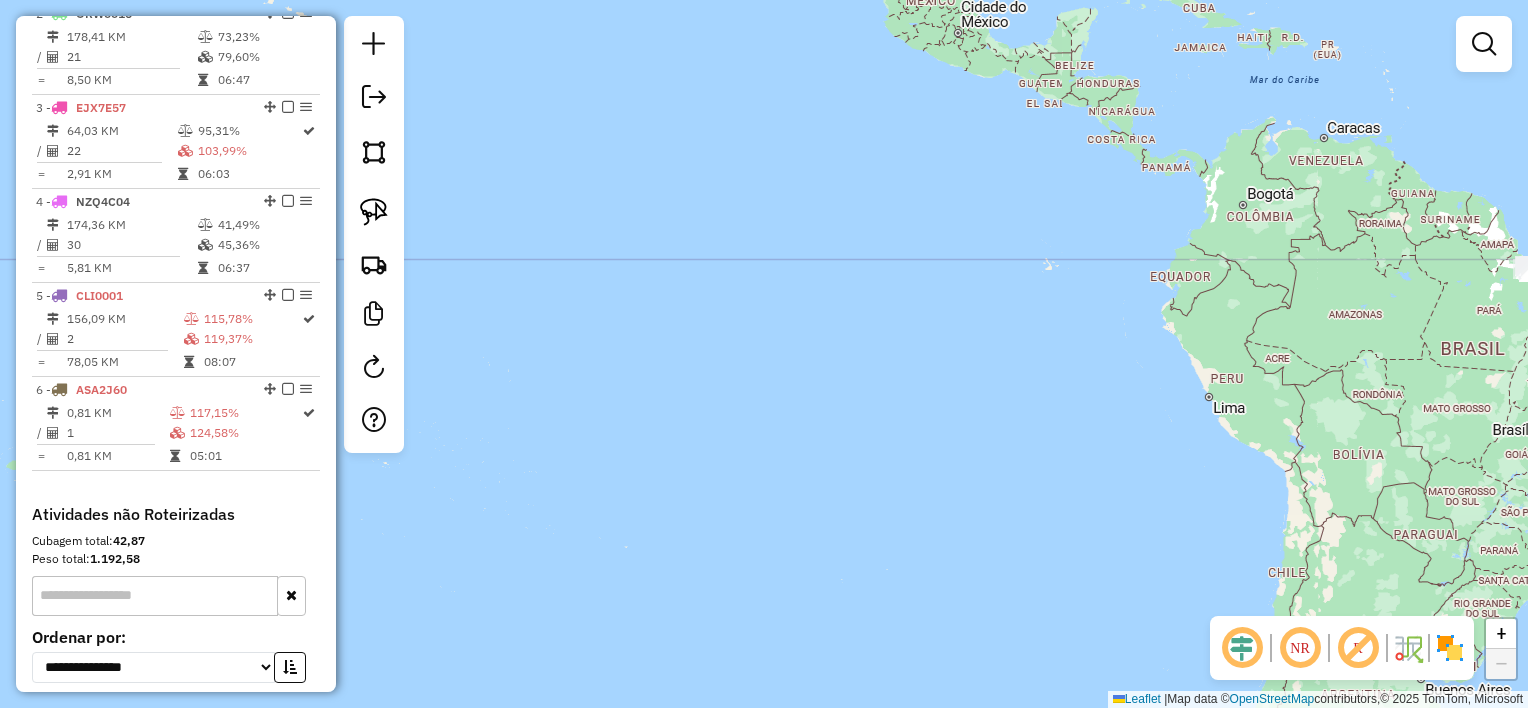 drag, startPoint x: 1408, startPoint y: 530, endPoint x: 1024, endPoint y: 544, distance: 384.25513 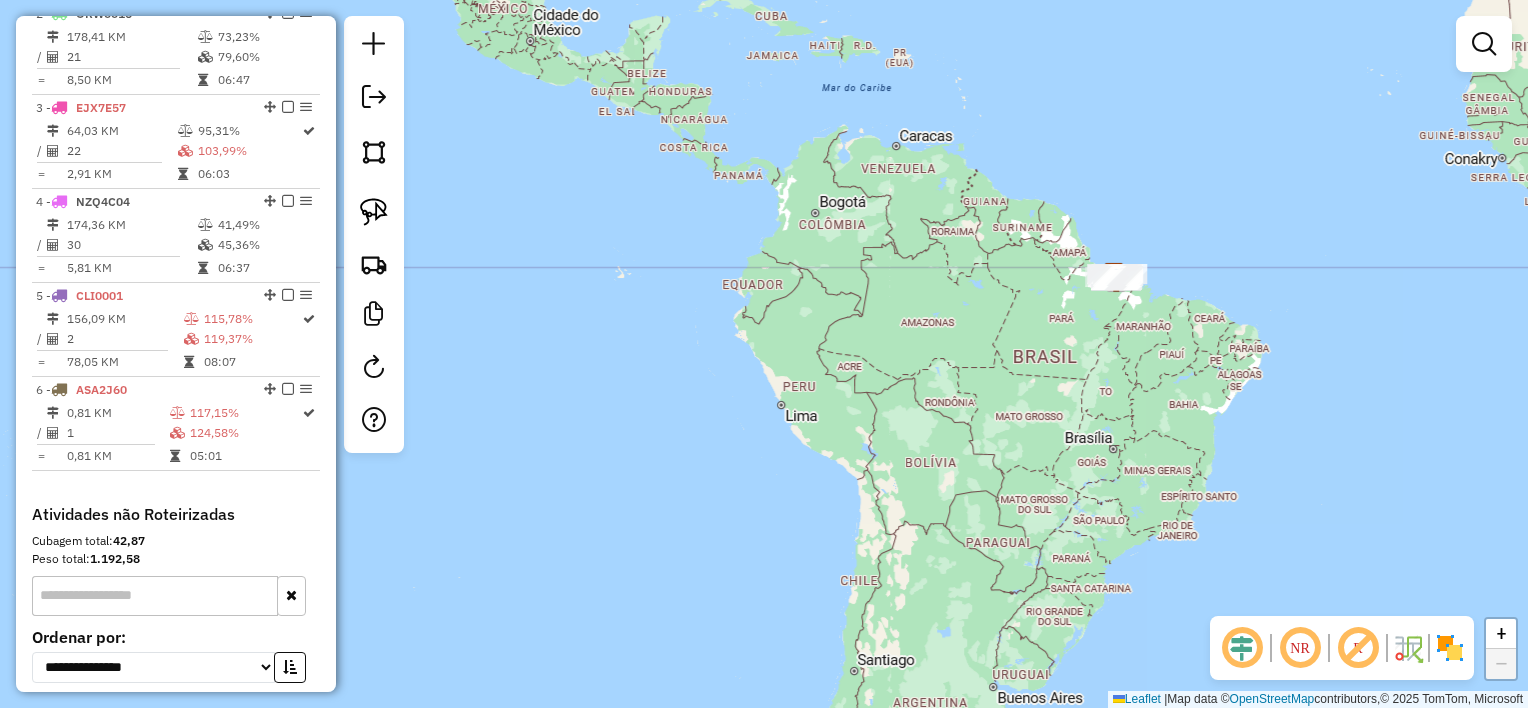 drag, startPoint x: 1100, startPoint y: 540, endPoint x: 980, endPoint y: 529, distance: 120.50311 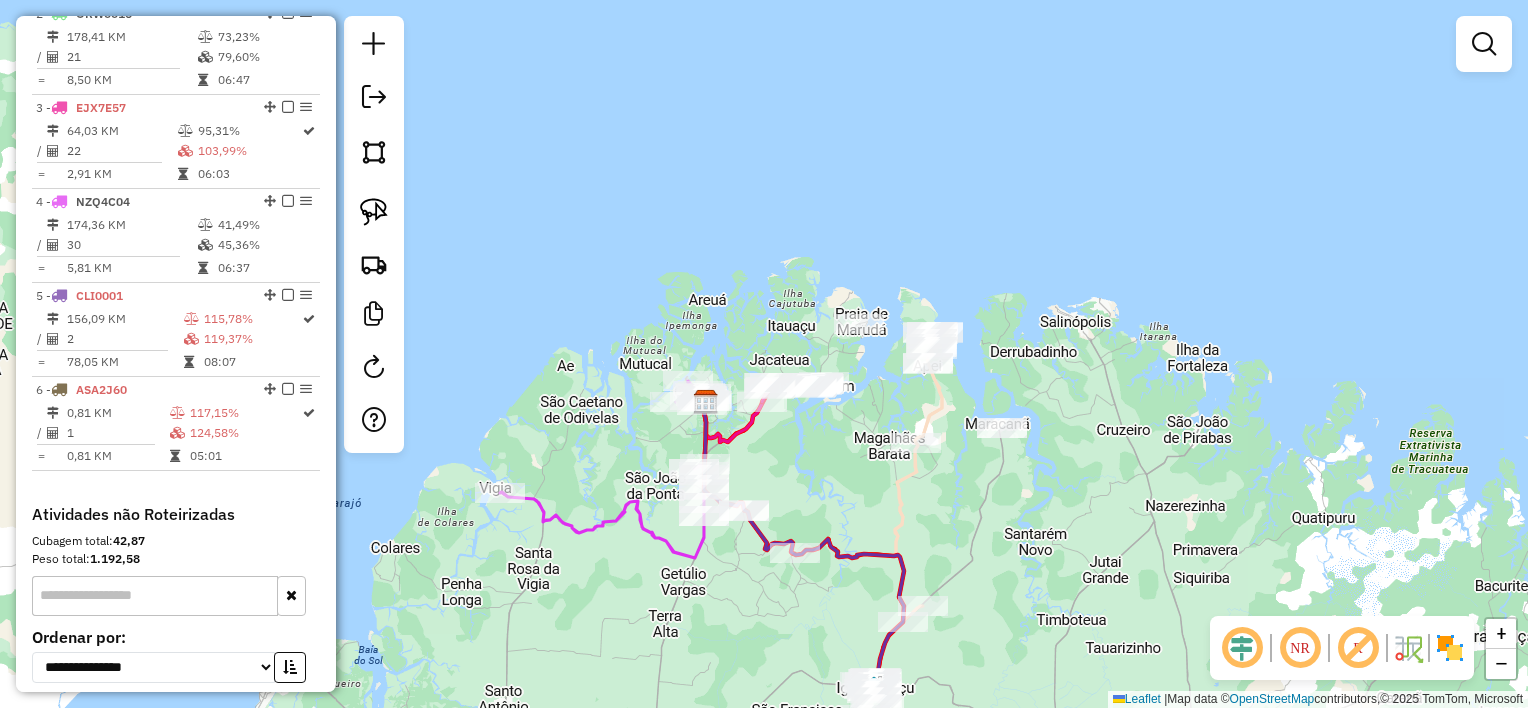 drag, startPoint x: 859, startPoint y: 472, endPoint x: 941, endPoint y: 325, distance: 168.3241 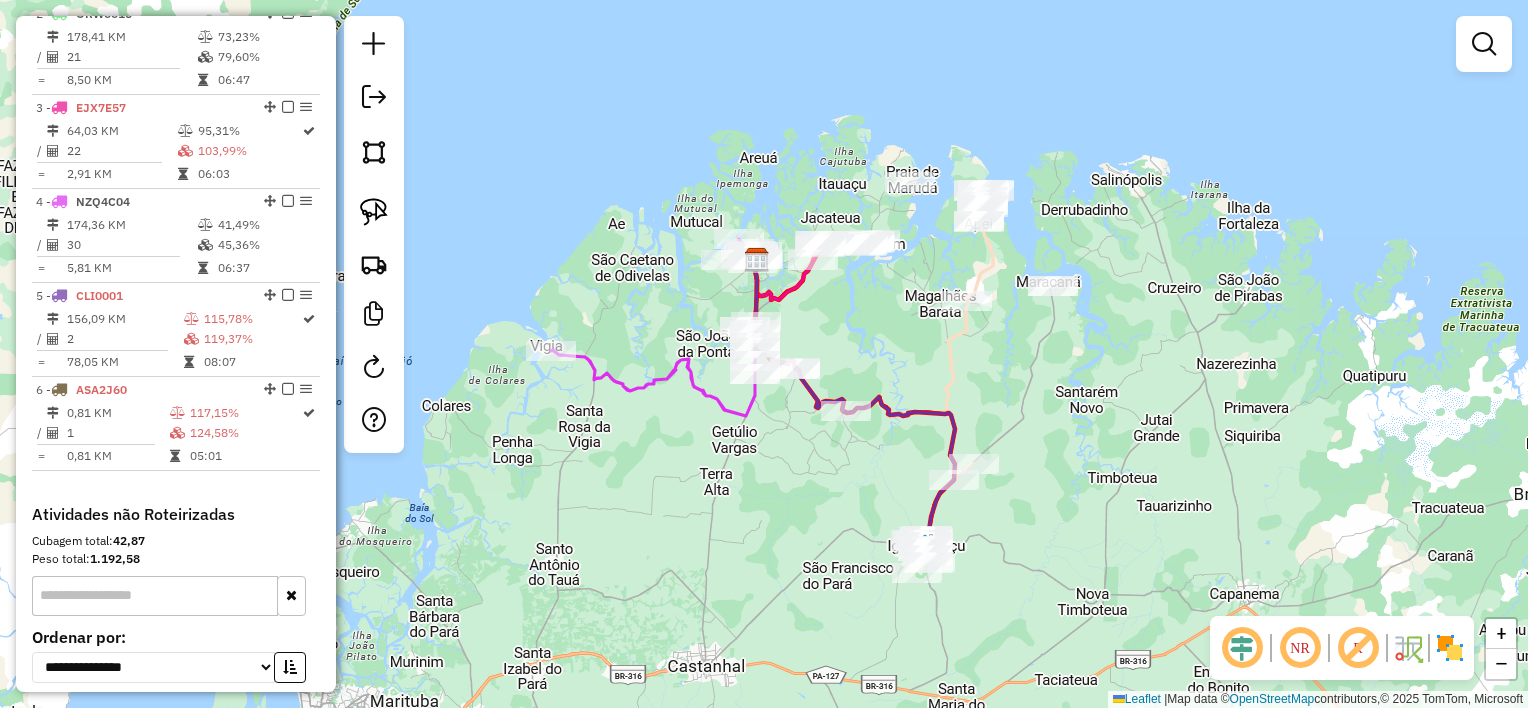 drag, startPoint x: 825, startPoint y: 452, endPoint x: 592, endPoint y: 368, distance: 247.67923 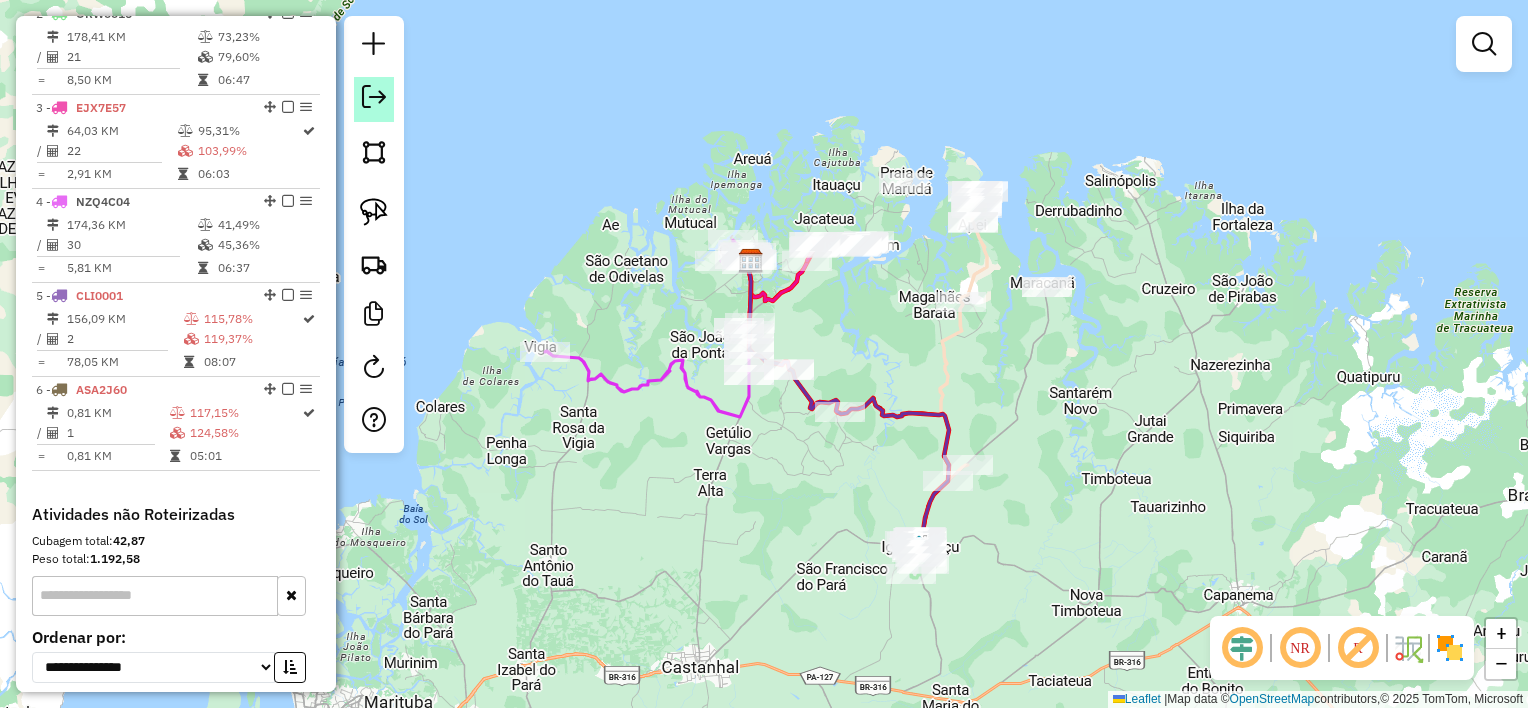 click 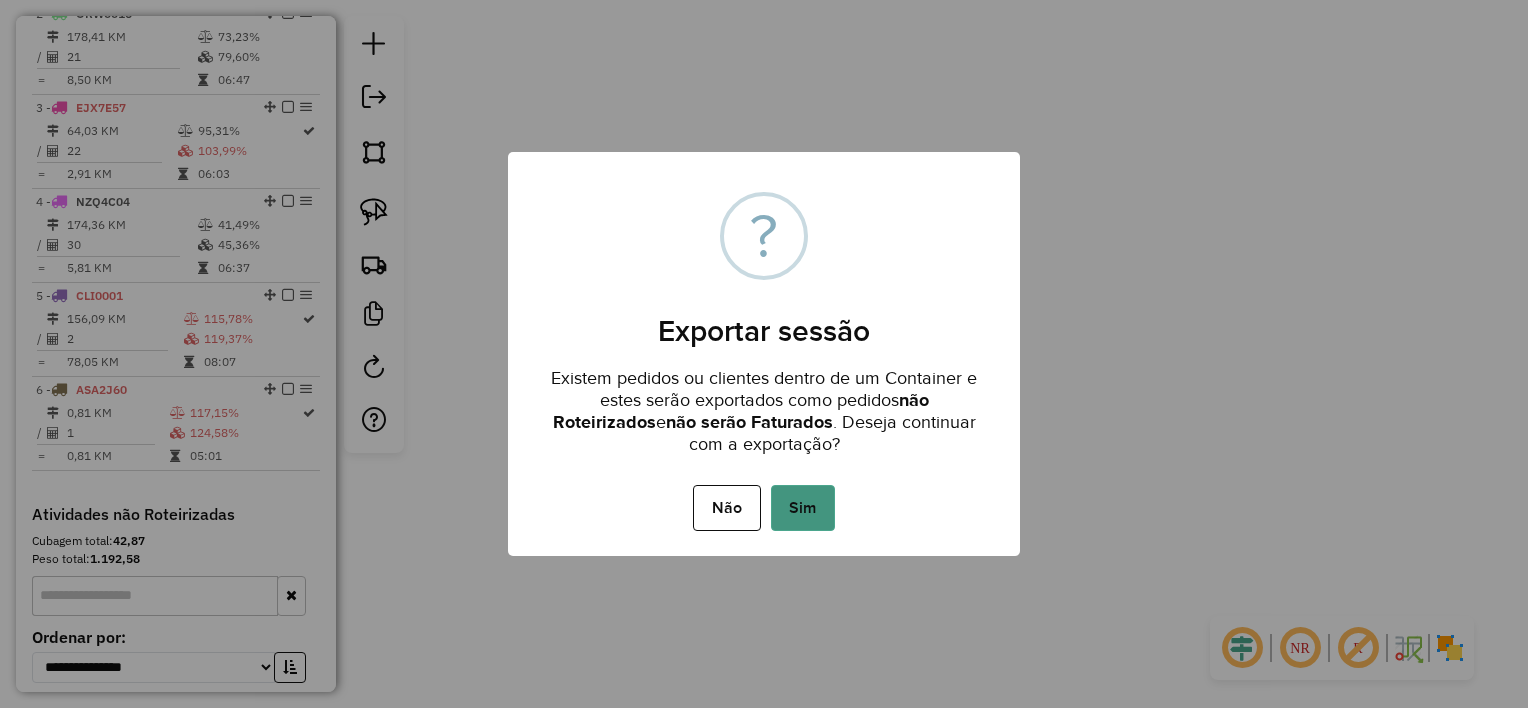 click on "Sim" at bounding box center (803, 508) 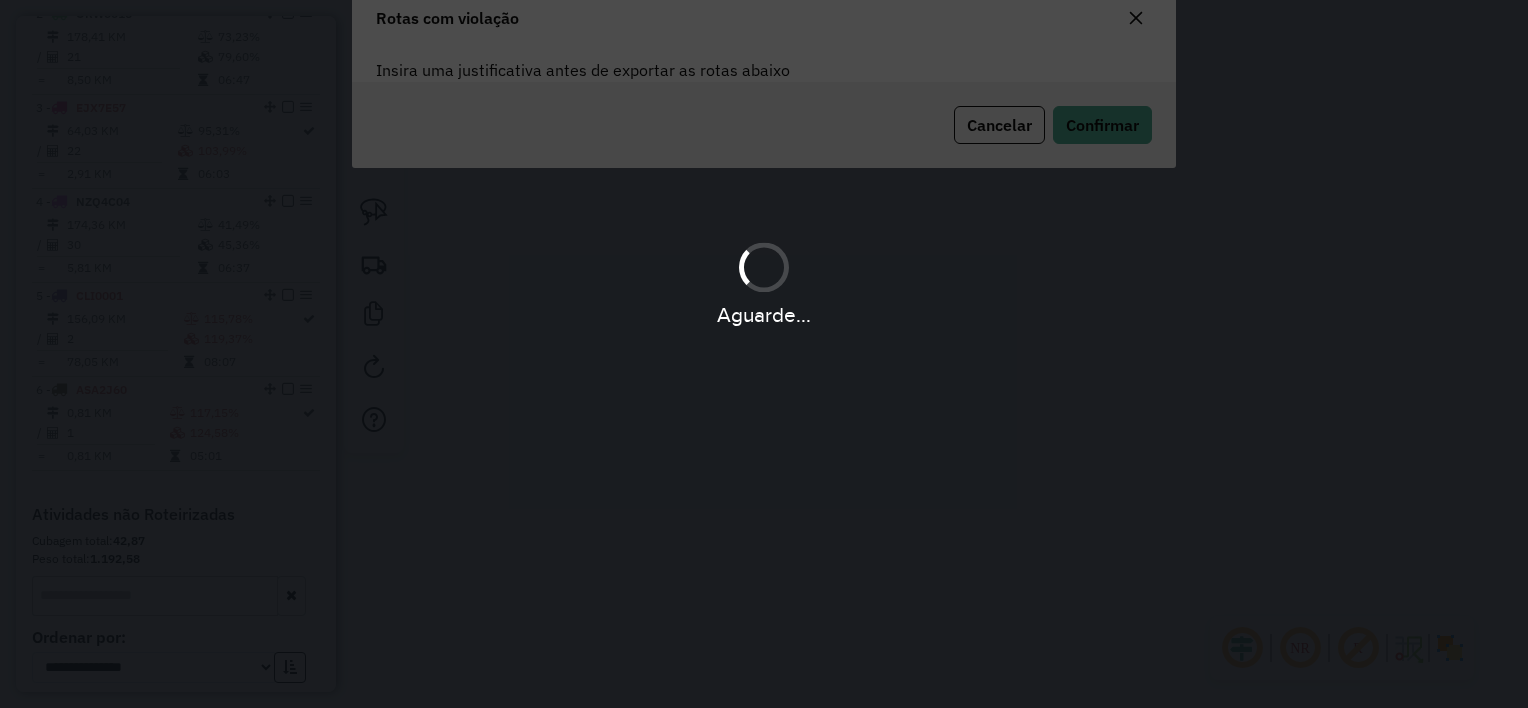 scroll, scrollTop: 107, scrollLeft: 0, axis: vertical 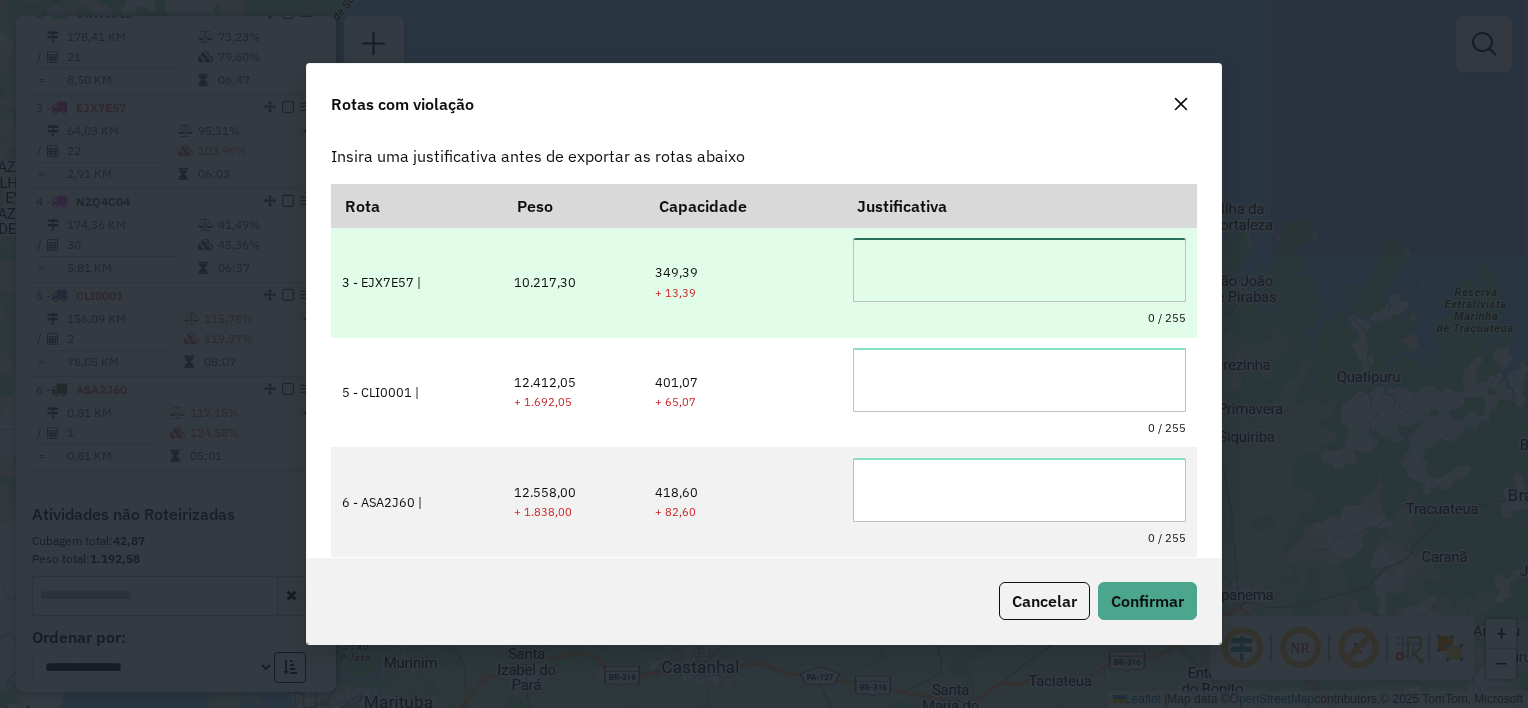 click at bounding box center [1019, 270] 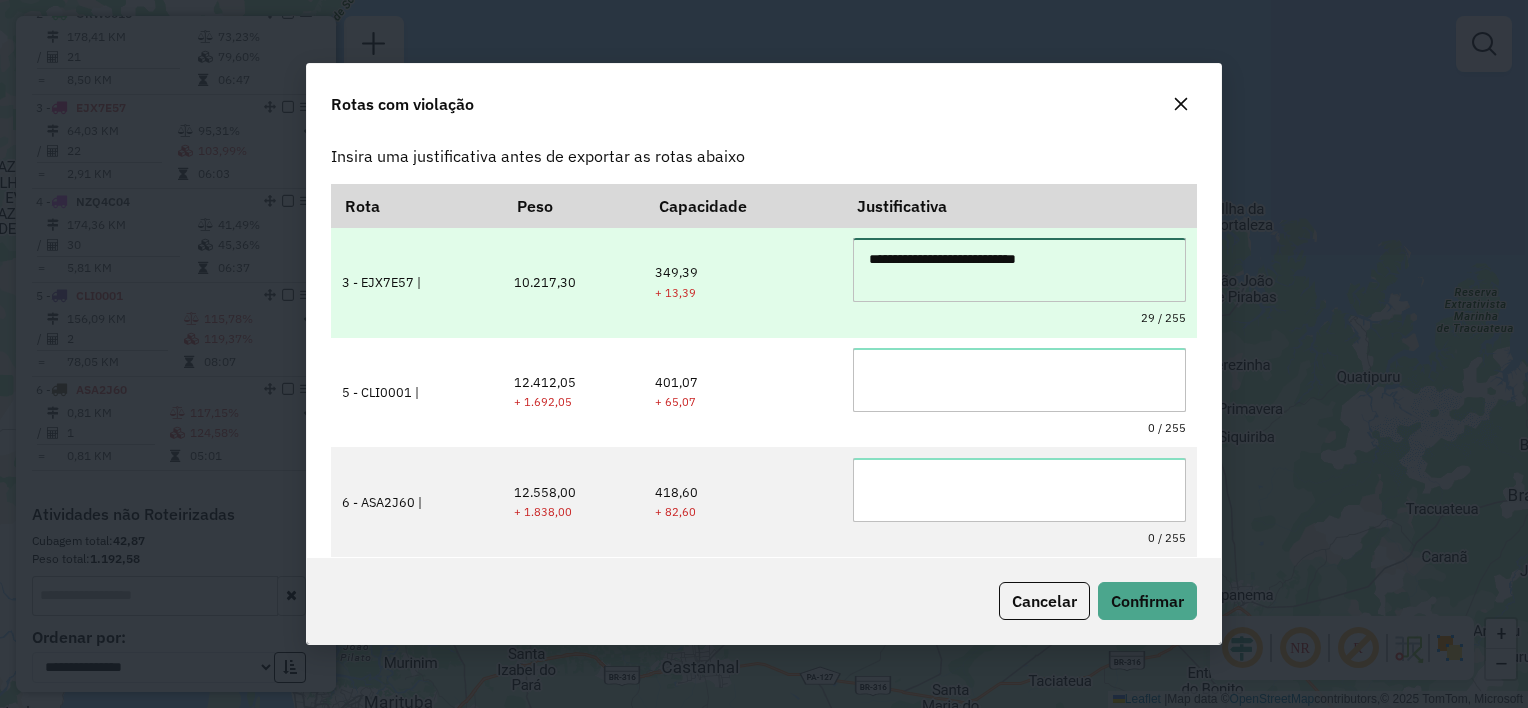 type on "**********" 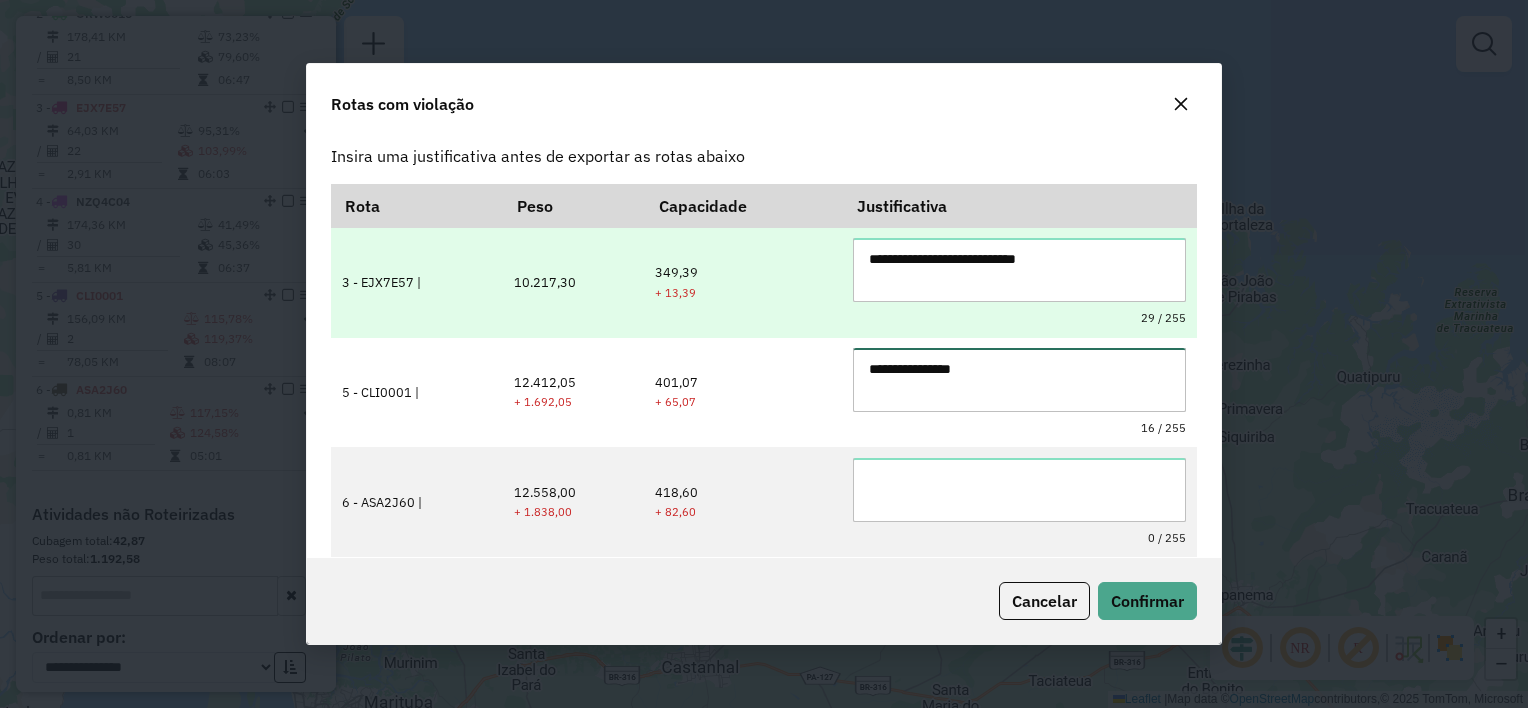 type on "**********" 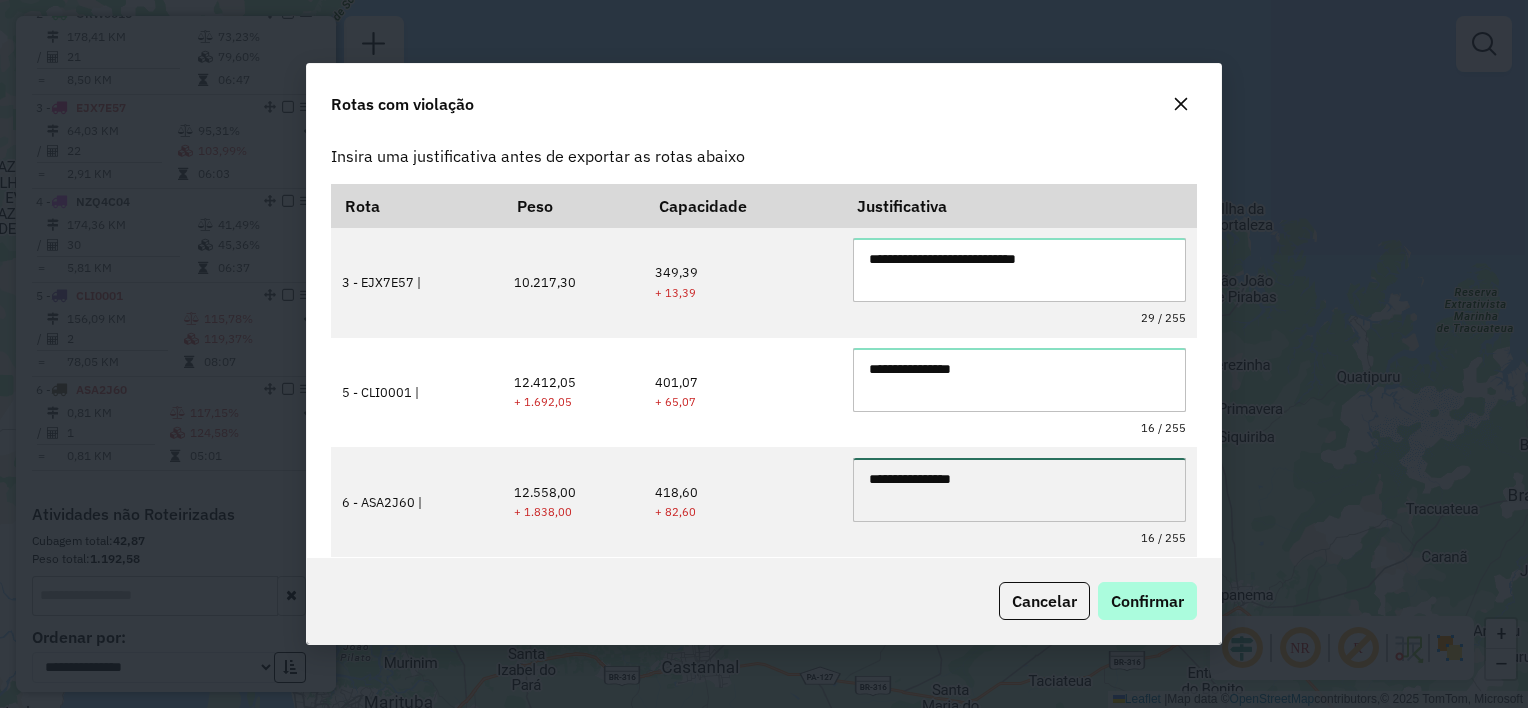 type on "**********" 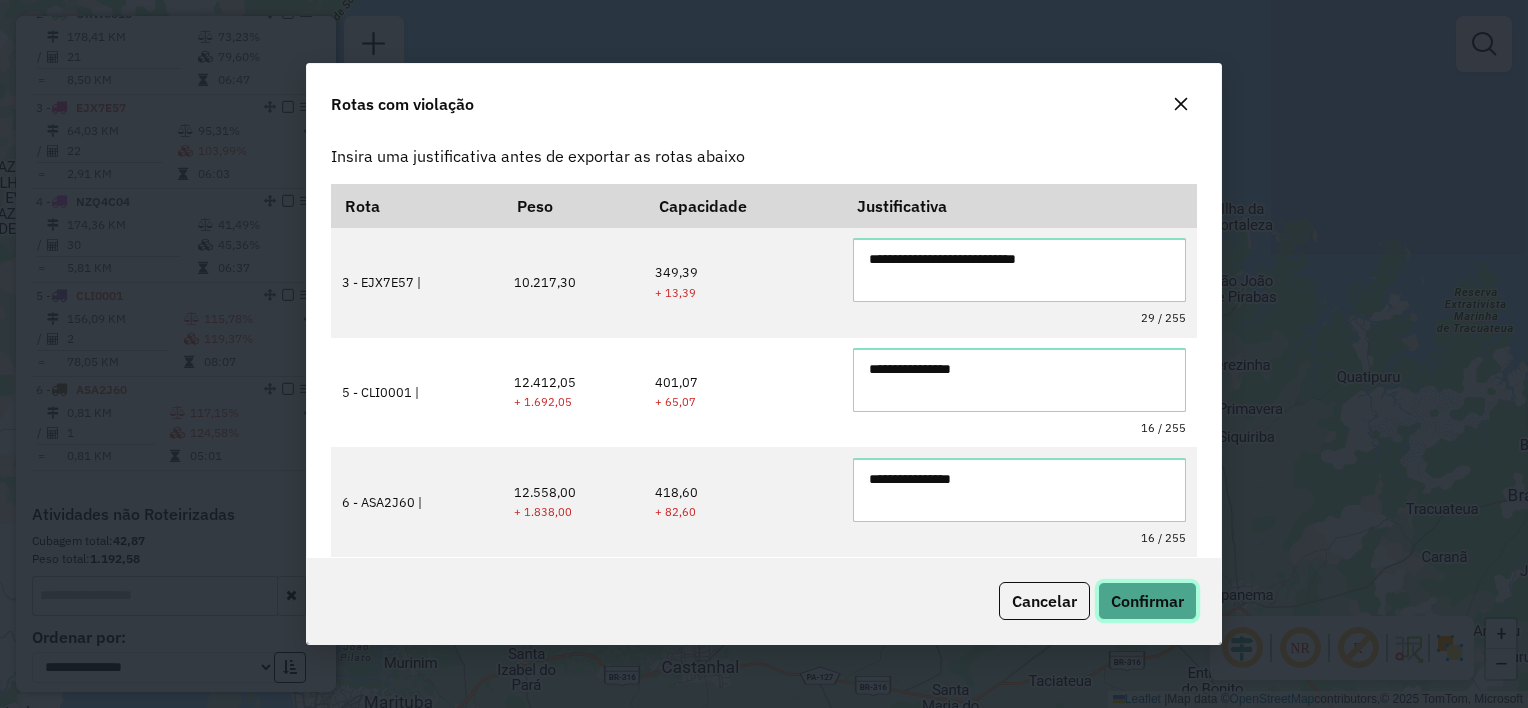 click on "Confirmar" 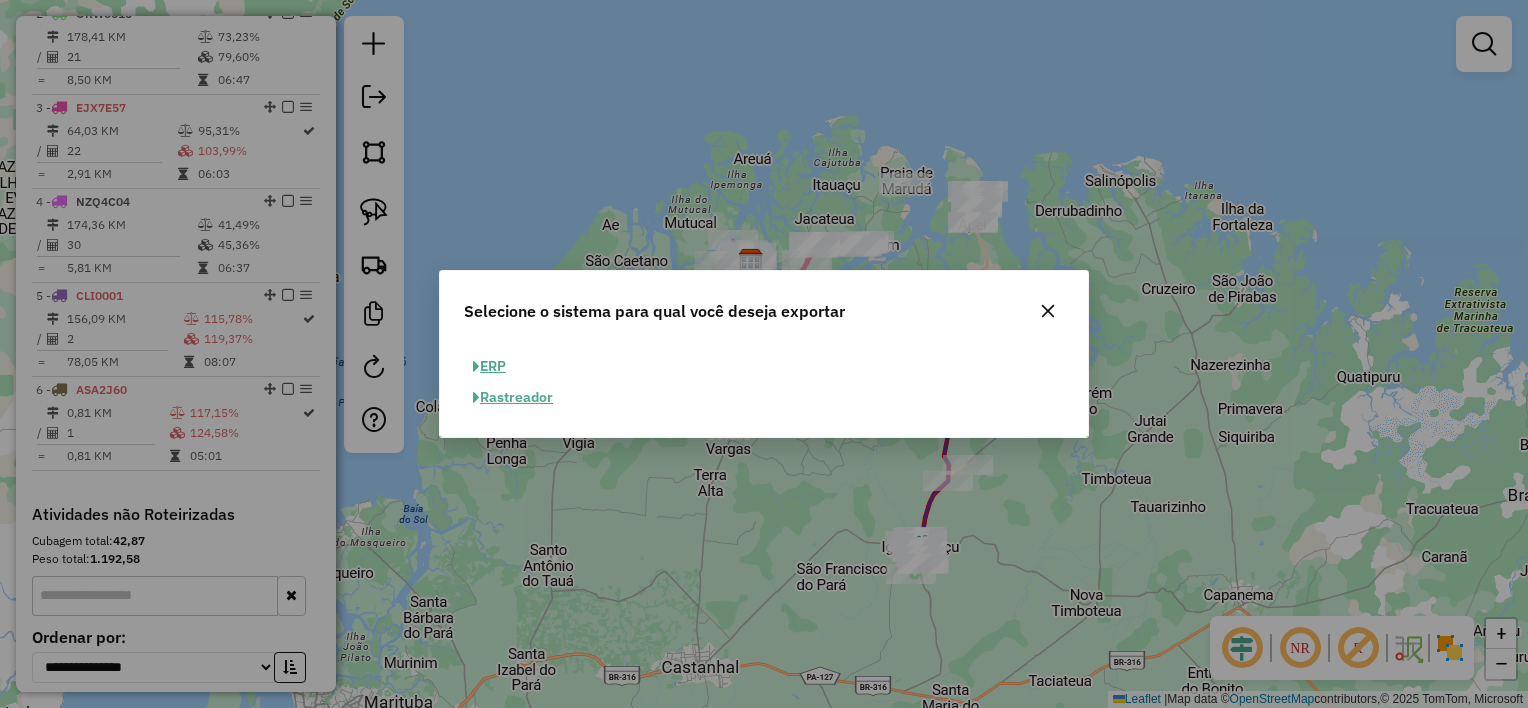 click on "ERP" 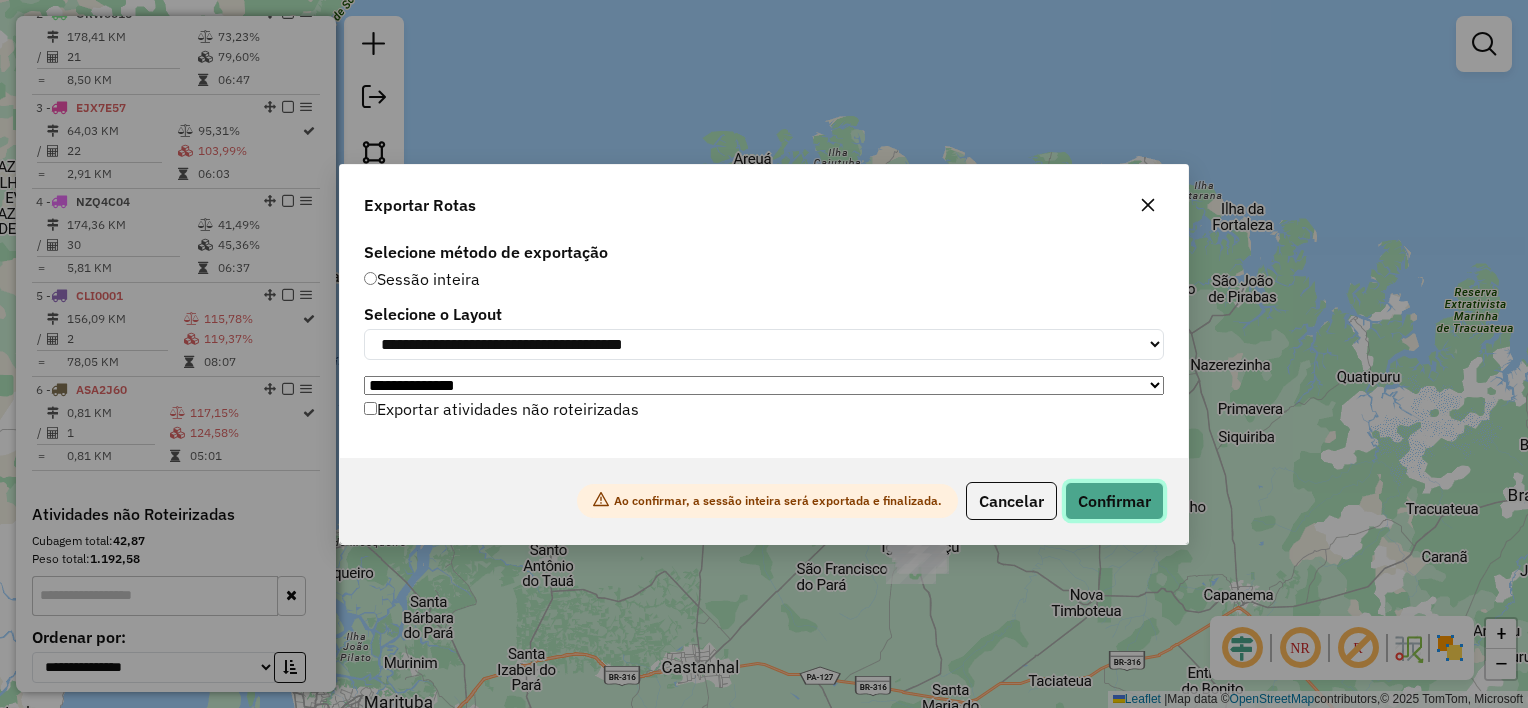 click on "Confirmar" 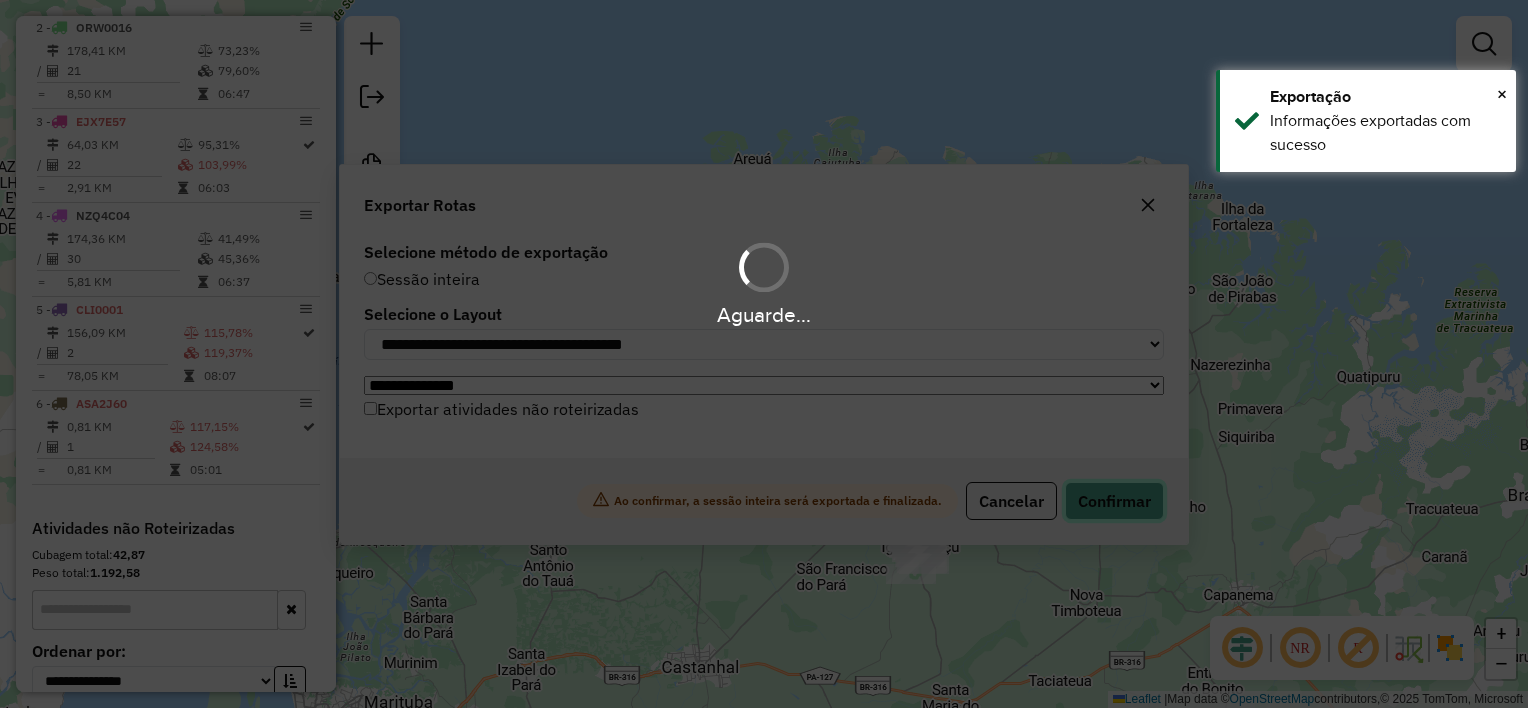scroll, scrollTop: 855, scrollLeft: 0, axis: vertical 